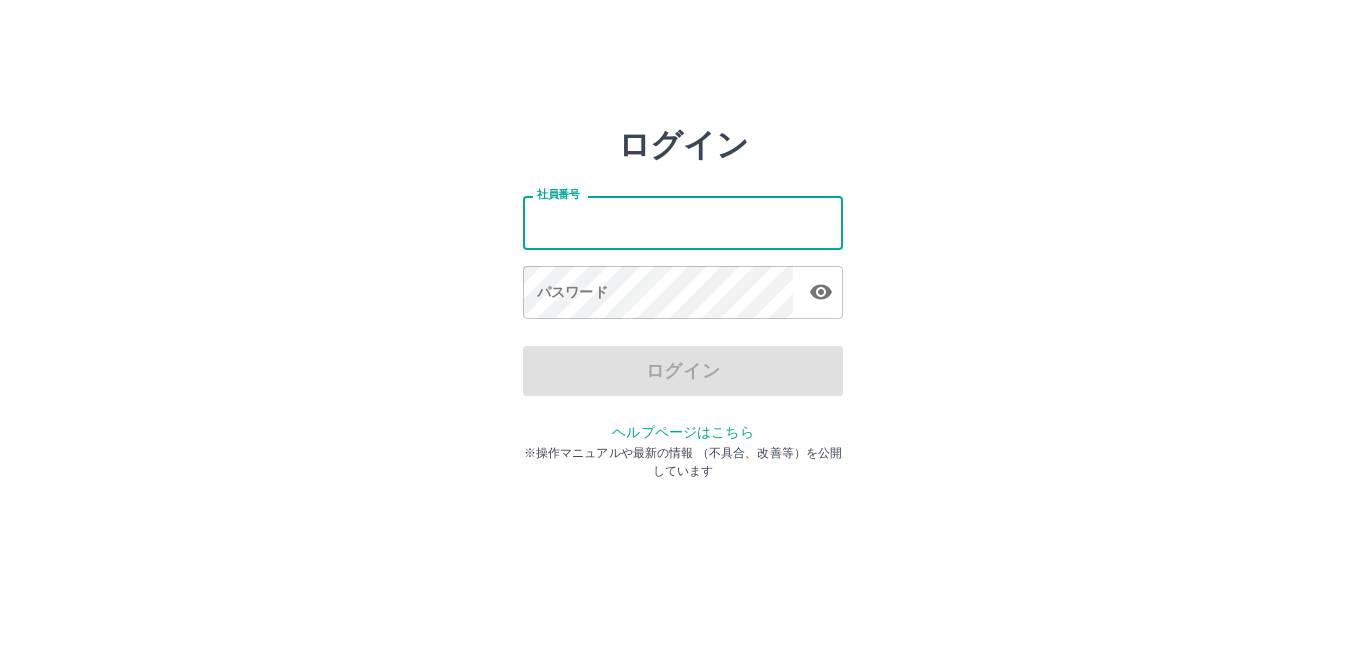 scroll, scrollTop: 0, scrollLeft: 0, axis: both 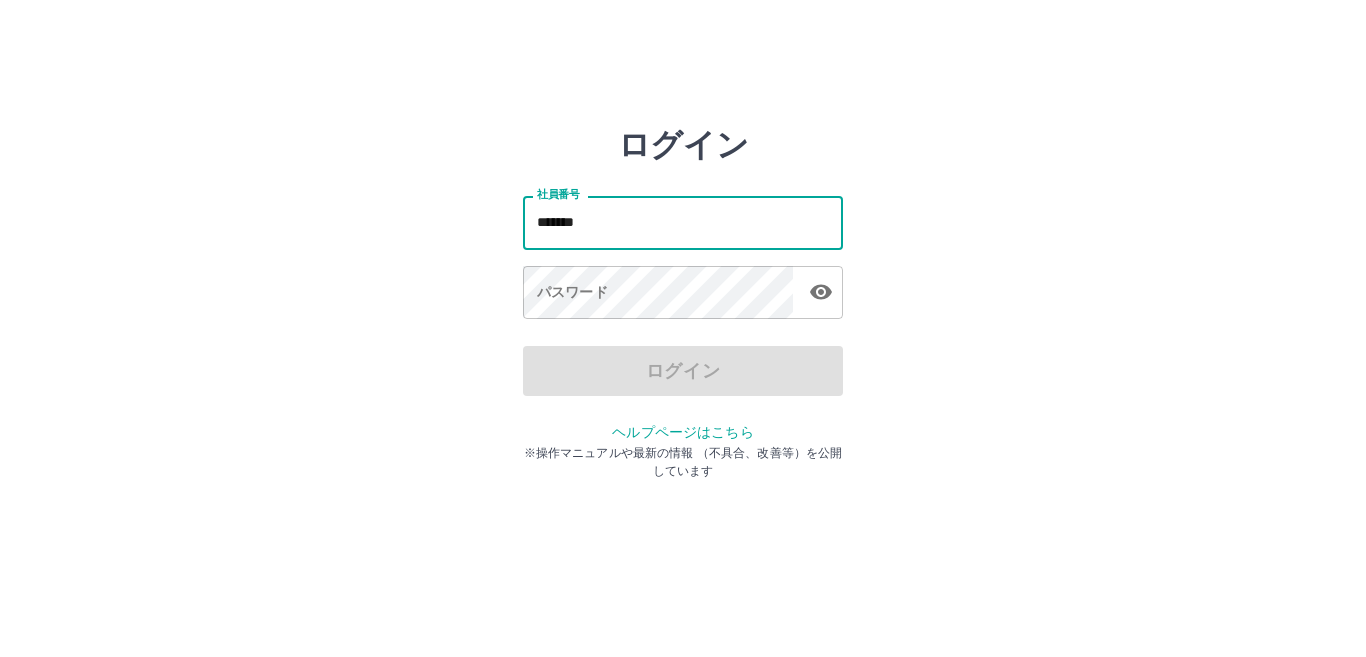 type on "*******" 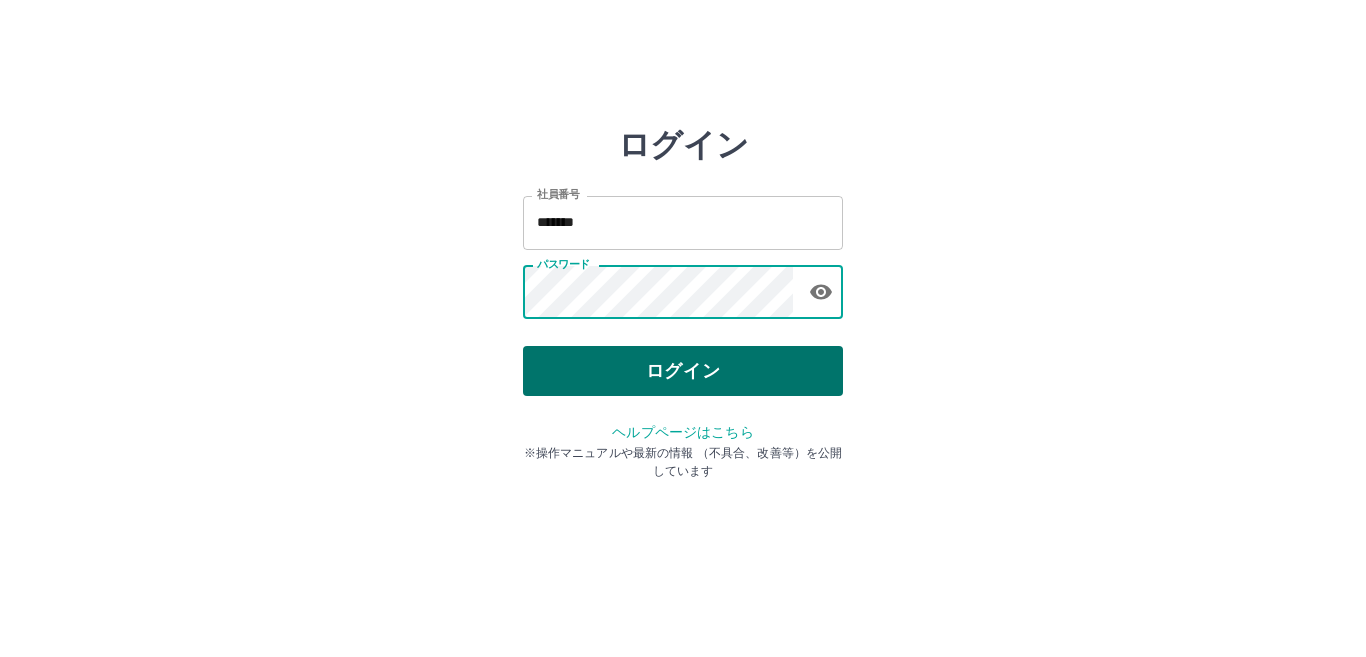 click on "ログイン" at bounding box center (683, 371) 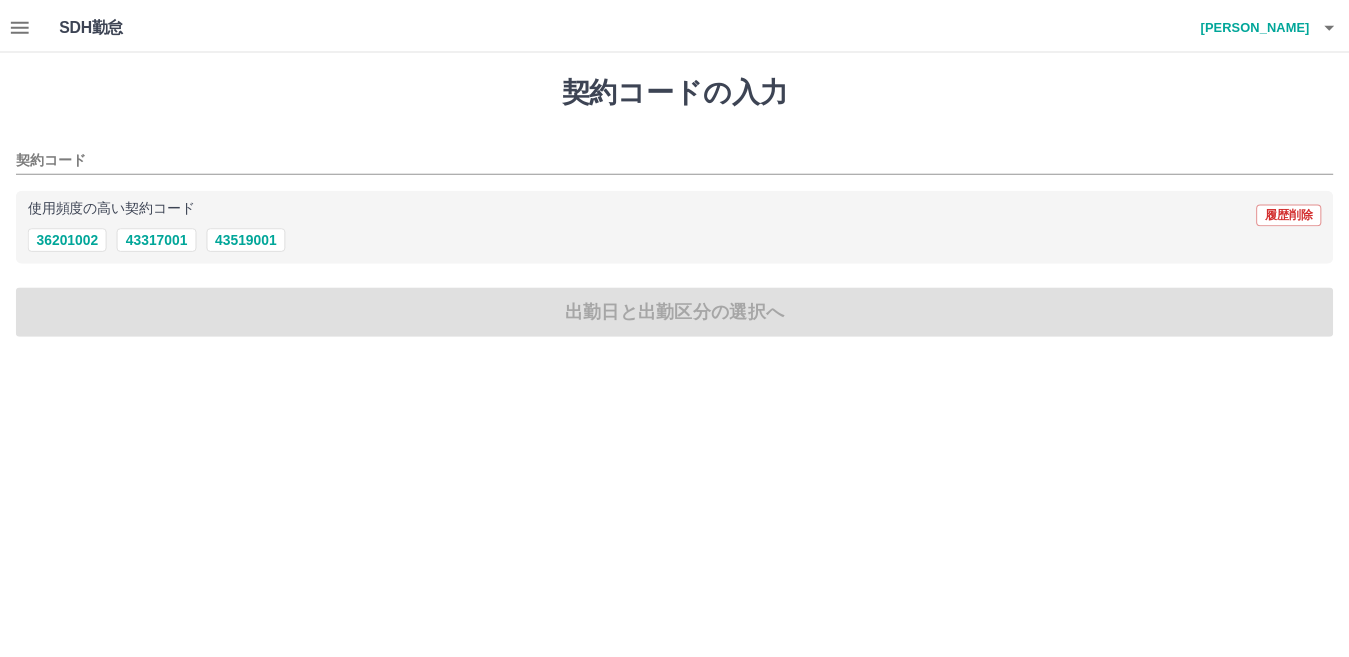 scroll, scrollTop: 0, scrollLeft: 0, axis: both 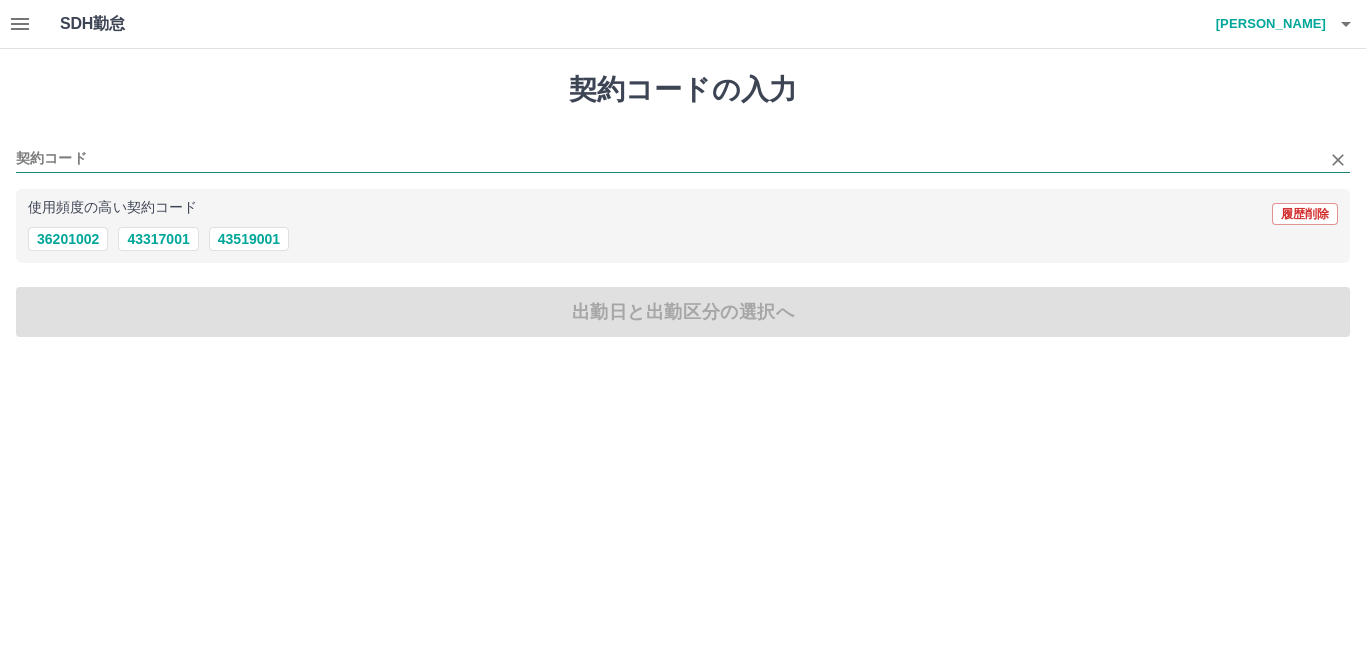 click on "契約コード" at bounding box center [668, 159] 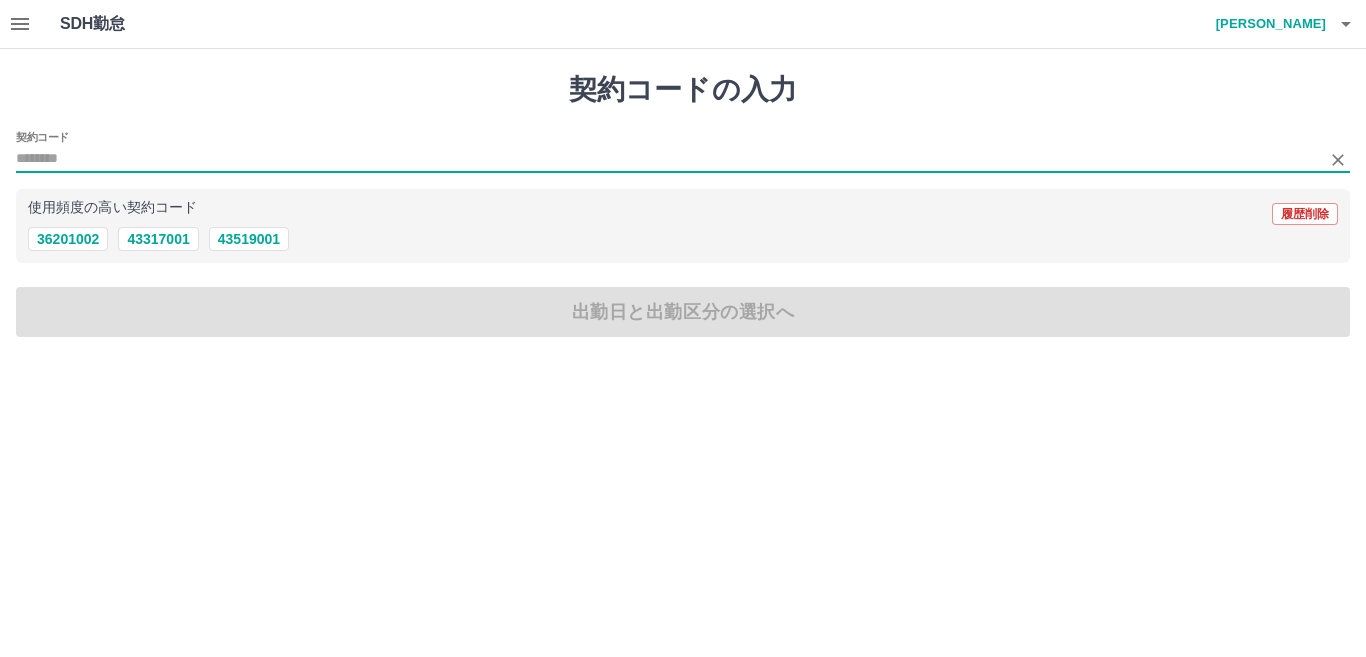 click at bounding box center (20, 24) 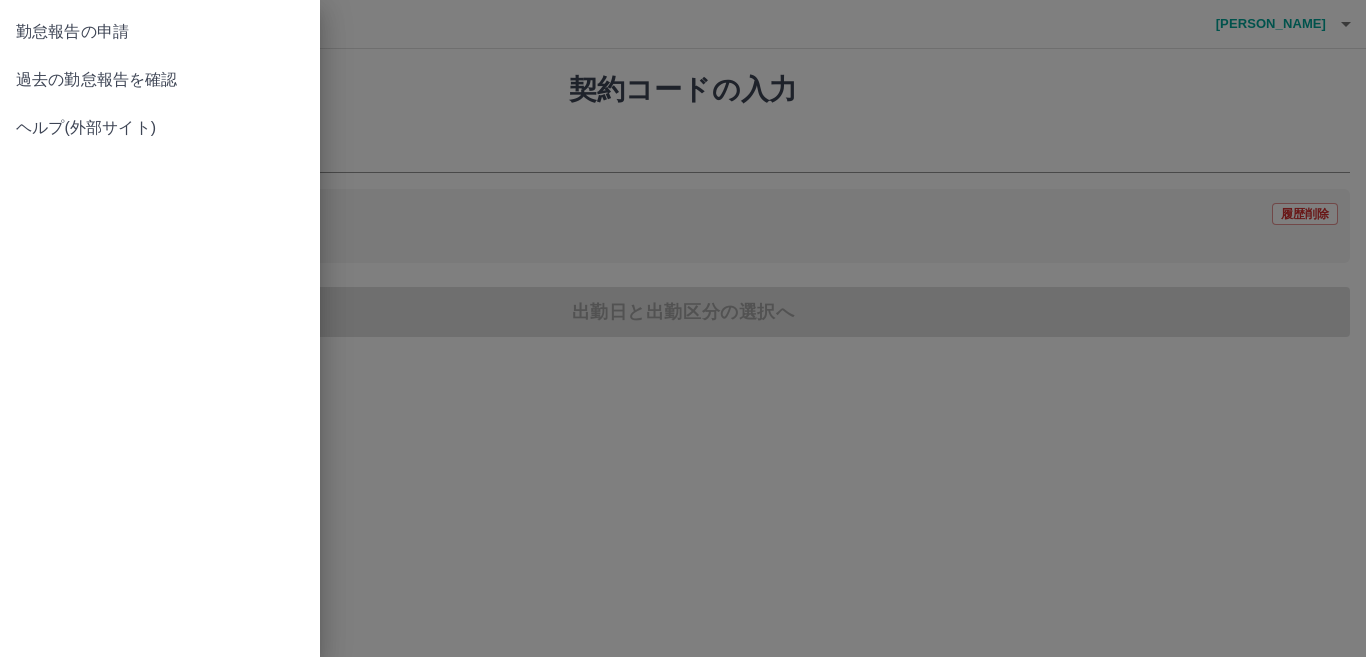 click on "過去の勤怠報告を確認" at bounding box center (160, 80) 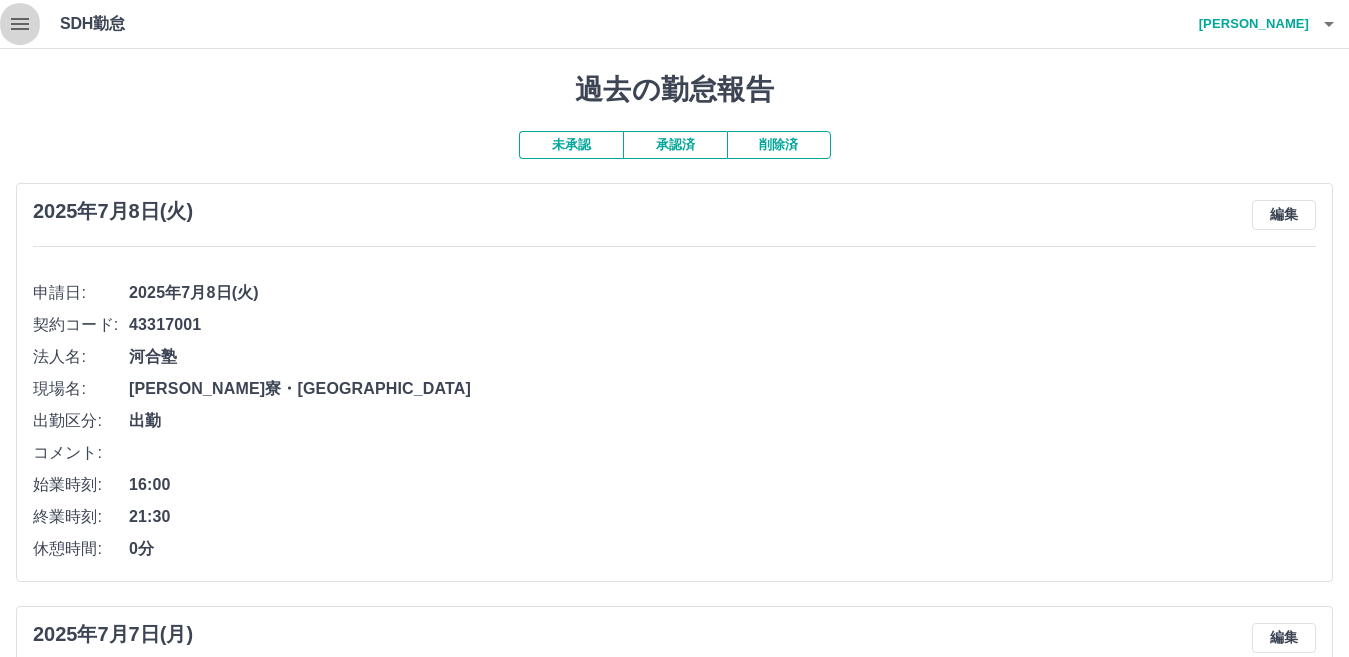 click 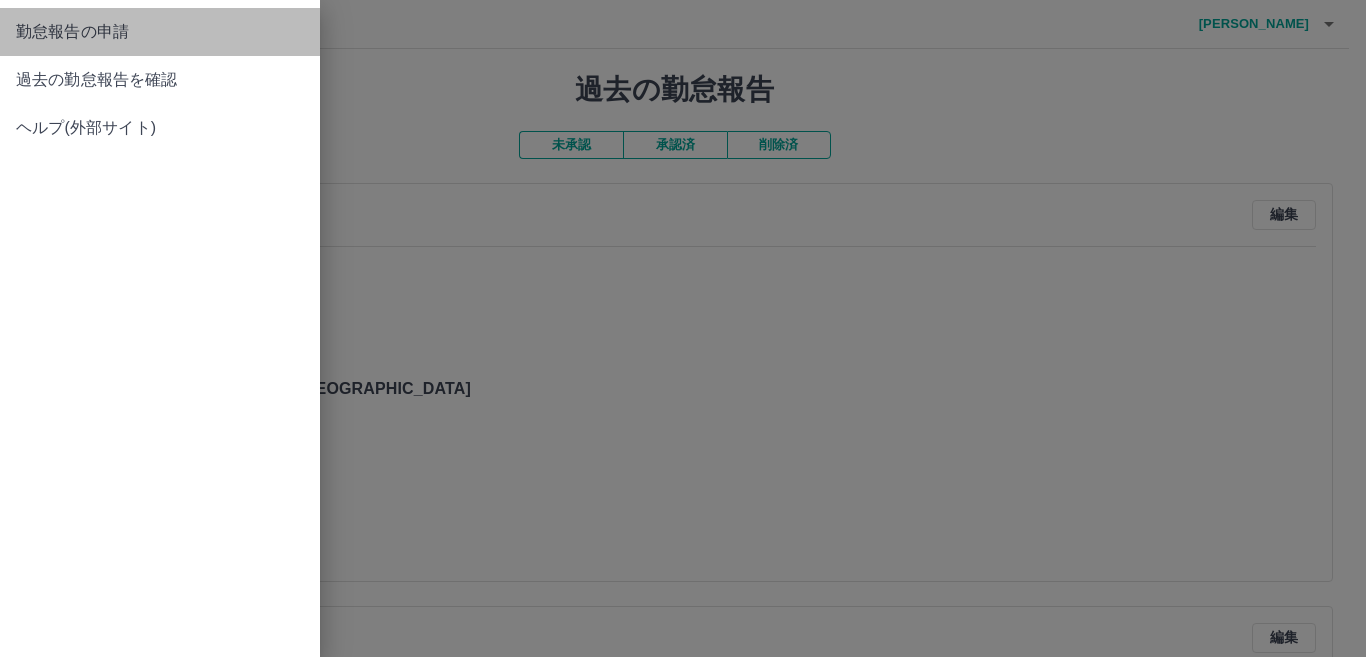 click on "勤怠報告の申請" at bounding box center [160, 32] 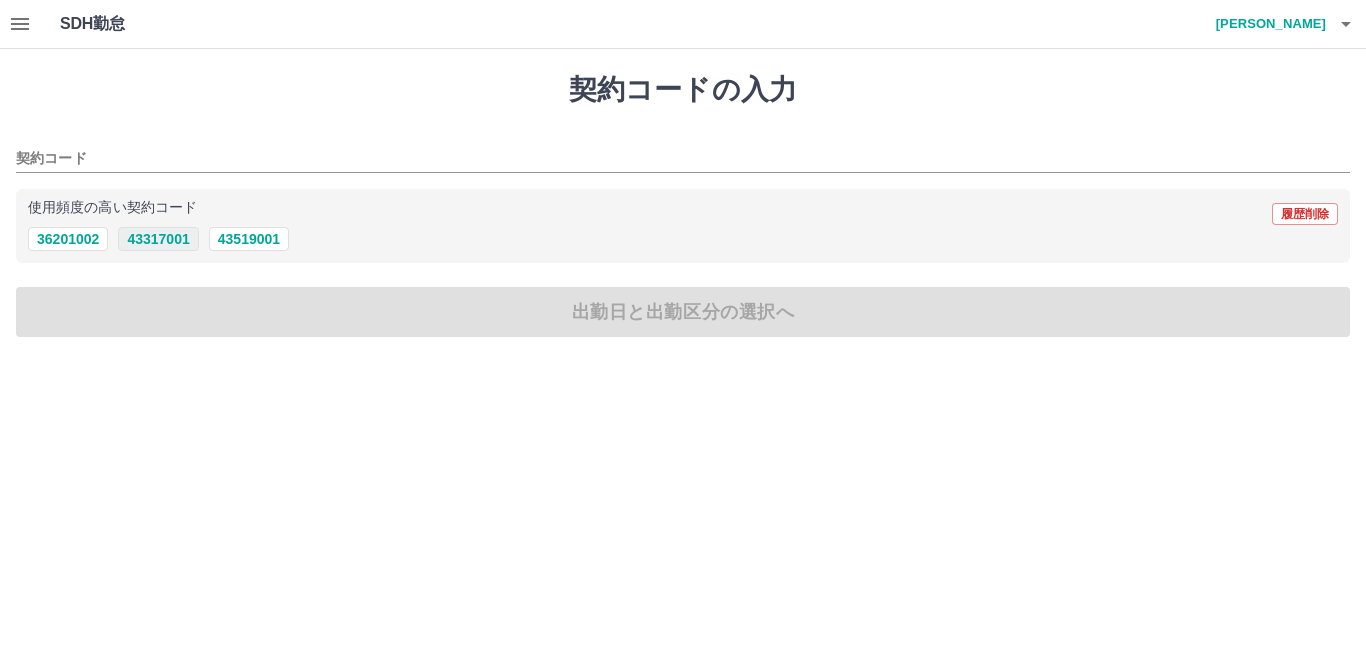 click on "43317001" at bounding box center (158, 239) 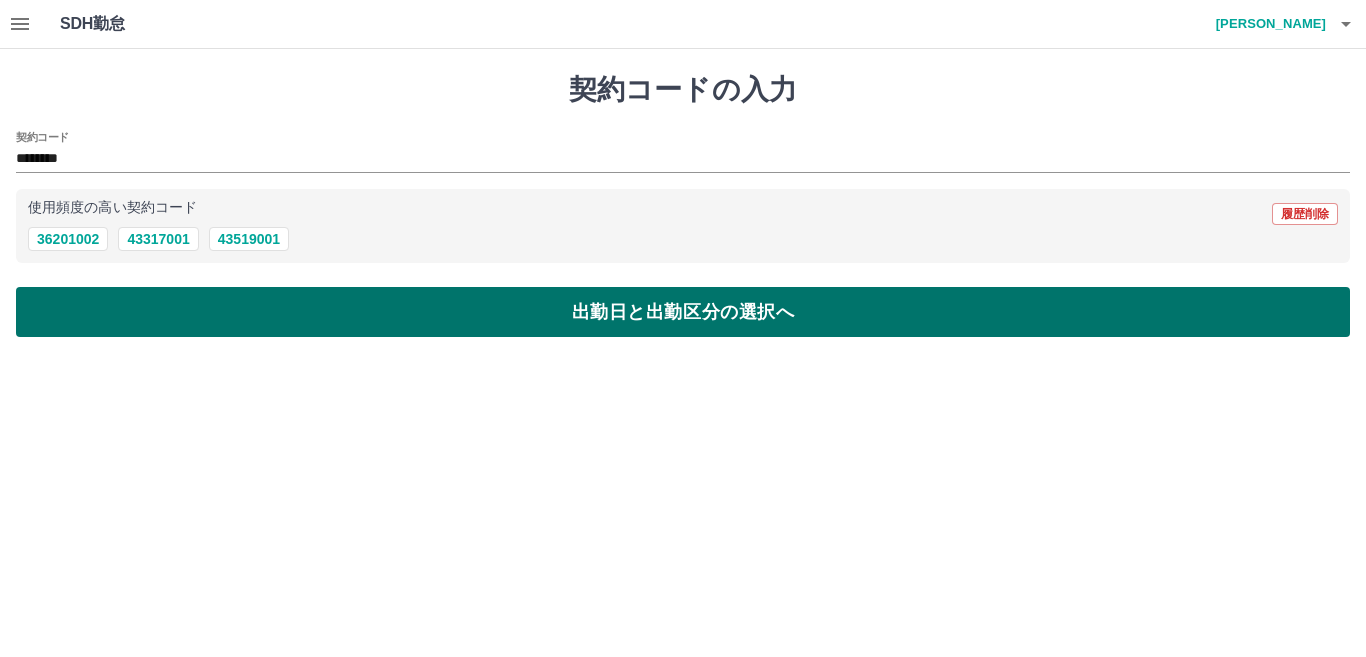 click on "出勤日と出勤区分の選択へ" at bounding box center [683, 312] 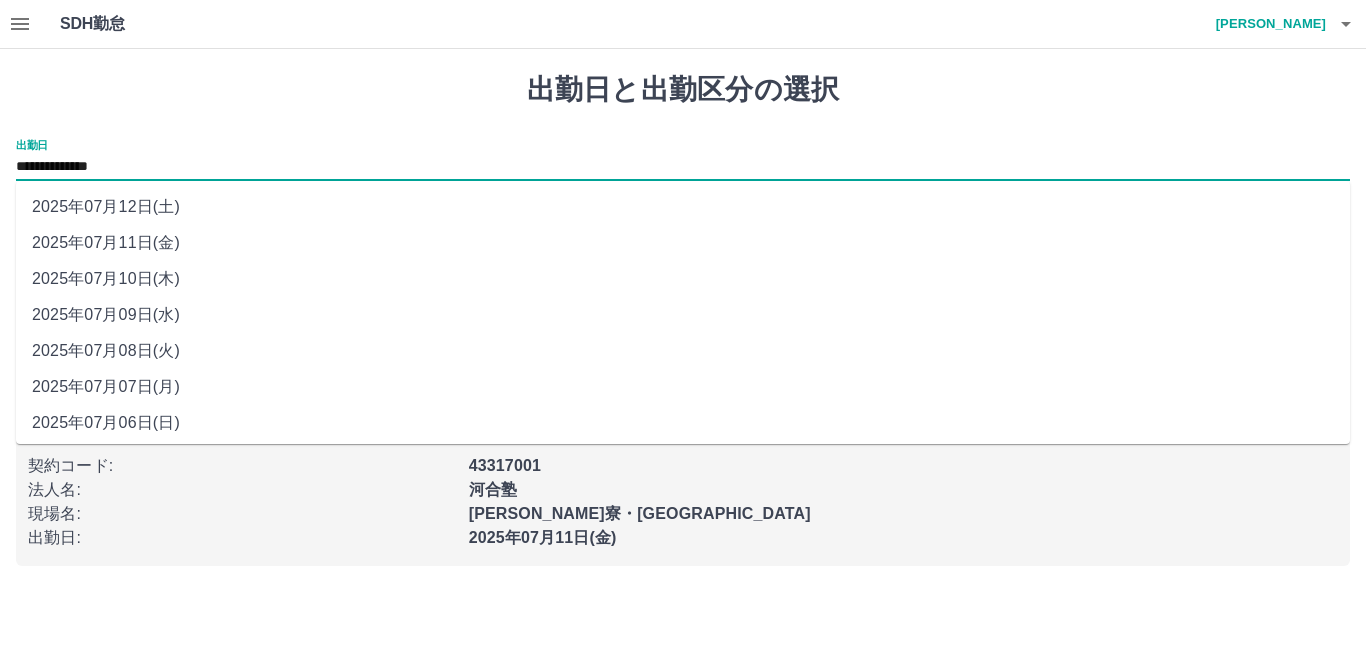 click on "**********" at bounding box center [683, 167] 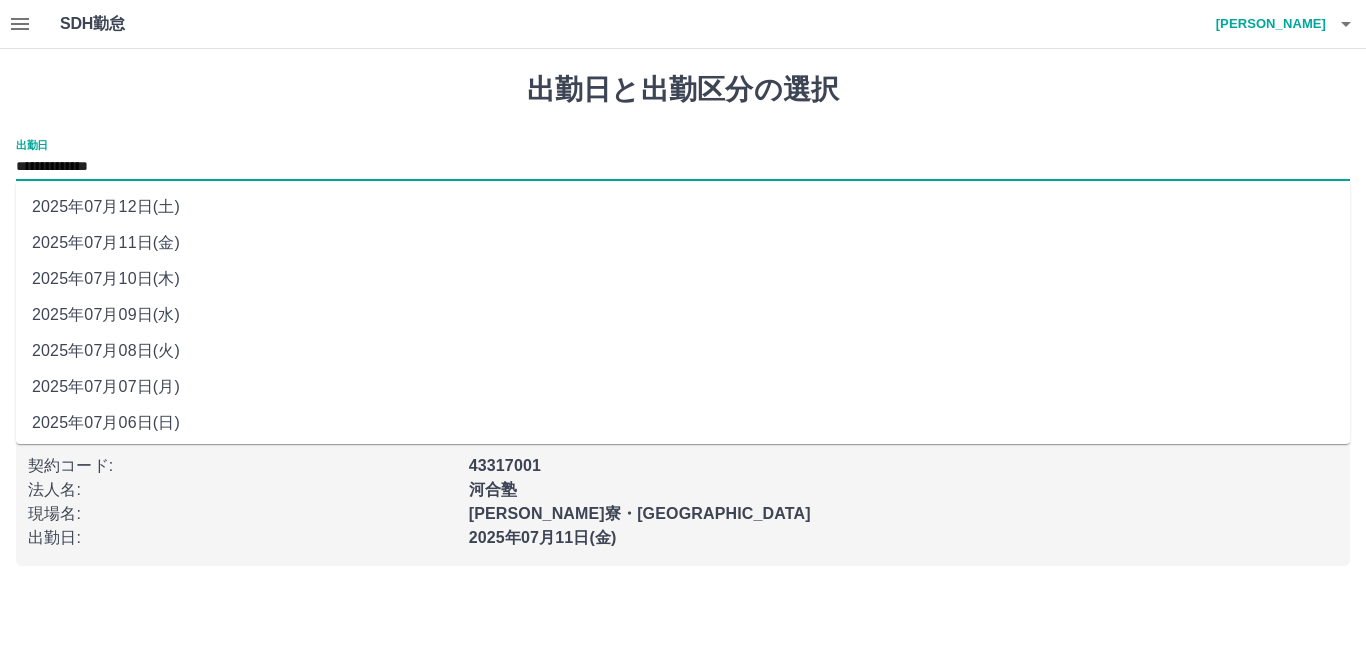 click on "2025年07月09日(水)" at bounding box center (683, 315) 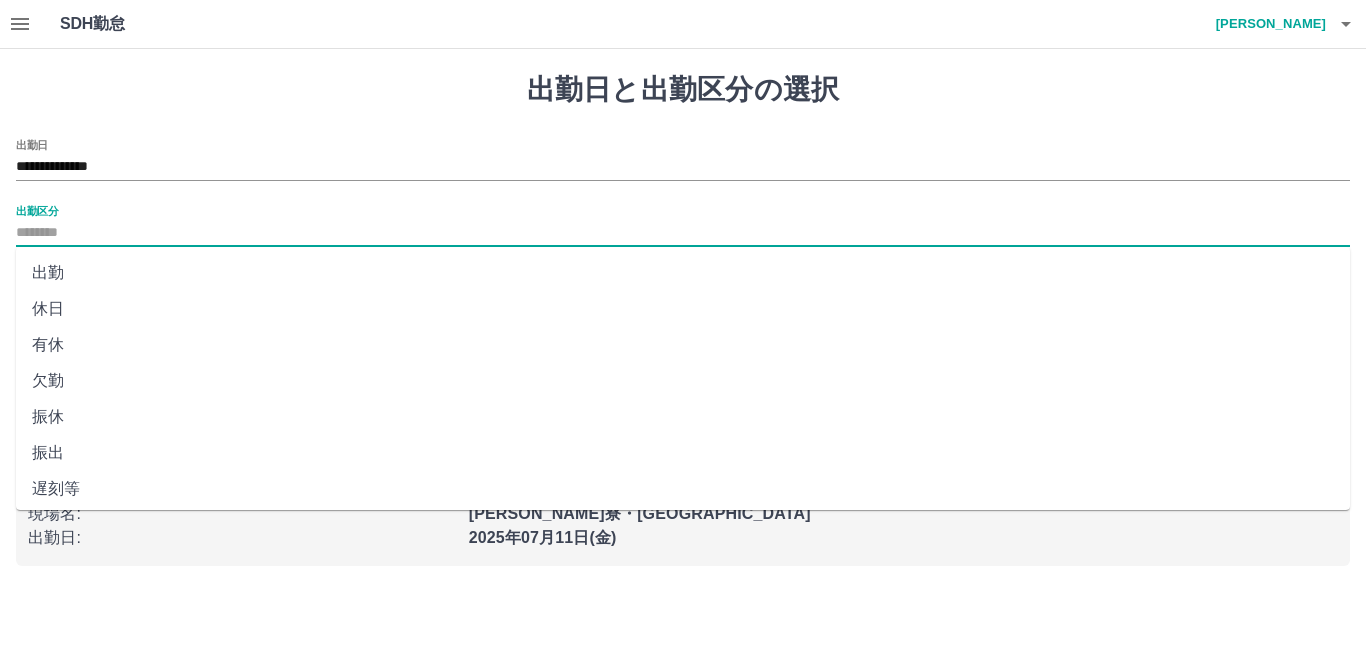 click on "出勤区分" at bounding box center (683, 233) 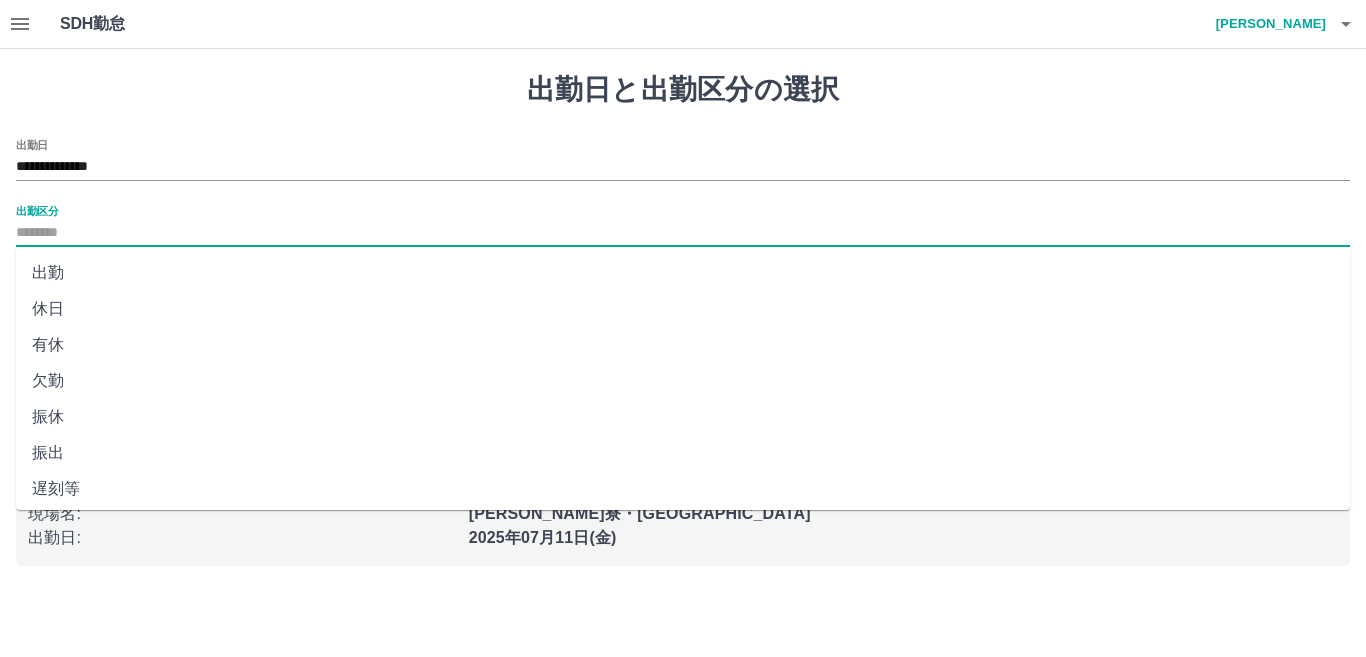 click on "出勤" at bounding box center [683, 273] 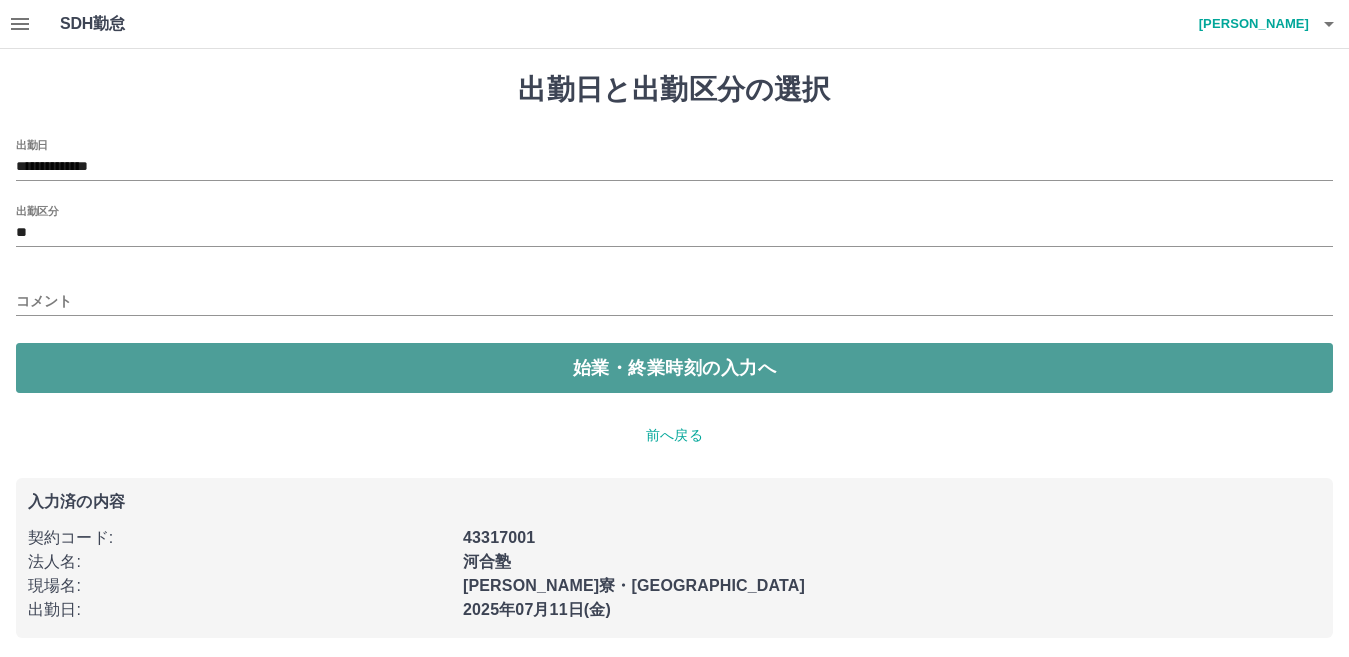 click on "始業・終業時刻の入力へ" at bounding box center [674, 368] 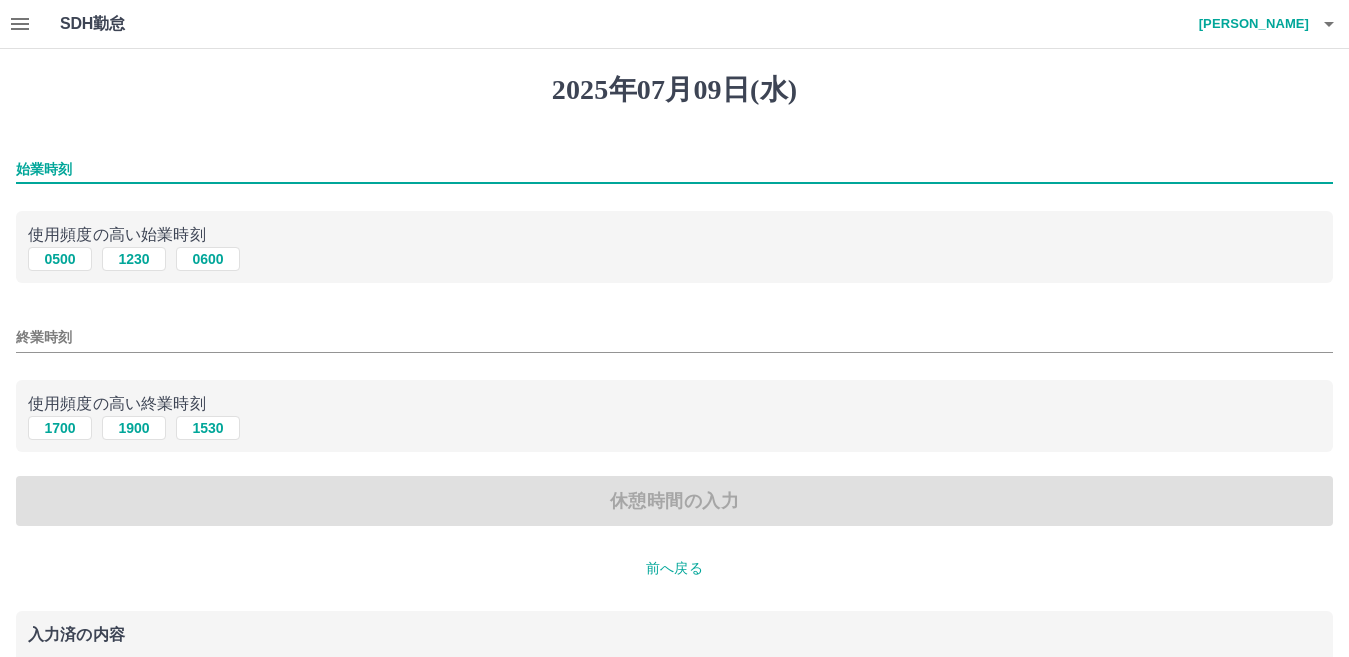 click on "始業時刻" at bounding box center (674, 169) 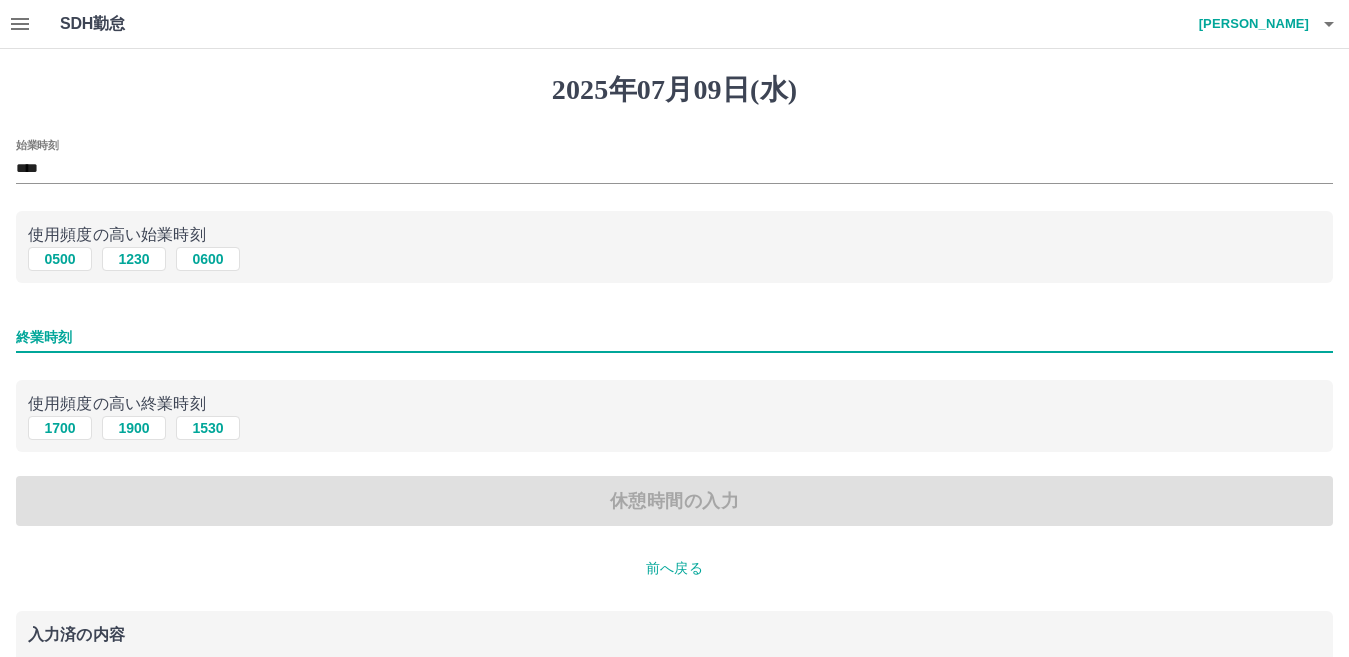 click on "終業時刻" at bounding box center (674, 337) 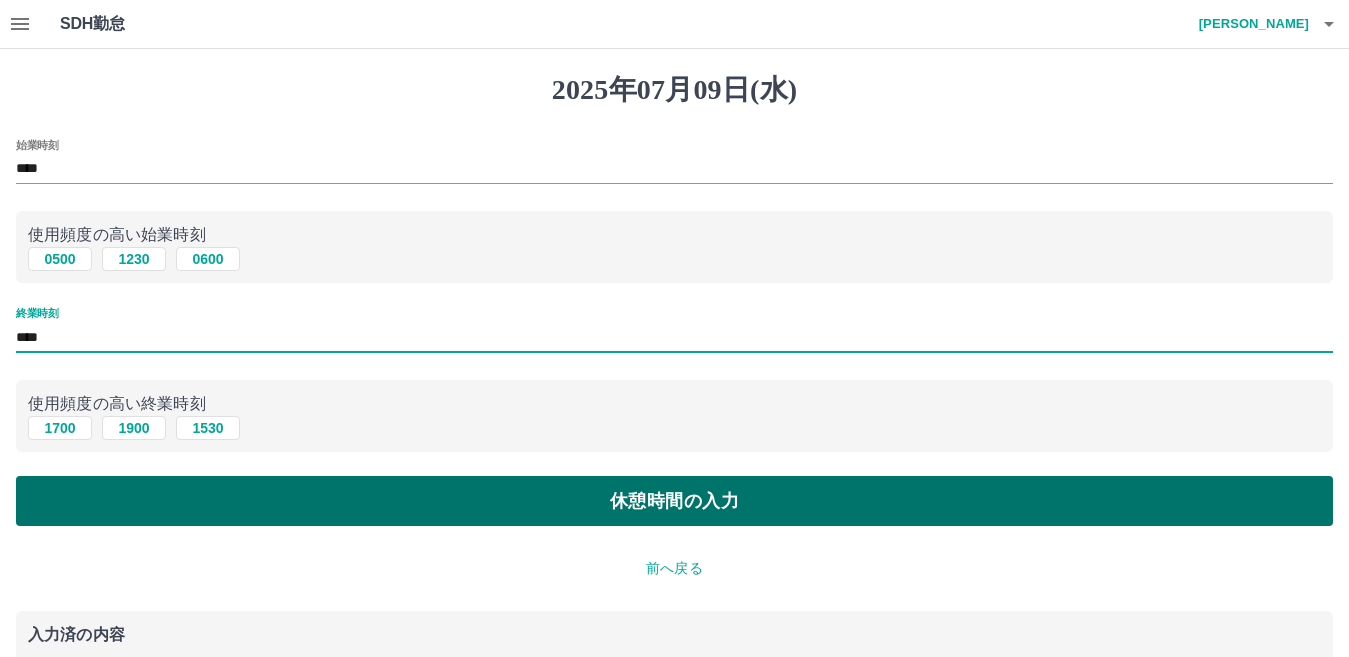 click on "休憩時間の入力" at bounding box center (674, 501) 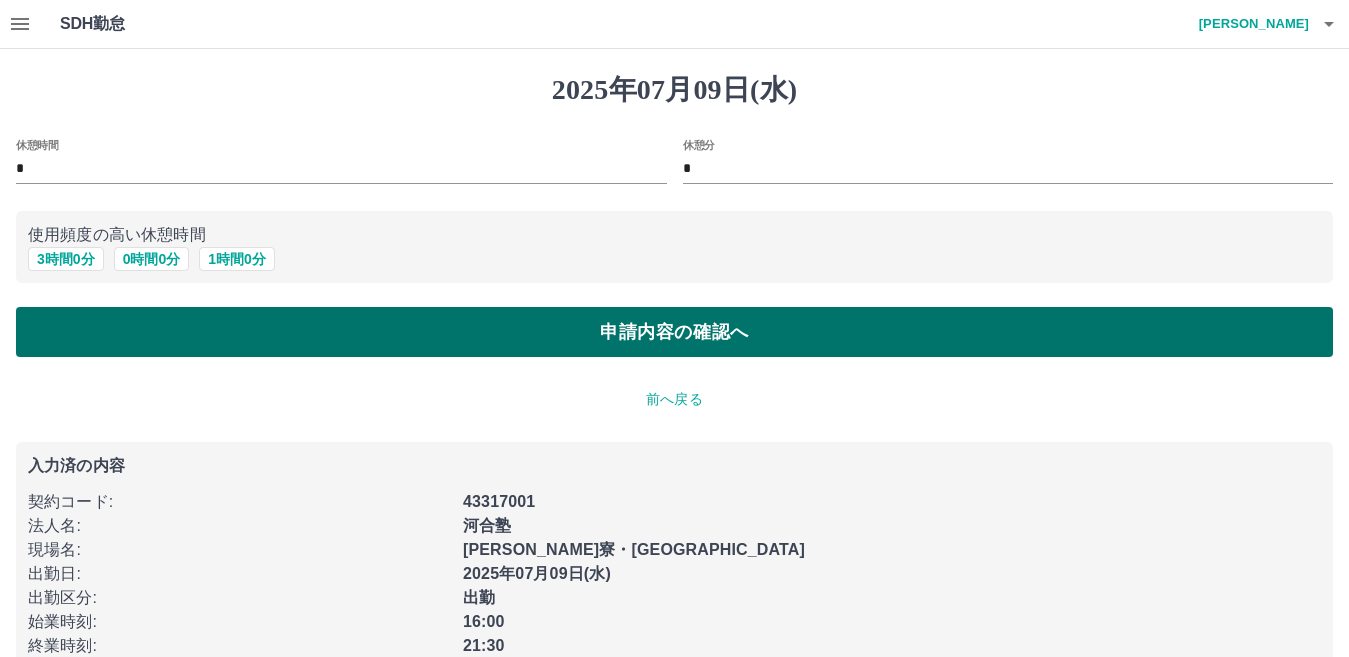 click on "申請内容の確認へ" at bounding box center [674, 332] 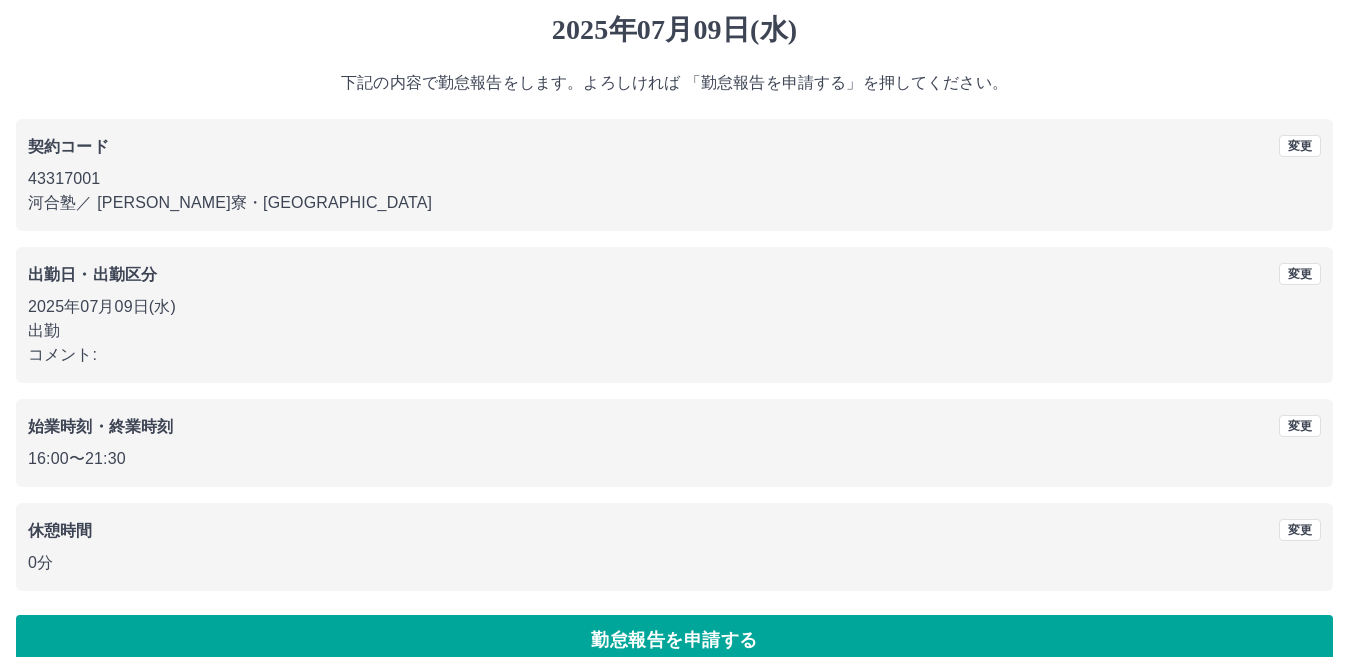 scroll, scrollTop: 92, scrollLeft: 0, axis: vertical 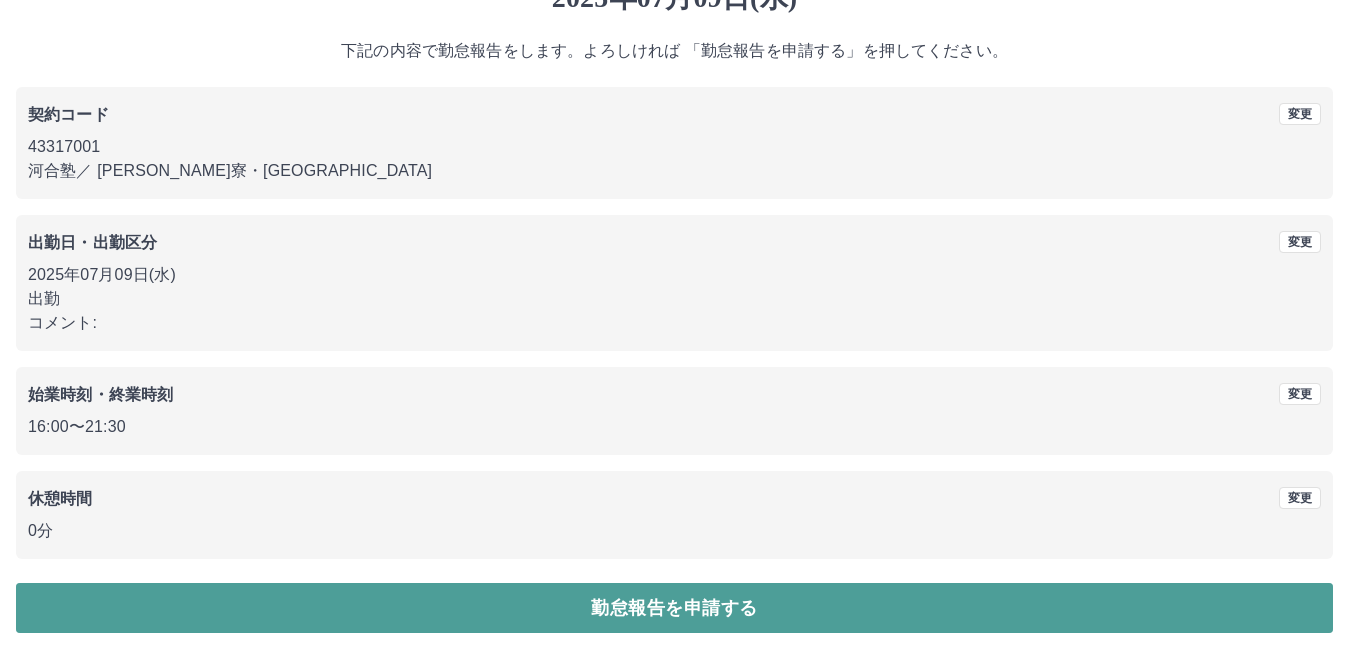click on "勤怠報告を申請する" at bounding box center (674, 608) 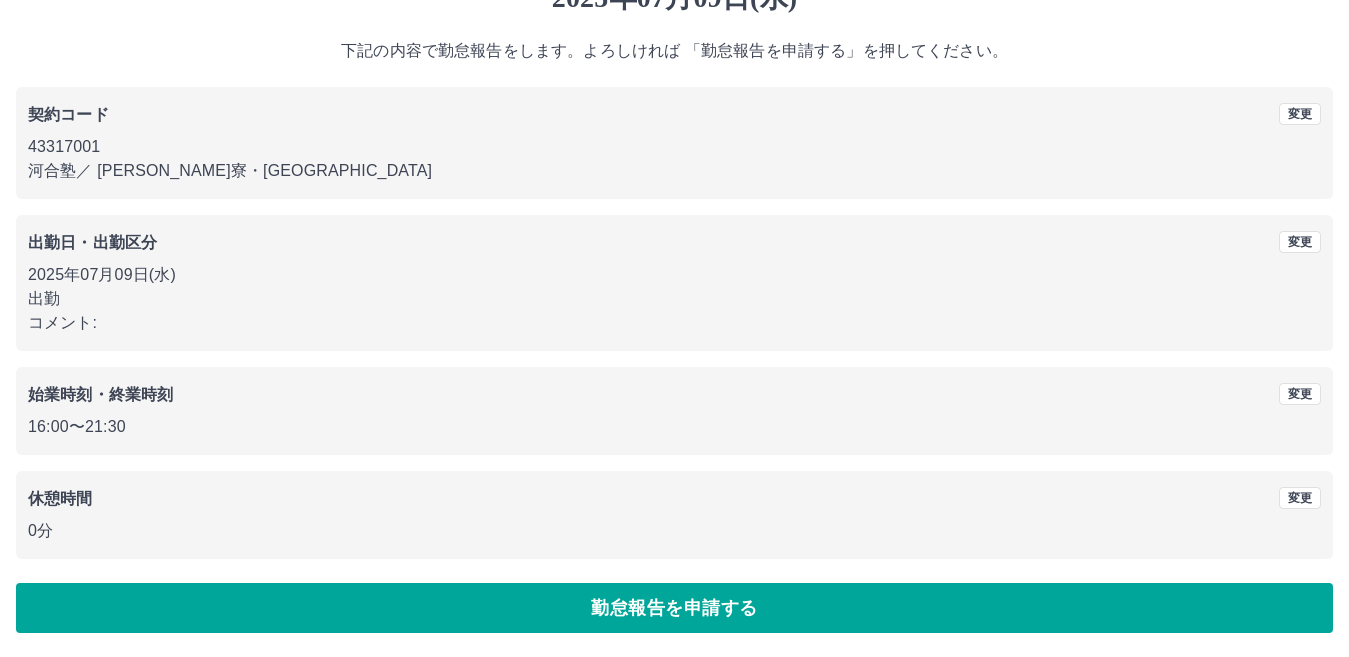 scroll, scrollTop: 0, scrollLeft: 0, axis: both 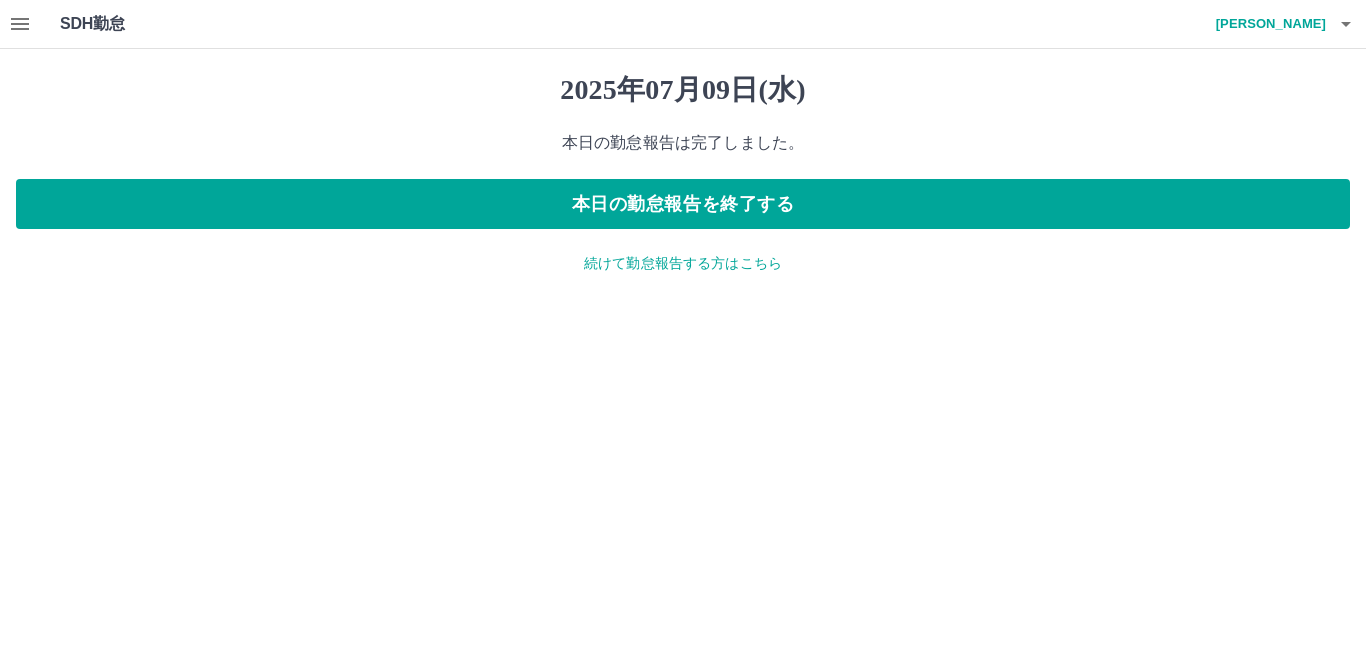 click on "2025年07月09日(水) 本日の勤怠報告は完了しました。 本日の勤怠報告を終了する 続けて勤怠報告する方はこちら" at bounding box center (683, 173) 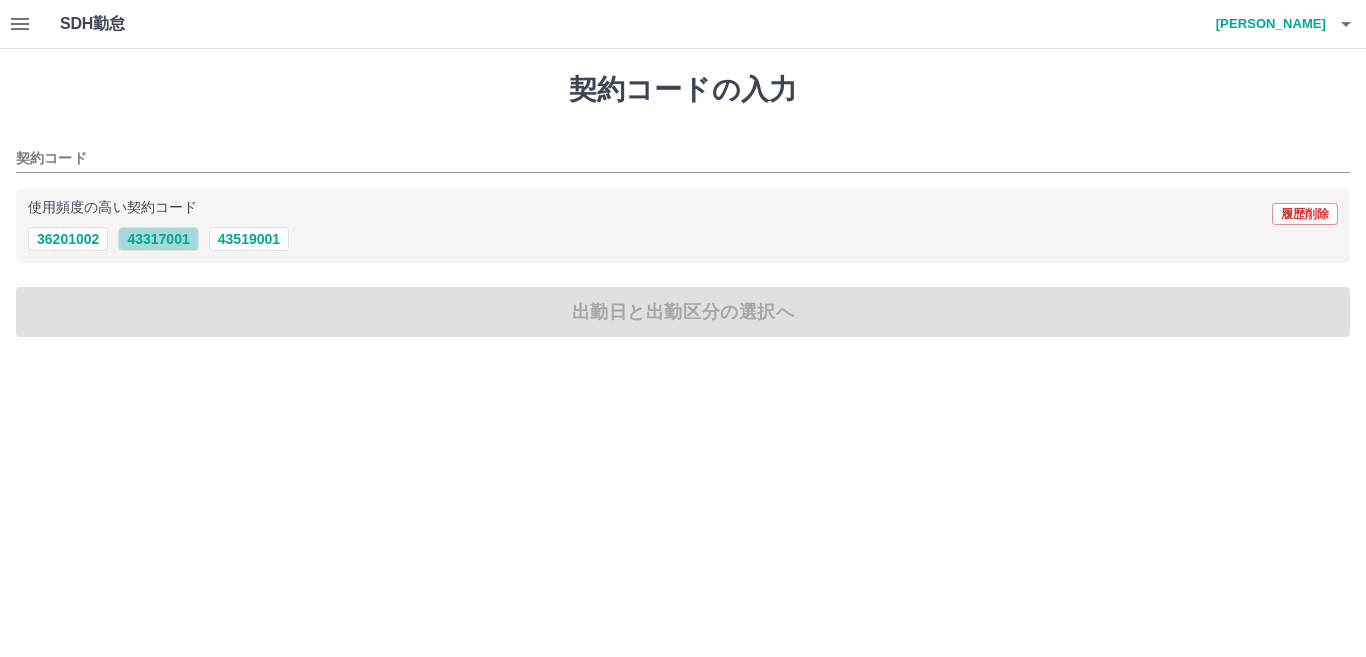 click on "43317001" at bounding box center (158, 239) 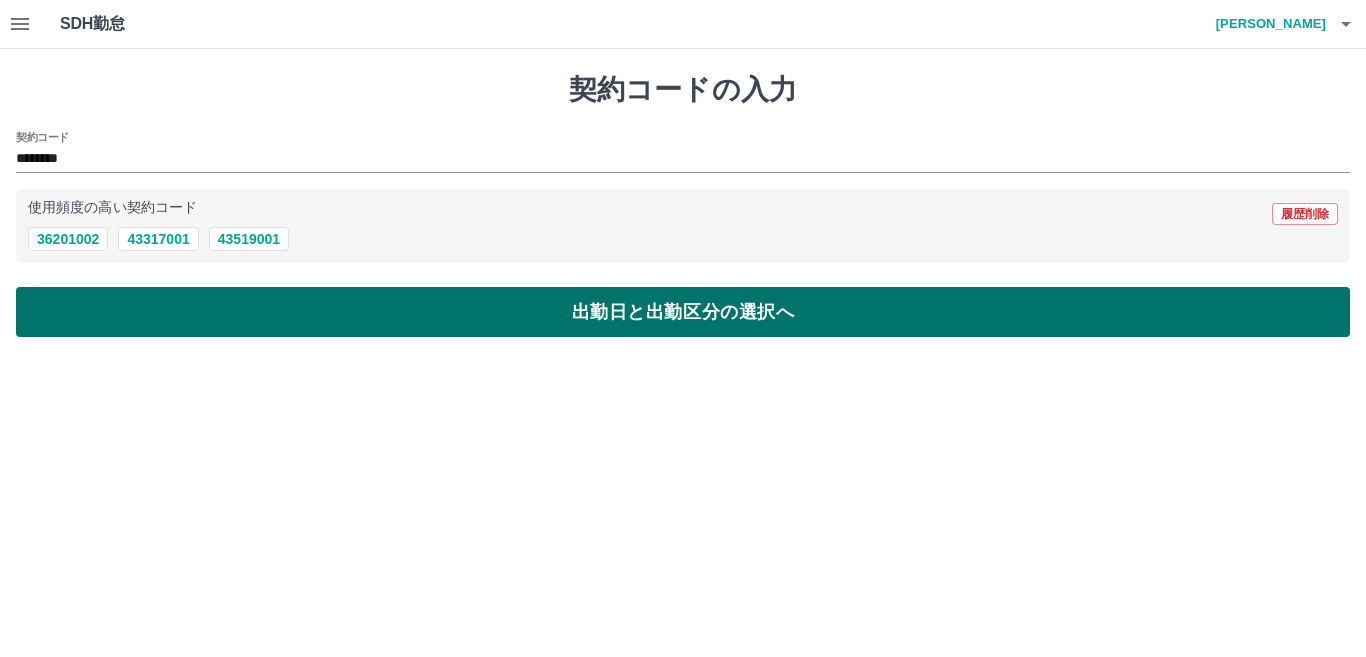 click on "出勤日と出勤区分の選択へ" at bounding box center [683, 312] 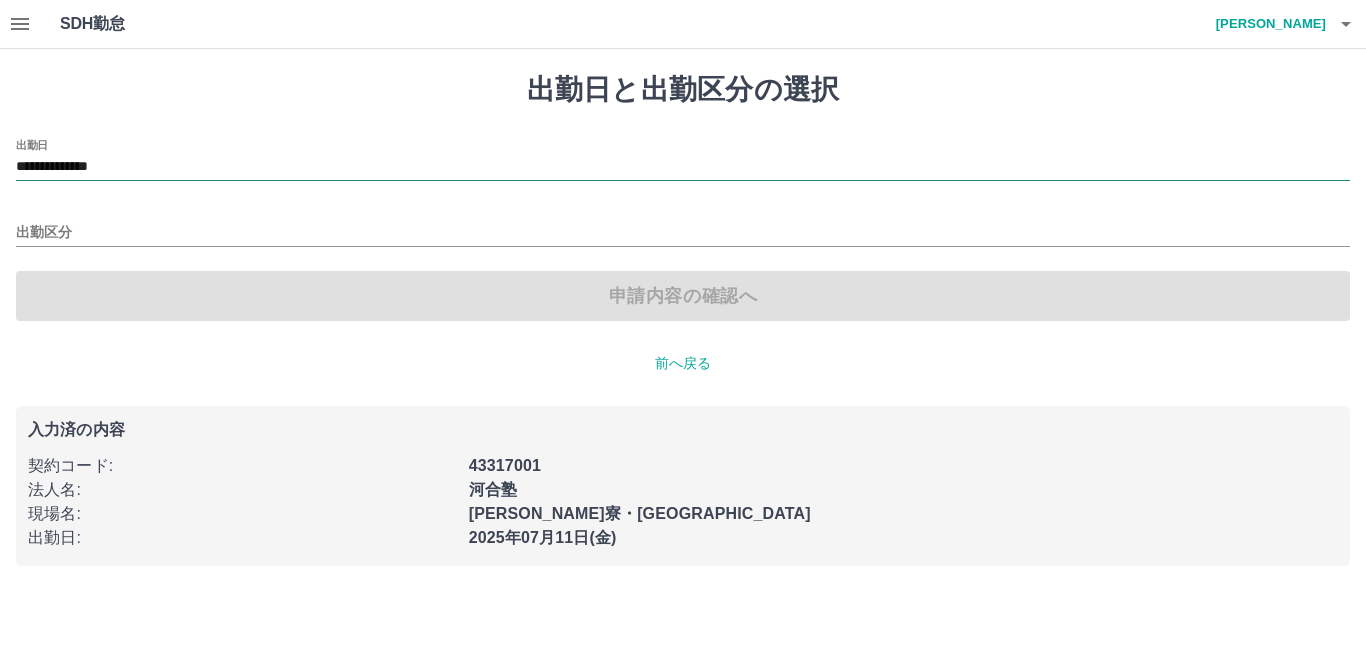 click on "**********" at bounding box center [683, 167] 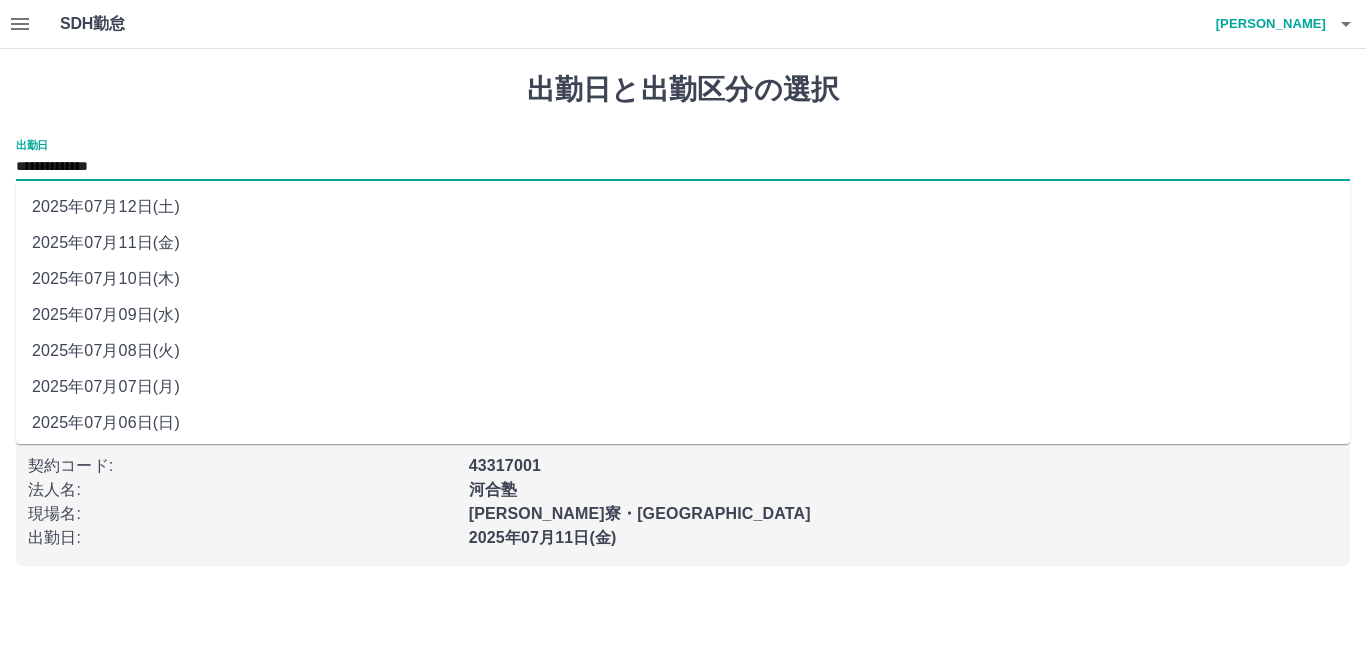 click on "2025年07月10日(木)" at bounding box center (683, 279) 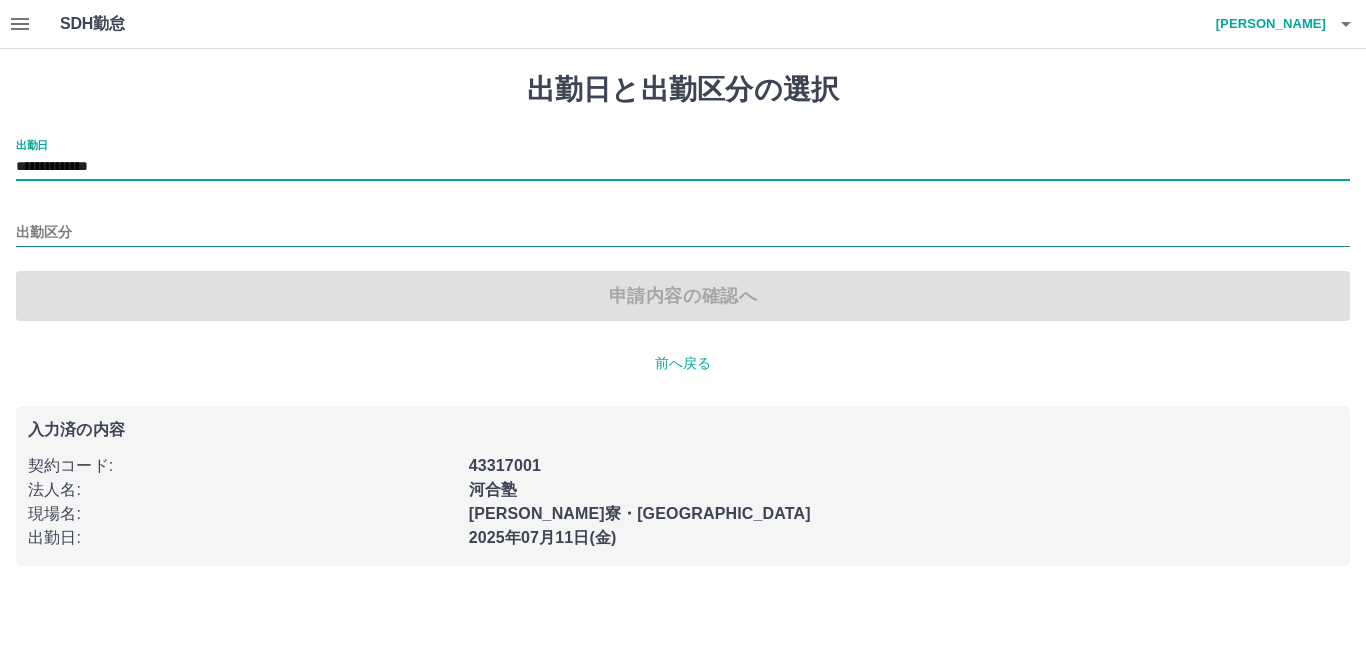 click on "出勤区分" at bounding box center [683, 233] 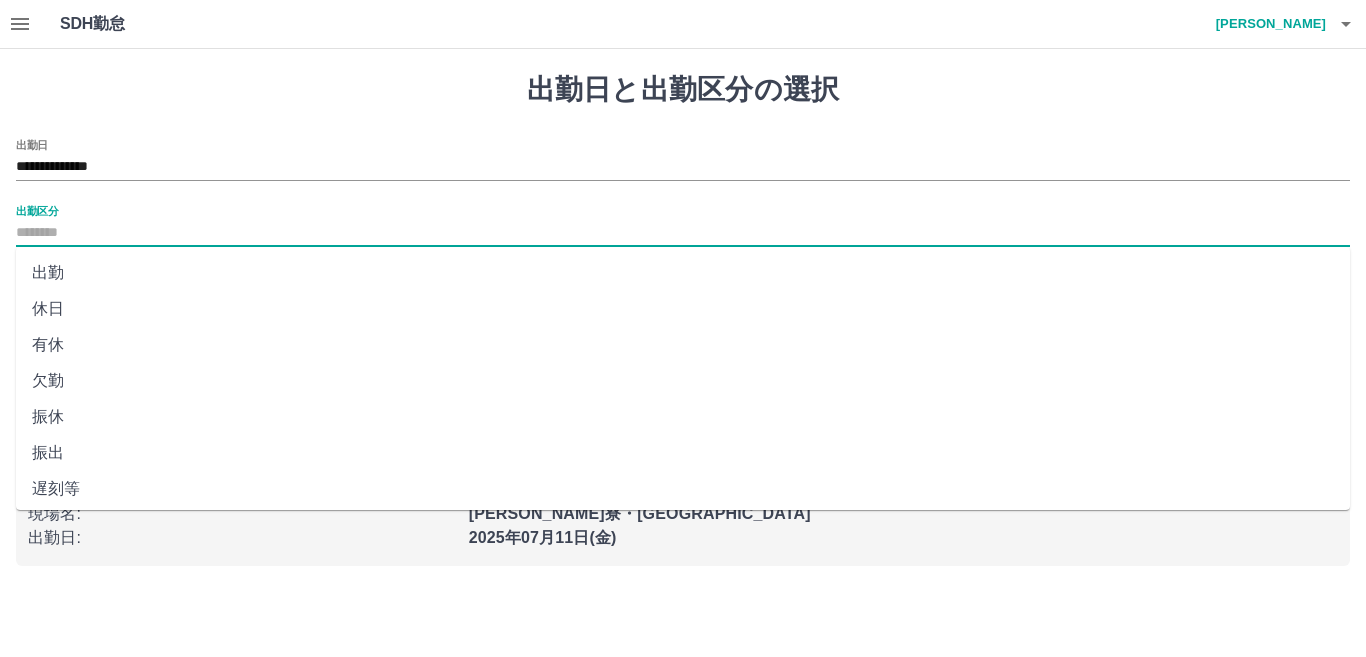 click on "休日" at bounding box center [683, 309] 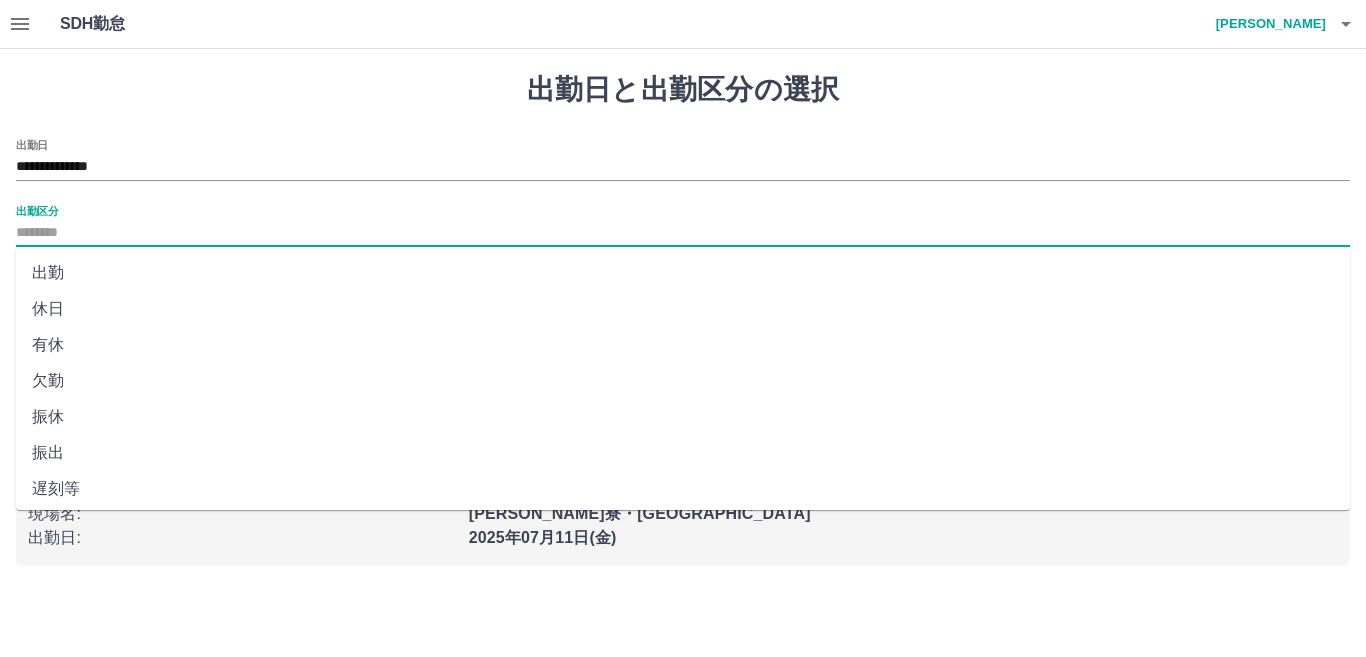 type on "**" 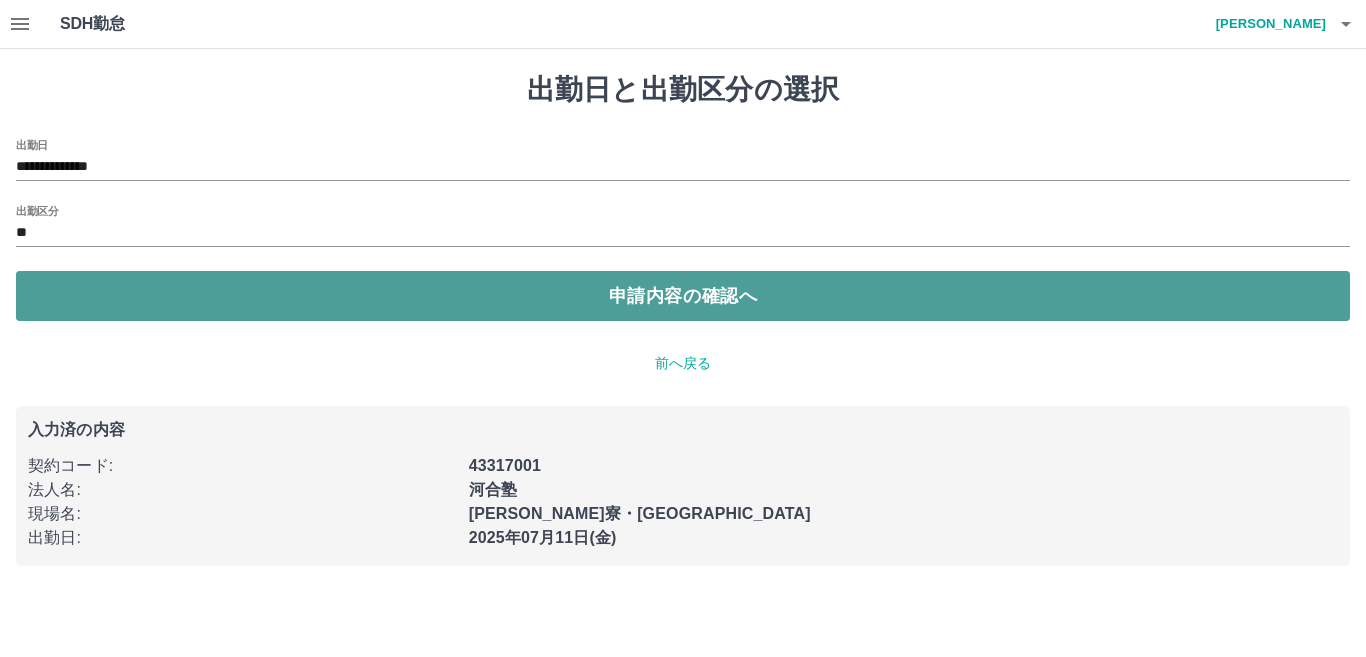 click on "申請内容の確認へ" at bounding box center (683, 296) 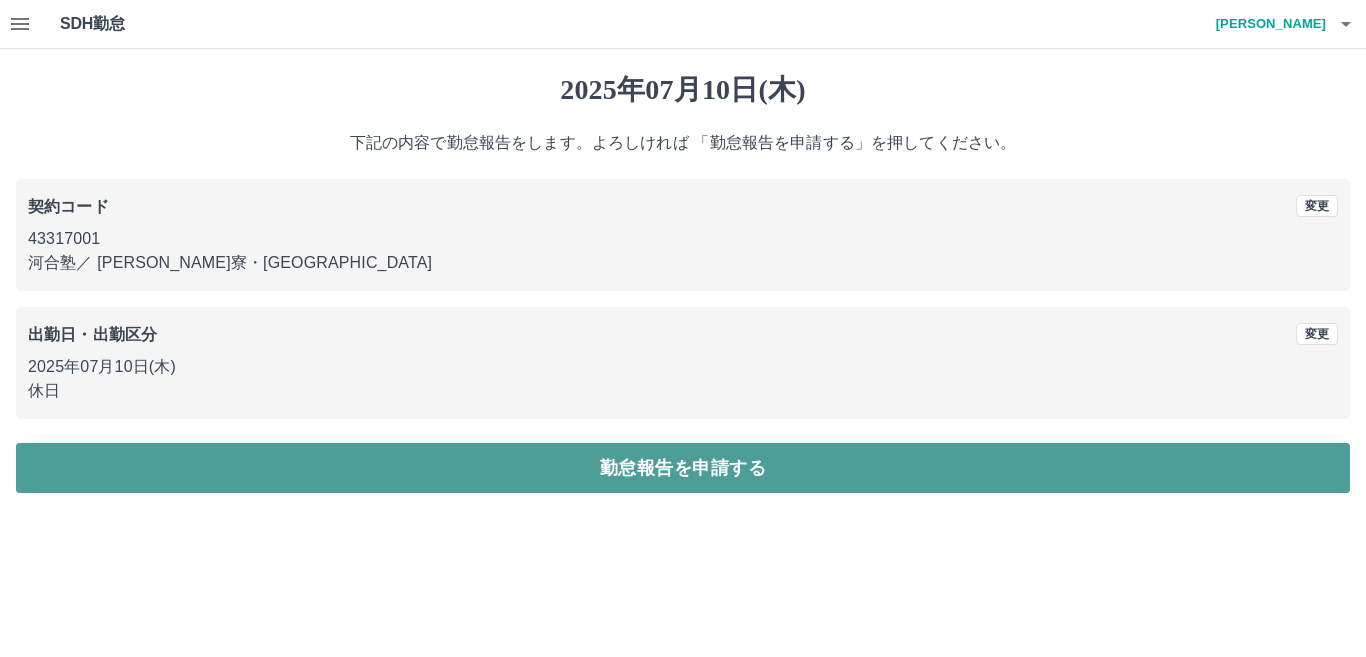 click on "勤怠報告を申請する" at bounding box center [683, 468] 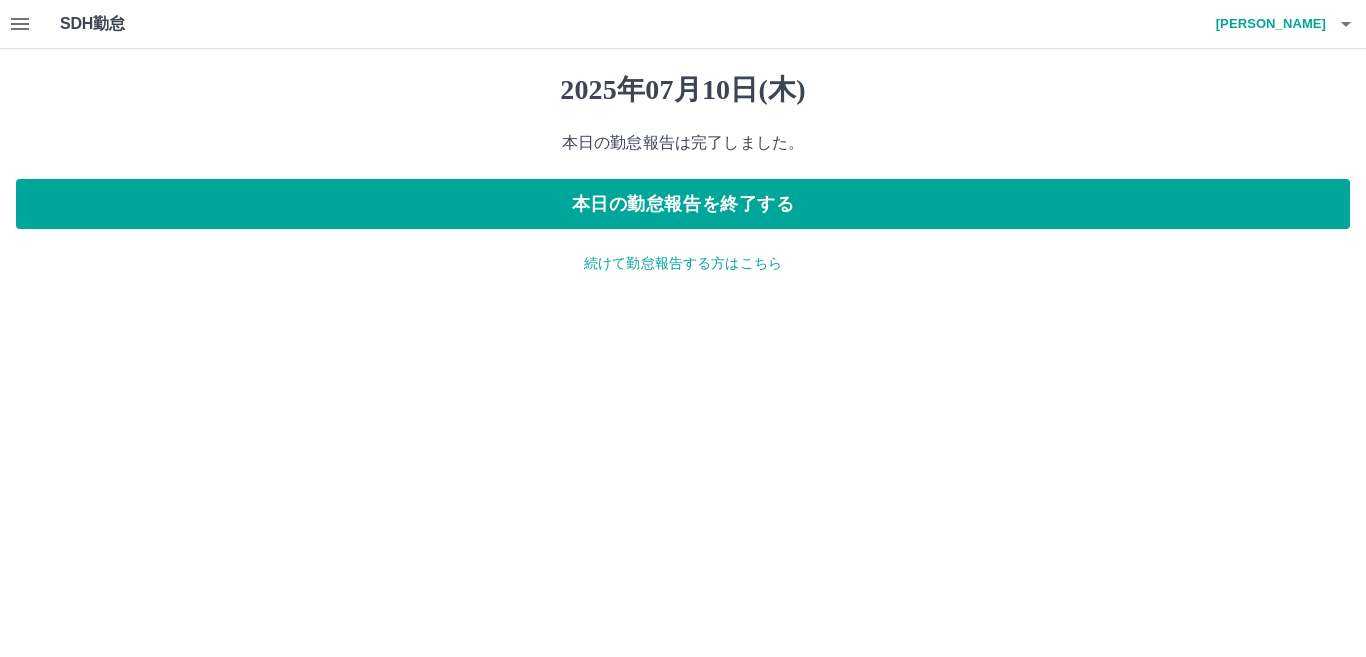 click on "続けて勤怠報告する方はこちら" at bounding box center [683, 263] 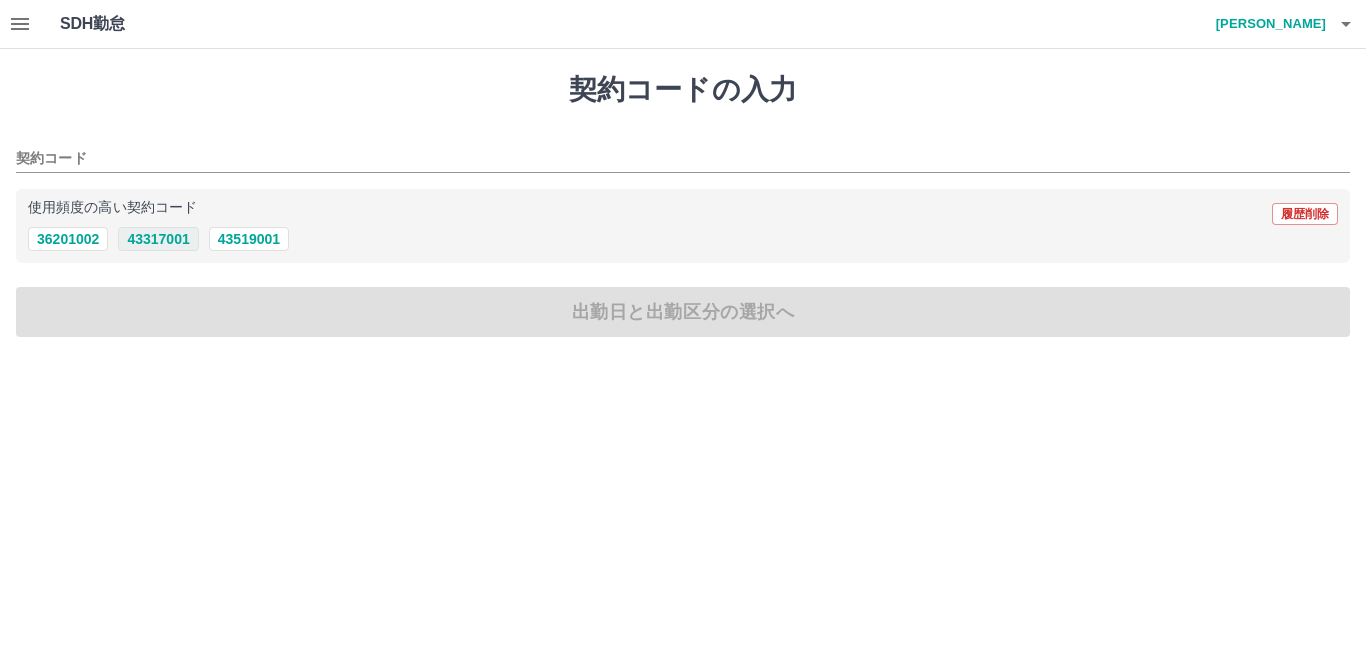 click on "43317001" at bounding box center (158, 239) 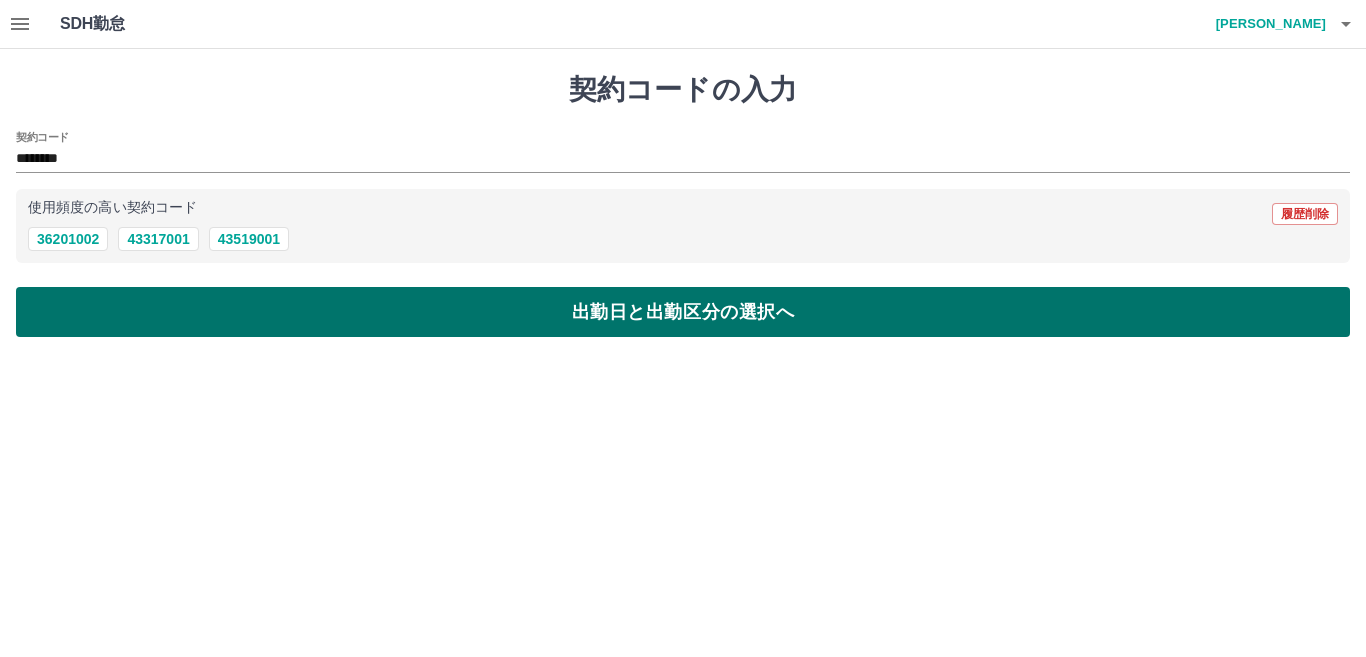 click on "出勤日と出勤区分の選択へ" at bounding box center [683, 312] 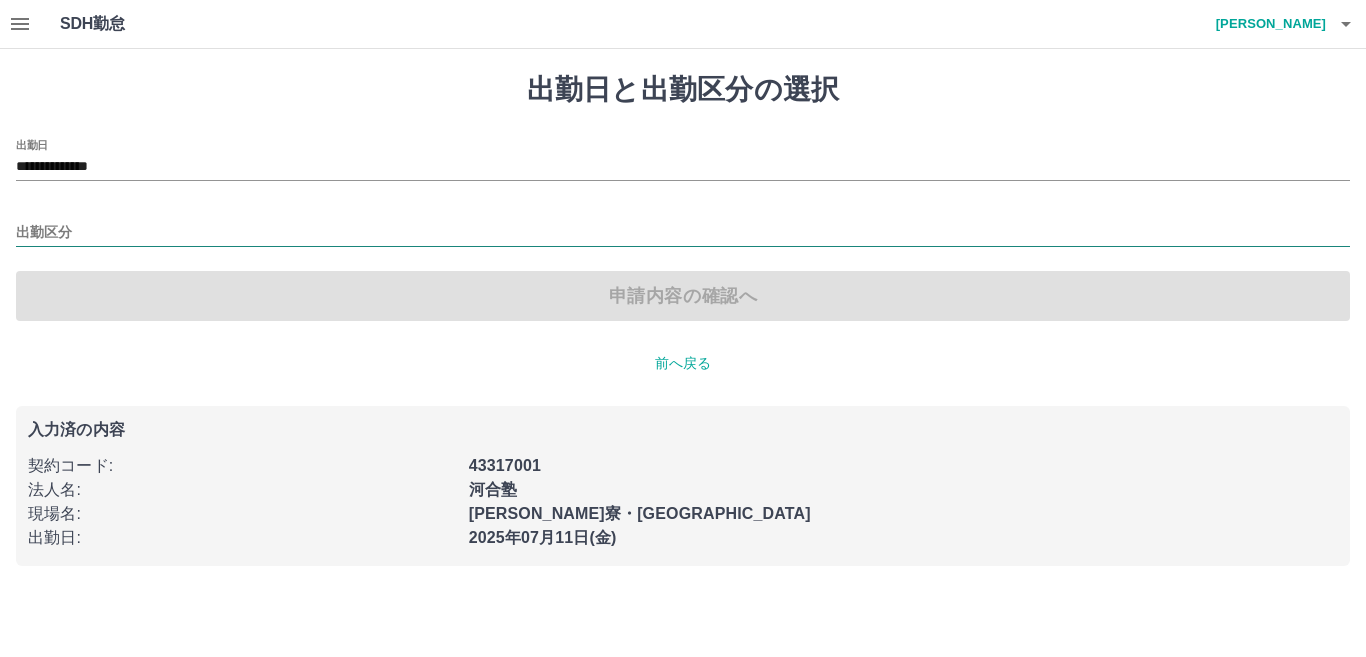 click on "出勤区分" at bounding box center (683, 233) 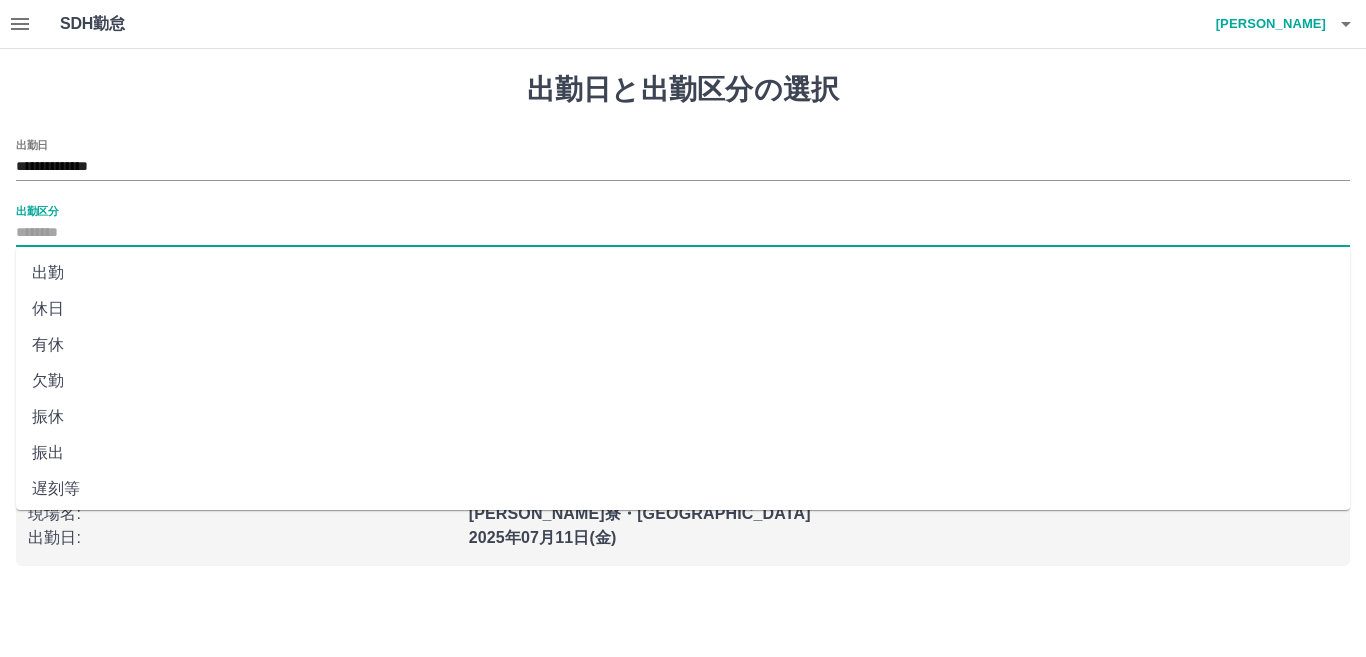 click on "出勤" at bounding box center (683, 273) 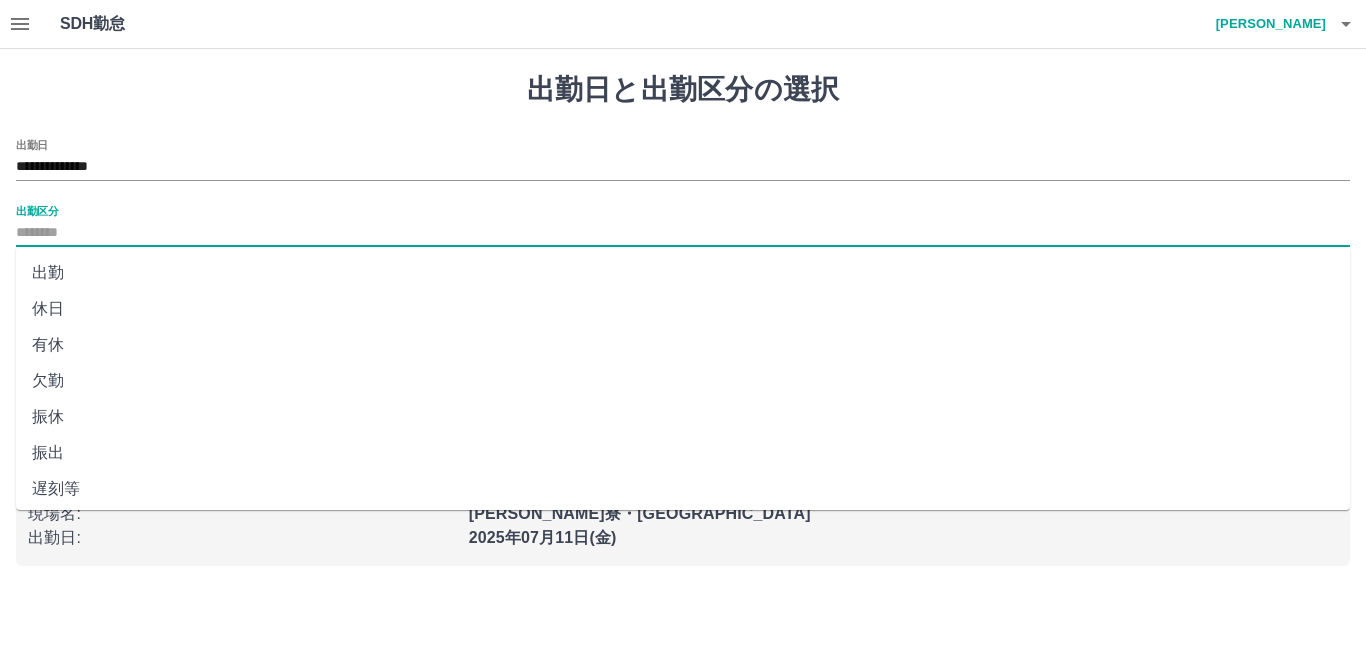 type on "**" 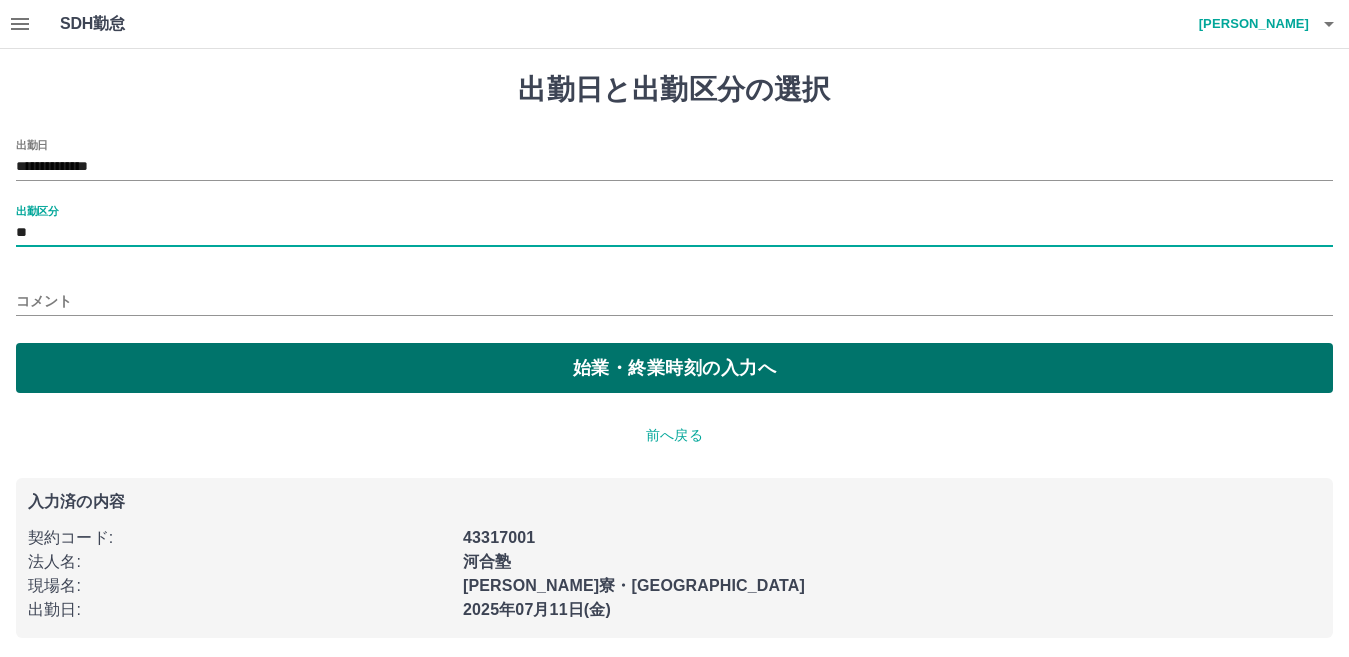 click on "始業・終業時刻の入力へ" at bounding box center [674, 368] 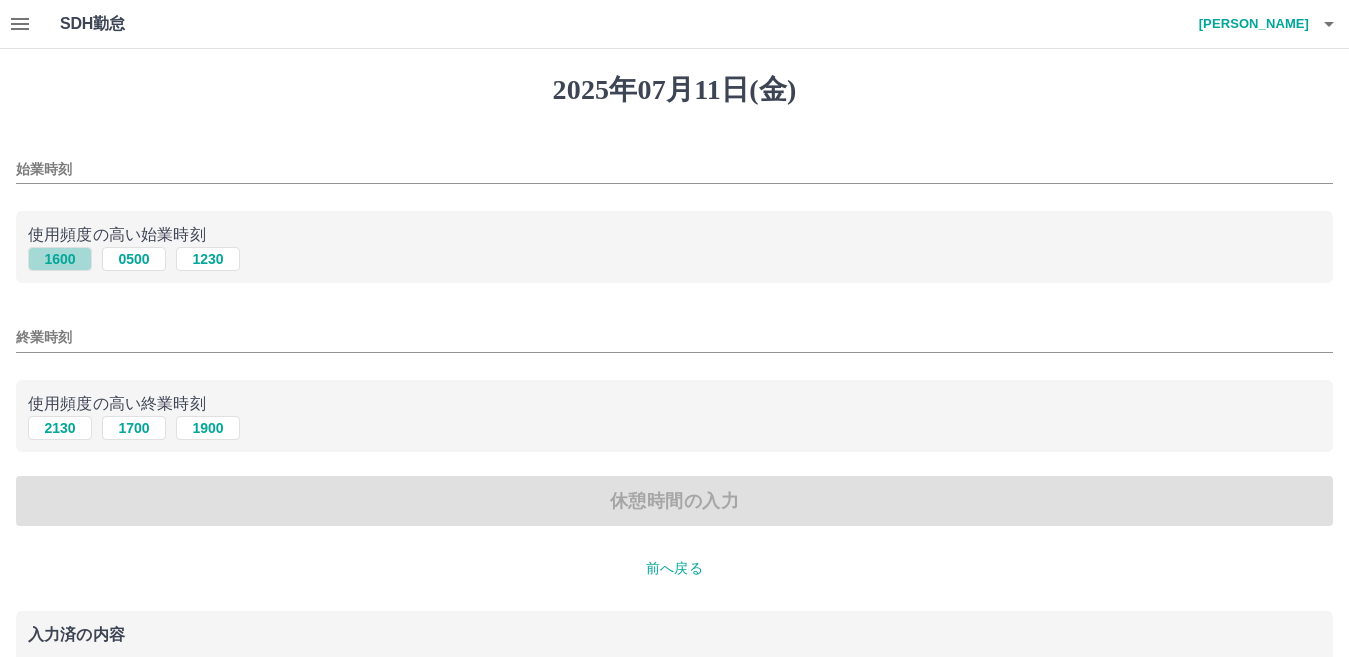 click on "1600" at bounding box center (60, 259) 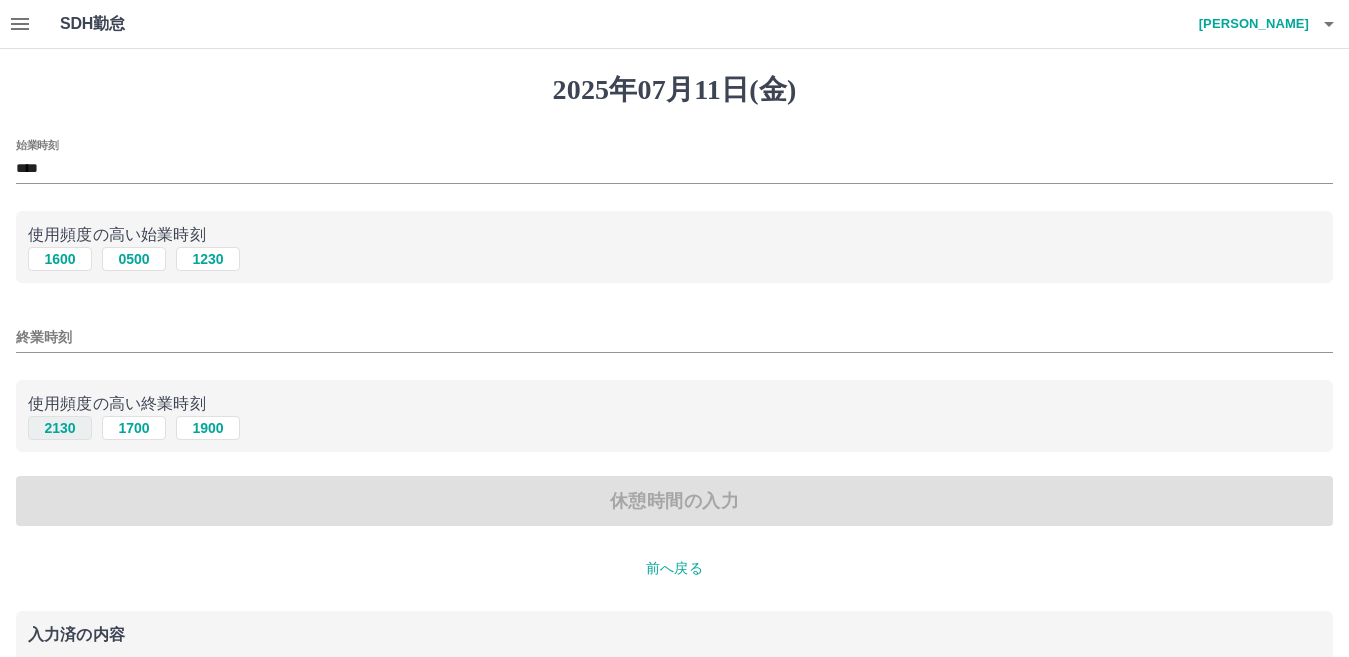click on "2130" at bounding box center (60, 428) 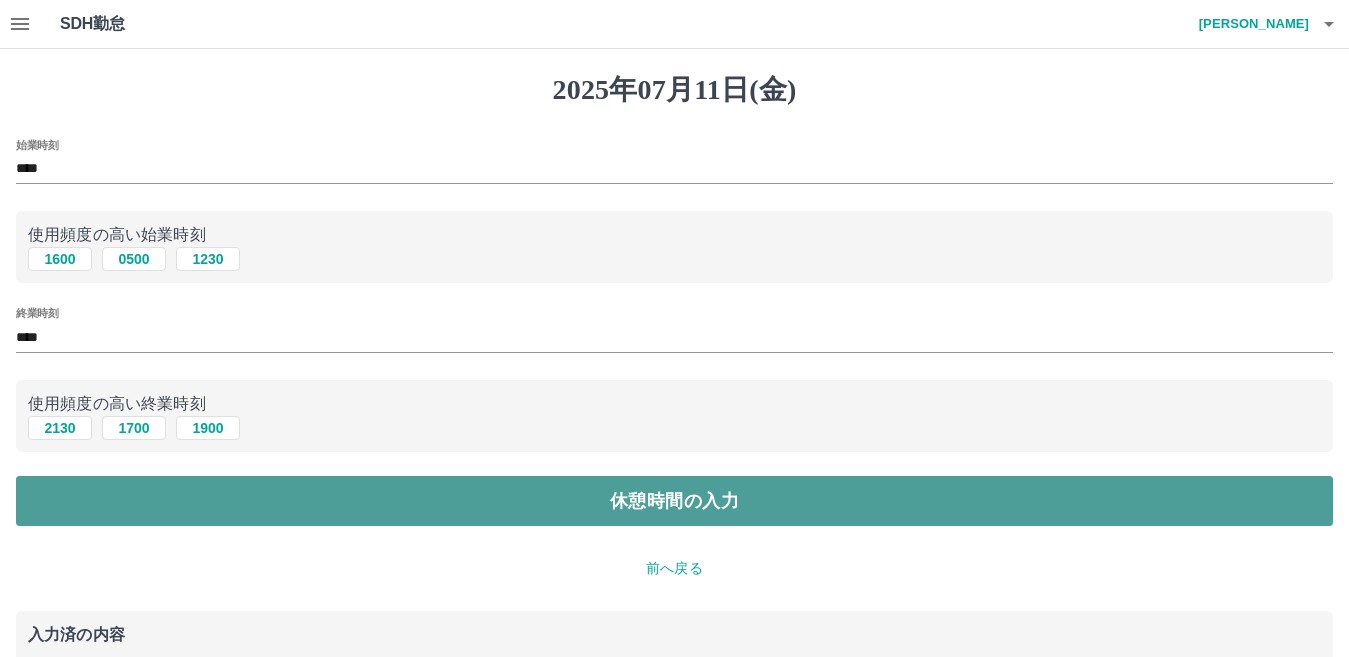 click on "休憩時間の入力" at bounding box center [674, 501] 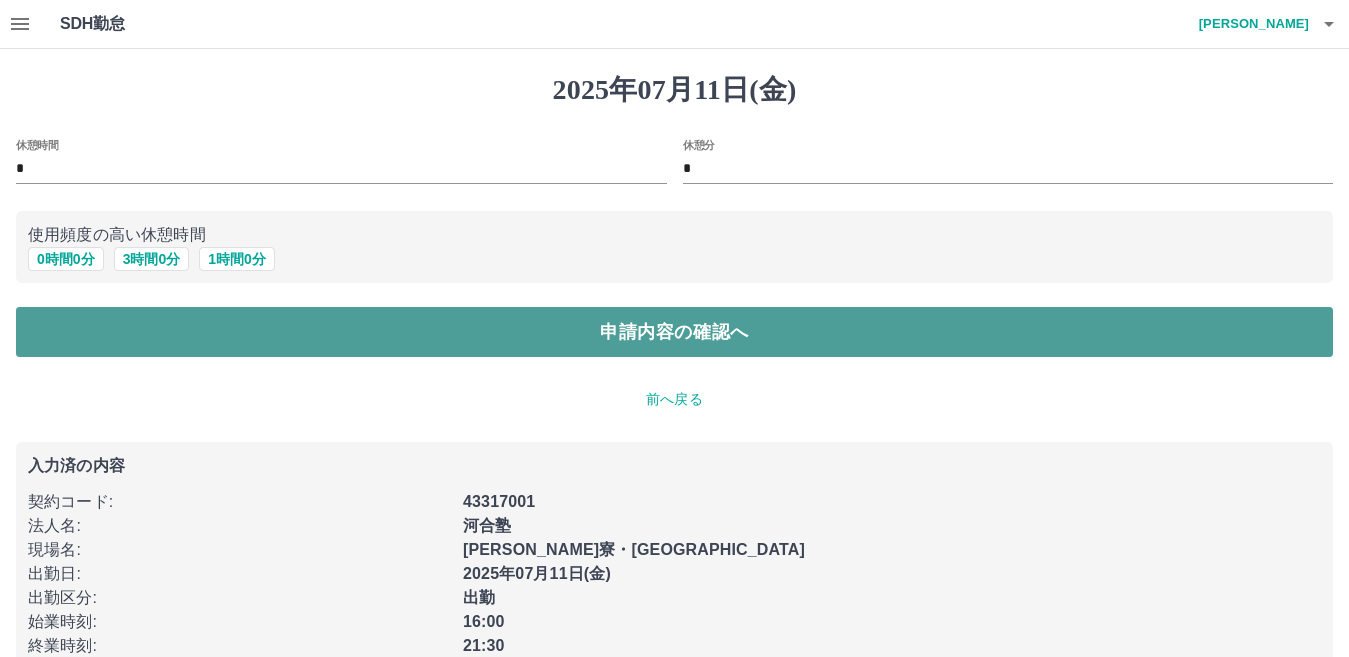 click on "申請内容の確認へ" at bounding box center (674, 332) 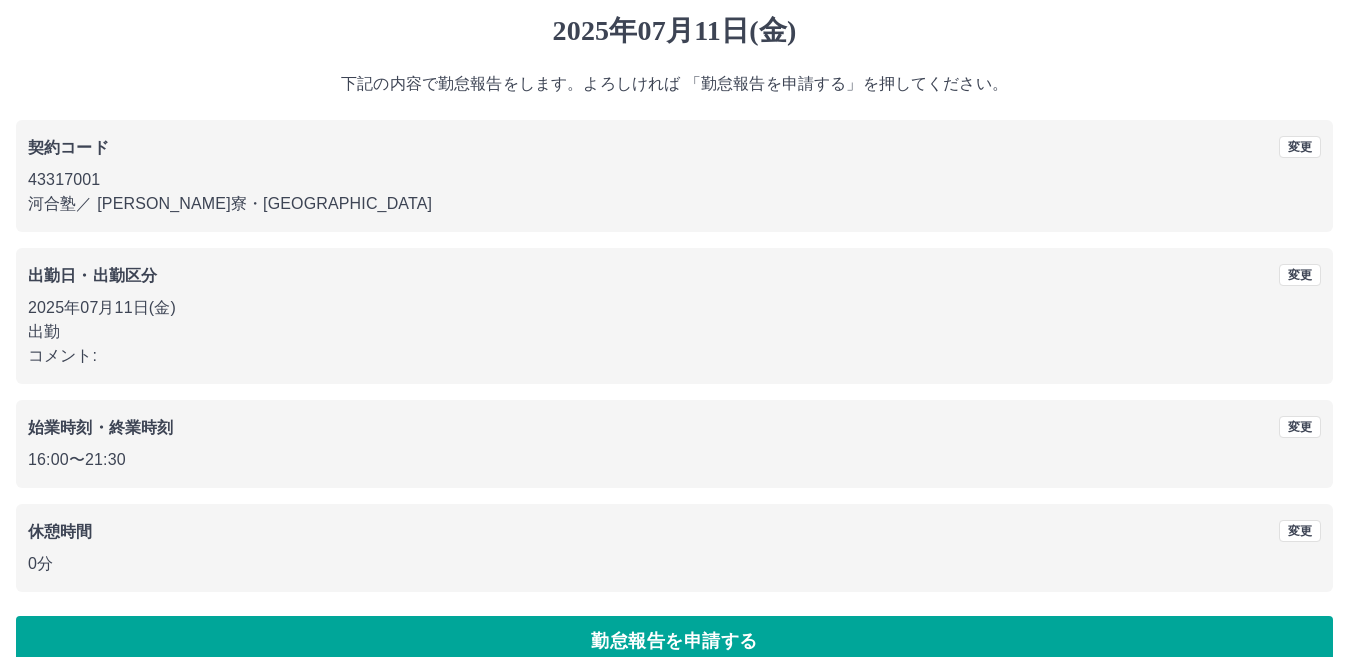 scroll, scrollTop: 92, scrollLeft: 0, axis: vertical 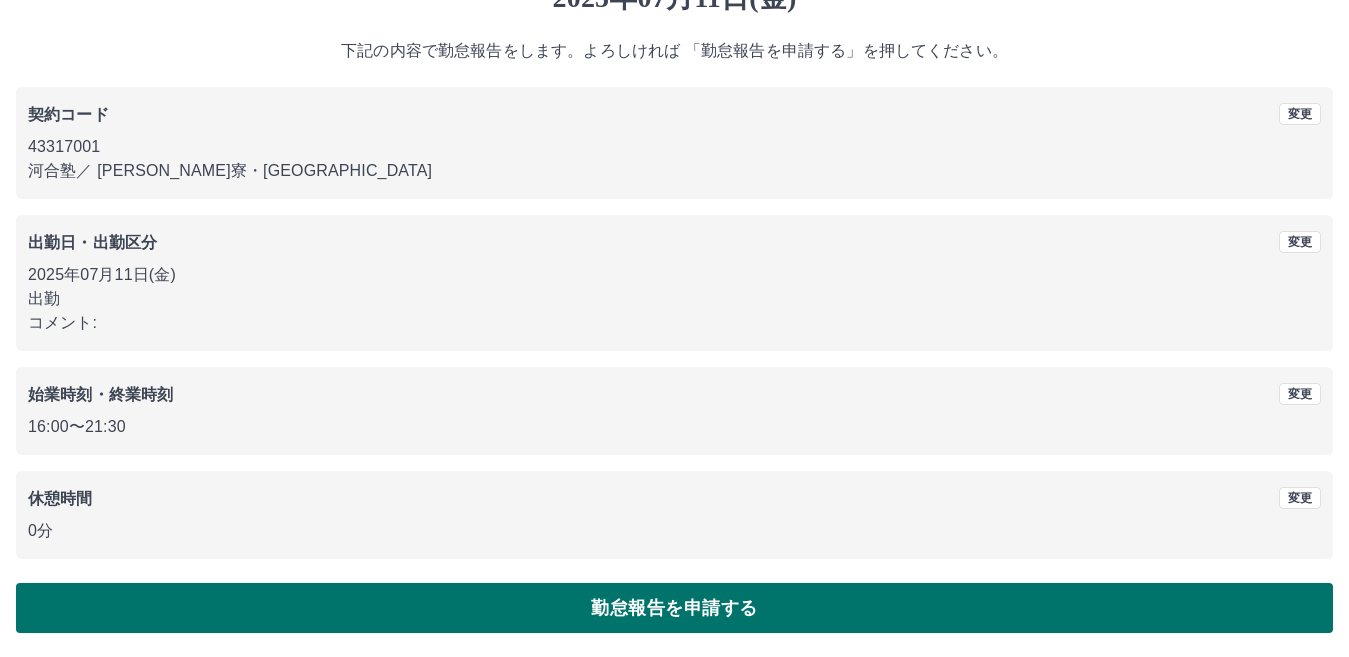 click on "勤怠報告を申請する" at bounding box center [674, 608] 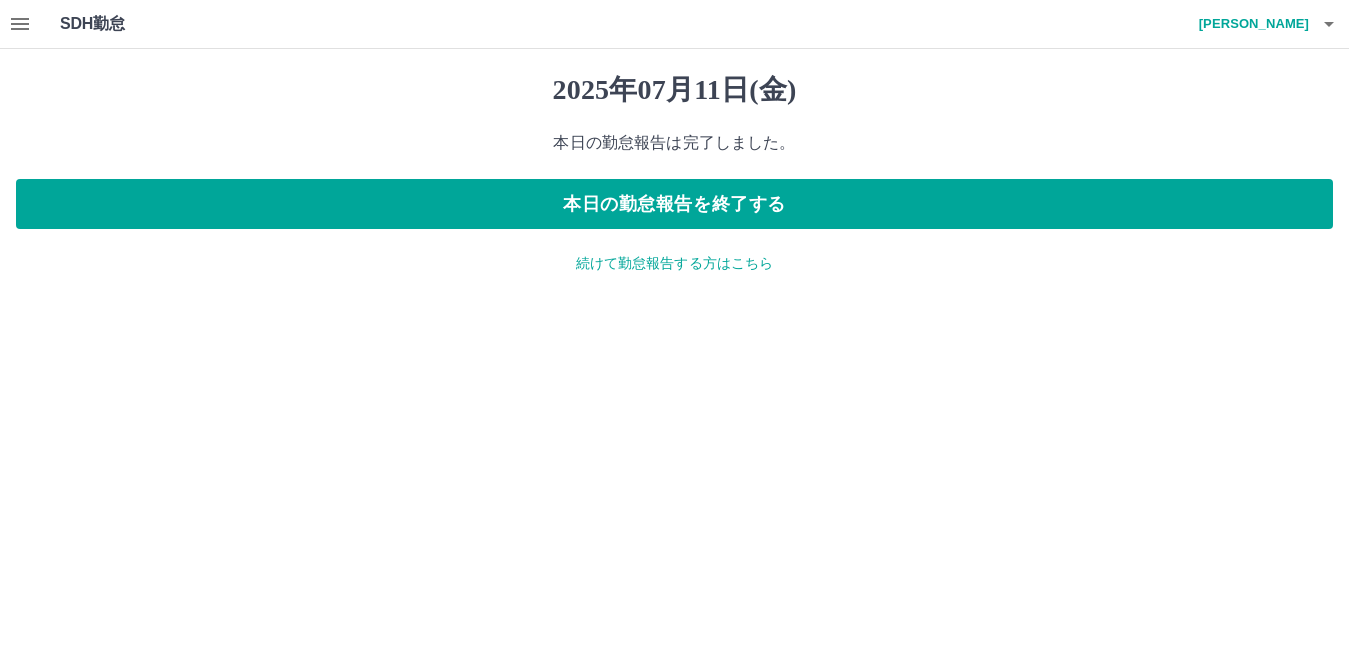 scroll, scrollTop: 0, scrollLeft: 0, axis: both 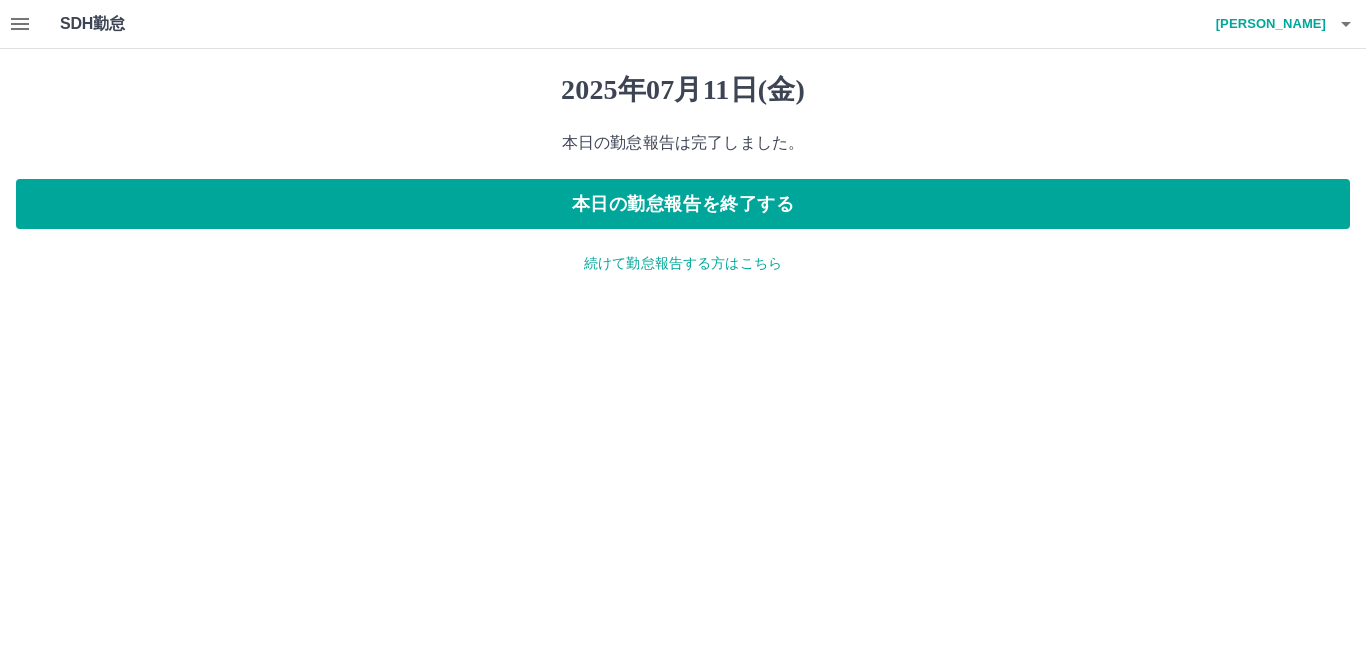 click on "続けて勤怠報告する方はこちら" at bounding box center (683, 263) 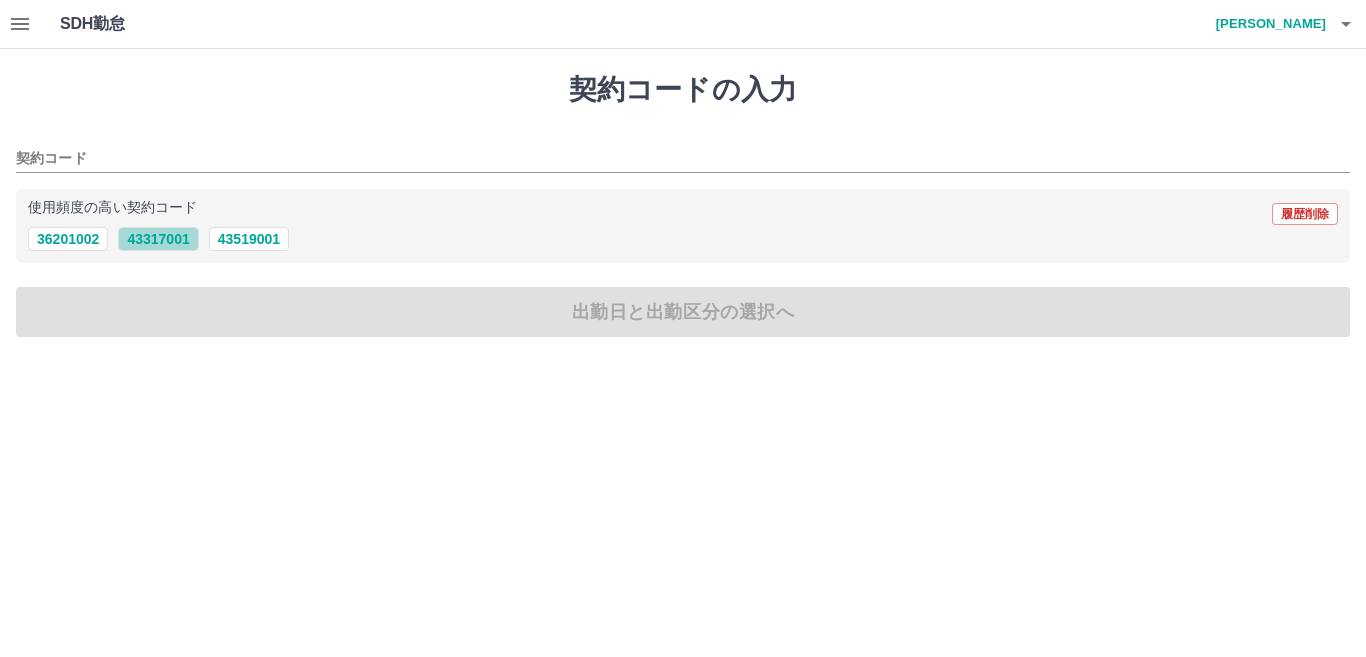 click on "43317001" at bounding box center [158, 239] 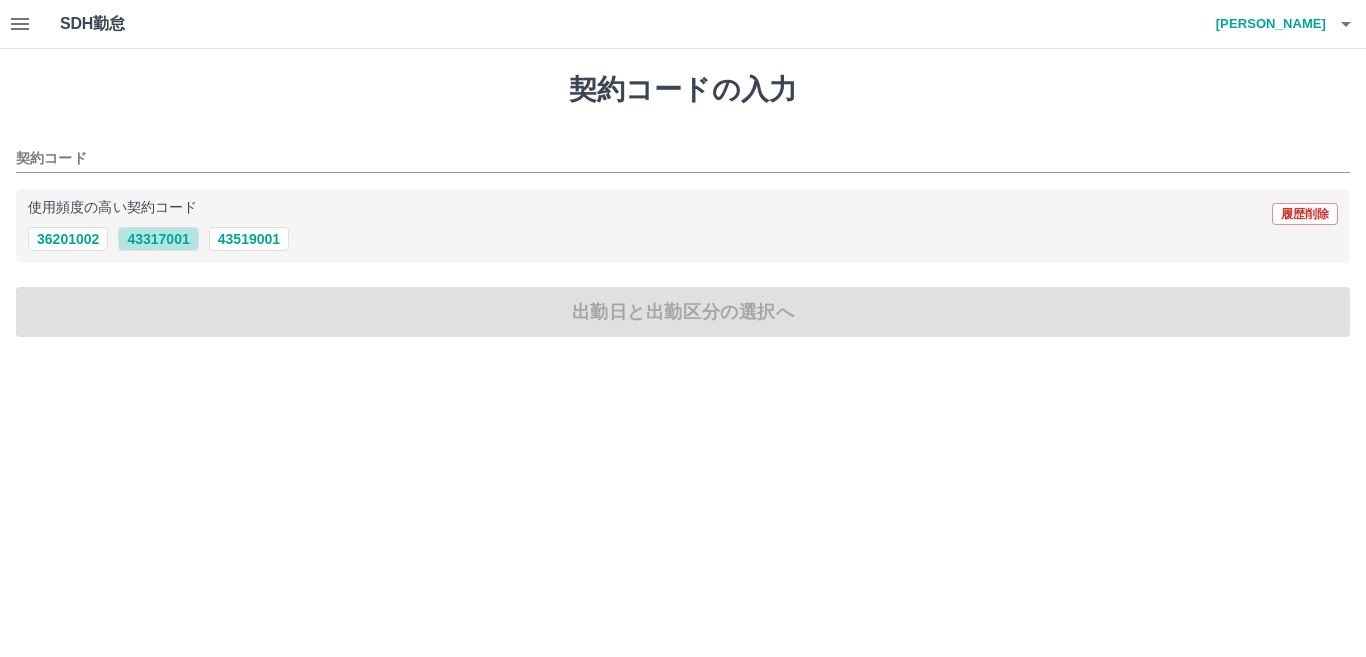 type on "********" 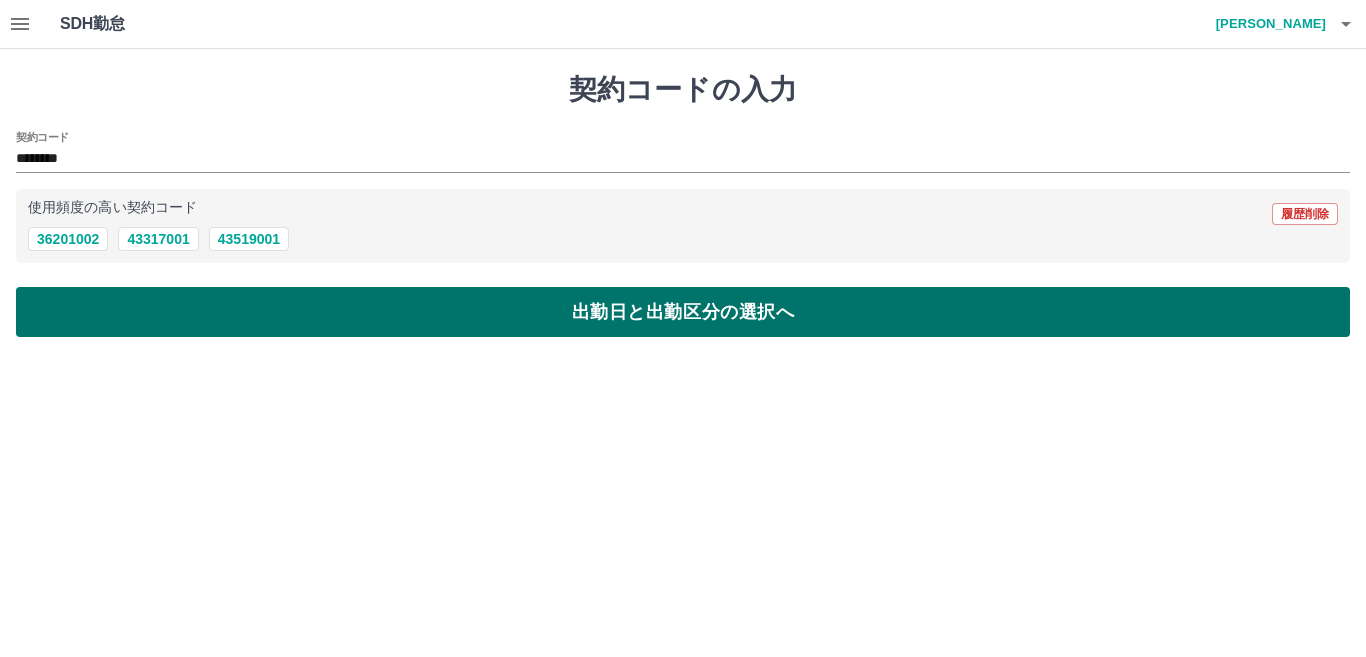 click on "出勤日と出勤区分の選択へ" at bounding box center (683, 312) 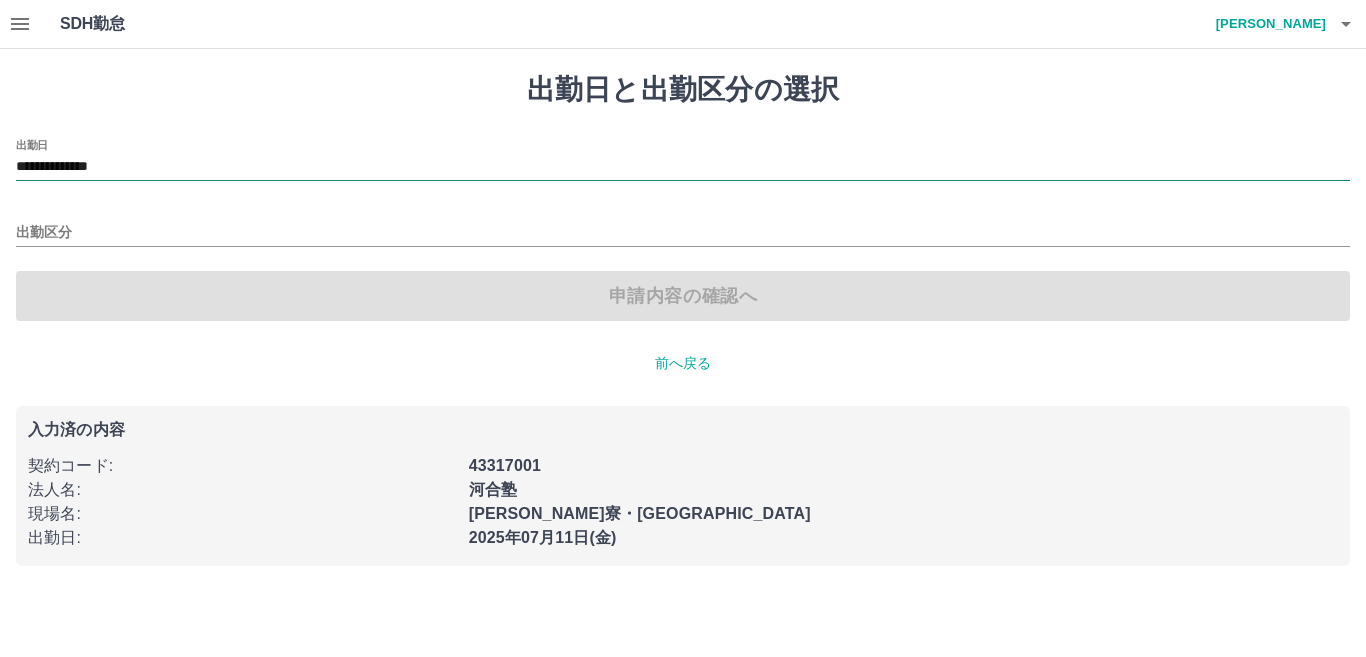click on "**********" at bounding box center [683, 167] 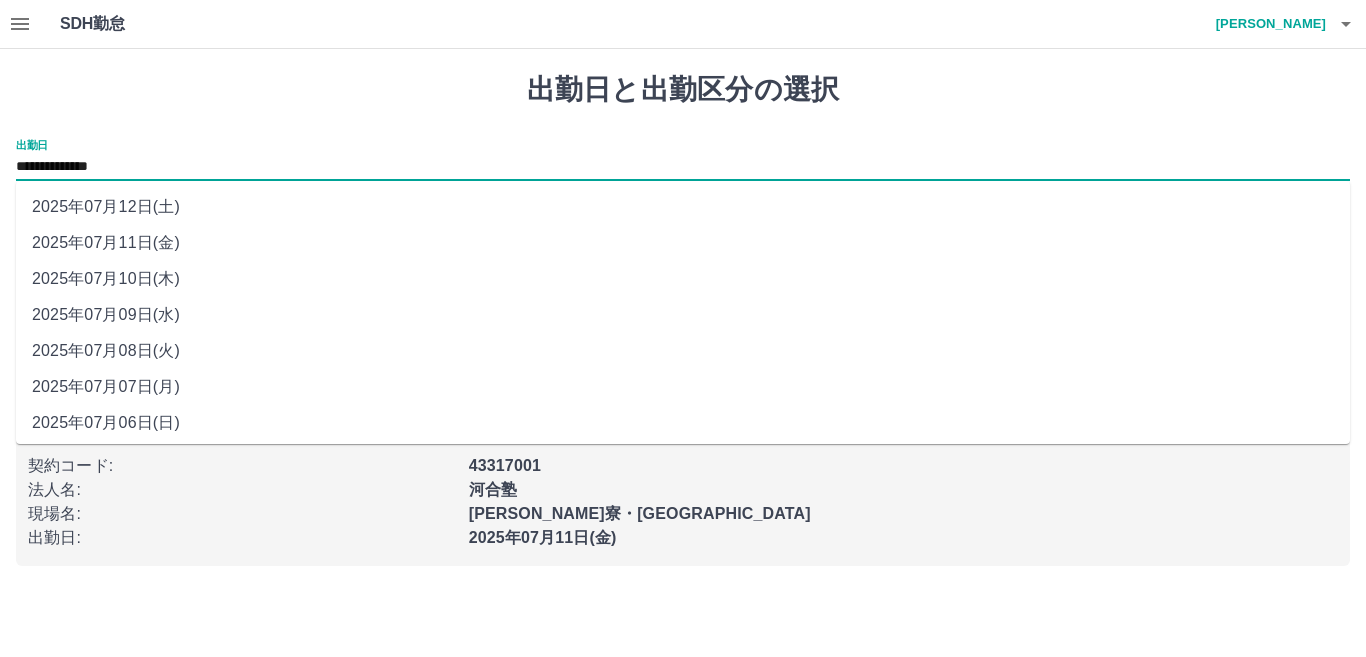 click on "2025年07月12日(土)" at bounding box center (683, 207) 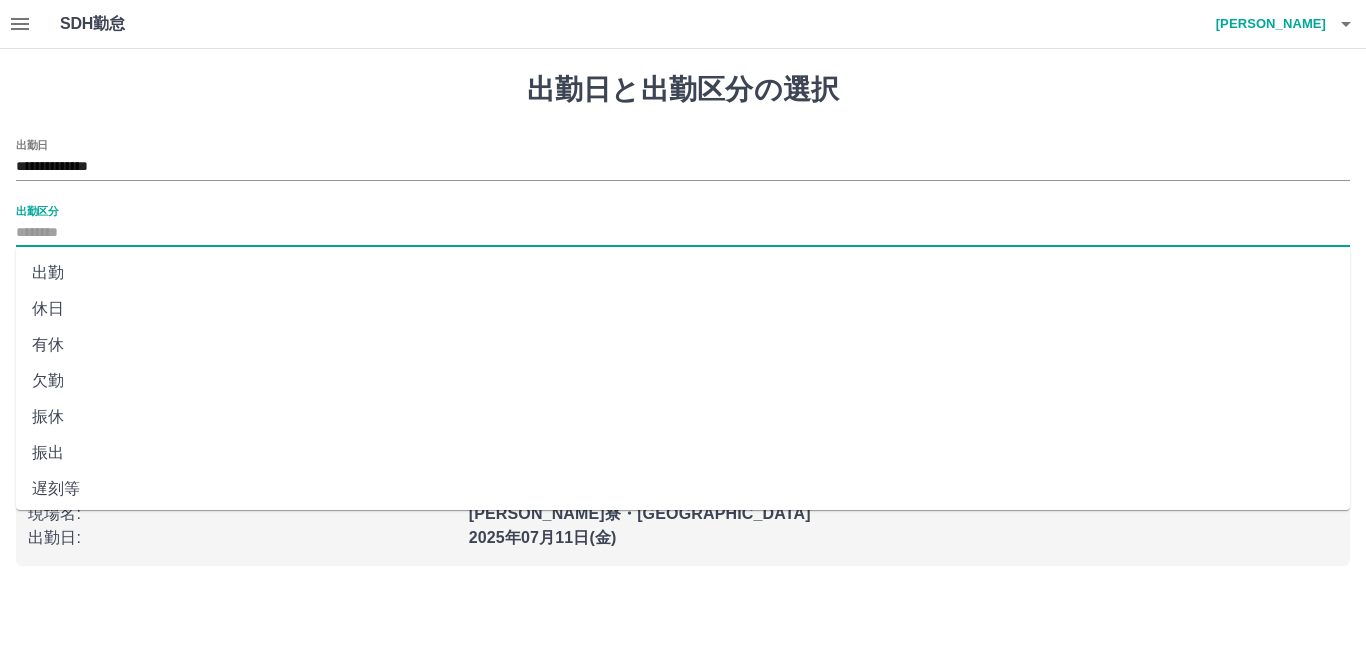 click on "出勤区分" at bounding box center [683, 233] 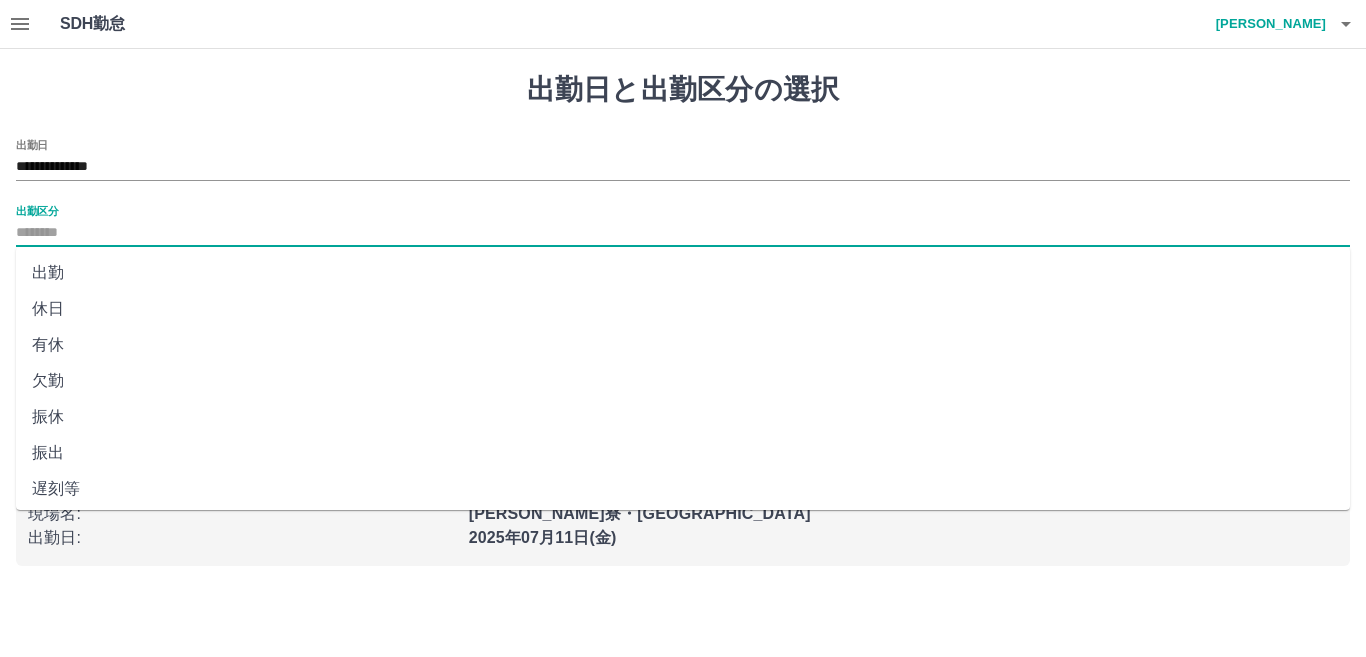 click on "出勤" at bounding box center (683, 273) 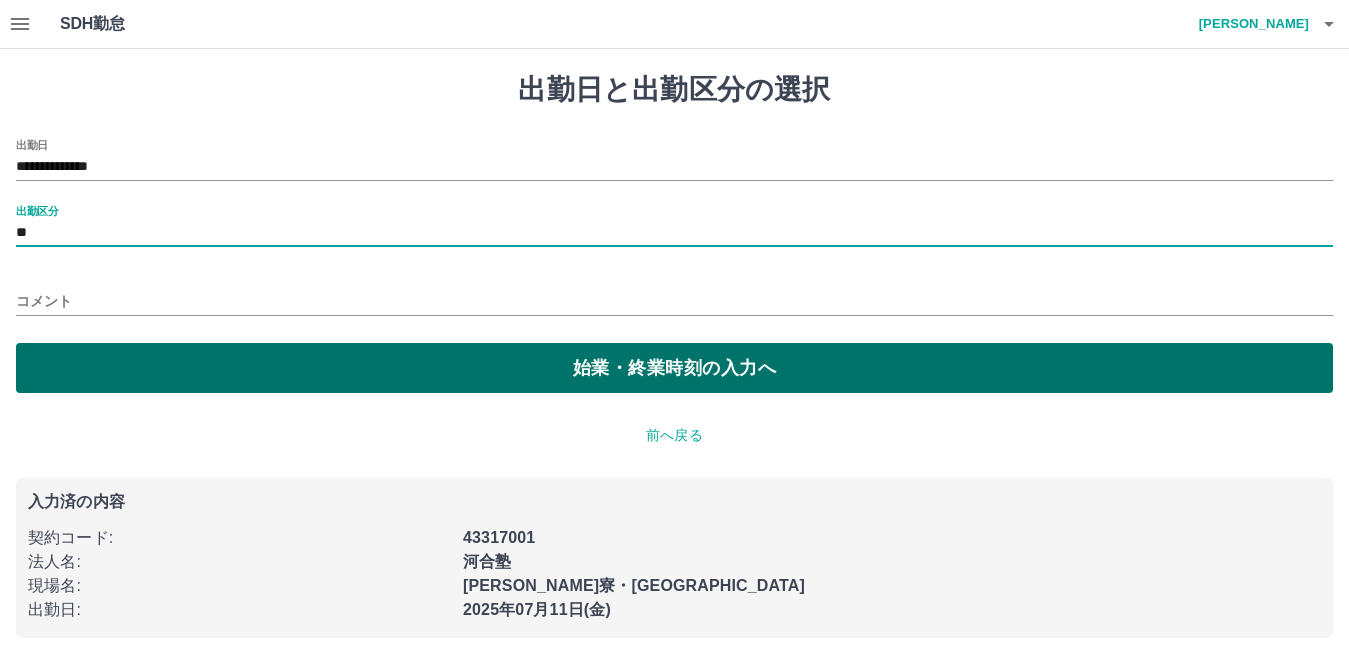 click on "始業・終業時刻の入力へ" at bounding box center [674, 368] 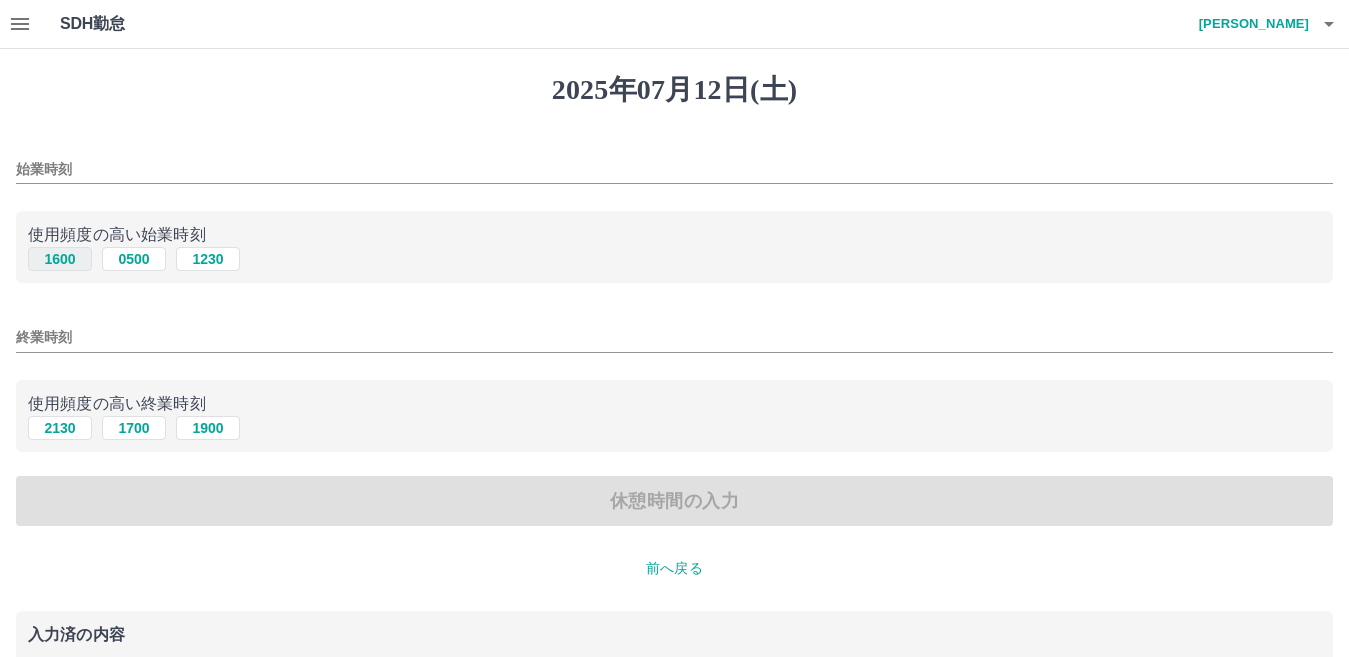 click on "1600" at bounding box center [60, 259] 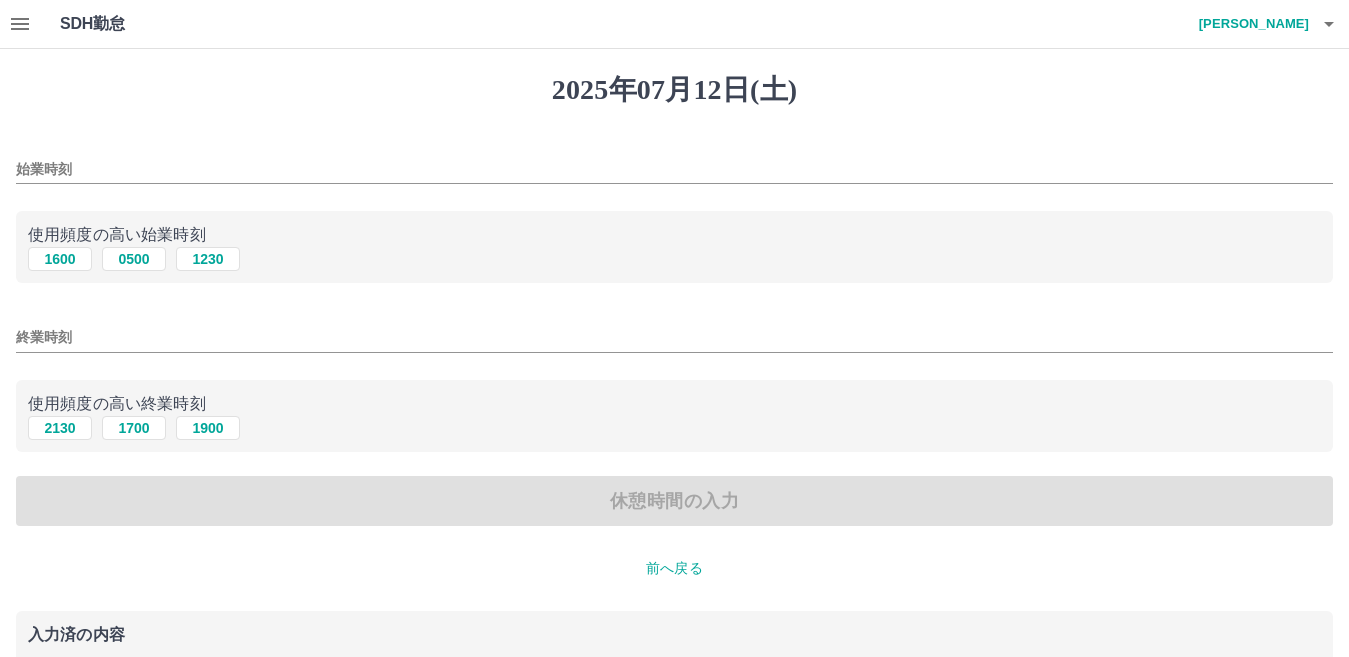 type on "****" 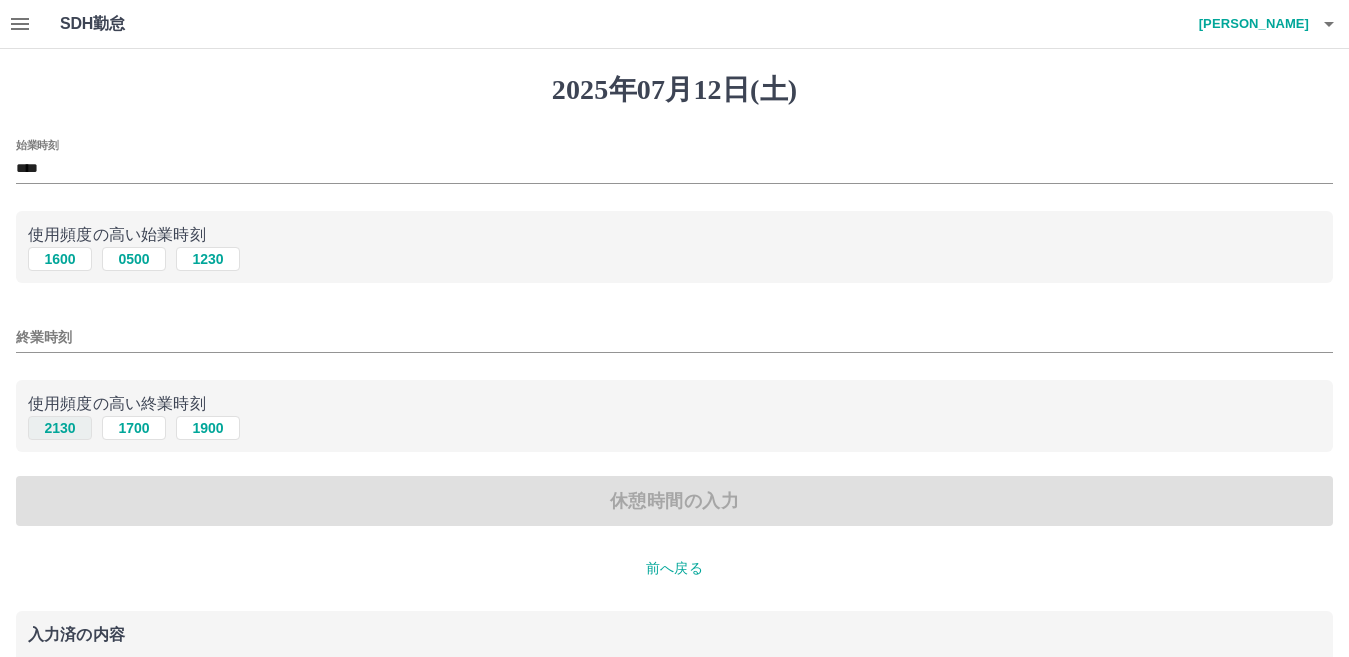 click on "2130" at bounding box center (60, 428) 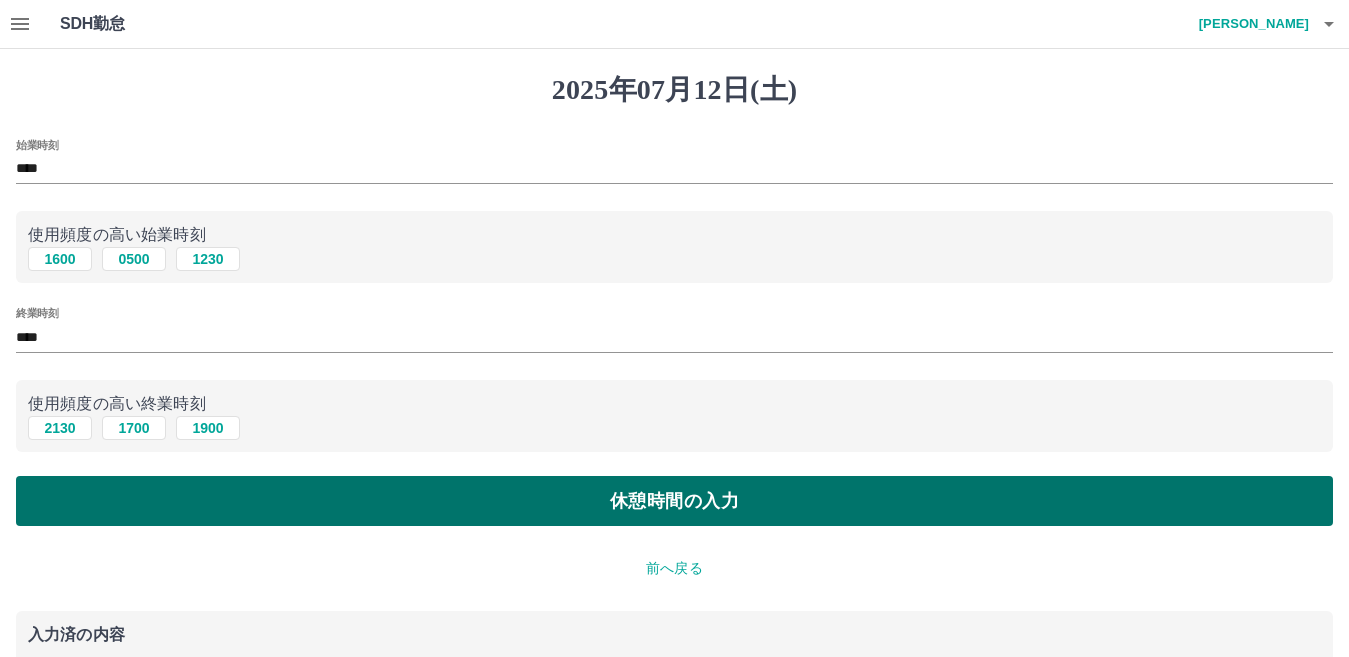 click on "休憩時間の入力" at bounding box center (674, 501) 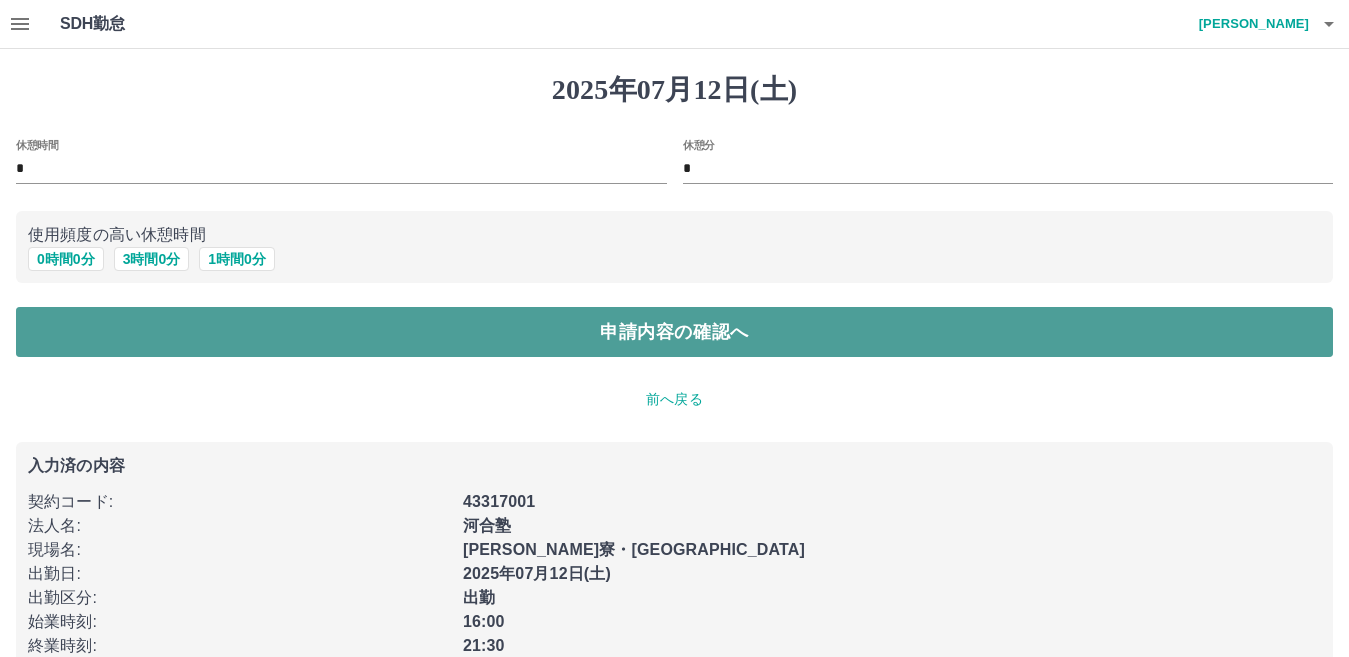 click on "申請内容の確認へ" at bounding box center [674, 332] 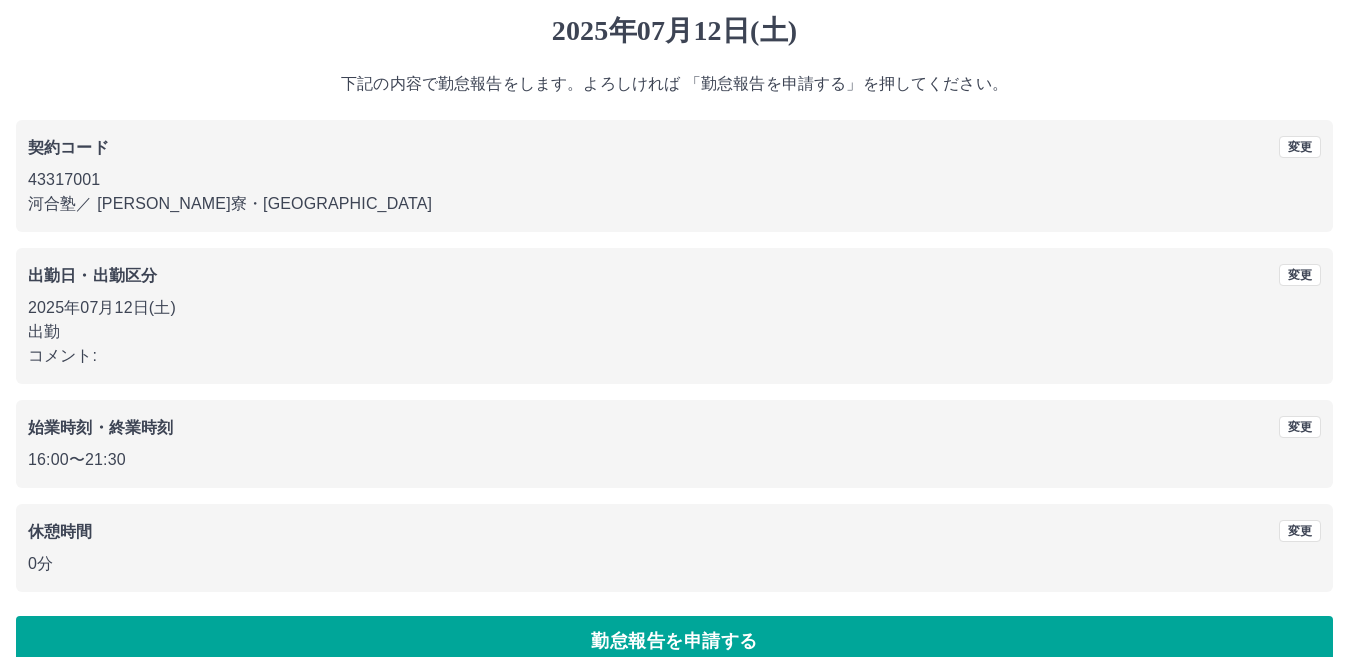 scroll, scrollTop: 92, scrollLeft: 0, axis: vertical 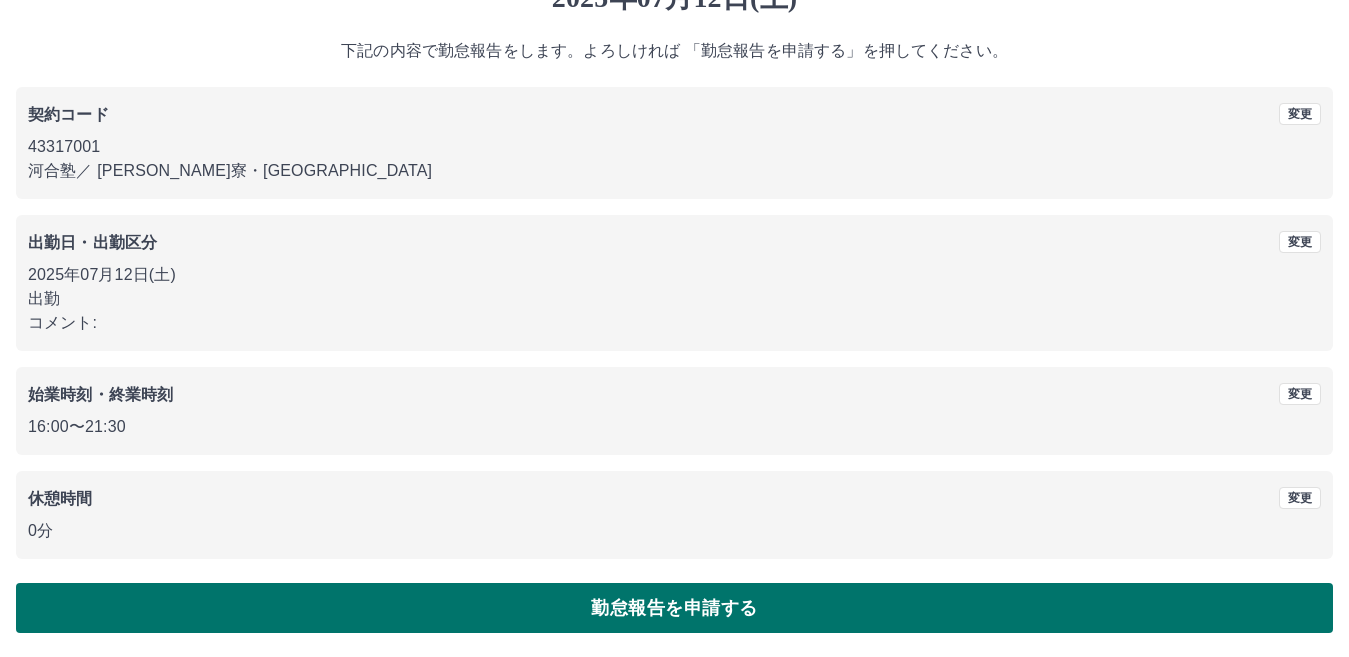click on "勤怠報告を申請する" at bounding box center [674, 608] 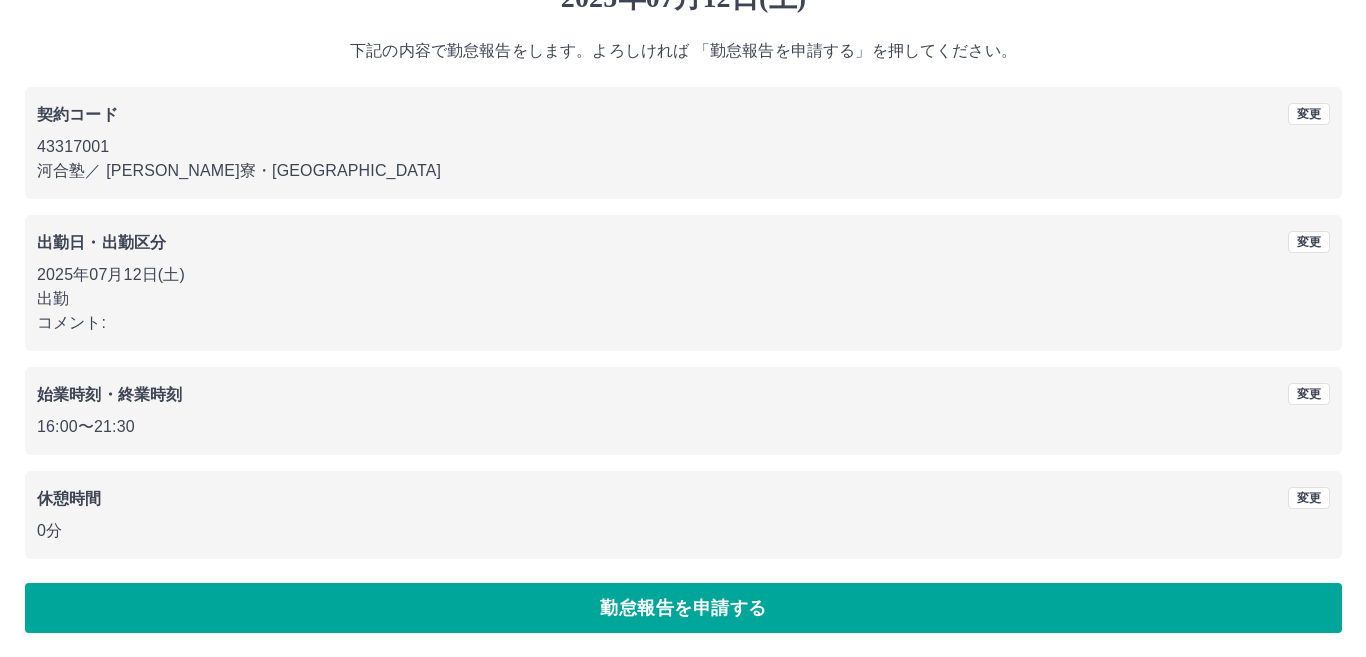 scroll, scrollTop: 0, scrollLeft: 0, axis: both 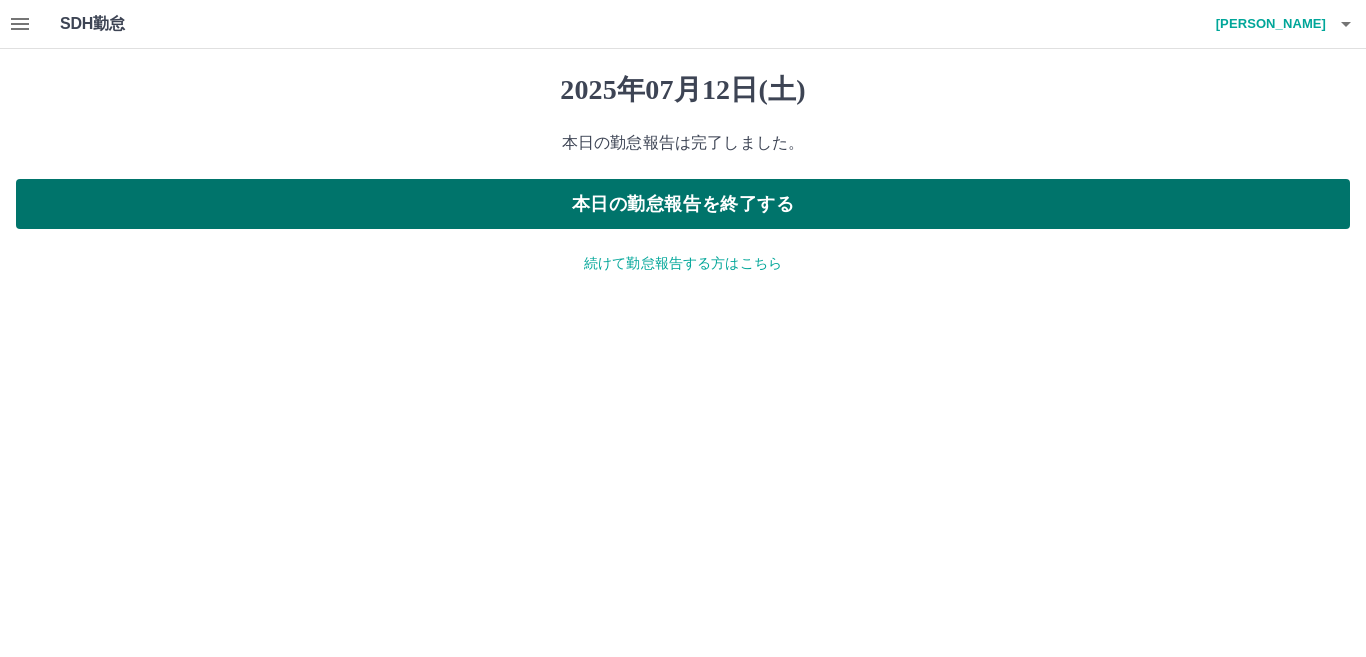 click on "本日の勤怠報告を終了する" at bounding box center [683, 204] 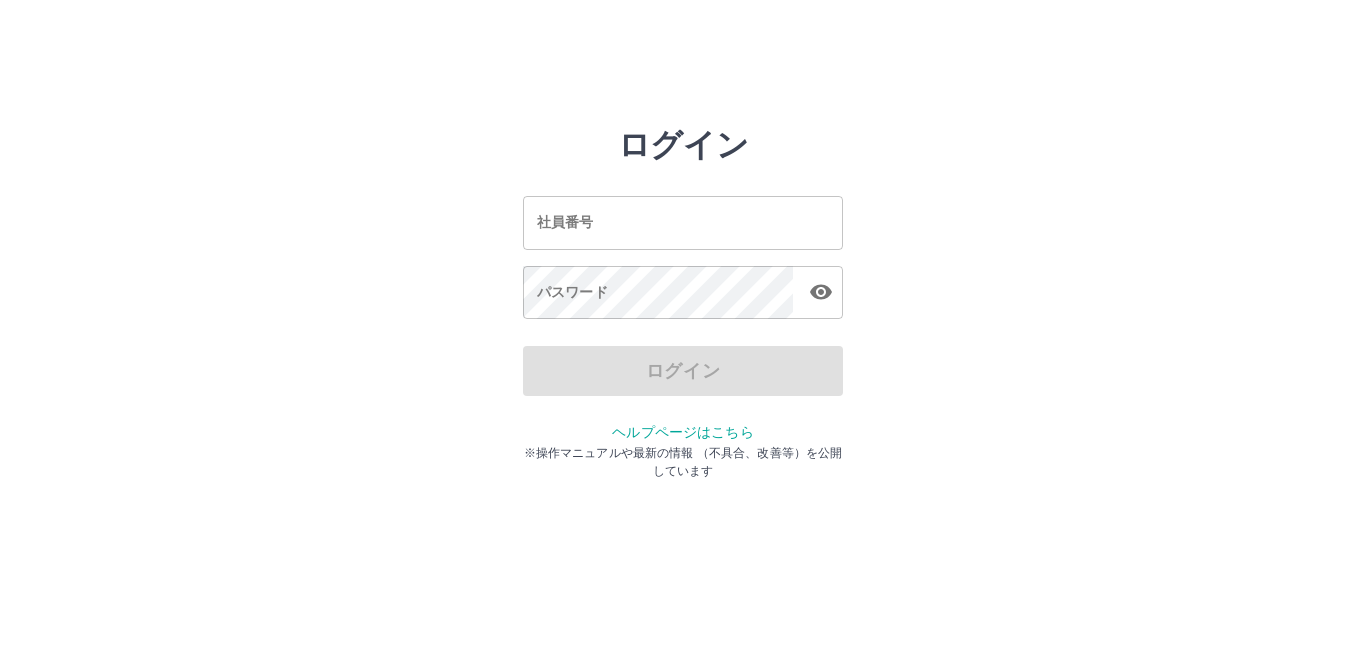 scroll, scrollTop: 0, scrollLeft: 0, axis: both 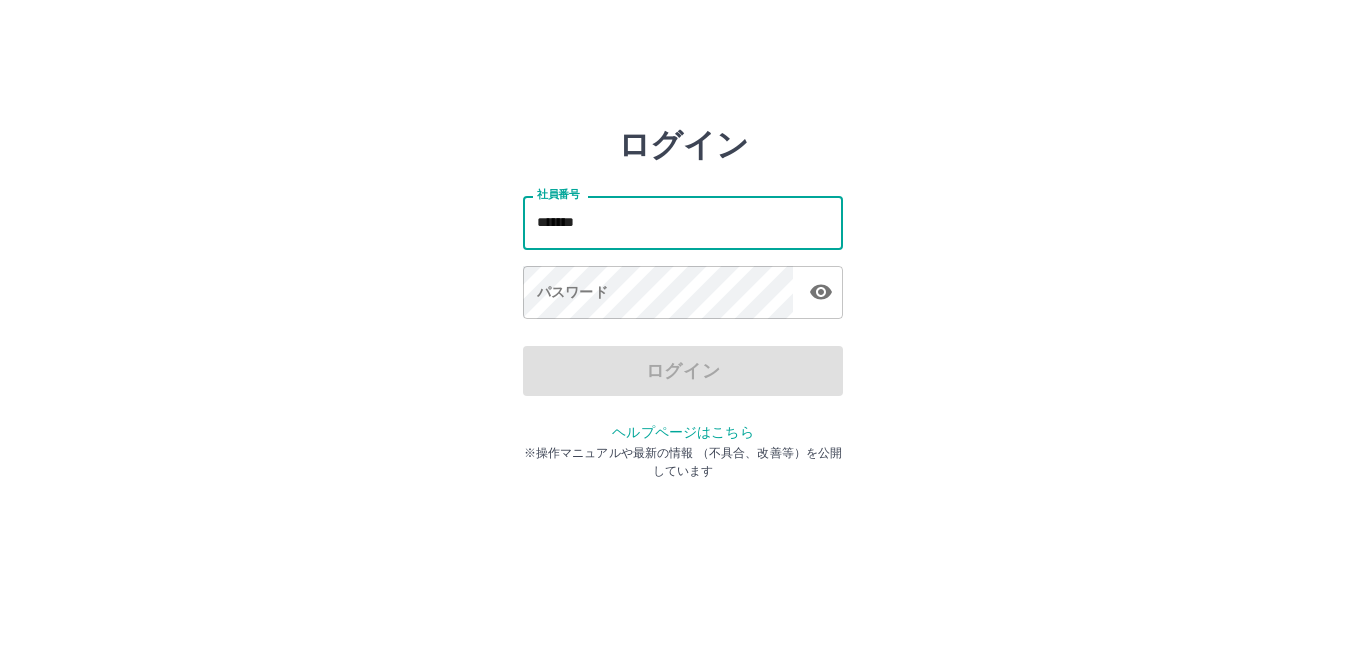 type on "*******" 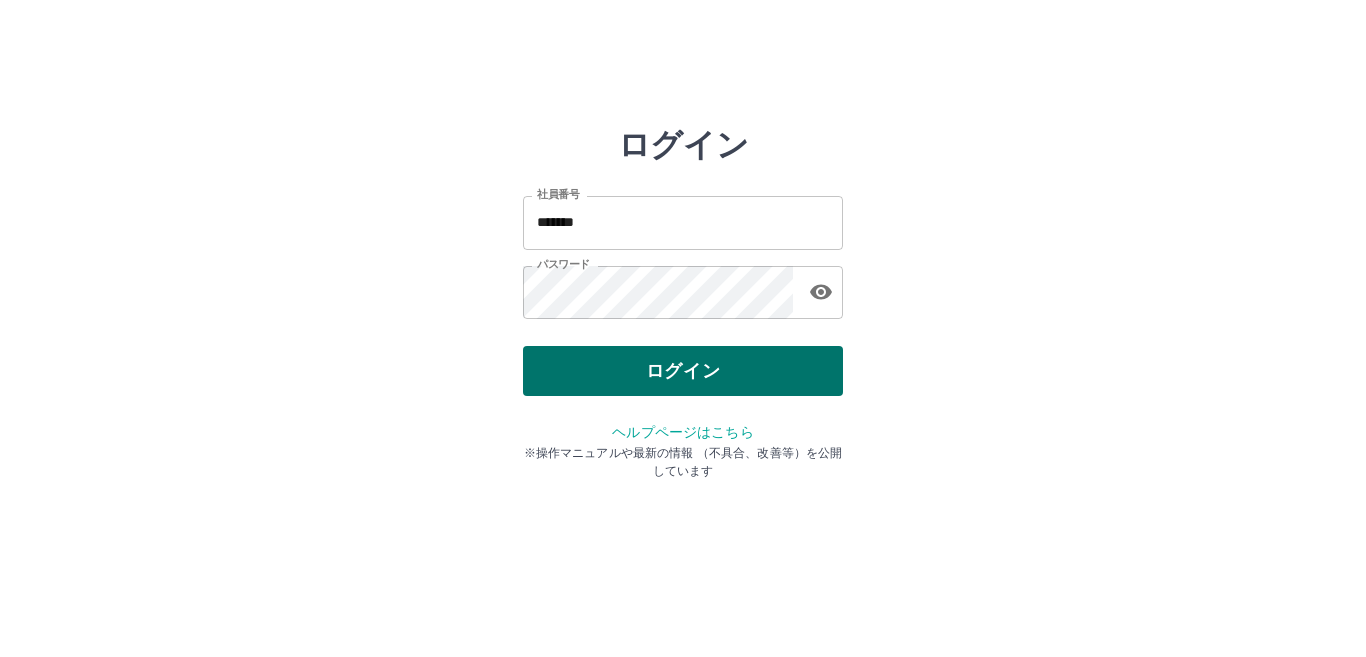 drag, startPoint x: 593, startPoint y: 341, endPoint x: 600, endPoint y: 356, distance: 16.552946 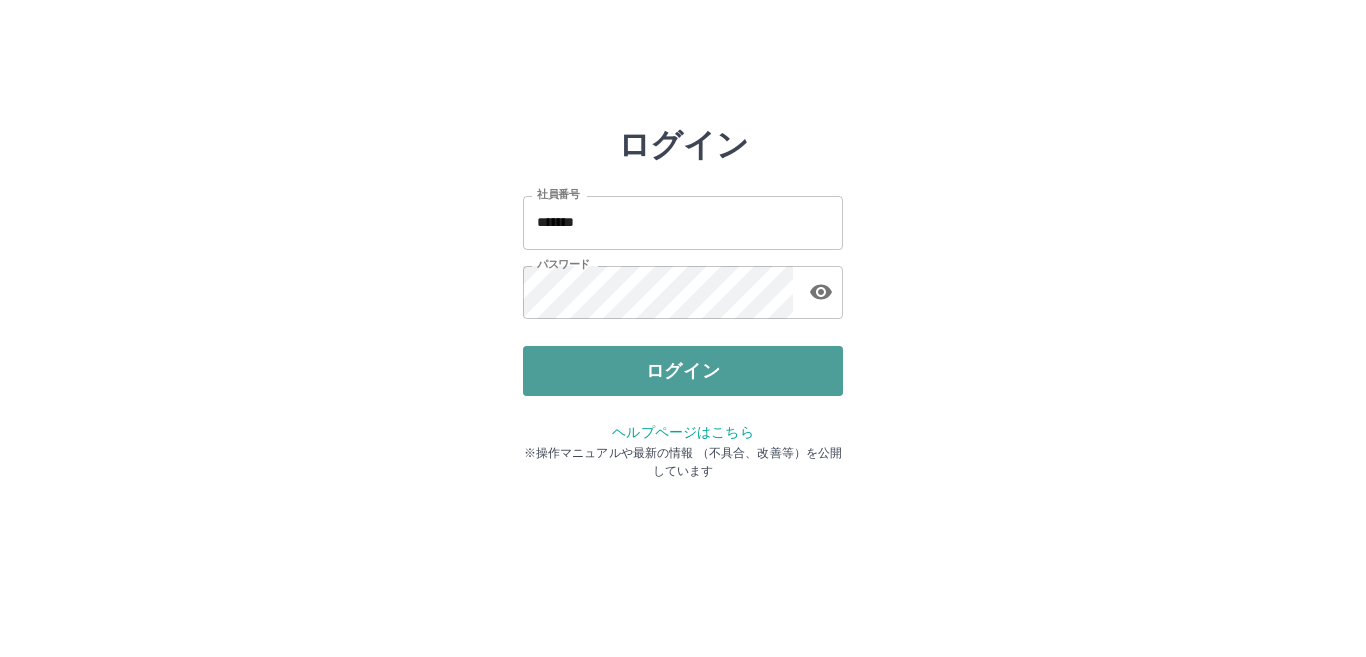 click on "ログイン" at bounding box center [683, 371] 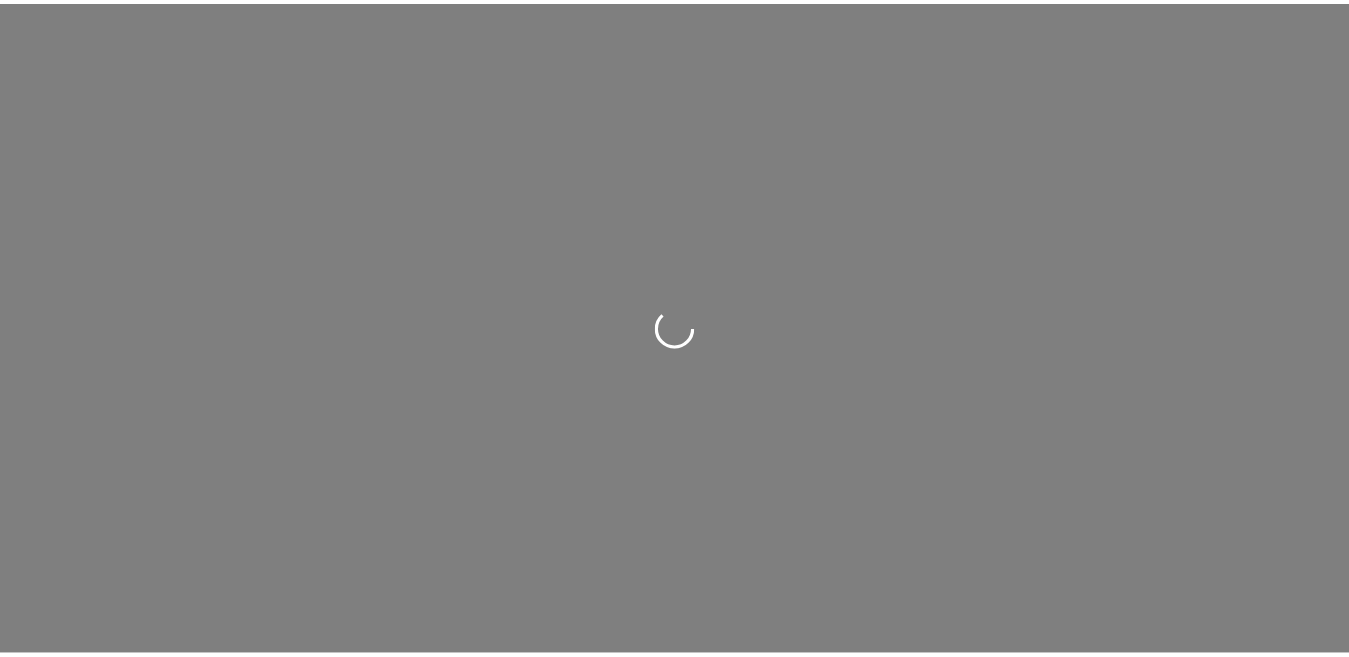 scroll, scrollTop: 0, scrollLeft: 0, axis: both 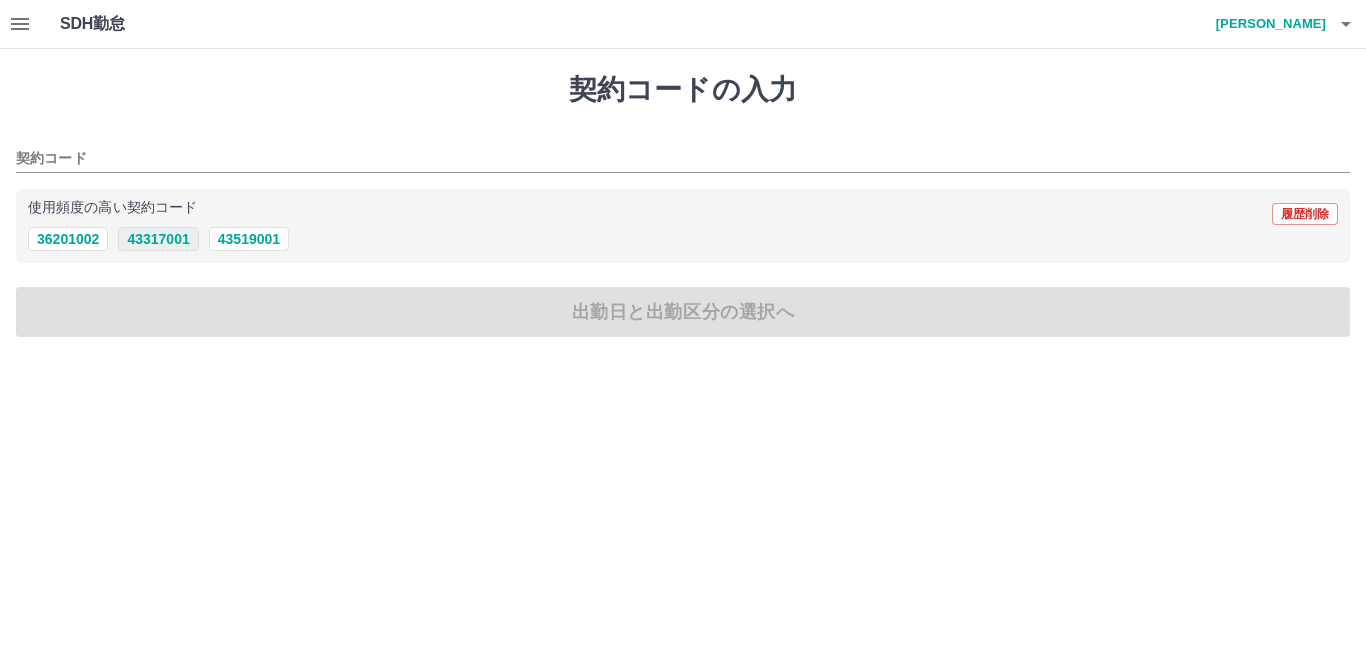 click on "43317001" at bounding box center (158, 239) 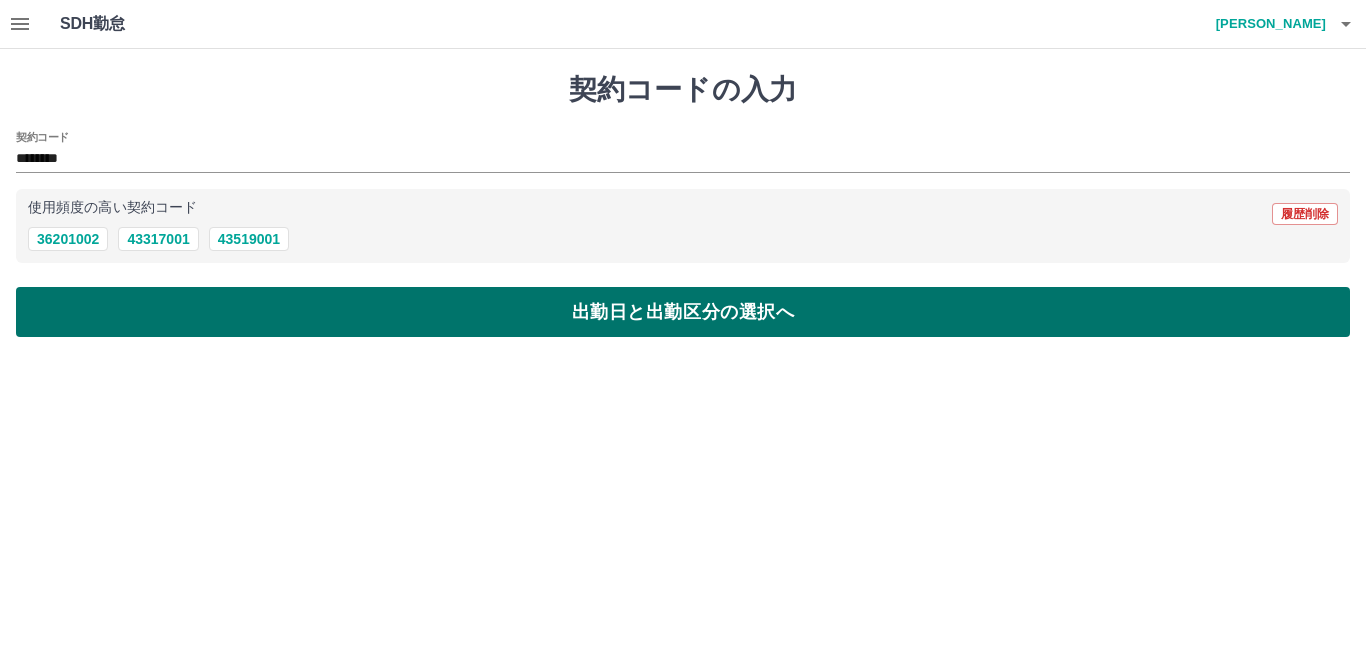 click on "出勤日と出勤区分の選択へ" at bounding box center [683, 312] 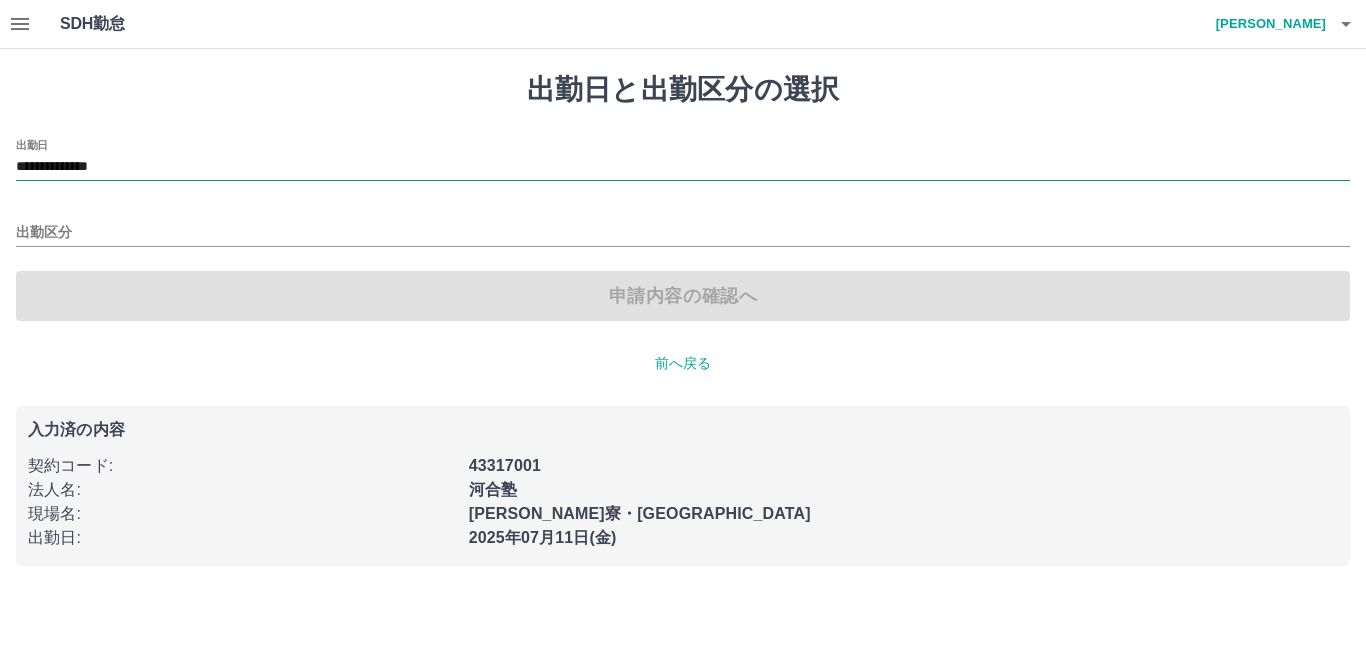 click on "**********" at bounding box center (683, 167) 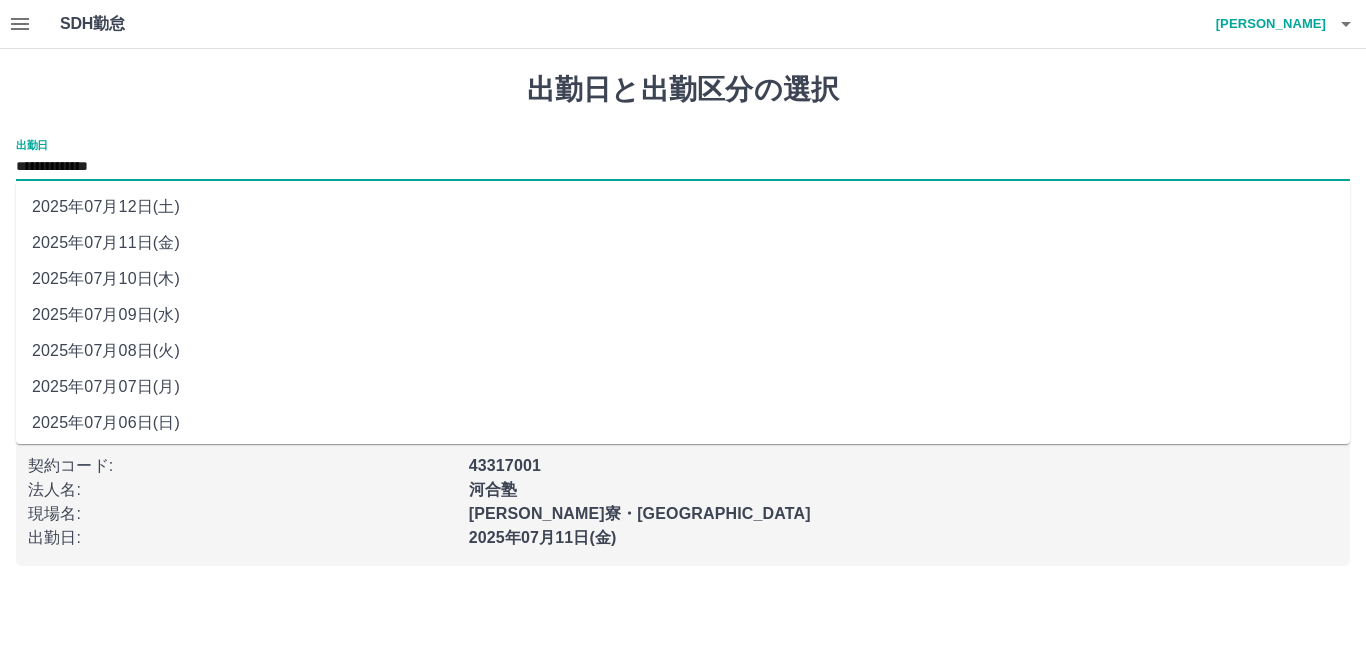 click on "2025年07月09日(水)" at bounding box center (683, 315) 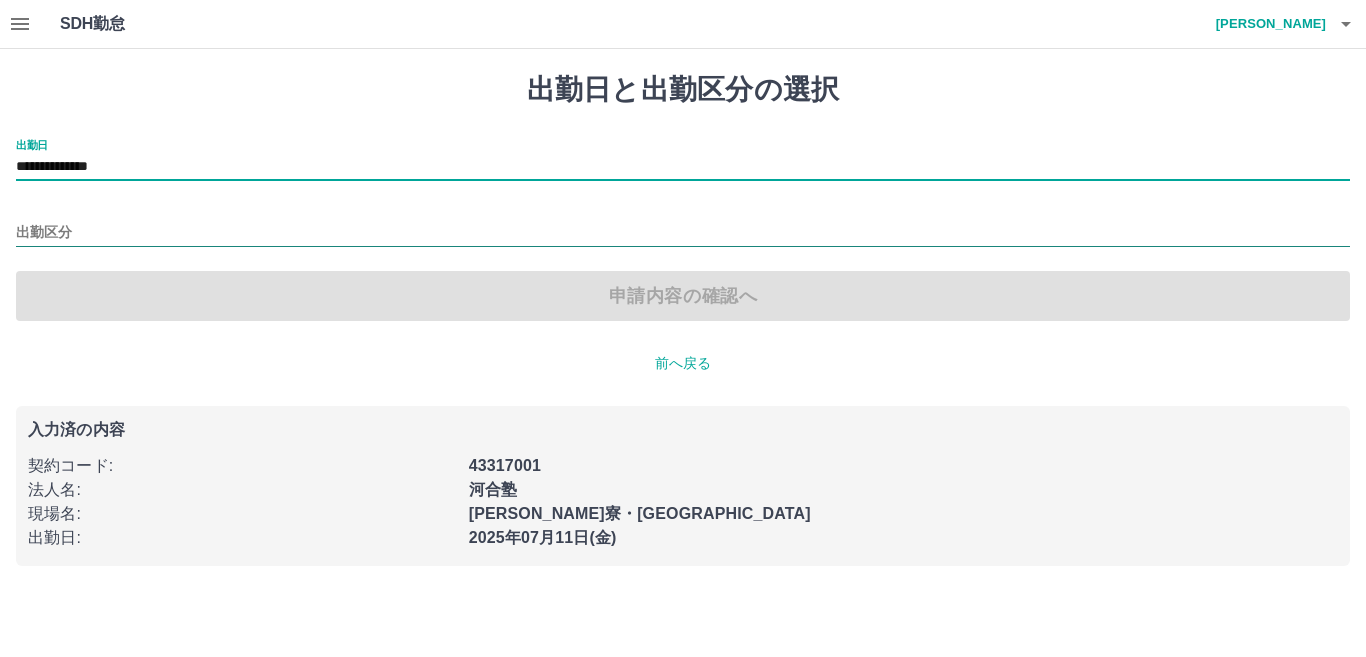 click on "出勤区分" at bounding box center (683, 233) 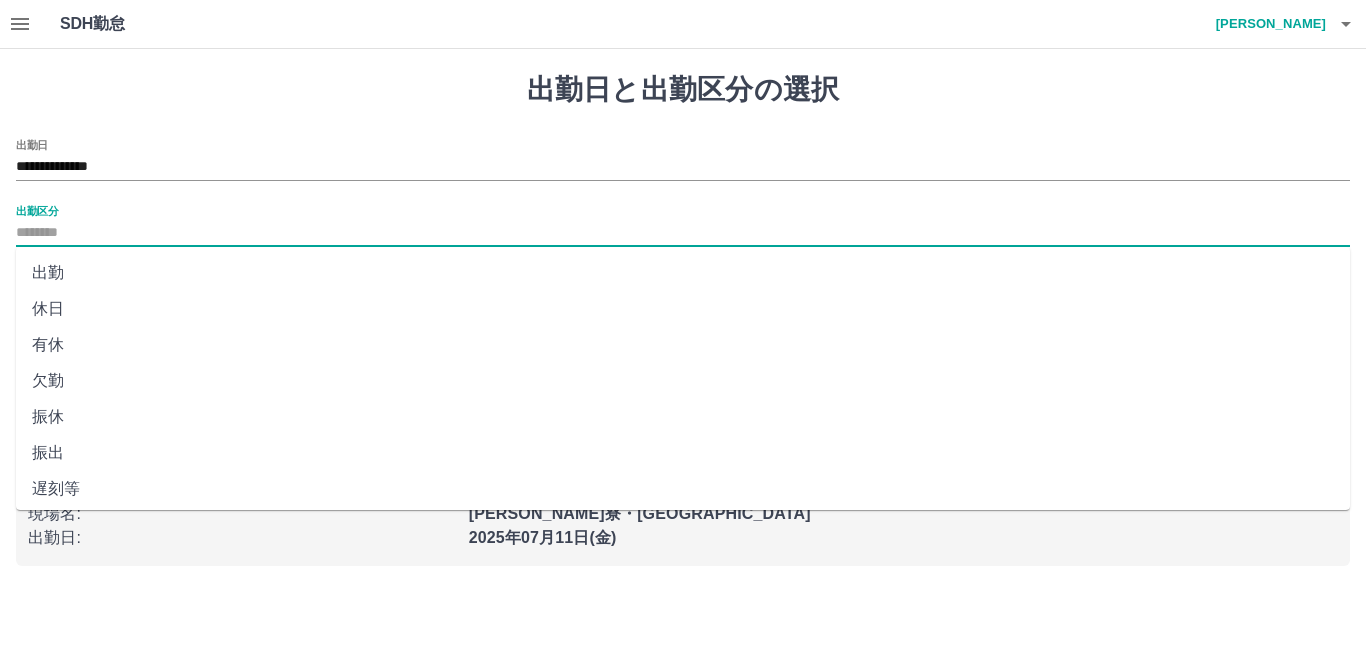 click on "出勤" at bounding box center (683, 273) 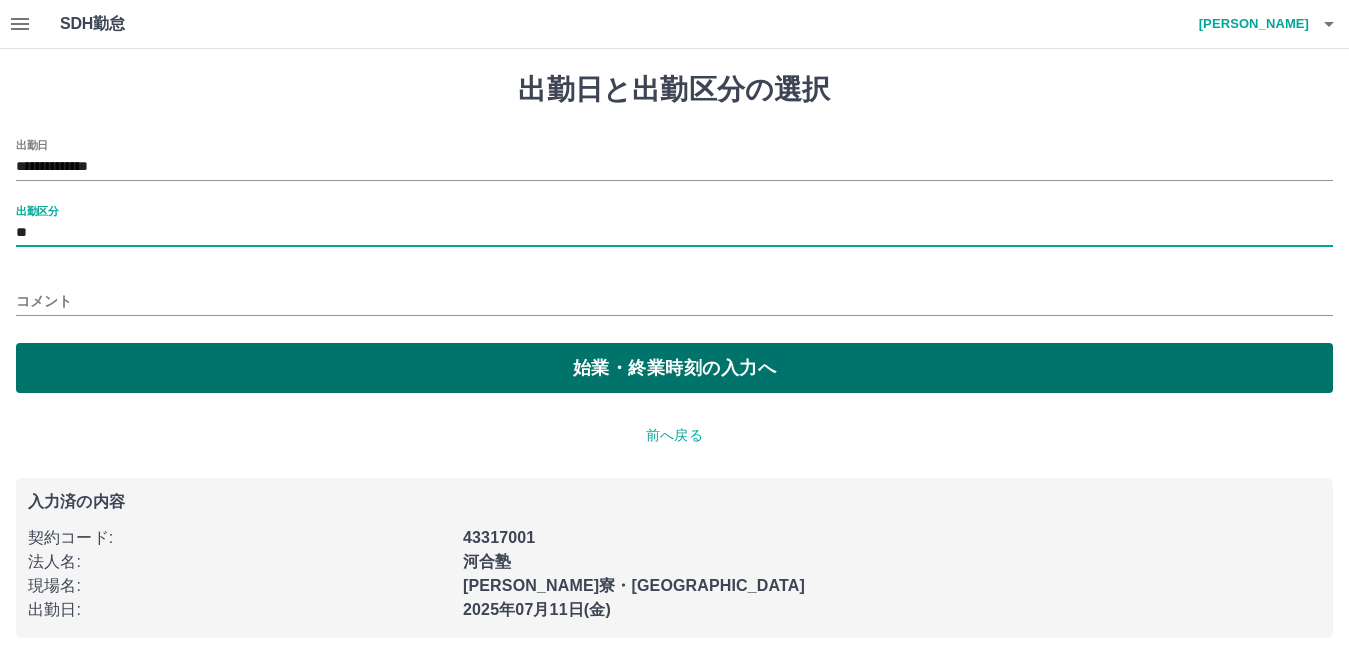 click on "始業・終業時刻の入力へ" at bounding box center (674, 368) 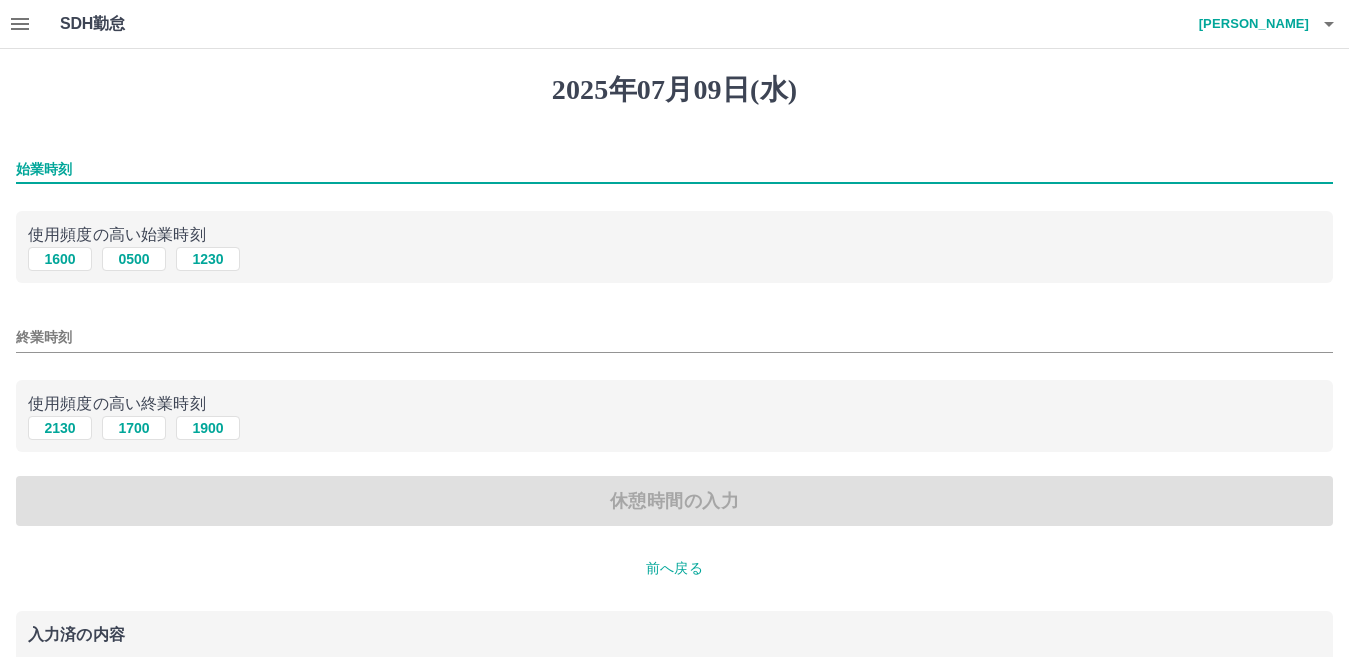 click on "始業時刻" at bounding box center [674, 169] 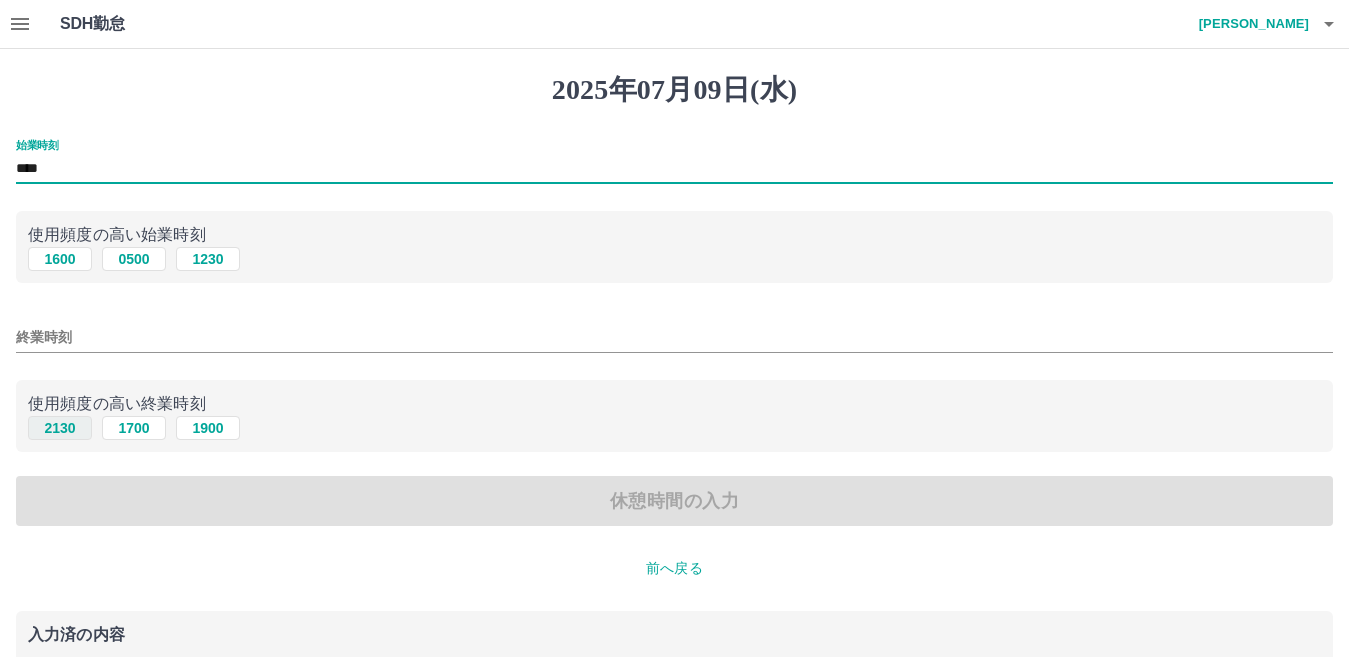 click on "2130" at bounding box center [60, 428] 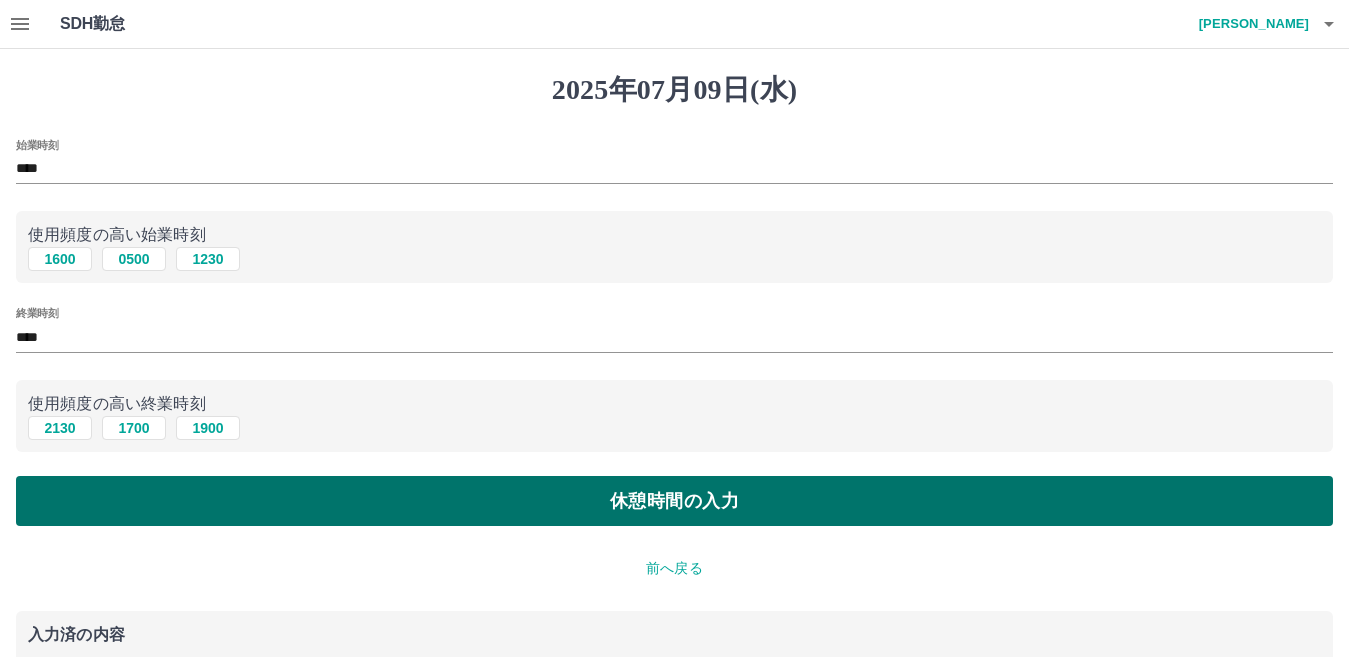 click on "休憩時間の入力" at bounding box center (674, 501) 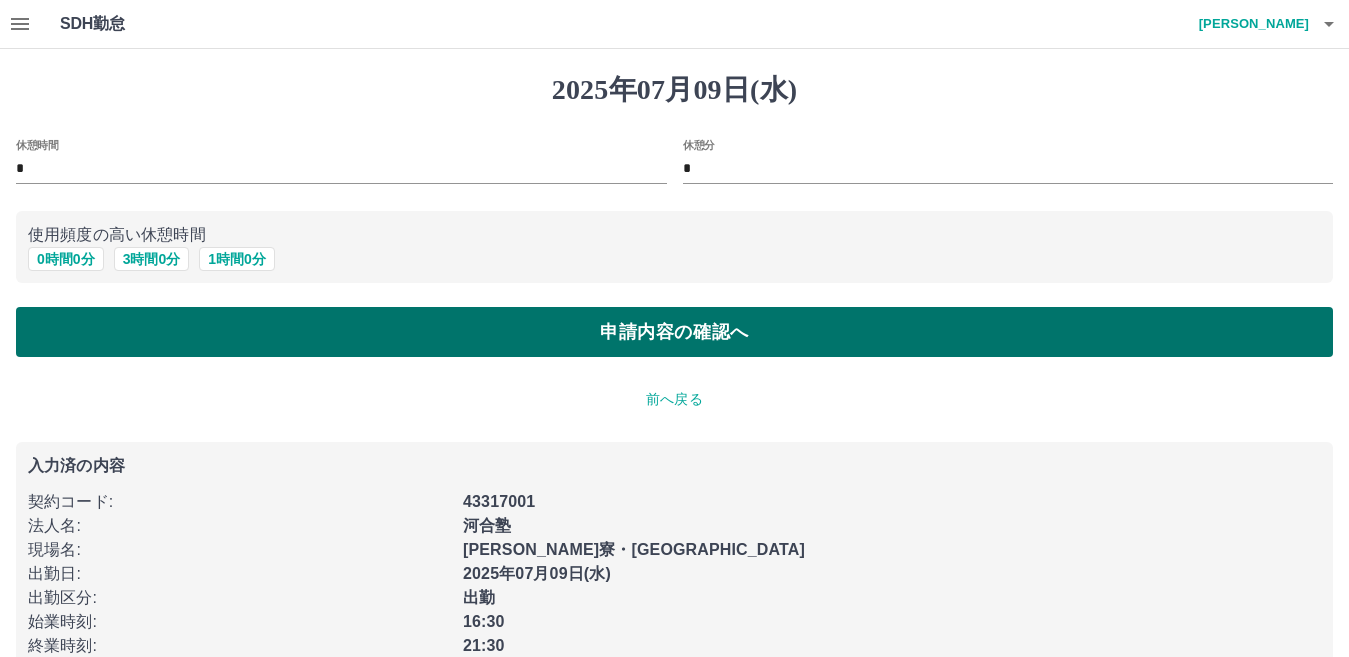 click on "申請内容の確認へ" at bounding box center (674, 332) 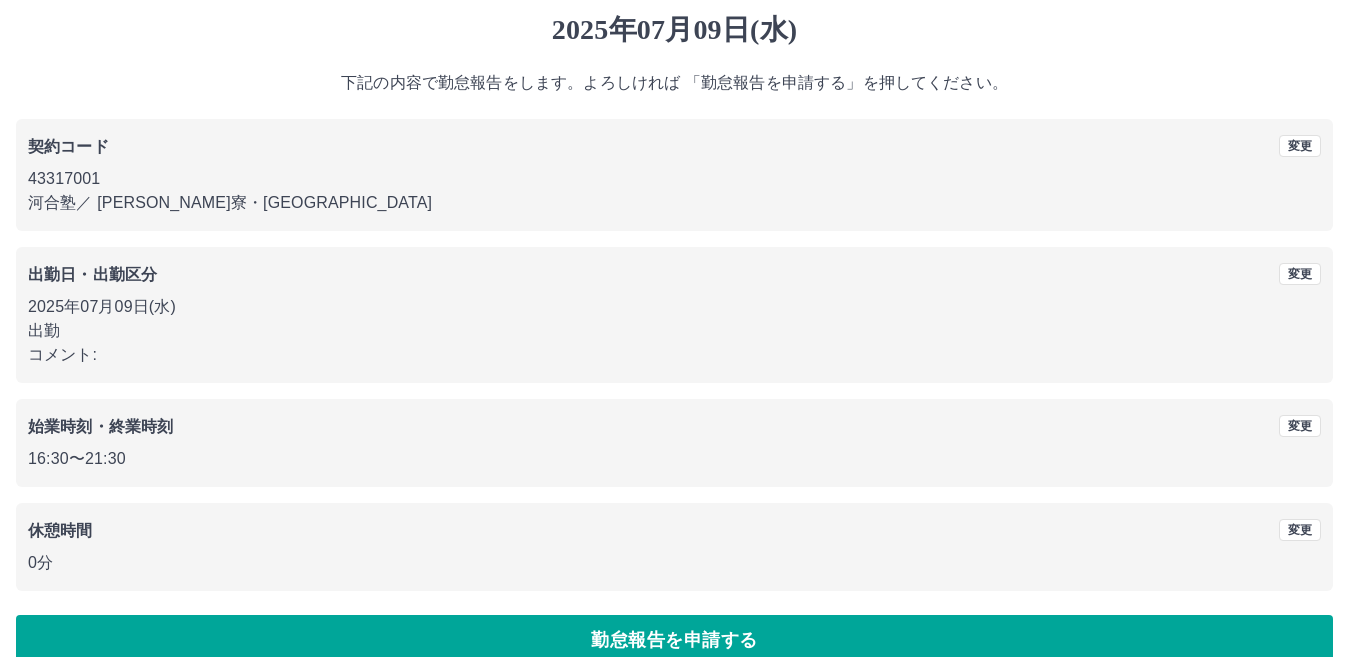scroll, scrollTop: 92, scrollLeft: 0, axis: vertical 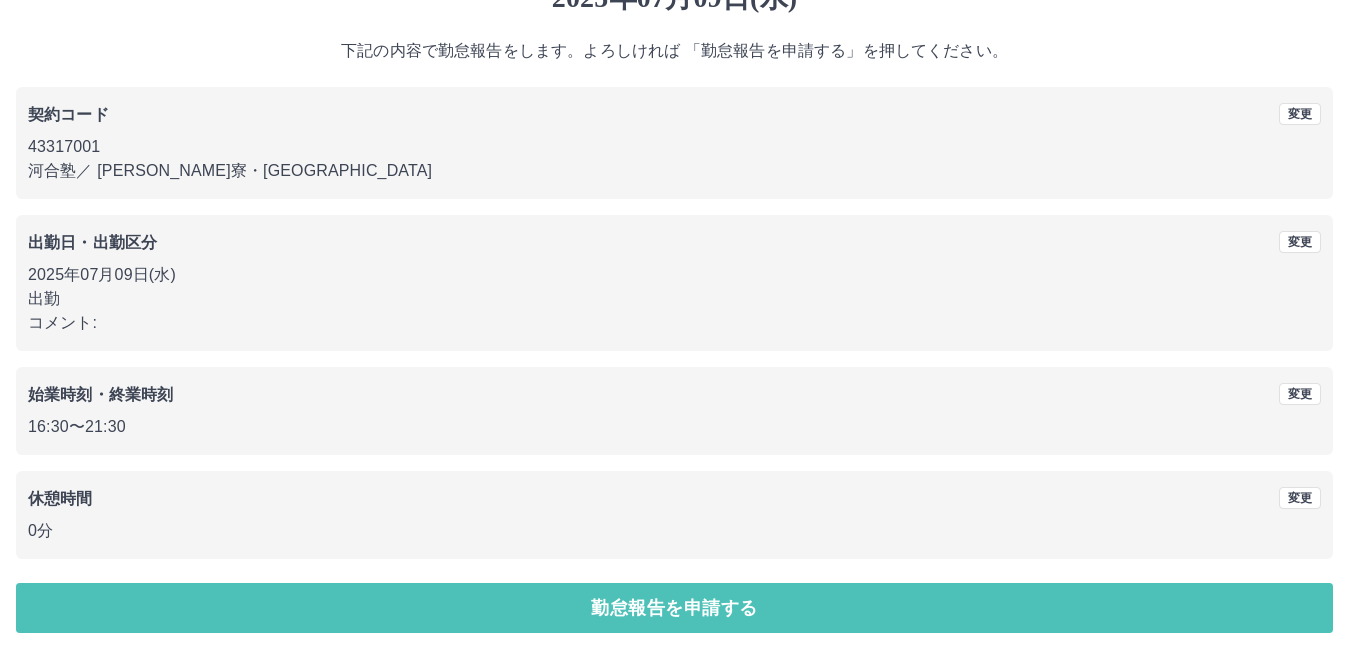 drag, startPoint x: 303, startPoint y: 597, endPoint x: 301, endPoint y: 586, distance: 11.18034 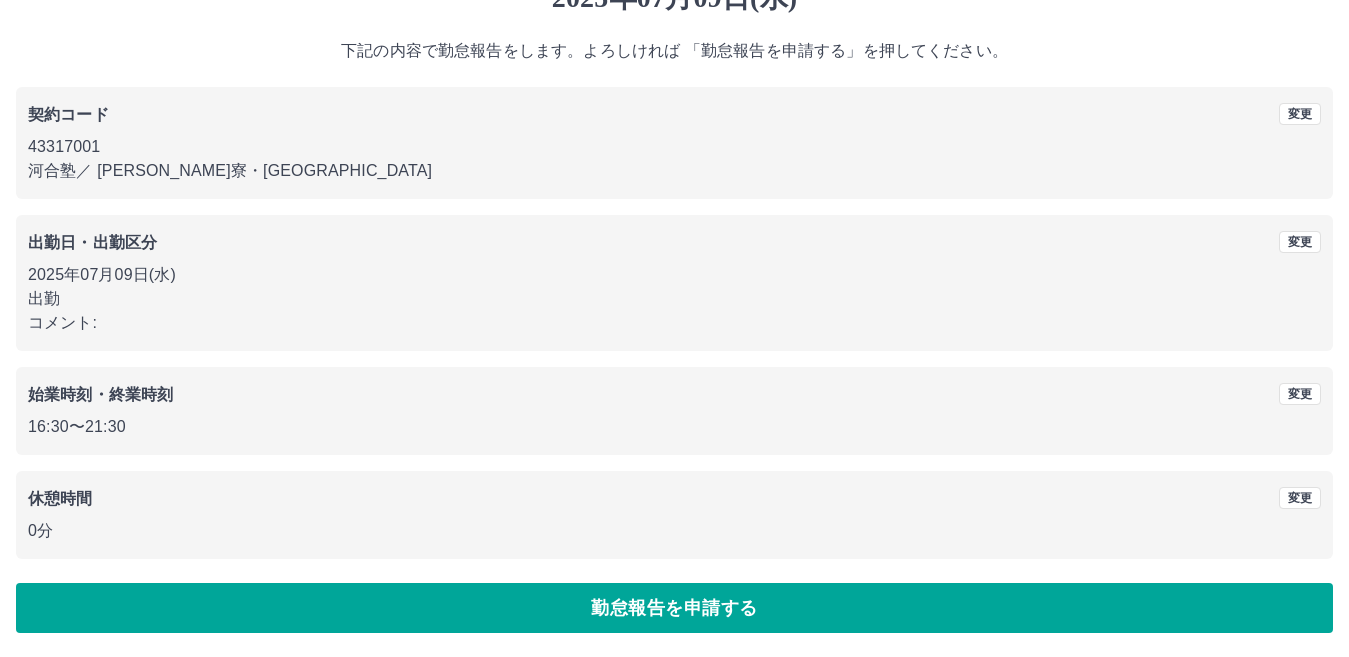 scroll, scrollTop: 0, scrollLeft: 0, axis: both 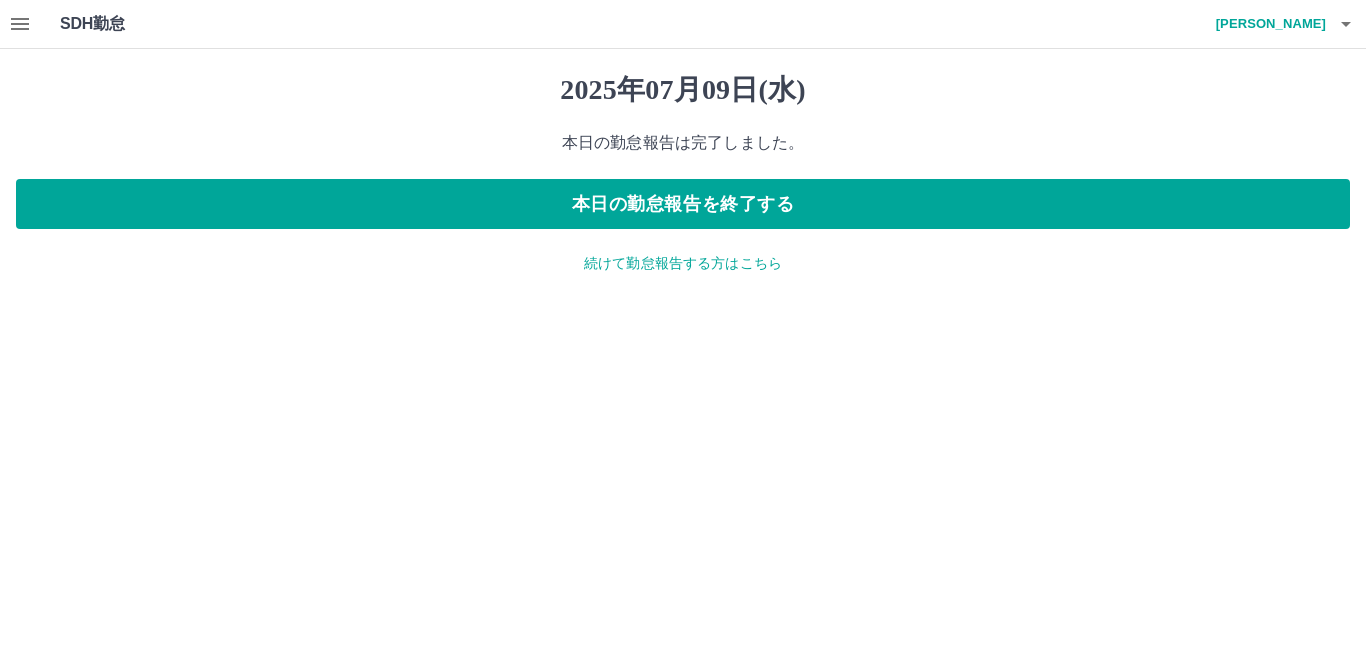 click on "続けて勤怠報告する方はこちら" at bounding box center (683, 263) 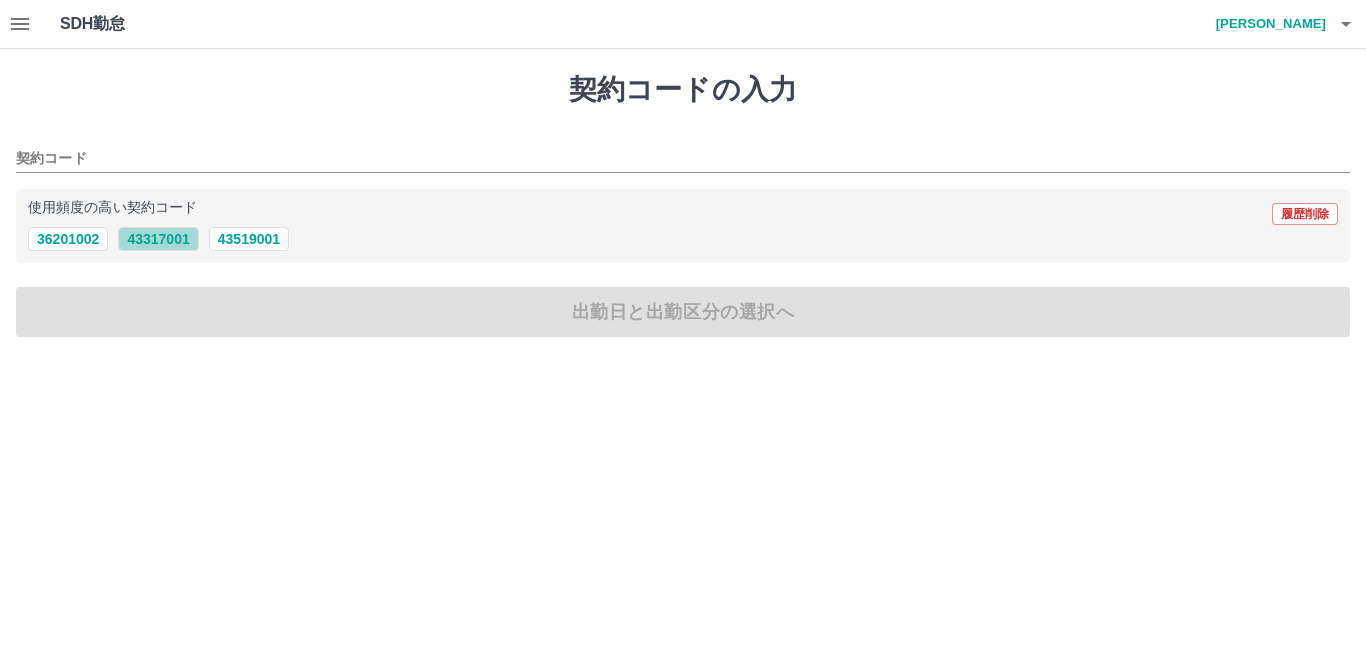 click on "43317001" at bounding box center (158, 239) 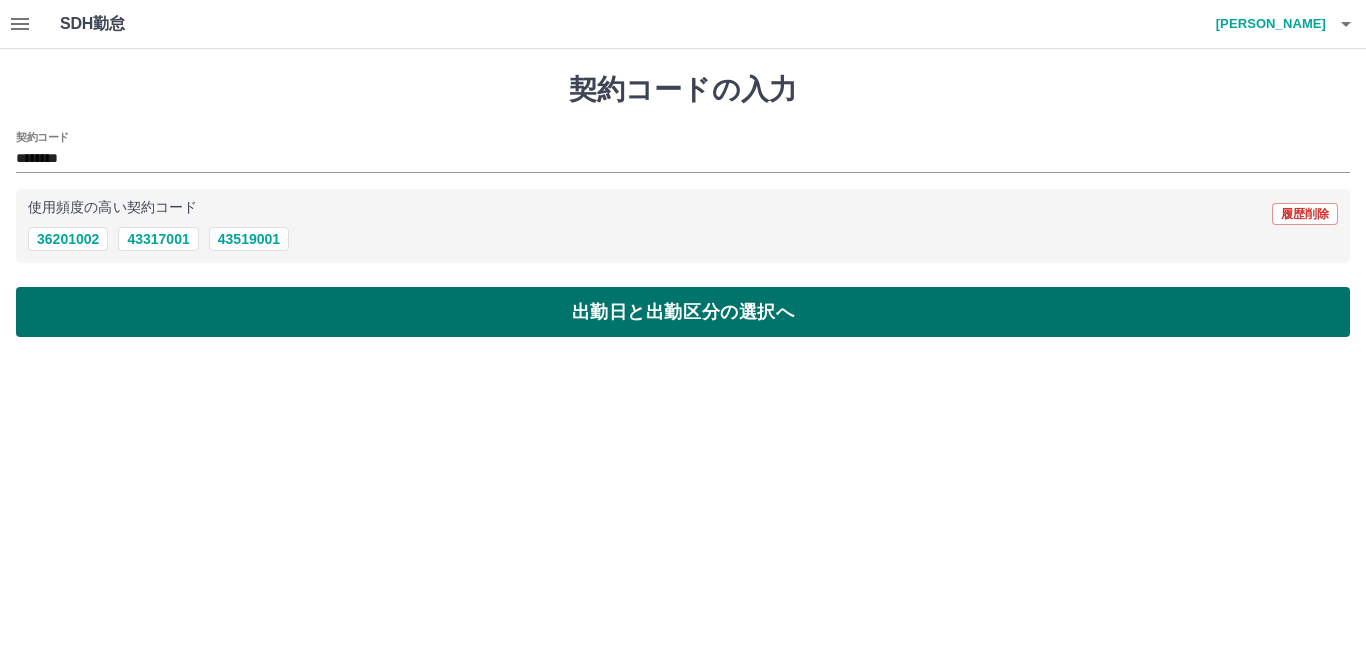 click on "出勤日と出勤区分の選択へ" at bounding box center [683, 312] 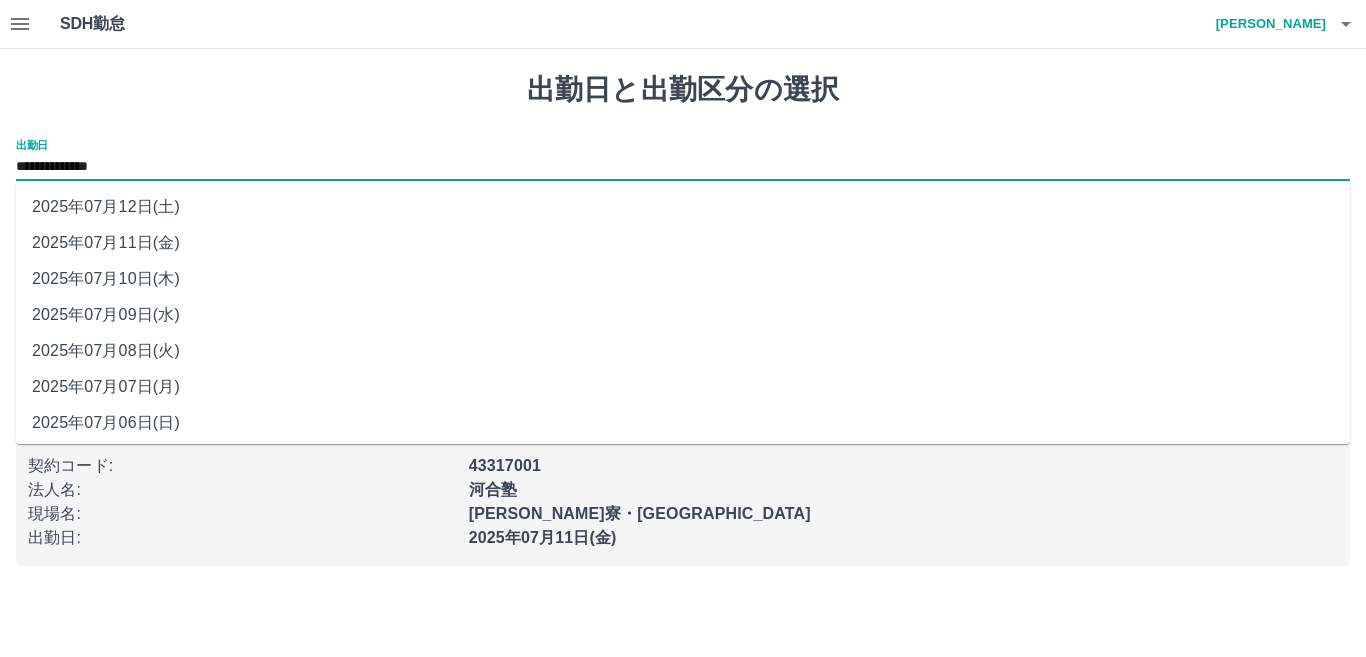 click on "**********" at bounding box center [683, 167] 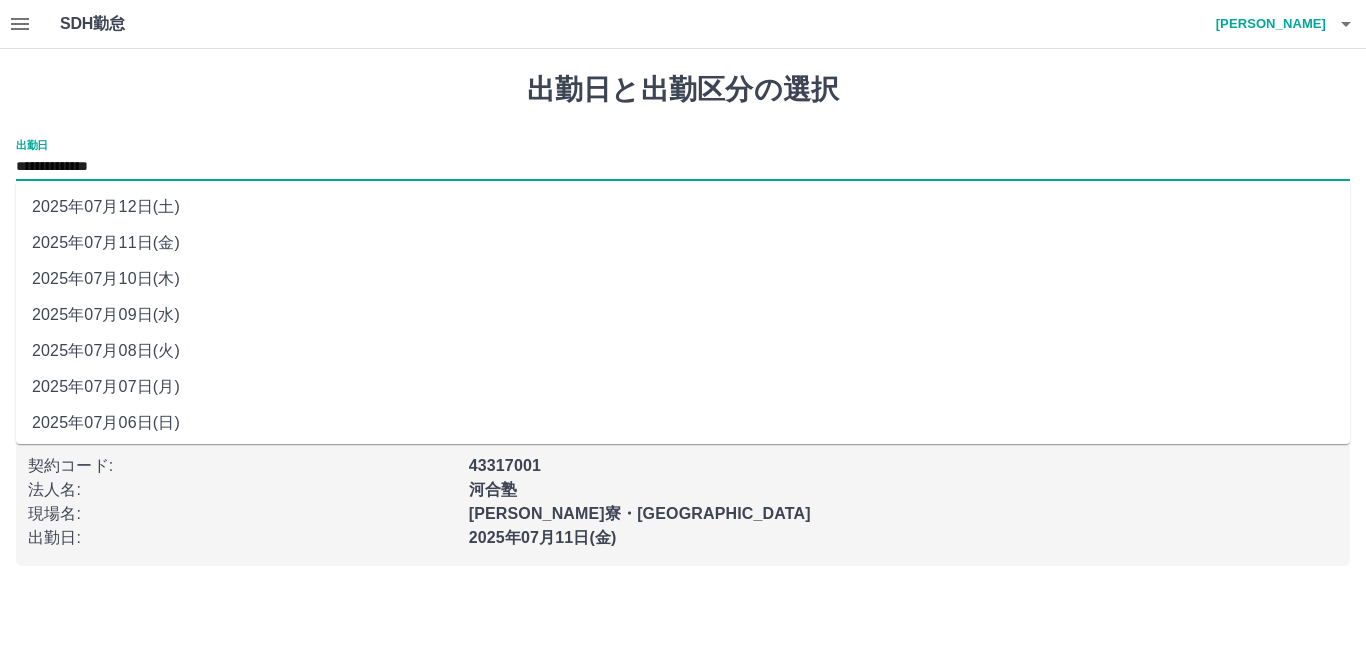 click on "2025年07月10日(木)" at bounding box center [683, 279] 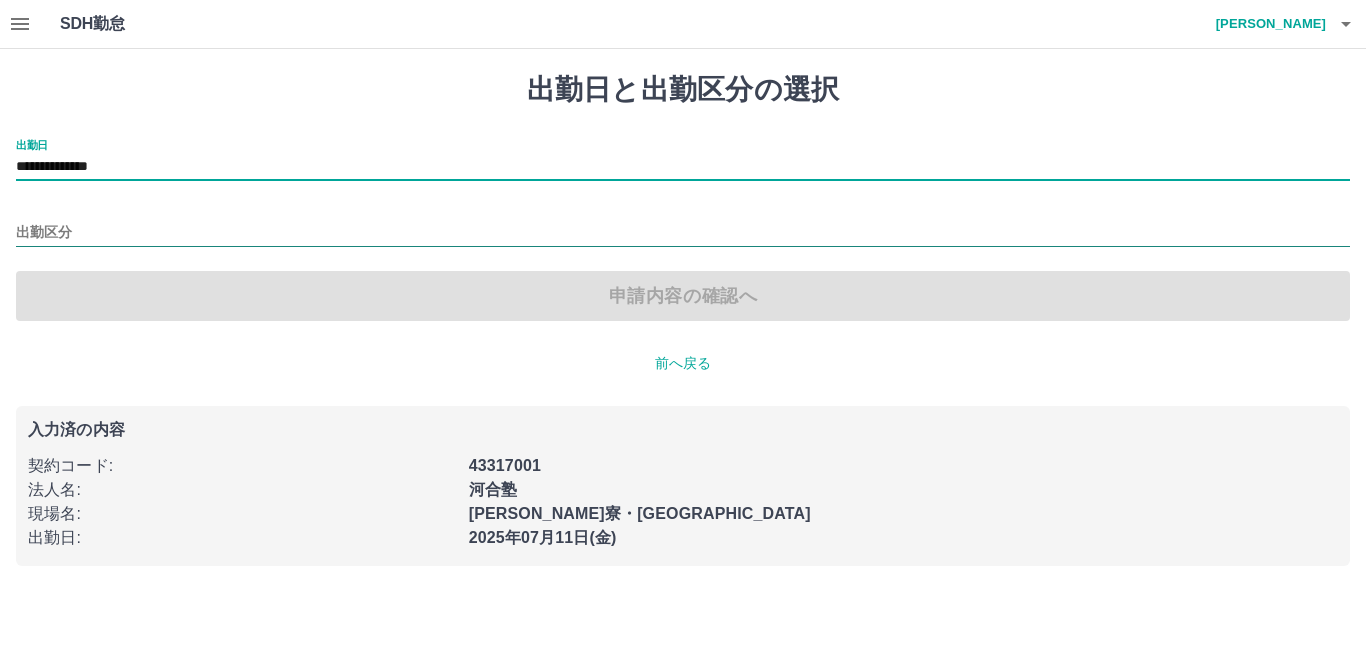 click on "出勤区分" at bounding box center (683, 233) 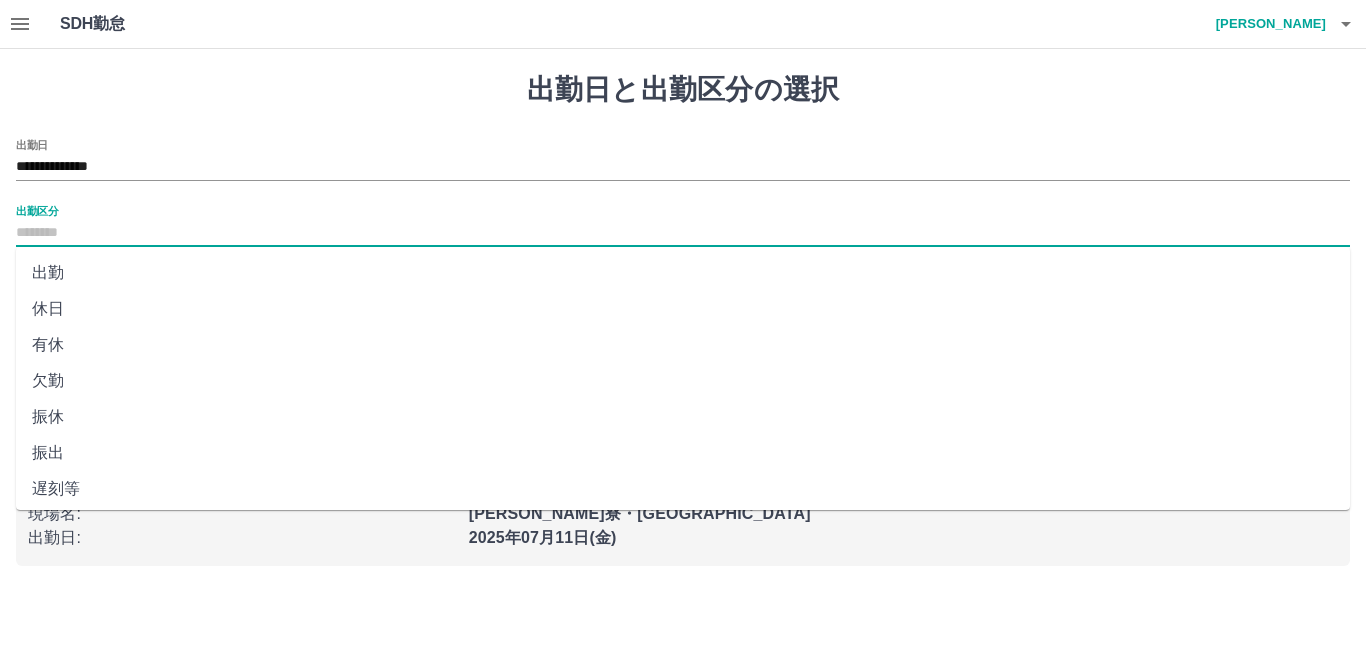 click on "休日" at bounding box center (683, 309) 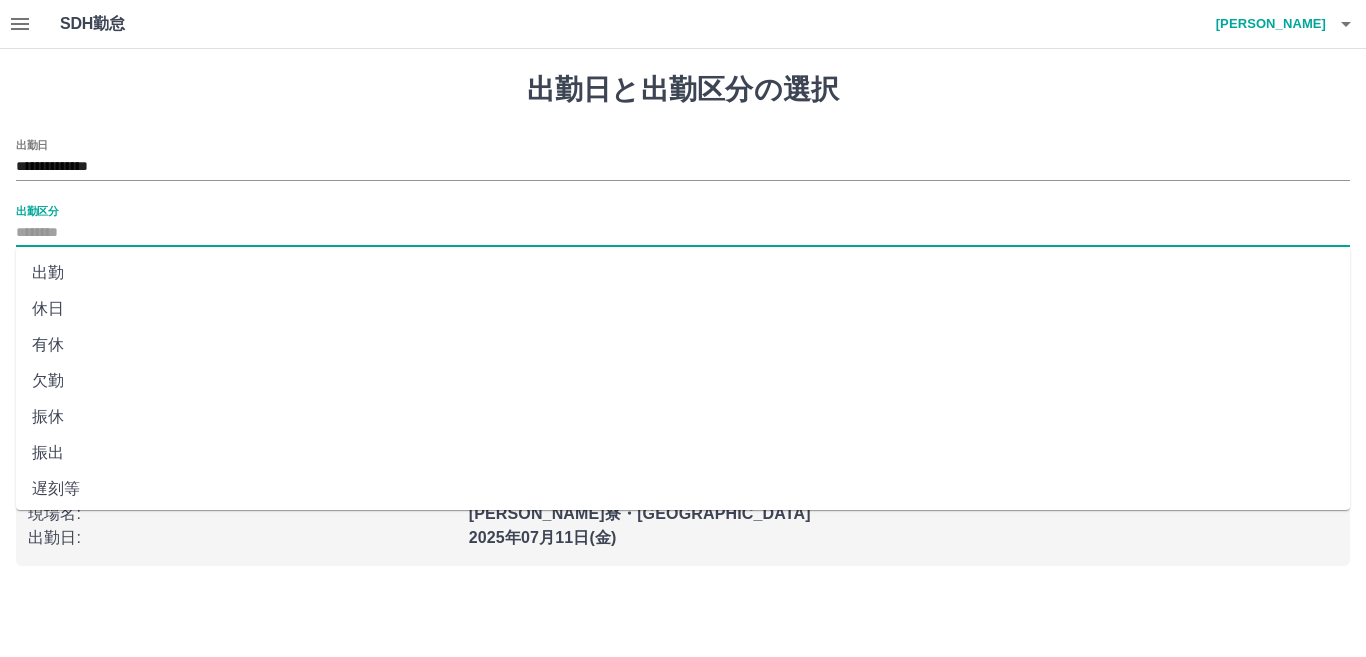 type on "**" 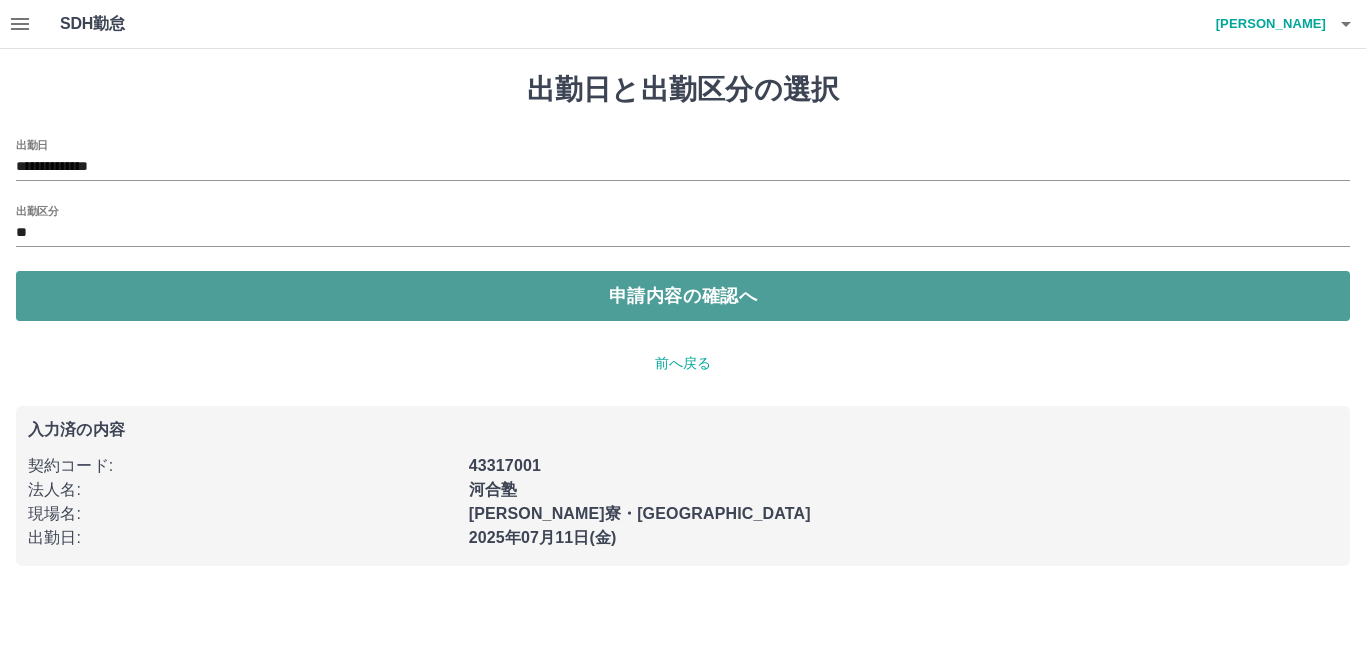 click on "申請内容の確認へ" at bounding box center (683, 296) 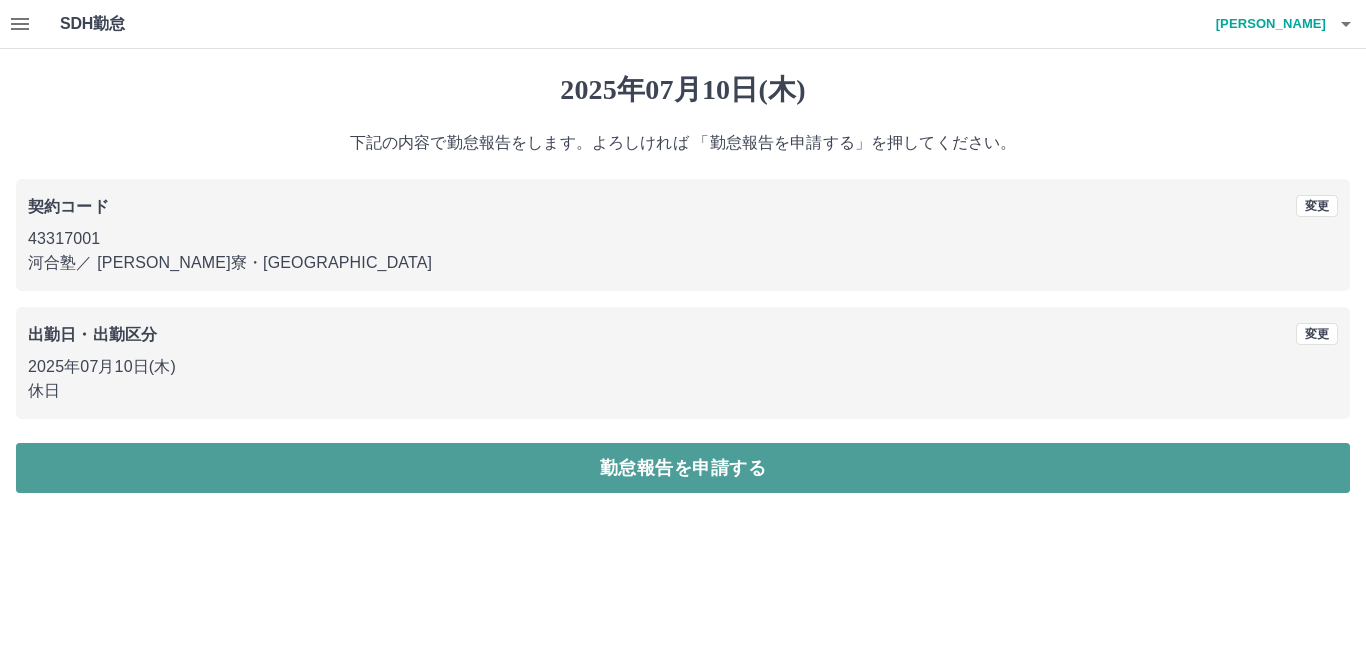 click on "勤怠報告を申請する" at bounding box center [683, 468] 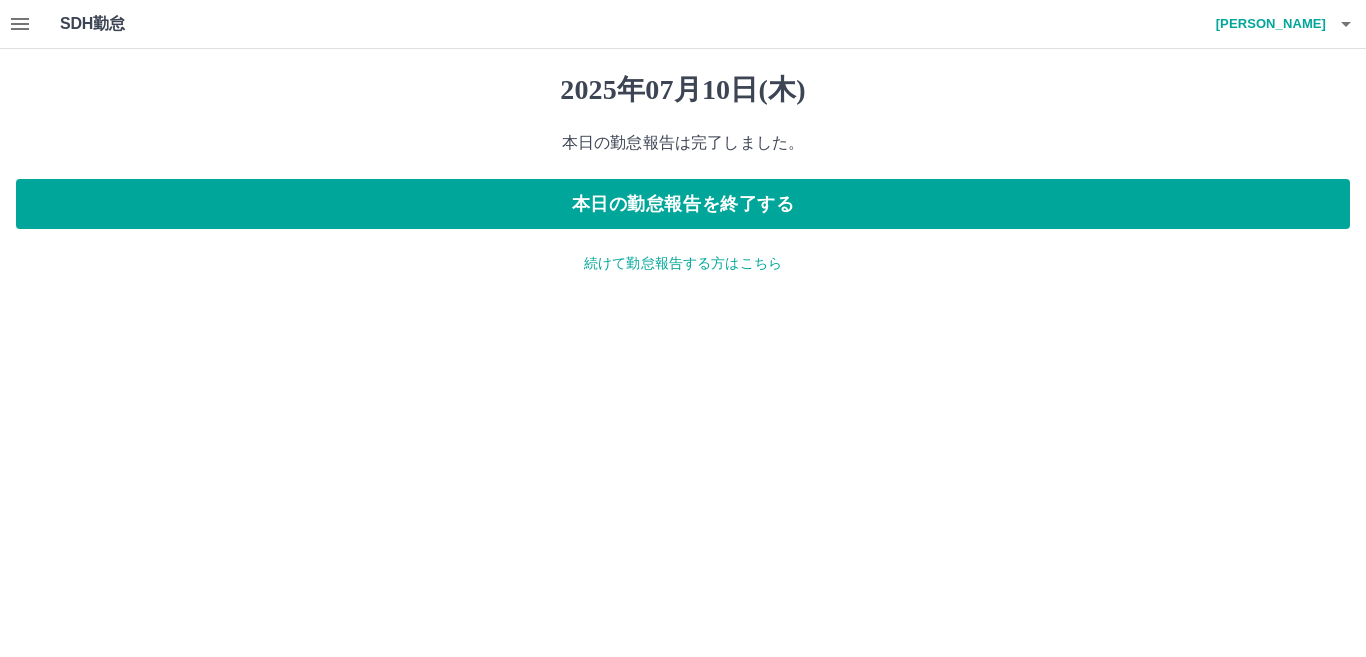click on "続けて勤怠報告する方はこちら" at bounding box center [683, 263] 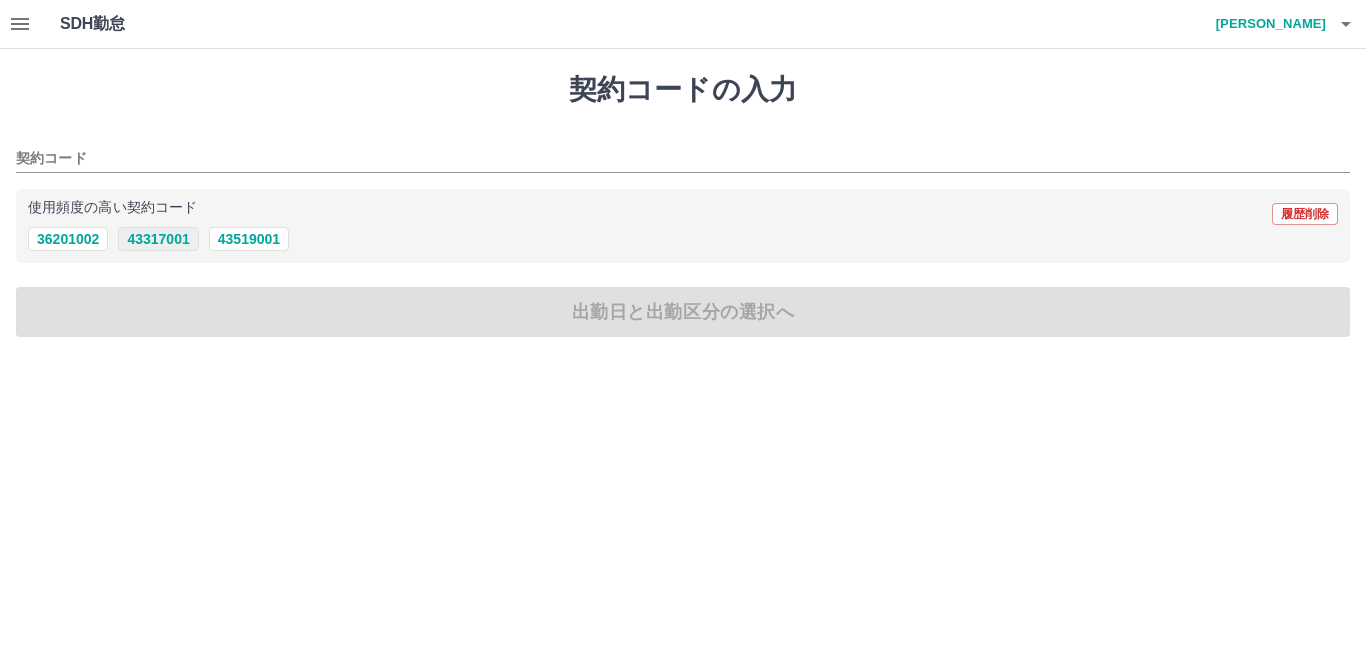 click on "43317001" at bounding box center [158, 239] 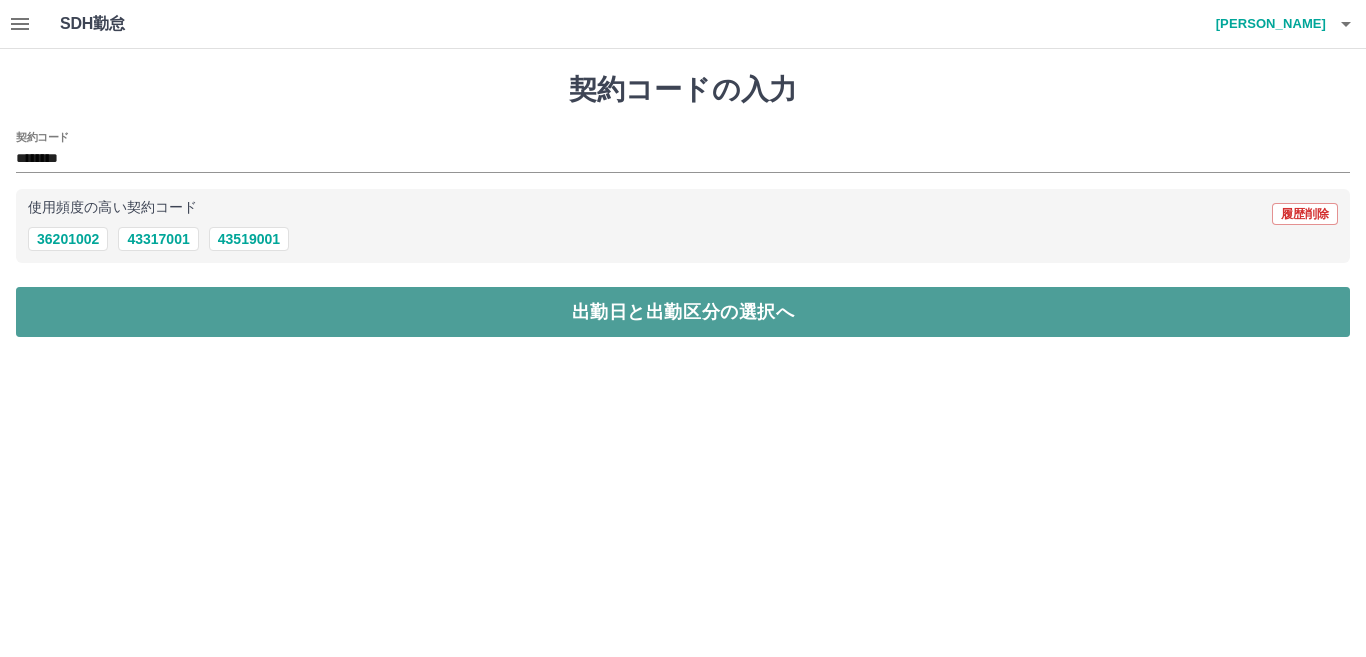 click on "出勤日と出勤区分の選択へ" at bounding box center (683, 312) 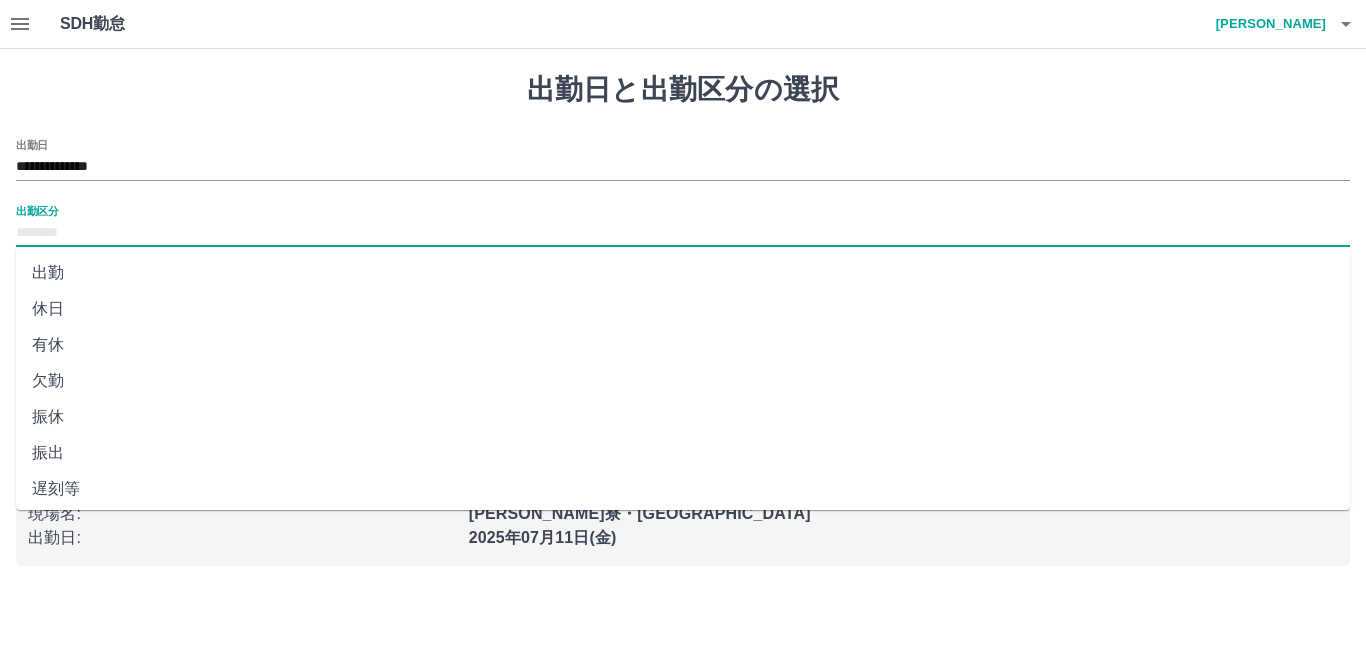 click on "出勤区分" at bounding box center [683, 233] 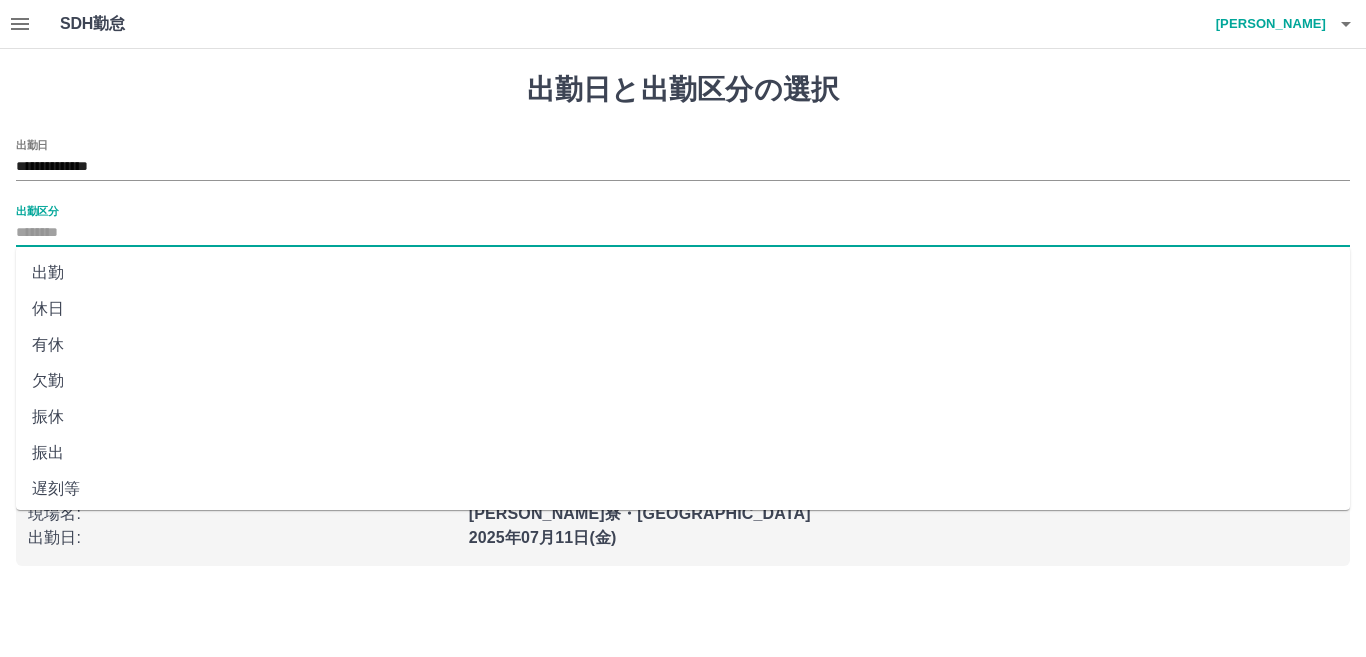 click on "出勤" at bounding box center [683, 273] 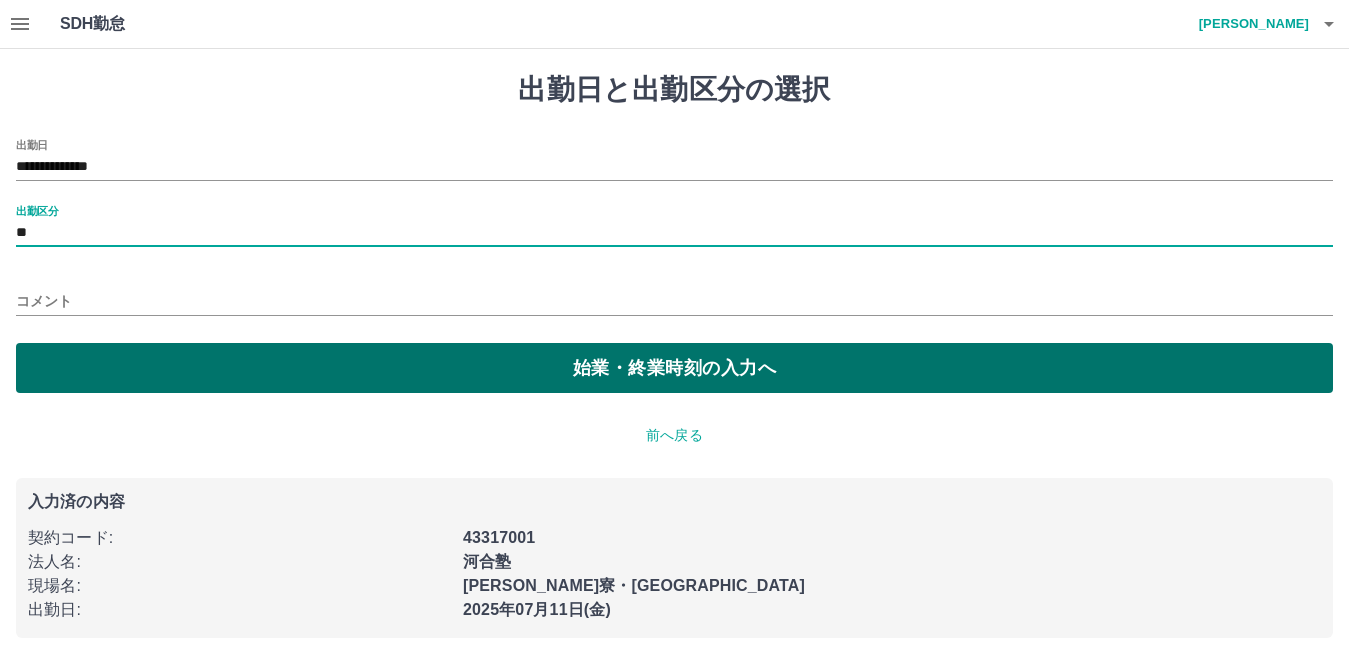click on "始業・終業時刻の入力へ" at bounding box center (674, 368) 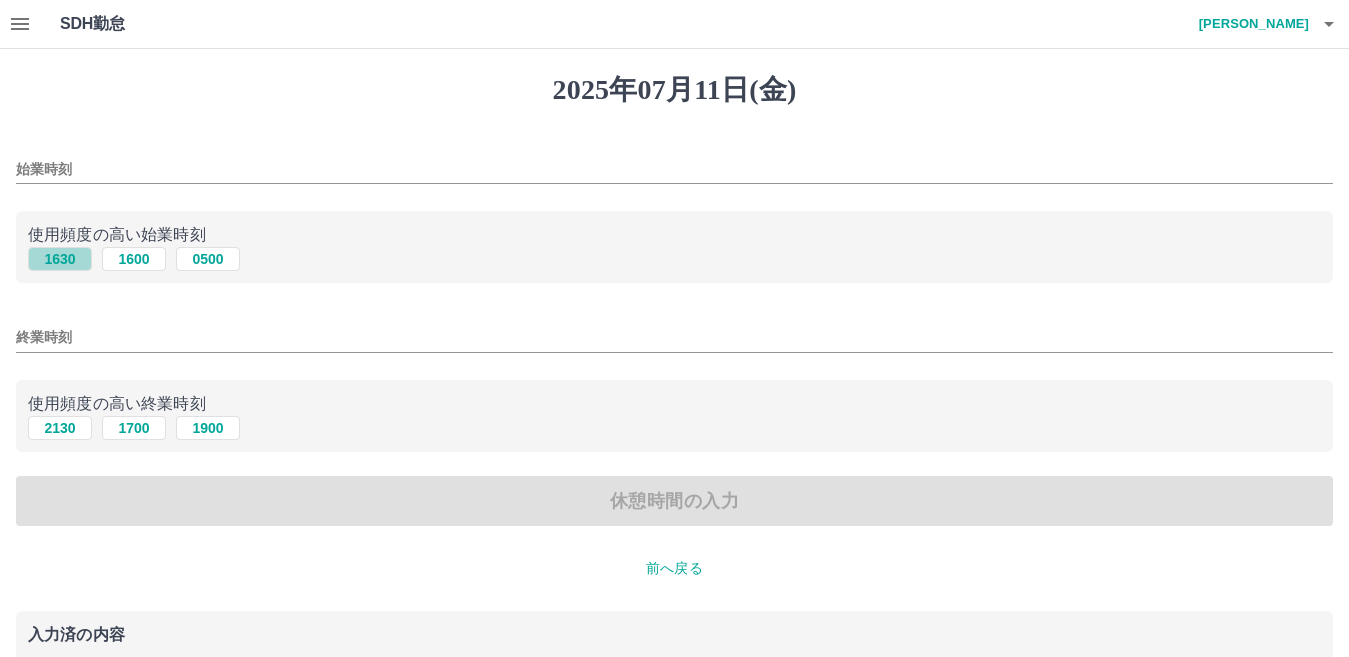 click on "1630" at bounding box center (60, 259) 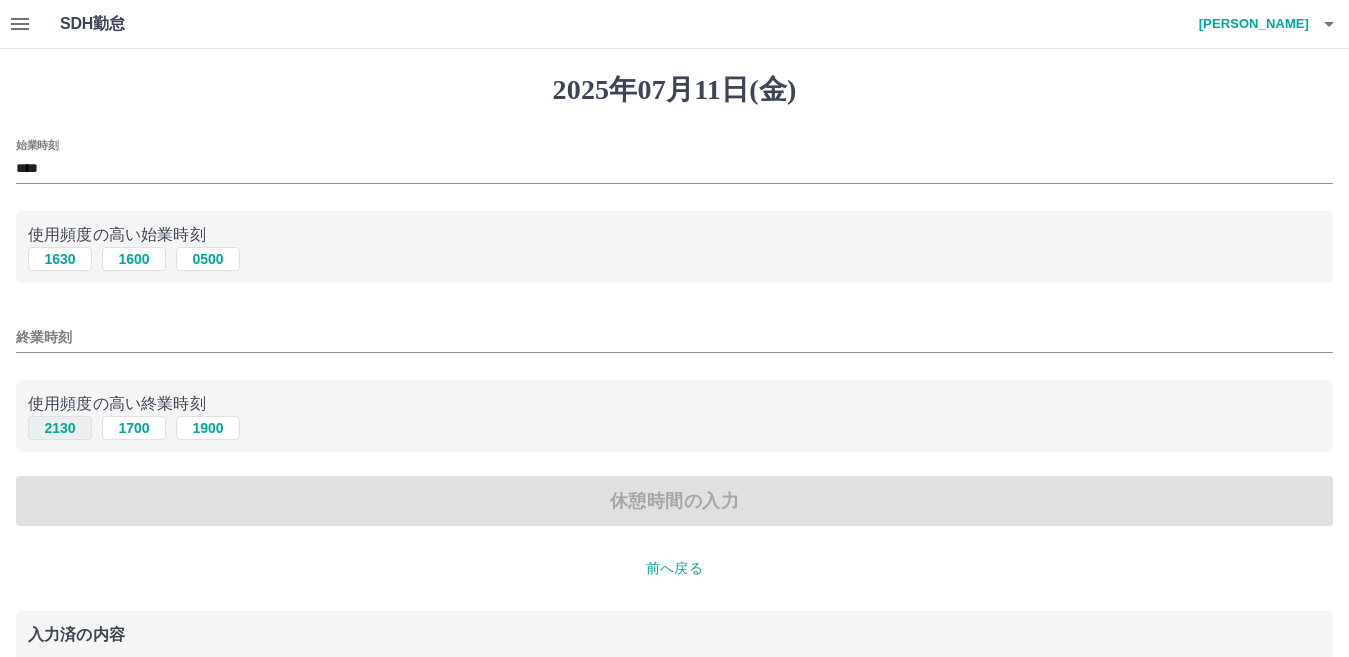 drag, startPoint x: 72, startPoint y: 422, endPoint x: 67, endPoint y: 433, distance: 12.083046 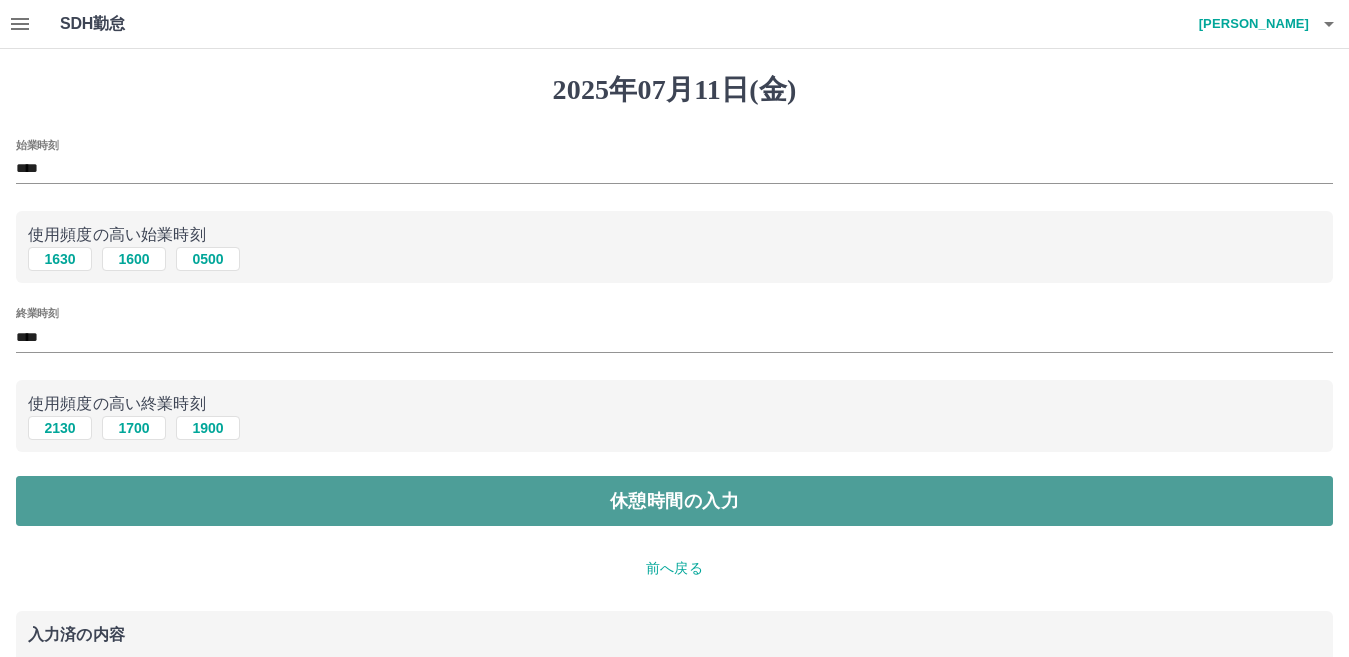 click on "休憩時間の入力" at bounding box center [674, 501] 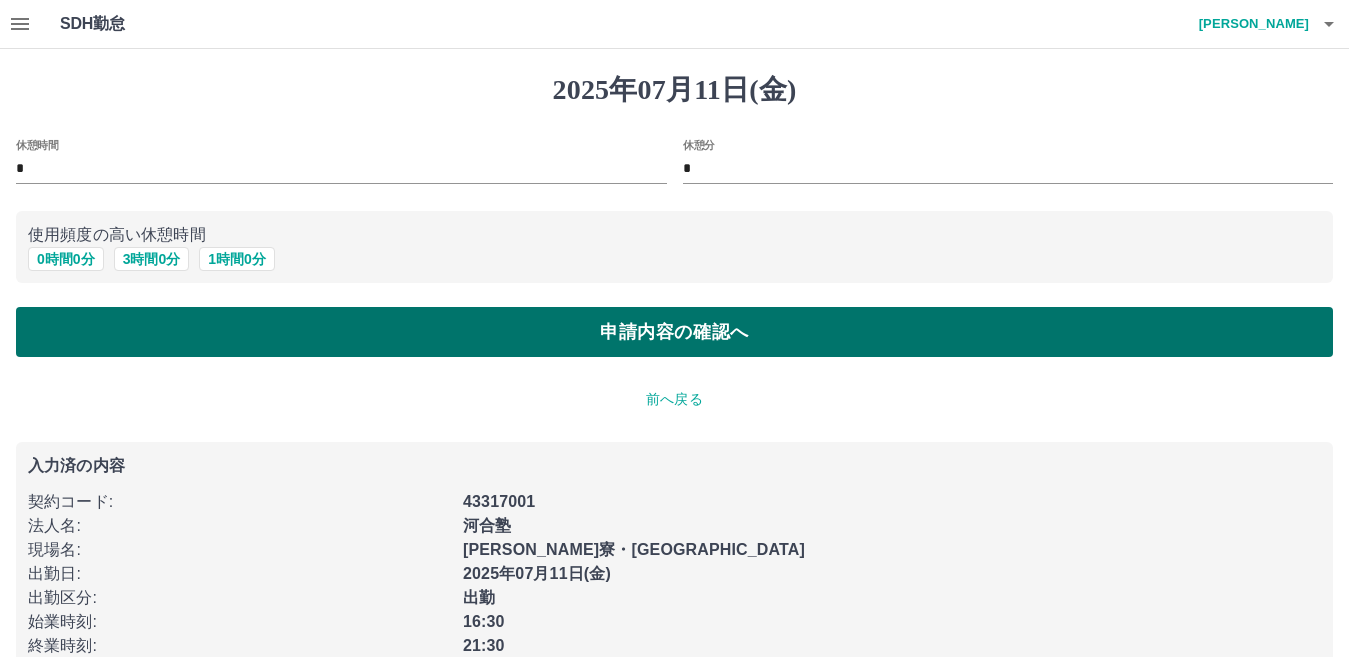 click on "申請内容の確認へ" at bounding box center (674, 332) 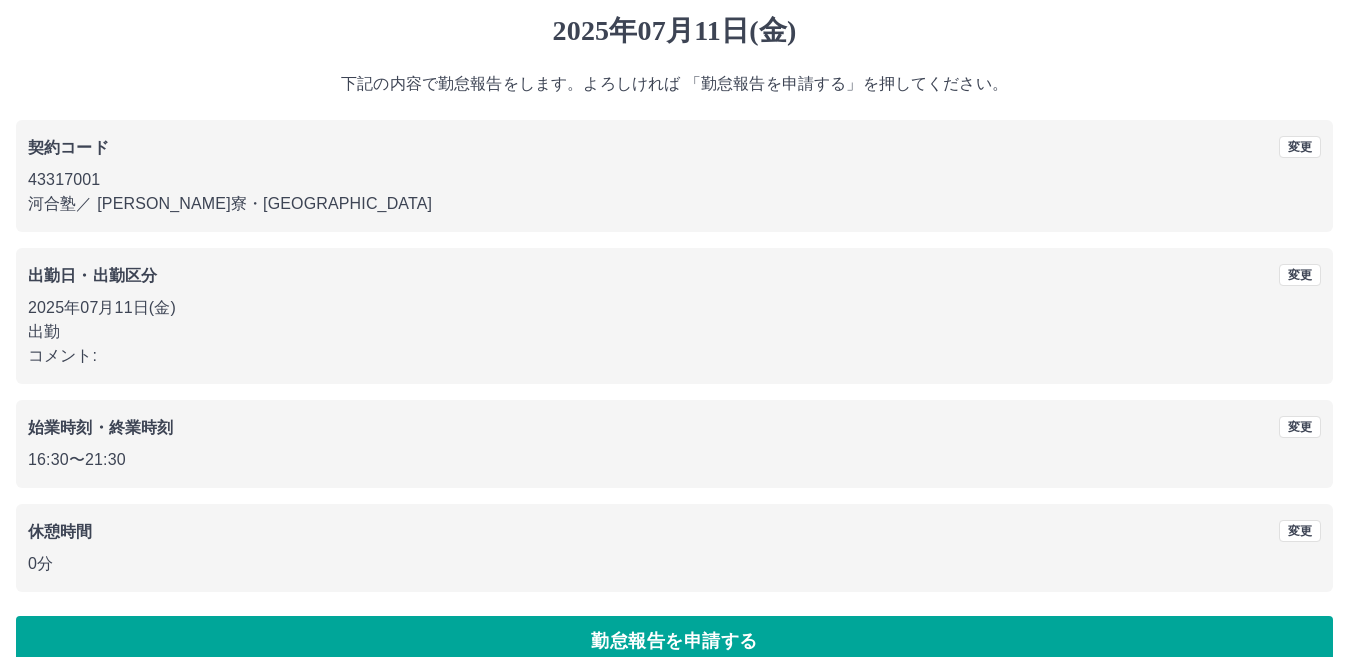 scroll, scrollTop: 92, scrollLeft: 0, axis: vertical 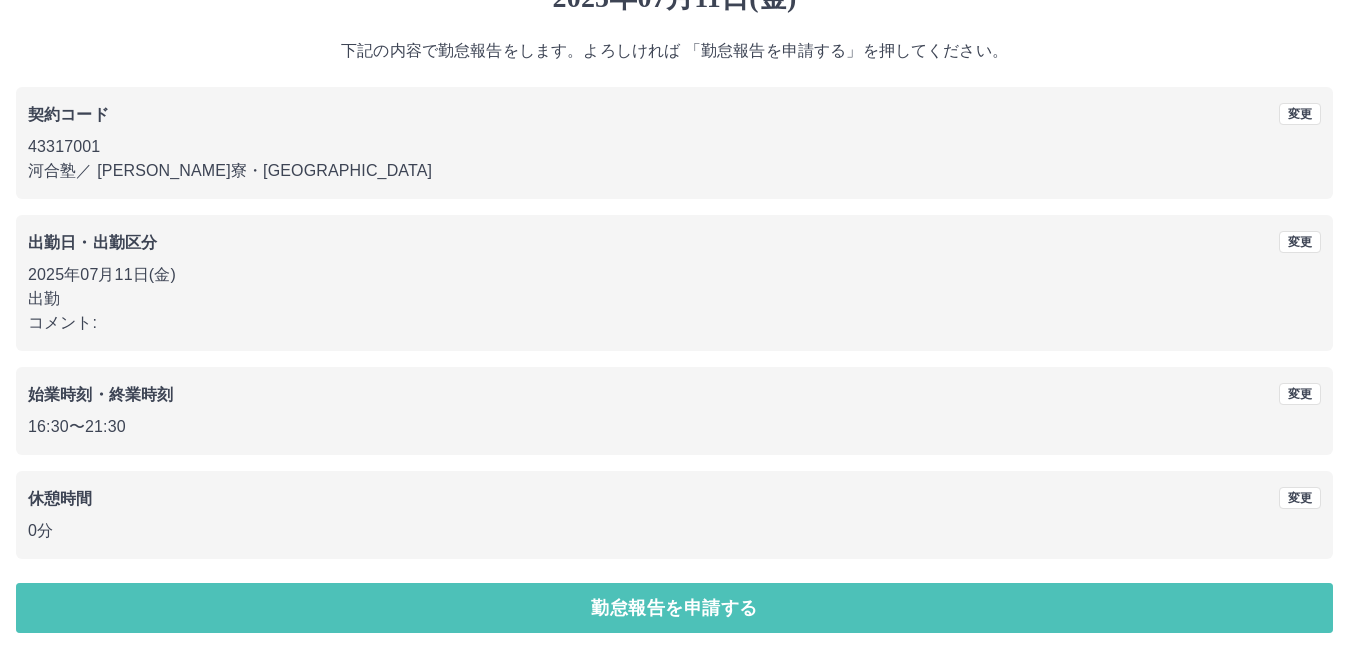 drag, startPoint x: 234, startPoint y: 603, endPoint x: 207, endPoint y: 537, distance: 71.30919 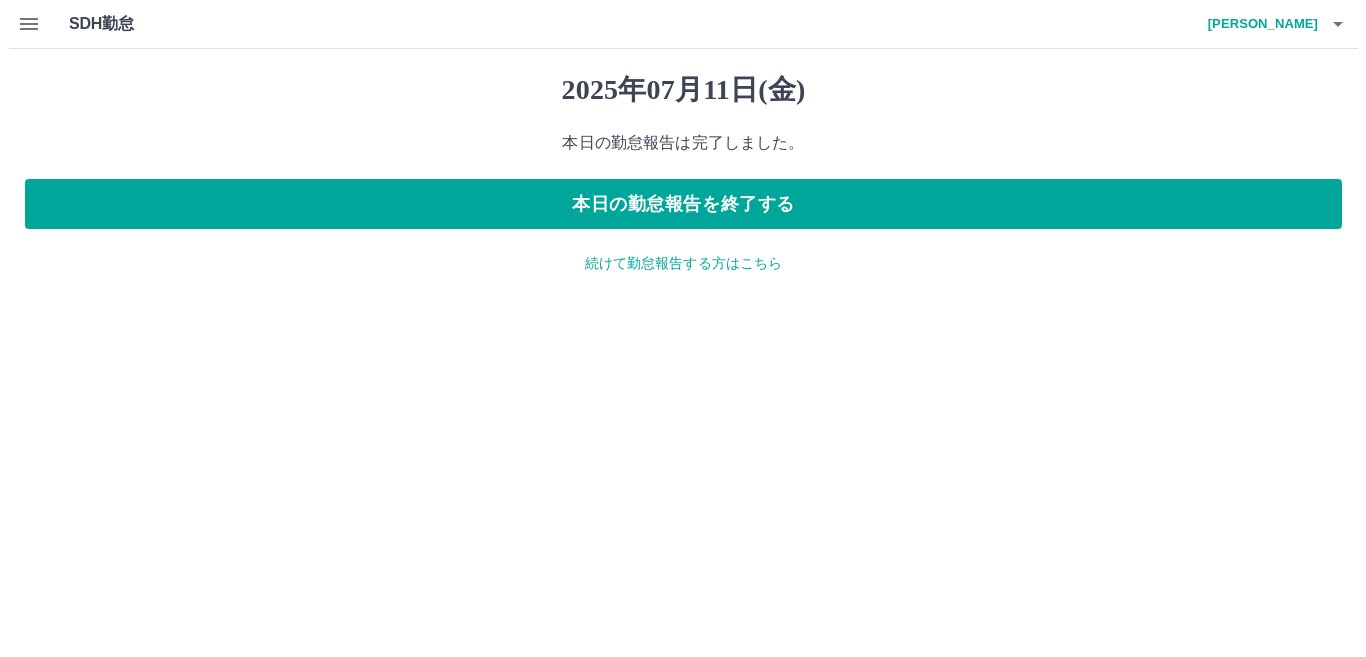 scroll, scrollTop: 0, scrollLeft: 0, axis: both 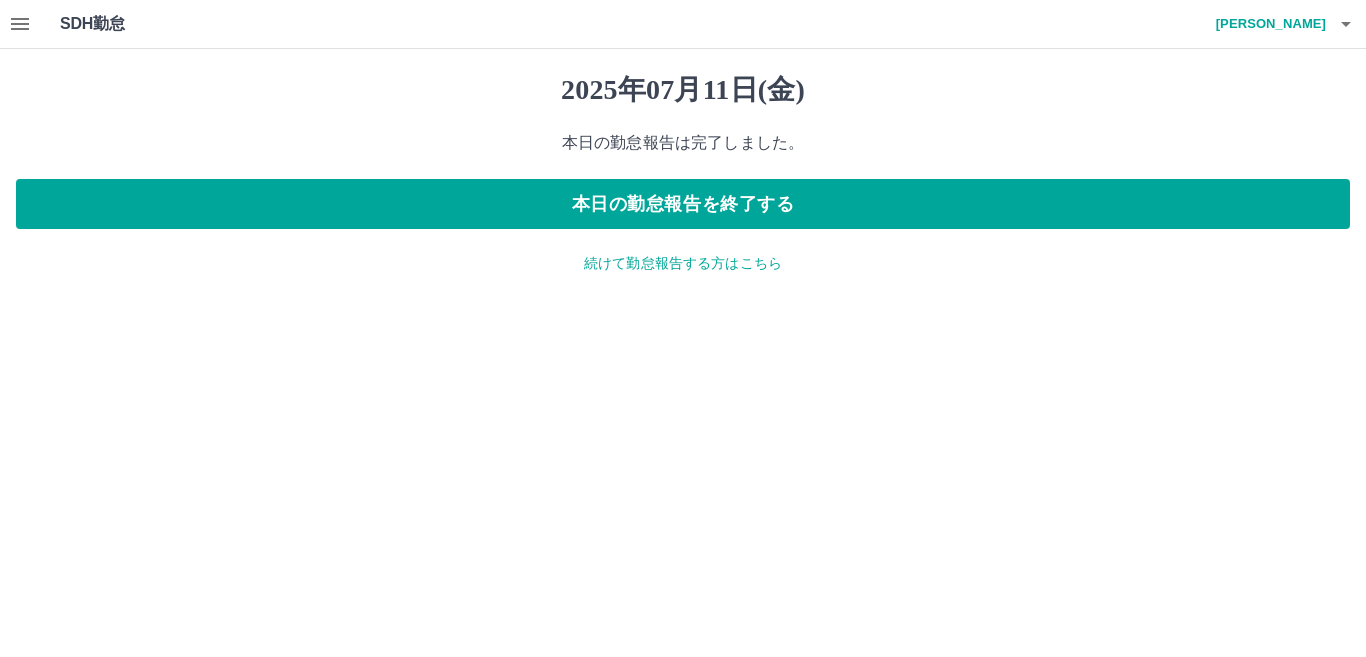 click on "続けて勤怠報告する方はこちら" at bounding box center (683, 263) 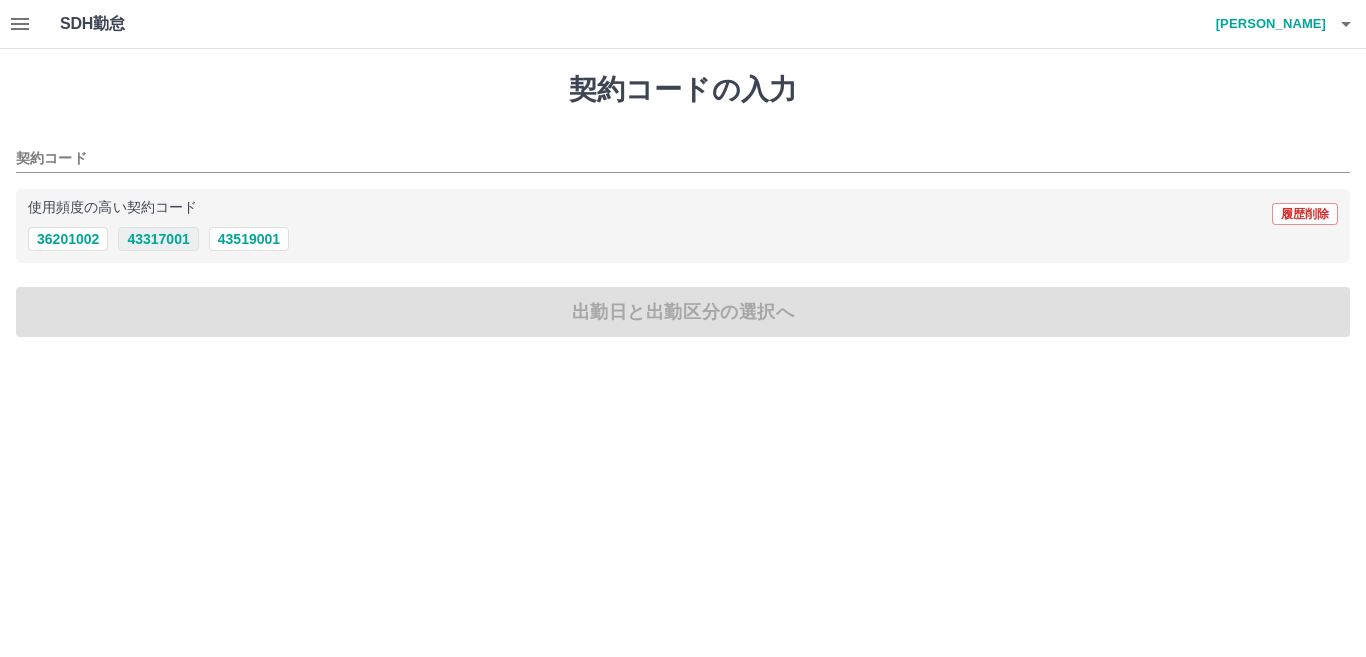 click on "43317001" at bounding box center [158, 239] 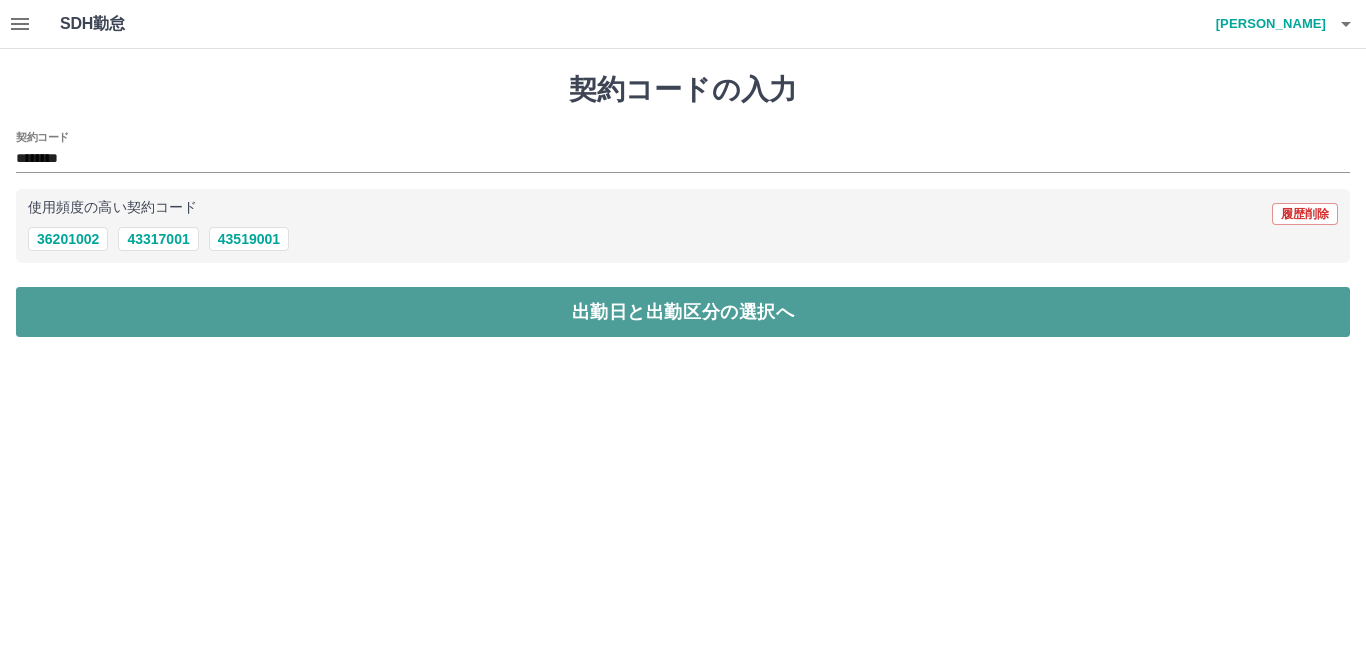 click on "出勤日と出勤区分の選択へ" at bounding box center (683, 312) 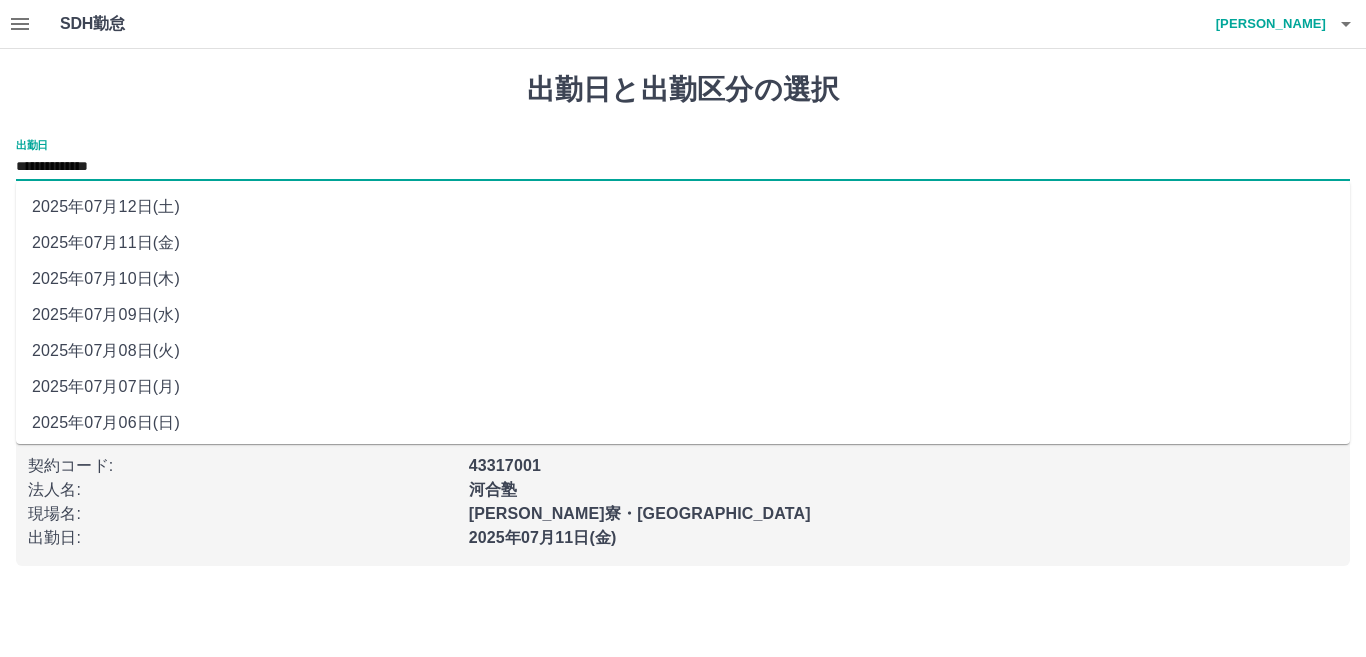 click on "**********" at bounding box center [683, 167] 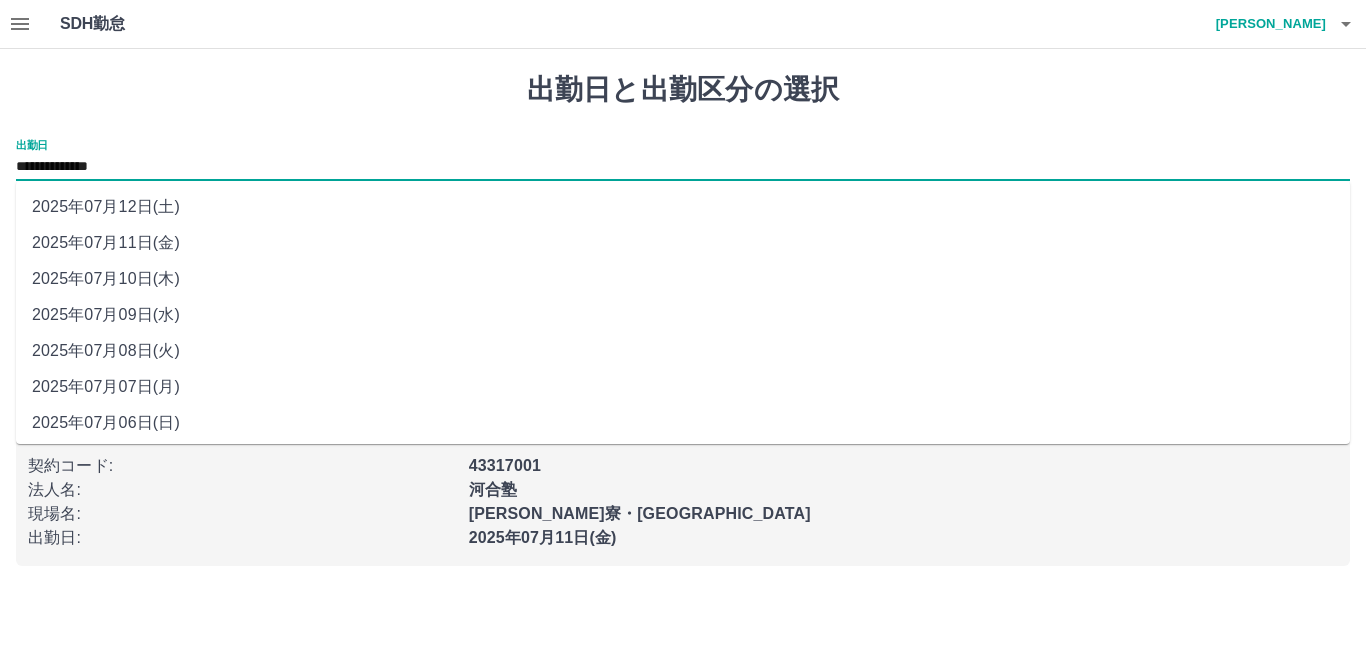 click on "2025年07月12日(土)" at bounding box center [683, 207] 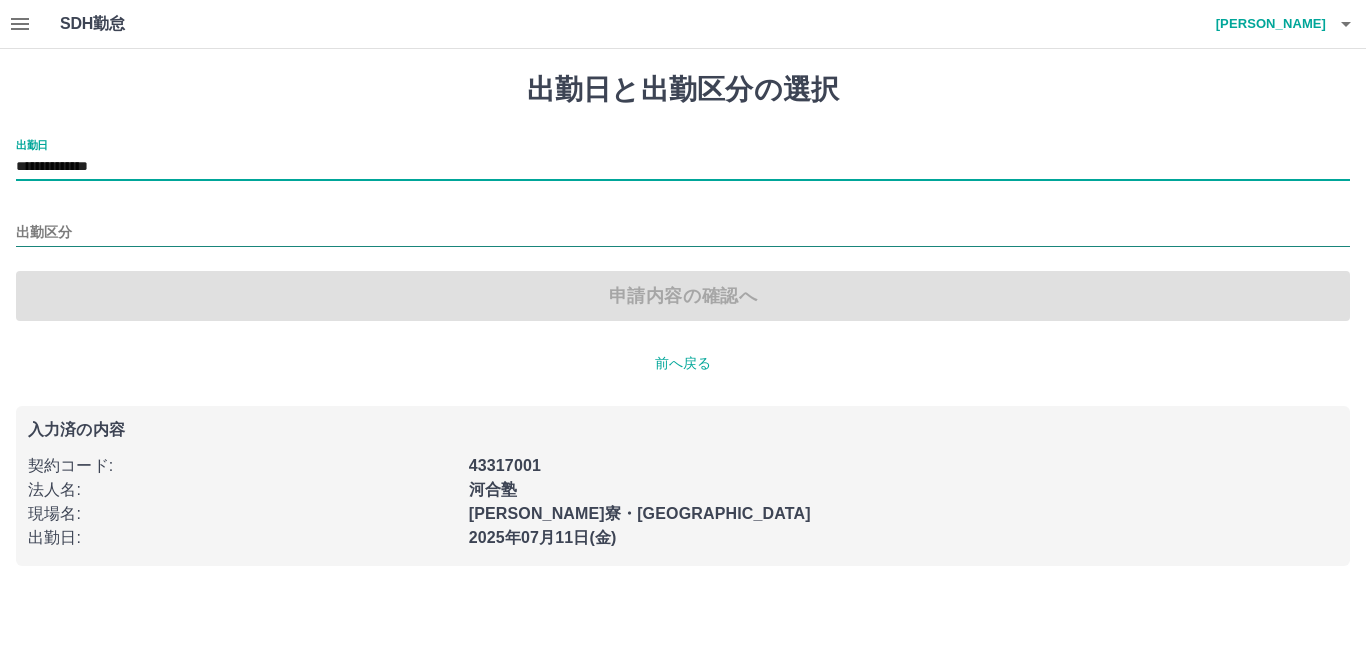 click on "出勤区分" at bounding box center [683, 233] 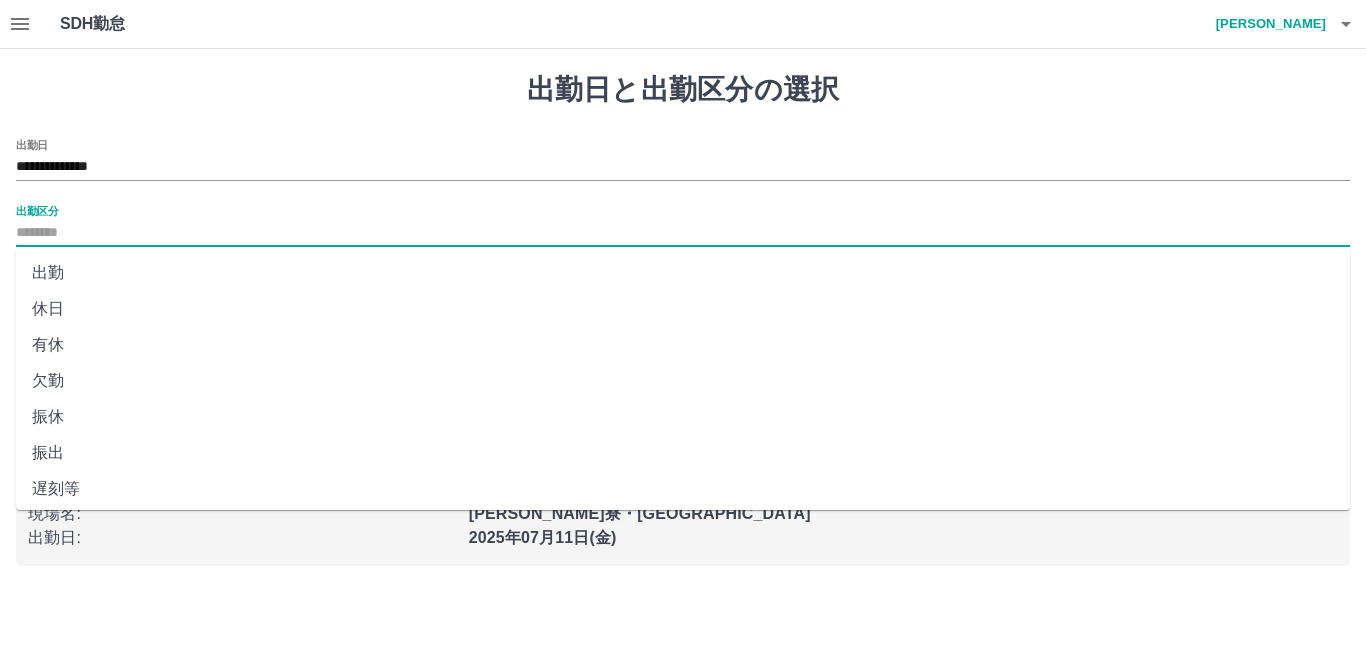 click on "休日" at bounding box center [683, 309] 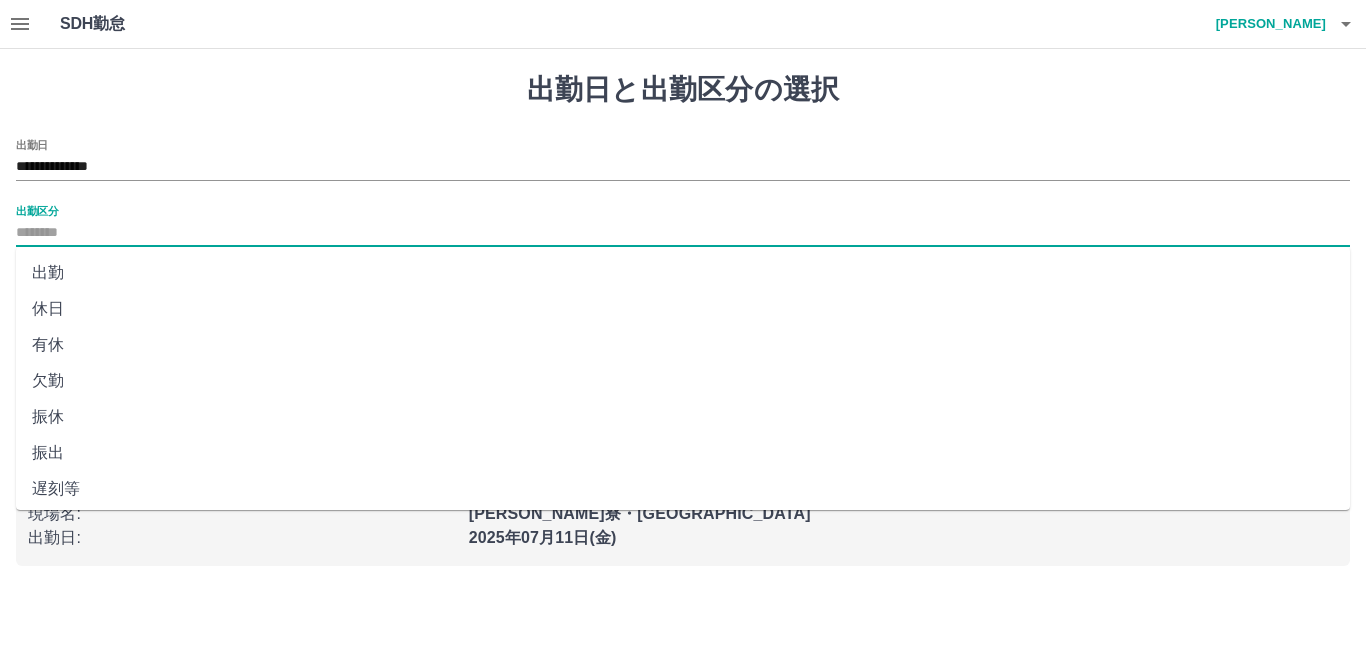 type on "**" 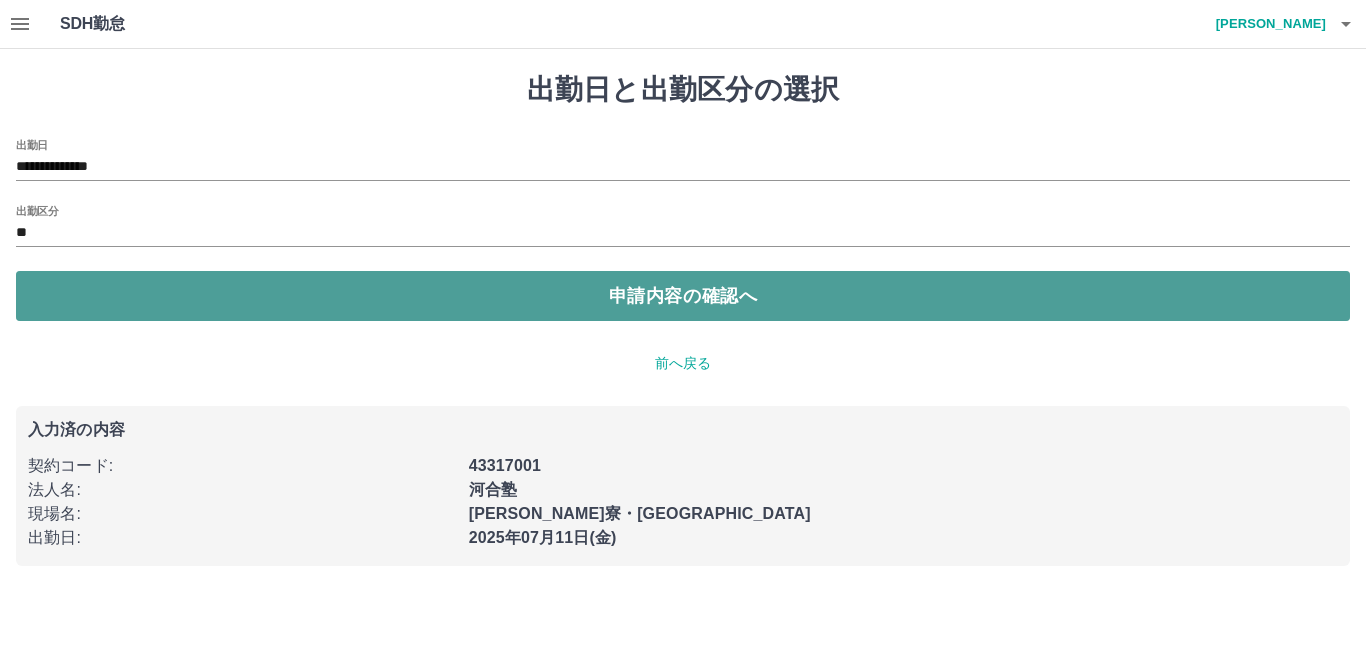click on "申請内容の確認へ" at bounding box center (683, 296) 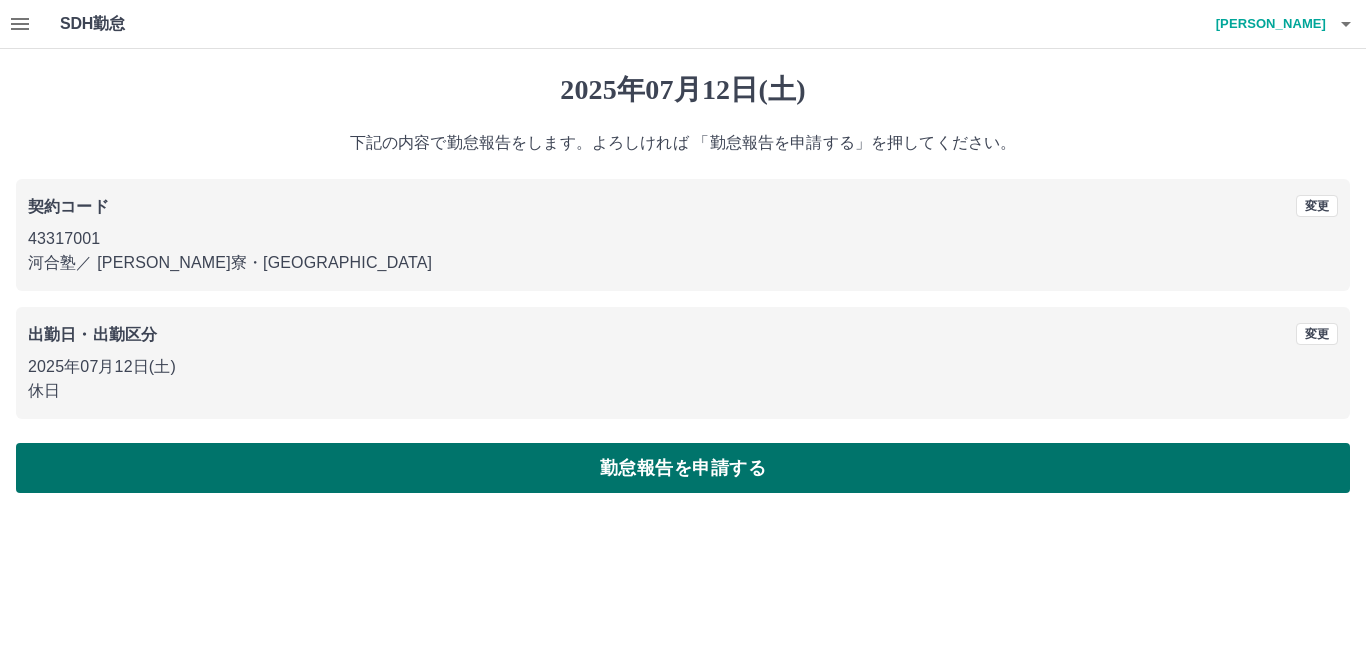 click on "勤怠報告を申請する" at bounding box center [683, 468] 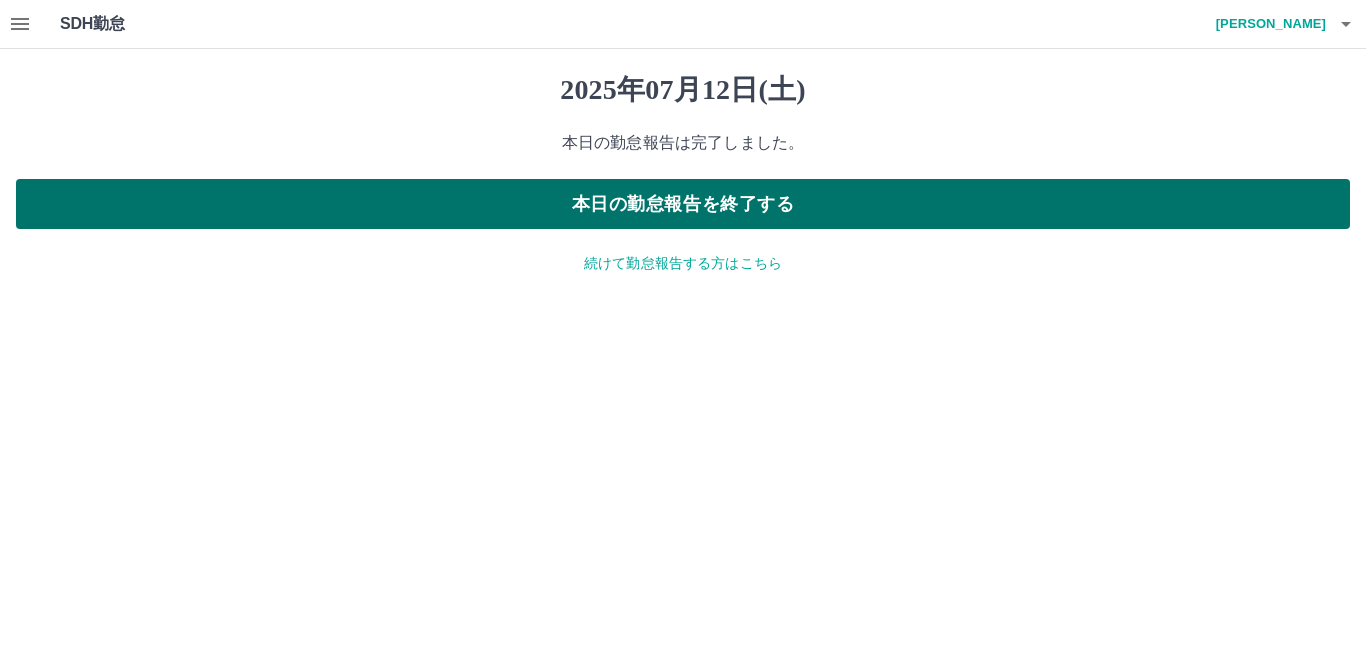 click on "本日の勤怠報告を終了する" at bounding box center [683, 204] 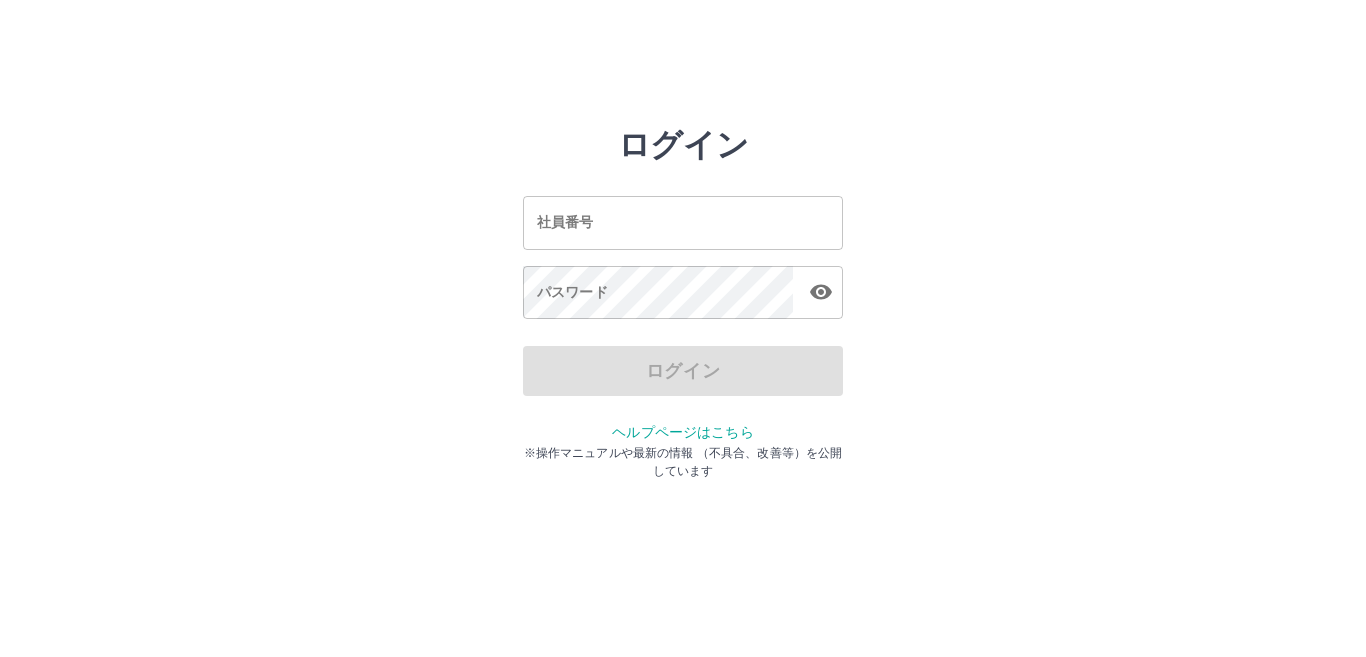 scroll, scrollTop: 0, scrollLeft: 0, axis: both 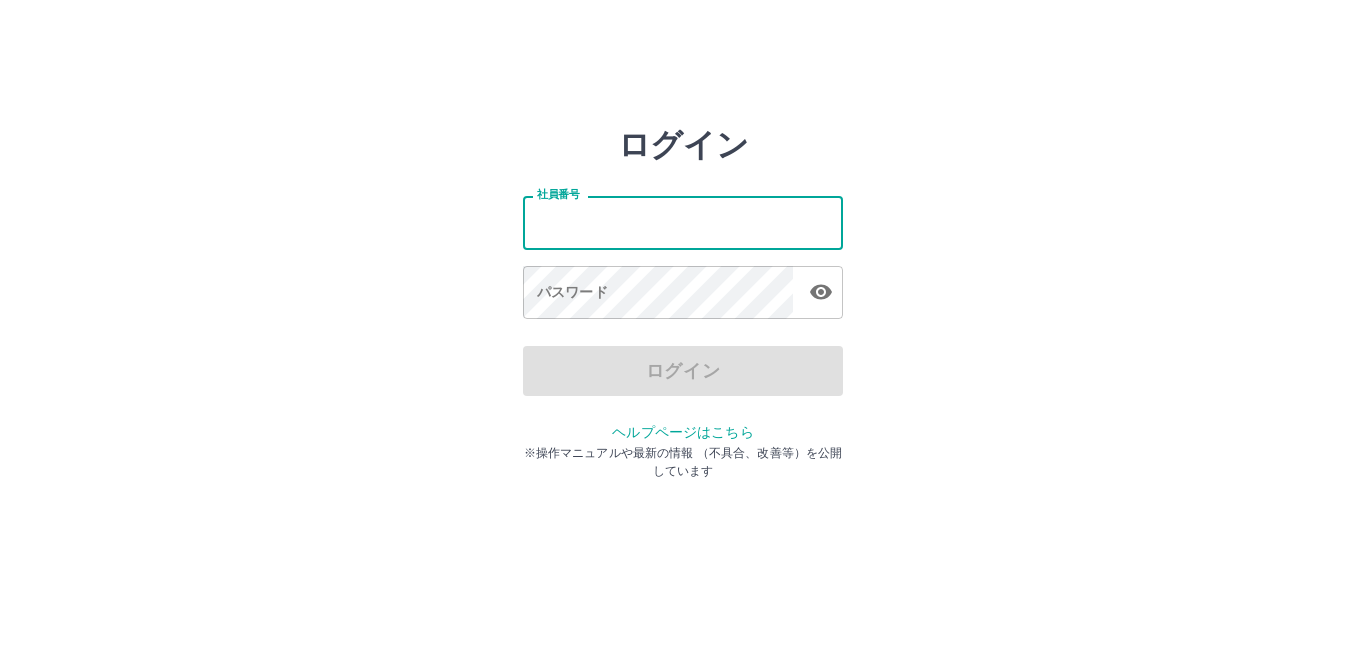 click on "社員番号" at bounding box center (683, 222) 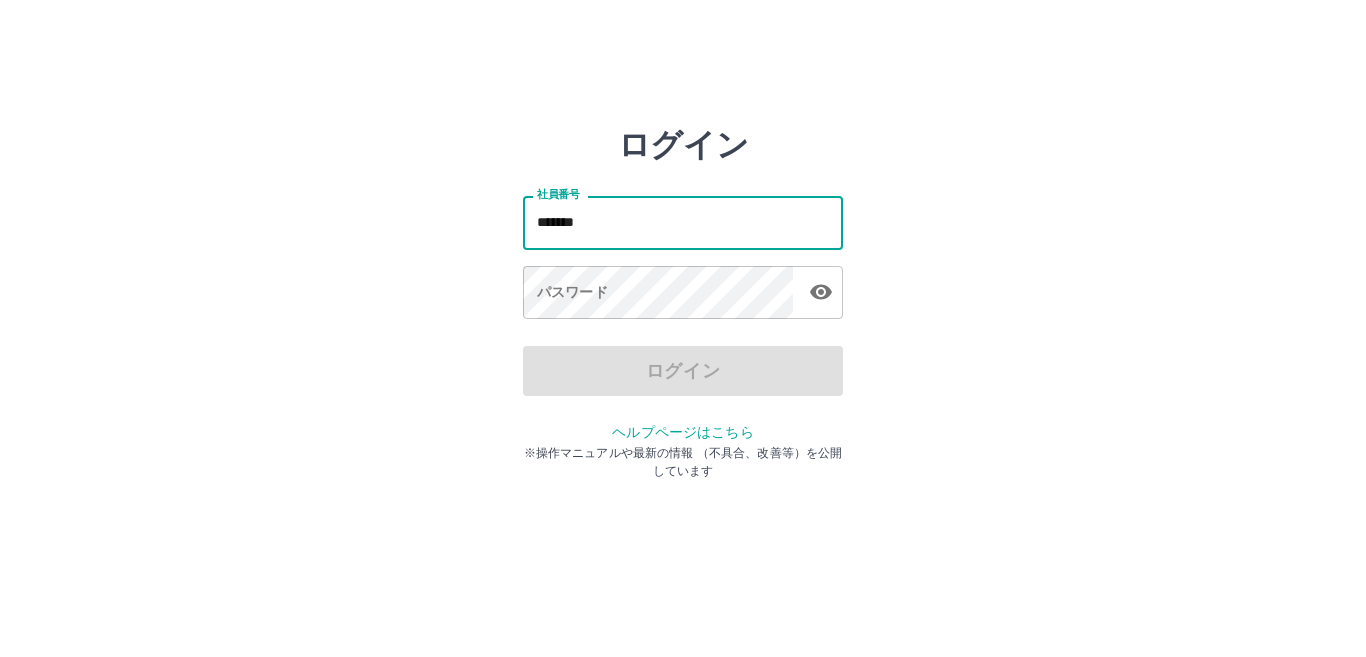 type on "*******" 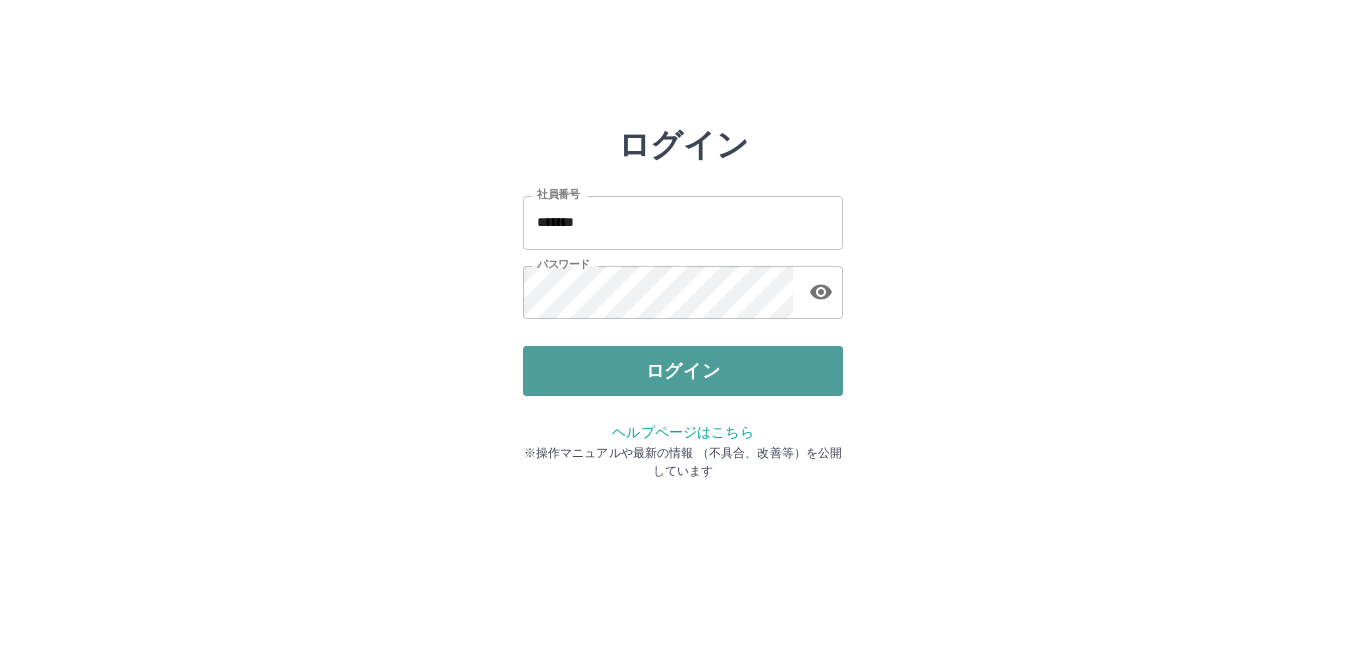 click on "ログイン" at bounding box center (683, 371) 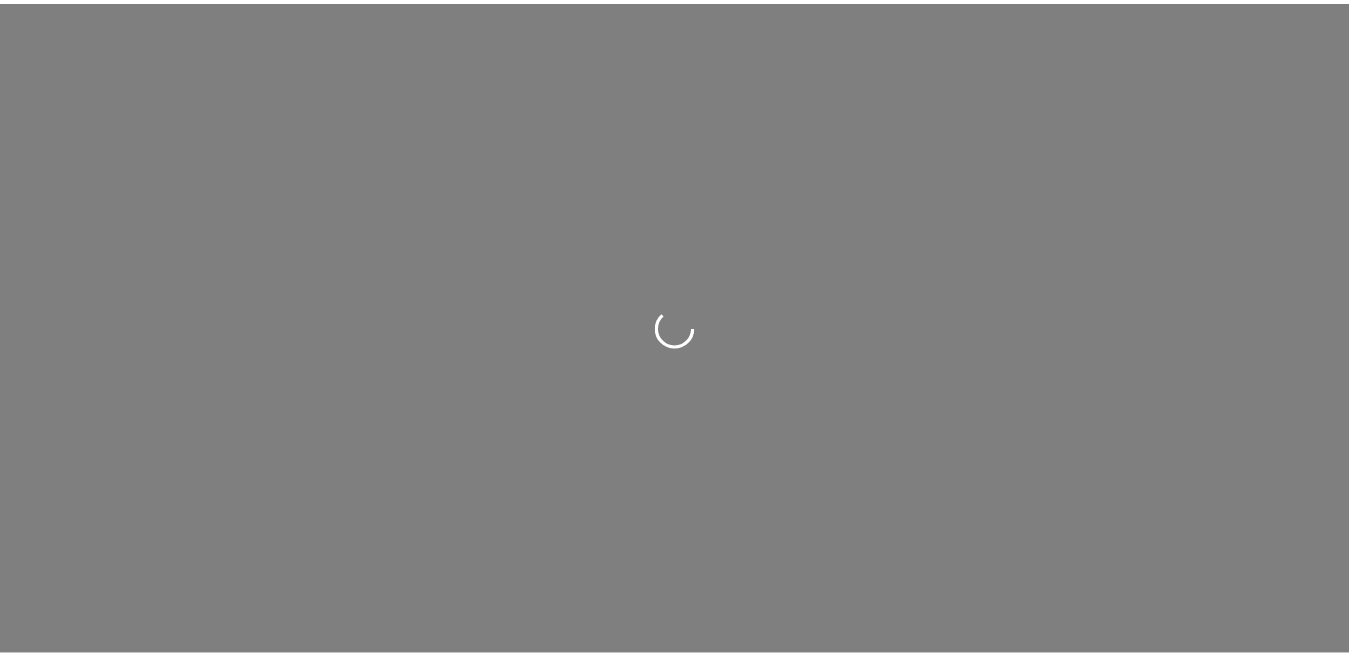 scroll, scrollTop: 0, scrollLeft: 0, axis: both 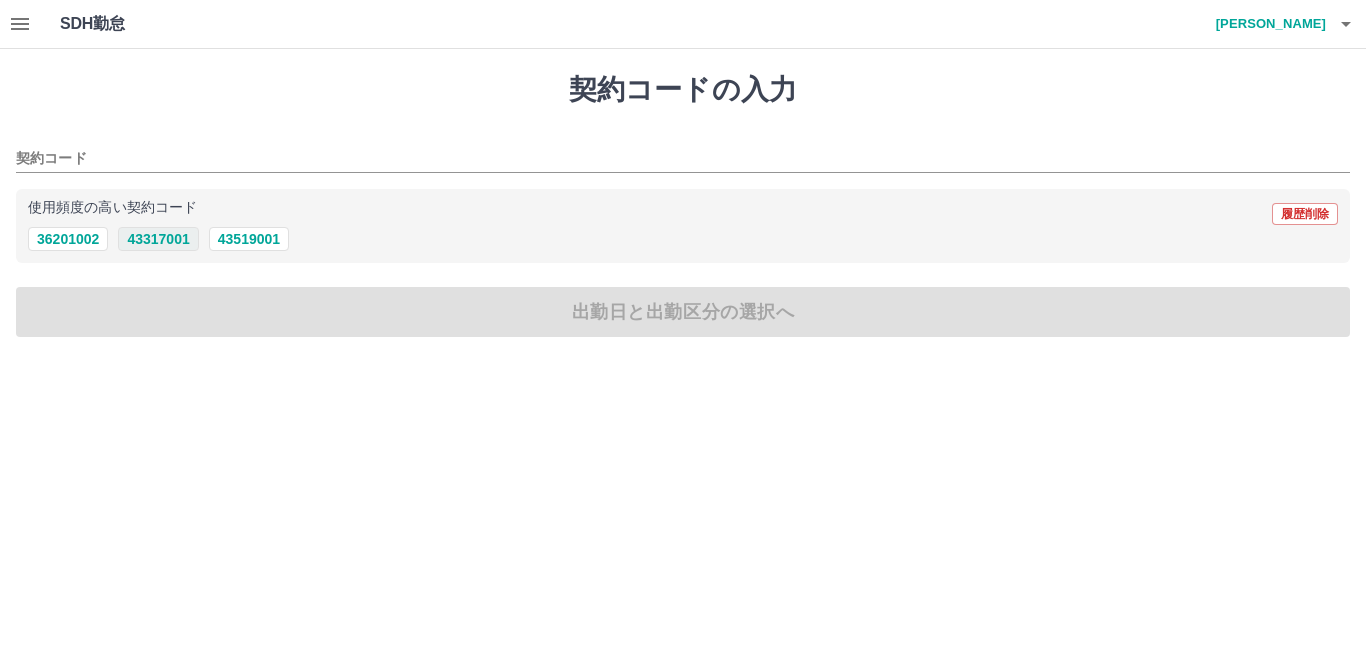 click on "43317001" at bounding box center [158, 239] 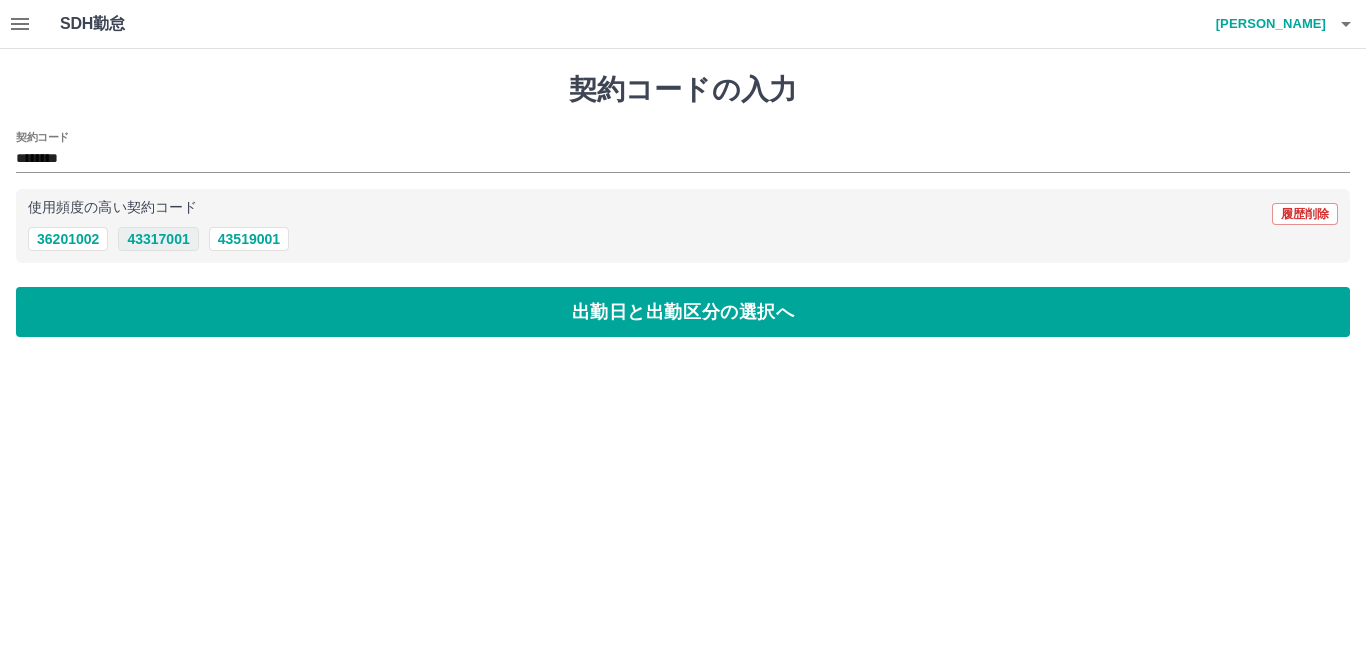type on "********" 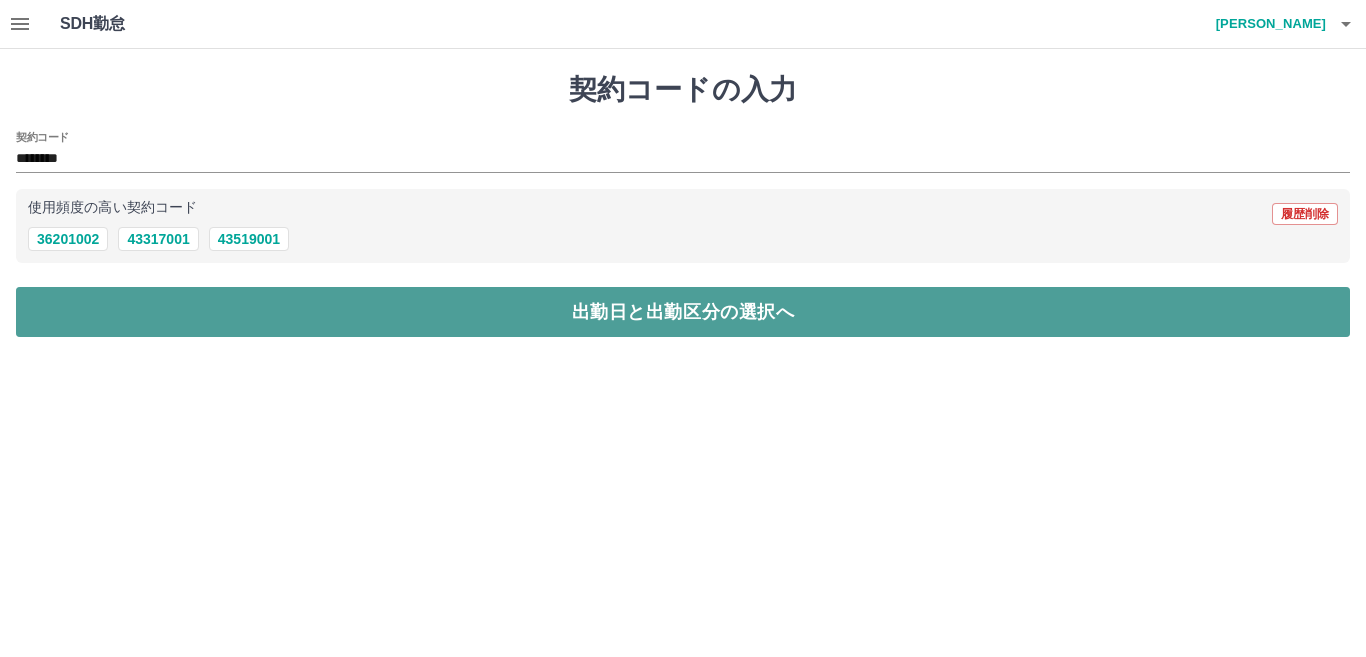 click on "出勤日と出勤区分の選択へ" at bounding box center (683, 312) 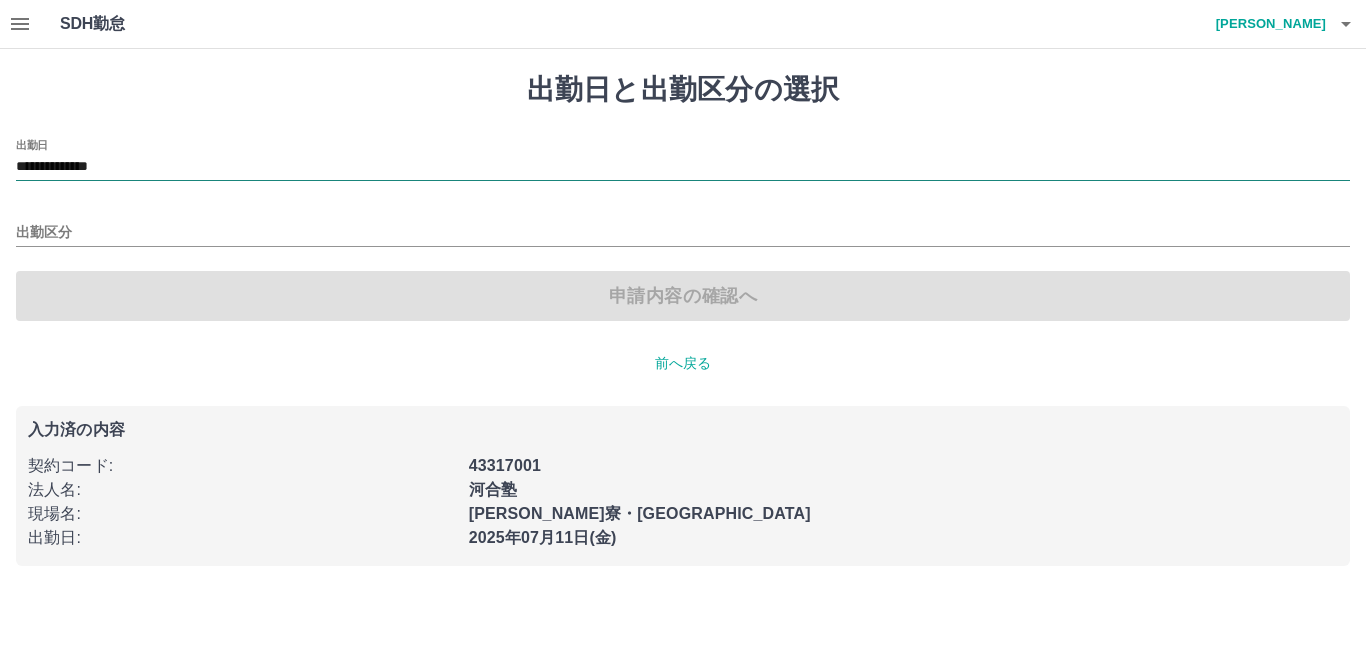 click on "**********" at bounding box center (683, 167) 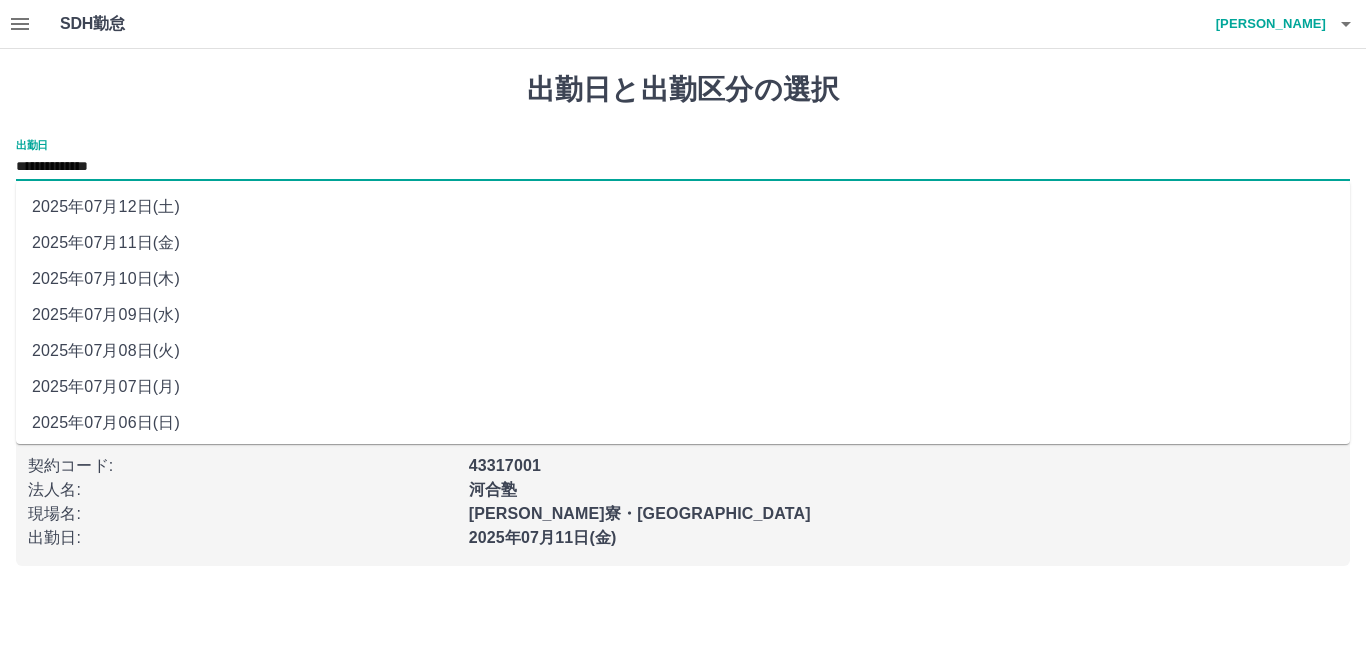 click on "2025年07月09日(水)" at bounding box center [683, 315] 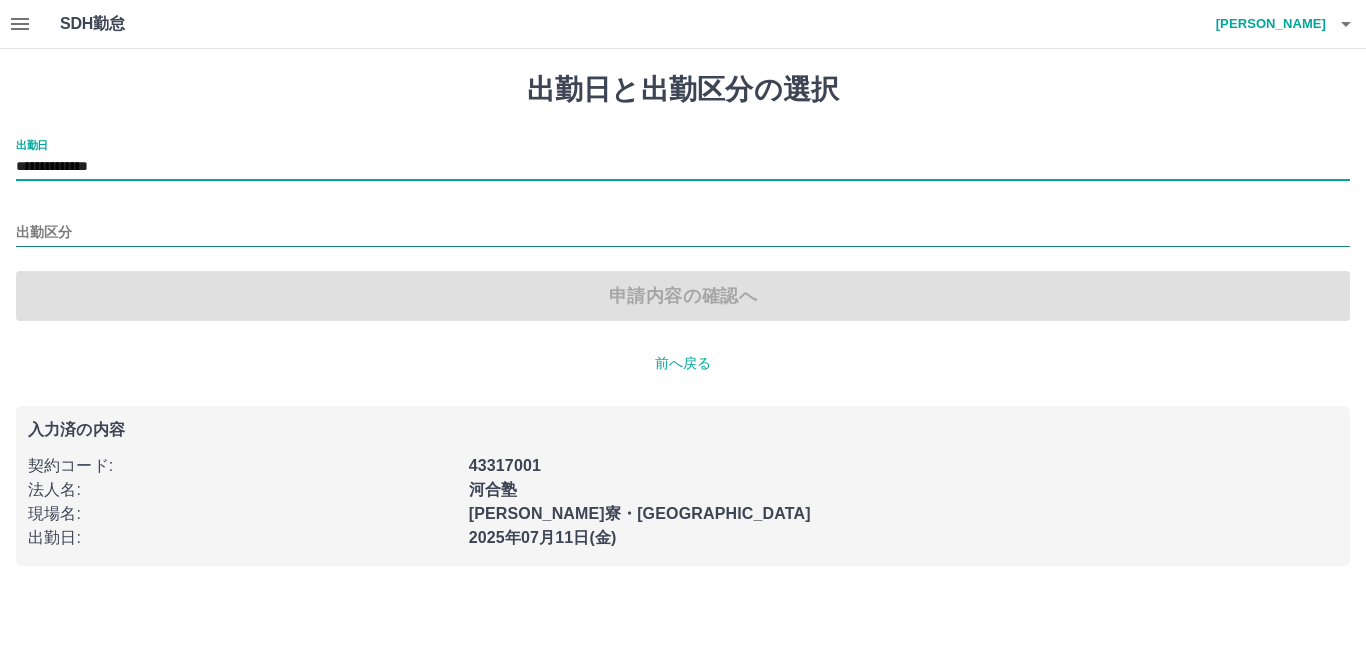 click on "出勤区分" at bounding box center (683, 233) 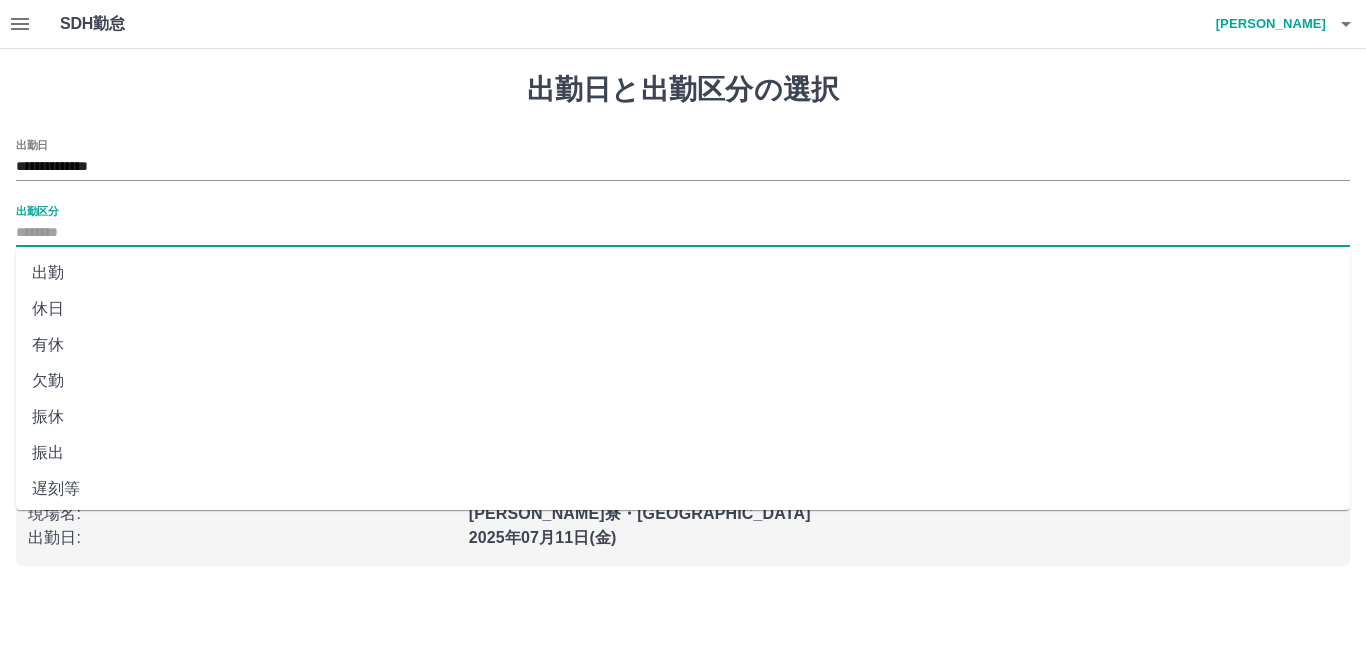 click on "出勤" at bounding box center (683, 273) 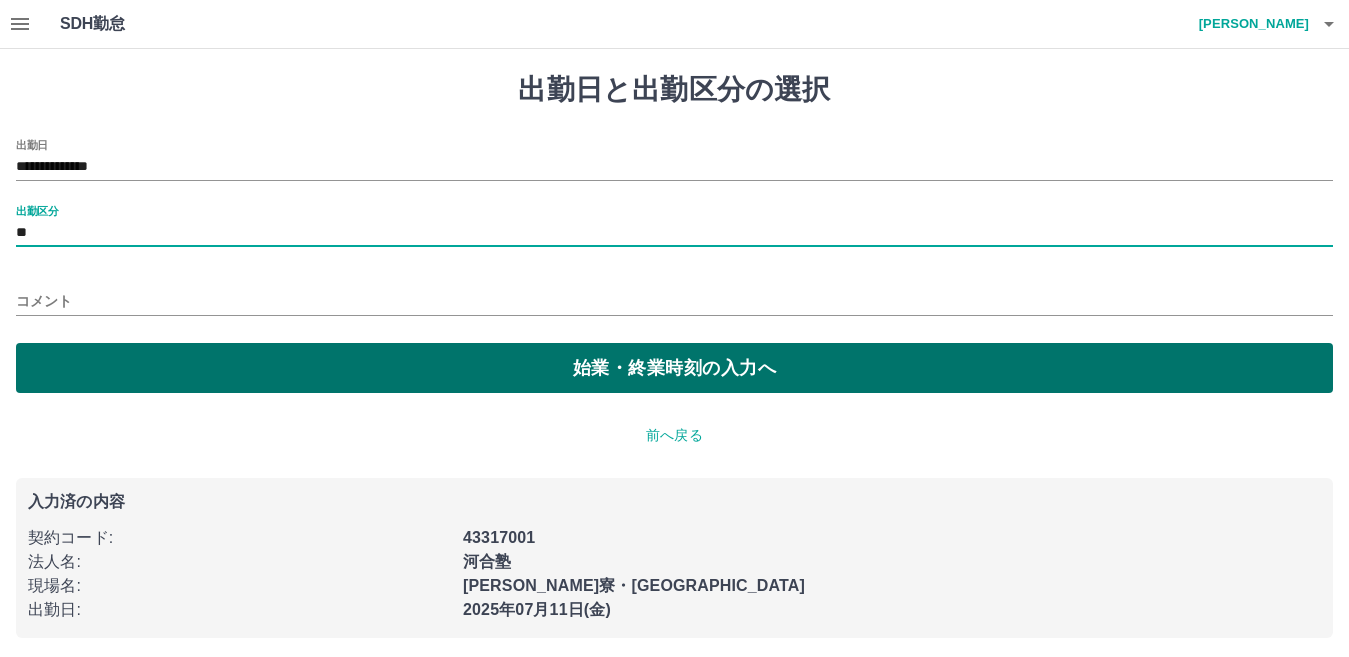 click on "始業・終業時刻の入力へ" at bounding box center [674, 368] 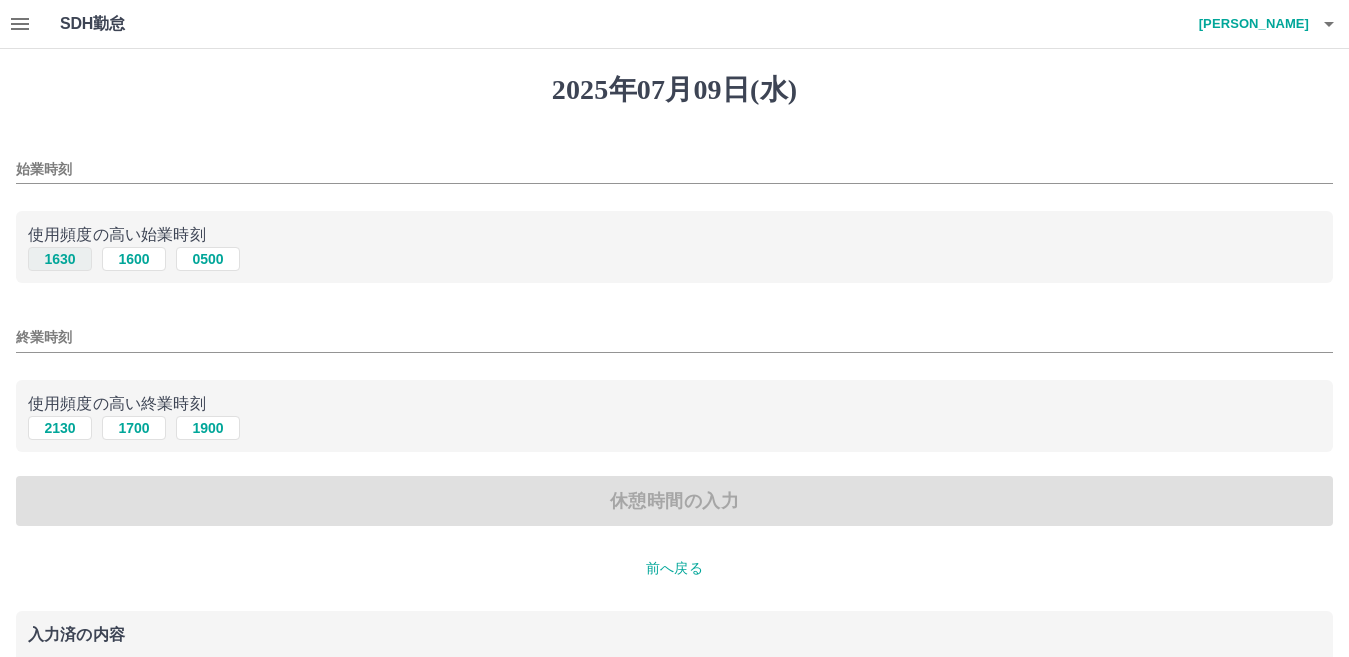 click on "1630" at bounding box center [60, 259] 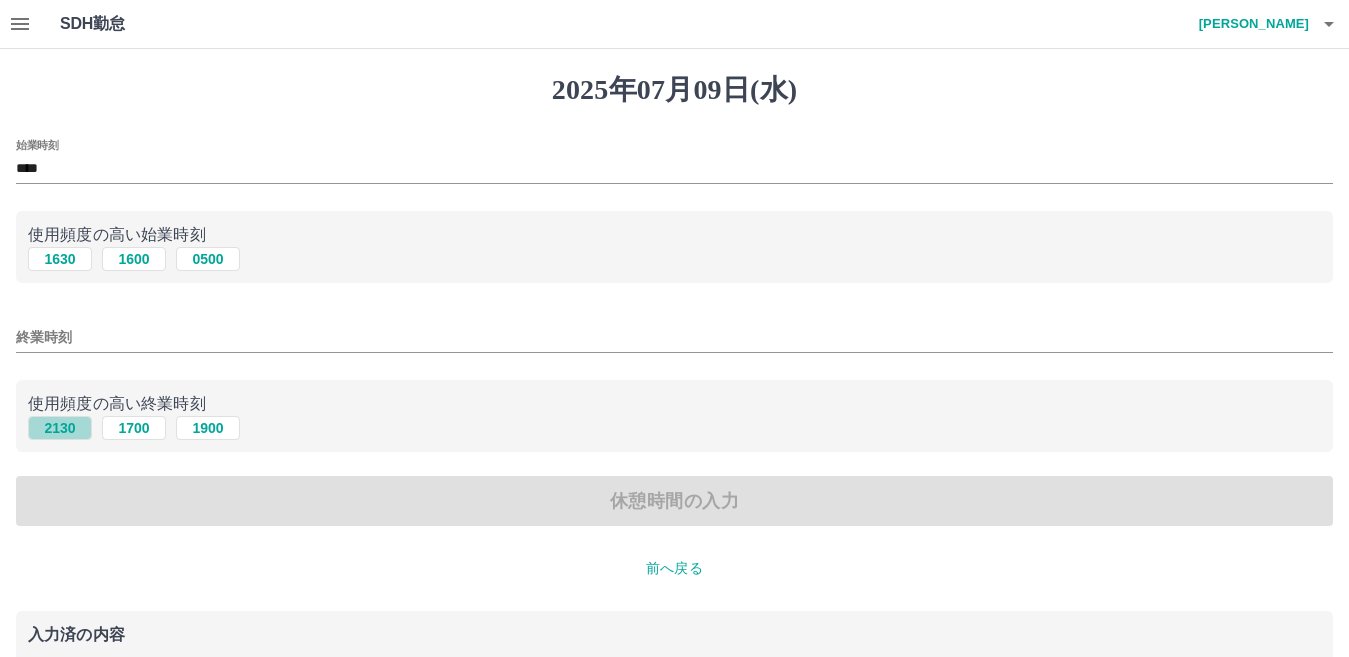 click on "2130" at bounding box center (60, 428) 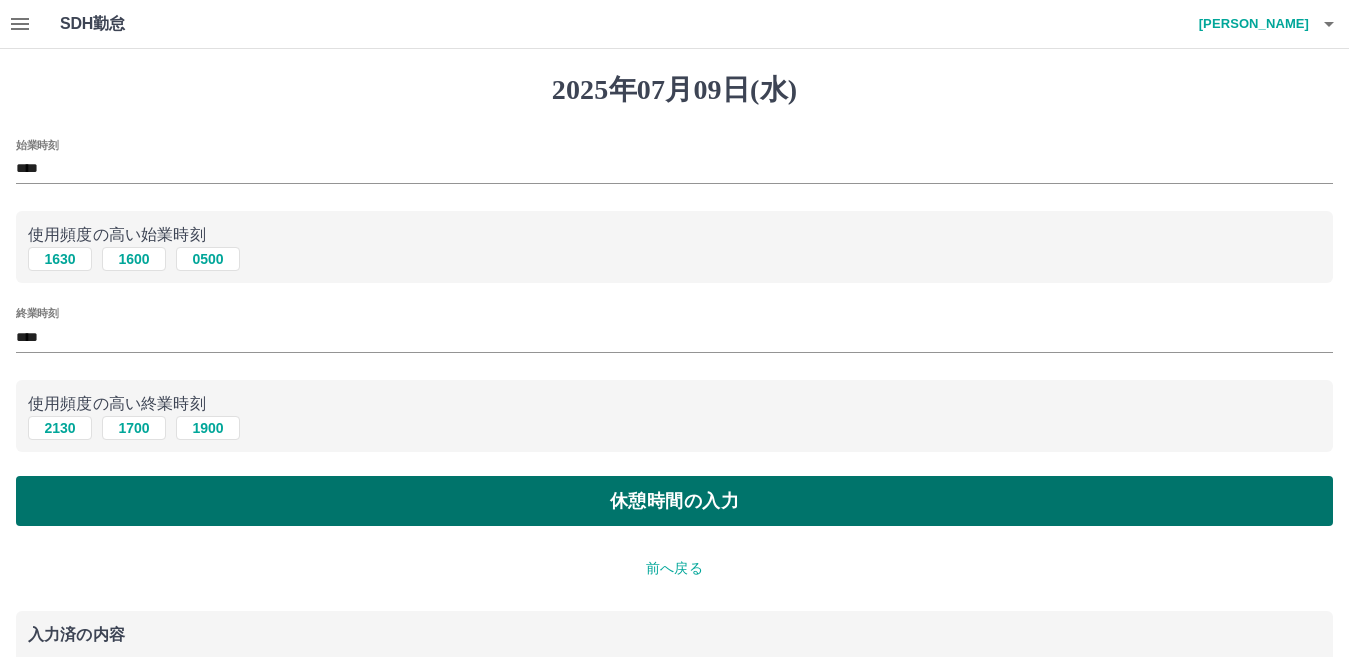 click on "休憩時間の入力" at bounding box center [674, 501] 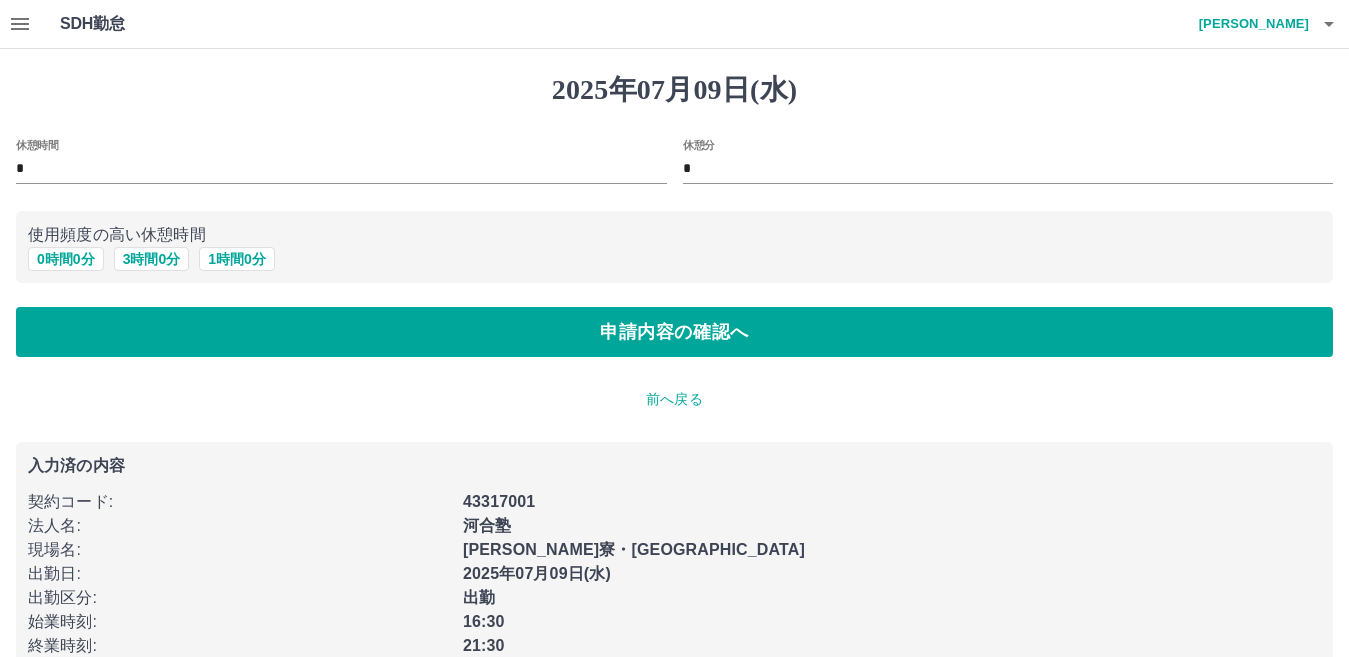 click on "[DATE] 休憩時間 * 休憩分 * 使用頻度の高い休憩時間 0 時間 0 分 3 時間 0 分 1 時間 0 分 申請内容の確認へ 前へ戻る 入力済の内容 契約コード : 43317001 法人名 : [GEOGRAPHIC_DATA] 現場名 : [PERSON_NAME]寮・[GEOGRAPHIC_DATA] 出勤日 : [DATE] 出勤区分 : 出勤 始業時刻 : 16:30 終業時刻 : 21:30" at bounding box center [674, 373] 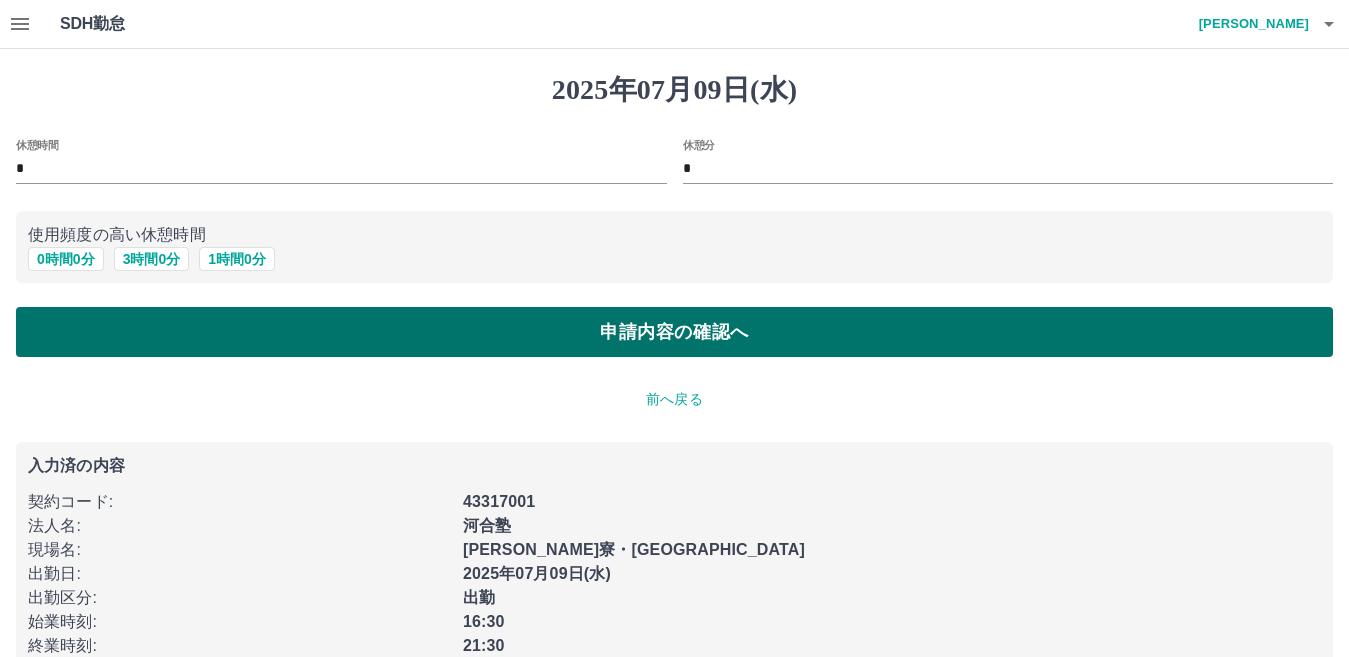 click on "申請内容の確認へ" at bounding box center [674, 332] 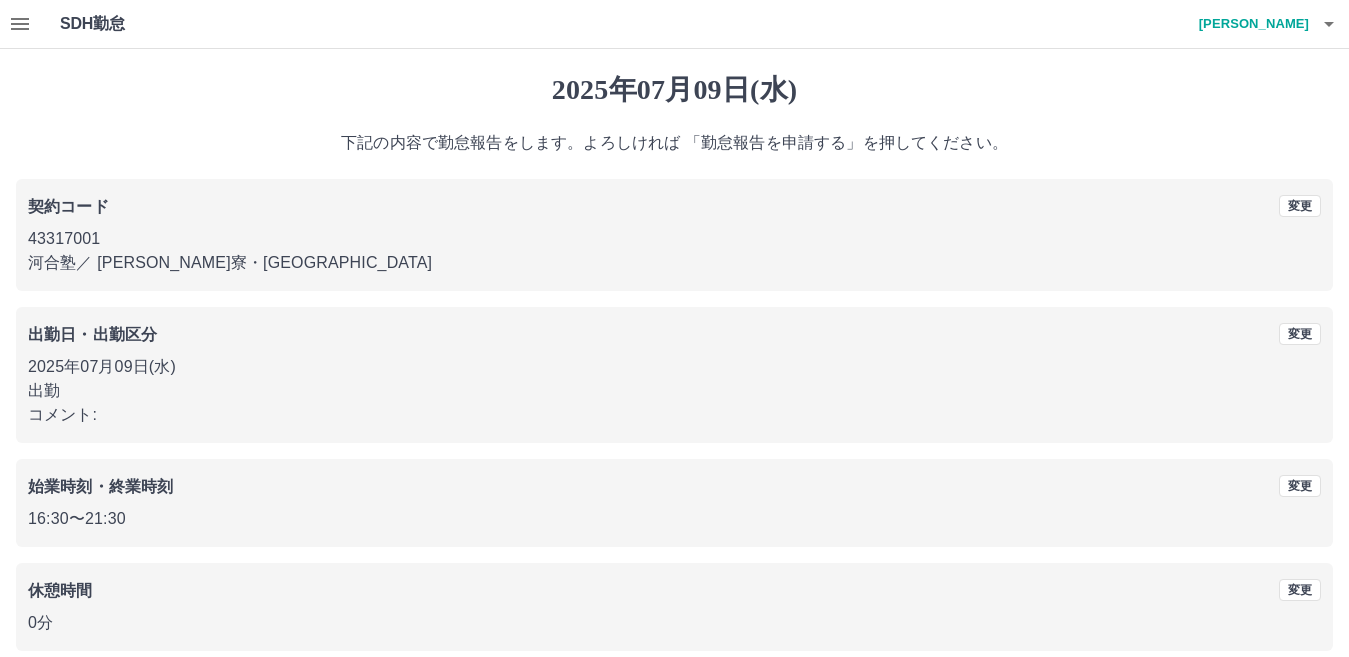 scroll, scrollTop: 92, scrollLeft: 0, axis: vertical 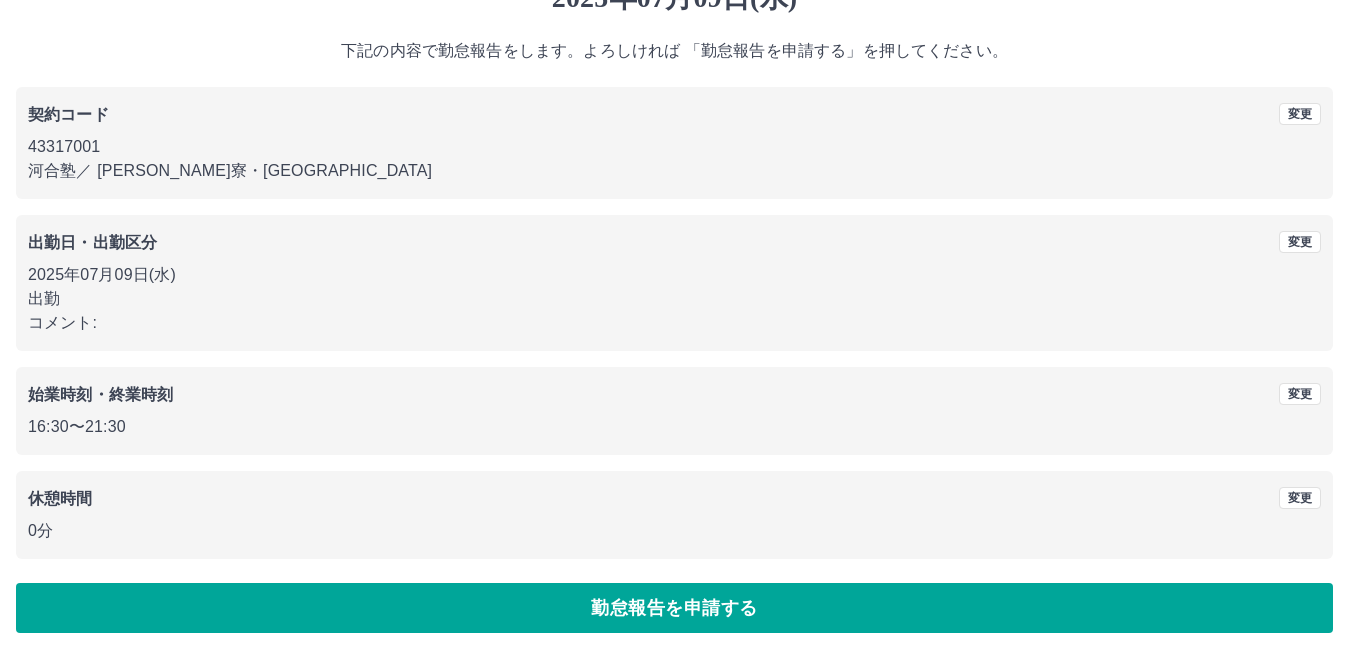 click on "勤怠報告を申請する" at bounding box center (674, 608) 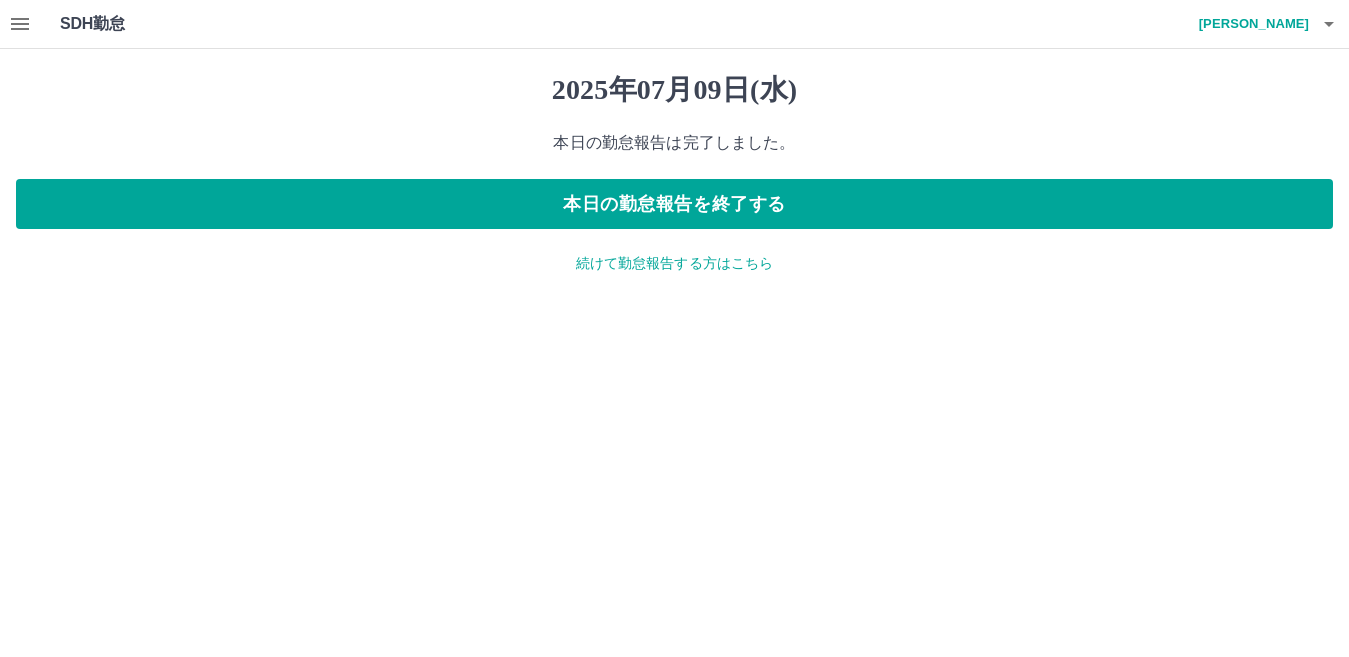 scroll, scrollTop: 0, scrollLeft: 0, axis: both 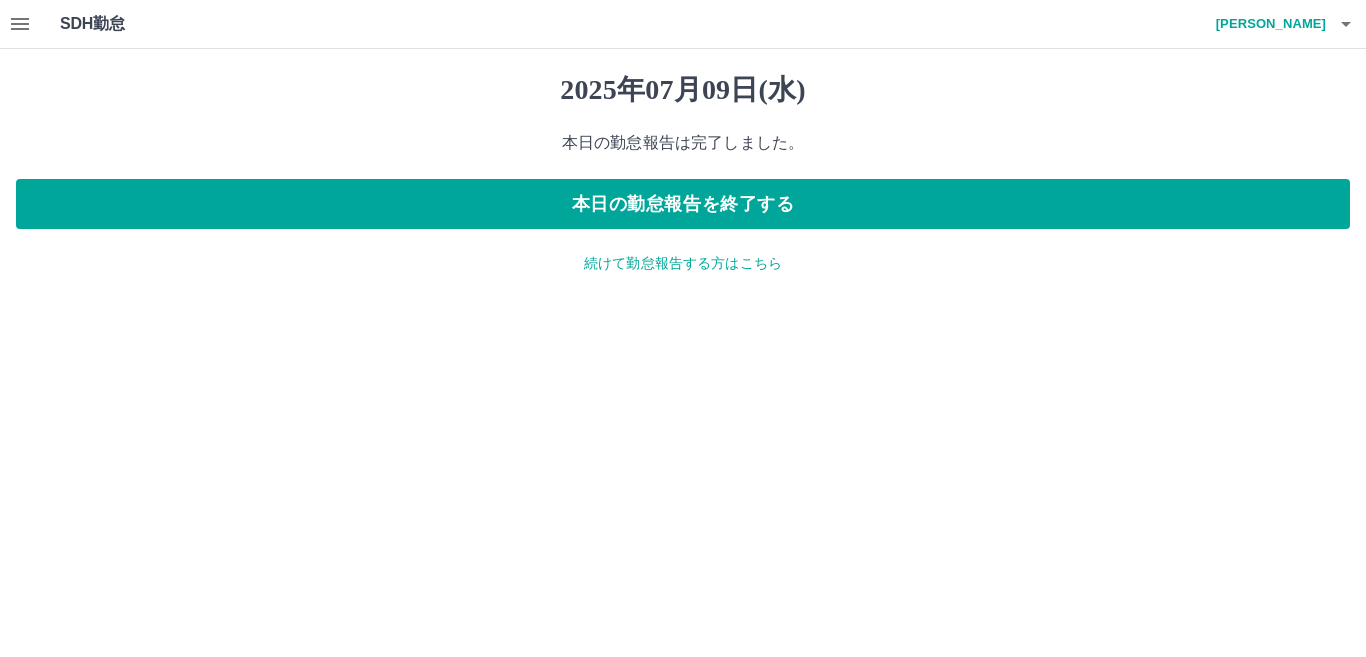 click on "続けて勤怠報告する方はこちら" at bounding box center [683, 263] 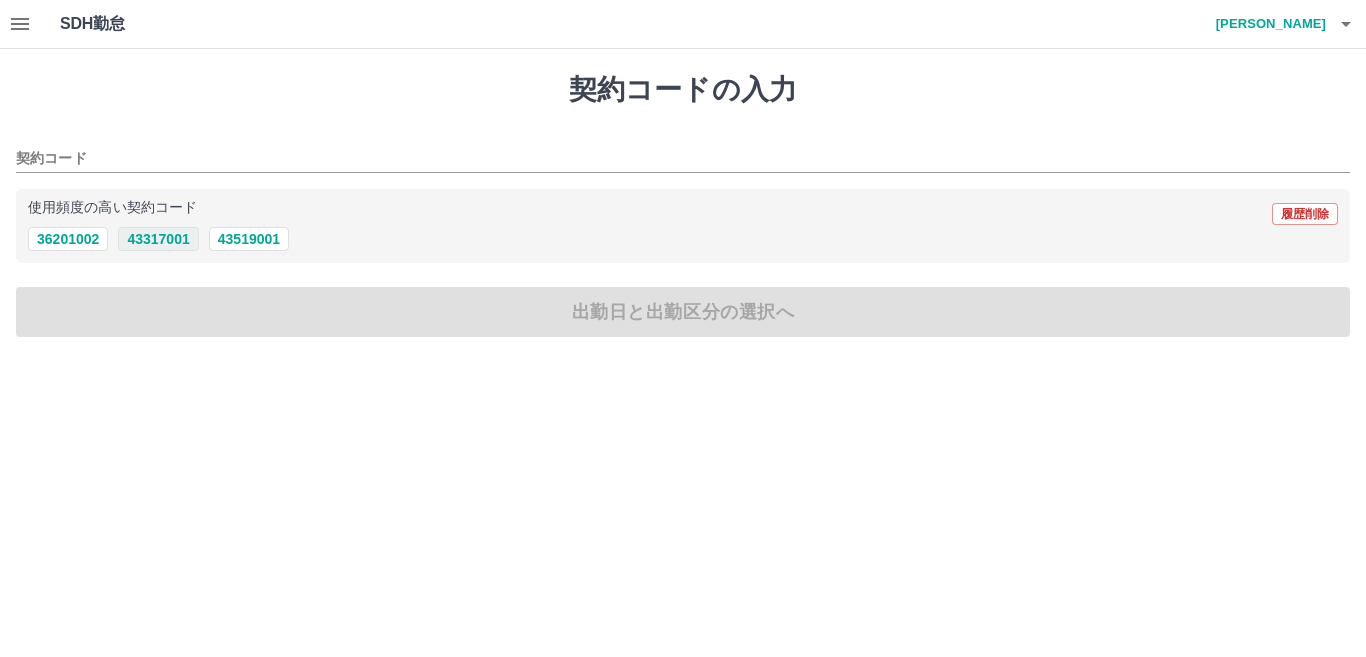 click on "43317001" at bounding box center [158, 239] 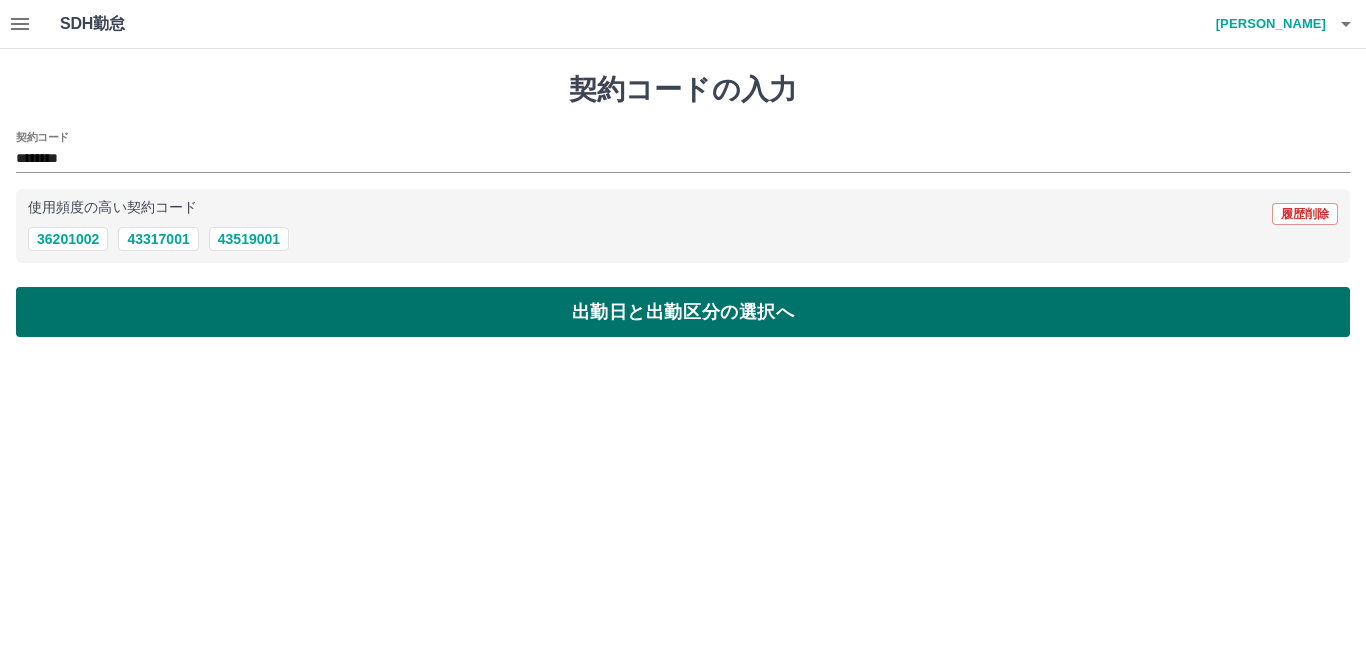 click on "出勤日と出勤区分の選択へ" at bounding box center [683, 312] 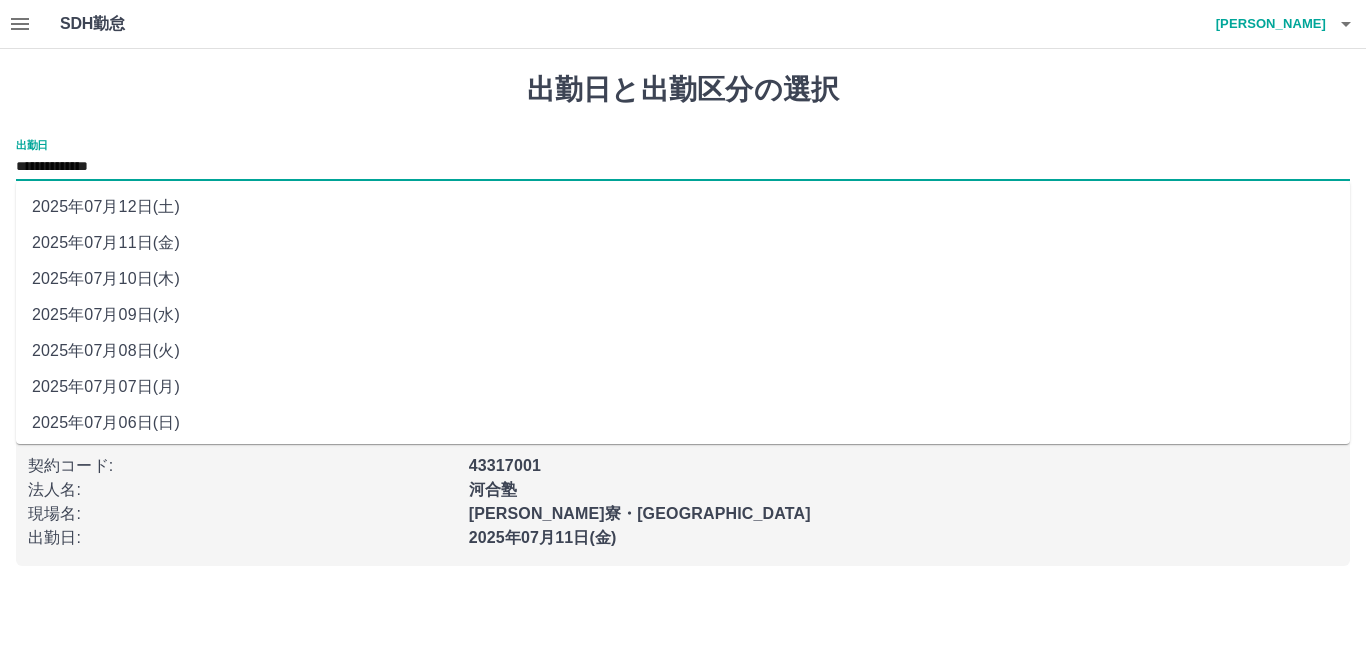 click on "**********" at bounding box center [683, 167] 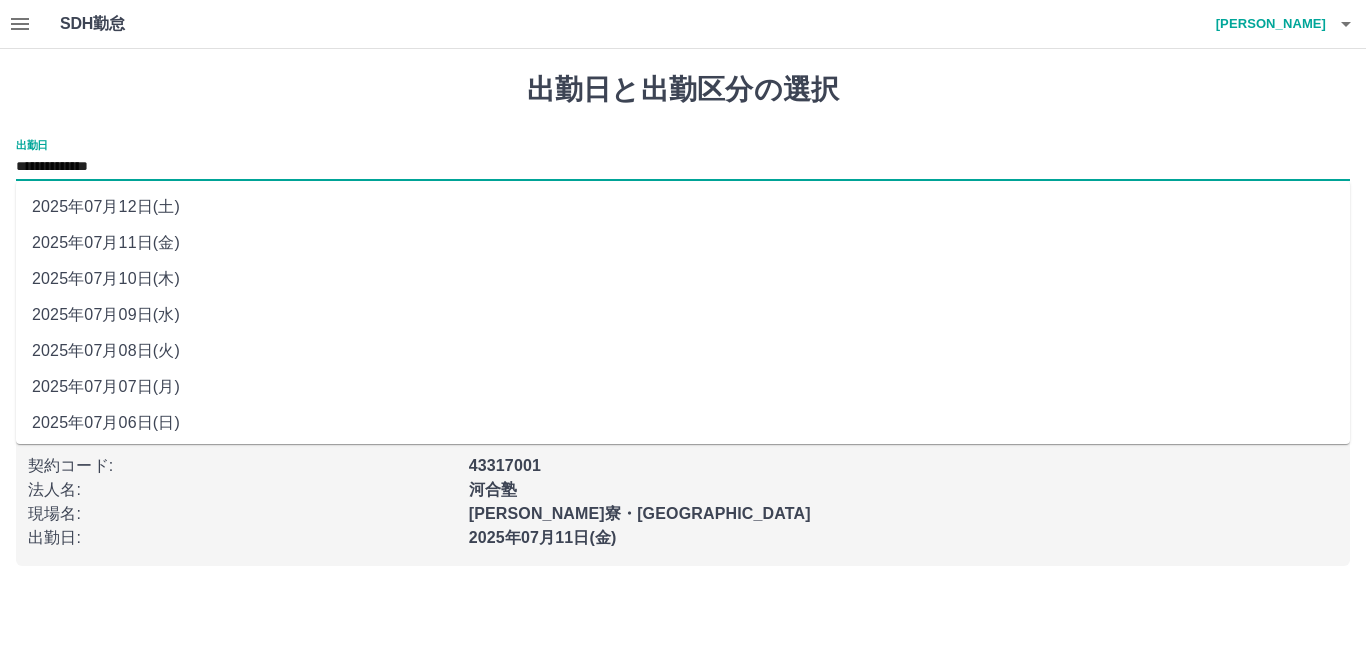 click on "2025年07月10日(木)" at bounding box center (683, 279) 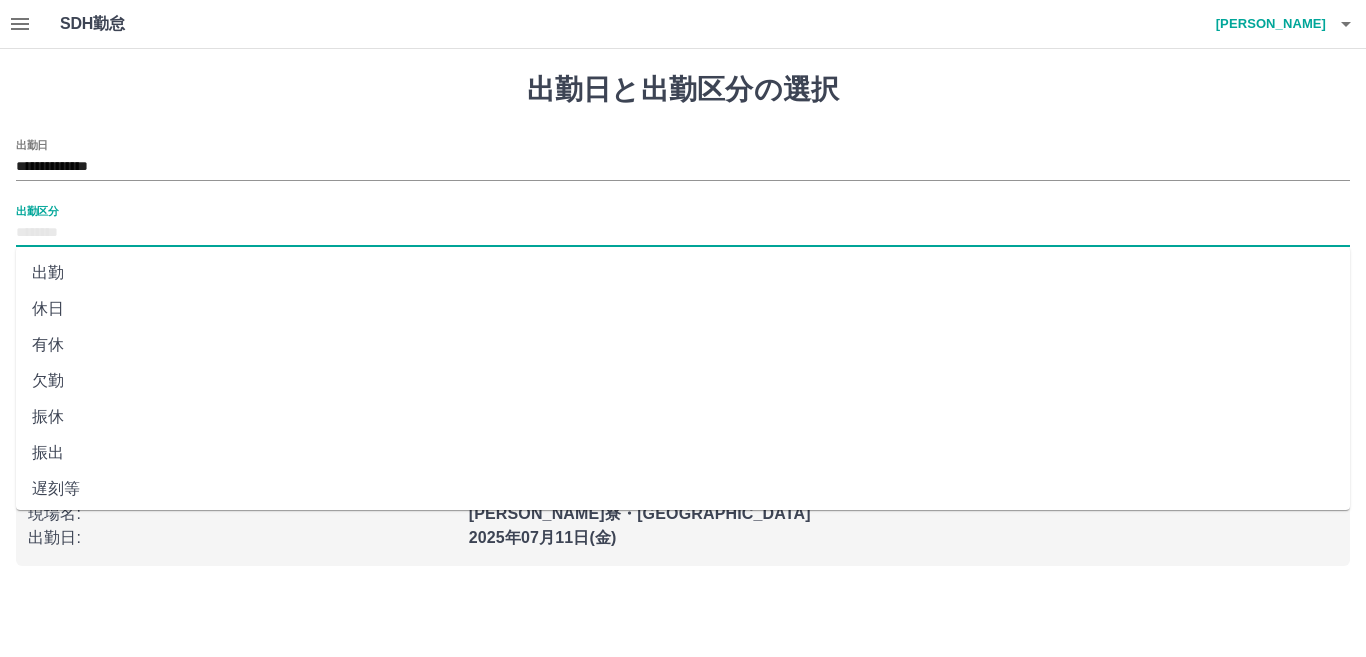 click on "出勤区分" at bounding box center [683, 233] 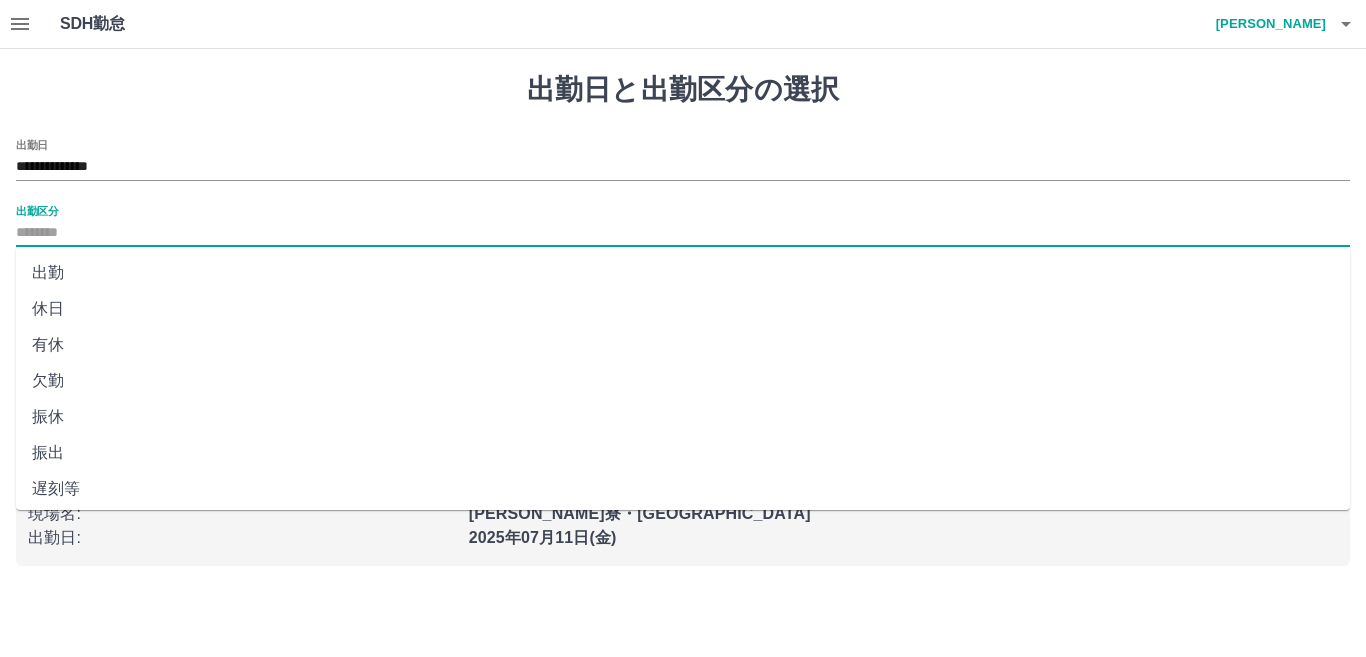 click on "出勤" at bounding box center [683, 273] 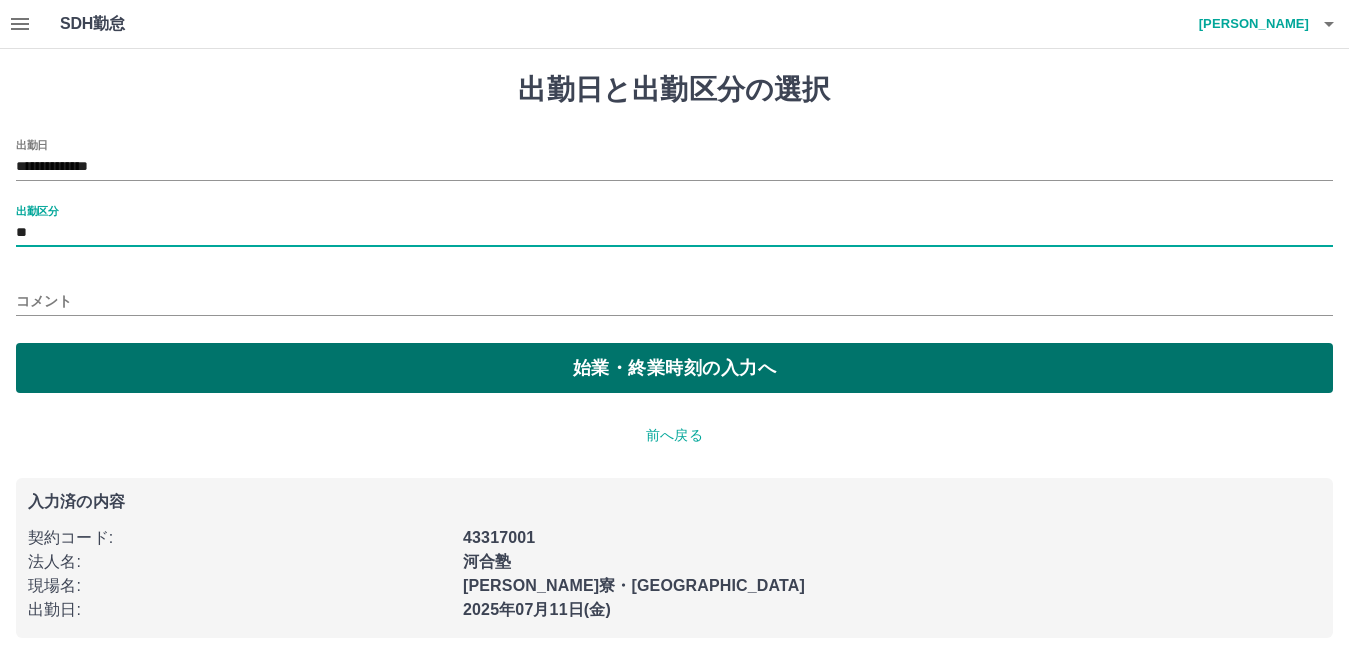 click on "始業・終業時刻の入力へ" at bounding box center (674, 368) 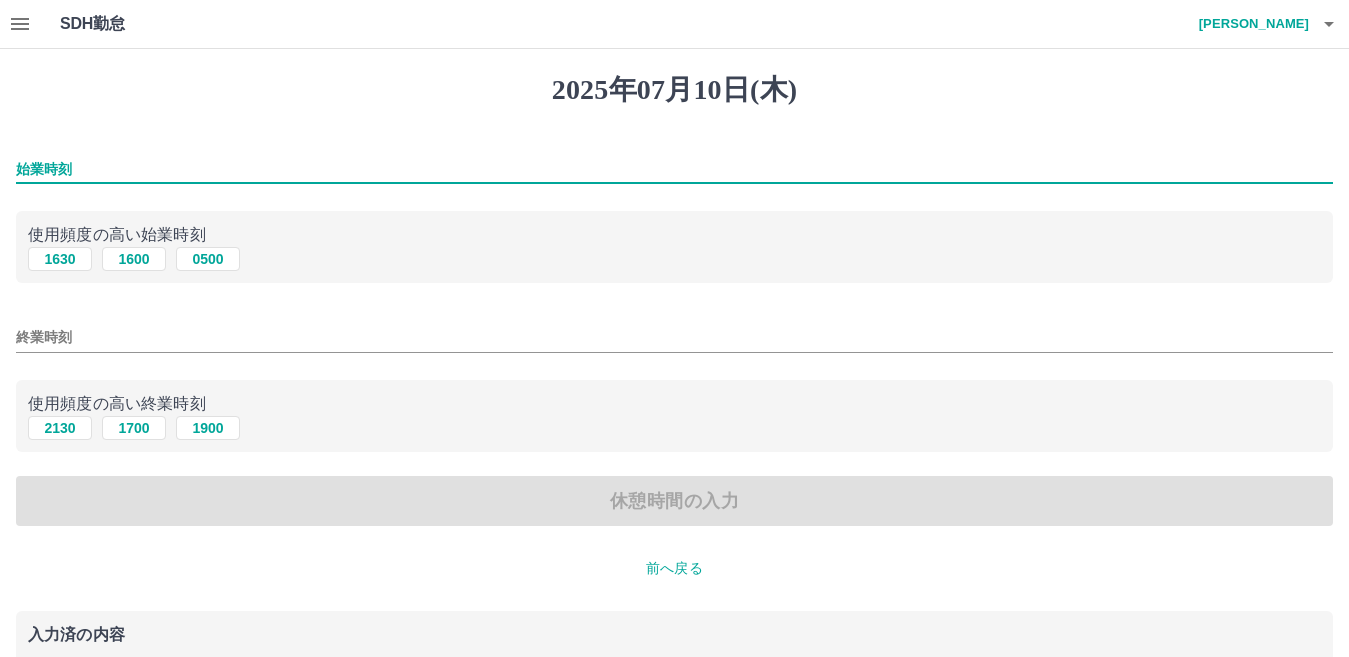 click on "始業時刻" at bounding box center (674, 169) 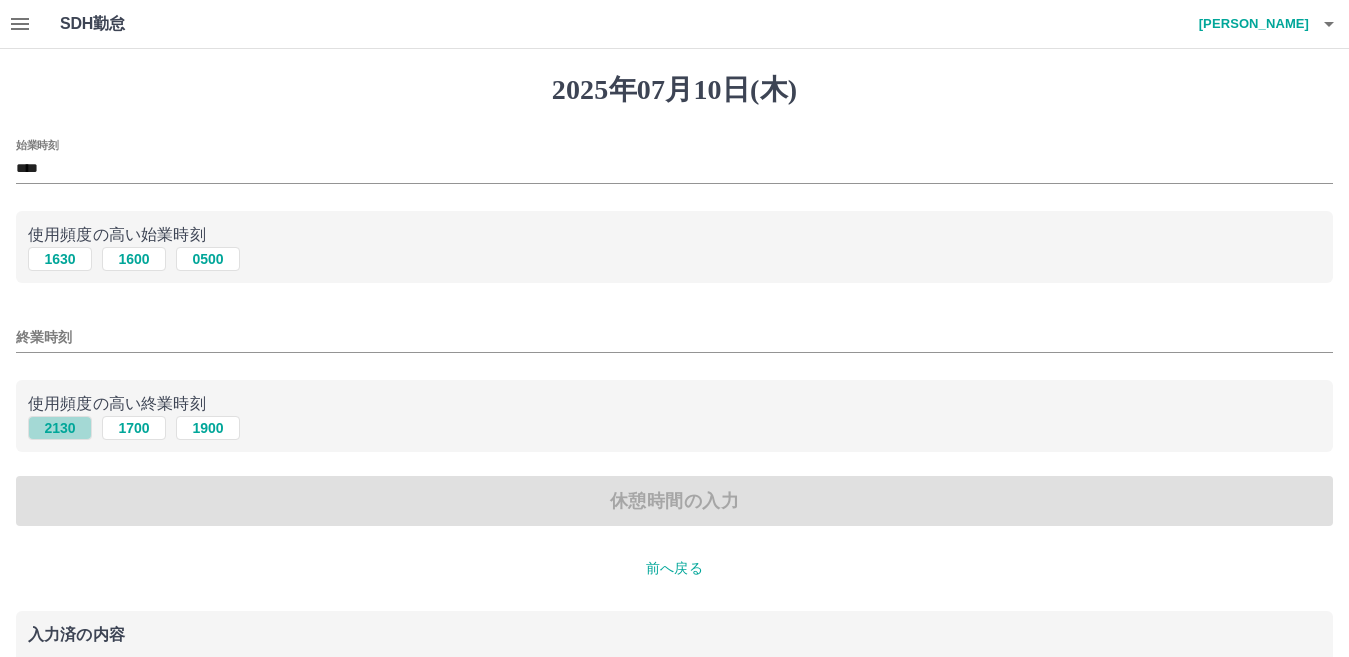 click on "2130" at bounding box center [60, 428] 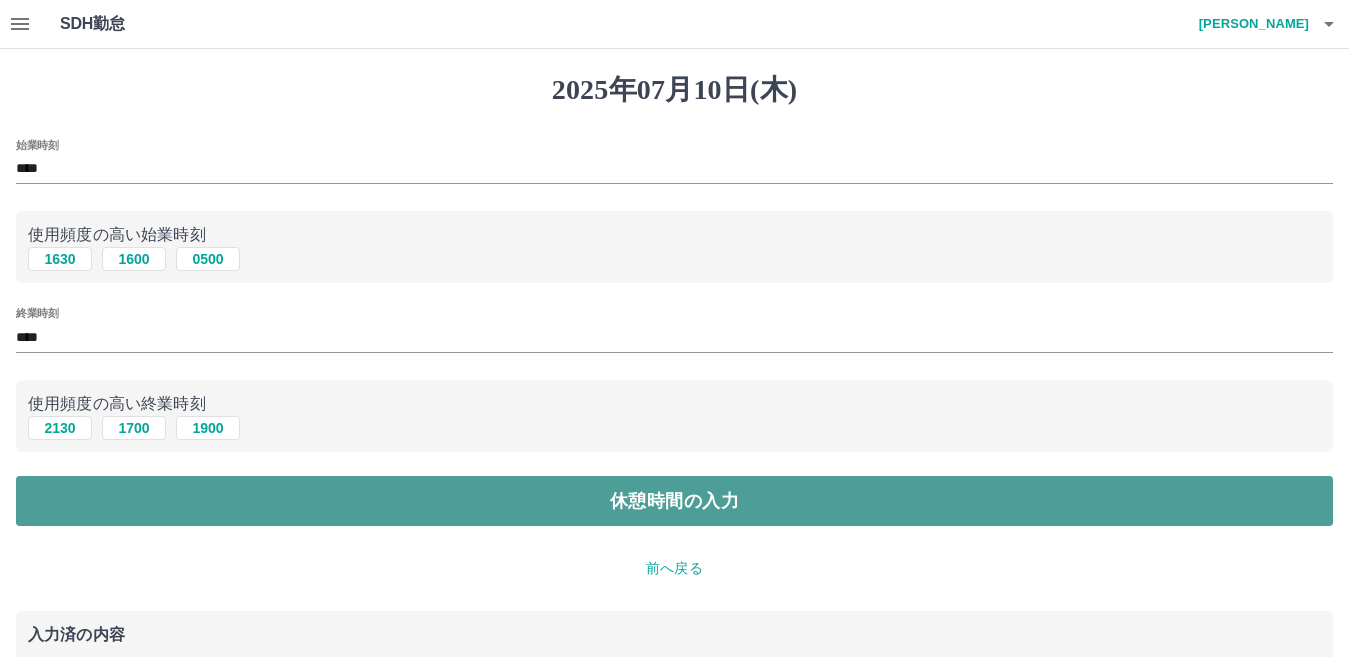 click on "休憩時間の入力" at bounding box center (674, 501) 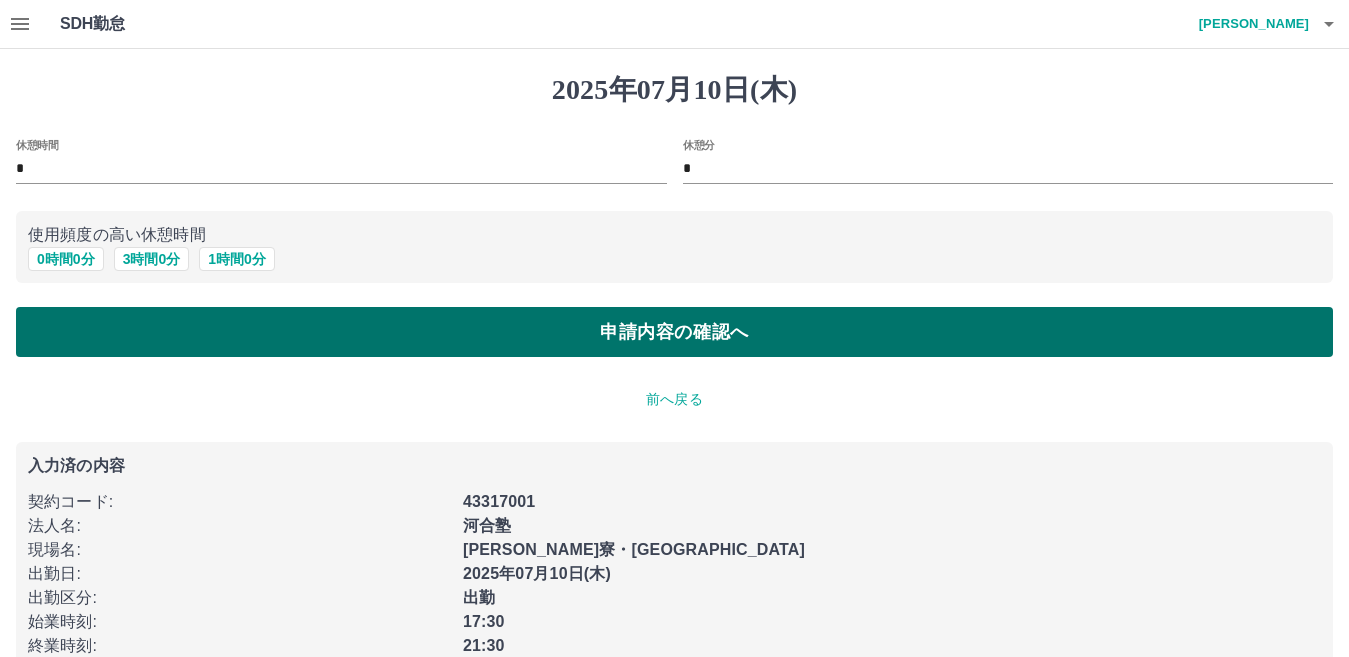 click on "申請内容の確認へ" at bounding box center [674, 332] 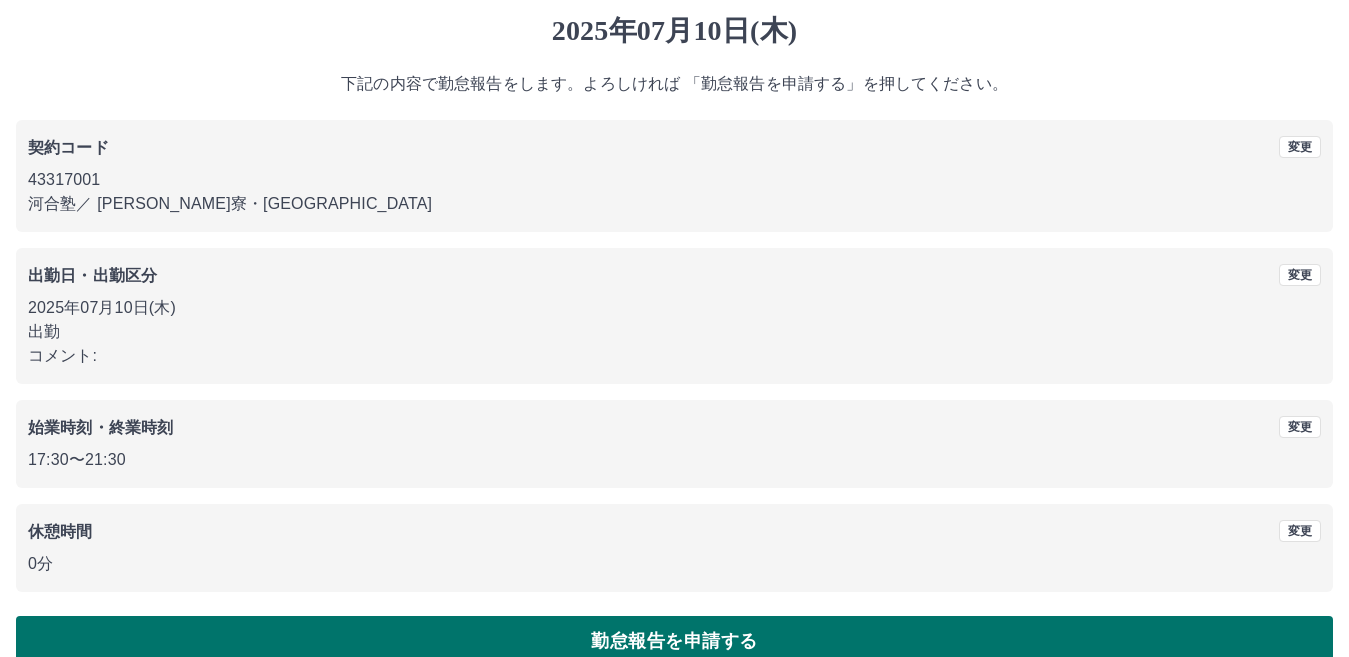 scroll, scrollTop: 92, scrollLeft: 0, axis: vertical 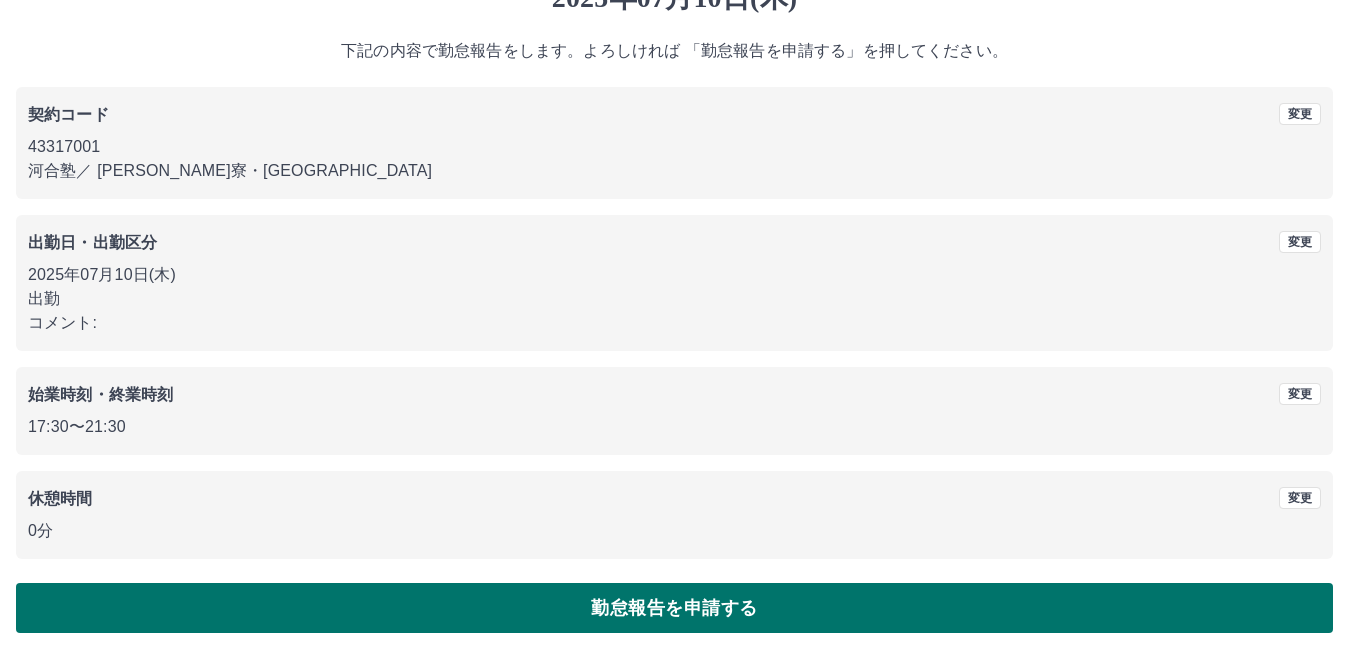 click on "勤怠報告を申請する" at bounding box center (674, 608) 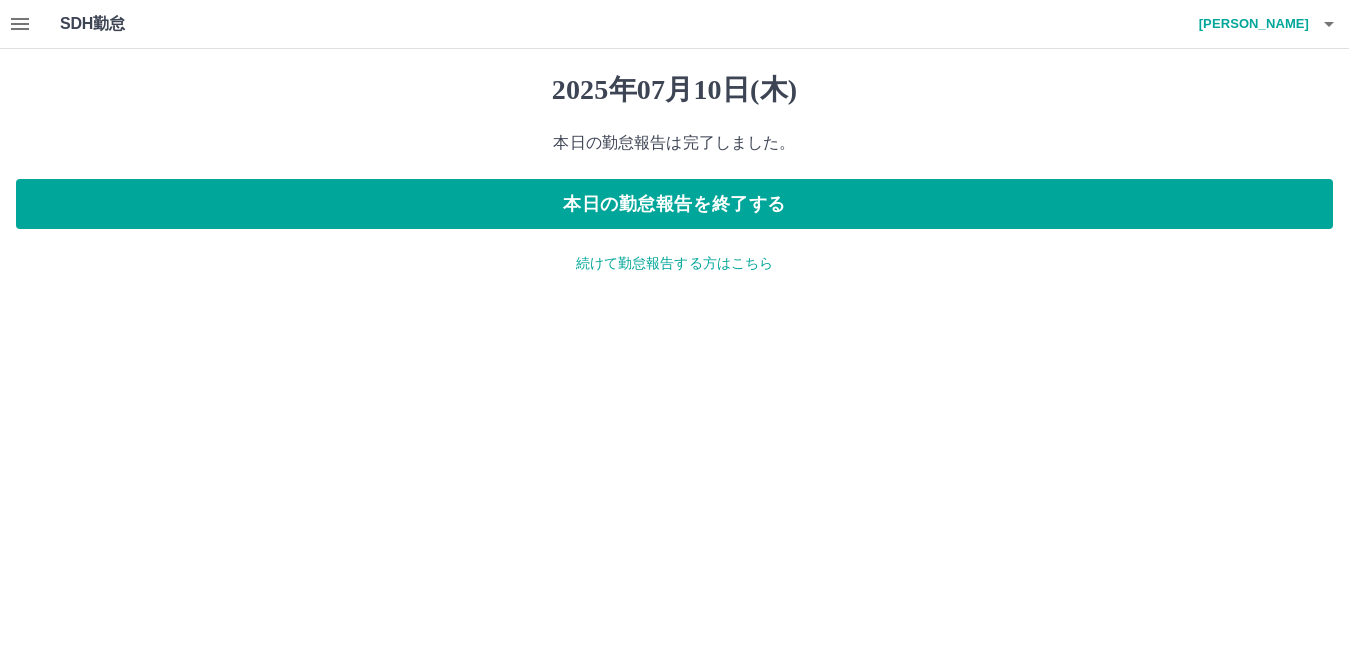 scroll, scrollTop: 0, scrollLeft: 0, axis: both 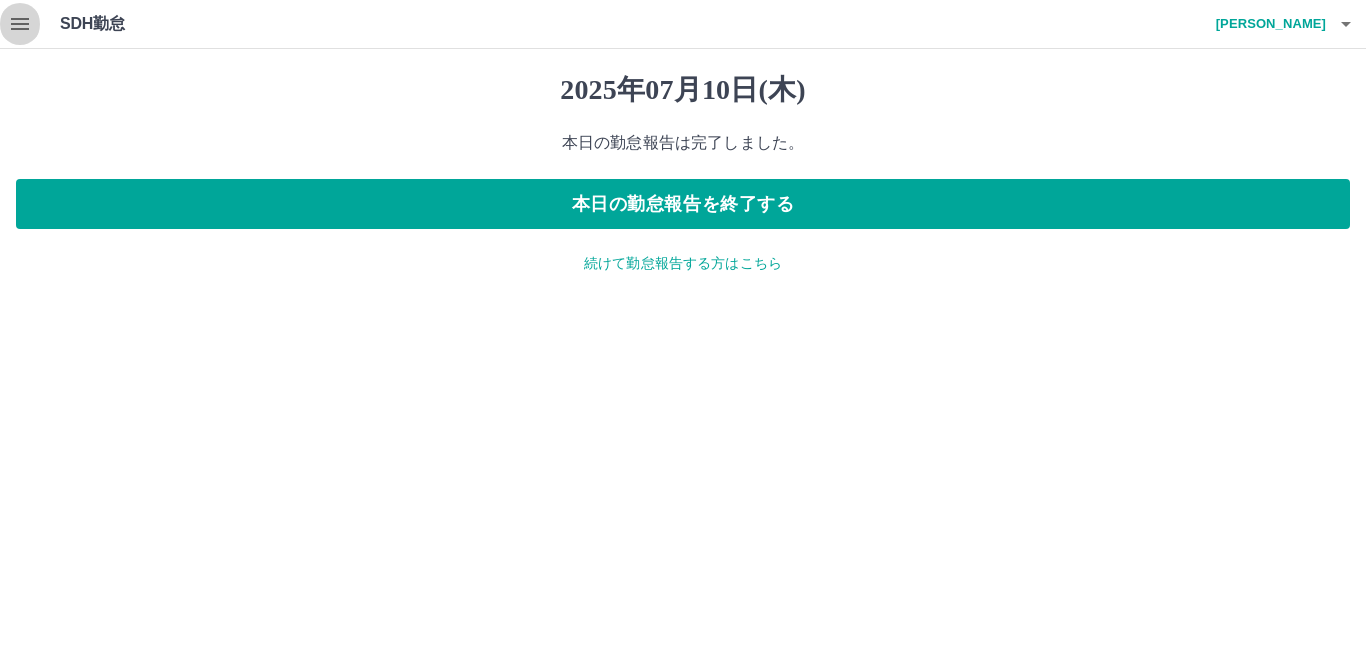 click 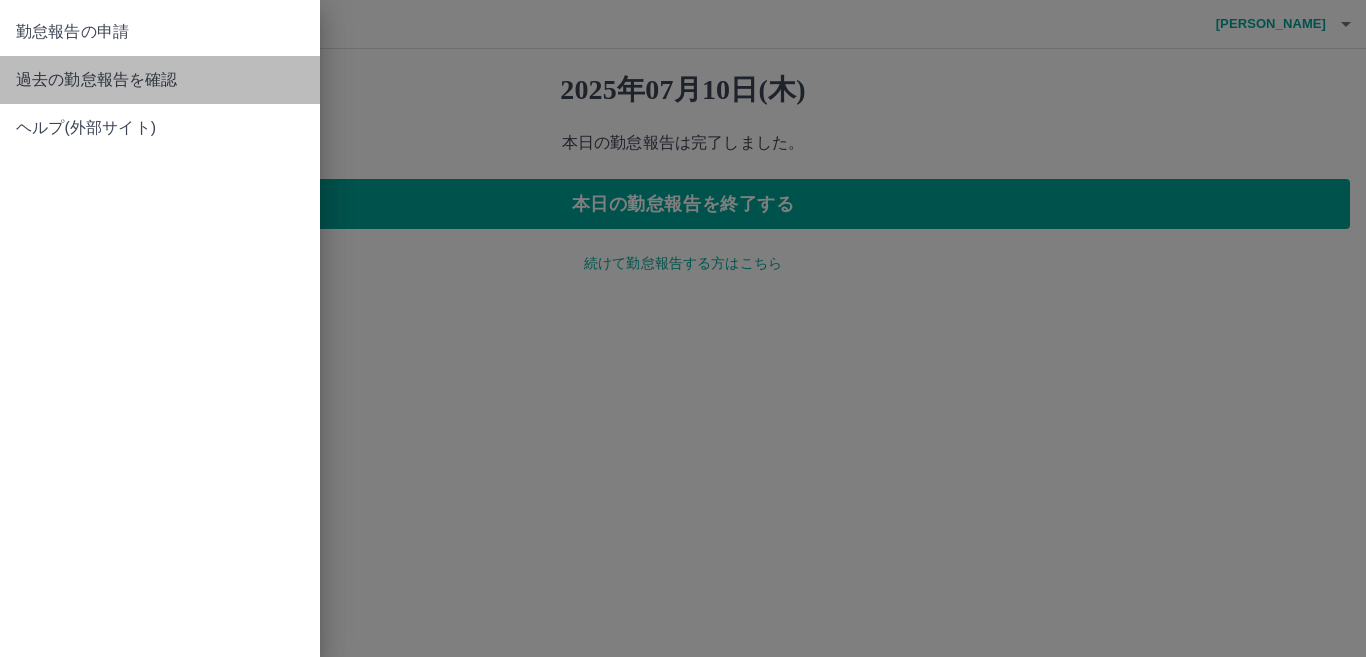click on "過去の勤怠報告を確認" at bounding box center [160, 80] 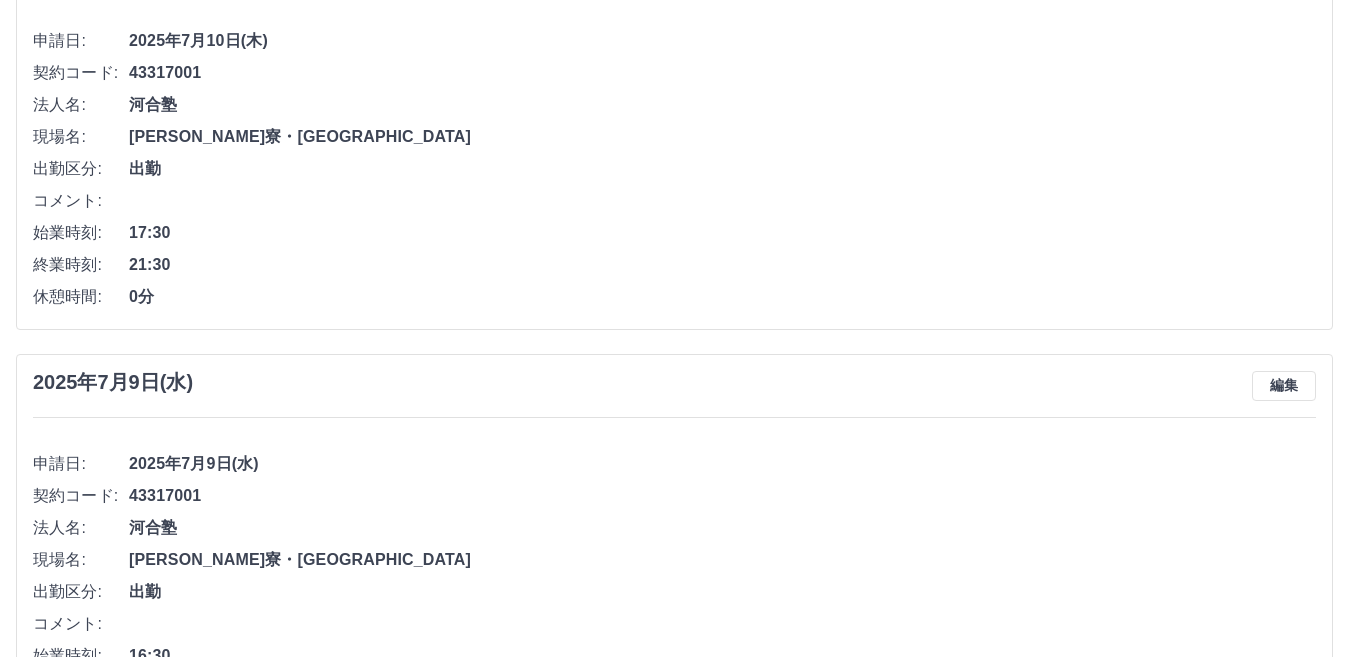 scroll, scrollTop: 400, scrollLeft: 0, axis: vertical 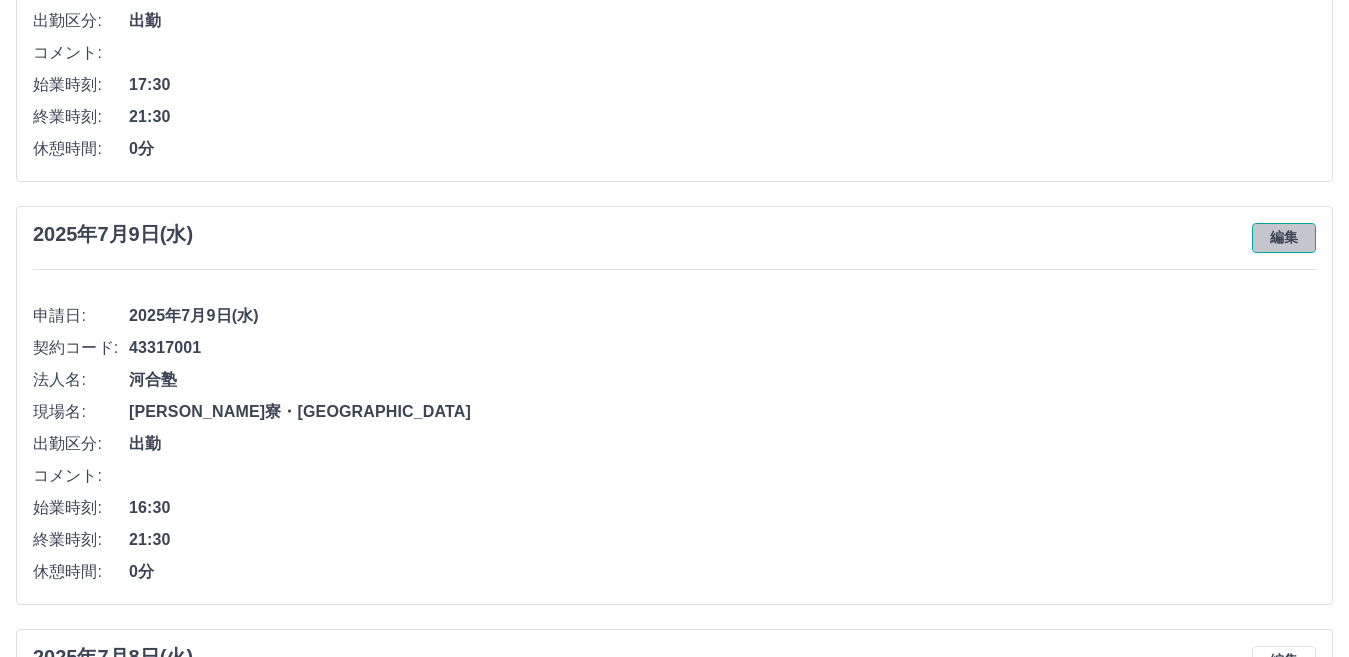 click on "編集" at bounding box center [1284, 238] 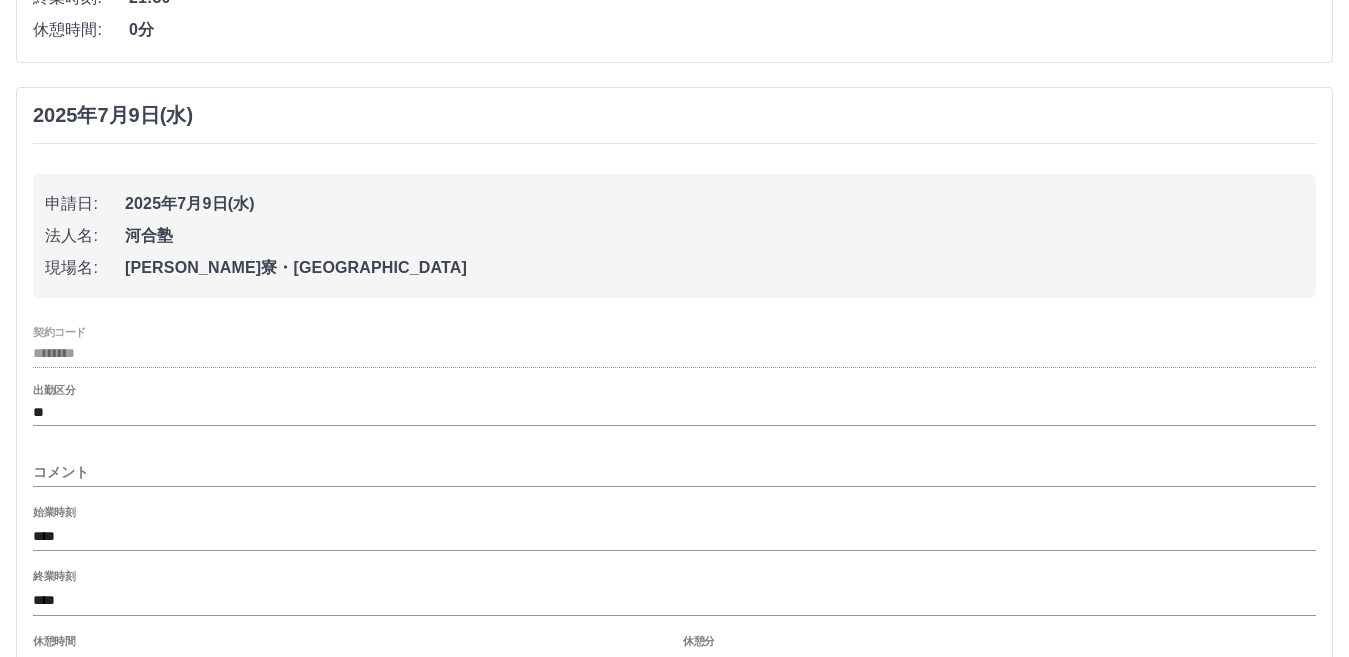 scroll, scrollTop: 700, scrollLeft: 0, axis: vertical 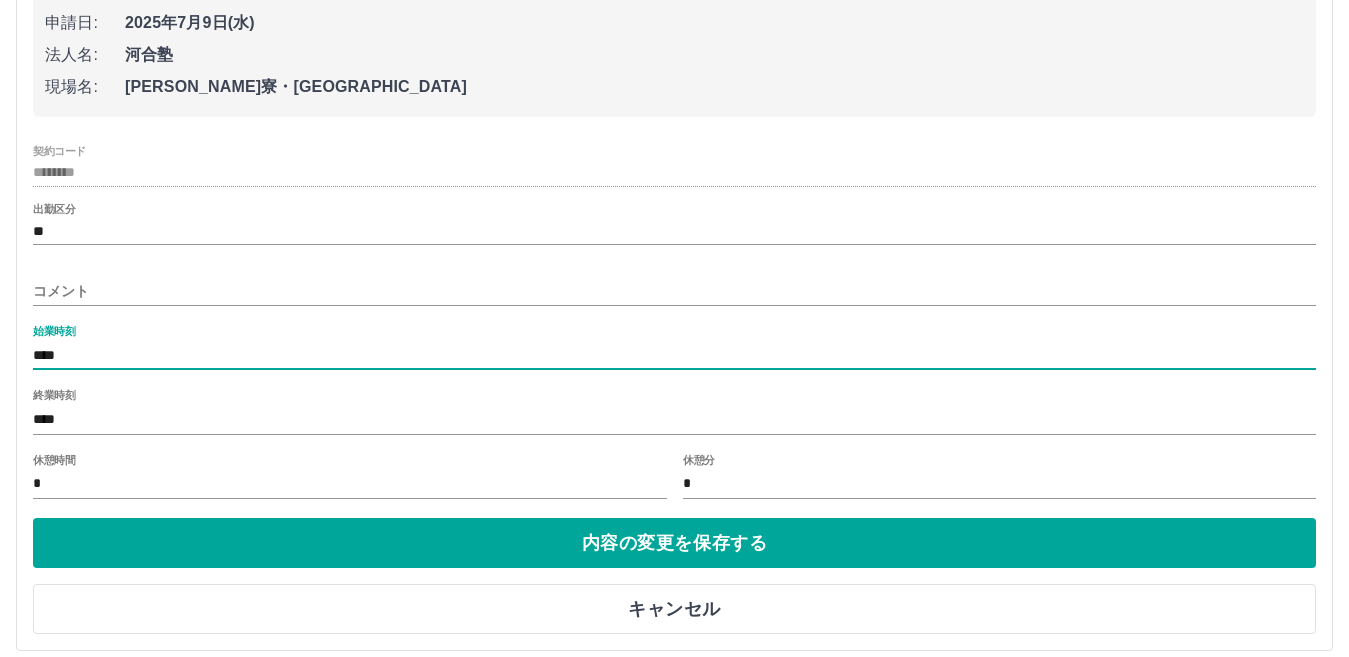 click on "****" at bounding box center (674, 355) 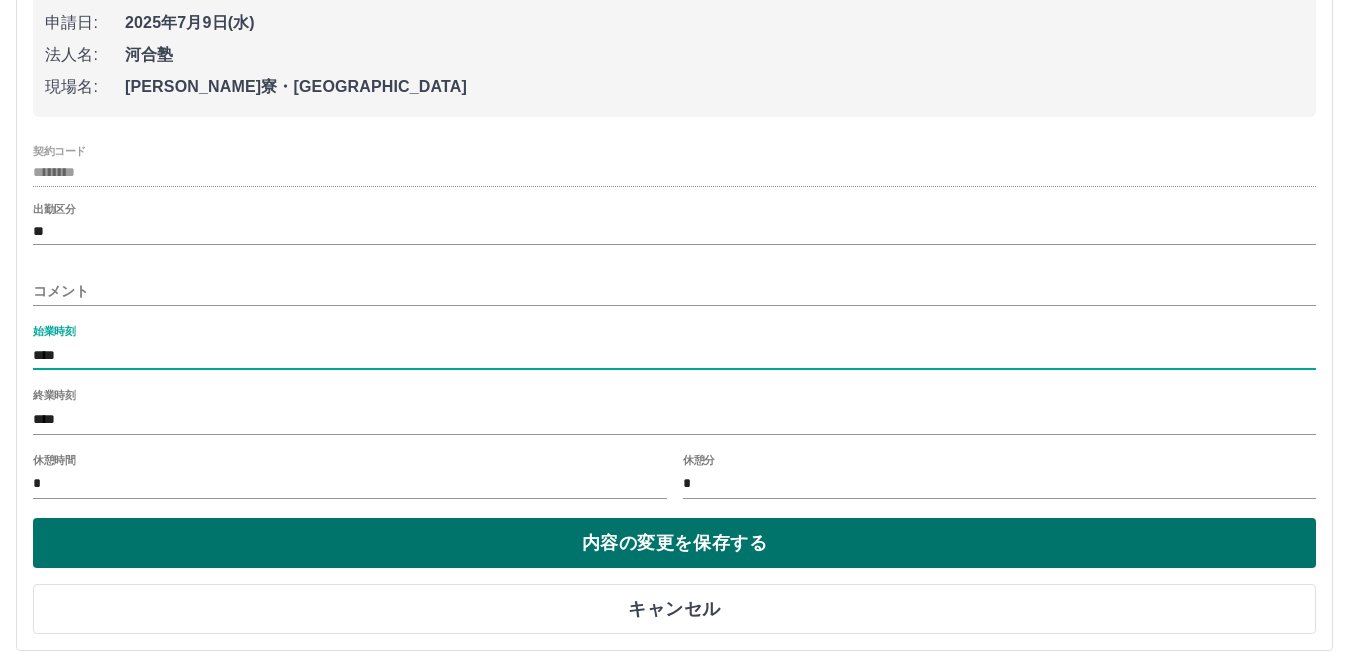 type on "****" 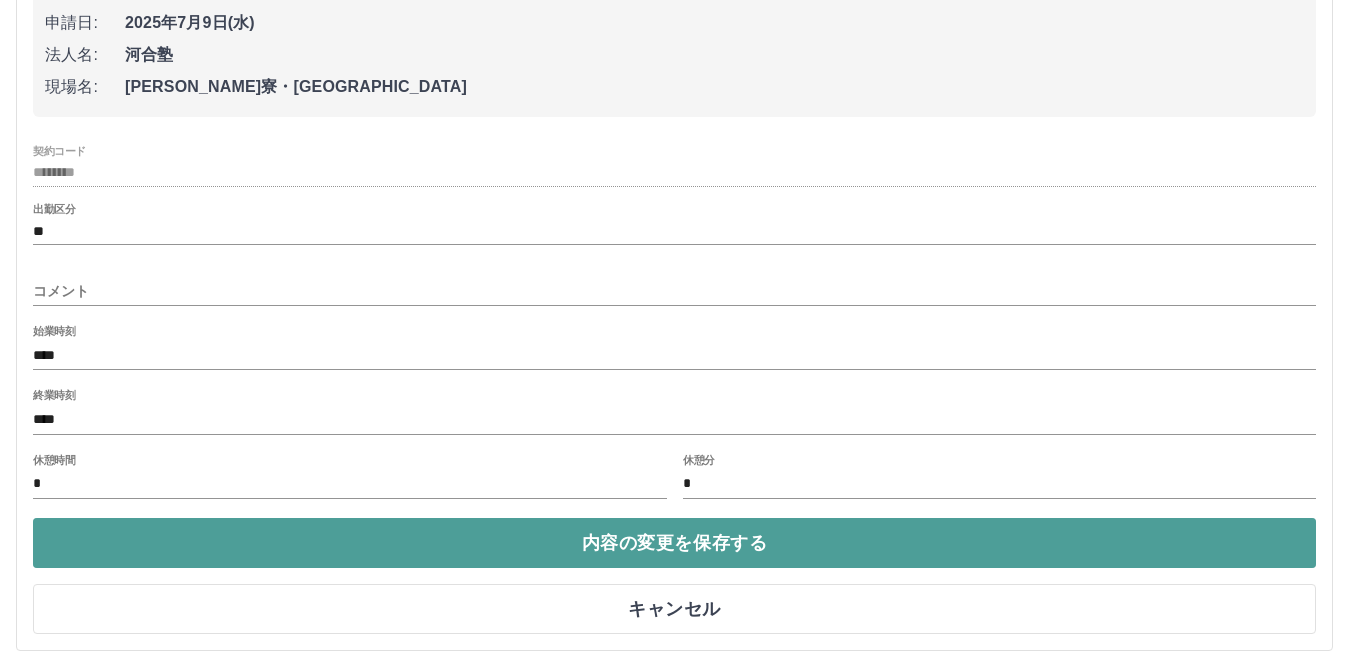 click on "内容の変更を保存する" at bounding box center (674, 543) 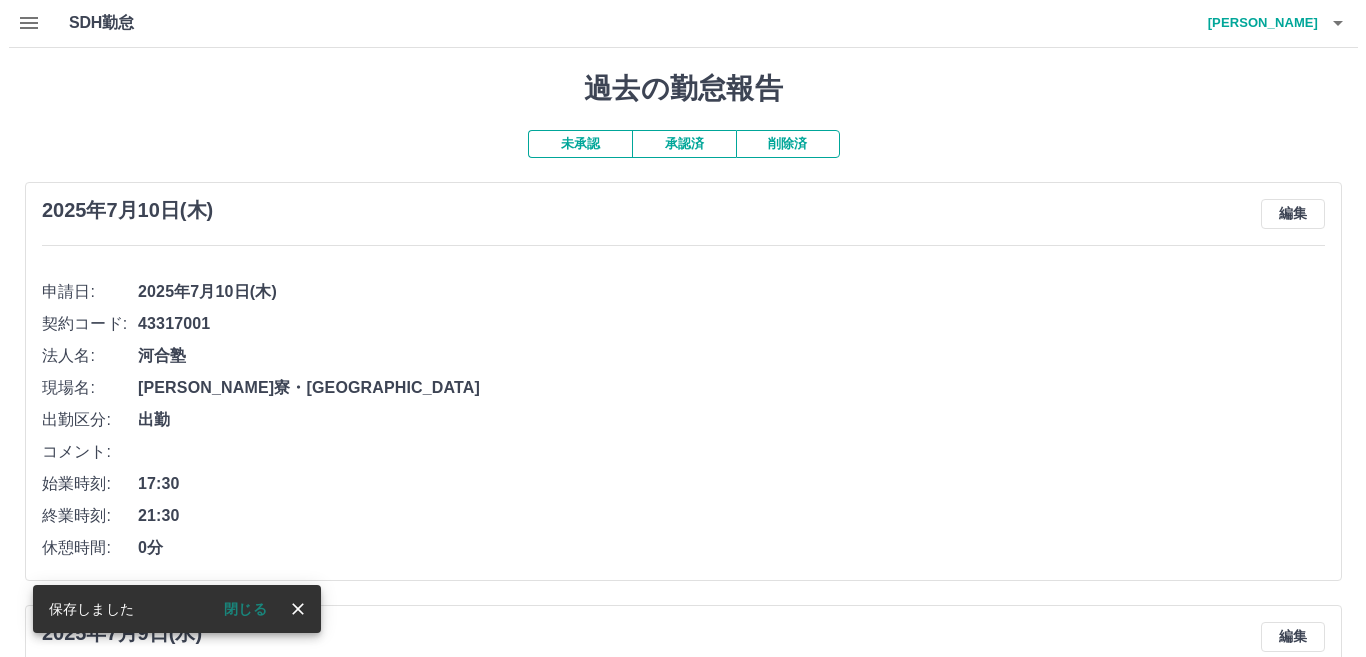scroll, scrollTop: 0, scrollLeft: 0, axis: both 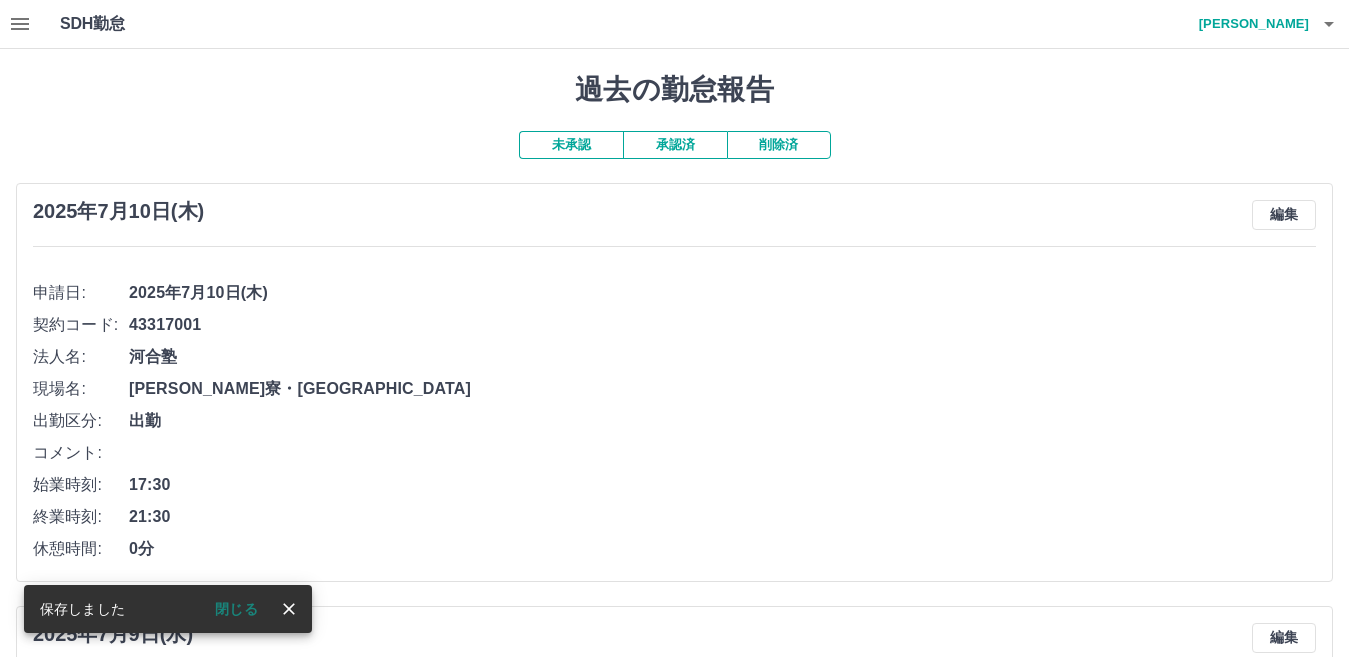 click 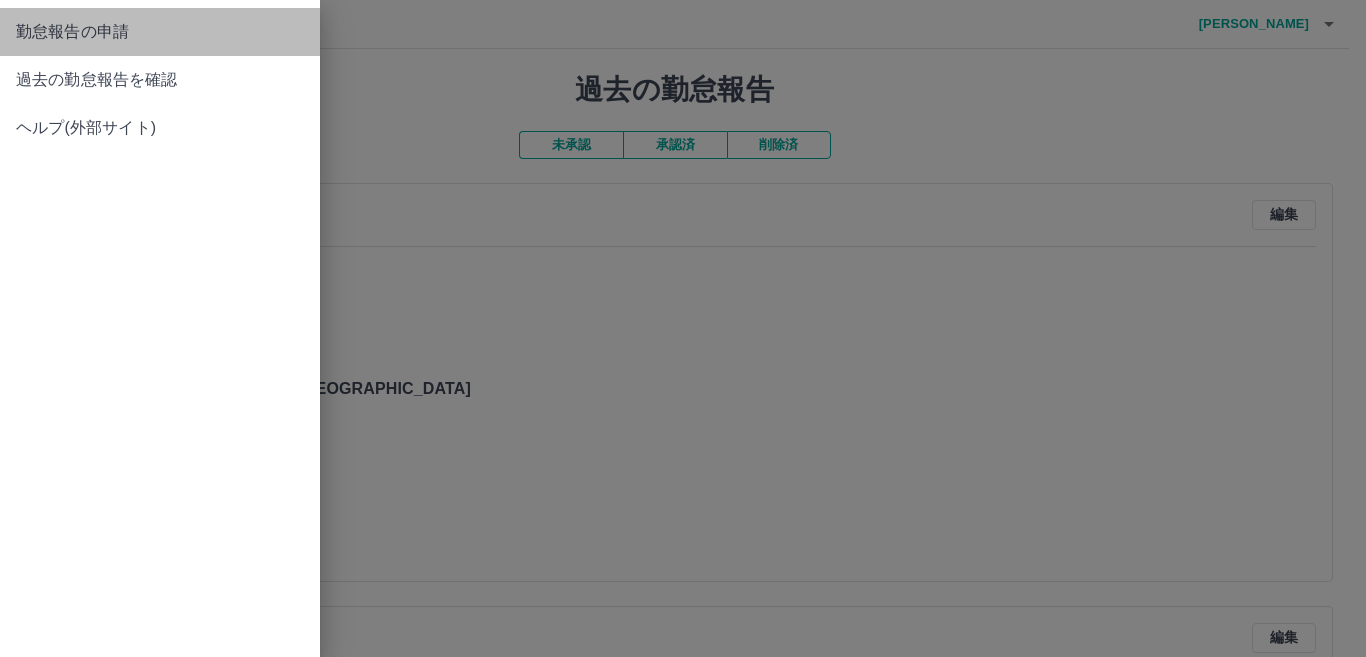 click on "勤怠報告の申請" at bounding box center (160, 32) 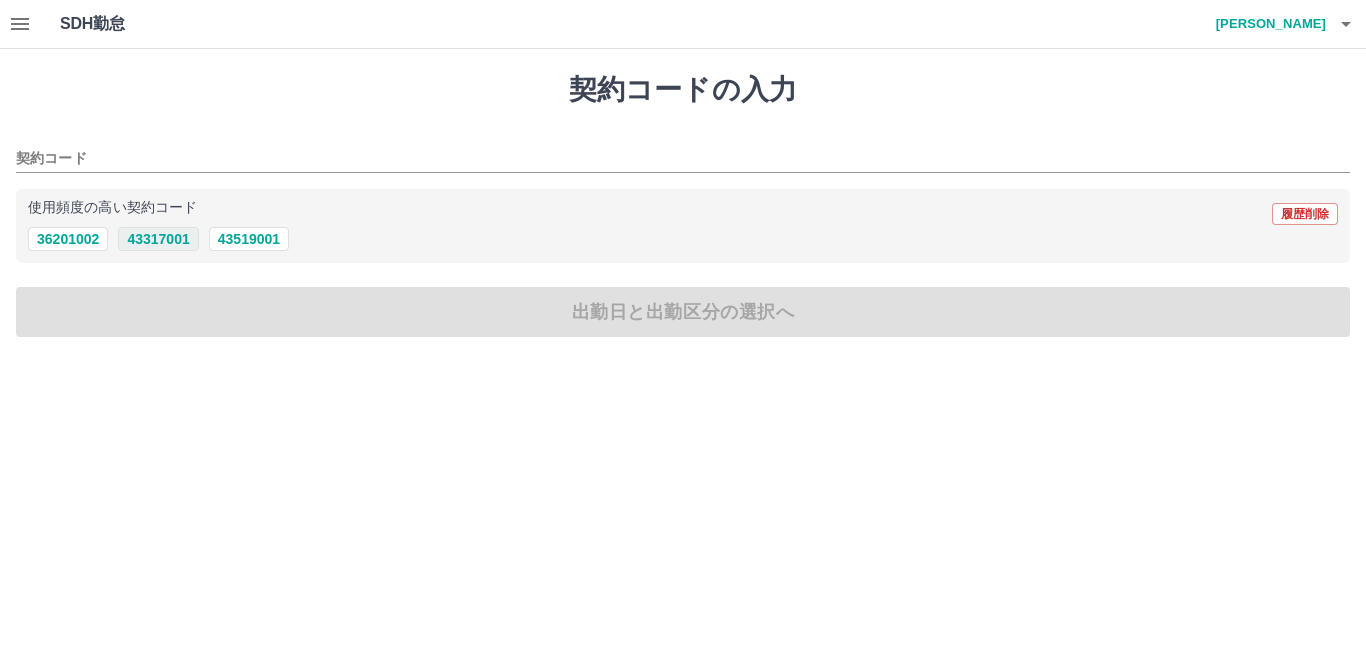 click on "43317001" at bounding box center [158, 239] 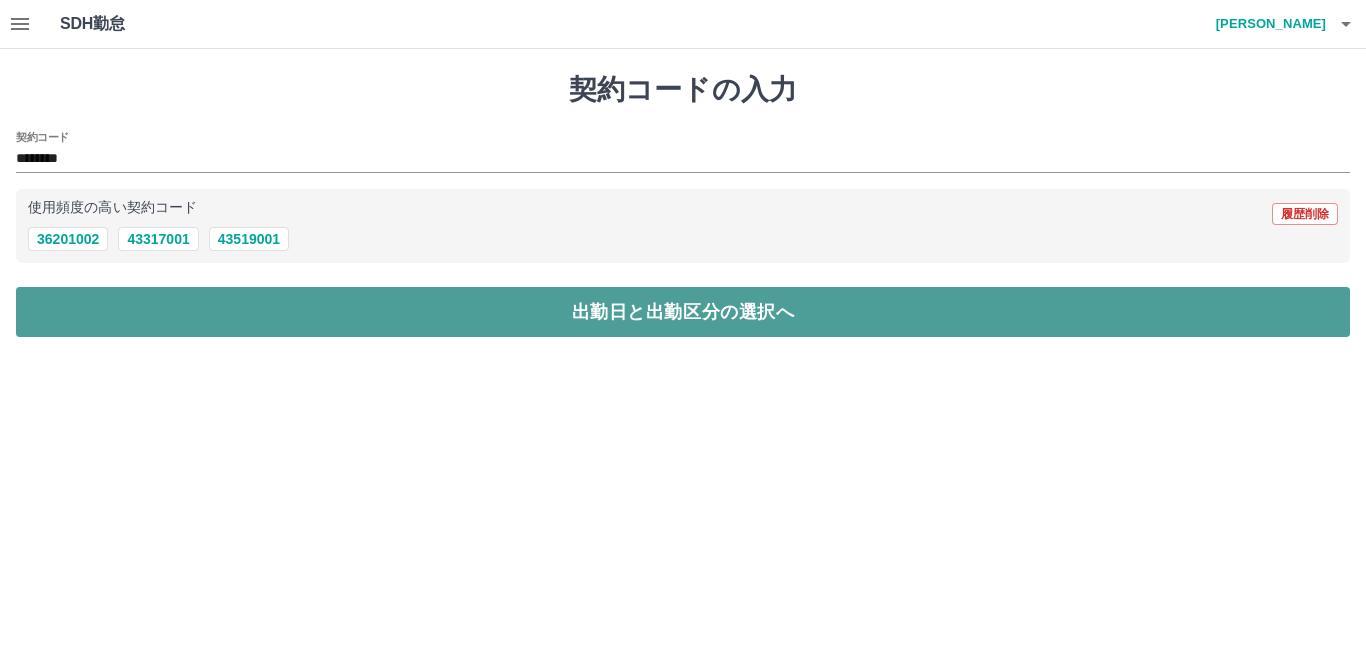 click on "出勤日と出勤区分の選択へ" at bounding box center [683, 312] 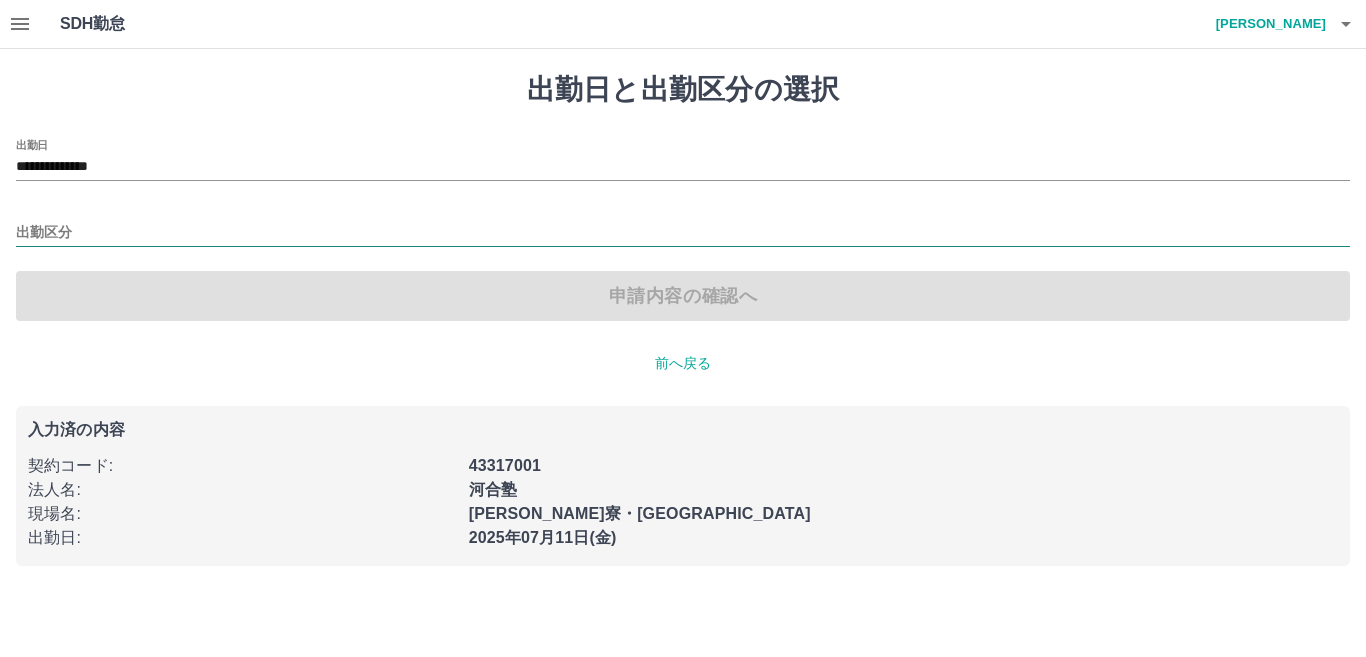 click on "出勤区分" at bounding box center (683, 233) 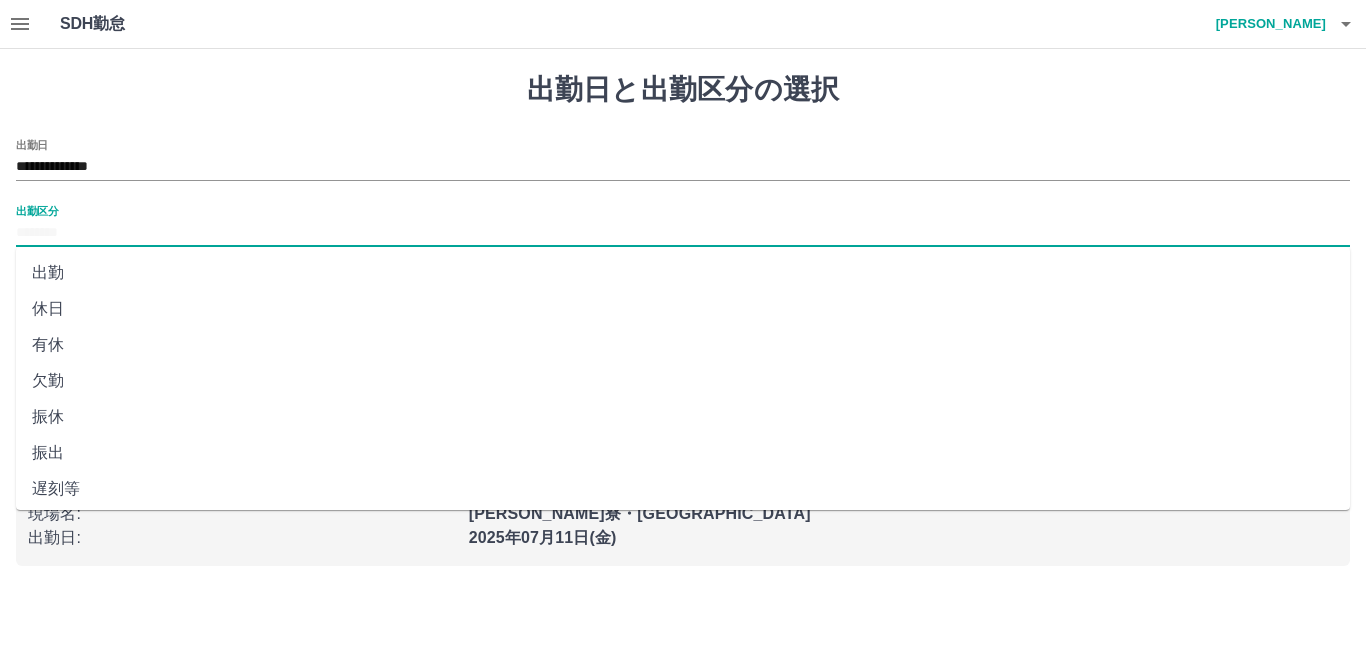 click on "休日" at bounding box center (683, 309) 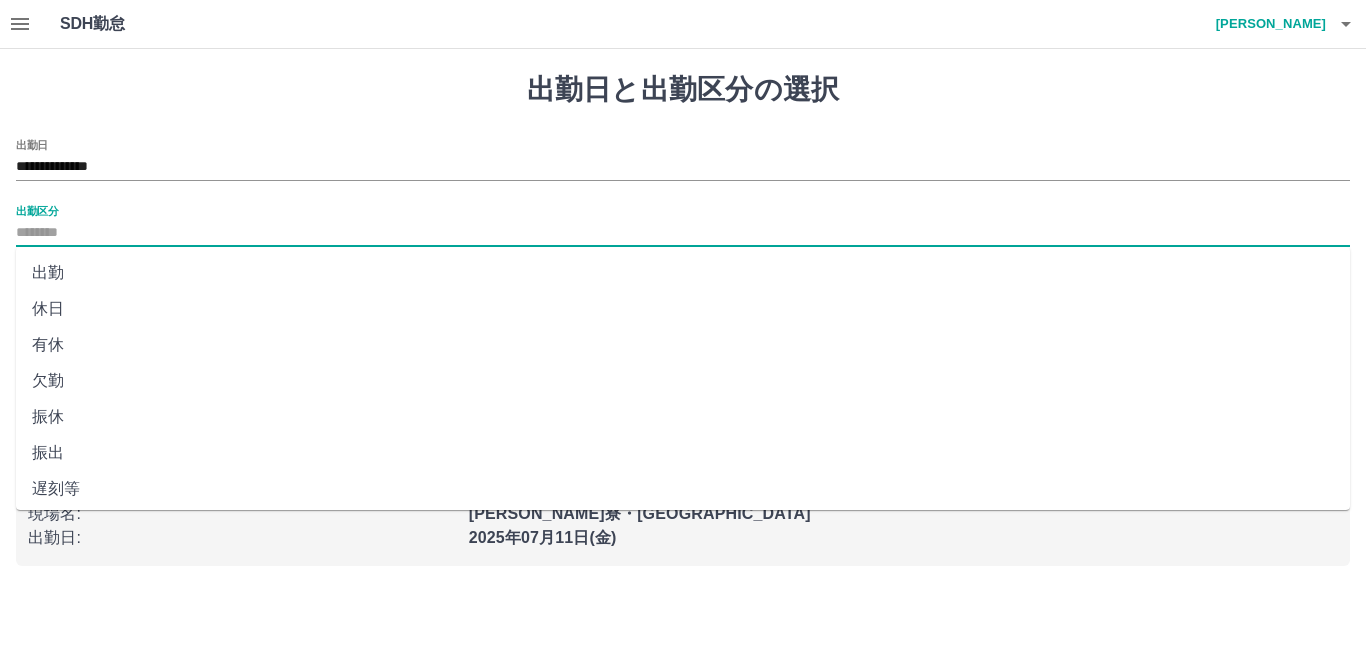 type on "**" 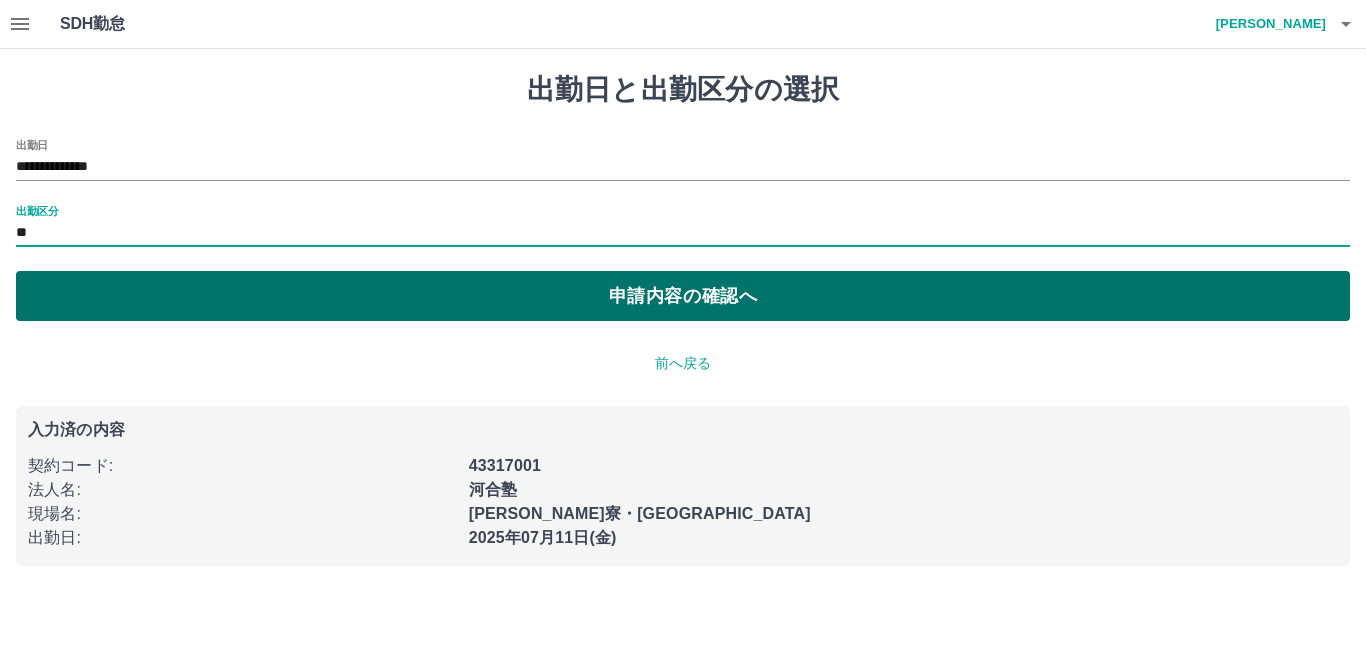 click on "申請内容の確認へ" at bounding box center [683, 296] 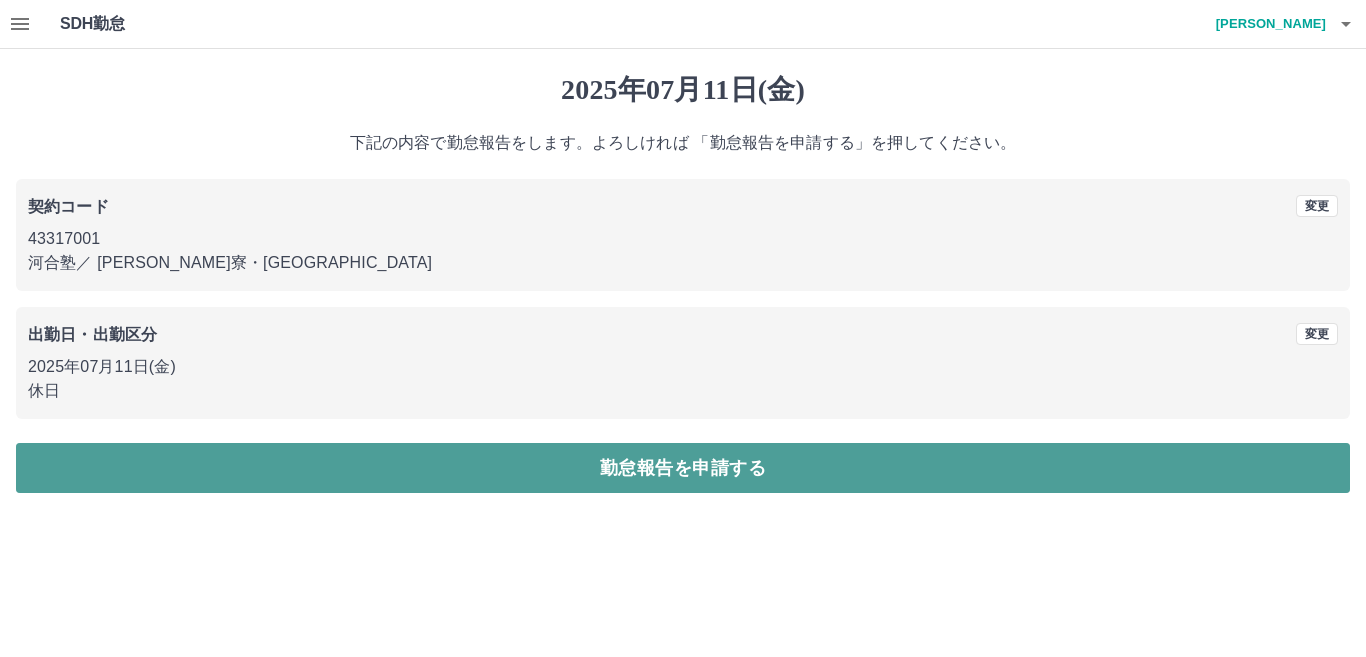 click on "勤怠報告を申請する" at bounding box center (683, 468) 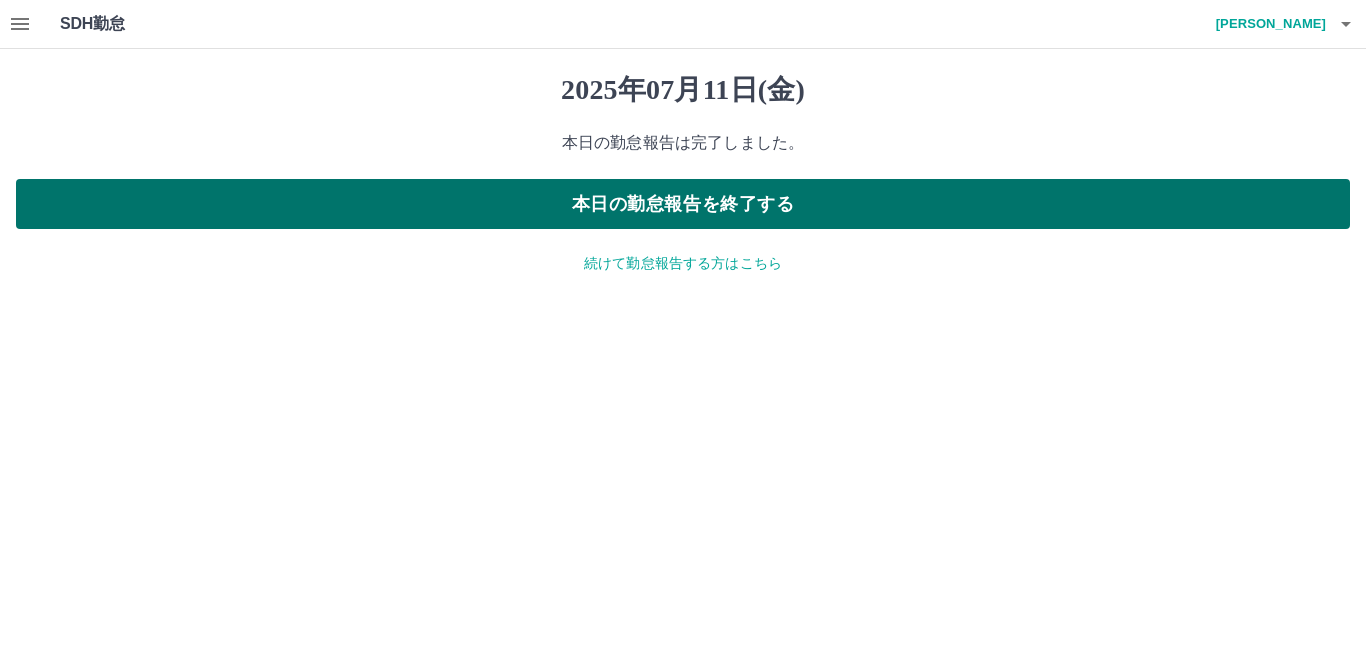 click on "本日の勤怠報告を終了する" at bounding box center [683, 204] 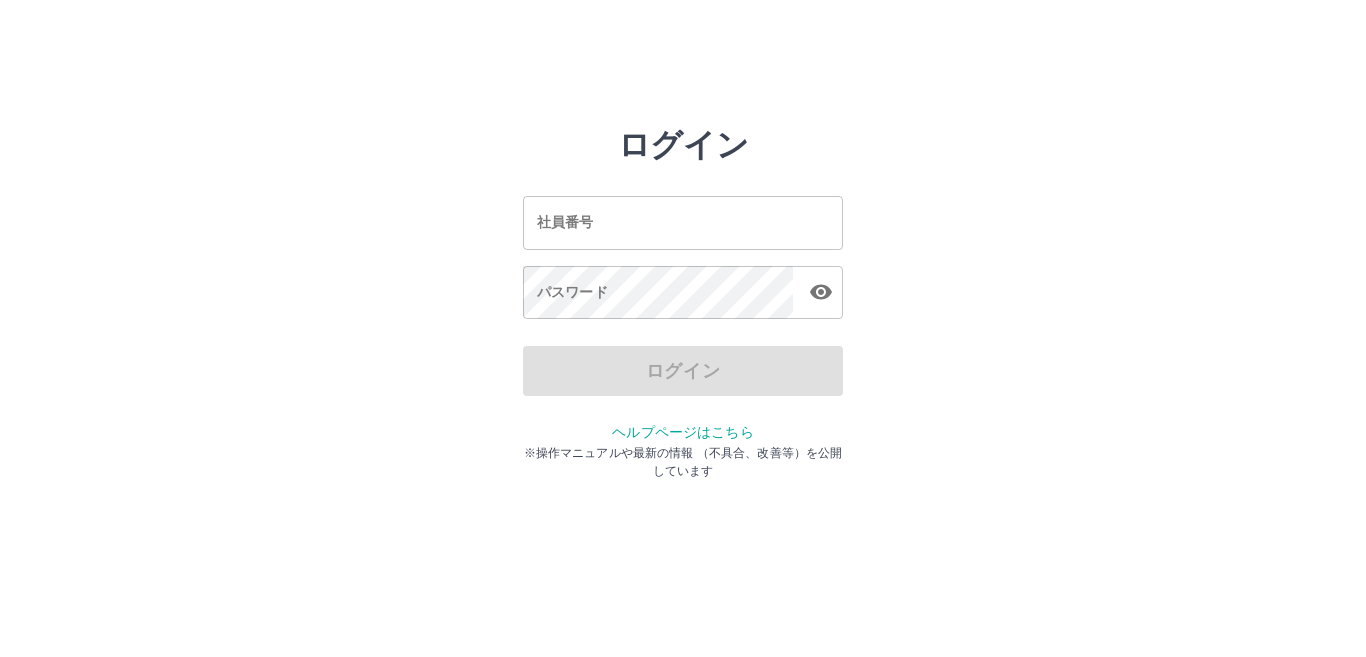 scroll, scrollTop: 0, scrollLeft: 0, axis: both 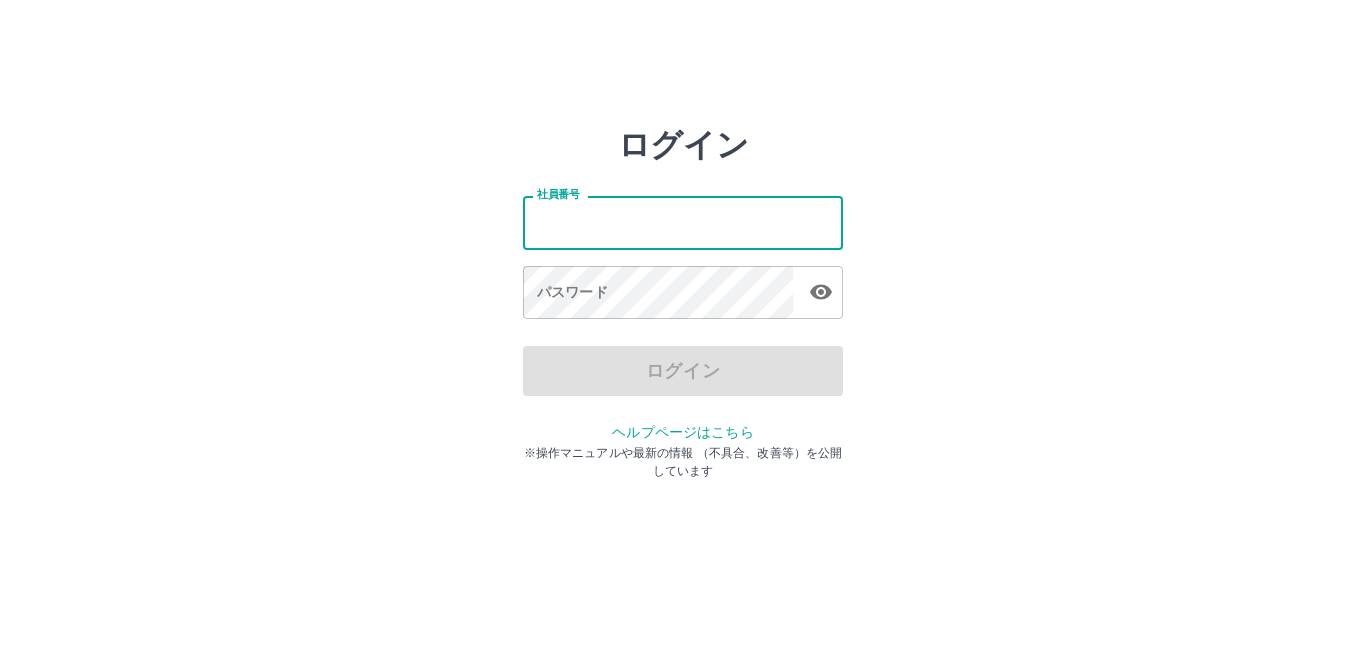 click on "社員番号" at bounding box center (683, 222) 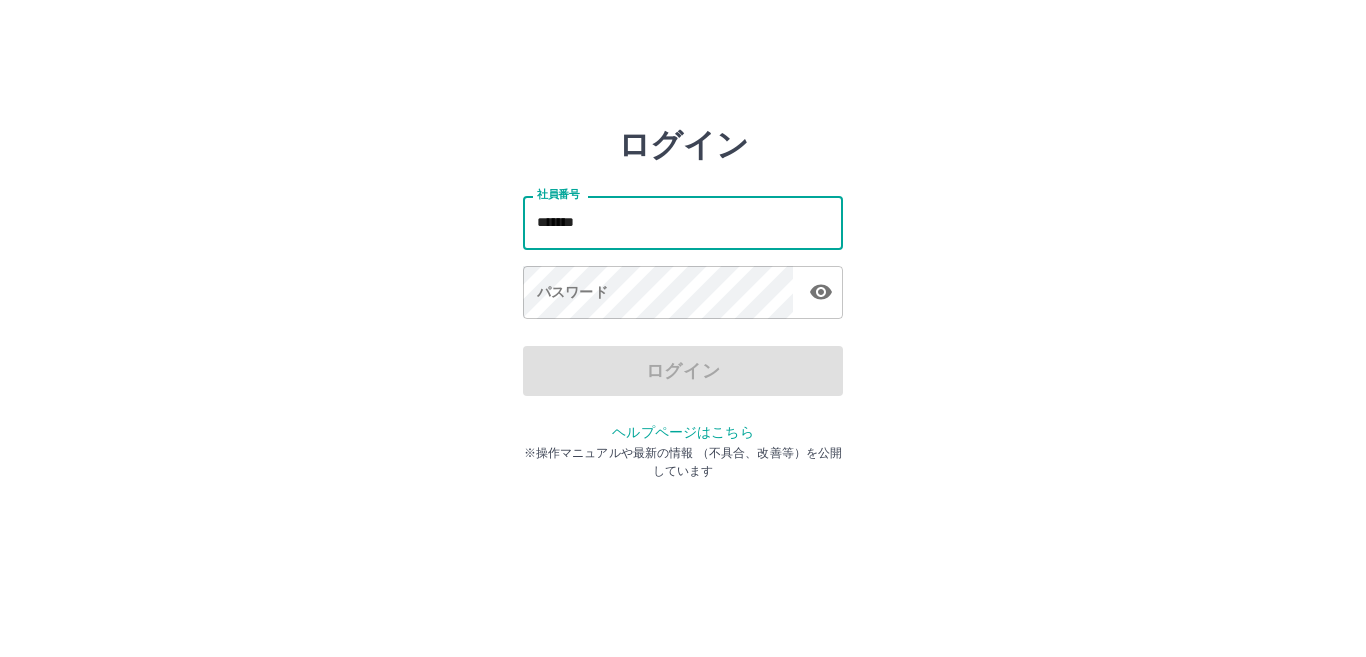 type on "*******" 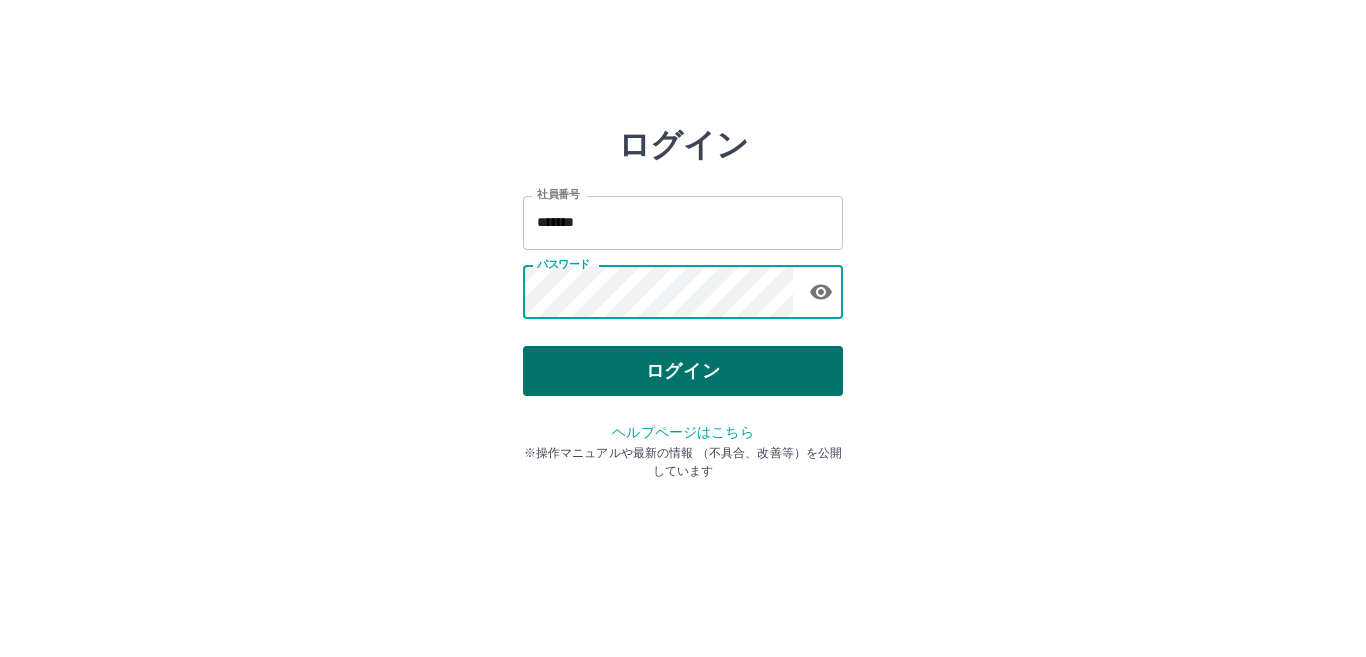 click on "ログイン" at bounding box center (683, 371) 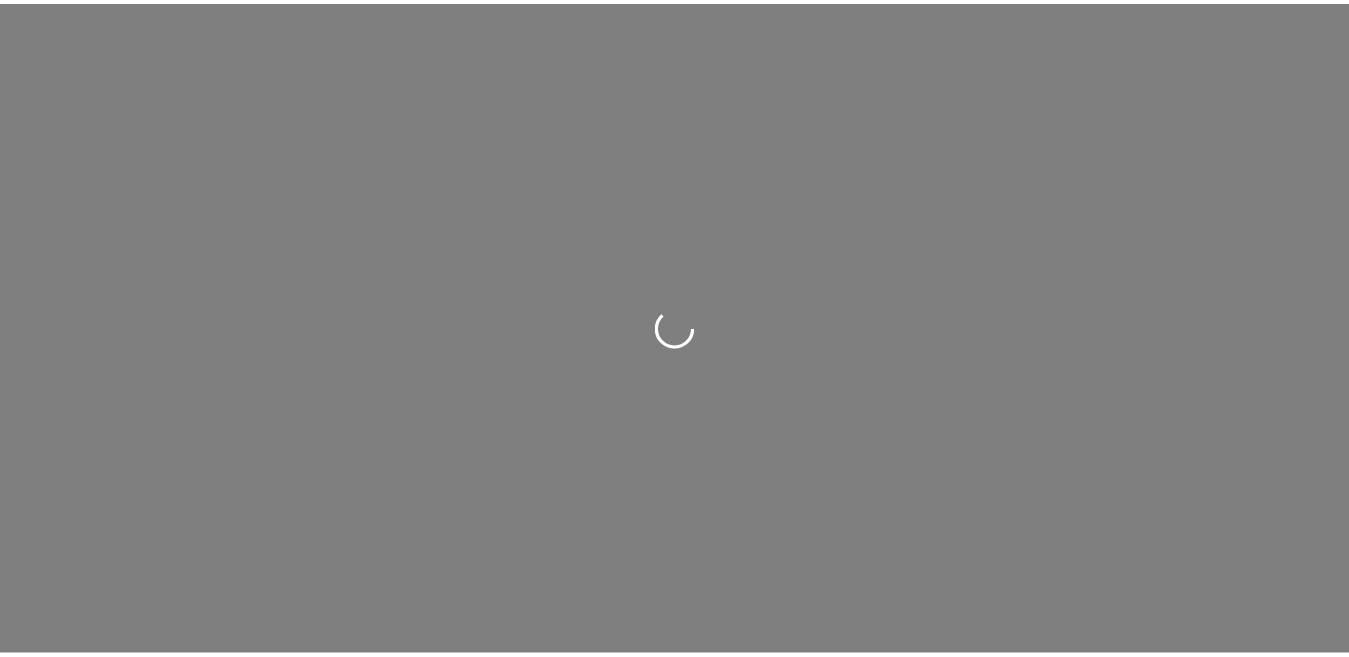 scroll, scrollTop: 0, scrollLeft: 0, axis: both 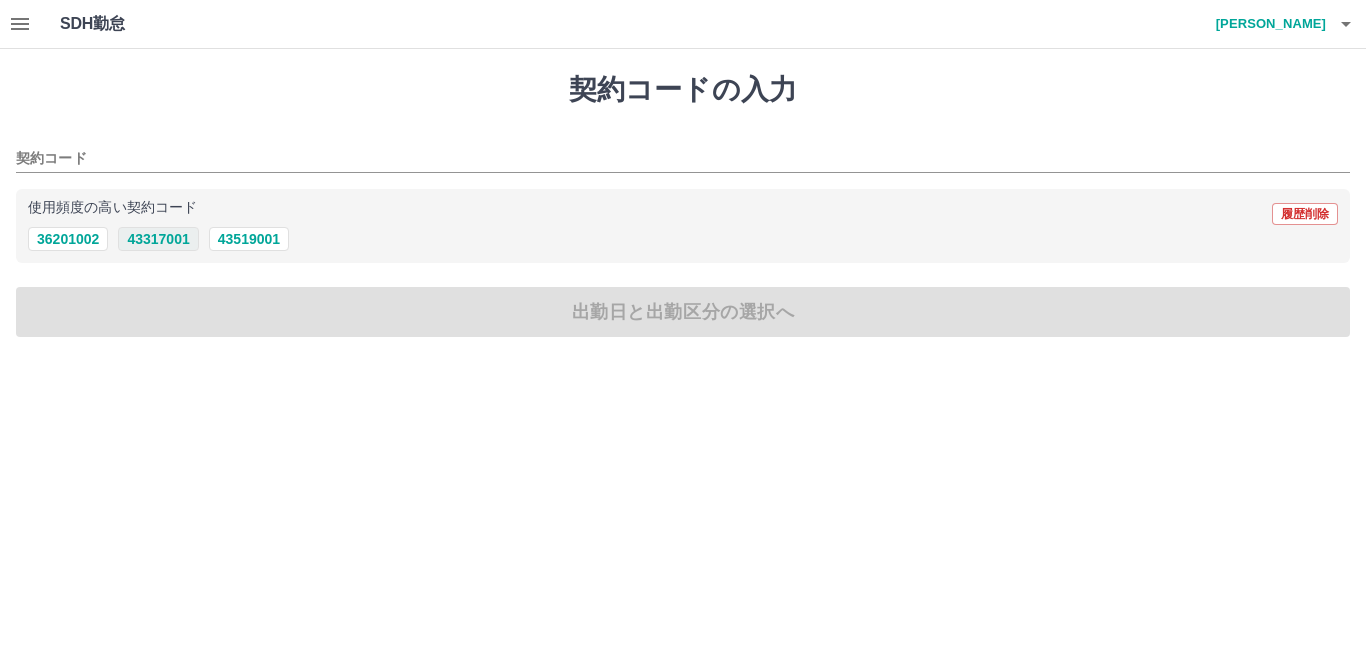 click on "43317001" at bounding box center (158, 239) 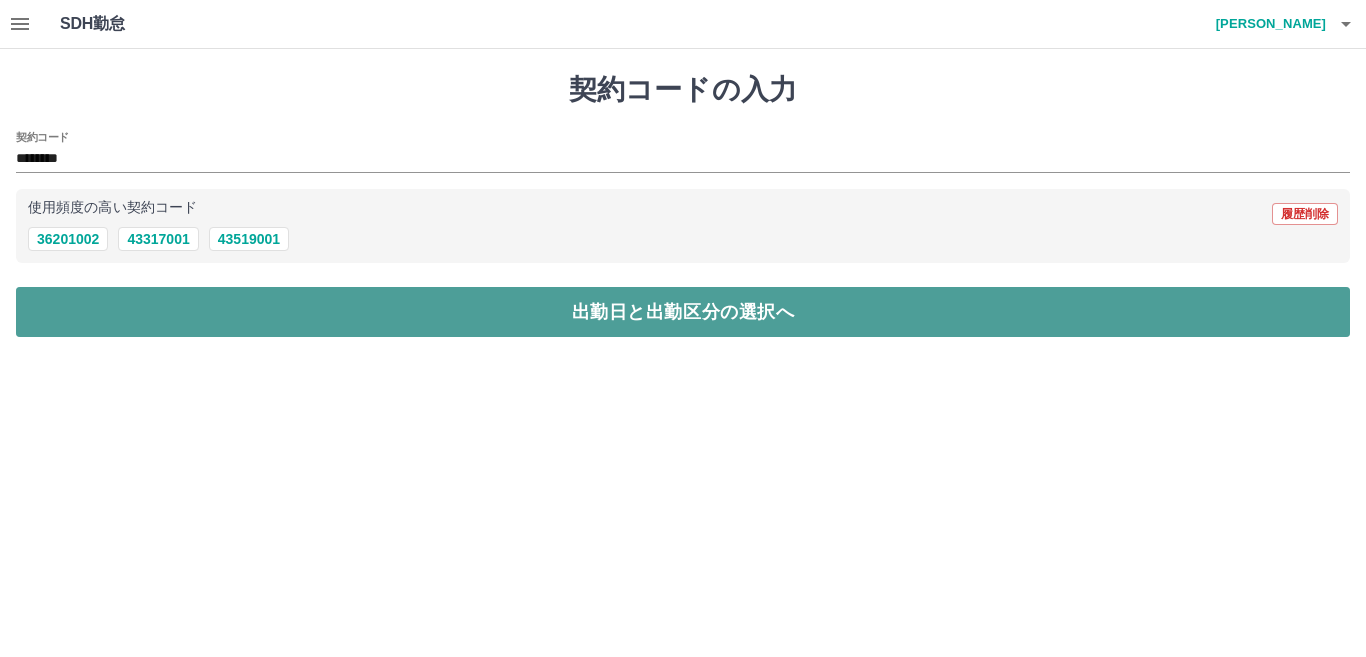 click on "出勤日と出勤区分の選択へ" at bounding box center (683, 312) 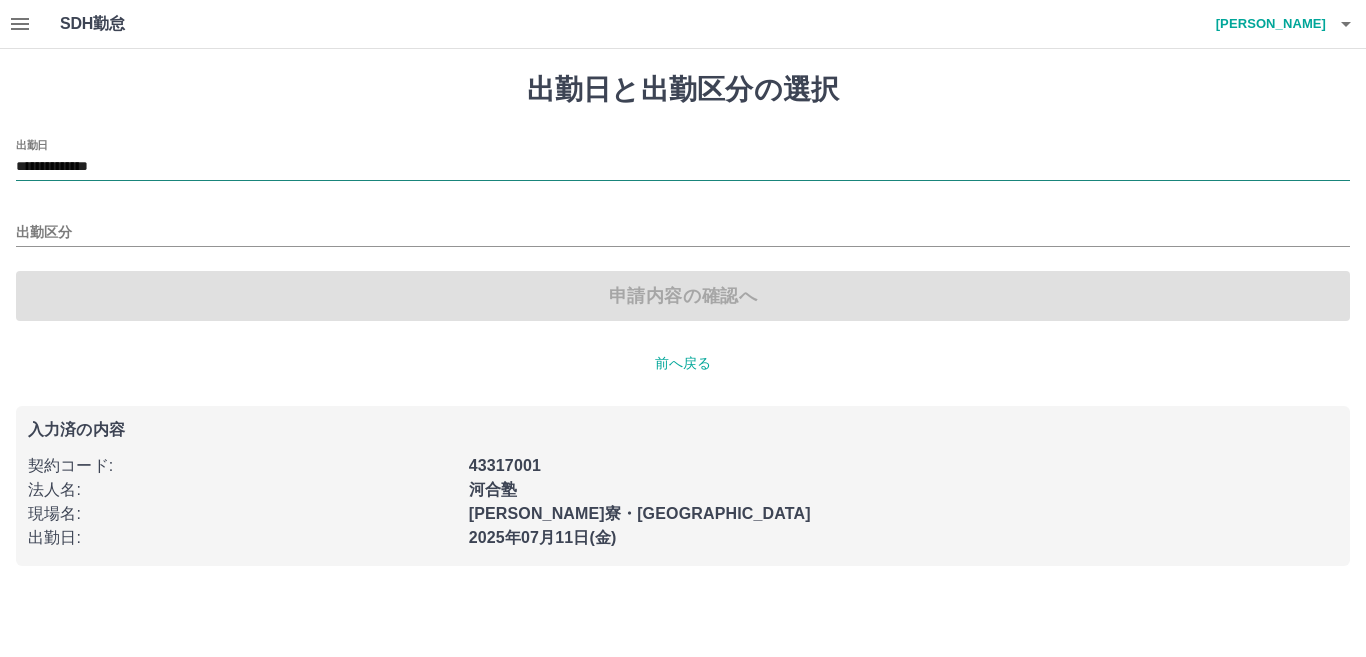 click on "**********" at bounding box center (683, 167) 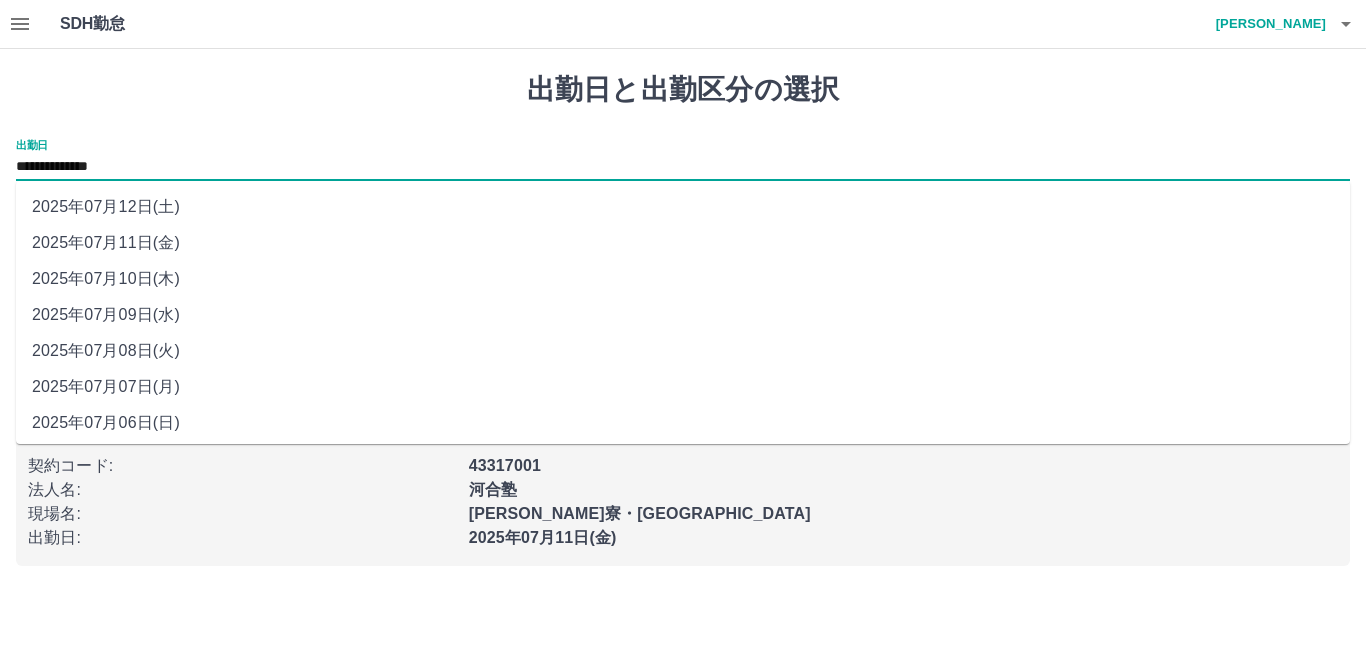 click on "2025年07月10日(木)" at bounding box center [683, 279] 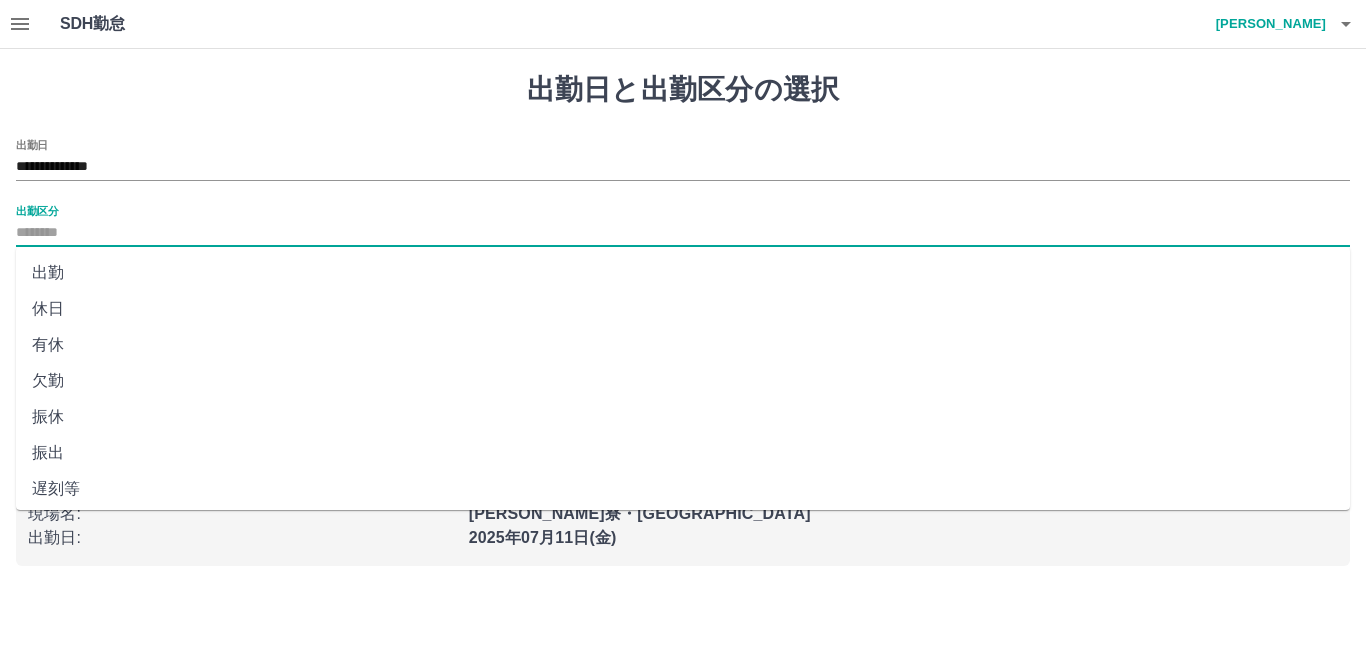 click on "出勤区分" at bounding box center [683, 233] 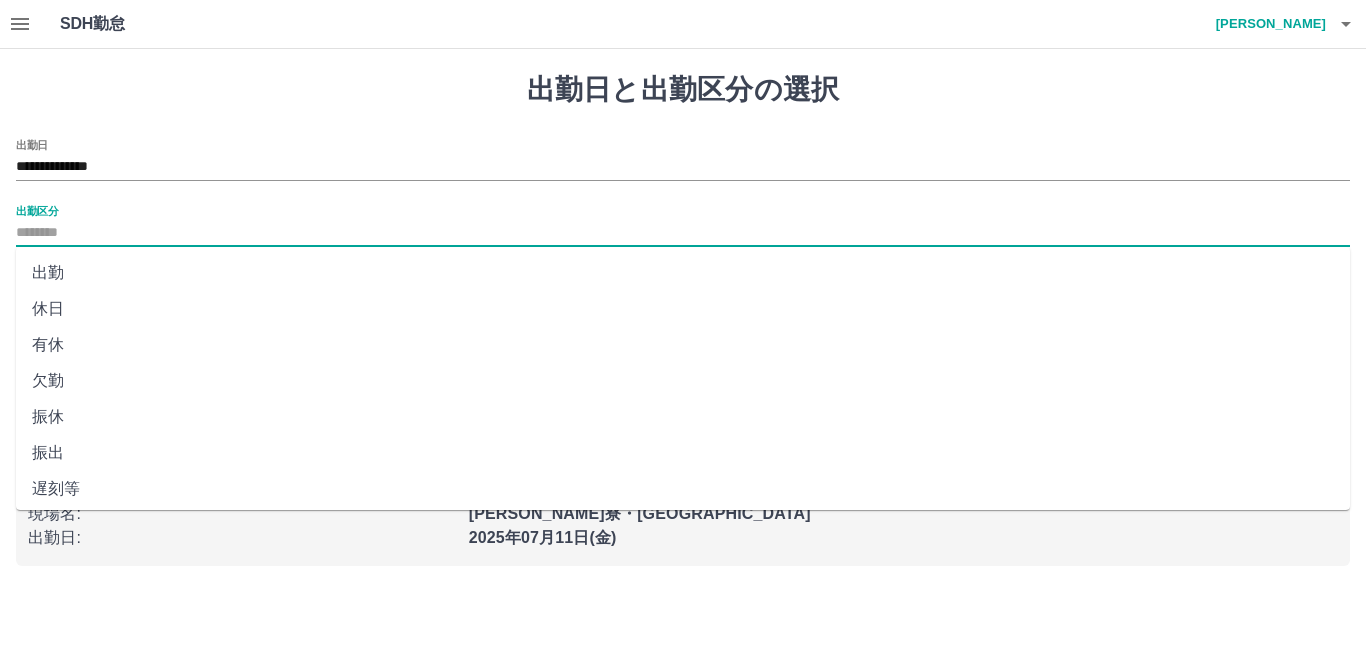 click on "出勤" at bounding box center (683, 273) 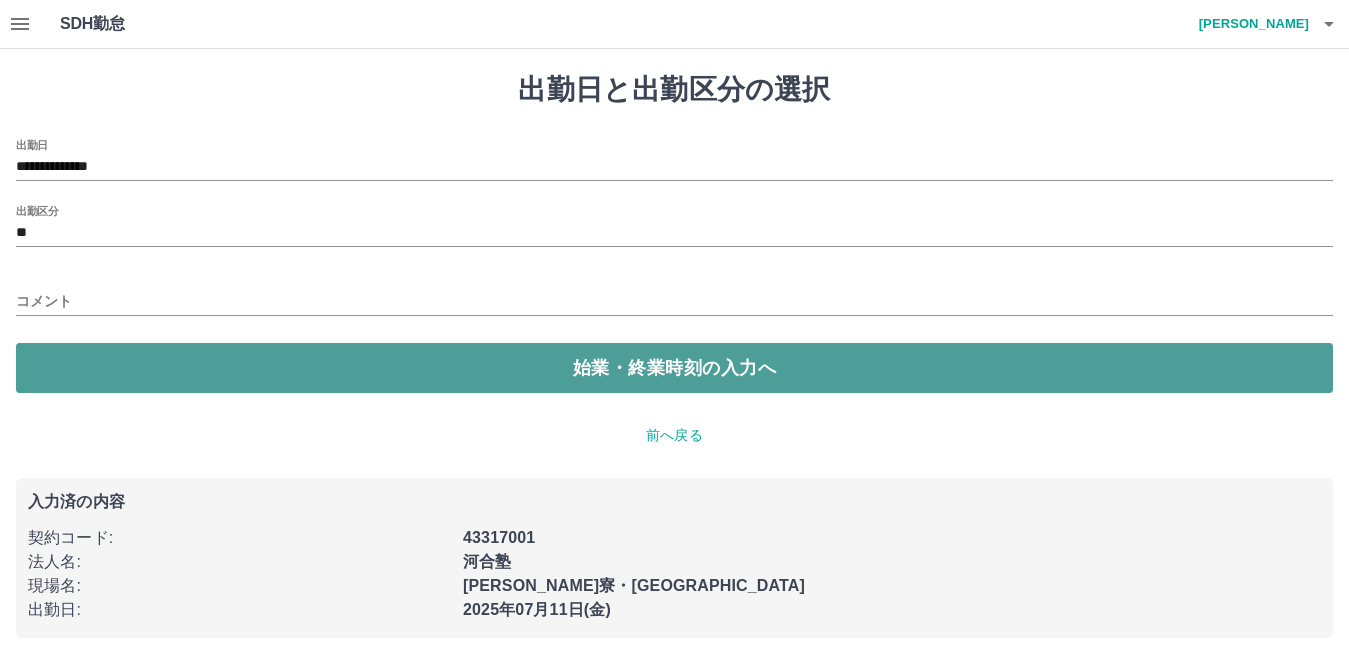 click on "始業・終業時刻の入力へ" at bounding box center (674, 368) 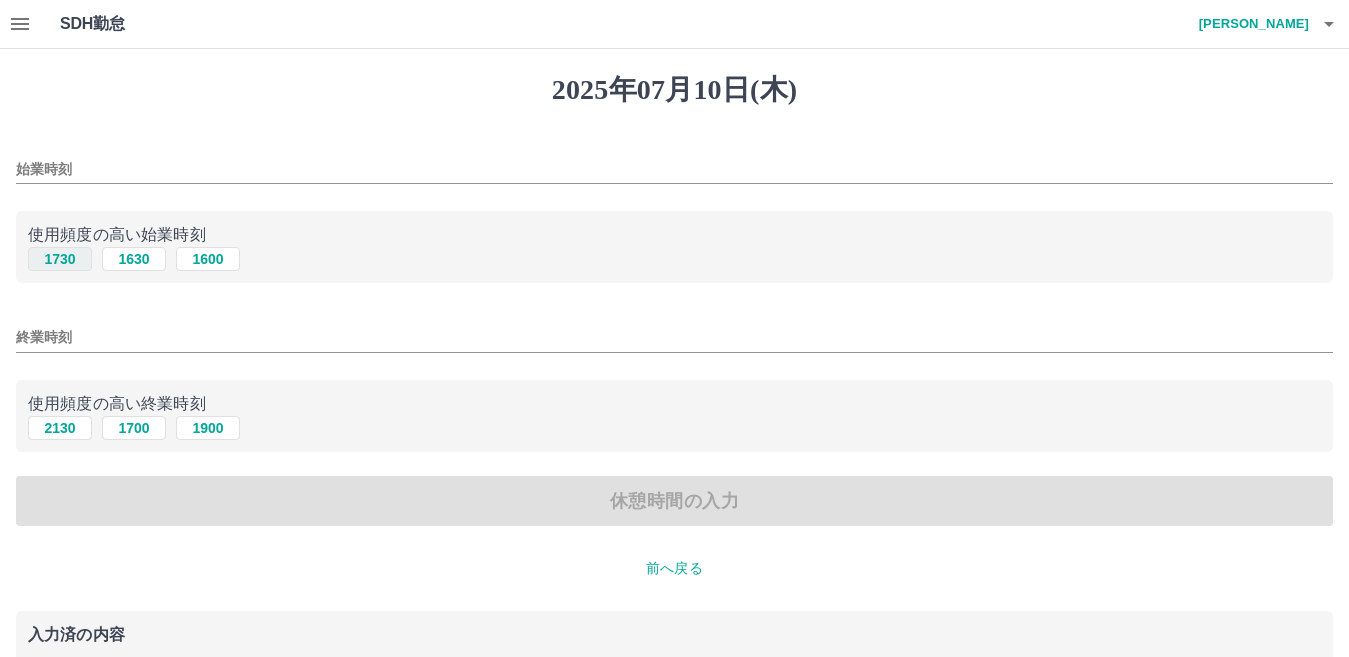 click on "1730" at bounding box center (60, 259) 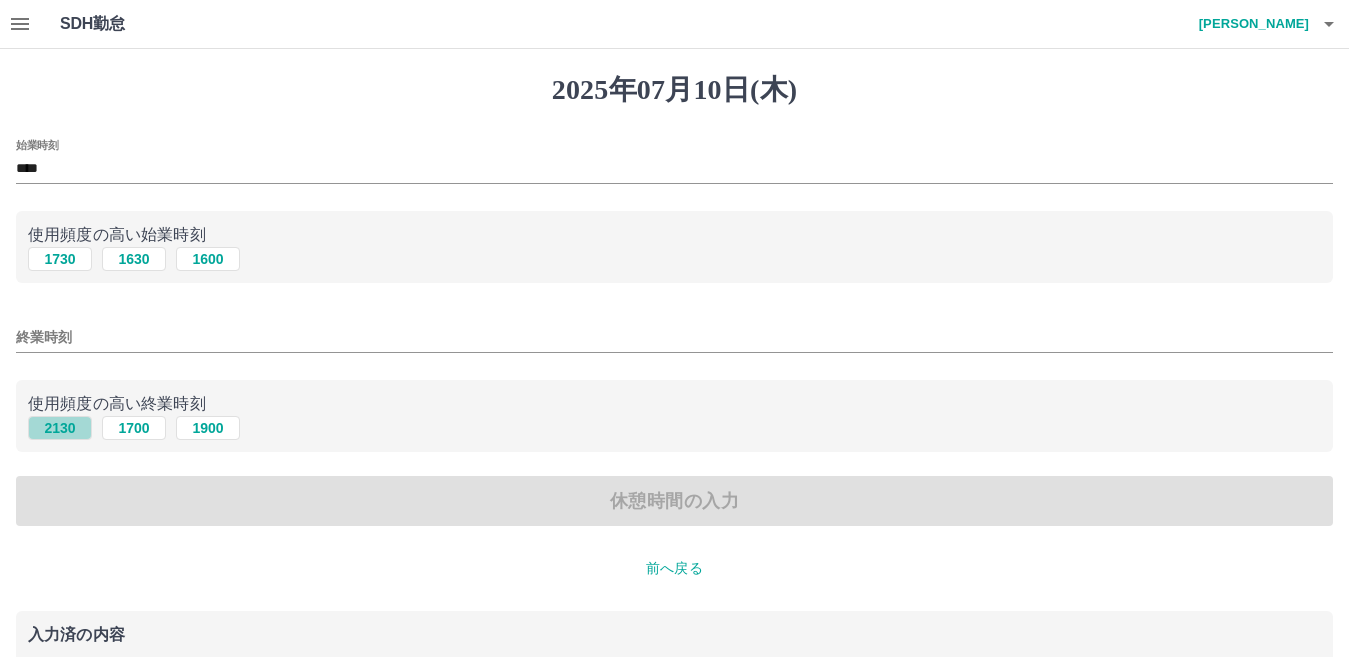 click on "2130" at bounding box center (60, 428) 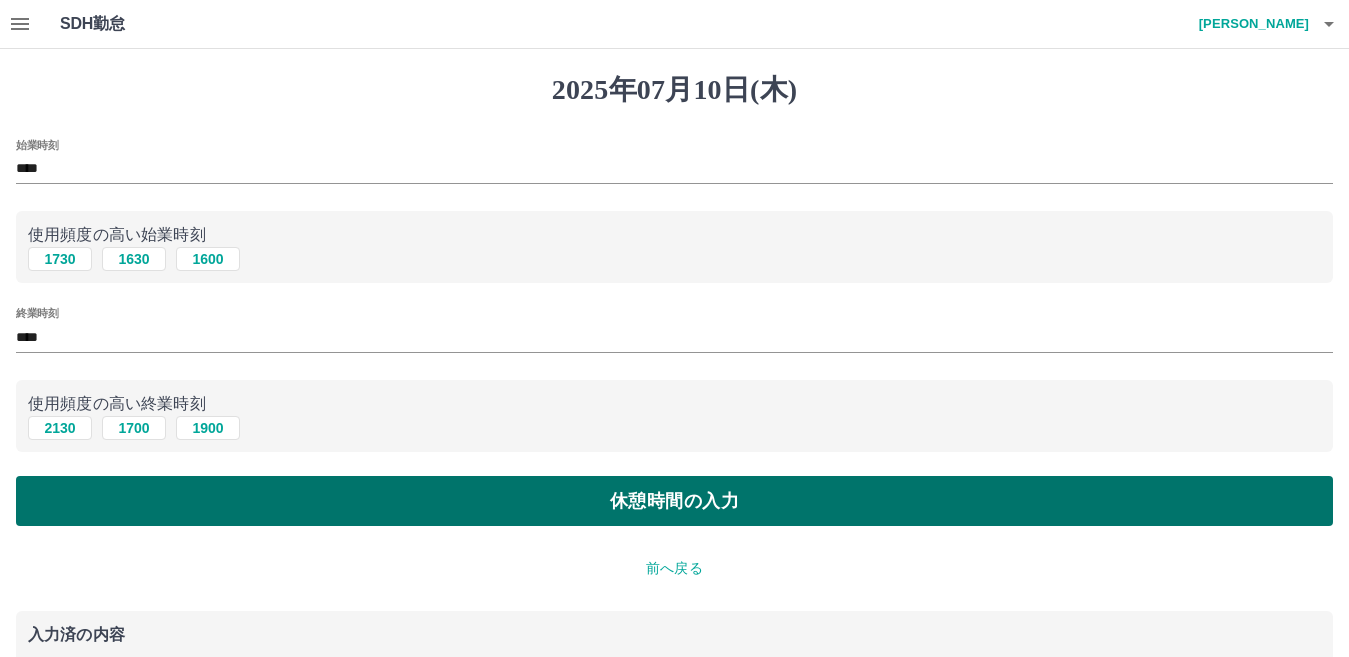 click on "休憩時間の入力" at bounding box center [674, 501] 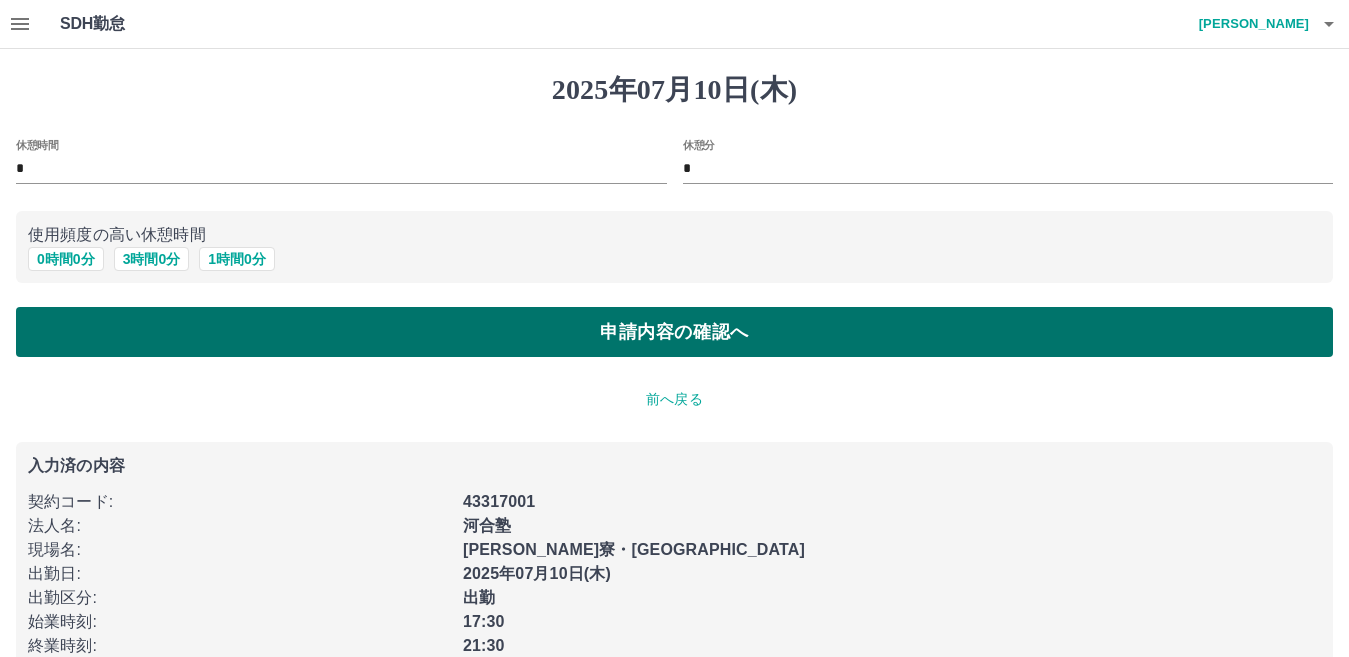 click on "申請内容の確認へ" at bounding box center [674, 332] 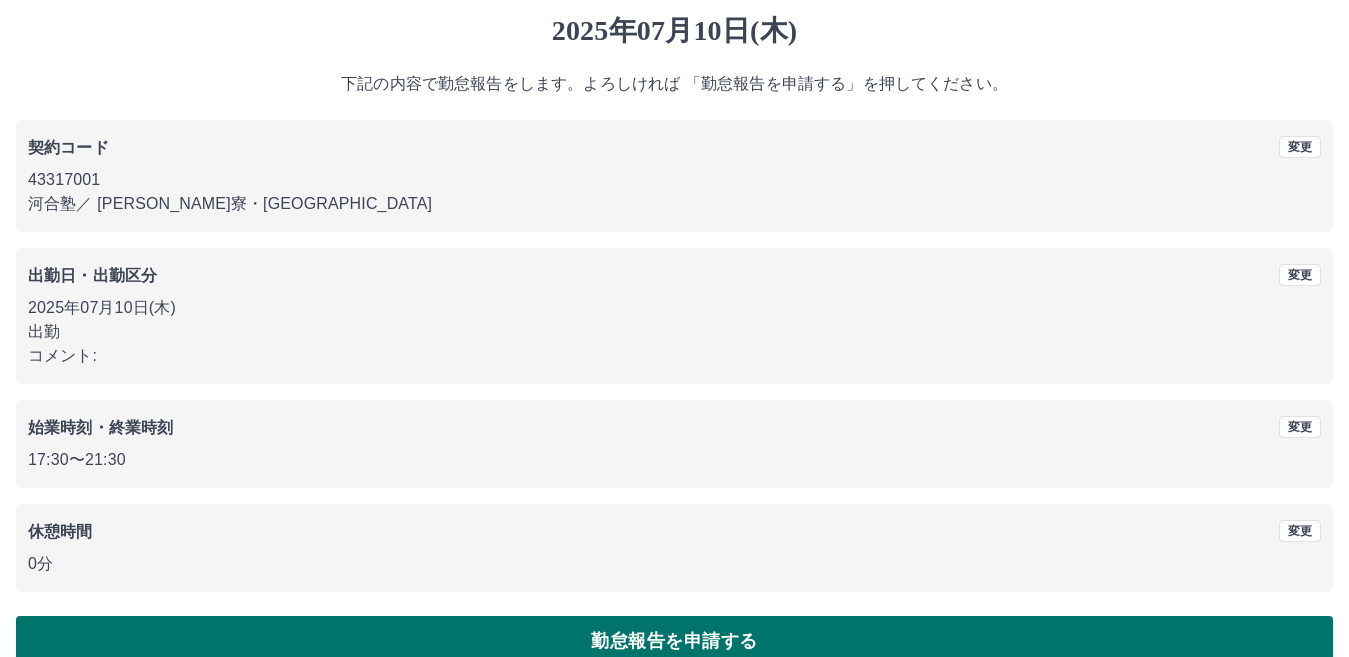 scroll, scrollTop: 92, scrollLeft: 0, axis: vertical 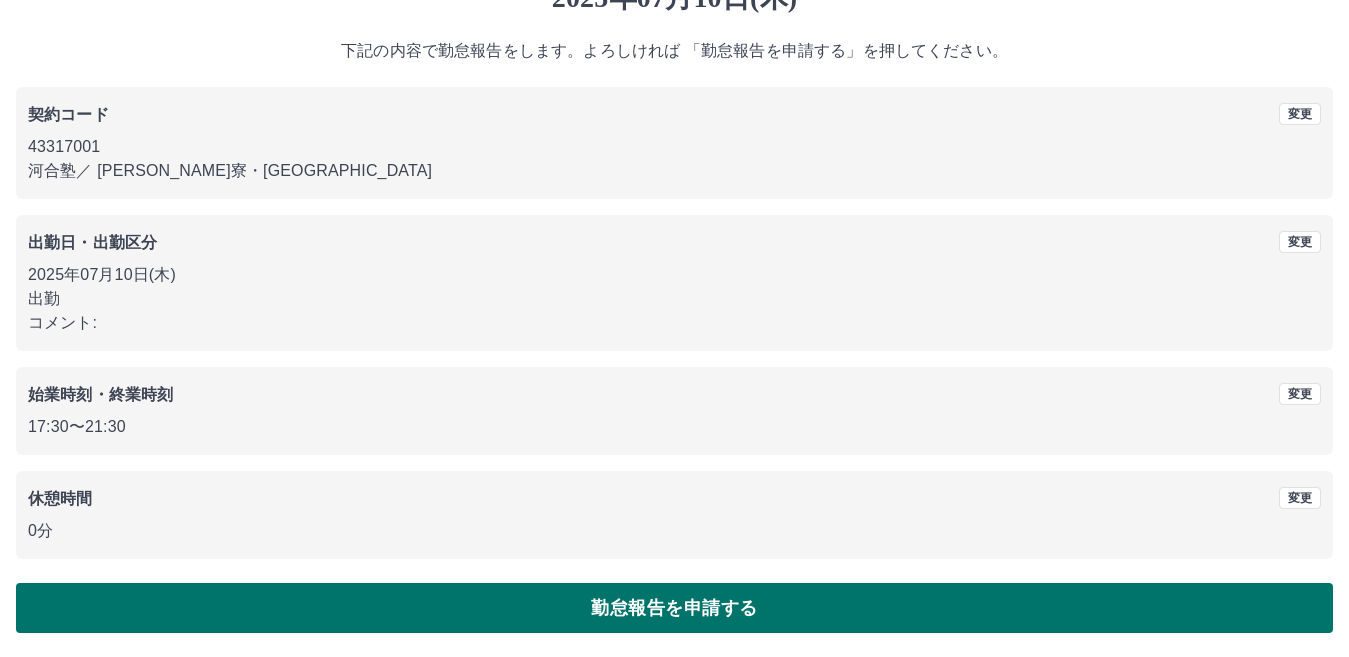 click on "勤怠報告を申請する" at bounding box center (674, 608) 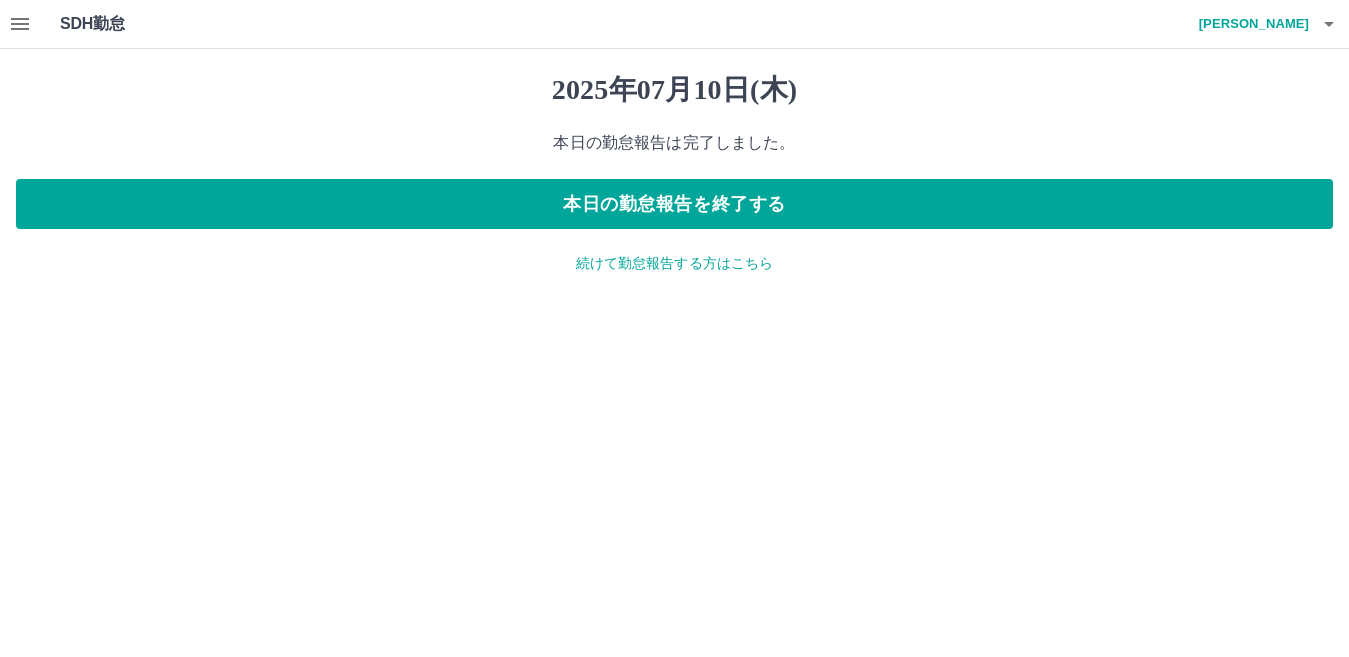 scroll, scrollTop: 0, scrollLeft: 0, axis: both 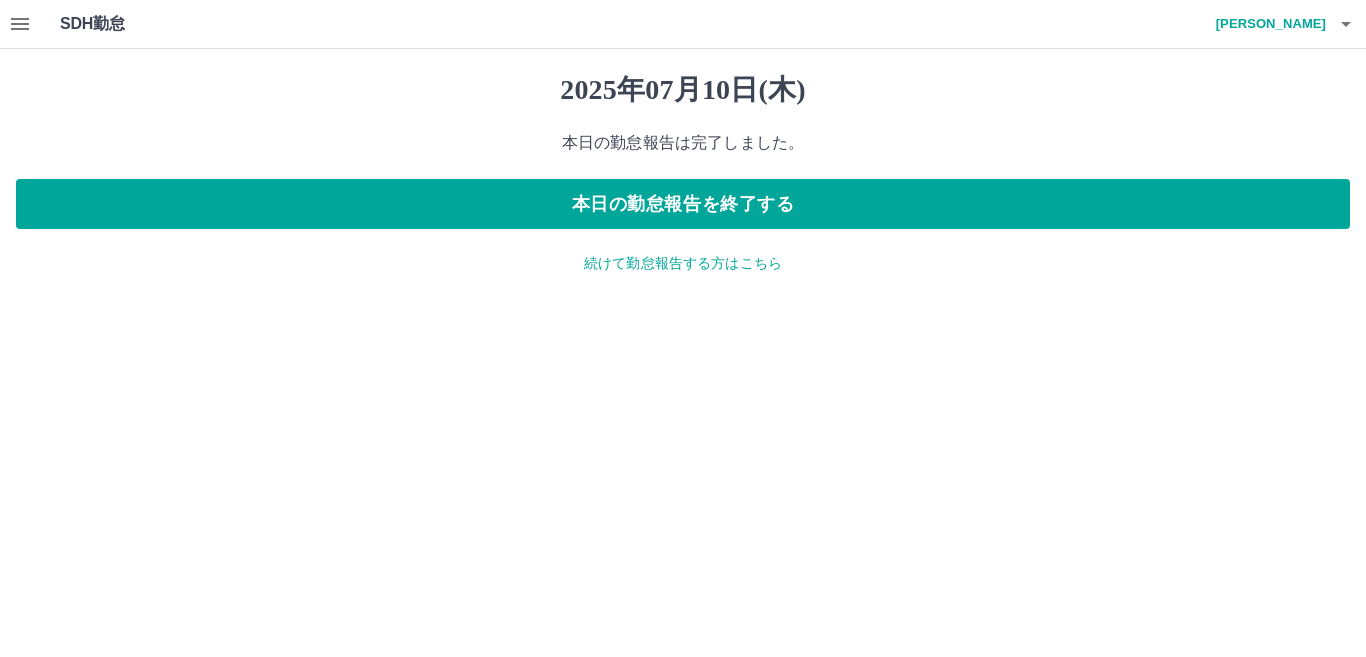click on "続けて勤怠報告する方はこちら" at bounding box center [683, 263] 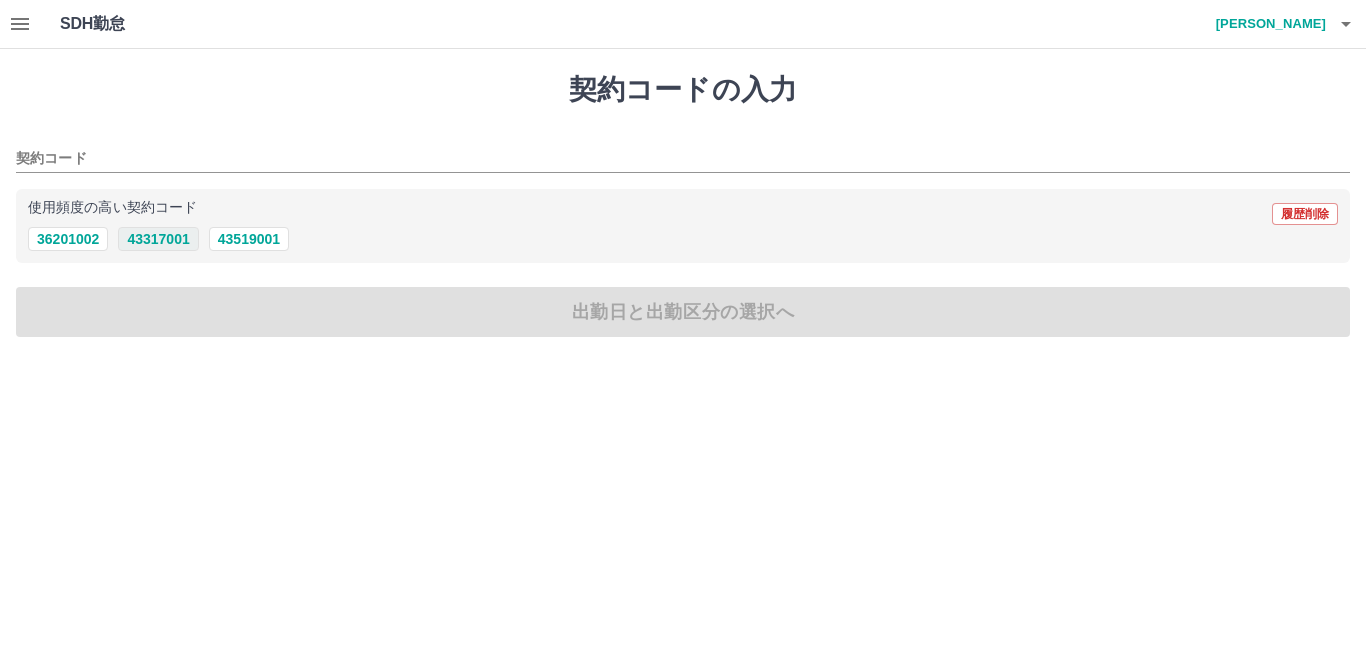 click on "43317001" at bounding box center [158, 239] 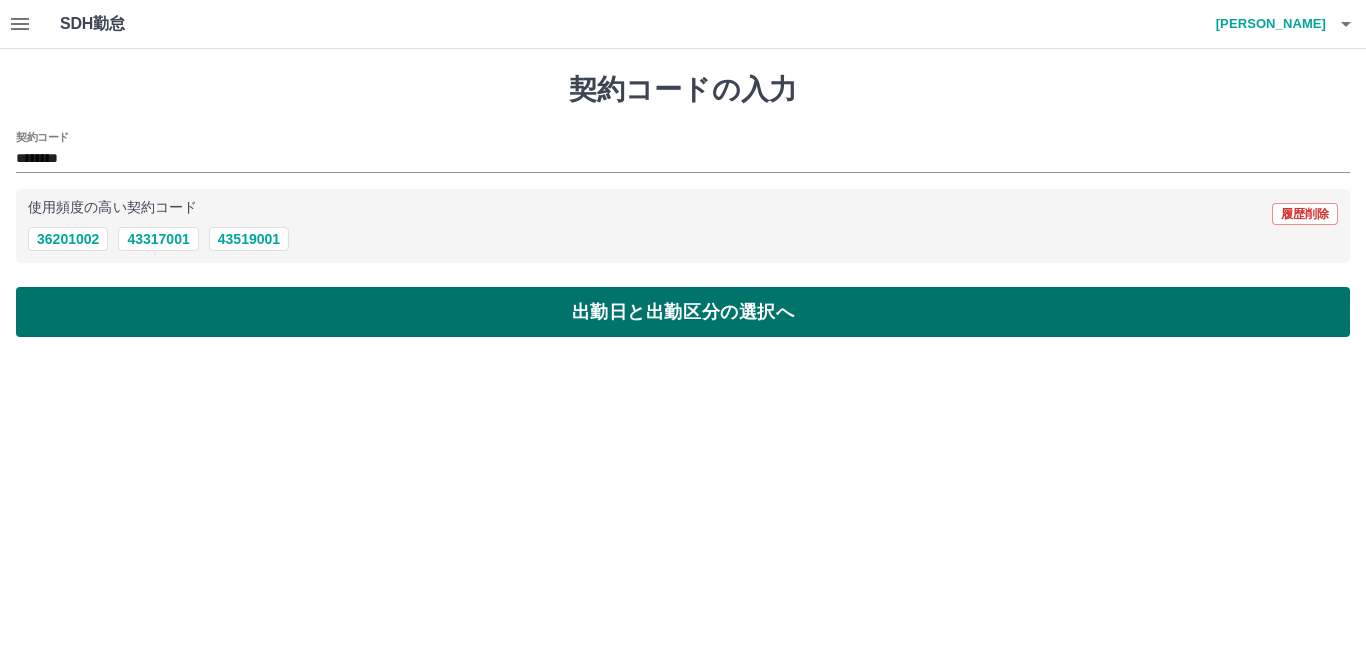 click on "出勤日と出勤区分の選択へ" at bounding box center (683, 312) 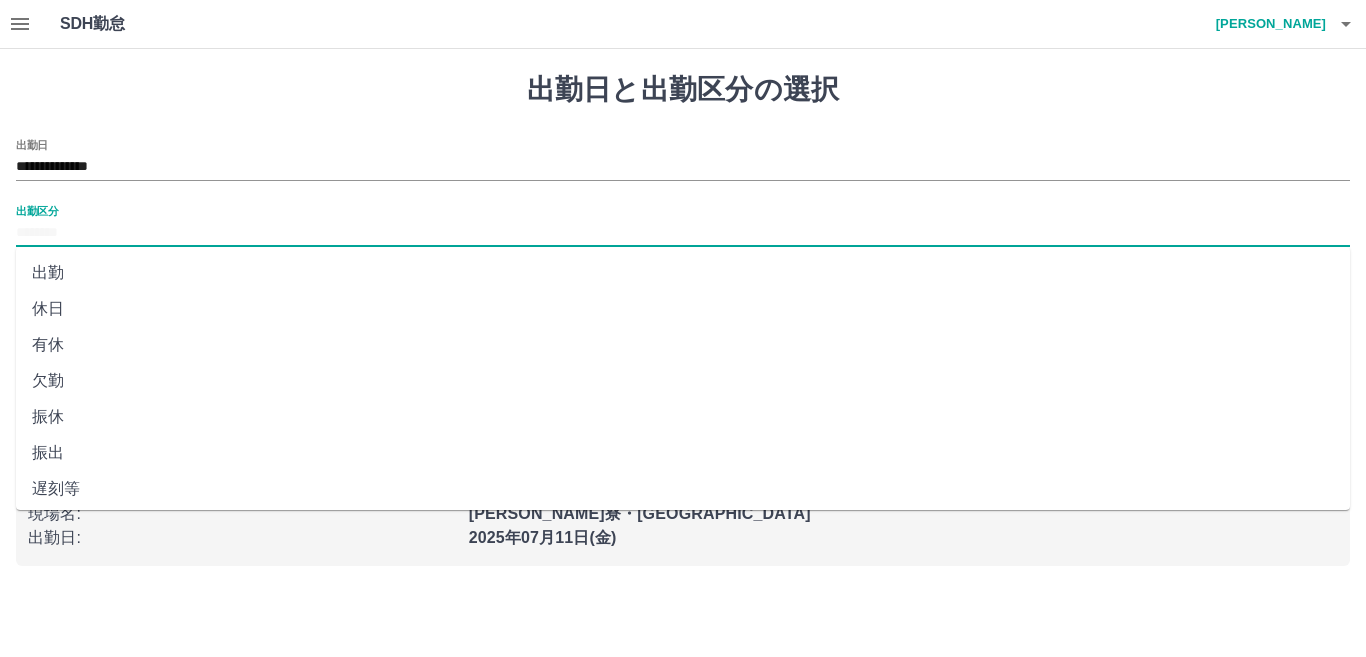 click on "出勤区分" at bounding box center (683, 233) 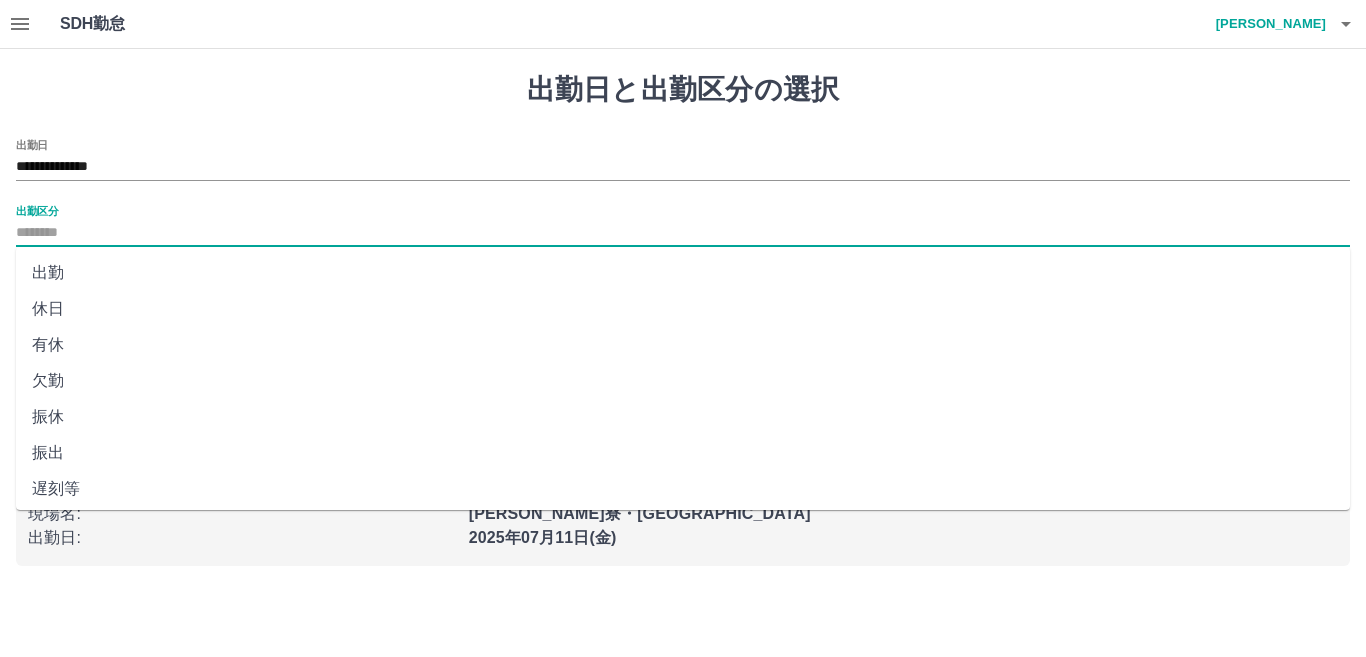 click on "出勤" at bounding box center [683, 273] 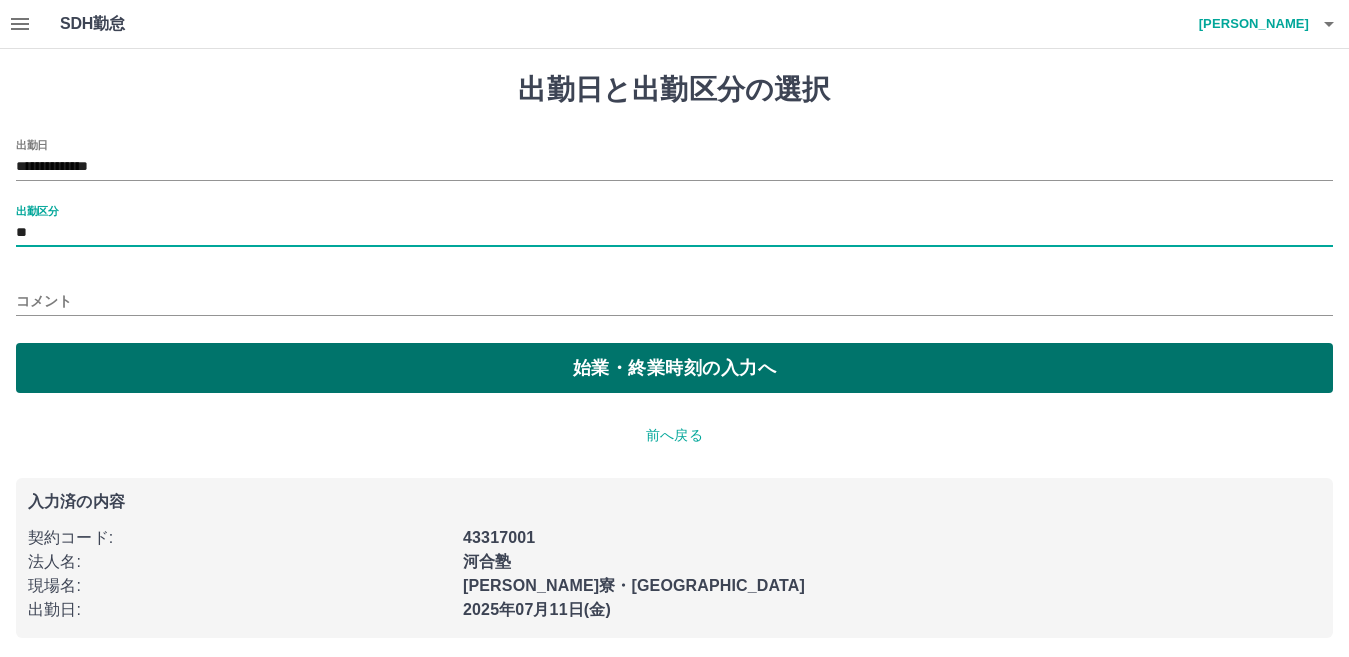 click on "始業・終業時刻の入力へ" at bounding box center (674, 368) 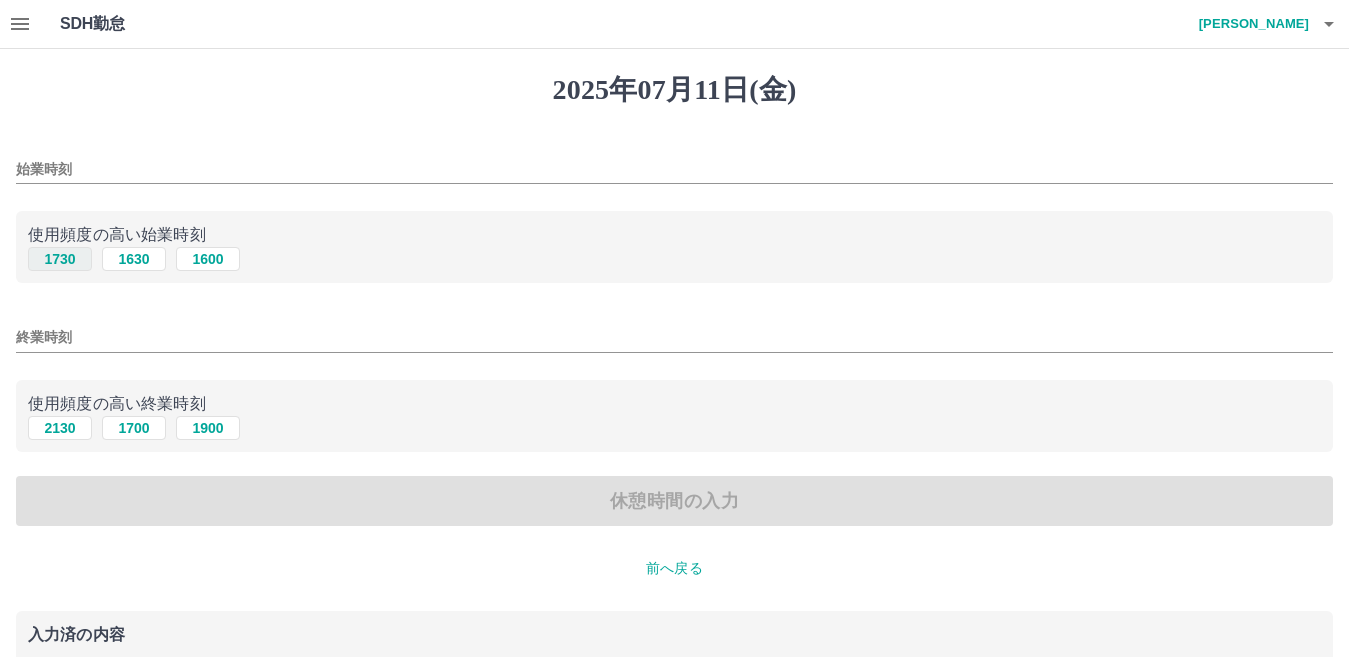 click on "1730" at bounding box center [60, 259] 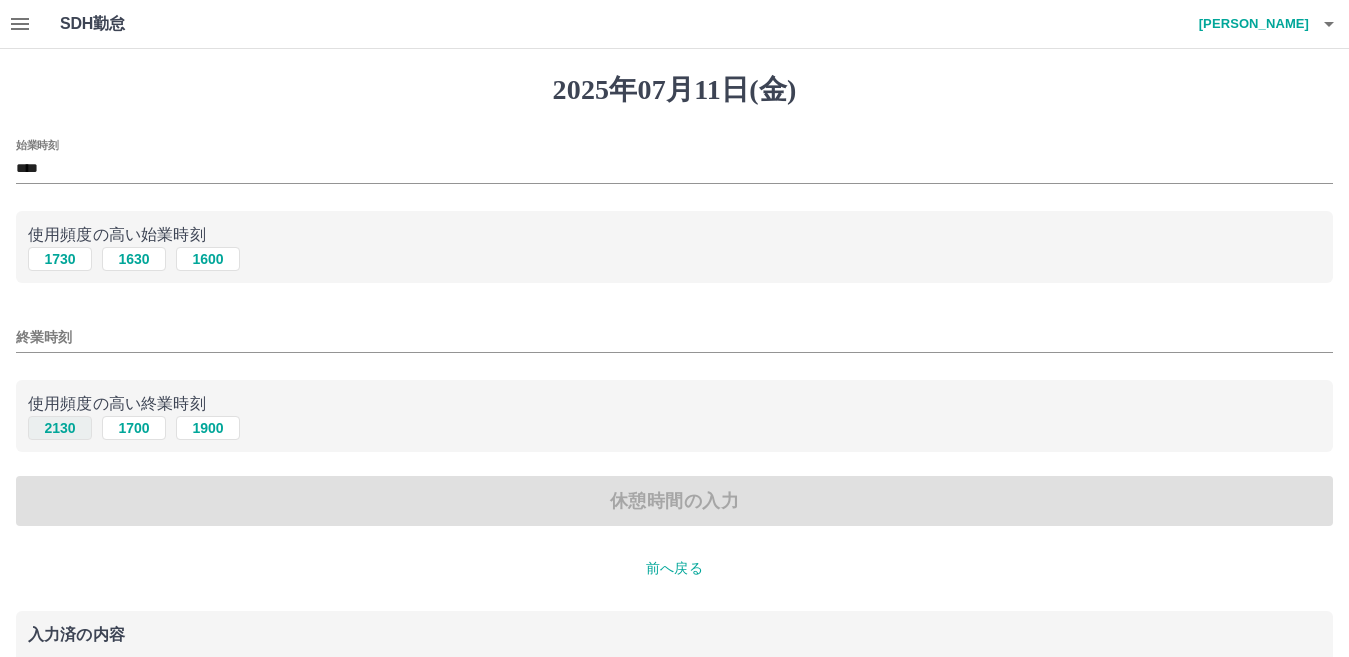 click on "2130" at bounding box center (60, 428) 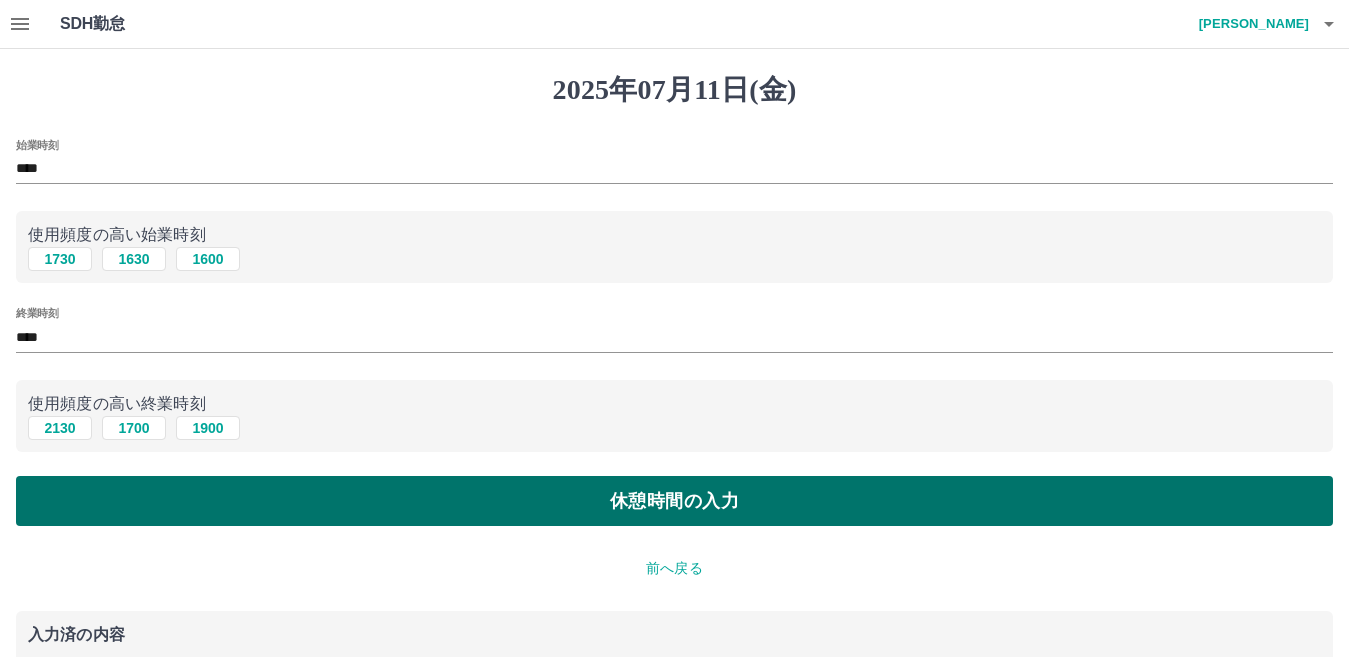 click on "休憩時間の入力" at bounding box center [674, 501] 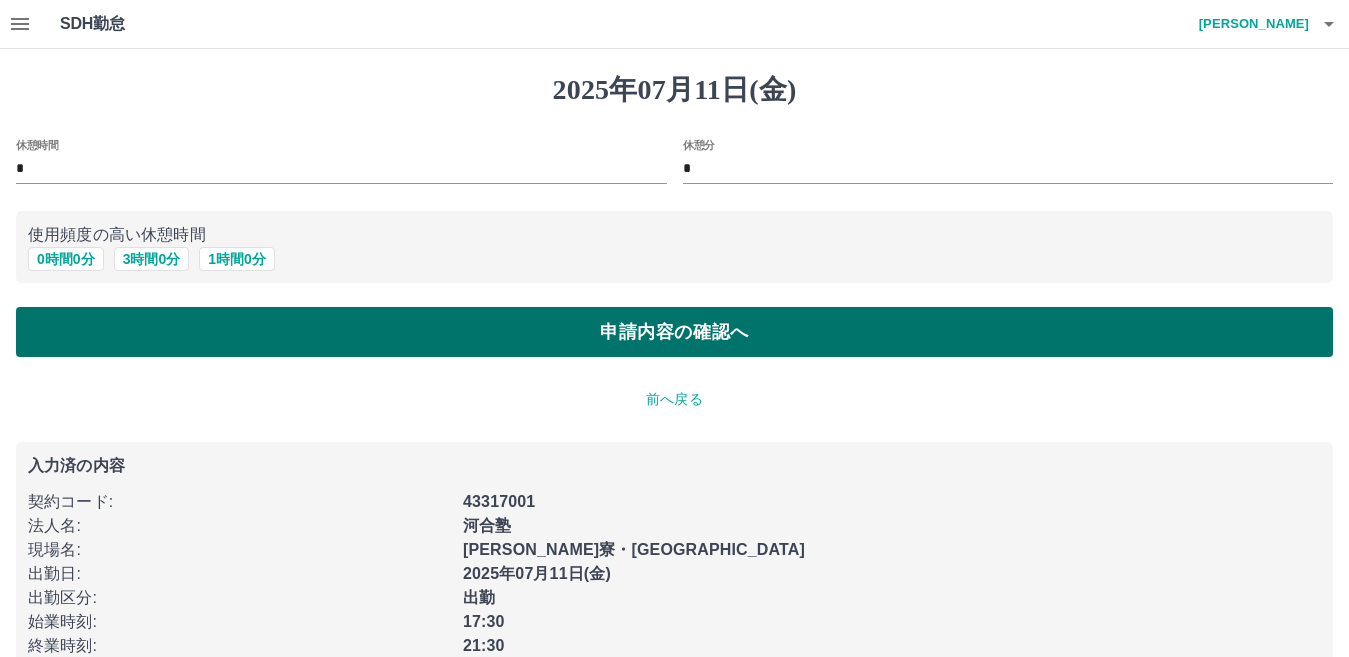 click on "申請内容の確認へ" at bounding box center (674, 332) 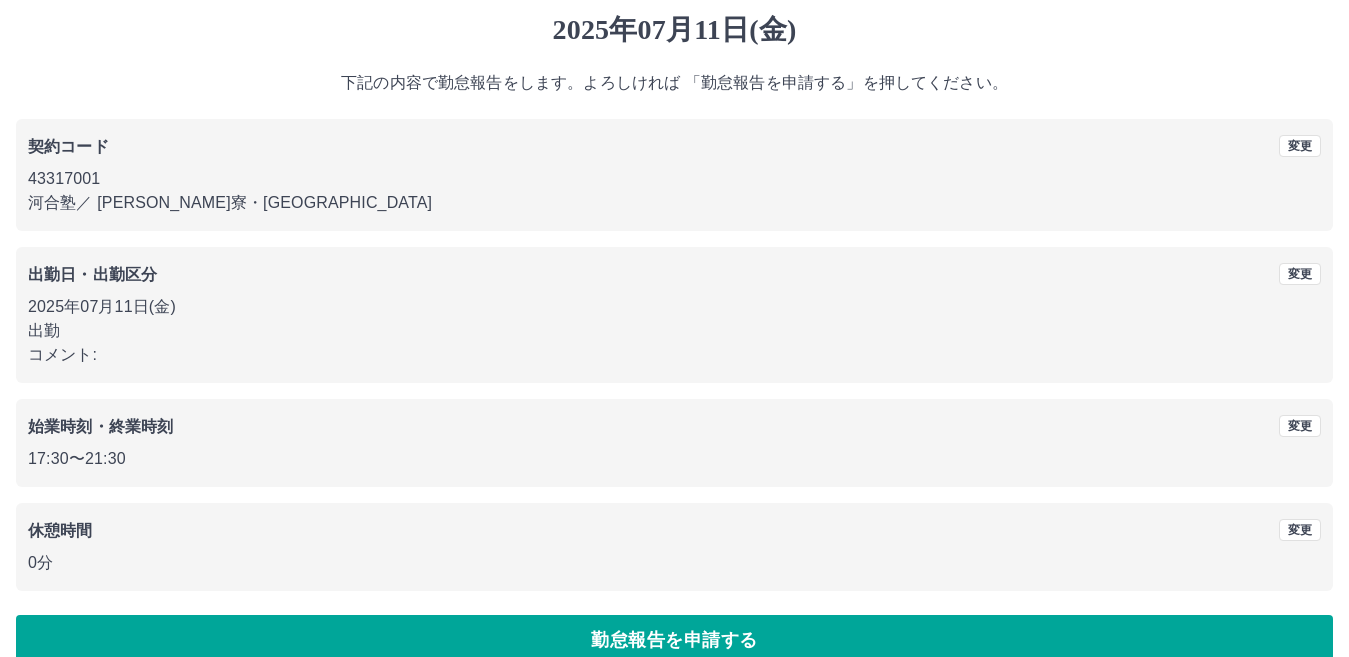 scroll, scrollTop: 92, scrollLeft: 0, axis: vertical 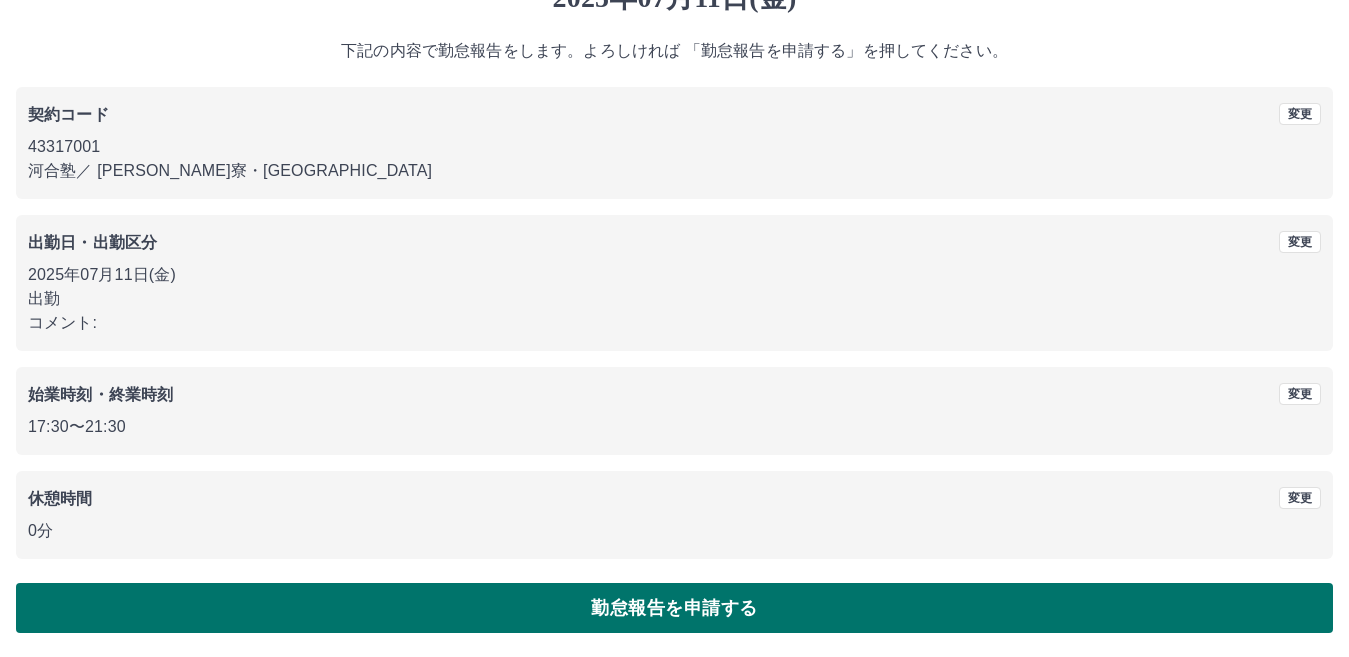 click on "勤怠報告を申請する" at bounding box center (674, 608) 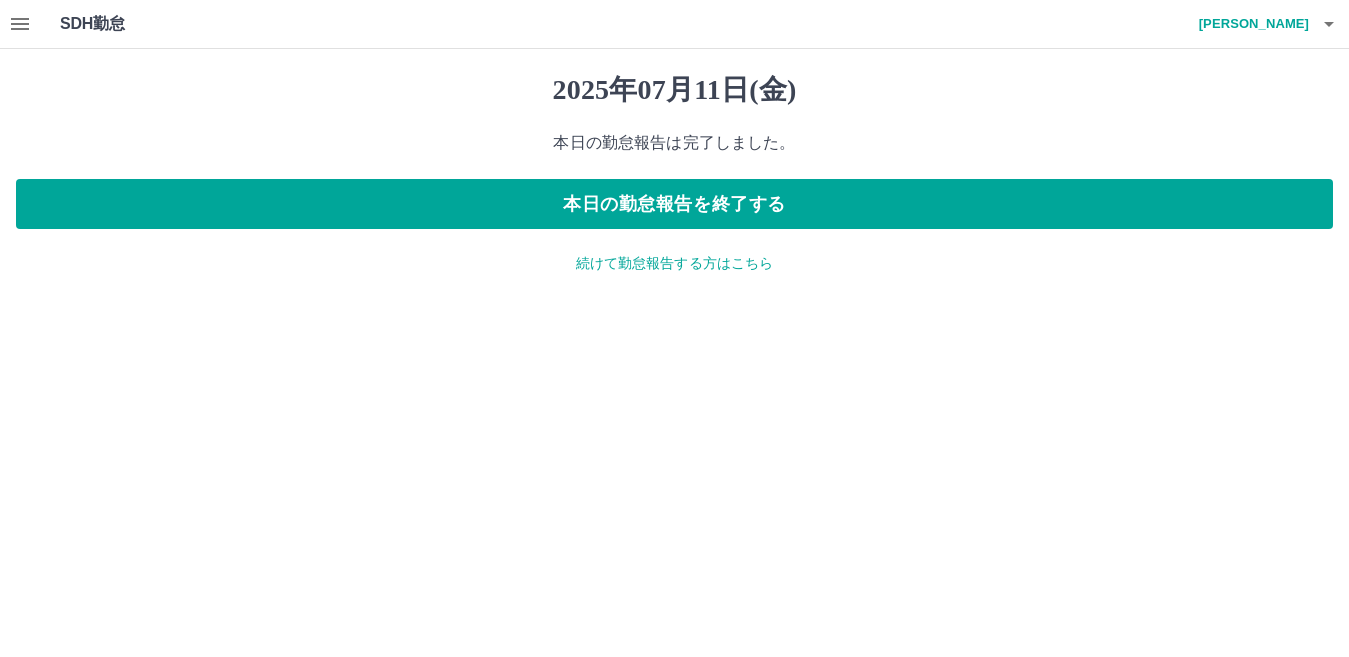 scroll, scrollTop: 0, scrollLeft: 0, axis: both 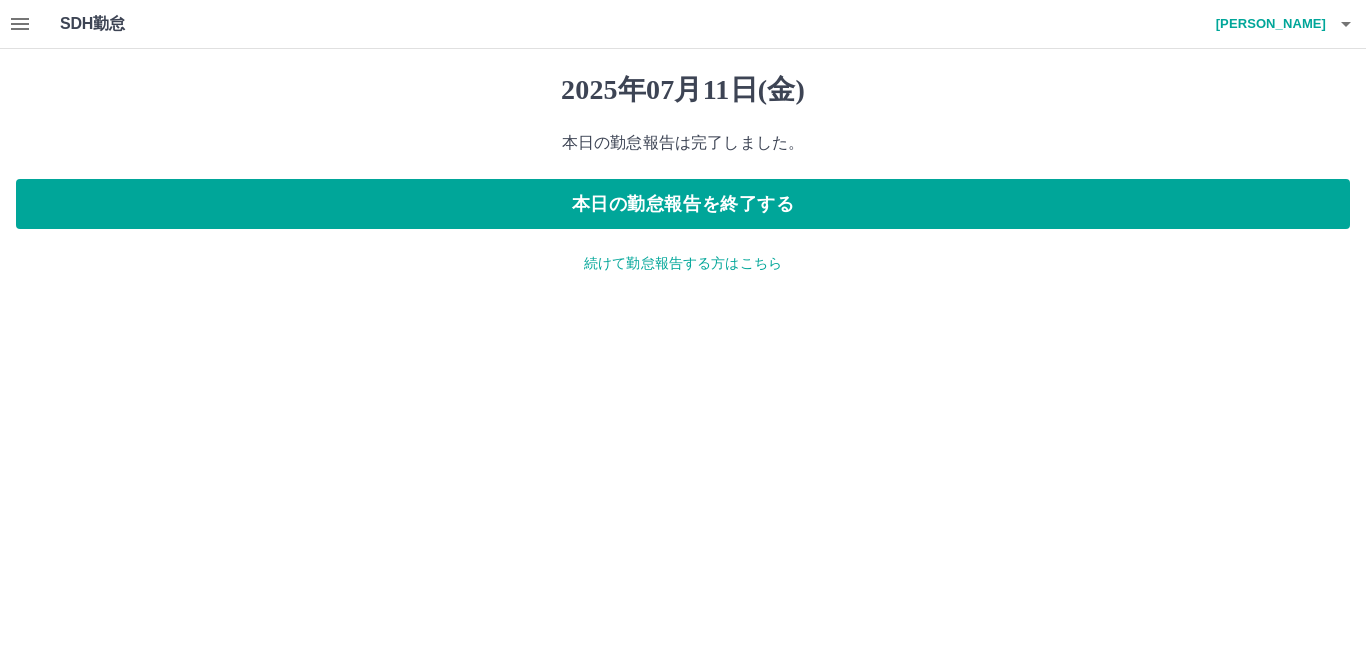 click on "続けて勤怠報告する方はこちら" at bounding box center [683, 263] 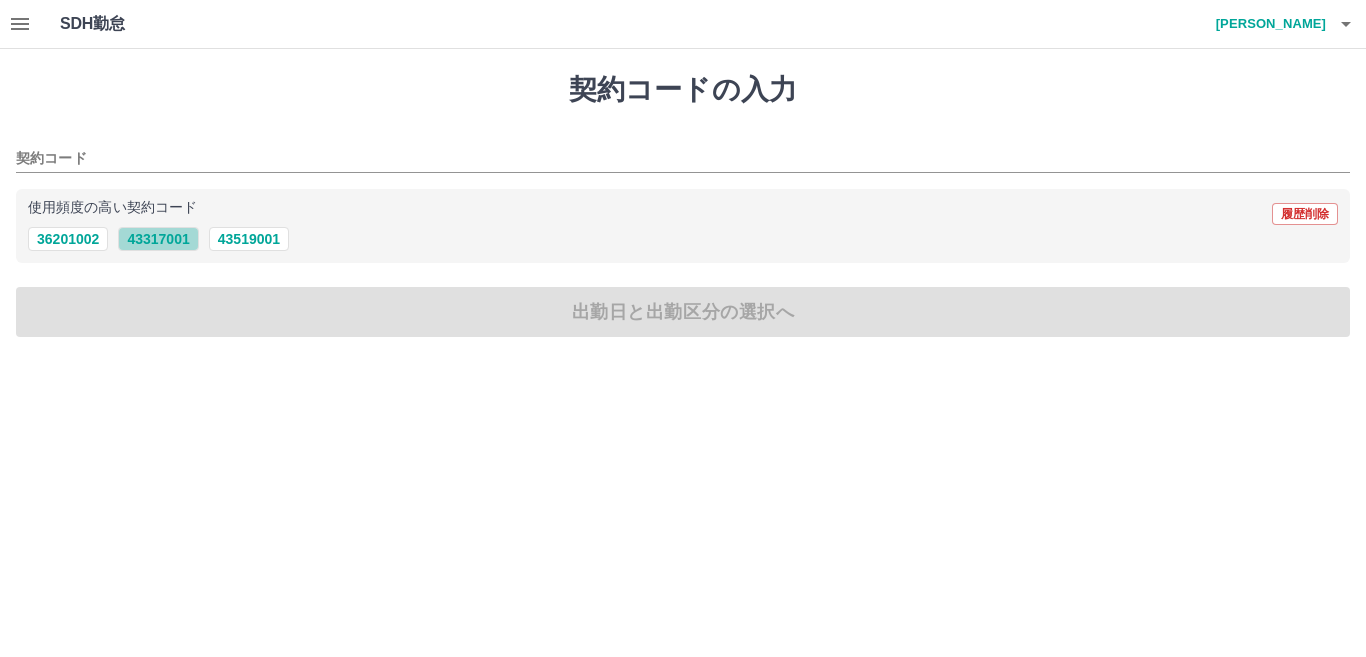 click on "43317001" at bounding box center (158, 239) 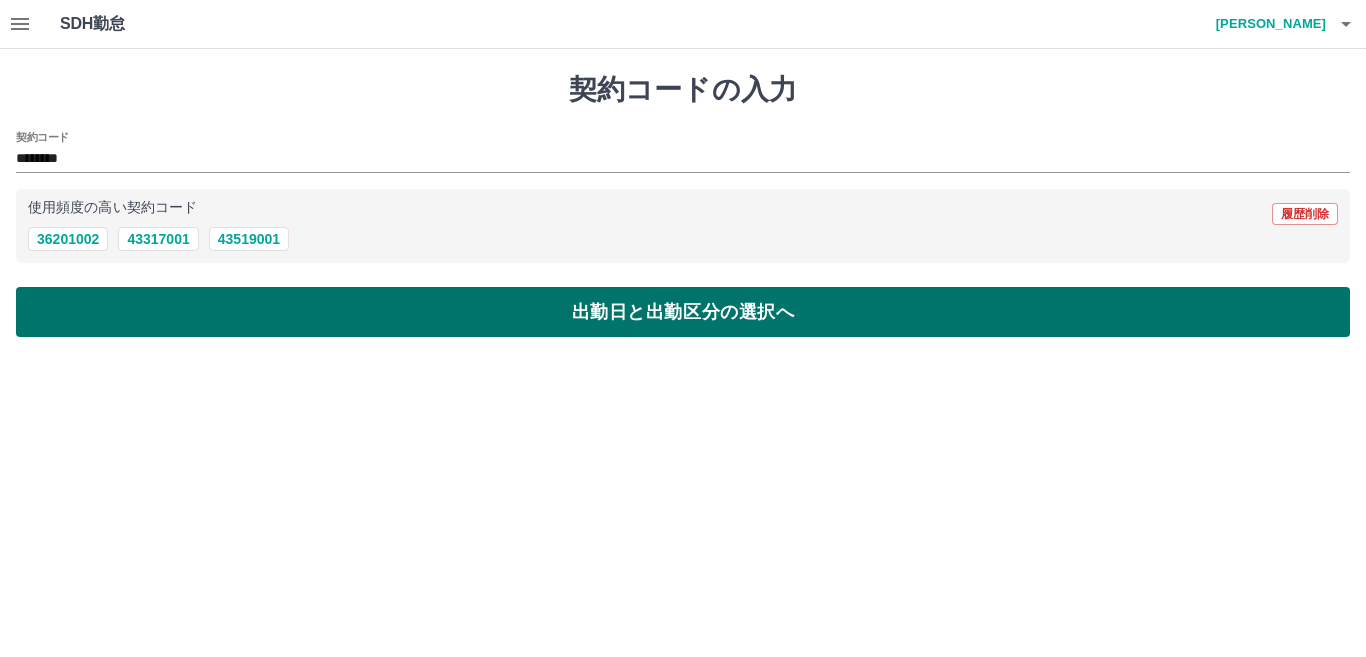 click on "出勤日と出勤区分の選択へ" at bounding box center [683, 312] 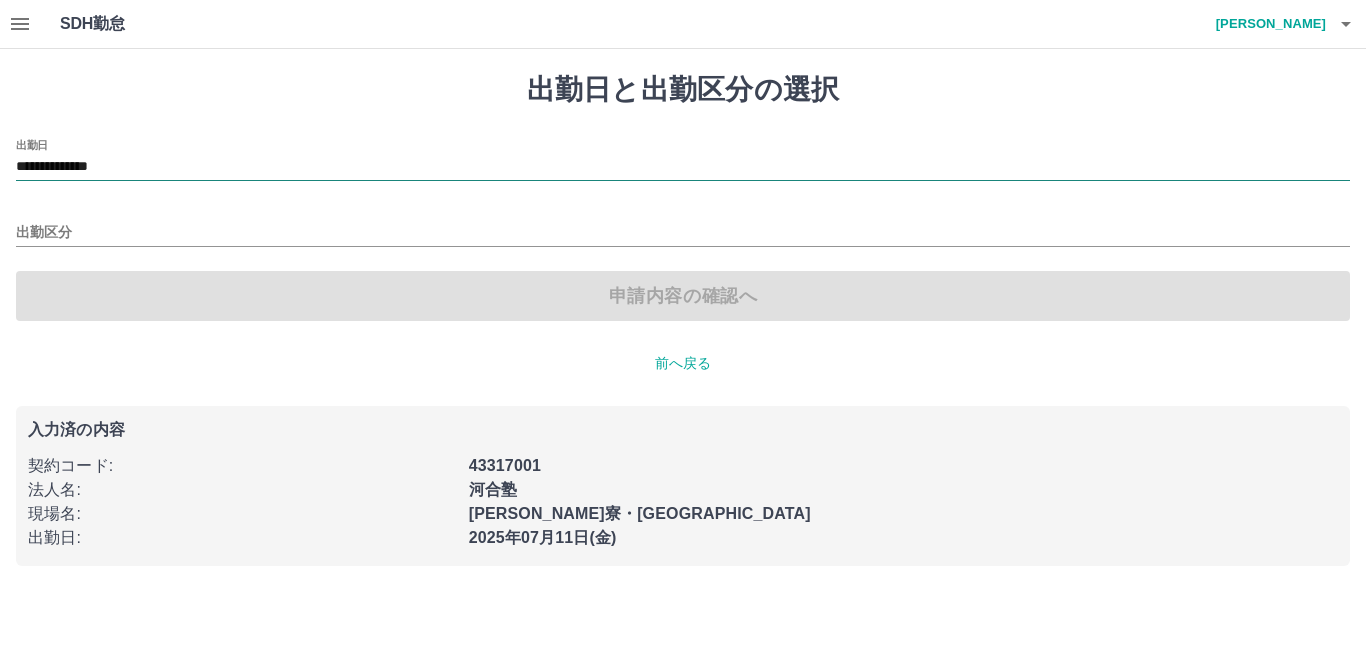 click on "**********" at bounding box center [683, 167] 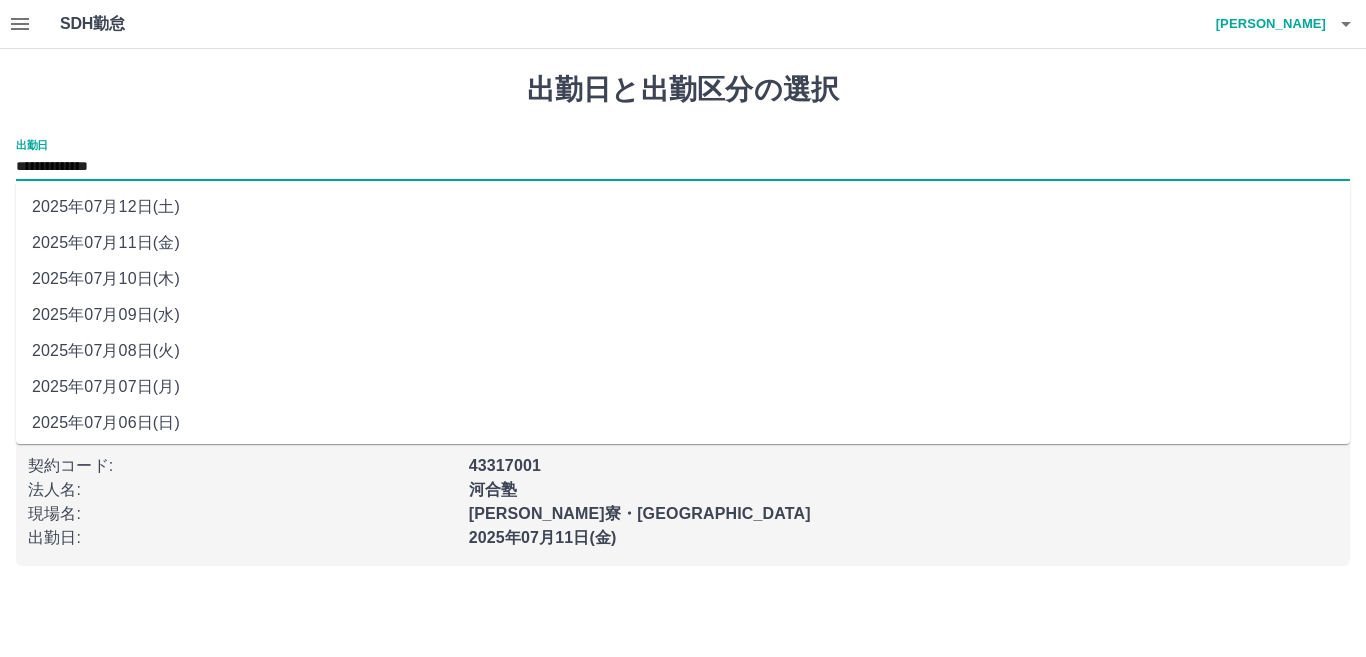 click on "2025年07月12日(土)" at bounding box center [683, 207] 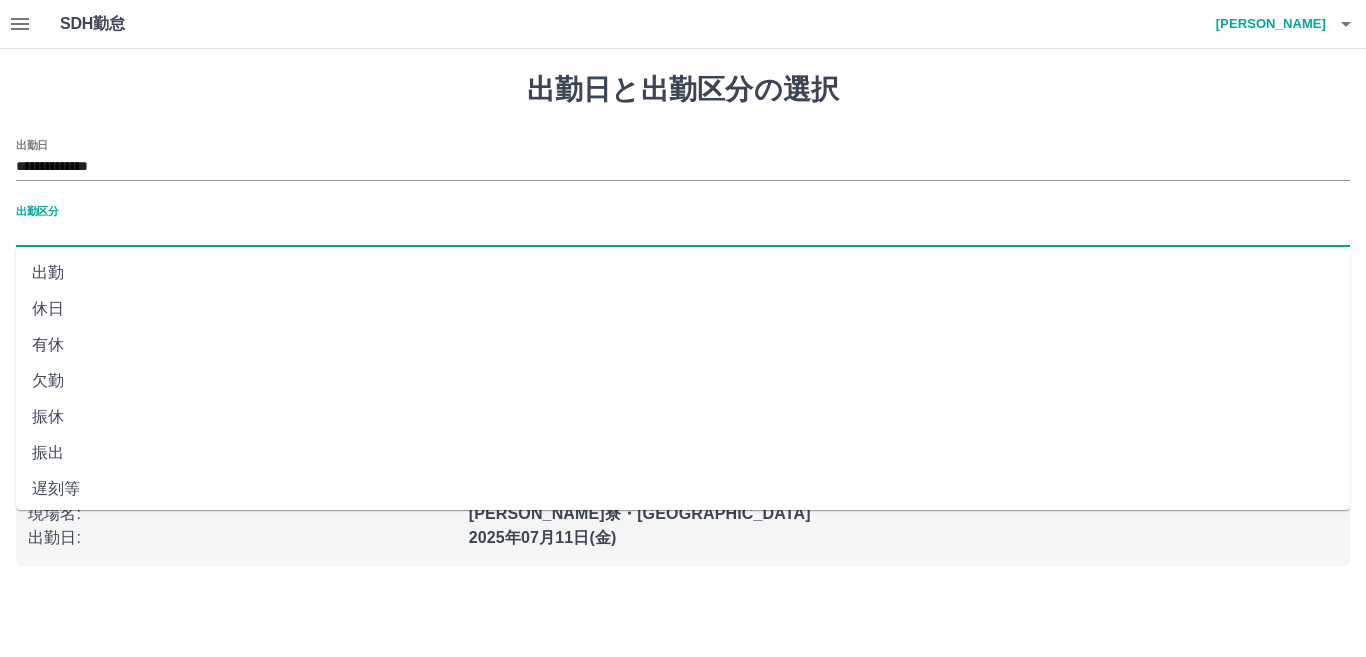 click on "出勤区分" at bounding box center (683, 233) 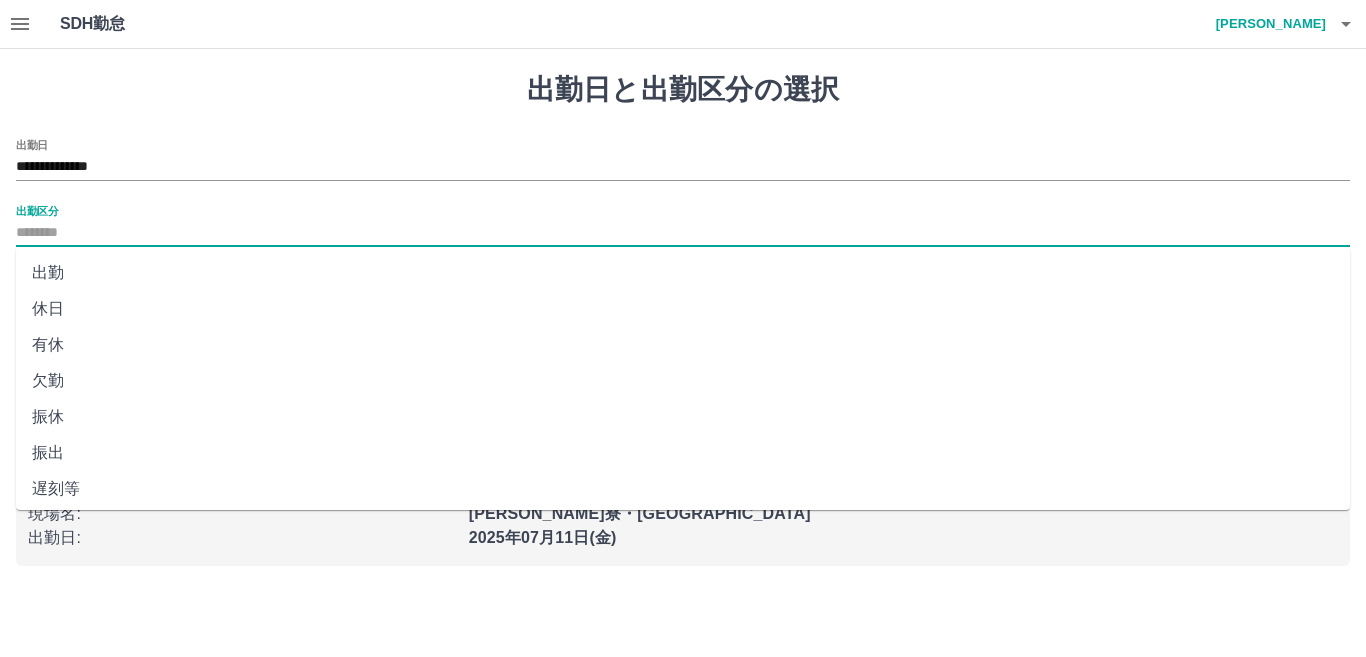 click on "出勤" at bounding box center [683, 273] 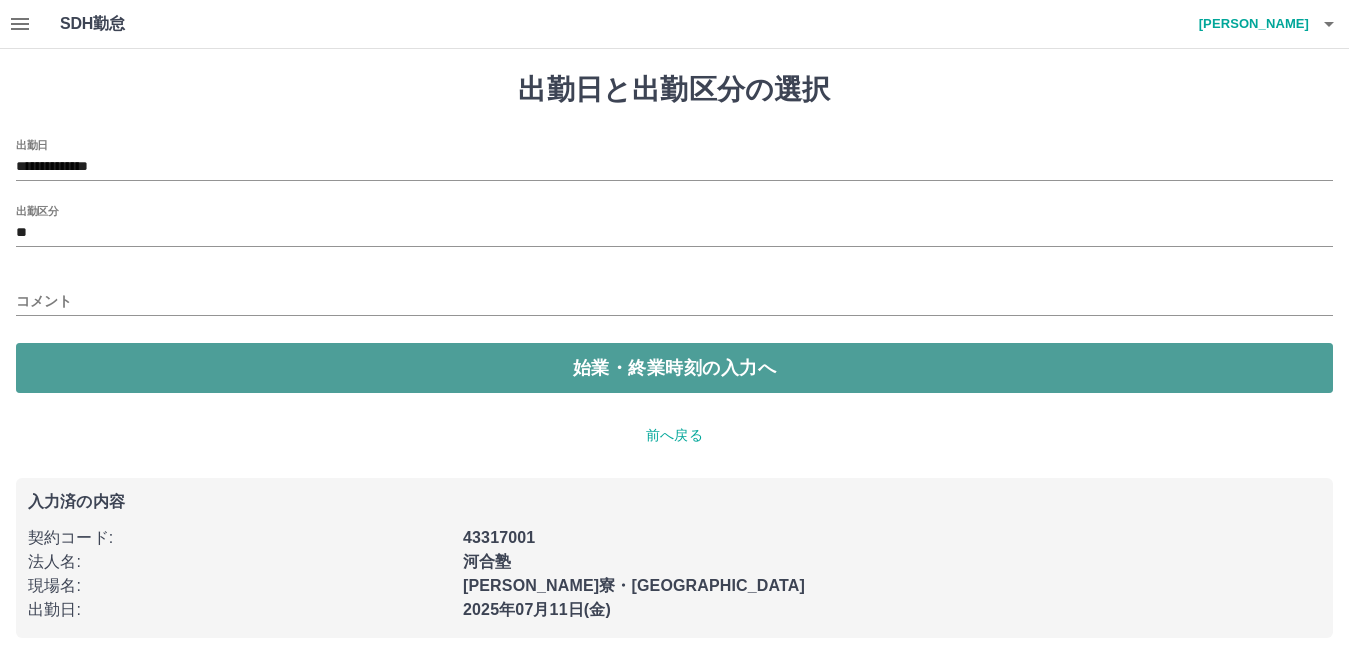 click on "始業・終業時刻の入力へ" at bounding box center (674, 368) 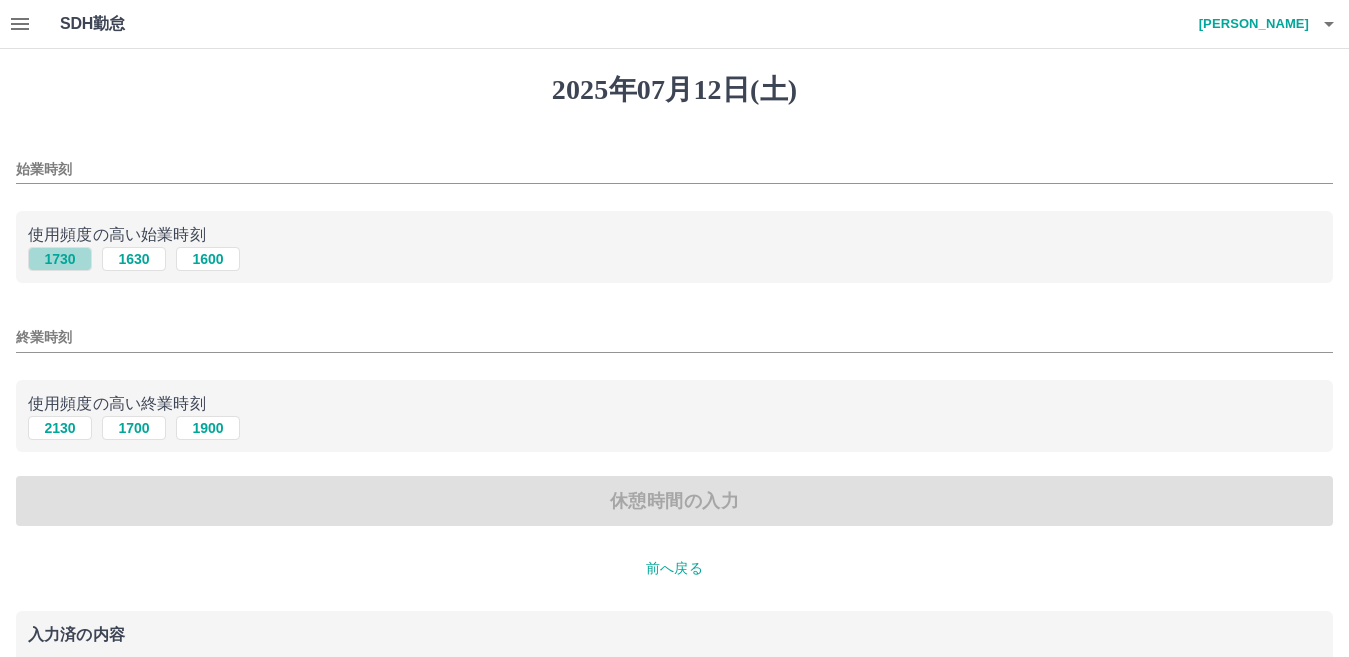 click on "1730" at bounding box center [60, 259] 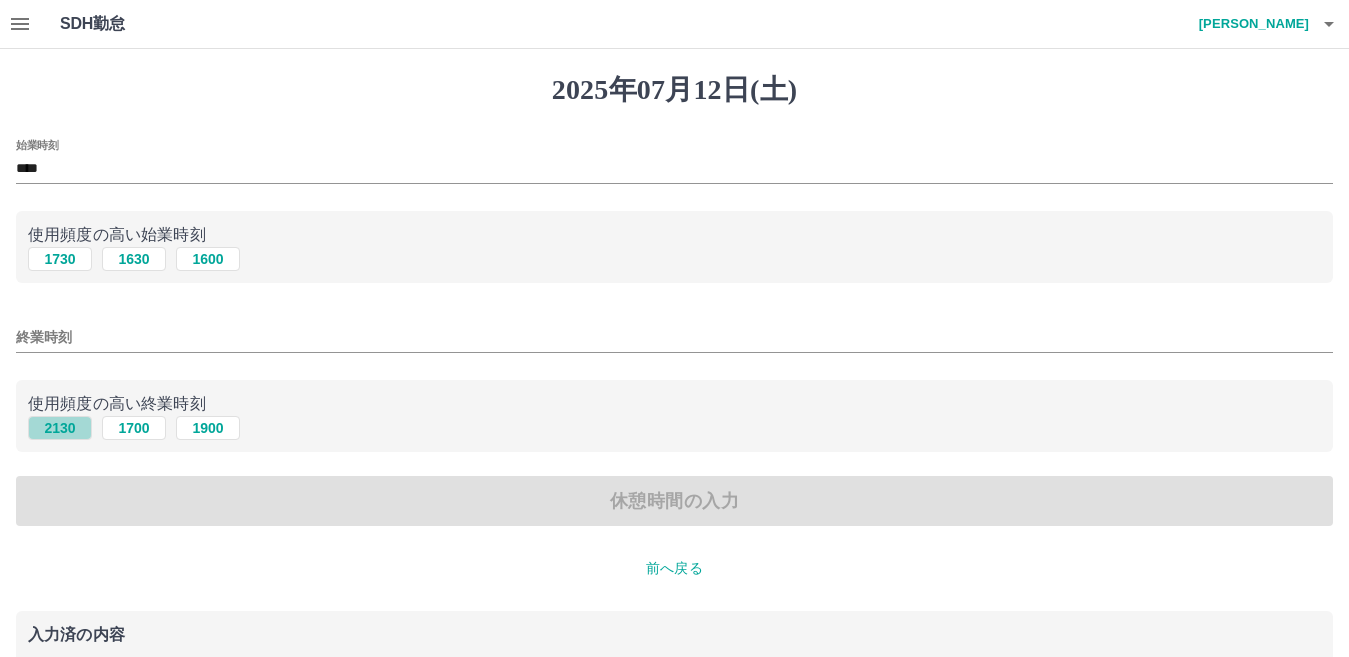 click on "2130" at bounding box center [60, 428] 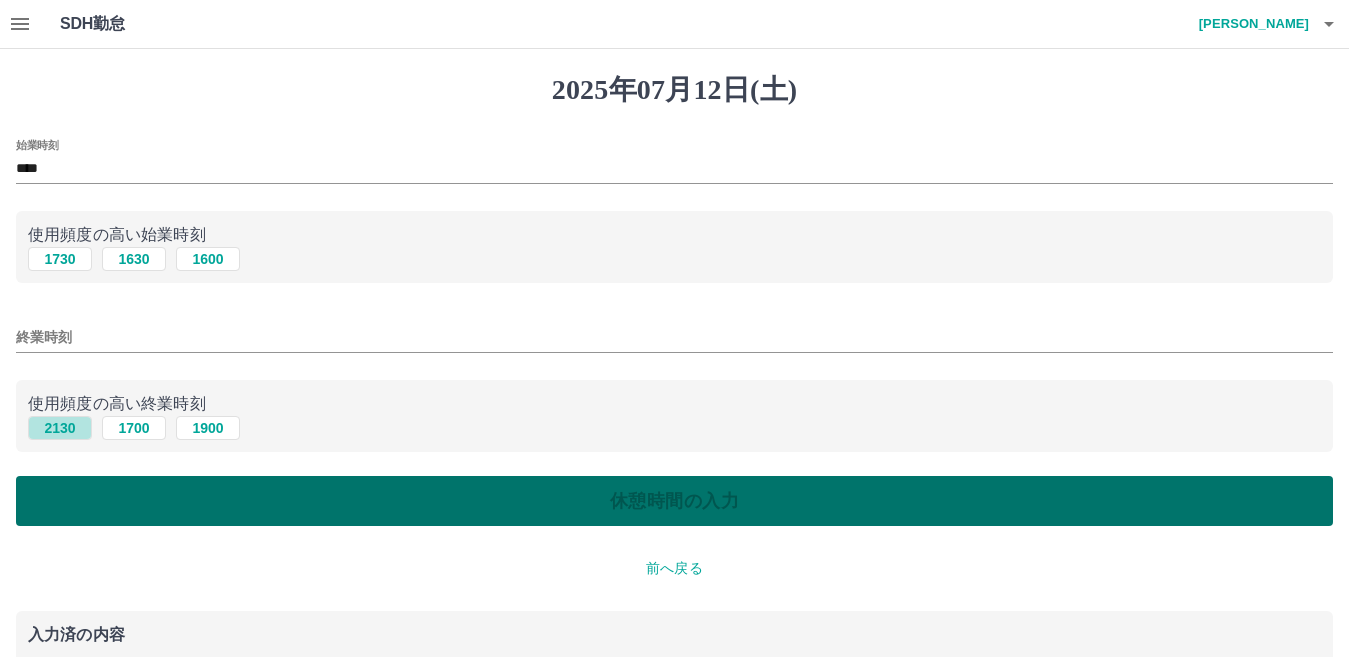type on "****" 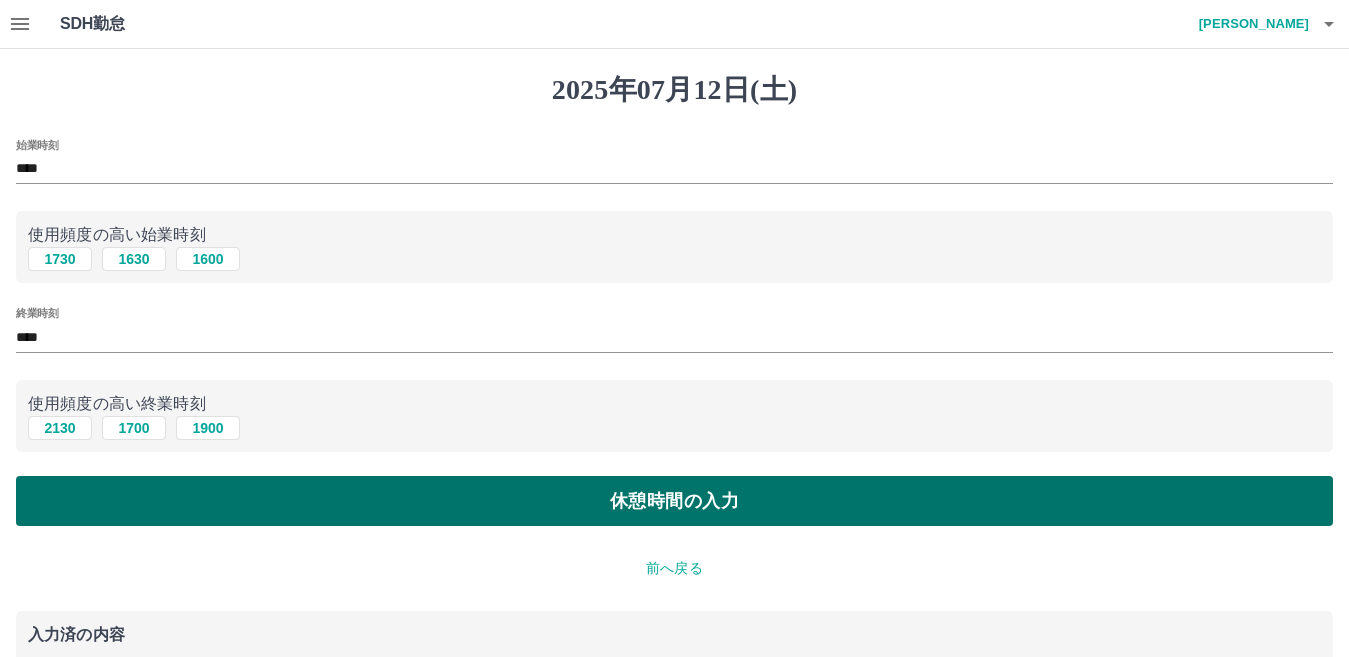 click on "休憩時間の入力" at bounding box center (674, 501) 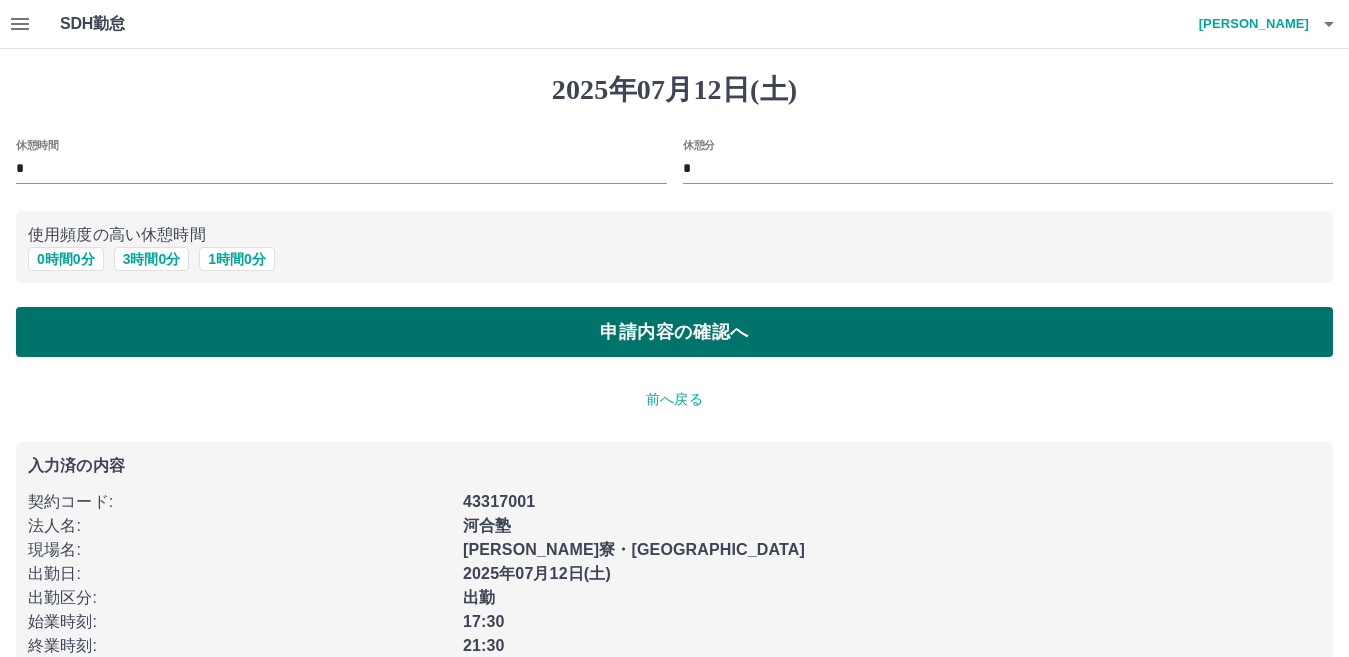 click on "申請内容の確認へ" at bounding box center [674, 332] 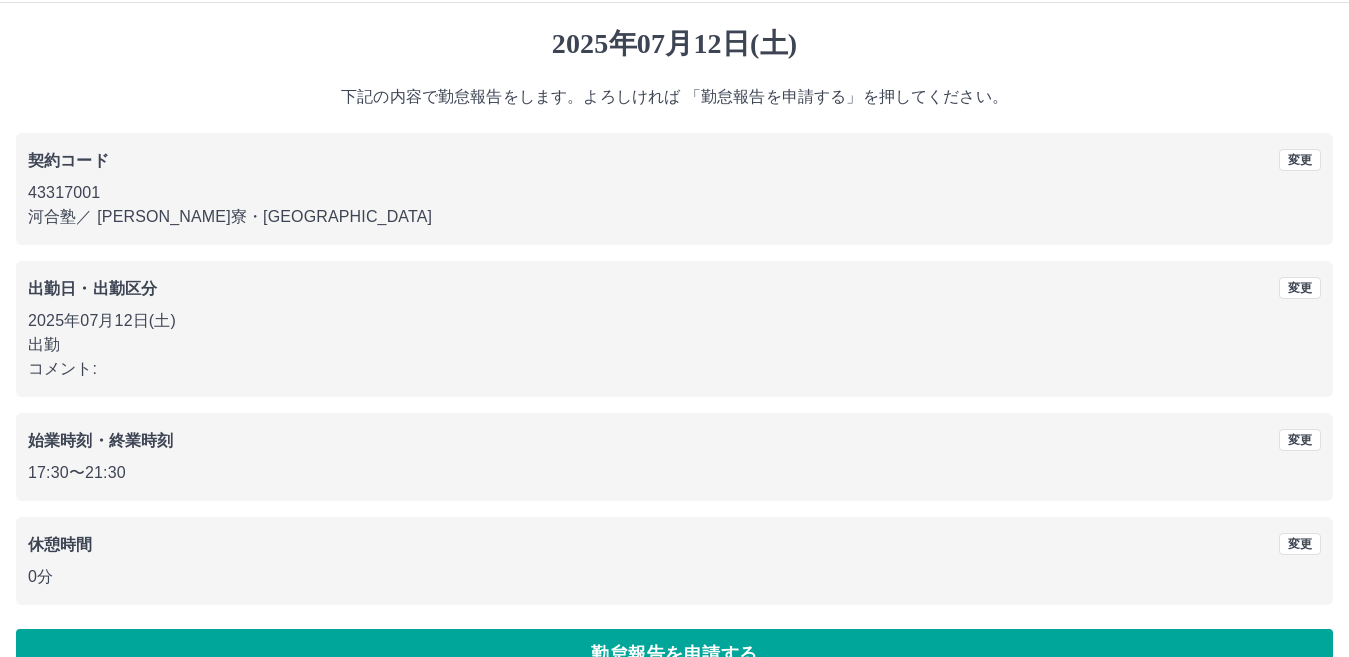 scroll, scrollTop: 92, scrollLeft: 0, axis: vertical 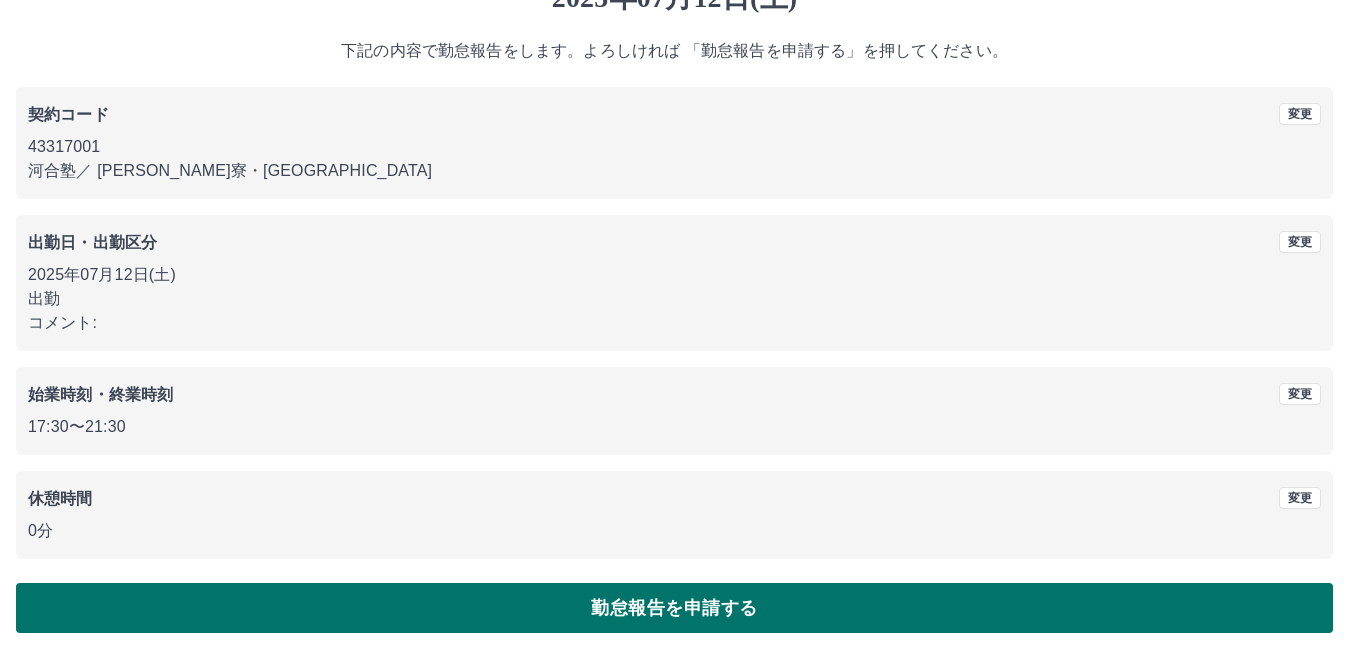 click on "勤怠報告を申請する" at bounding box center (674, 608) 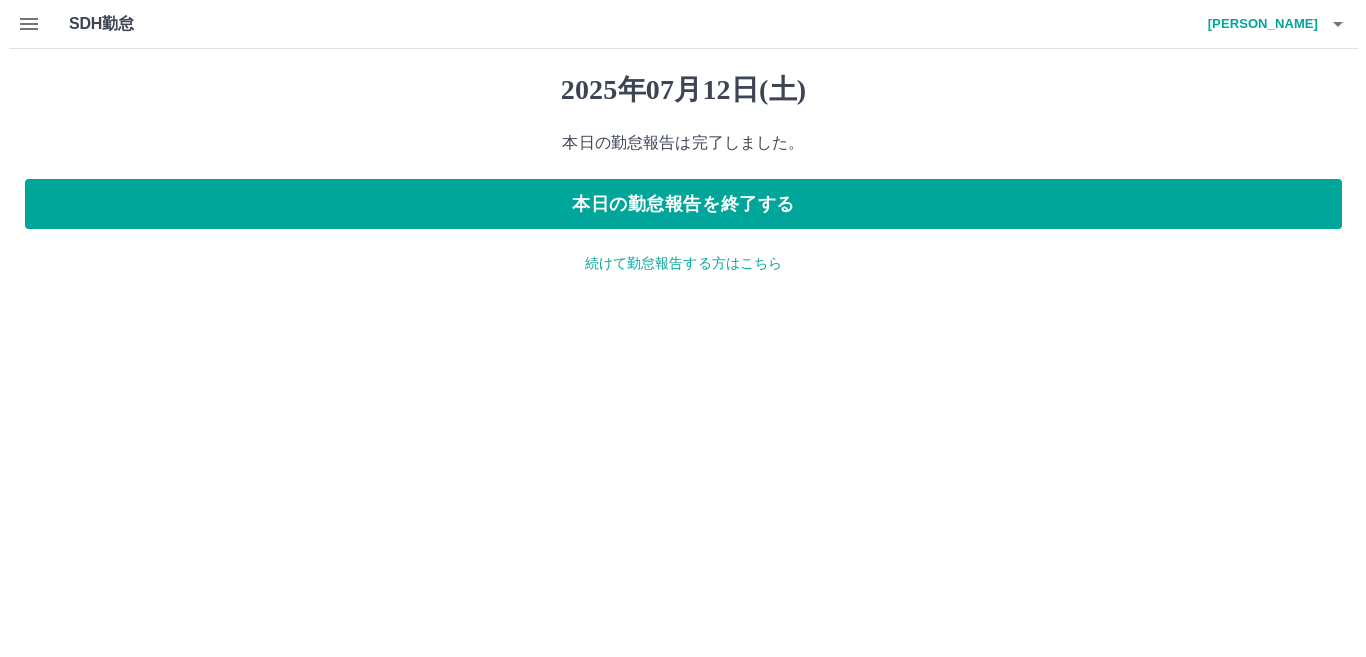 scroll, scrollTop: 0, scrollLeft: 0, axis: both 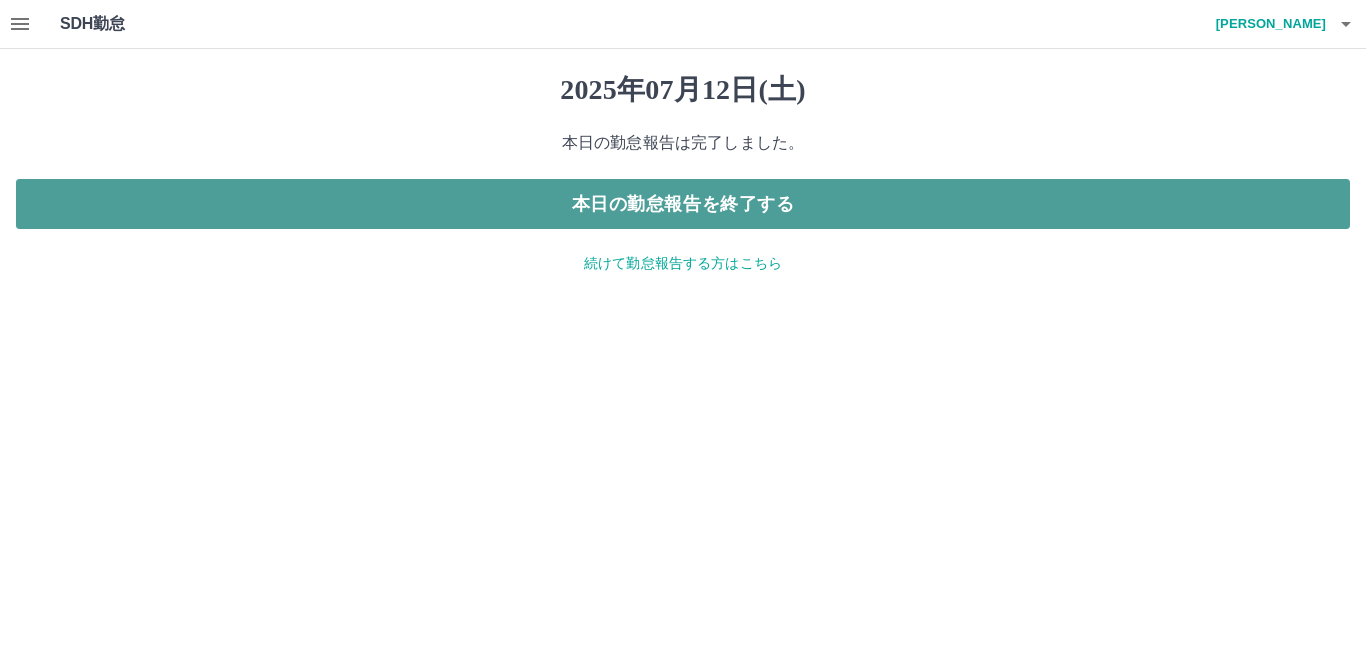 click on "本日の勤怠報告を終了する" at bounding box center [683, 204] 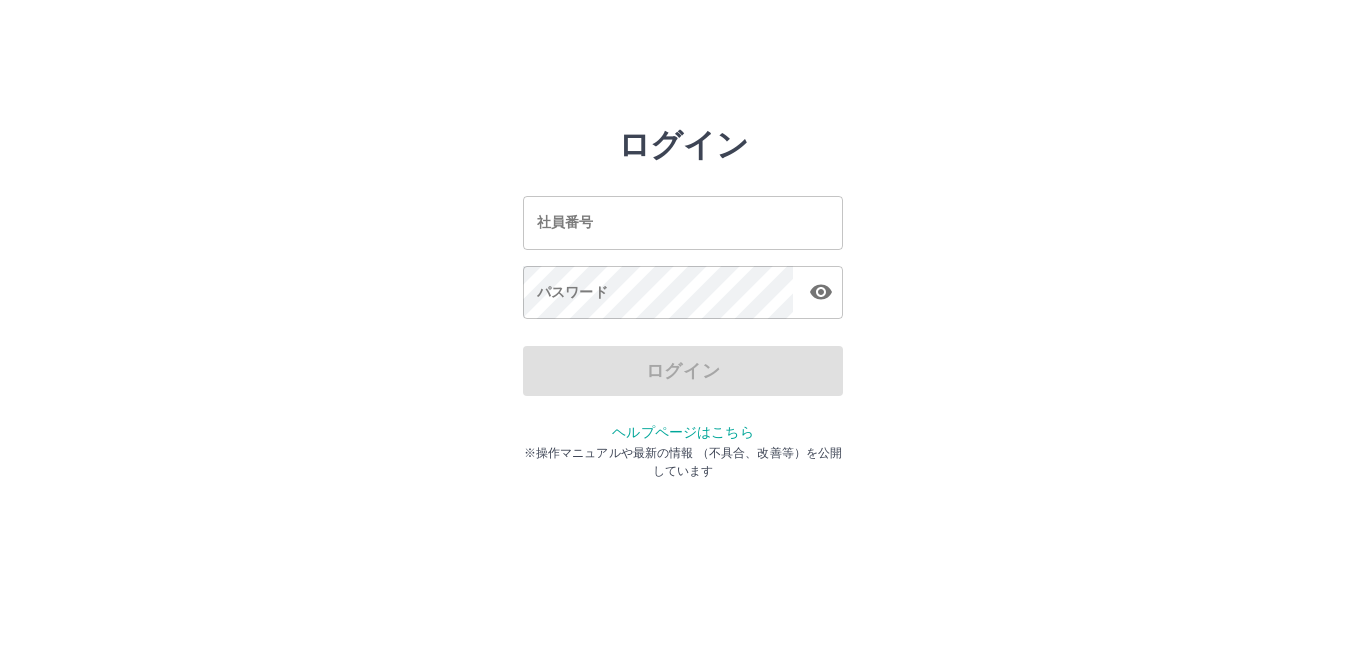 scroll, scrollTop: 0, scrollLeft: 0, axis: both 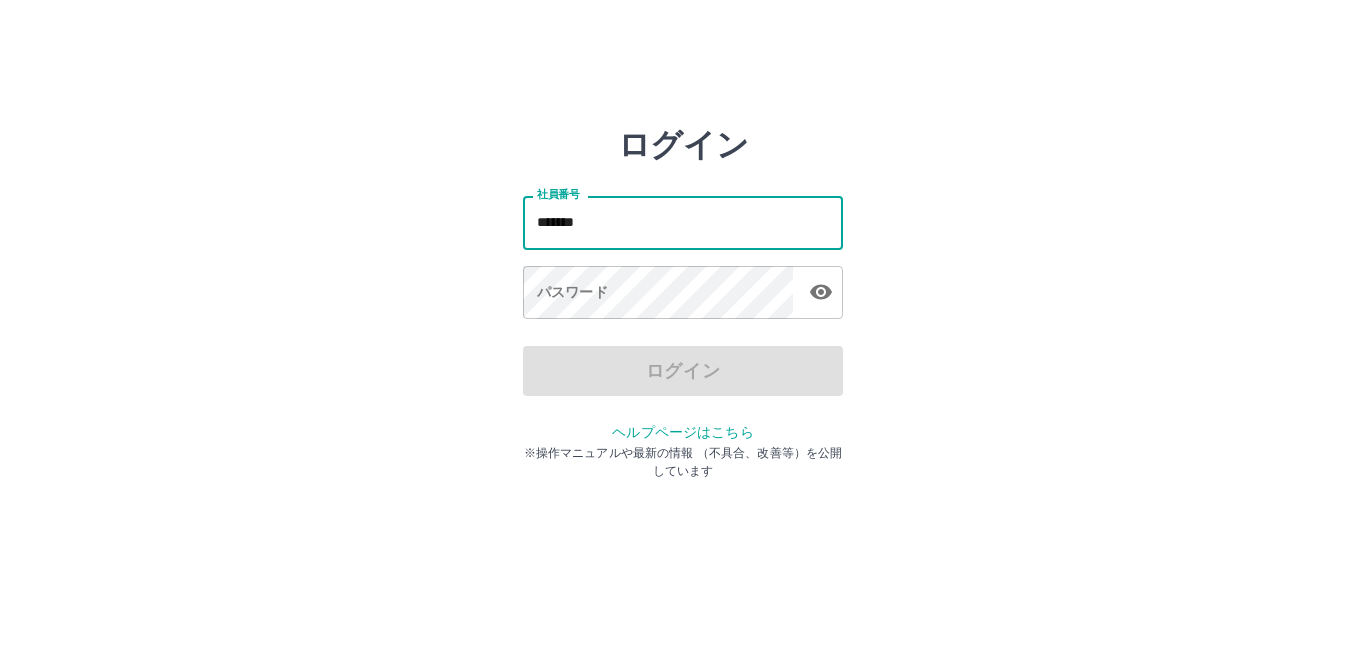 type on "*******" 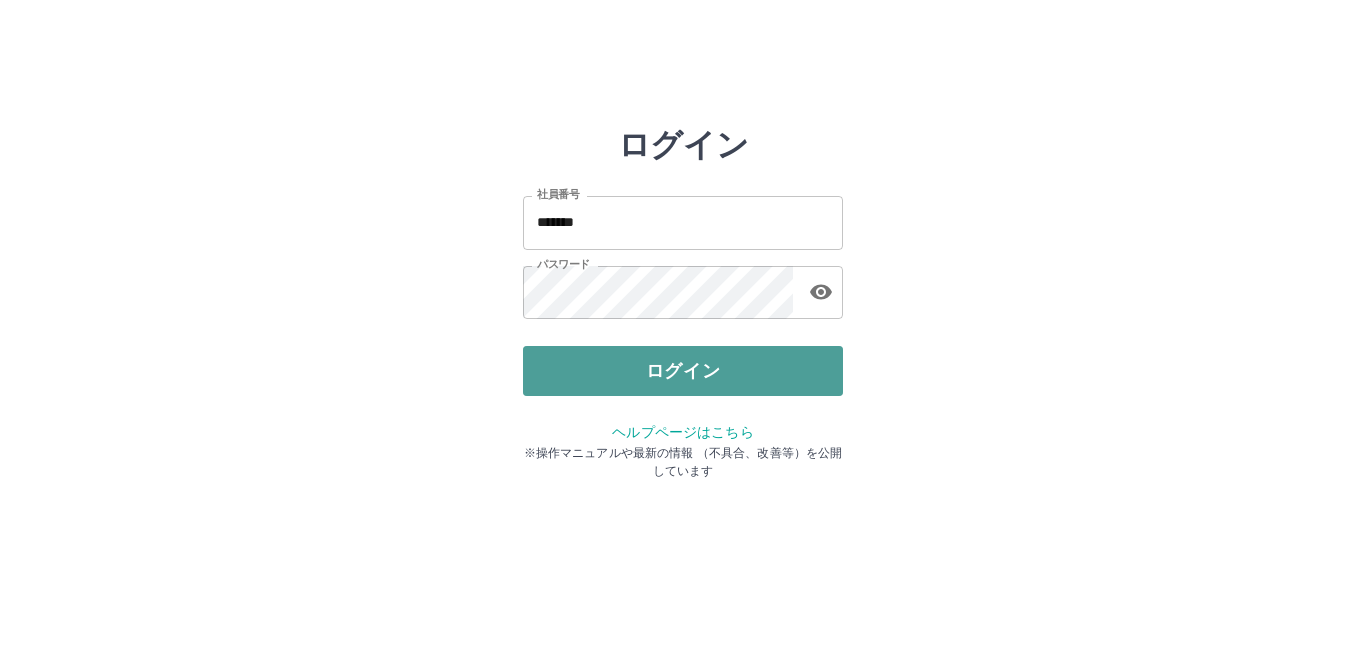 click on "ログイン" at bounding box center (683, 371) 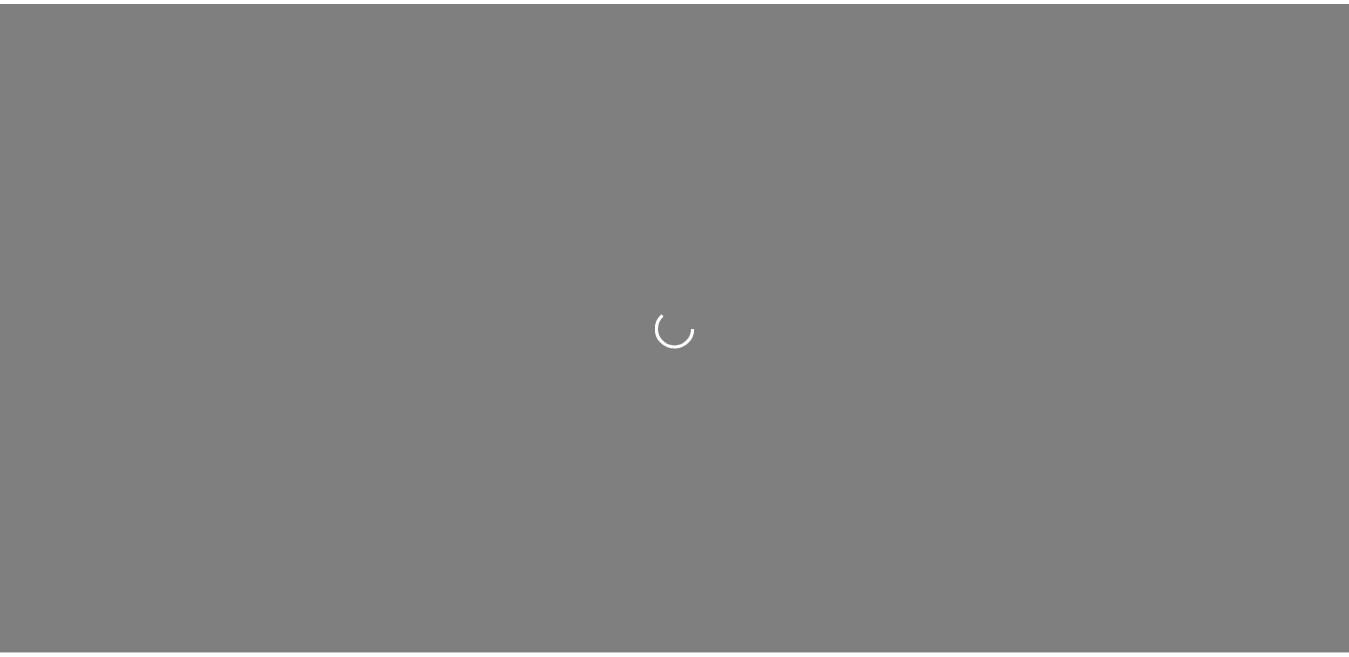 scroll, scrollTop: 0, scrollLeft: 0, axis: both 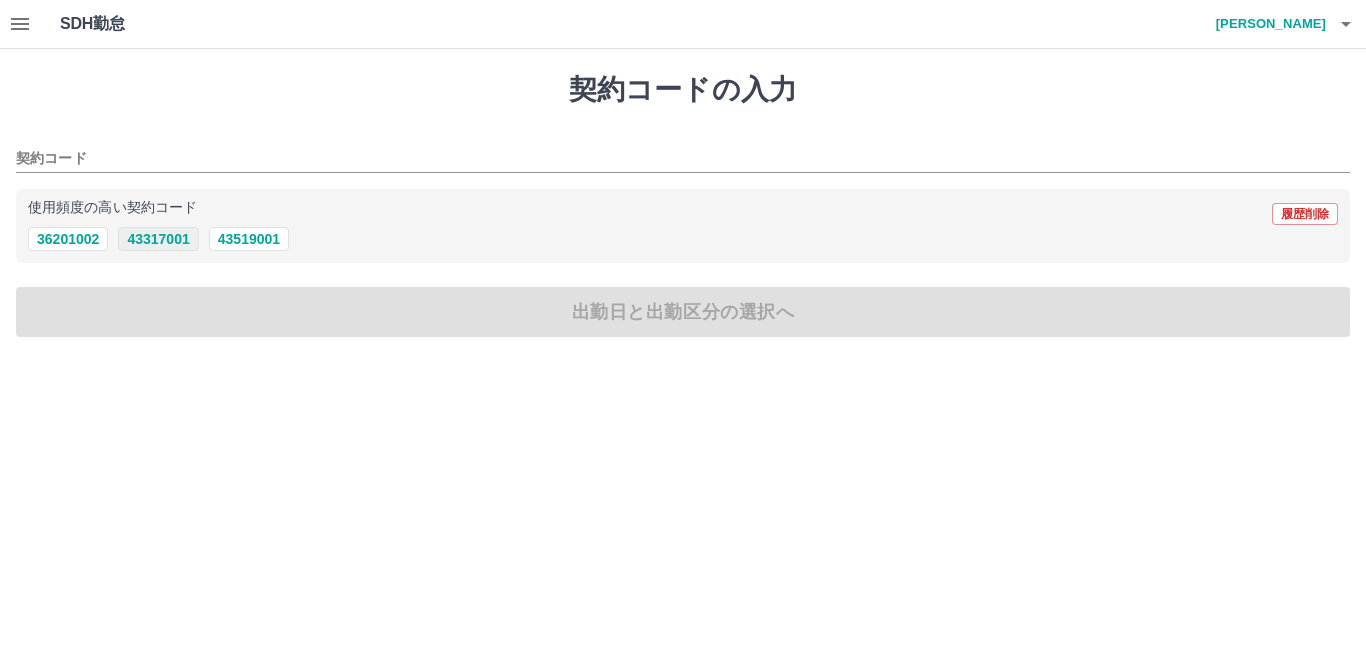 click on "43317001" at bounding box center (158, 239) 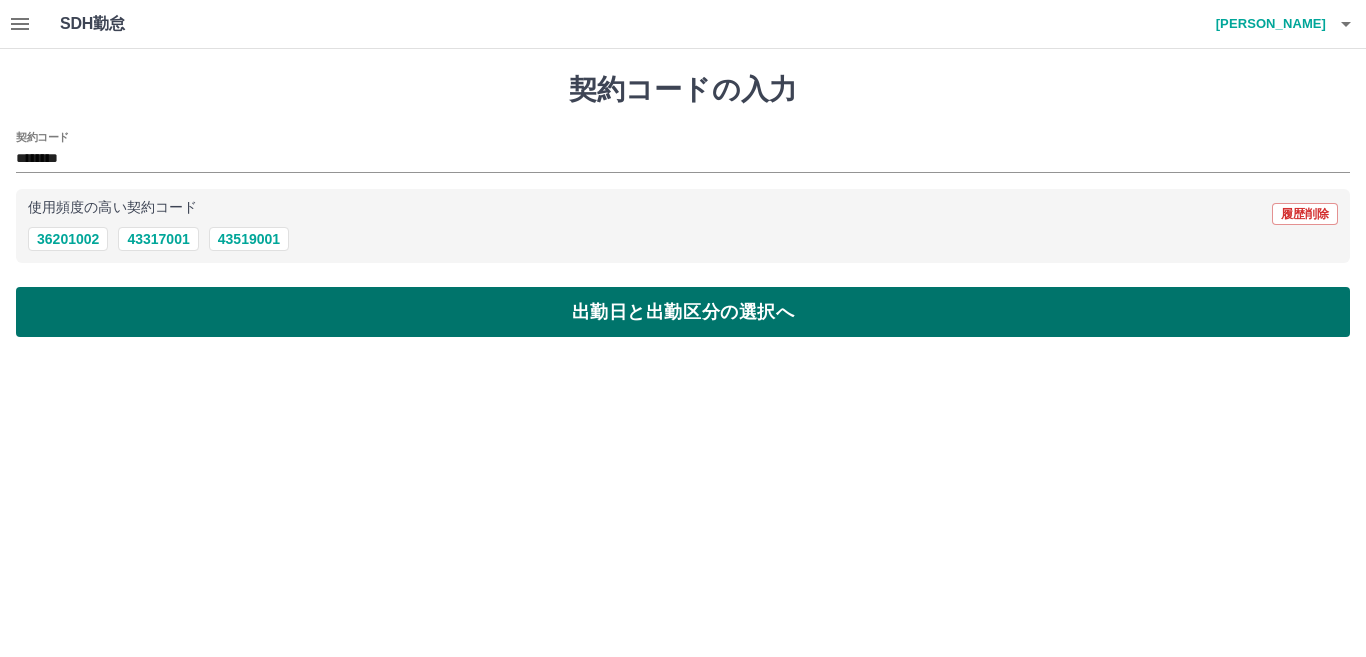 click on "出勤日と出勤区分の選択へ" at bounding box center [683, 312] 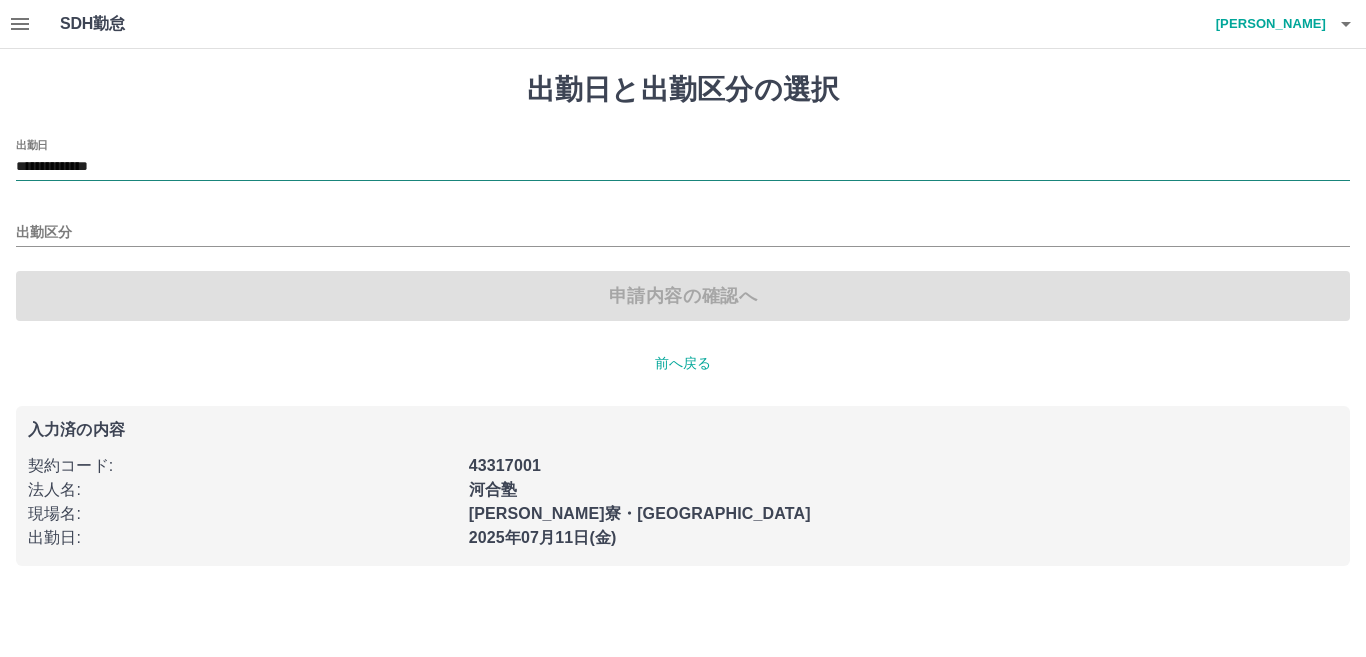 click on "**********" at bounding box center (683, 167) 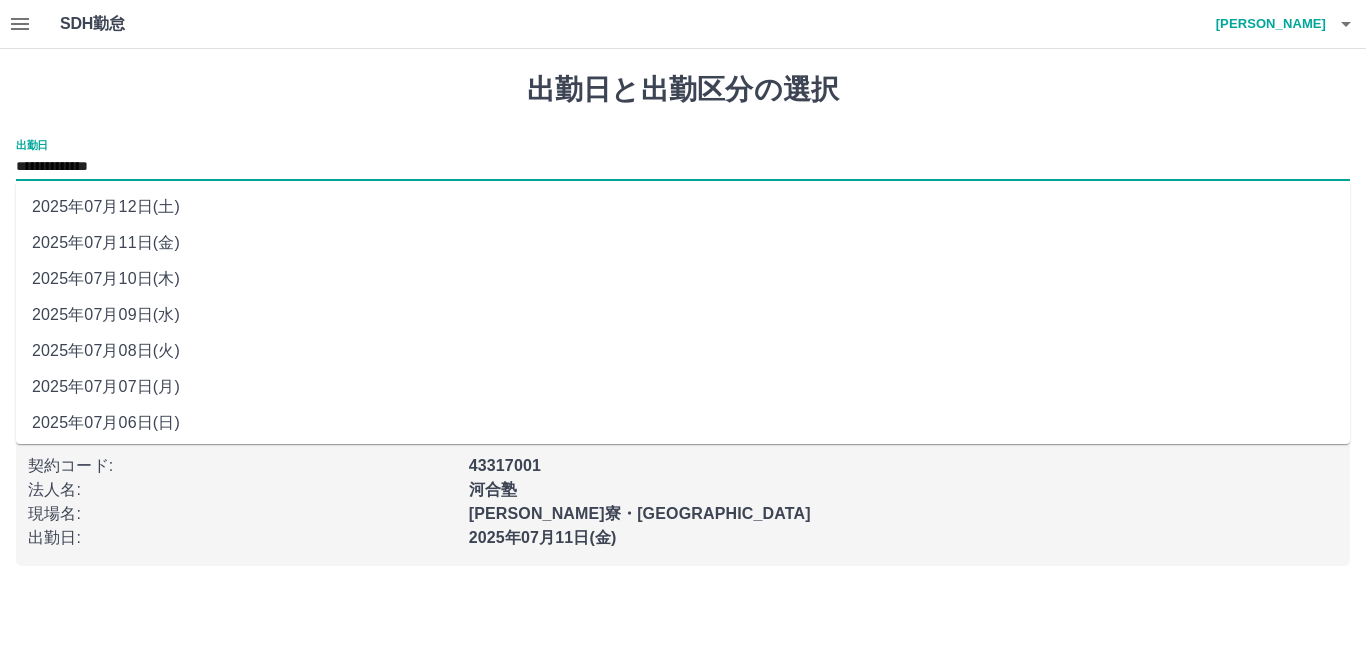 click on "2025年07月09日(水)" at bounding box center (683, 315) 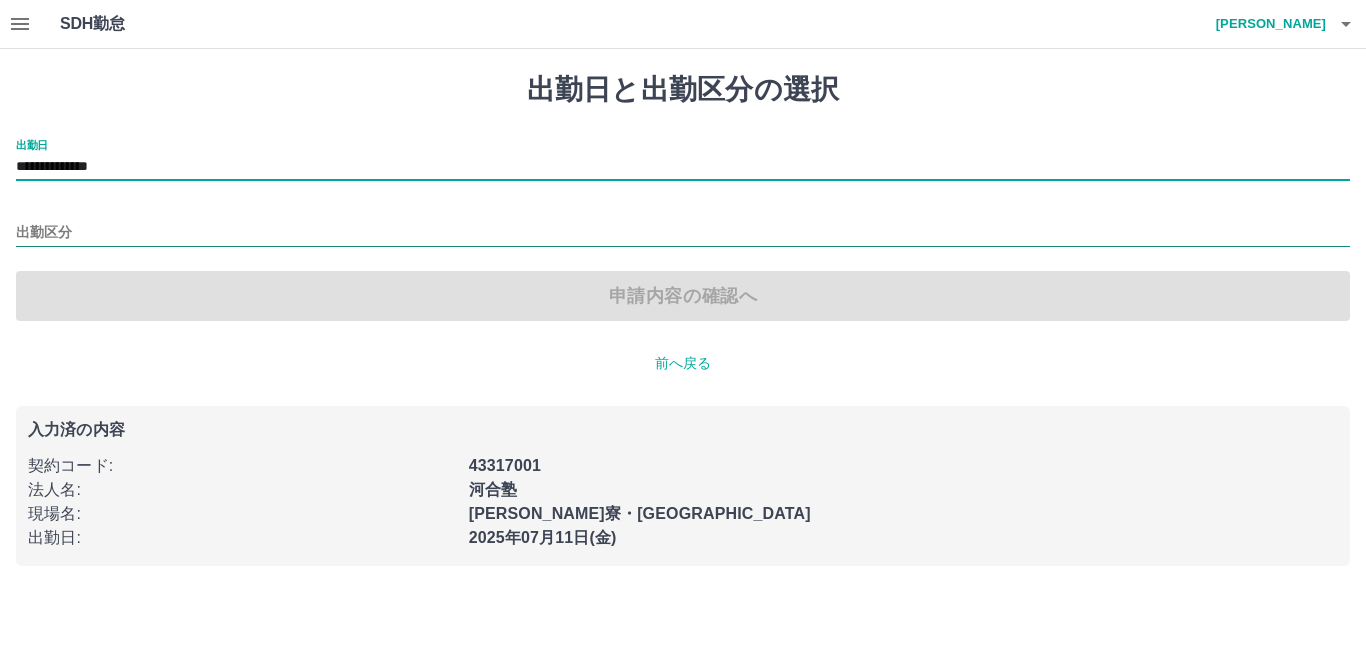 click on "出勤区分" at bounding box center [683, 233] 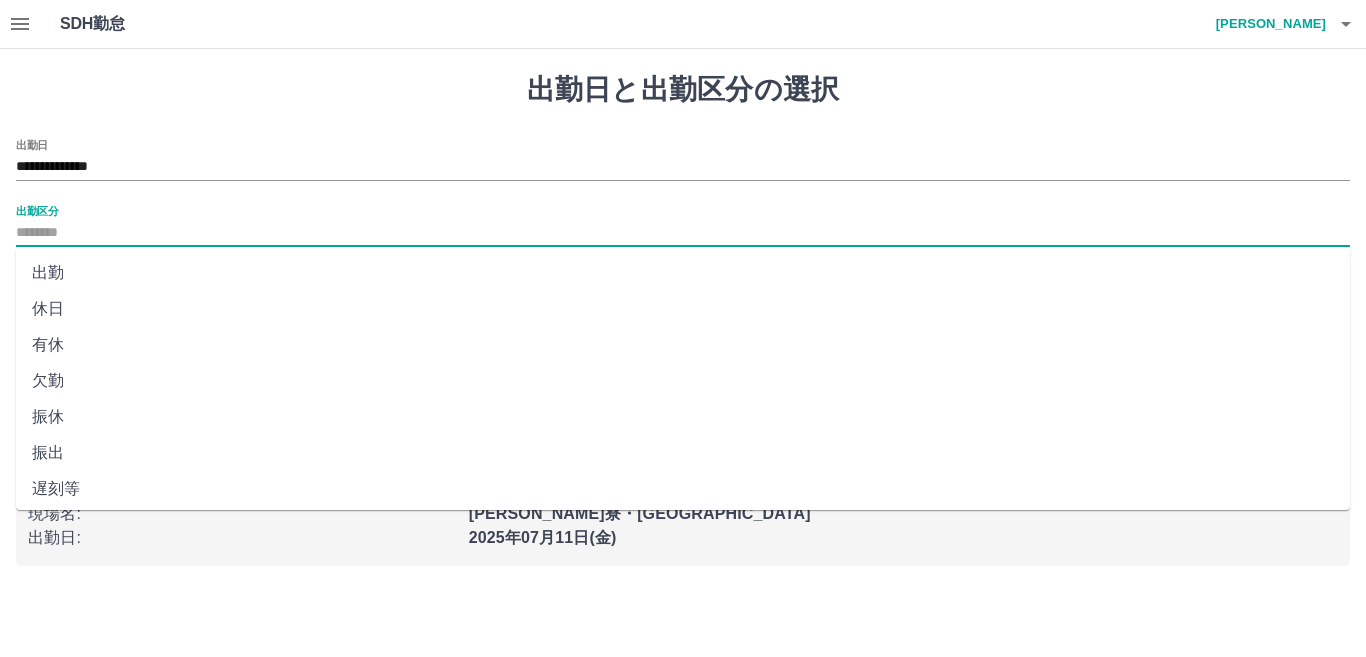click on "出勤" at bounding box center (683, 273) 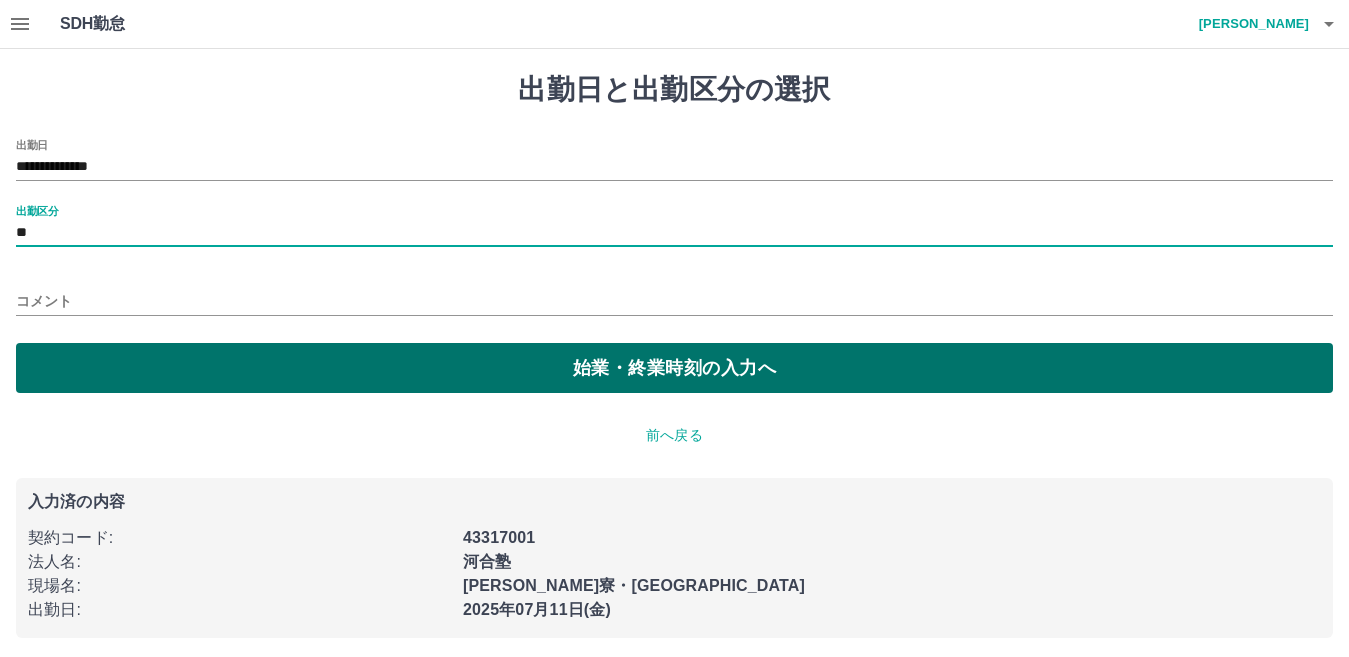 click on "始業・終業時刻の入力へ" at bounding box center [674, 368] 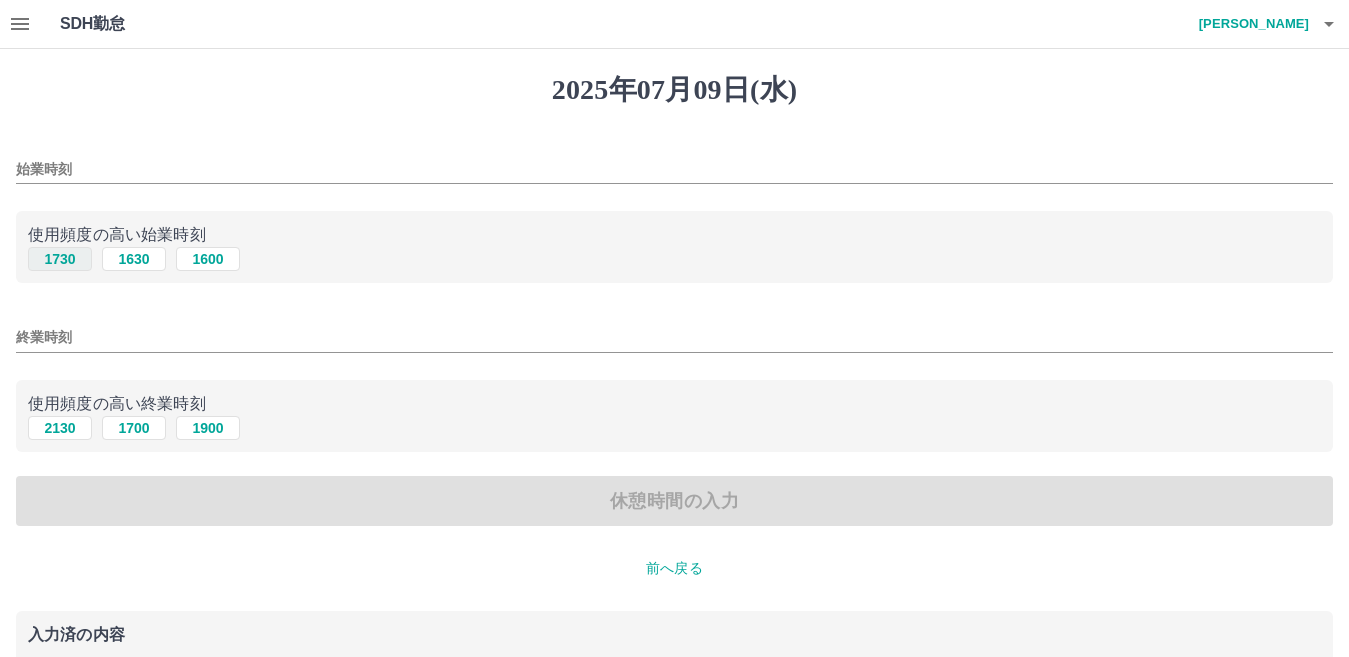 click on "1730" at bounding box center (60, 259) 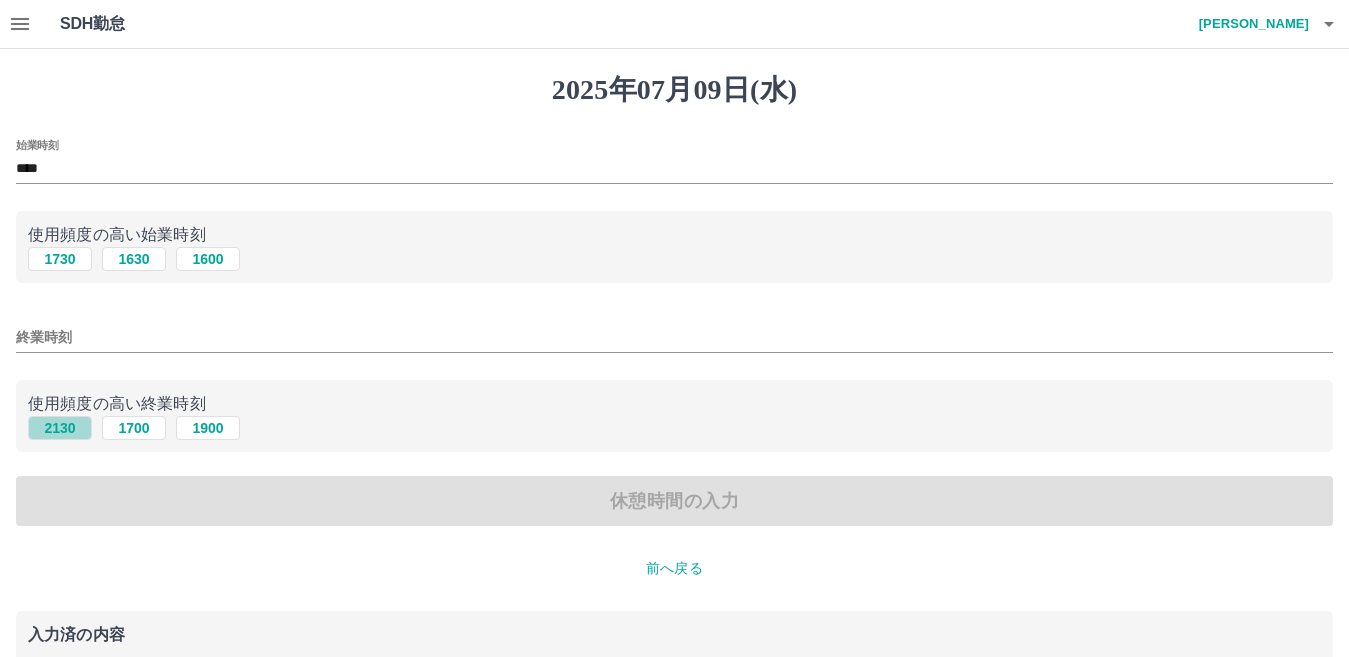 click on "2130" at bounding box center (60, 428) 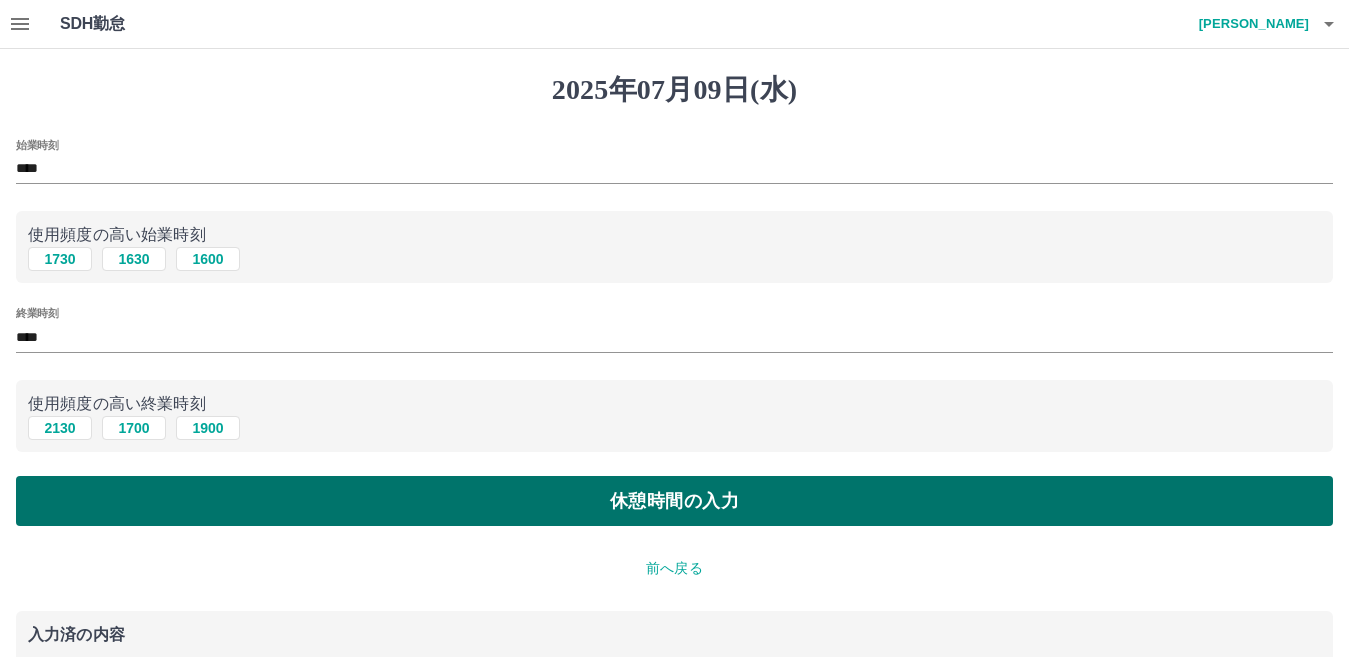 click on "休憩時間の入力" at bounding box center [674, 501] 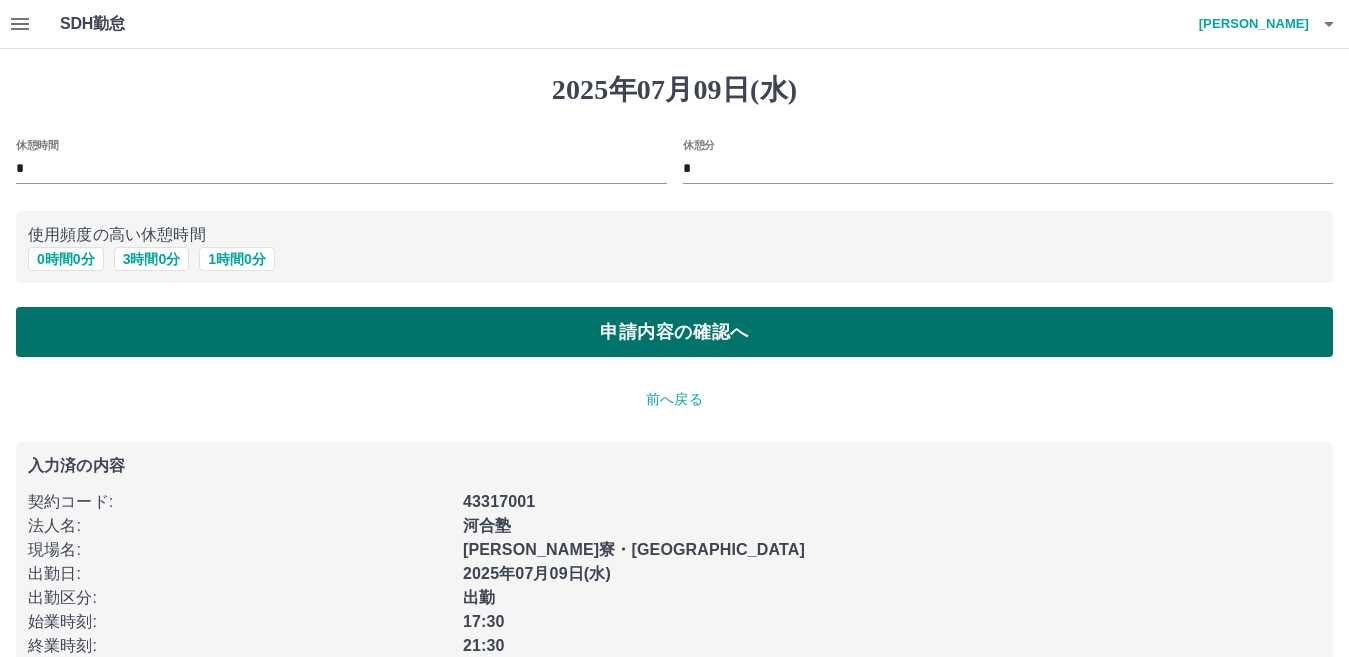 click on "申請内容の確認へ" at bounding box center (674, 332) 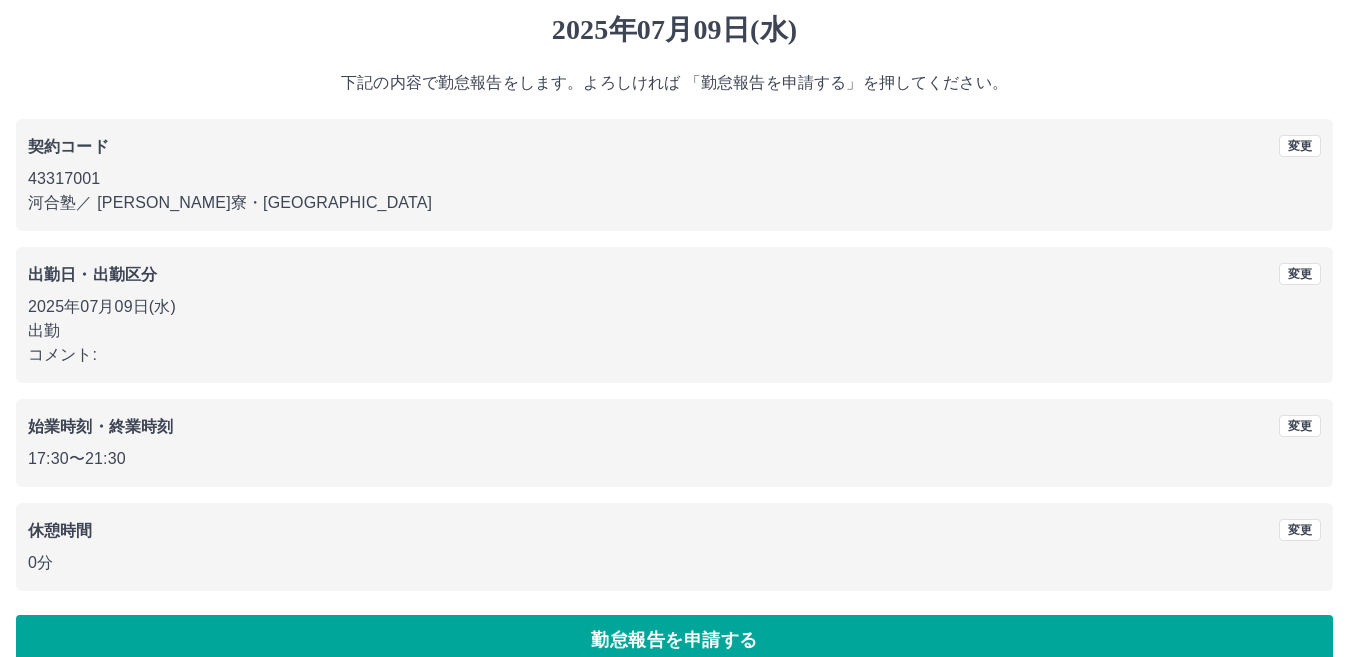 scroll, scrollTop: 92, scrollLeft: 0, axis: vertical 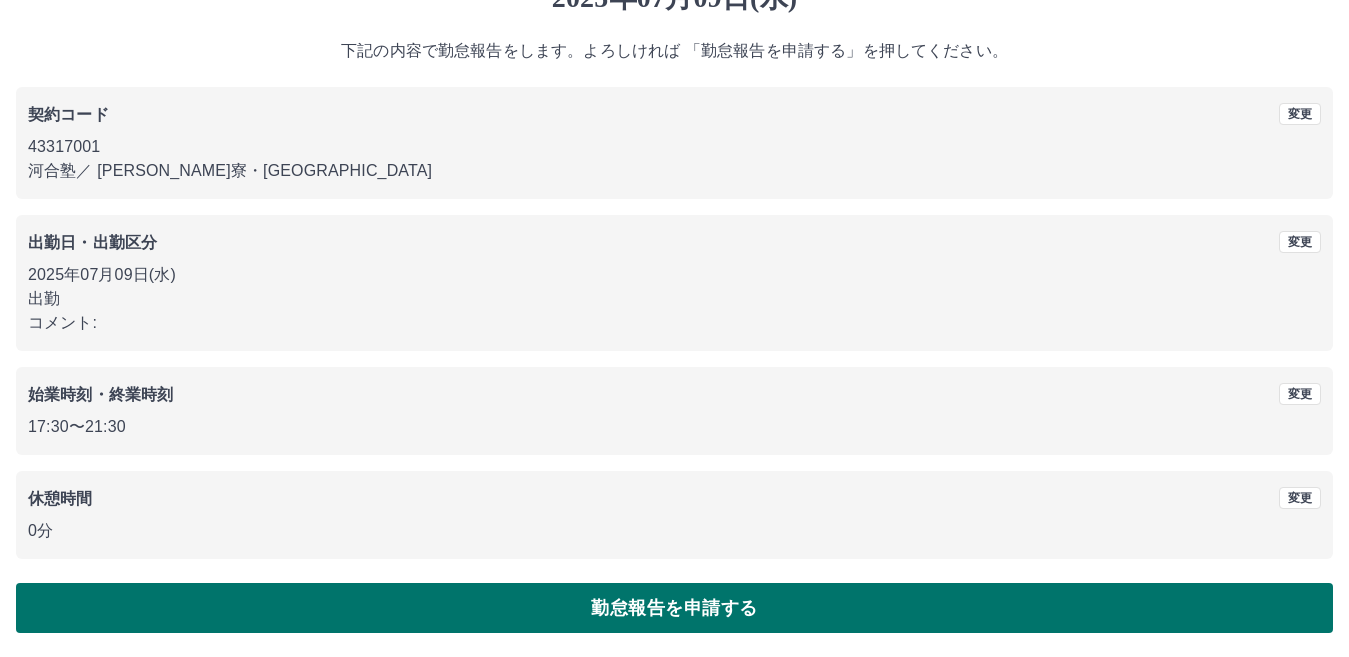 click on "勤怠報告を申請する" at bounding box center [674, 608] 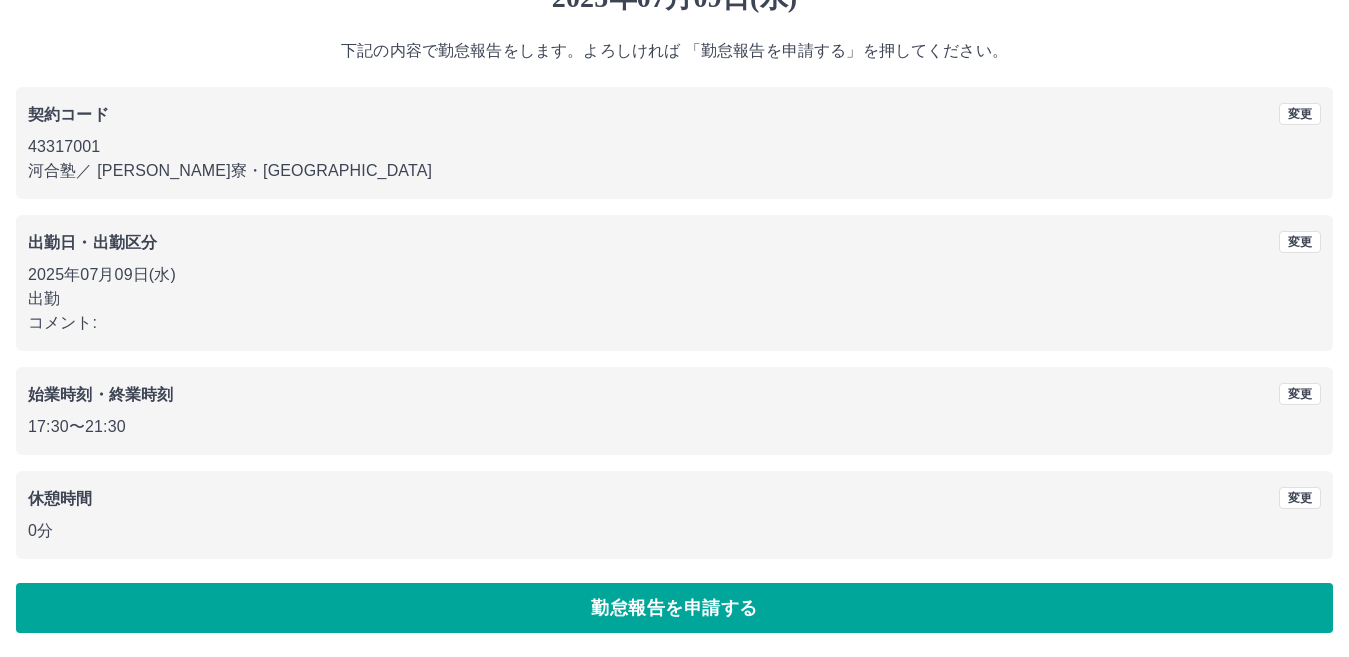 scroll, scrollTop: 0, scrollLeft: 0, axis: both 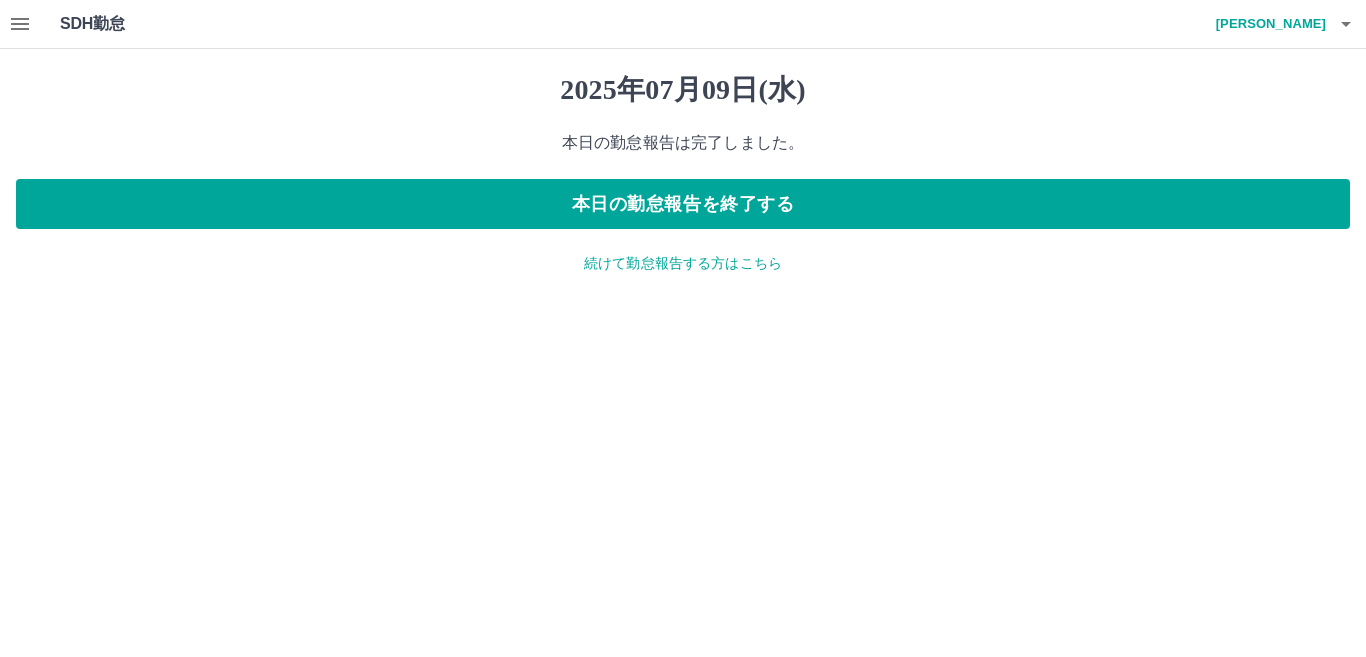 click on "続けて勤怠報告する方はこちら" at bounding box center (683, 263) 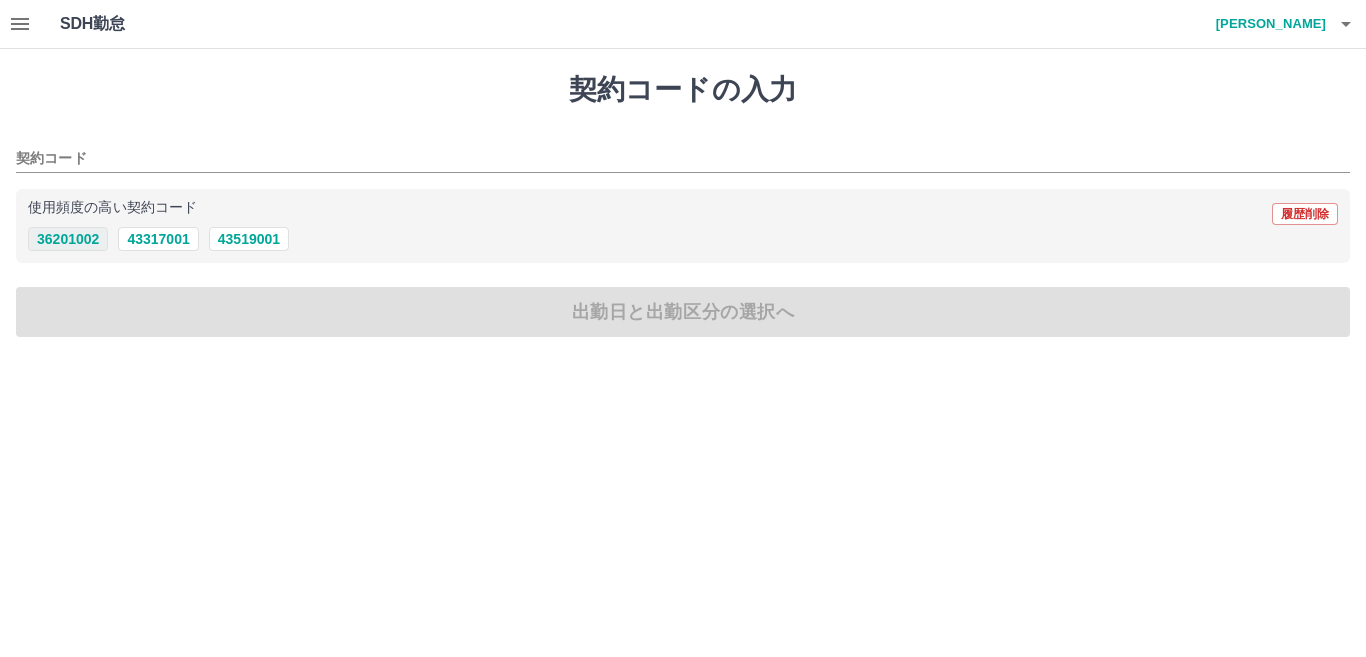 click on "36201002" at bounding box center [68, 239] 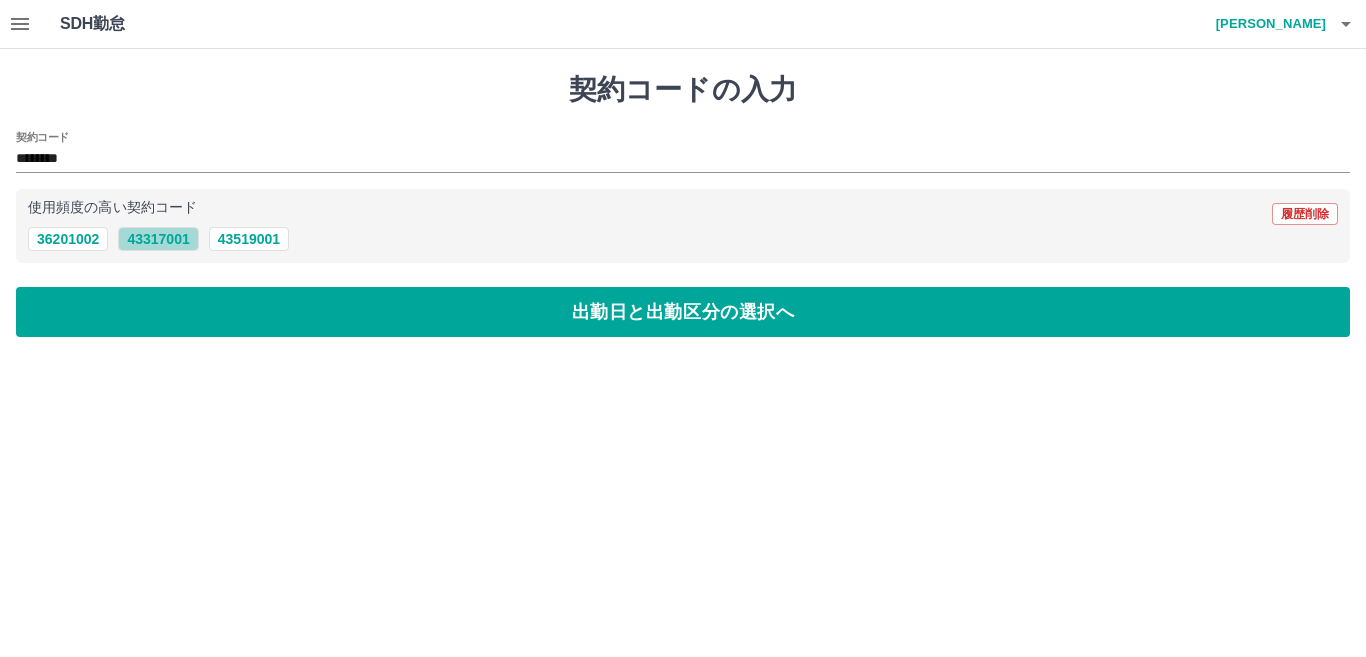 click on "43317001" at bounding box center [158, 239] 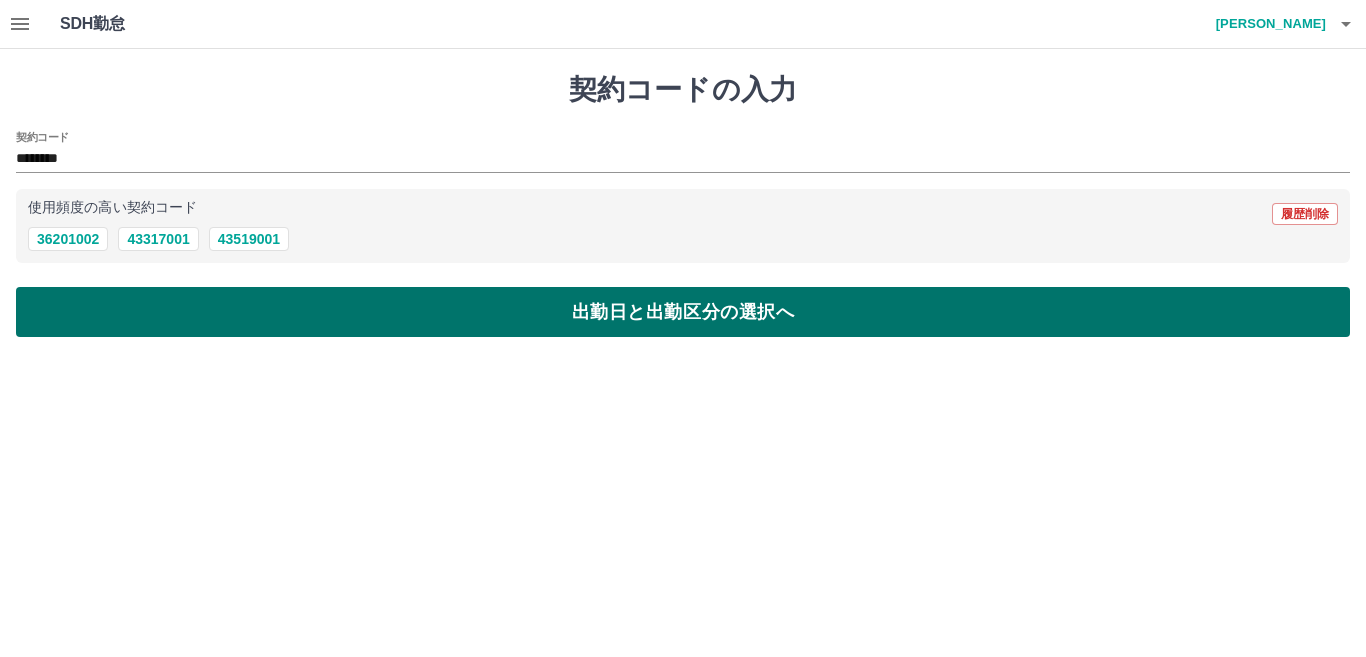 click on "出勤日と出勤区分の選択へ" at bounding box center (683, 312) 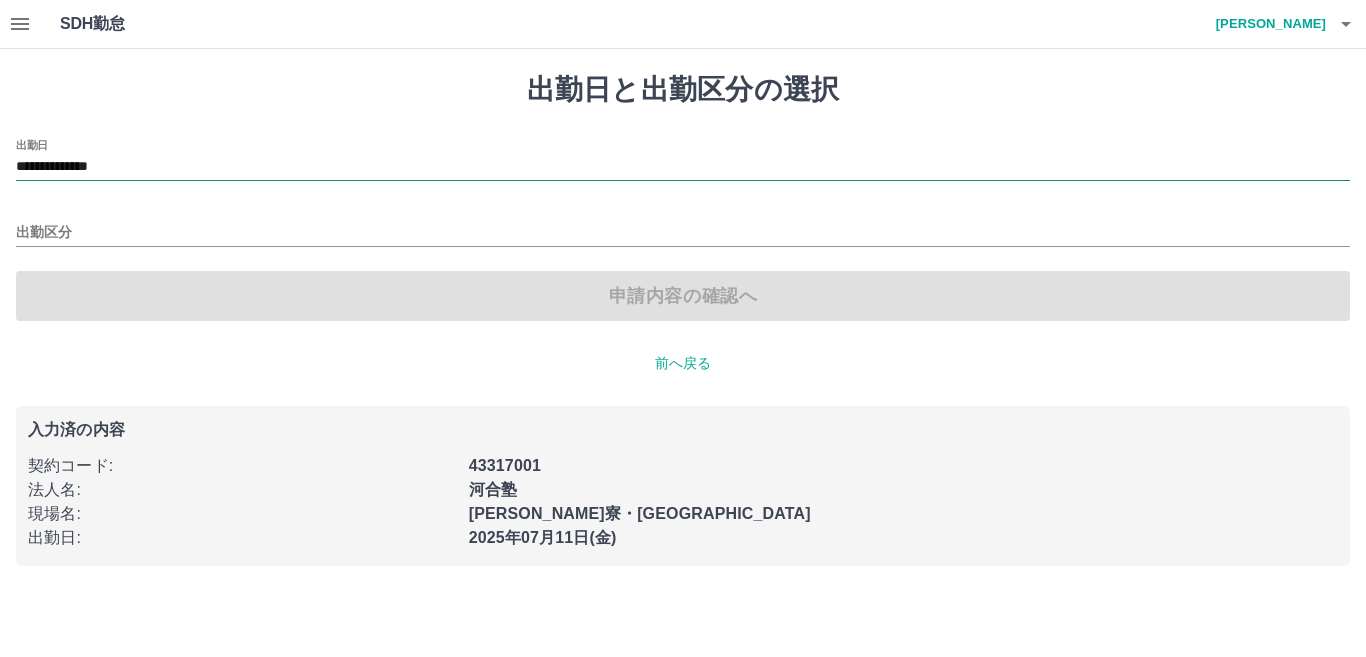 click on "**********" at bounding box center [683, 167] 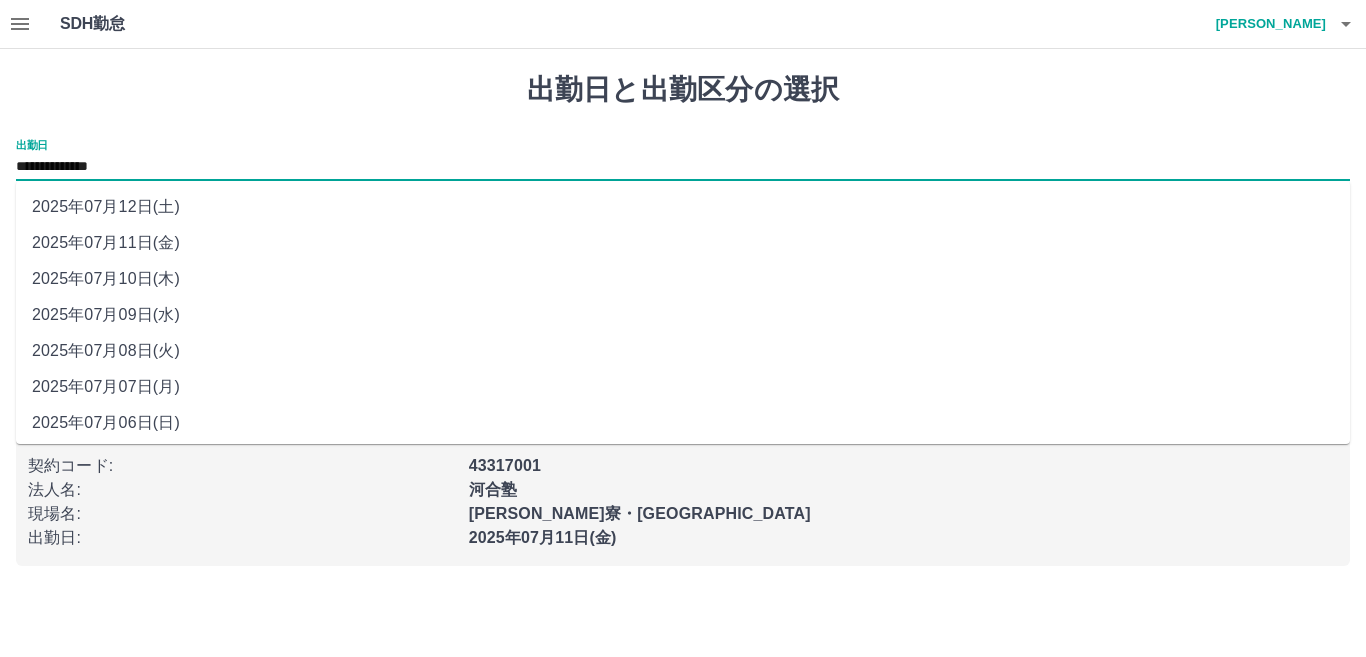 click on "2025年07月10日(木)" at bounding box center (683, 279) 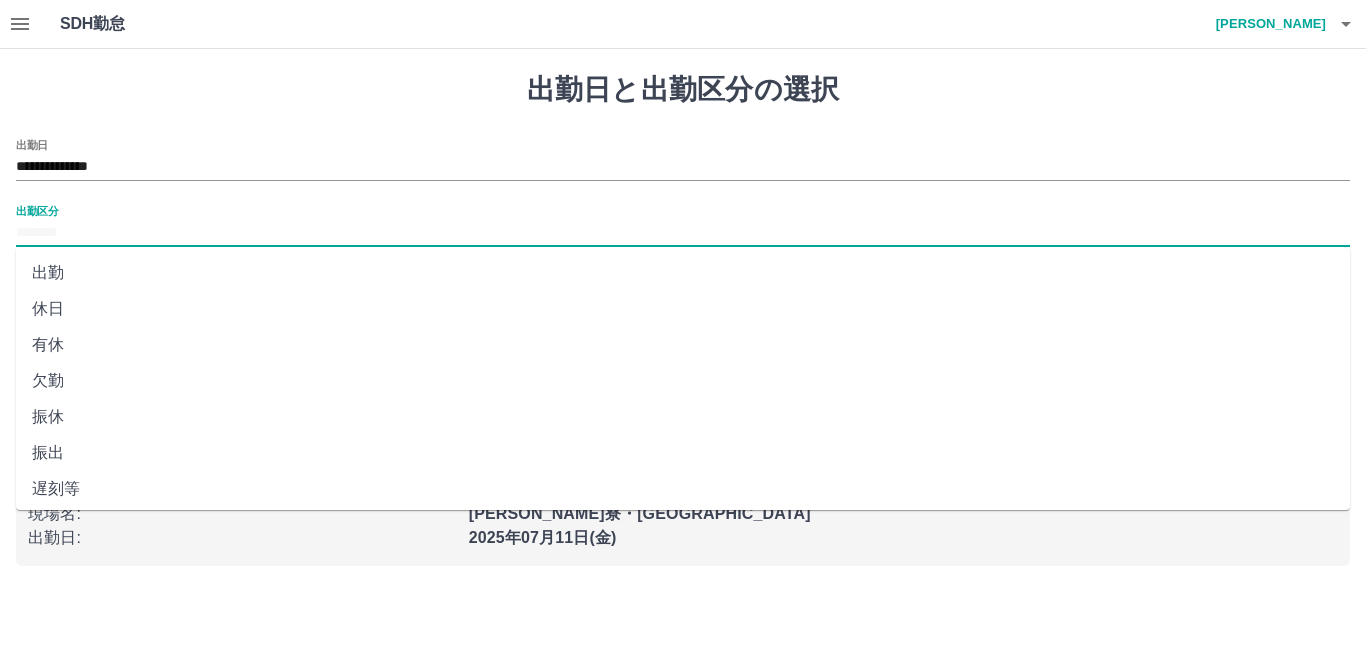 click on "出勤区分" at bounding box center (683, 233) 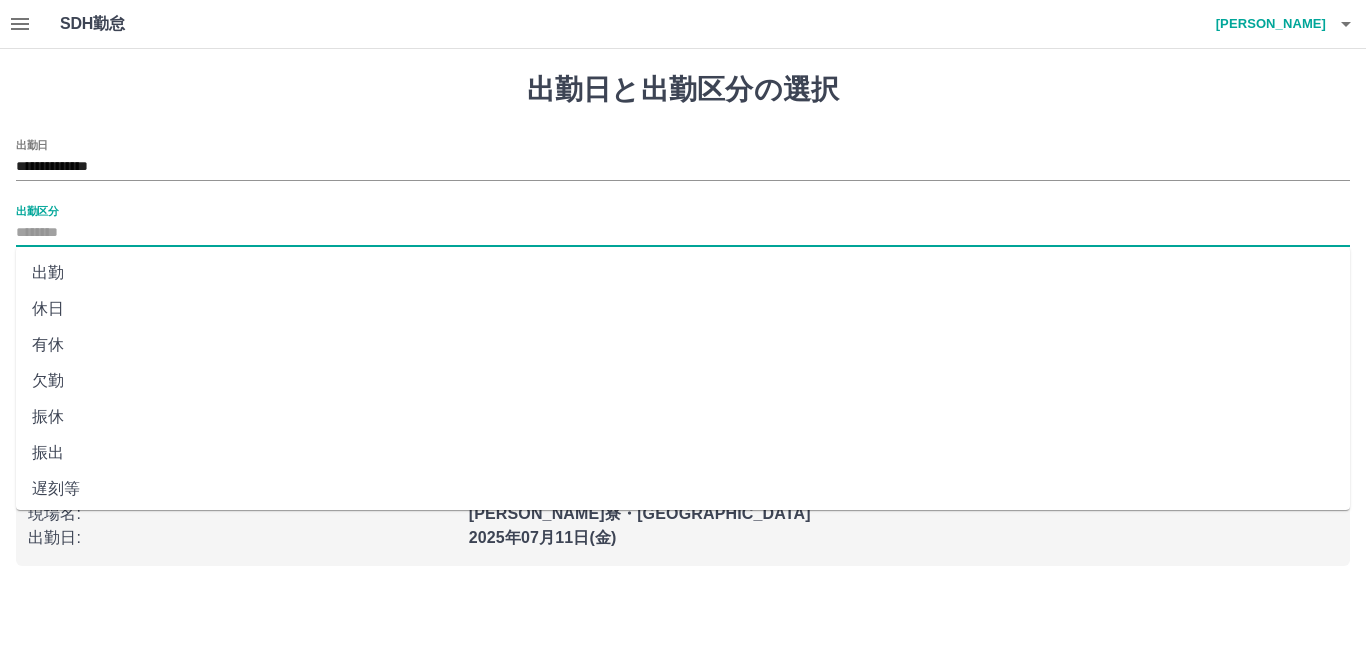 click on "出勤" at bounding box center [683, 273] 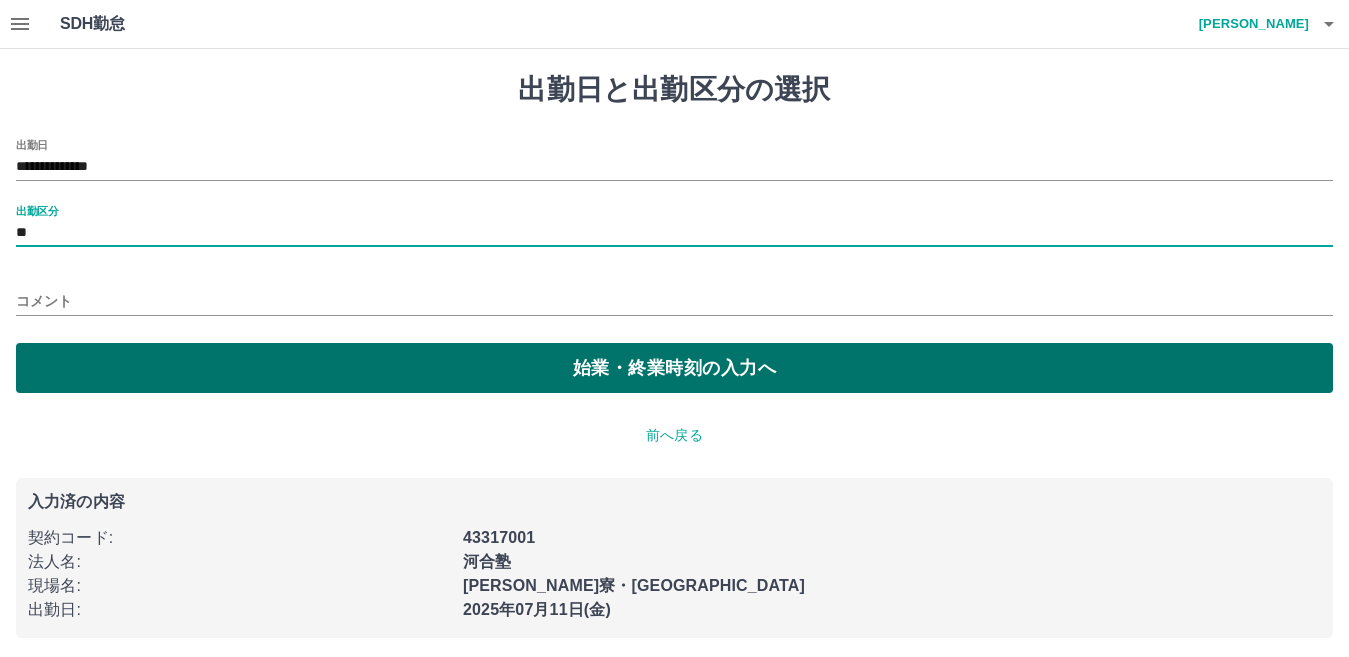 click on "始業・終業時刻の入力へ" at bounding box center (674, 368) 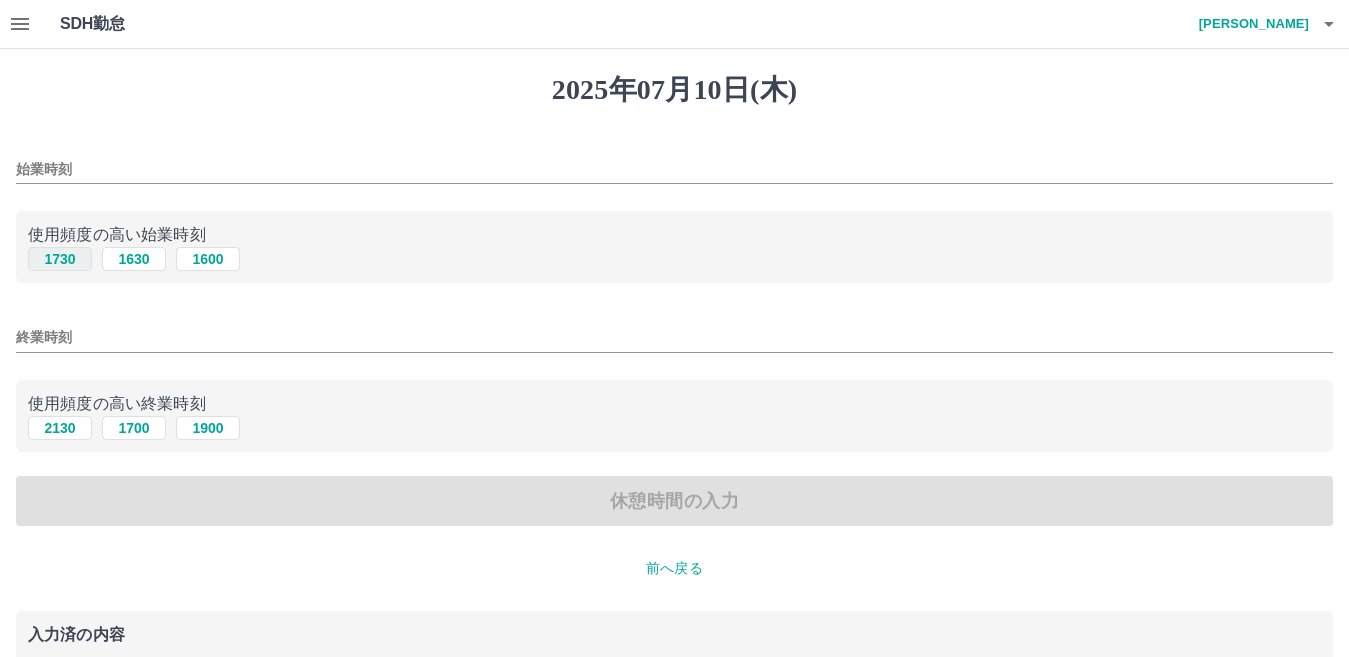 click on "1730" at bounding box center (60, 259) 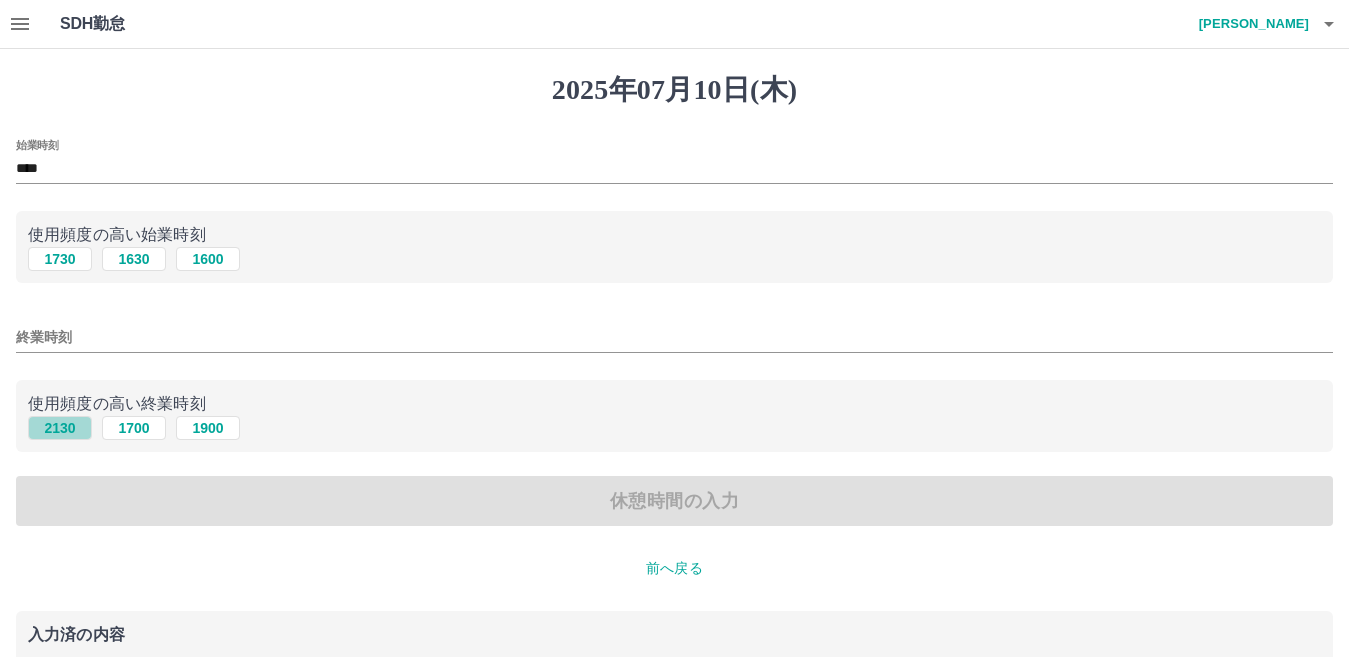click on "2130" at bounding box center (60, 428) 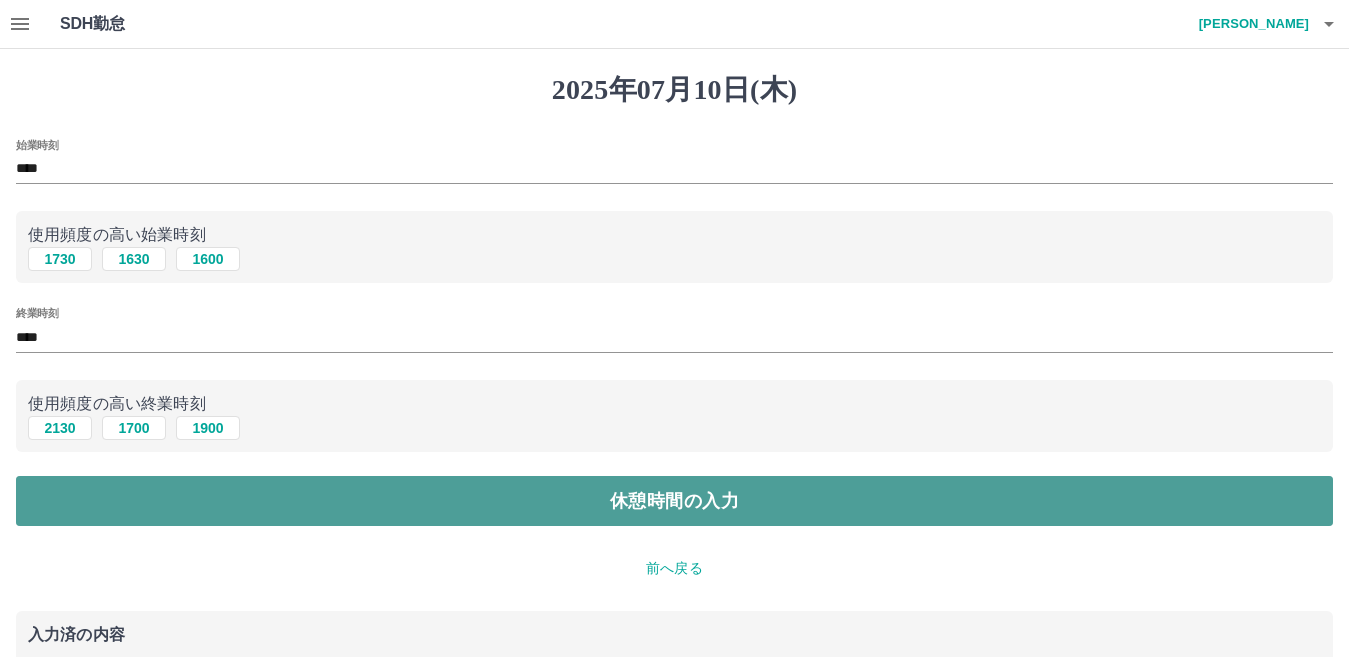 click on "休憩時間の入力" at bounding box center (674, 501) 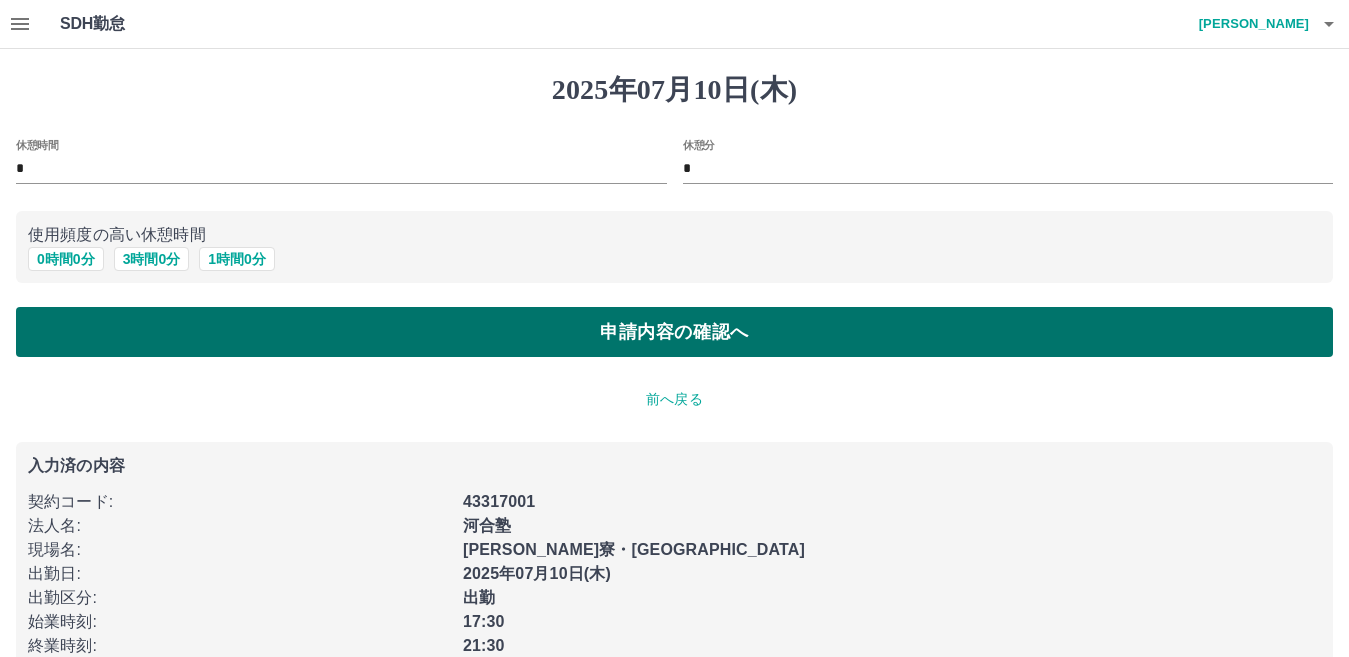 click on "申請内容の確認へ" at bounding box center (674, 332) 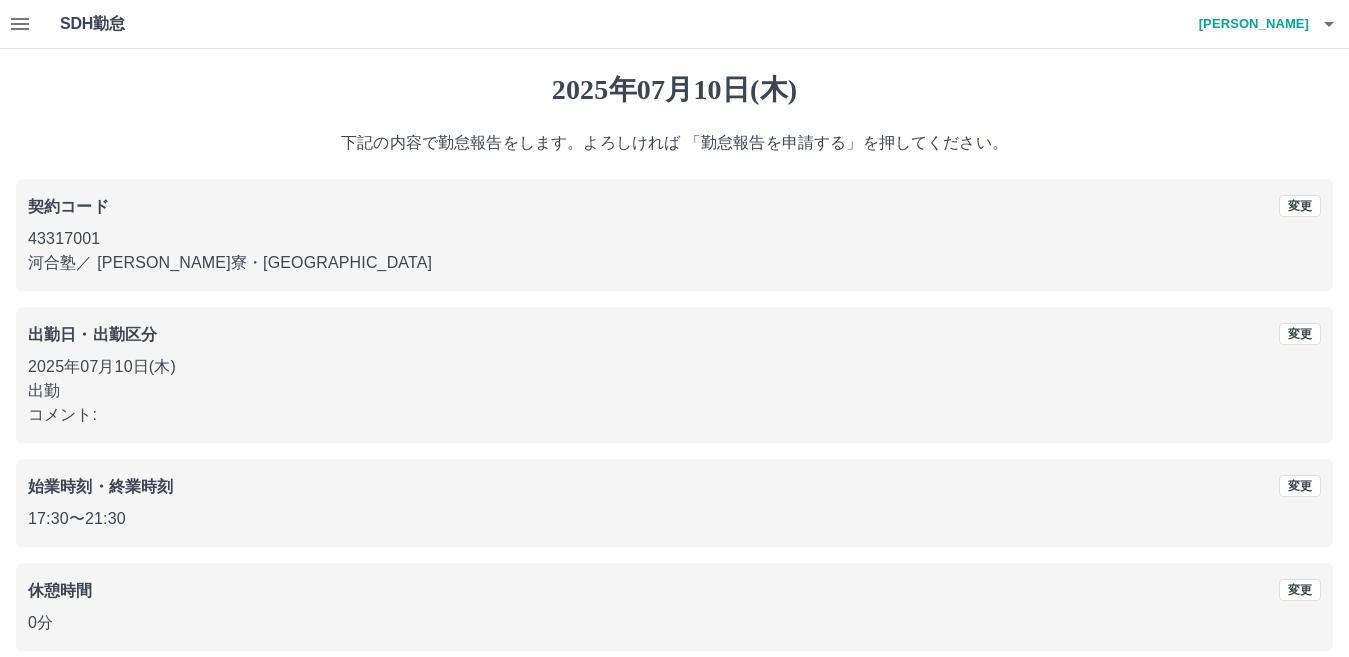 scroll, scrollTop: 92, scrollLeft: 0, axis: vertical 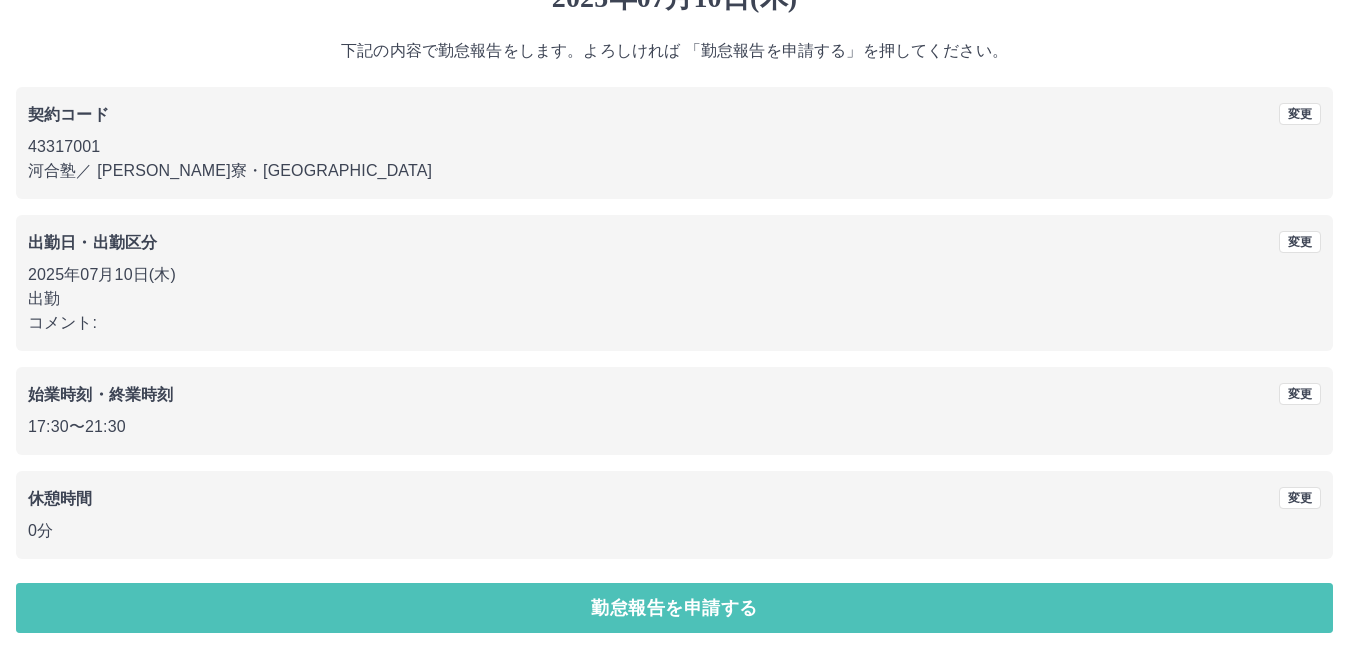click on "勤怠報告を申請する" at bounding box center [674, 608] 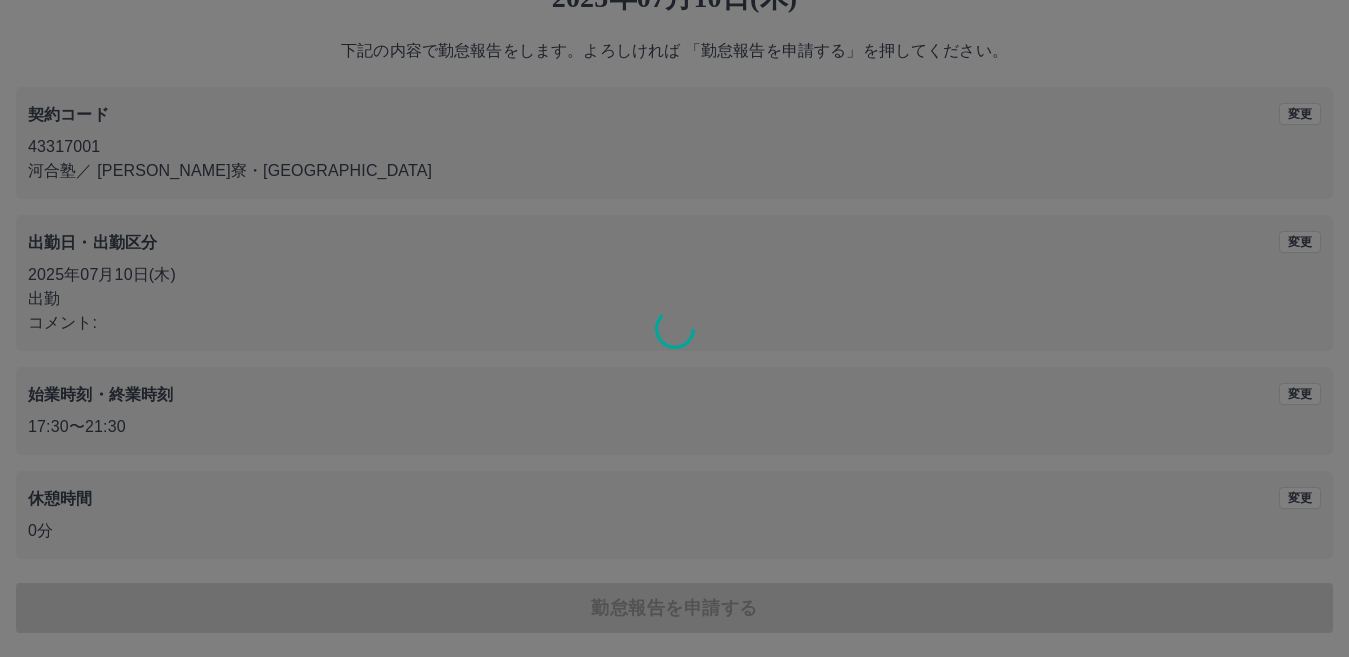 scroll, scrollTop: 0, scrollLeft: 0, axis: both 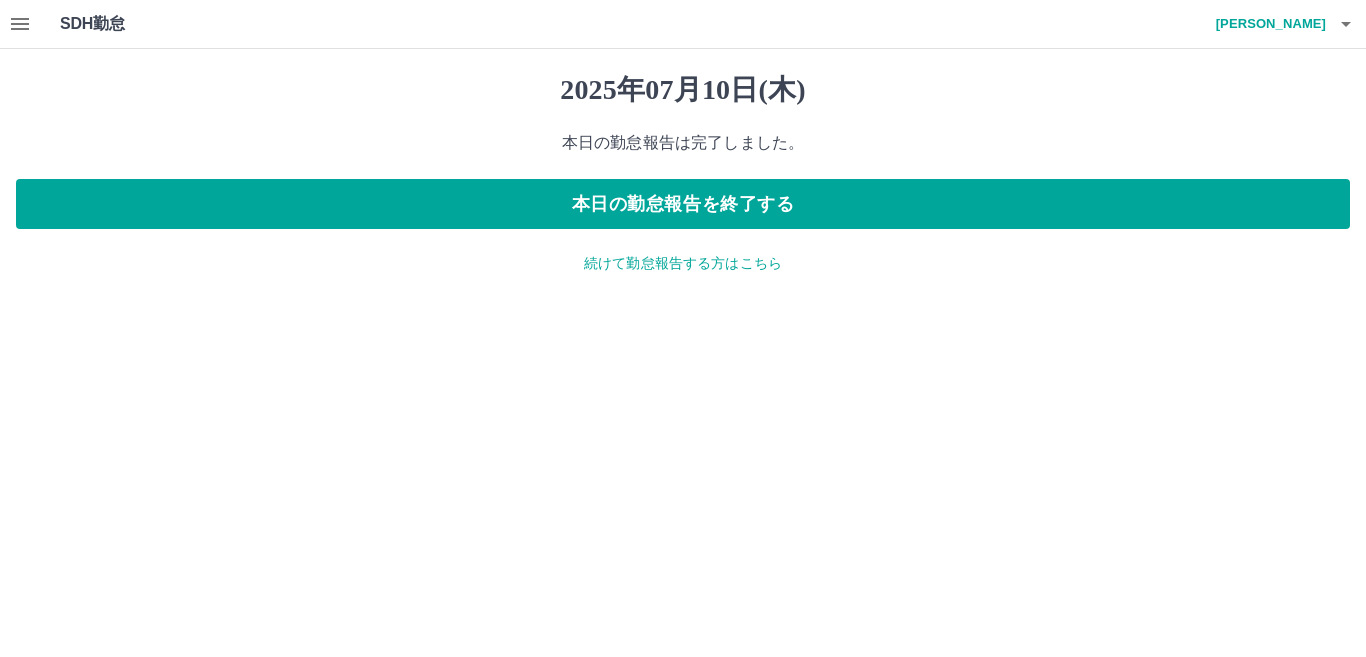 click on "続けて勤怠報告する方はこちら" at bounding box center [683, 263] 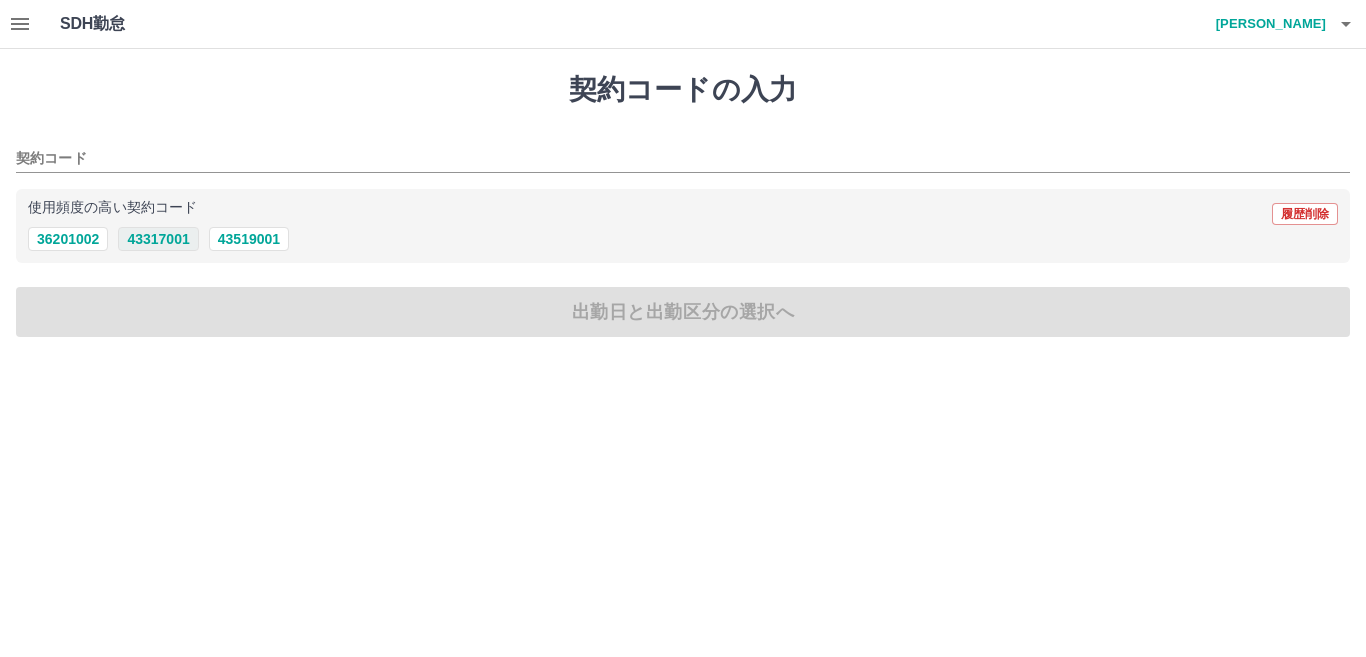 click on "43317001" at bounding box center [158, 239] 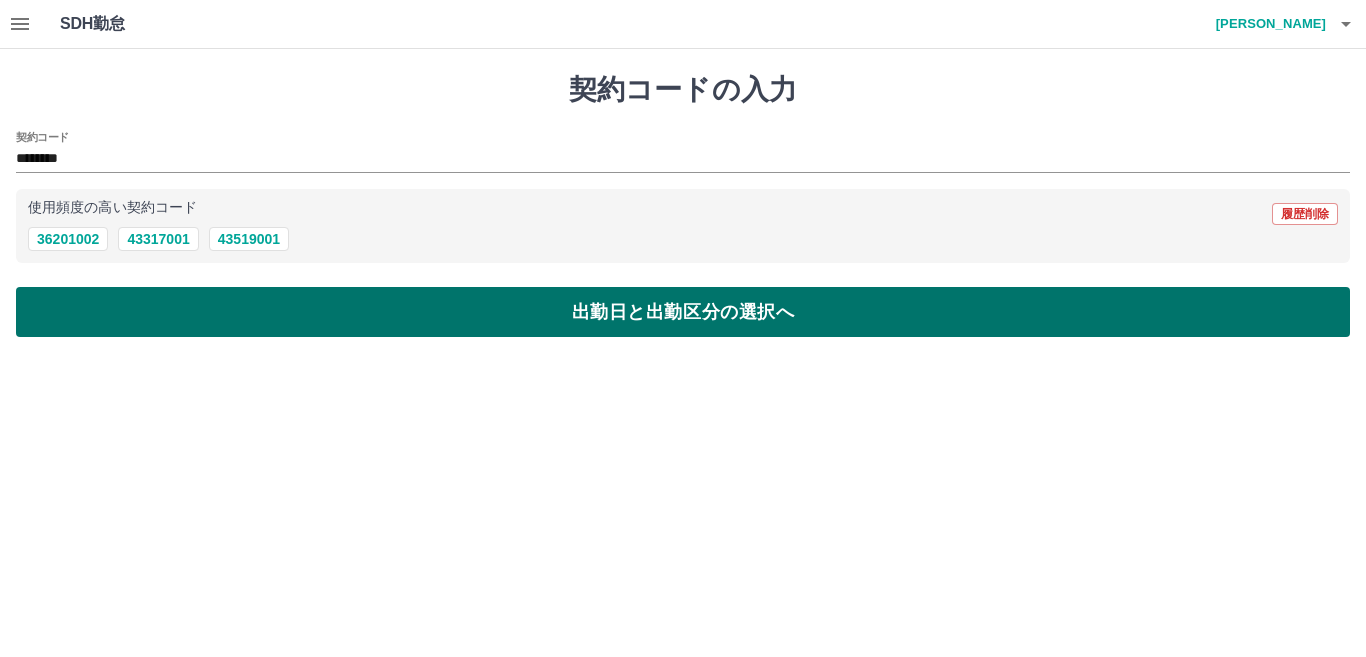 click on "出勤日と出勤区分の選択へ" at bounding box center (683, 312) 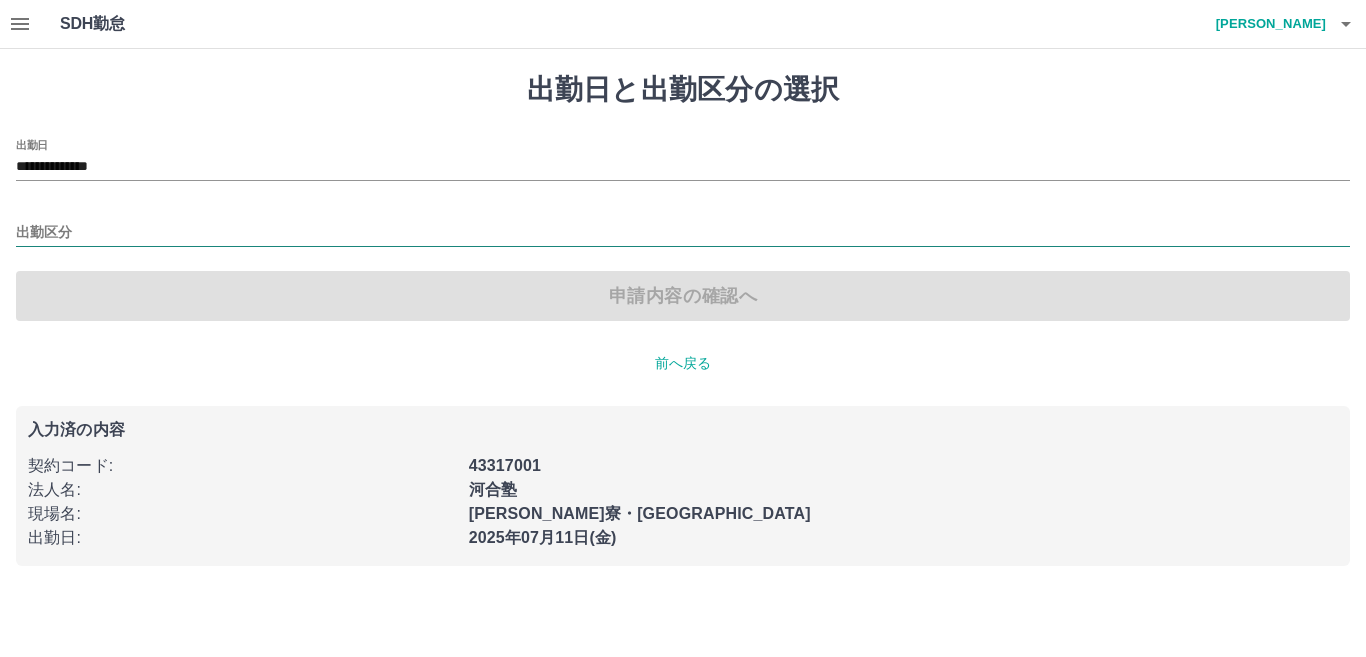 click on "出勤区分" at bounding box center [683, 233] 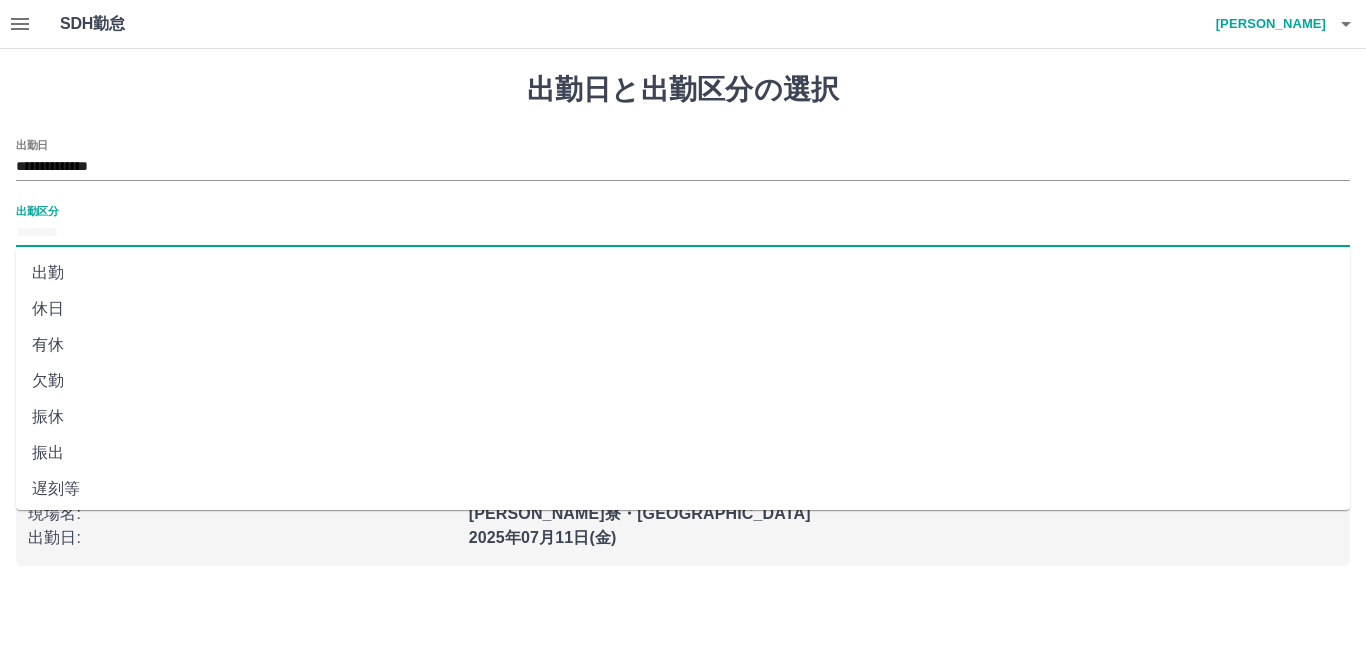 click on "休日" at bounding box center (683, 309) 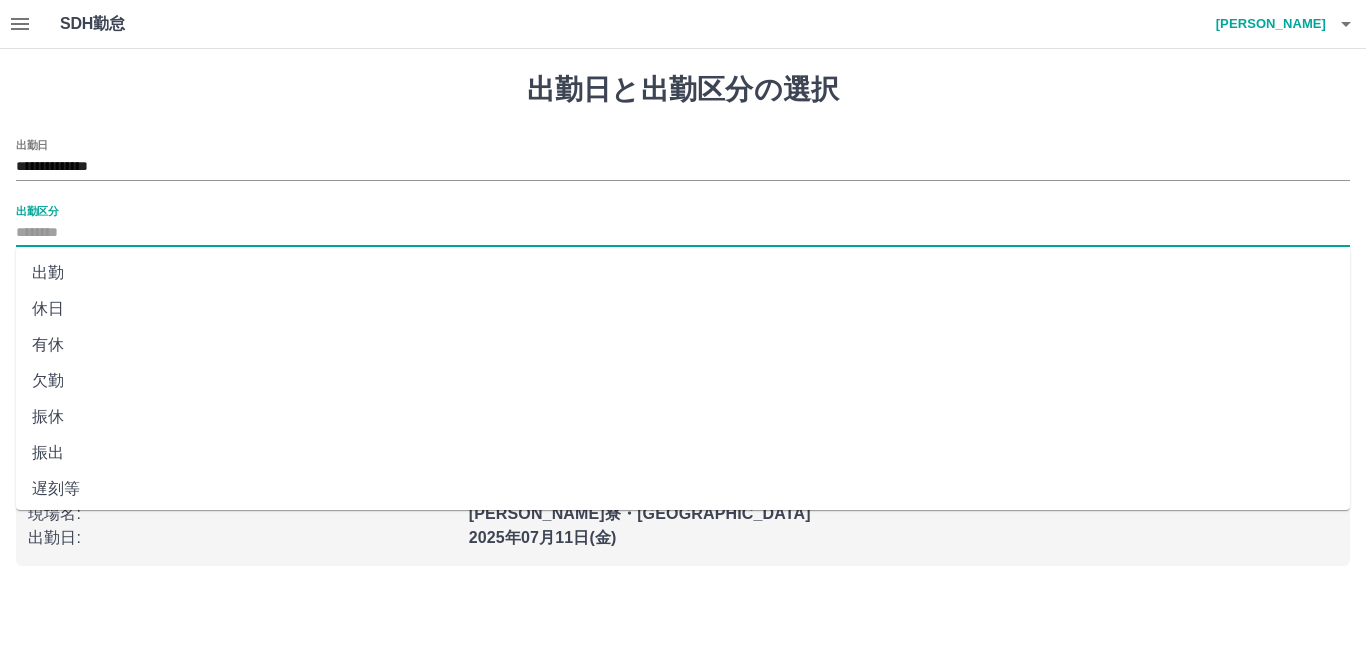 type on "**" 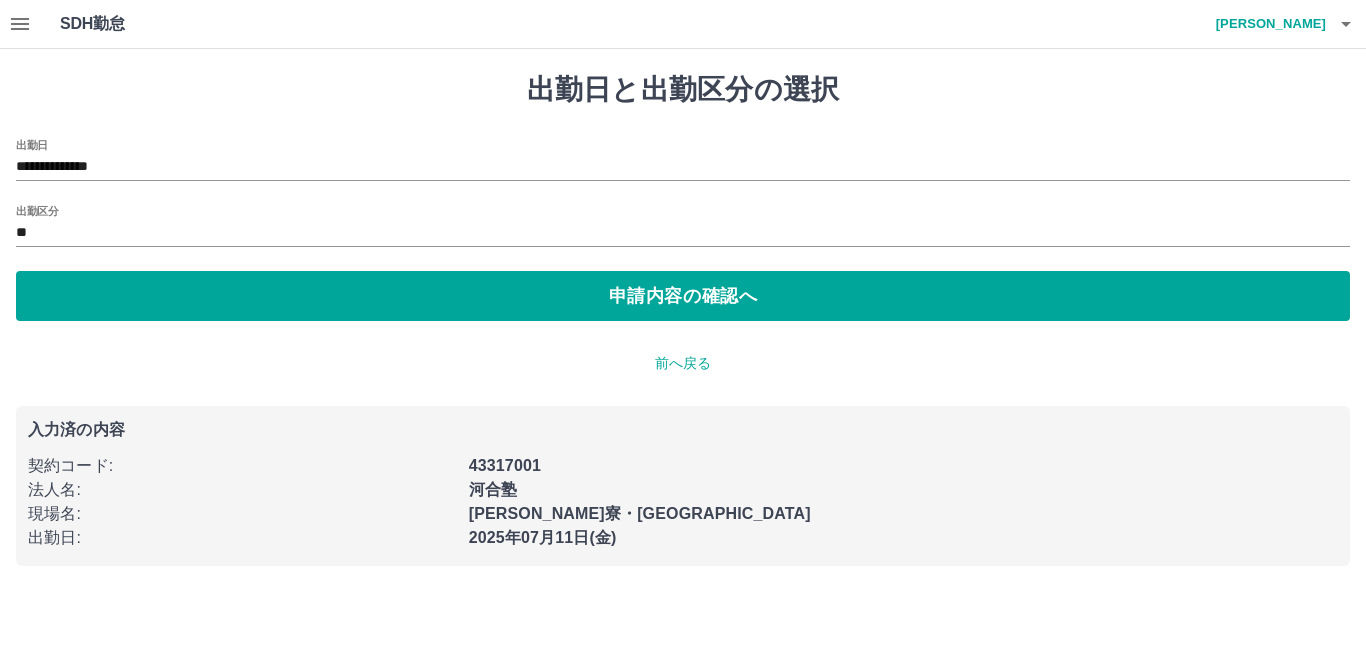 click on "**********" at bounding box center [683, 319] 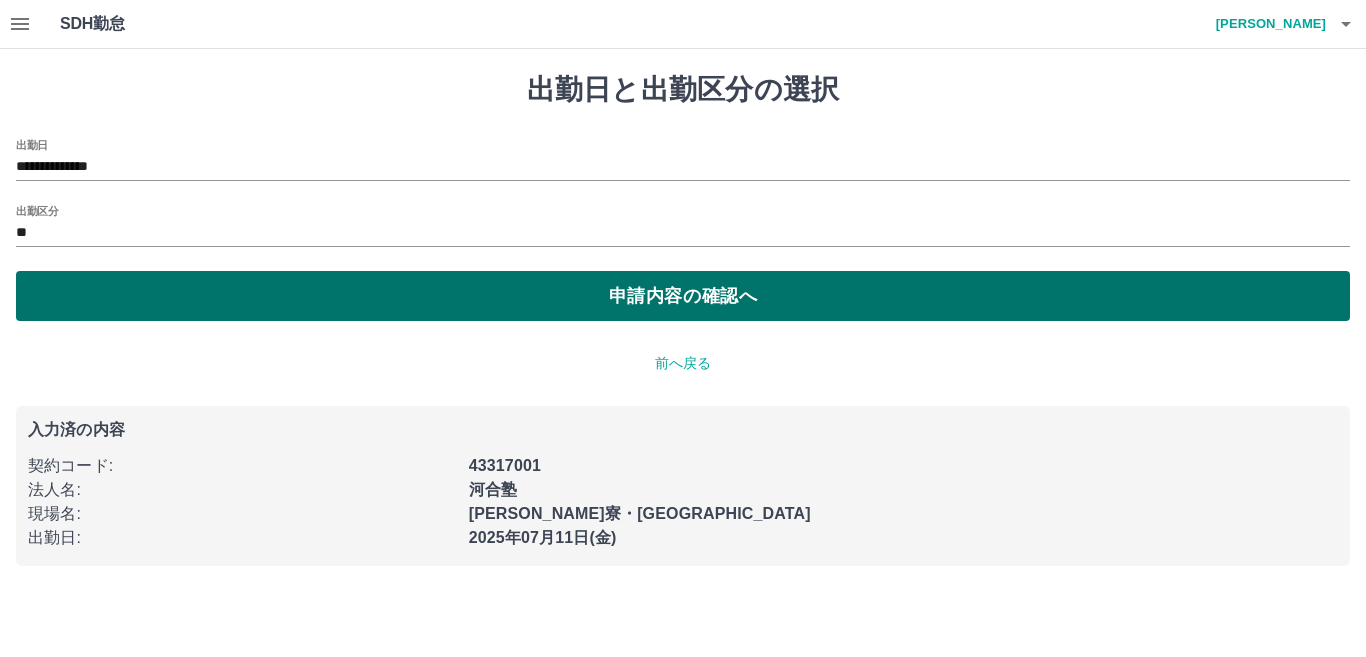 click on "申請内容の確認へ" at bounding box center (683, 296) 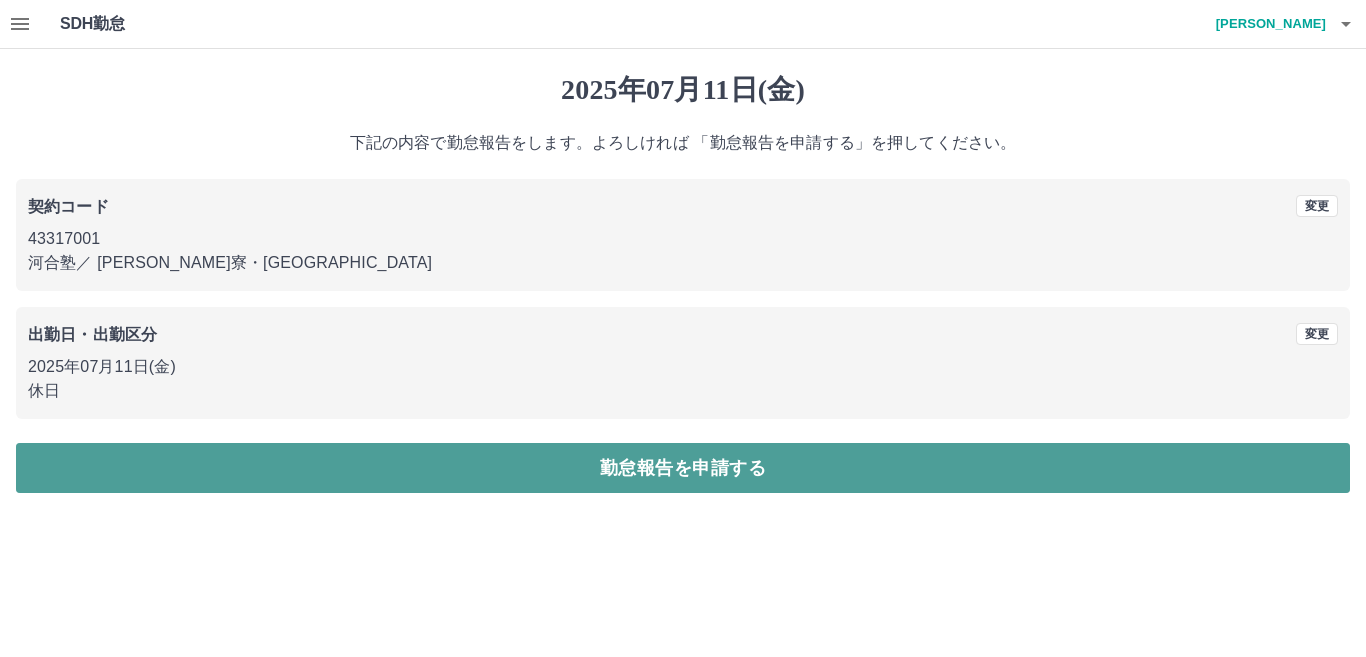 click on "勤怠報告を申請する" at bounding box center [683, 468] 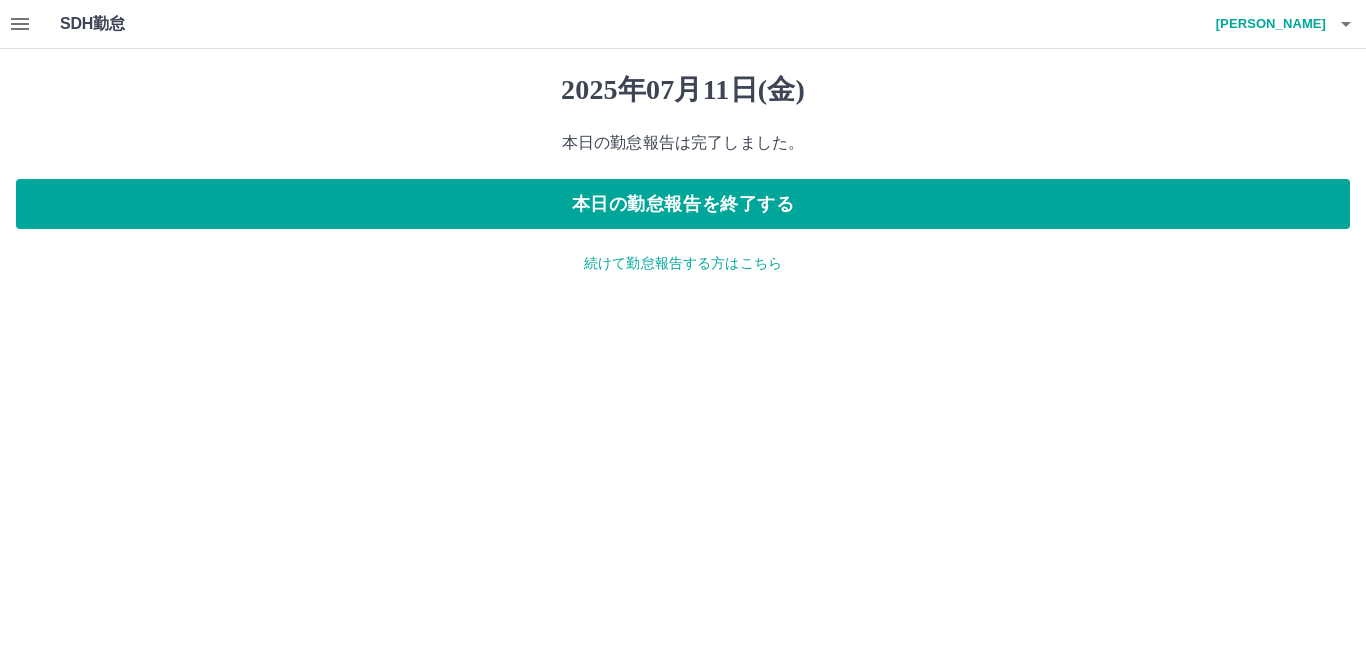 click on "続けて勤怠報告する方はこちら" at bounding box center [683, 263] 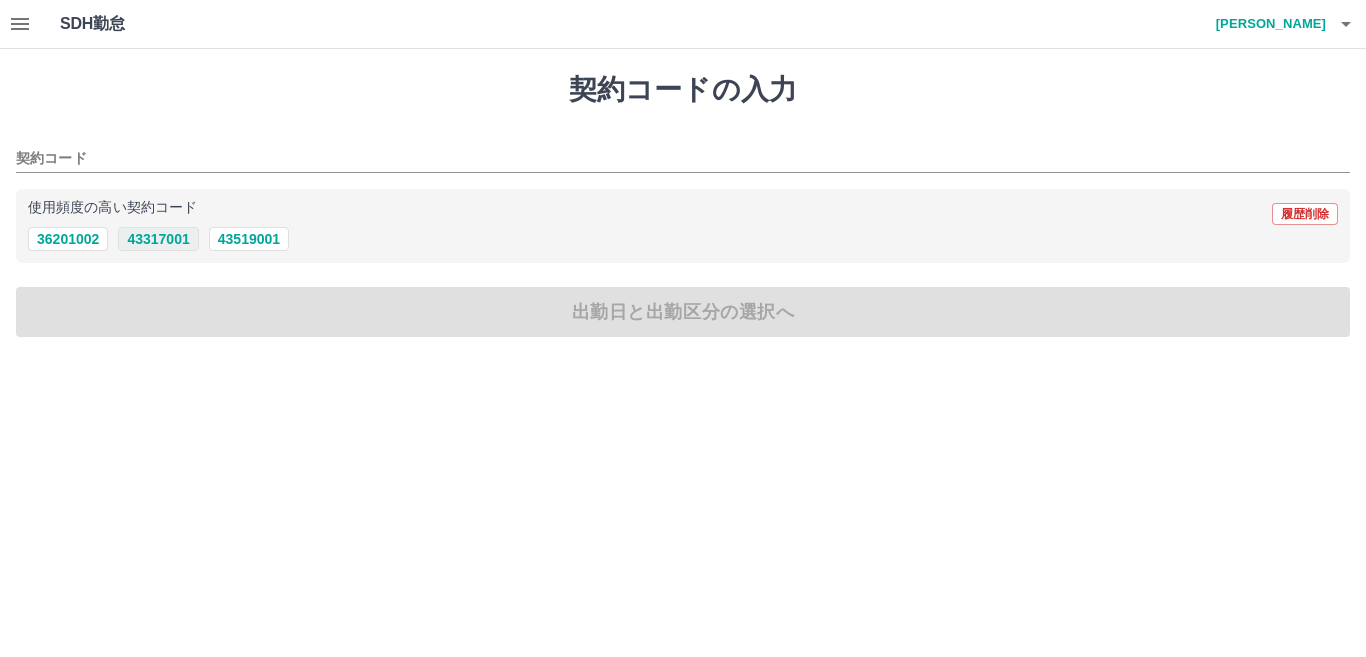 click on "43317001" at bounding box center [158, 239] 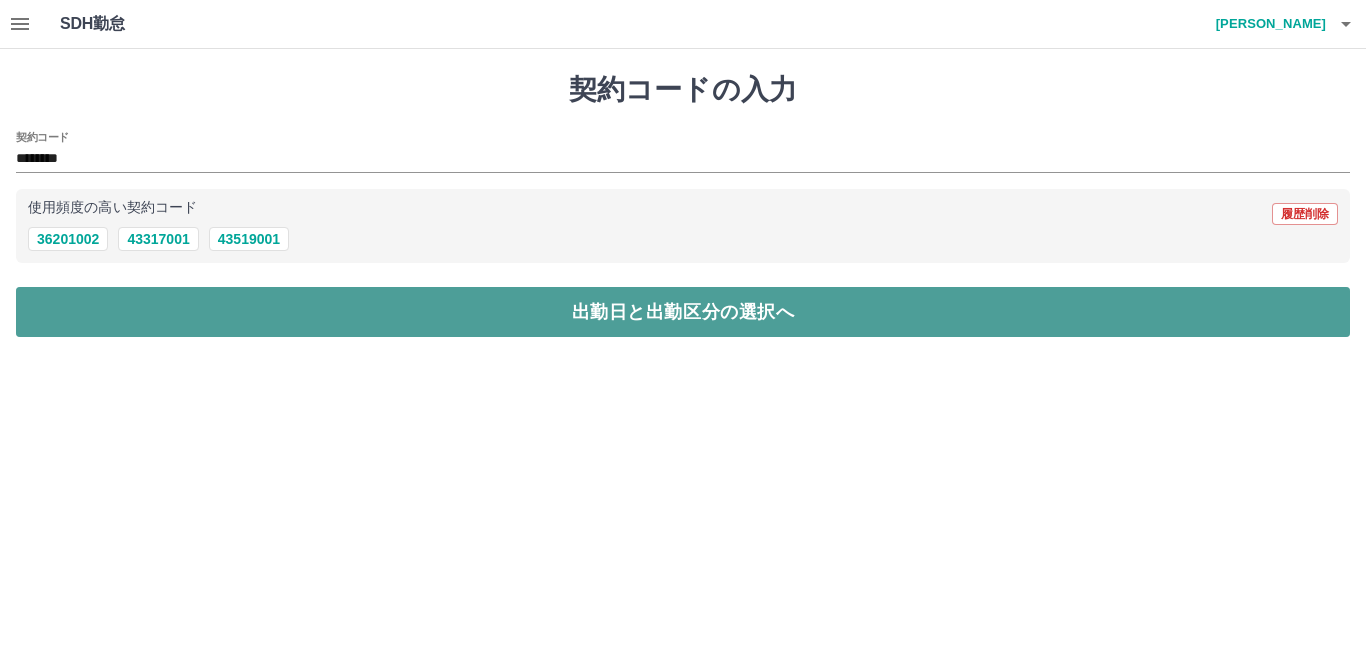 click on "出勤日と出勤区分の選択へ" at bounding box center [683, 312] 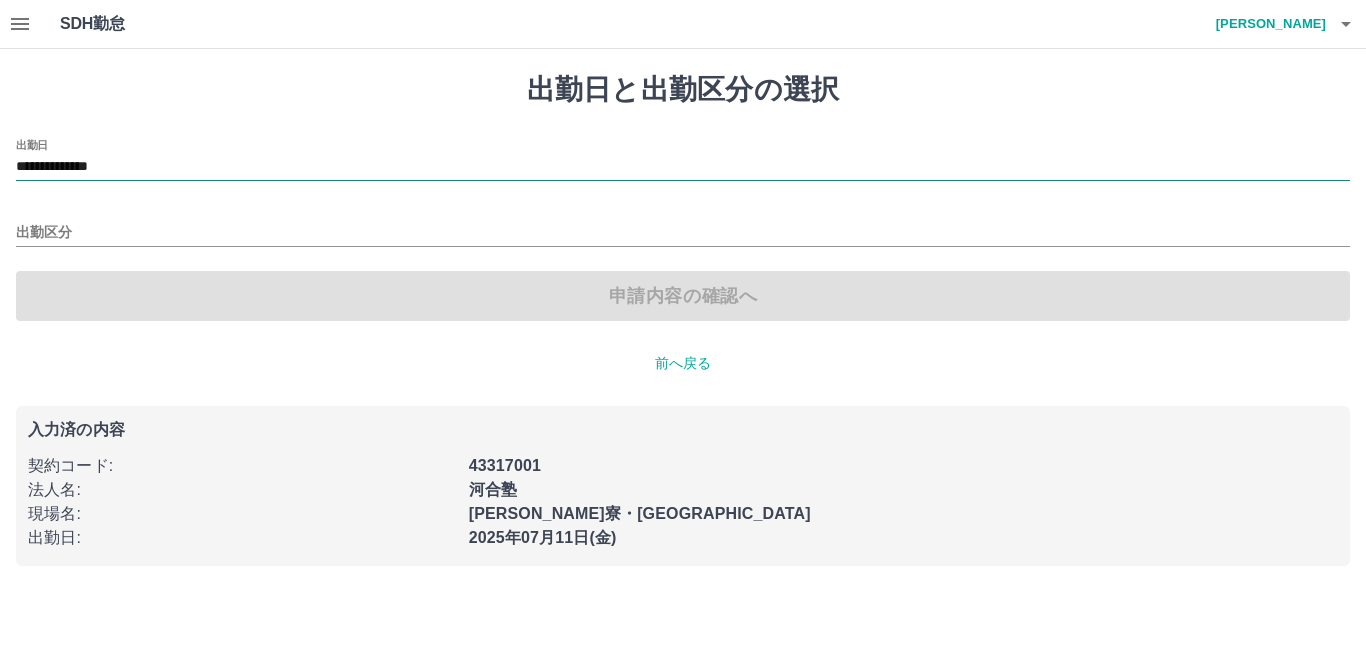 click on "**********" at bounding box center [683, 167] 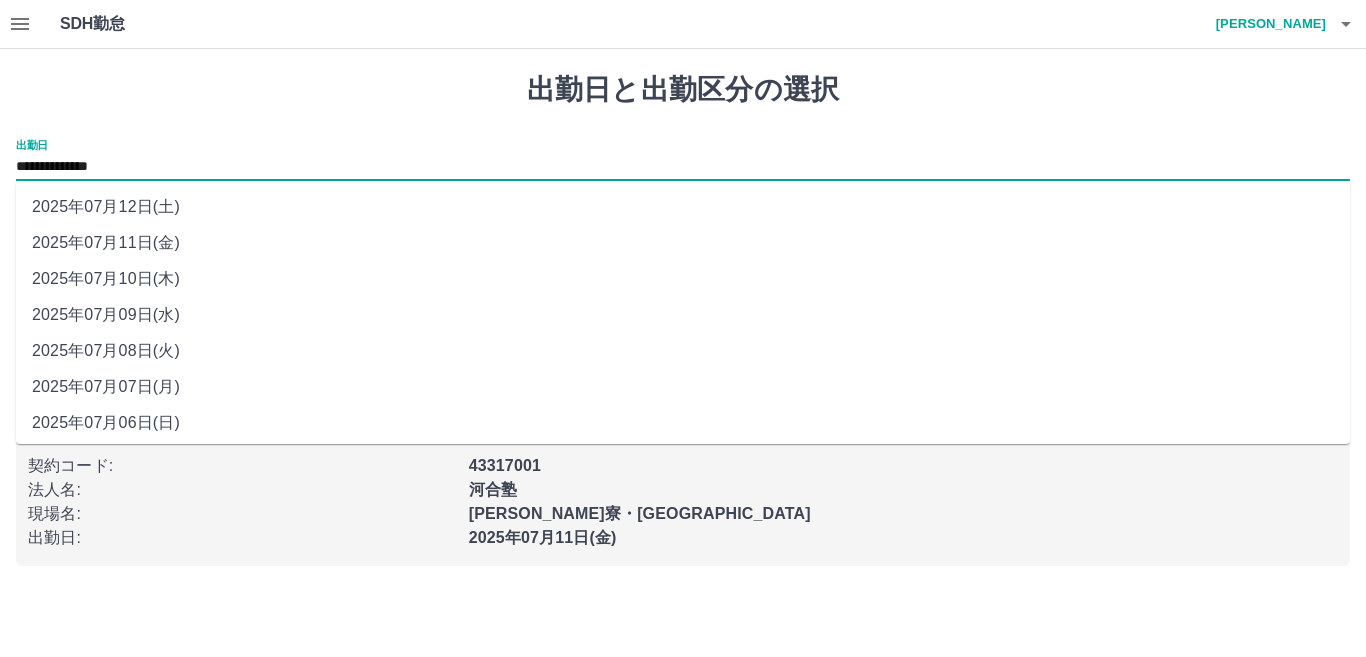click on "2025年07月12日(土)" at bounding box center [683, 207] 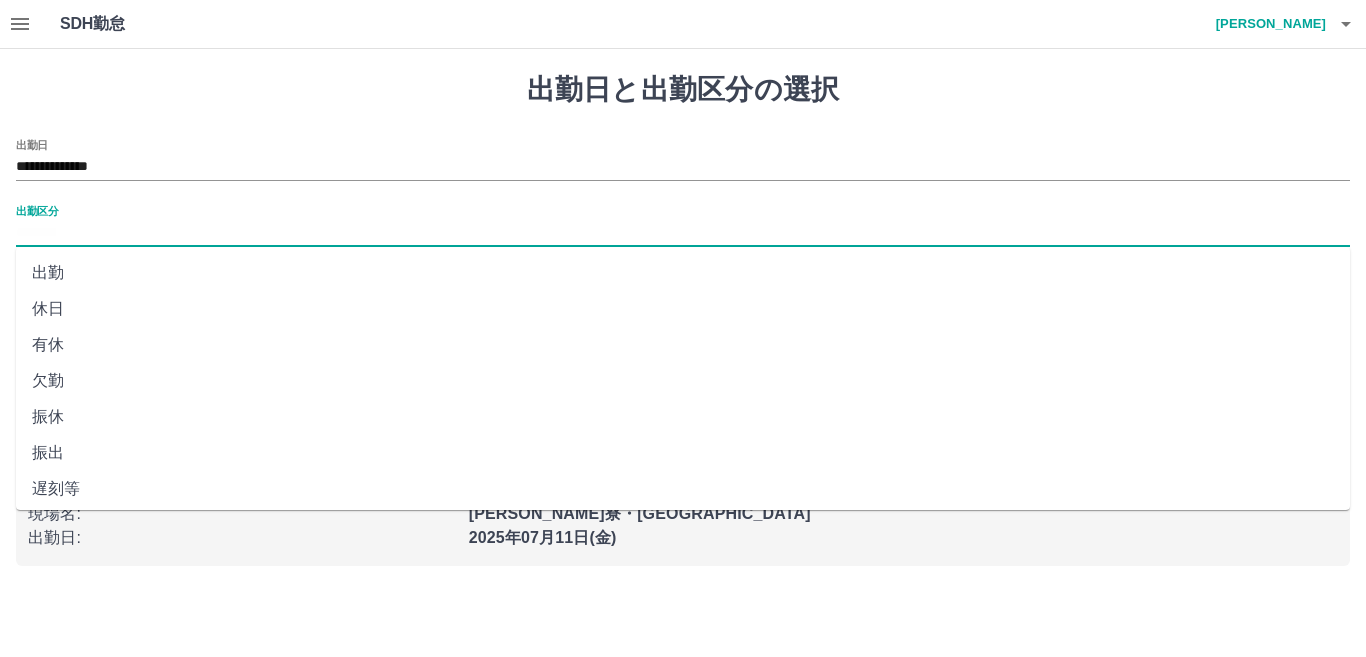click on "出勤区分" at bounding box center (683, 233) 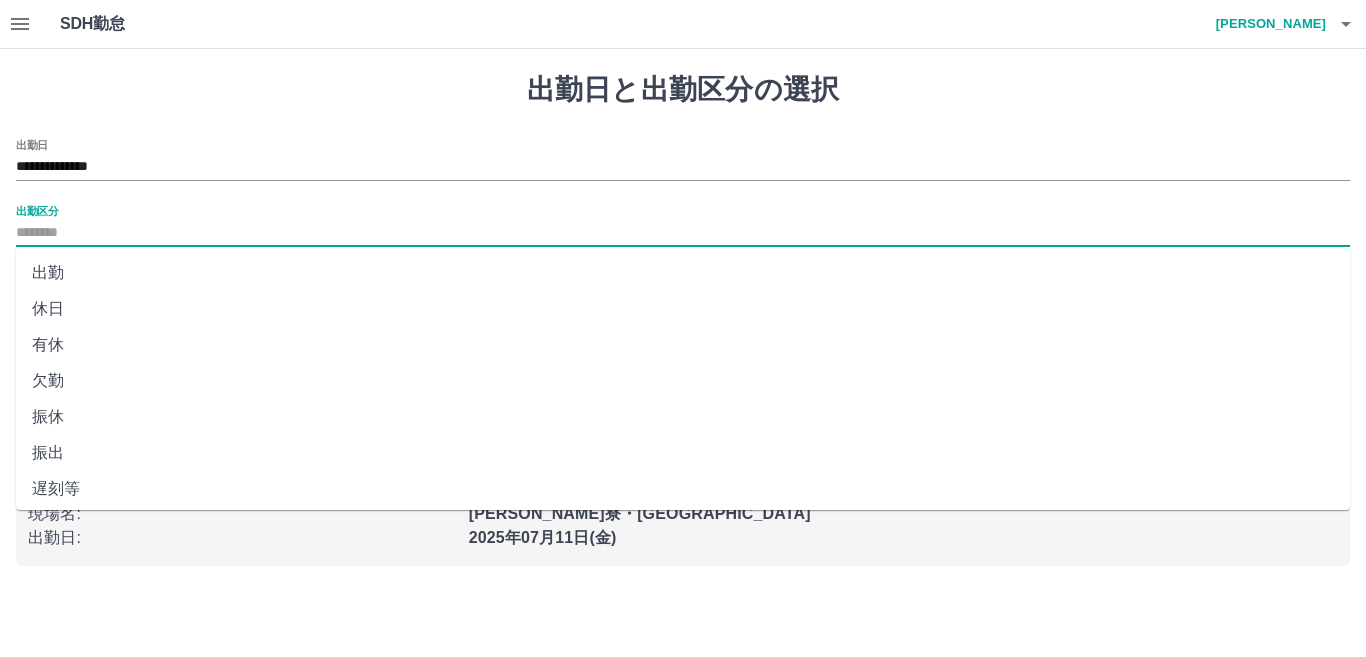 click on "出勤" at bounding box center [683, 273] 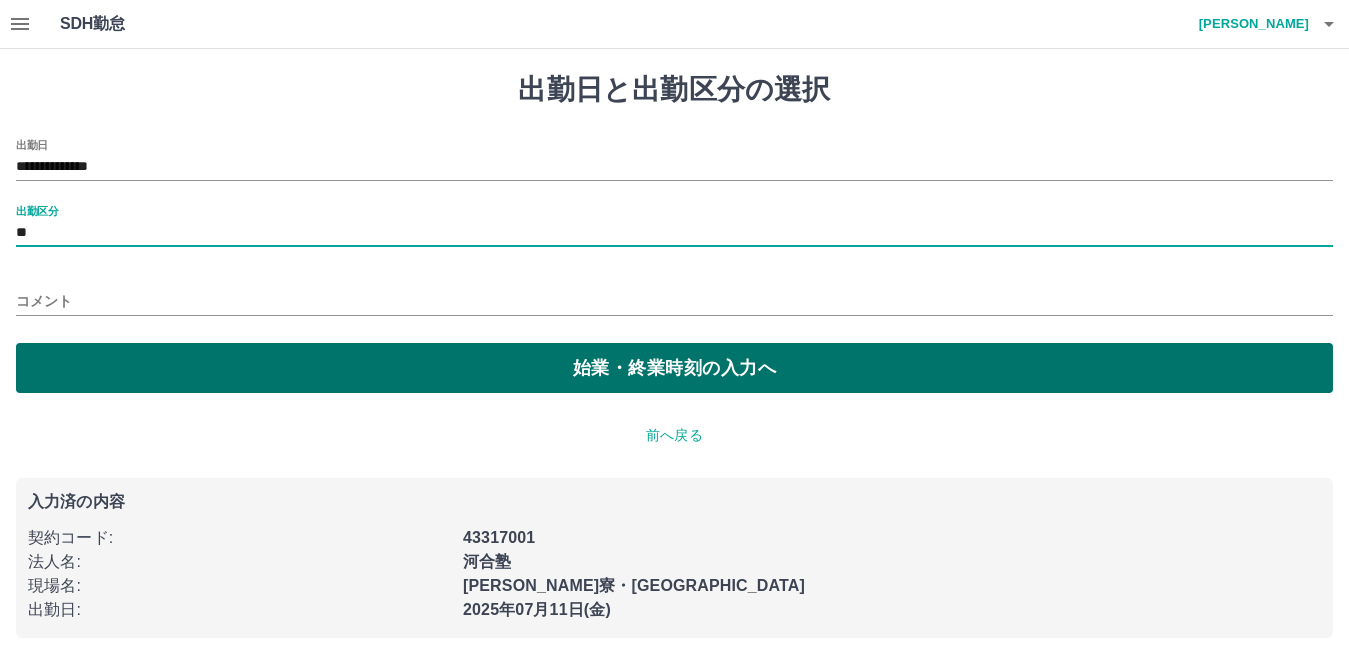 click on "始業・終業時刻の入力へ" at bounding box center (674, 368) 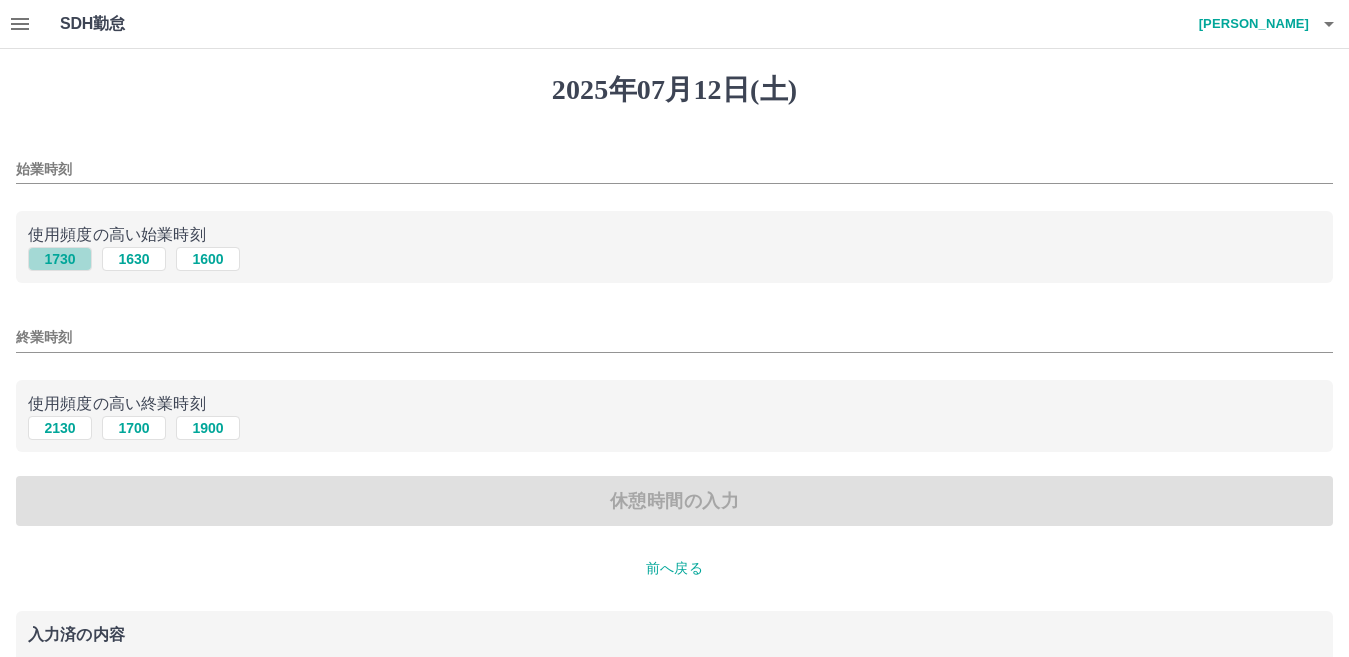 click on "1730" at bounding box center (60, 259) 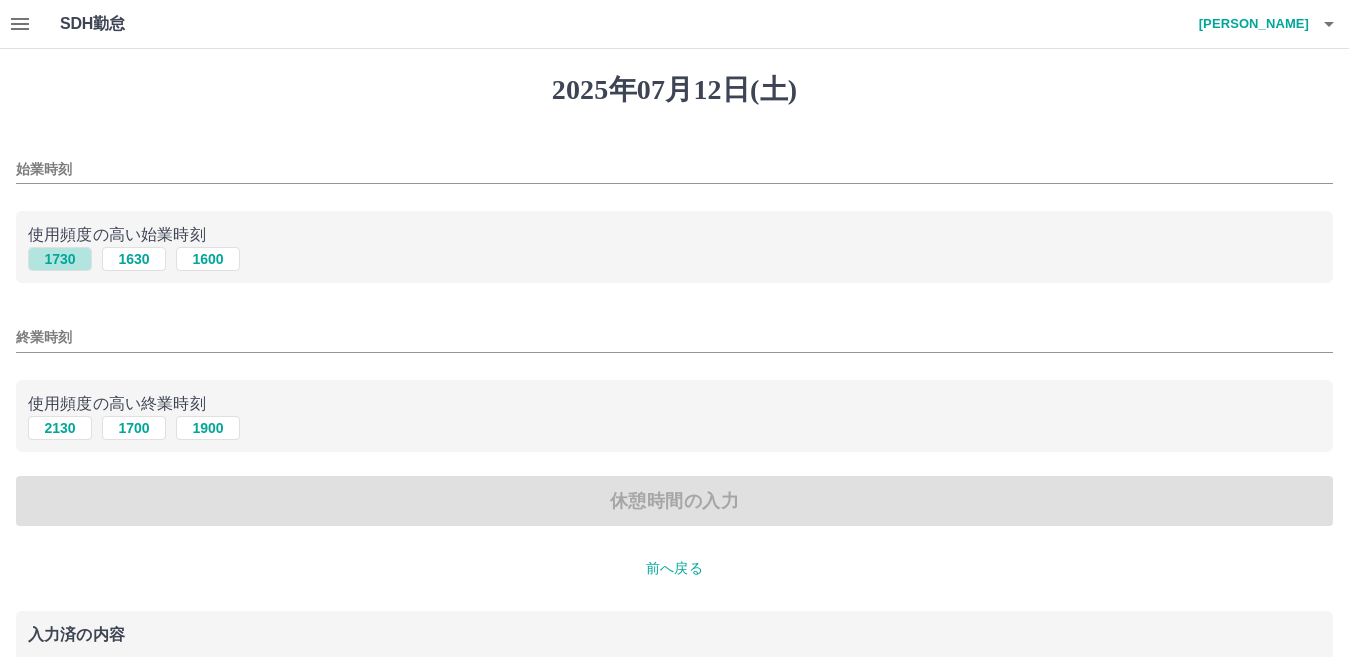 type on "****" 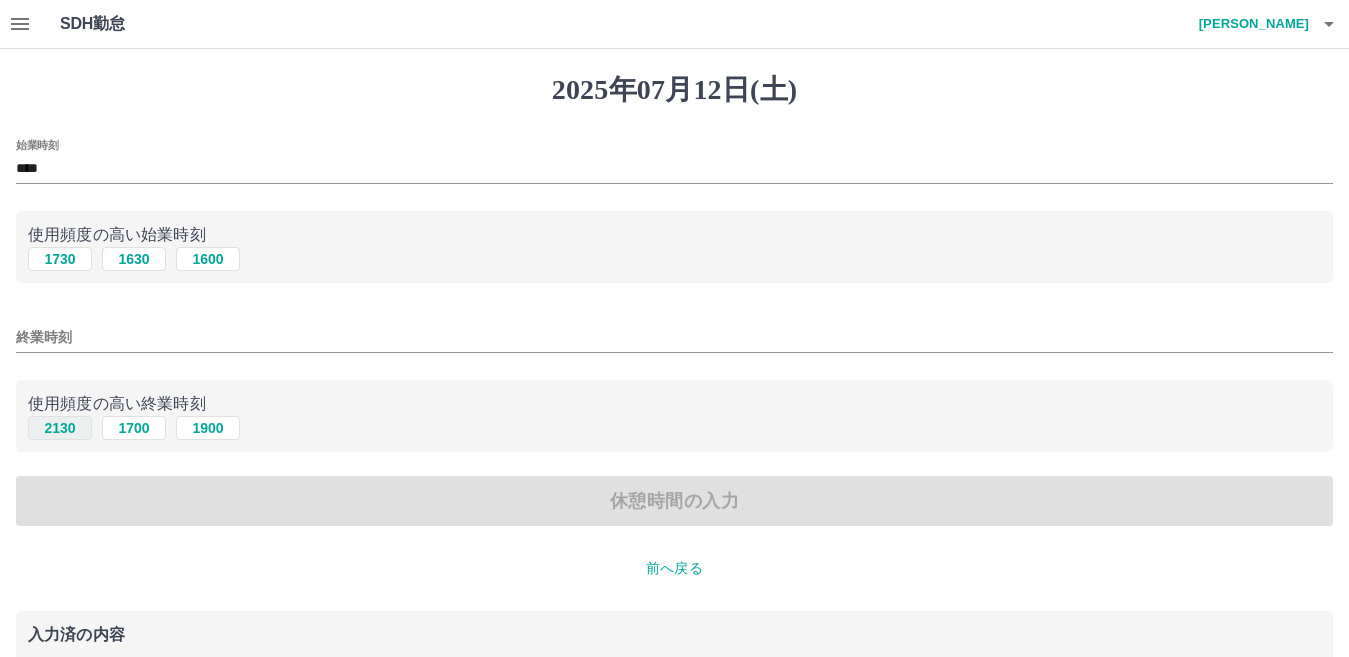 click on "2130" at bounding box center (60, 428) 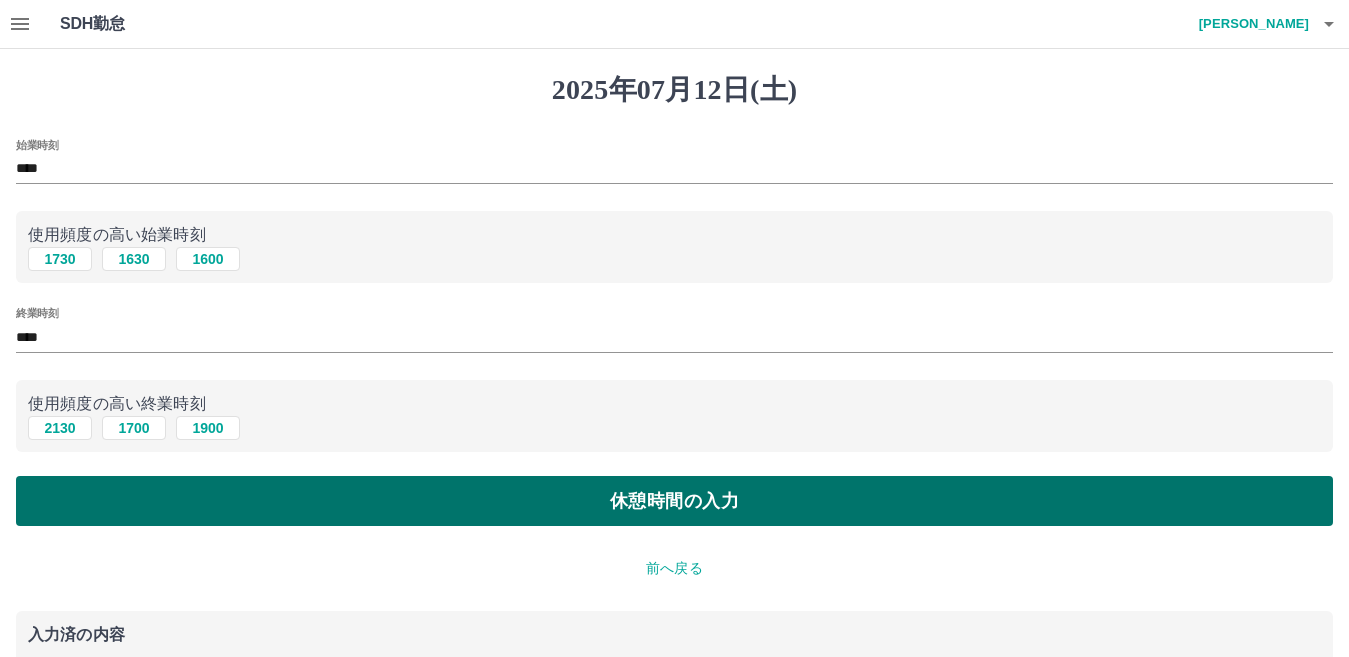 click on "休憩時間の入力" at bounding box center [674, 501] 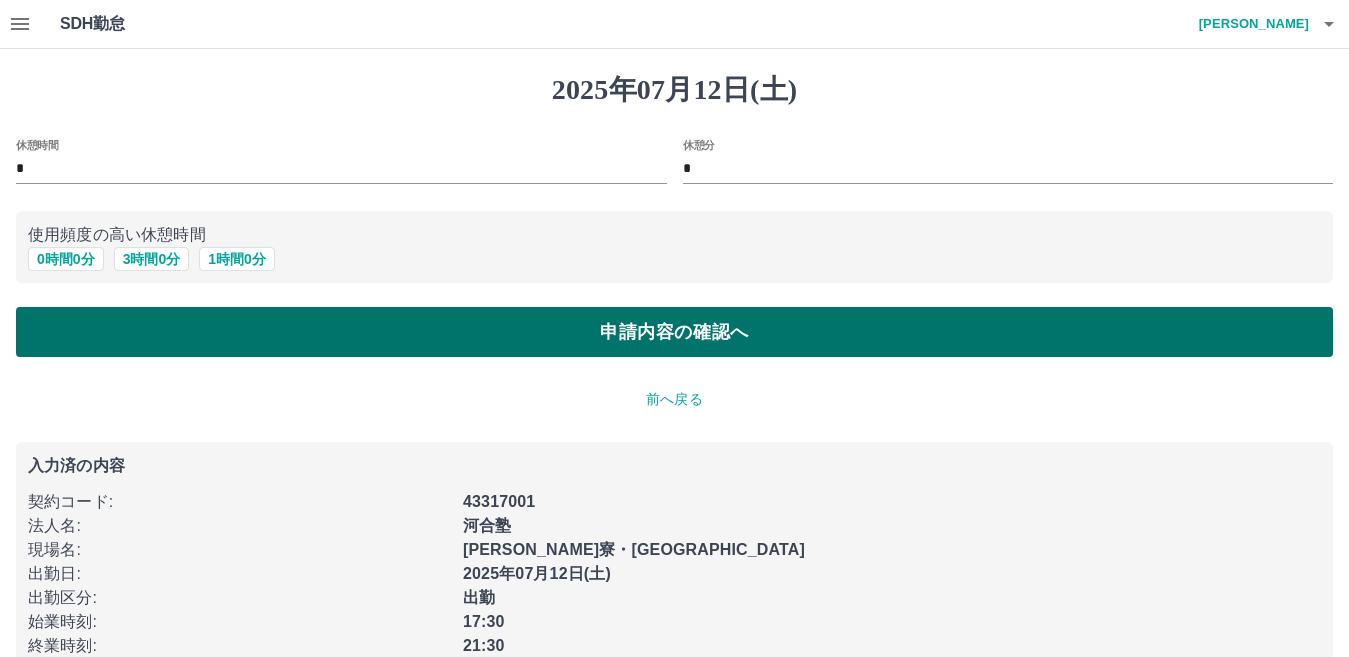 click on "申請内容の確認へ" at bounding box center [674, 332] 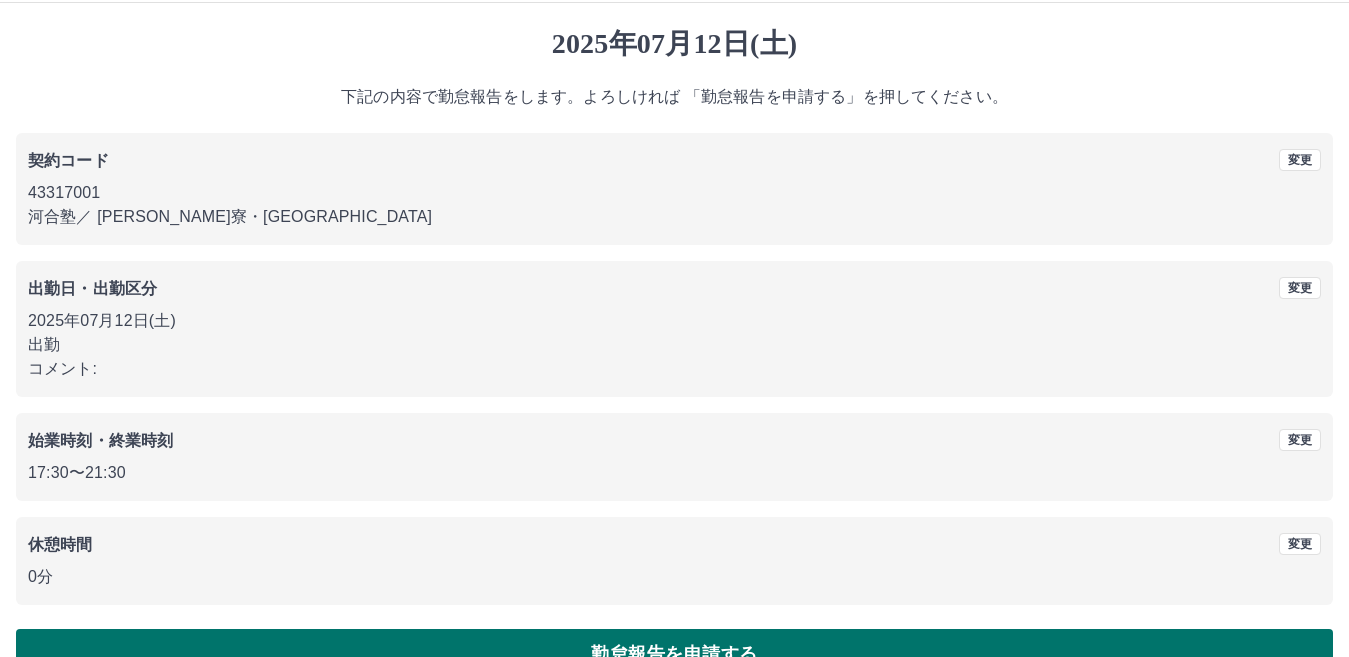 scroll, scrollTop: 92, scrollLeft: 0, axis: vertical 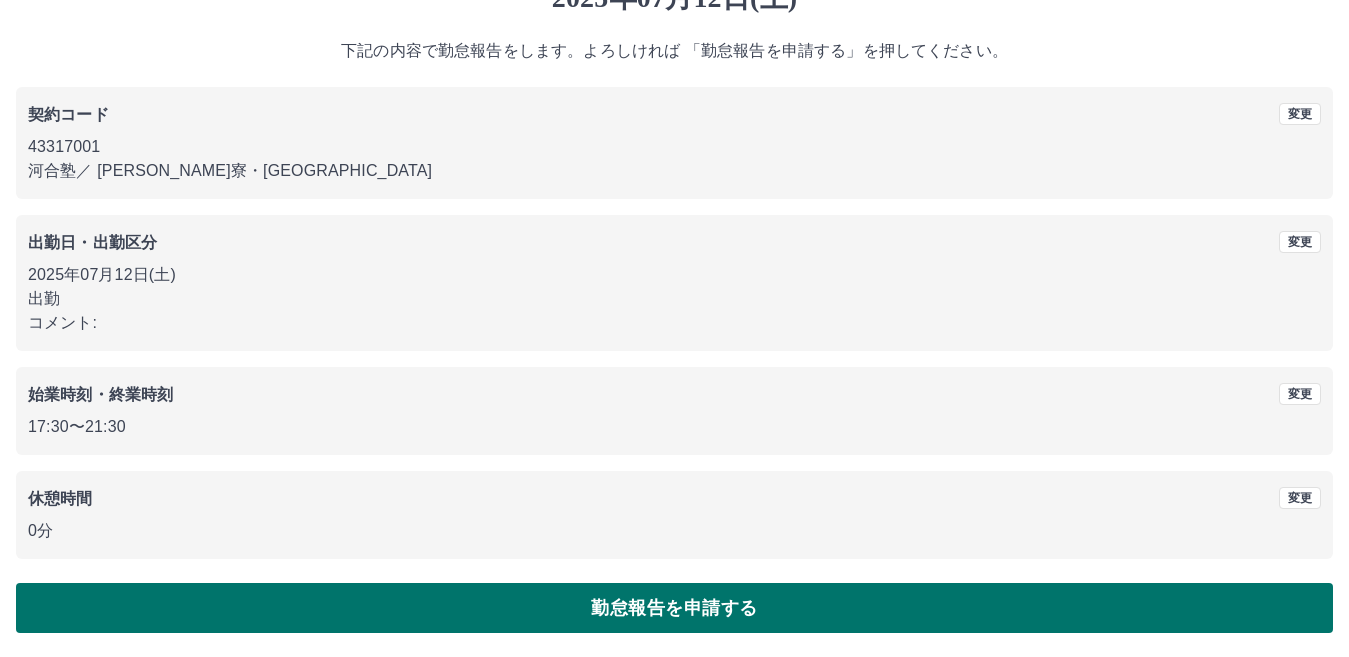 click on "勤怠報告を申請する" at bounding box center (674, 608) 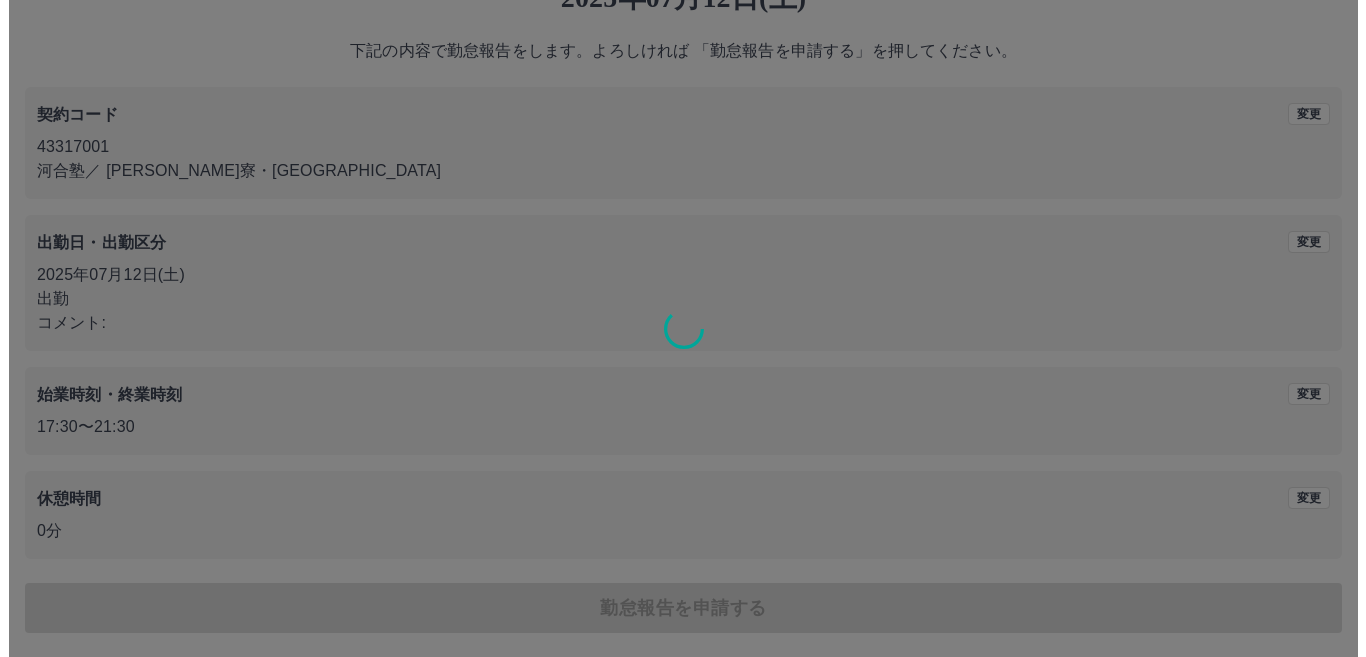 scroll, scrollTop: 0, scrollLeft: 0, axis: both 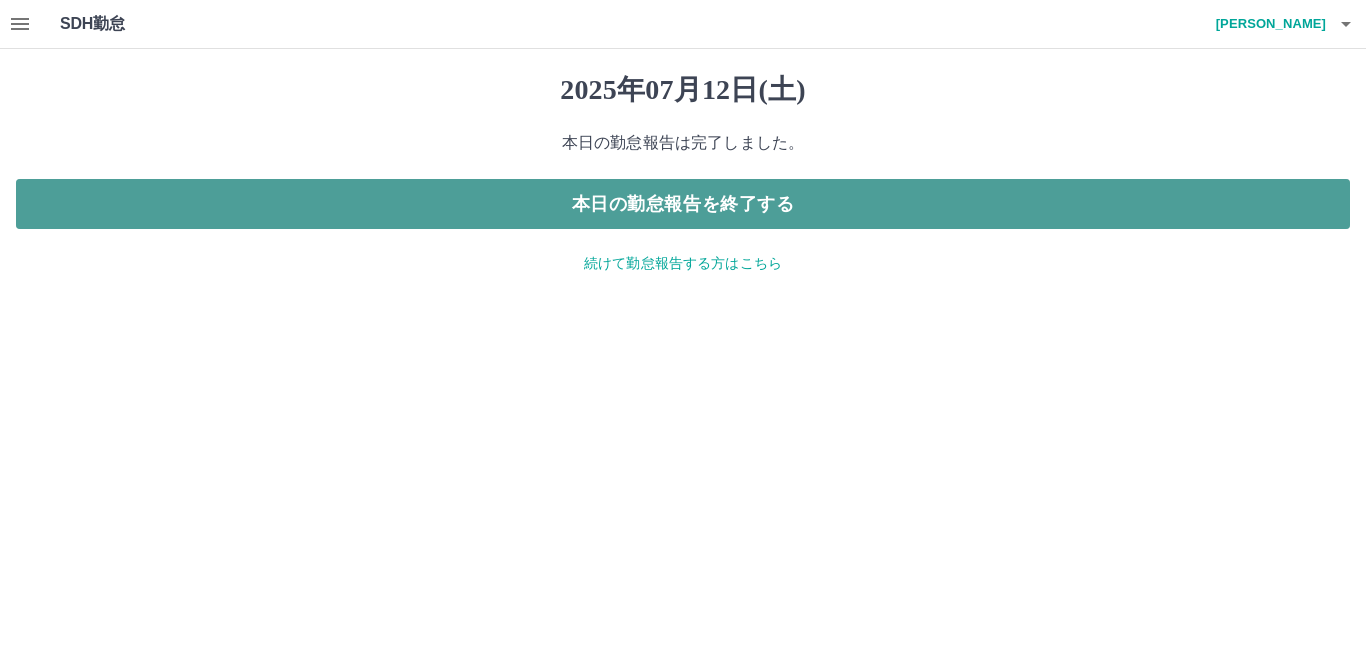 click on "本日の勤怠報告を終了する" at bounding box center (683, 204) 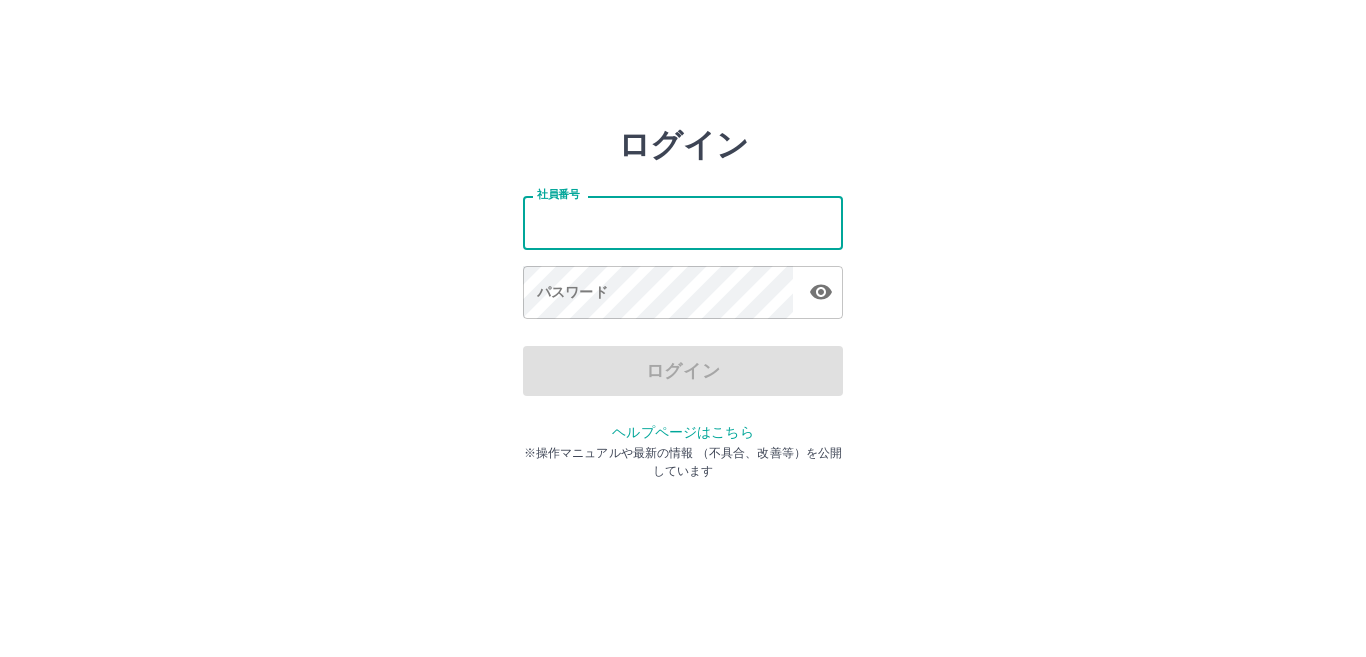 scroll, scrollTop: 0, scrollLeft: 0, axis: both 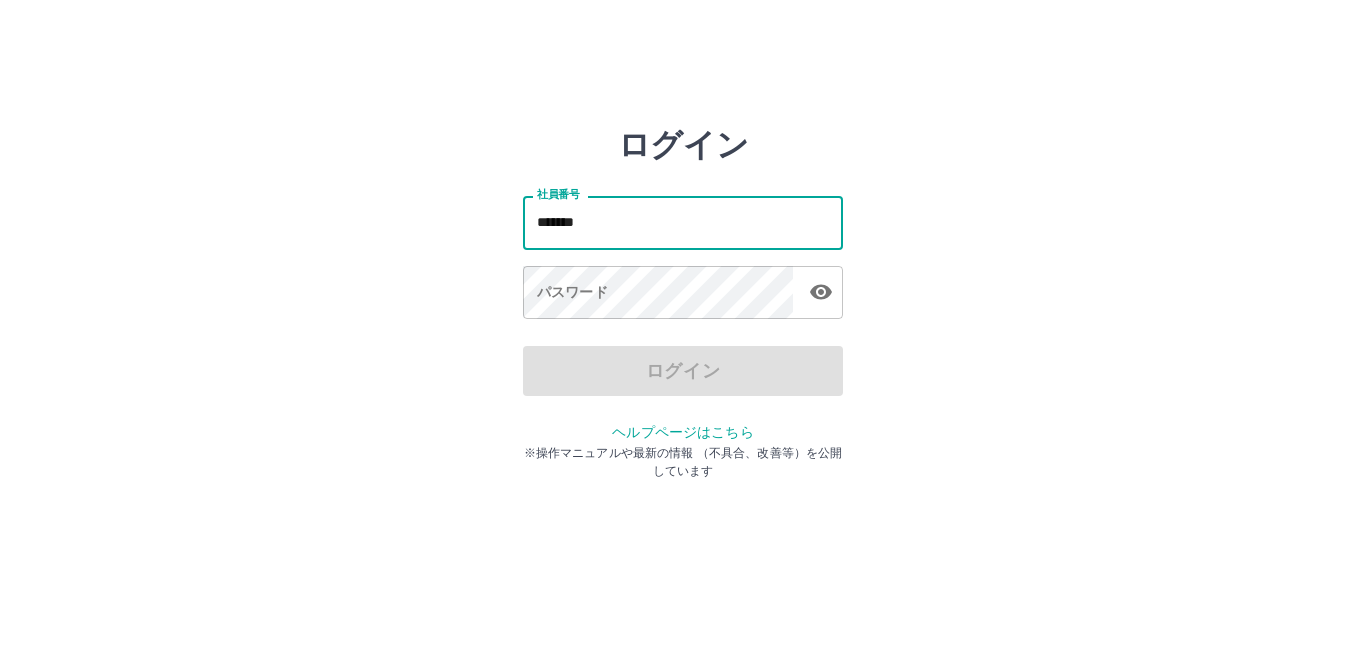 type on "*******" 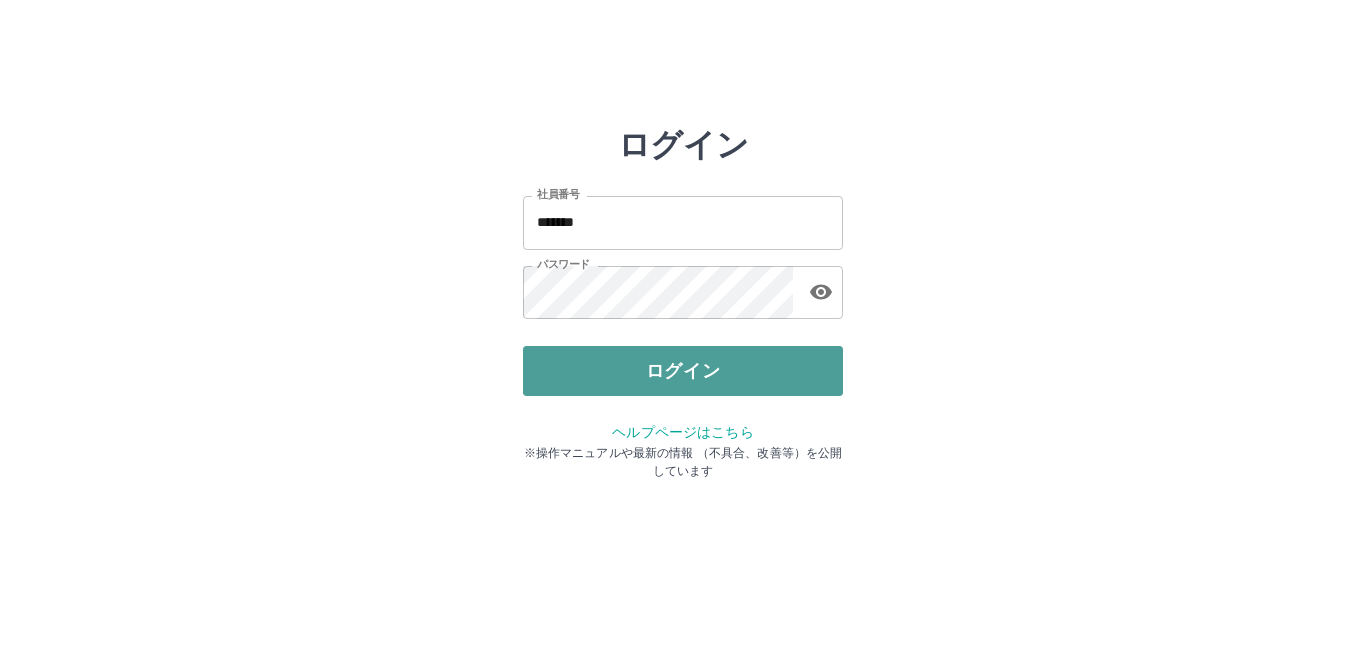 click on "ログイン" at bounding box center (683, 371) 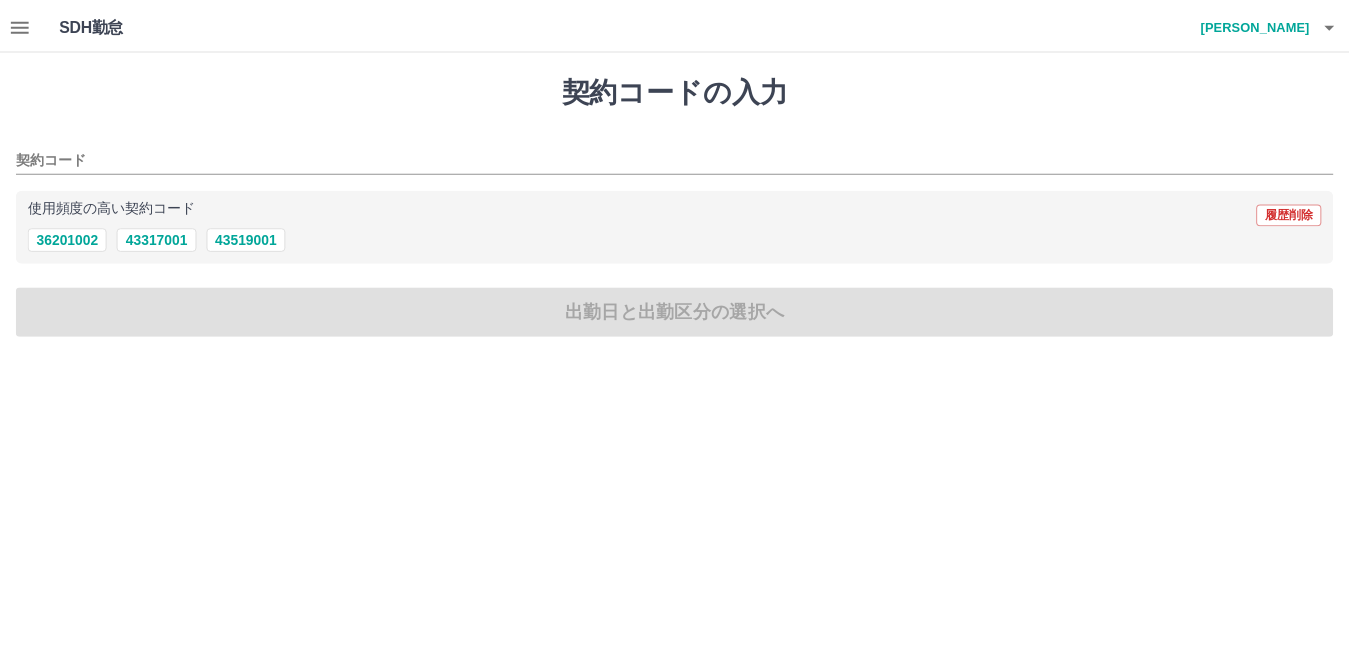 scroll, scrollTop: 0, scrollLeft: 0, axis: both 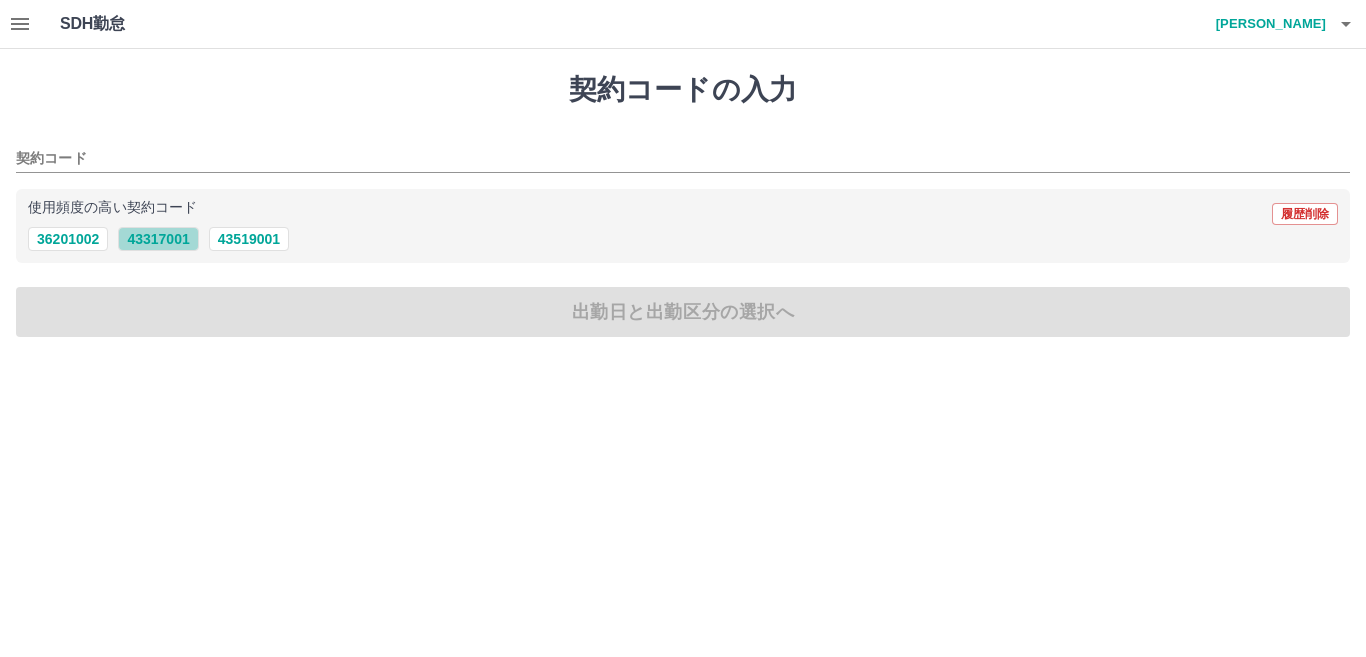 click on "43317001" at bounding box center [158, 239] 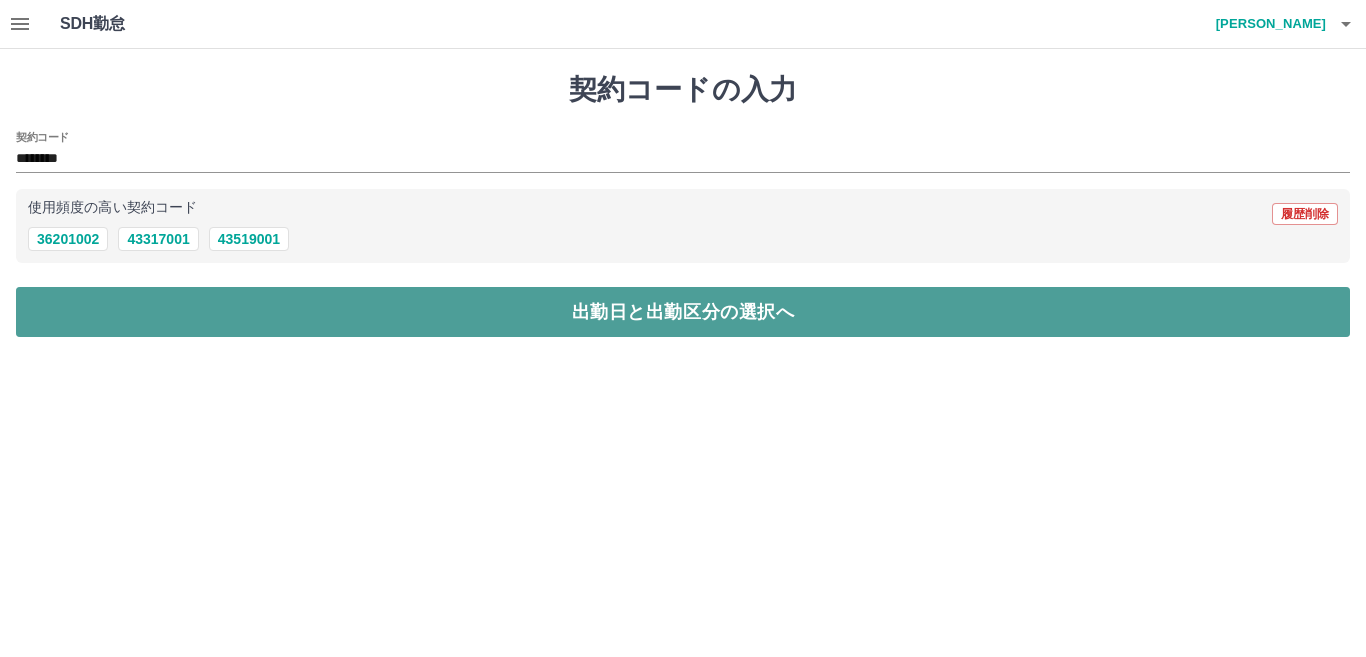 click on "出勤日と出勤区分の選択へ" at bounding box center (683, 312) 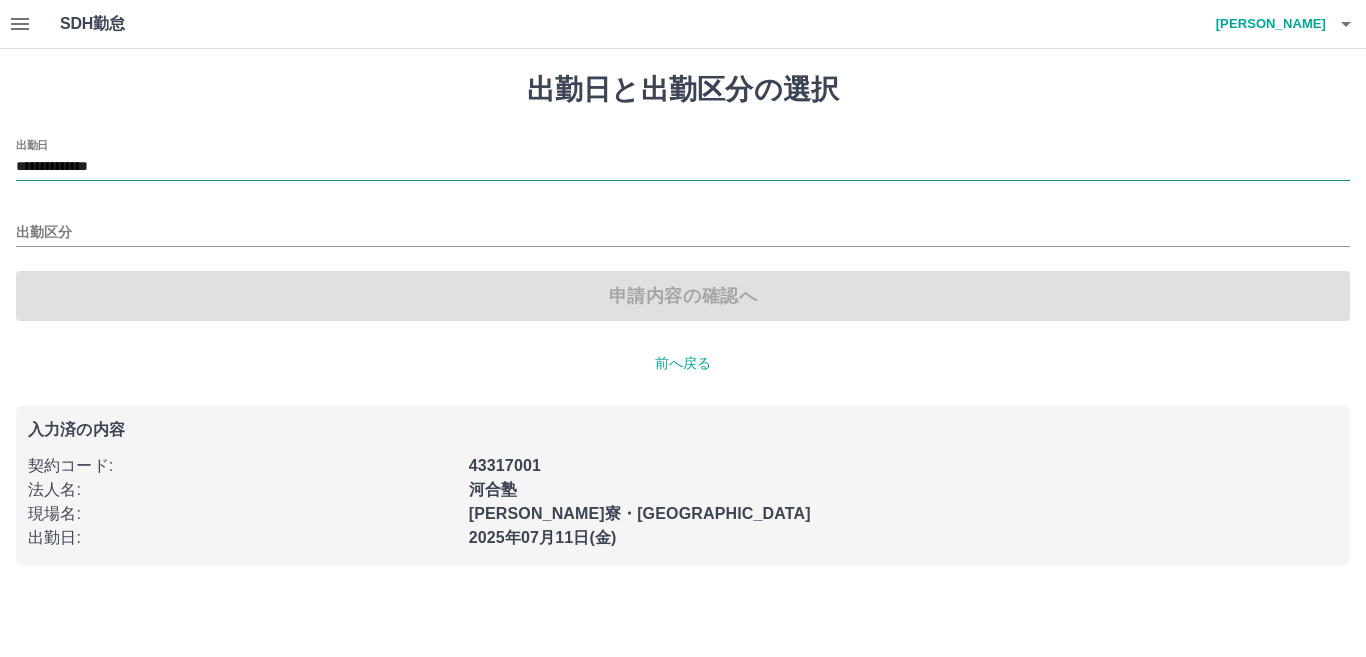 click on "**********" at bounding box center [683, 167] 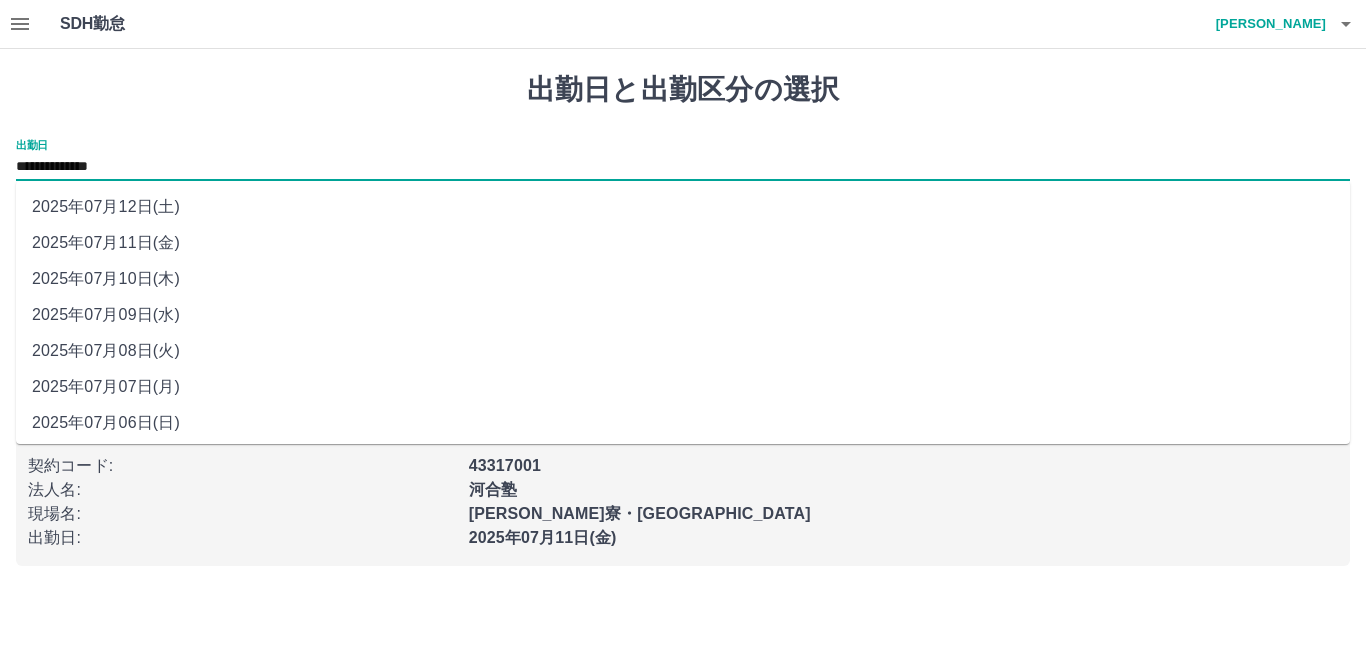 click on "2025年07月10日(木)" at bounding box center (683, 279) 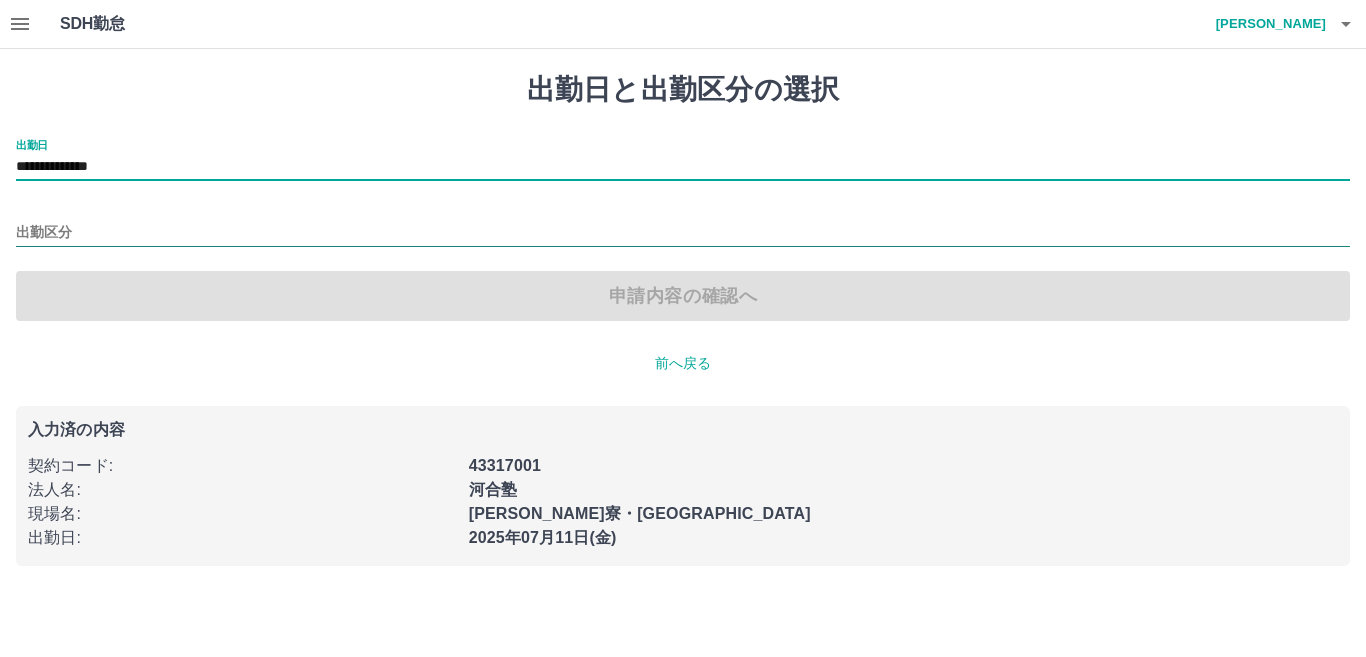 click on "出勤区分" at bounding box center (683, 233) 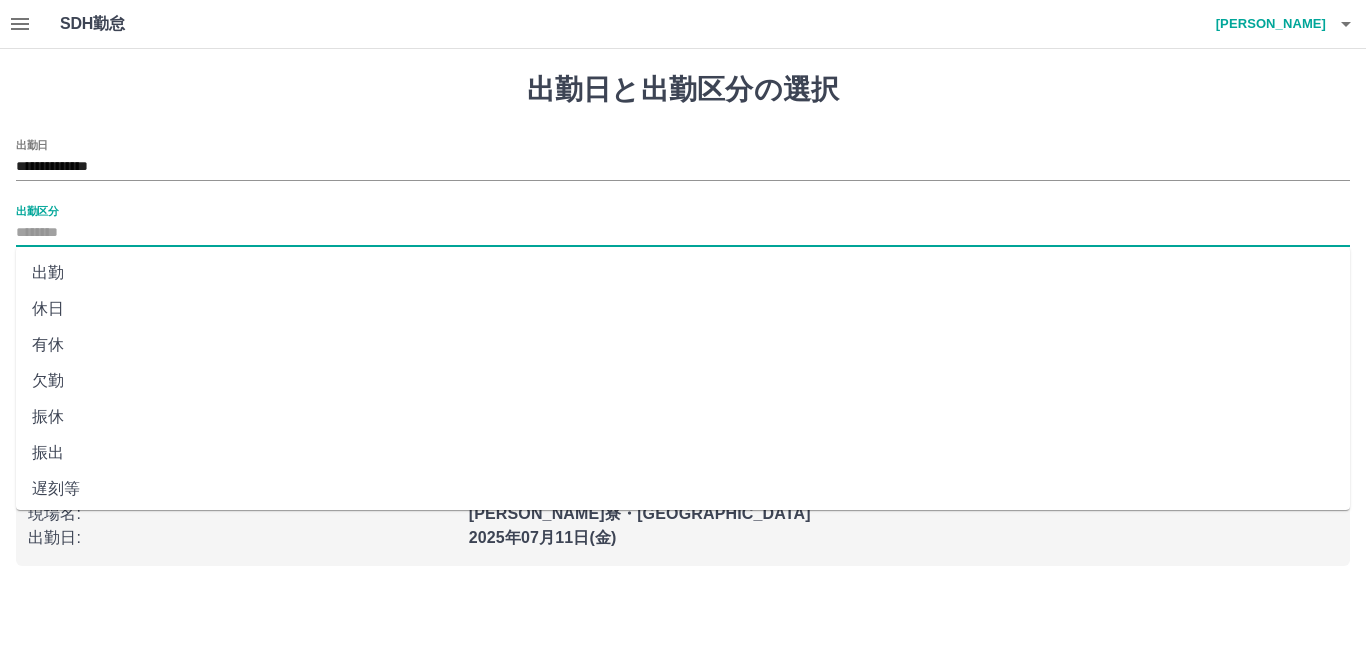 click on "休日" at bounding box center [683, 309] 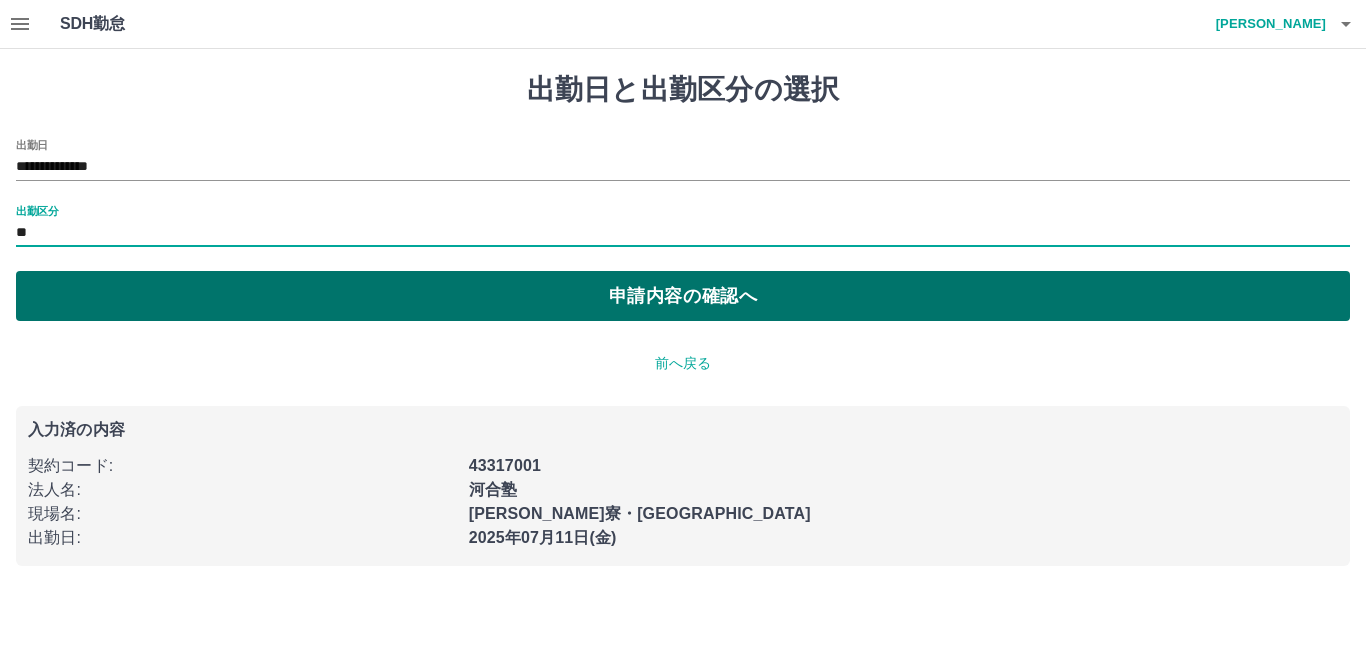 click on "申請内容の確認へ" at bounding box center (683, 296) 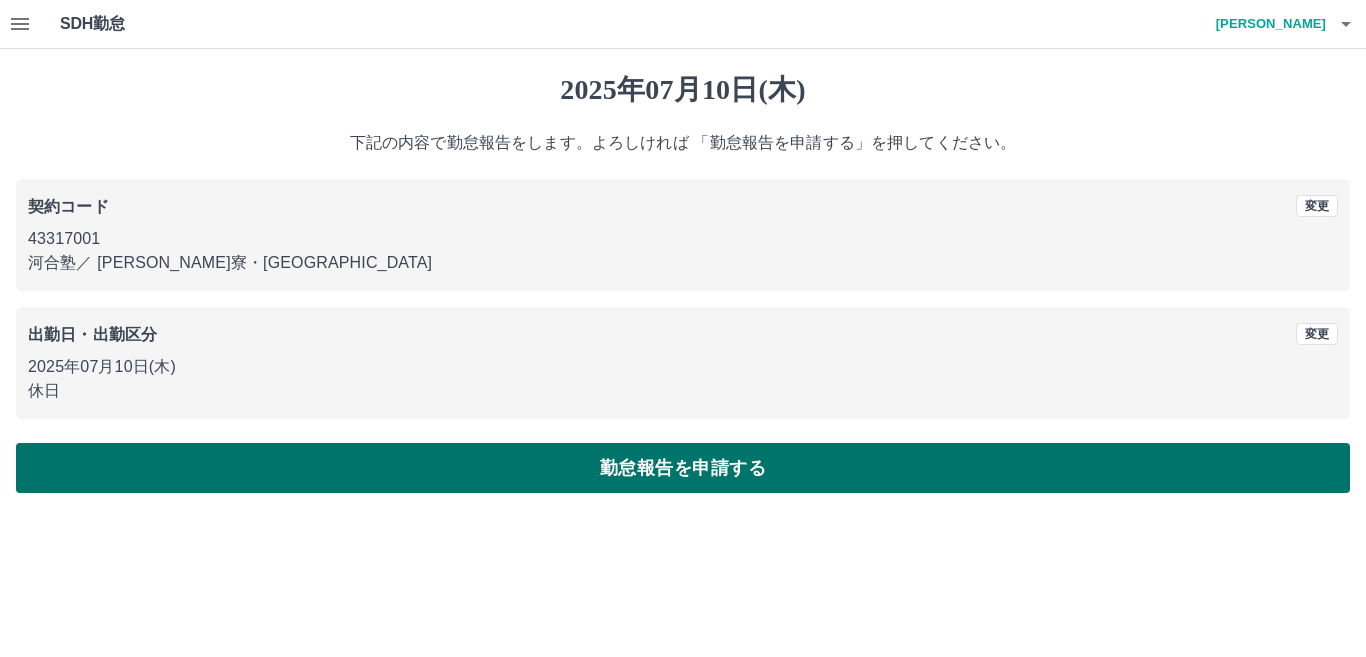 click on "勤怠報告を申請する" at bounding box center (683, 468) 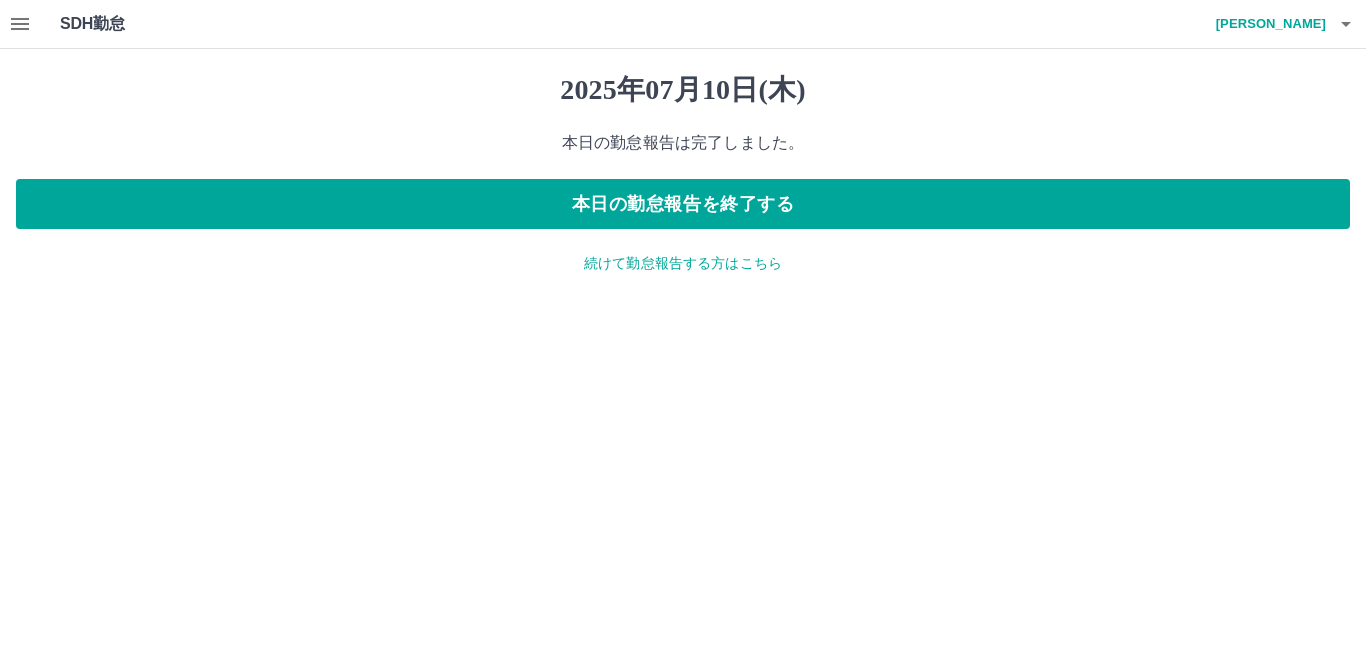 click on "続けて勤怠報告する方はこちら" at bounding box center [683, 263] 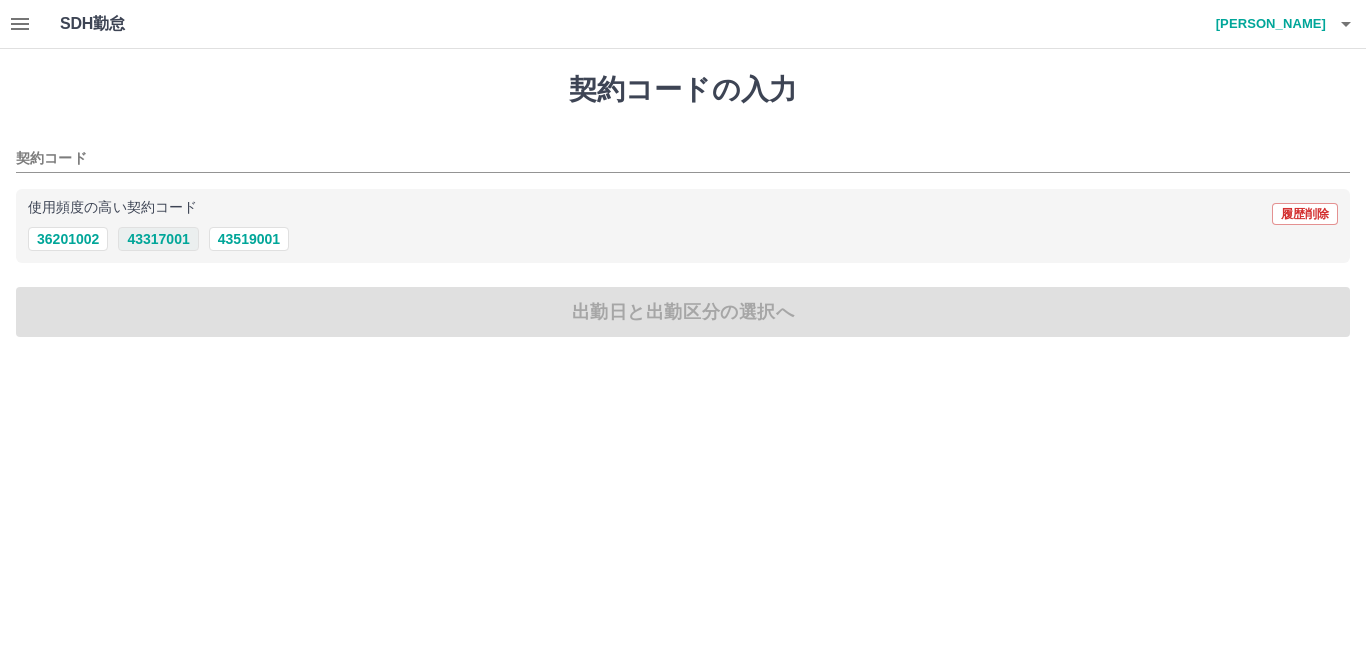 click on "43317001" at bounding box center (158, 239) 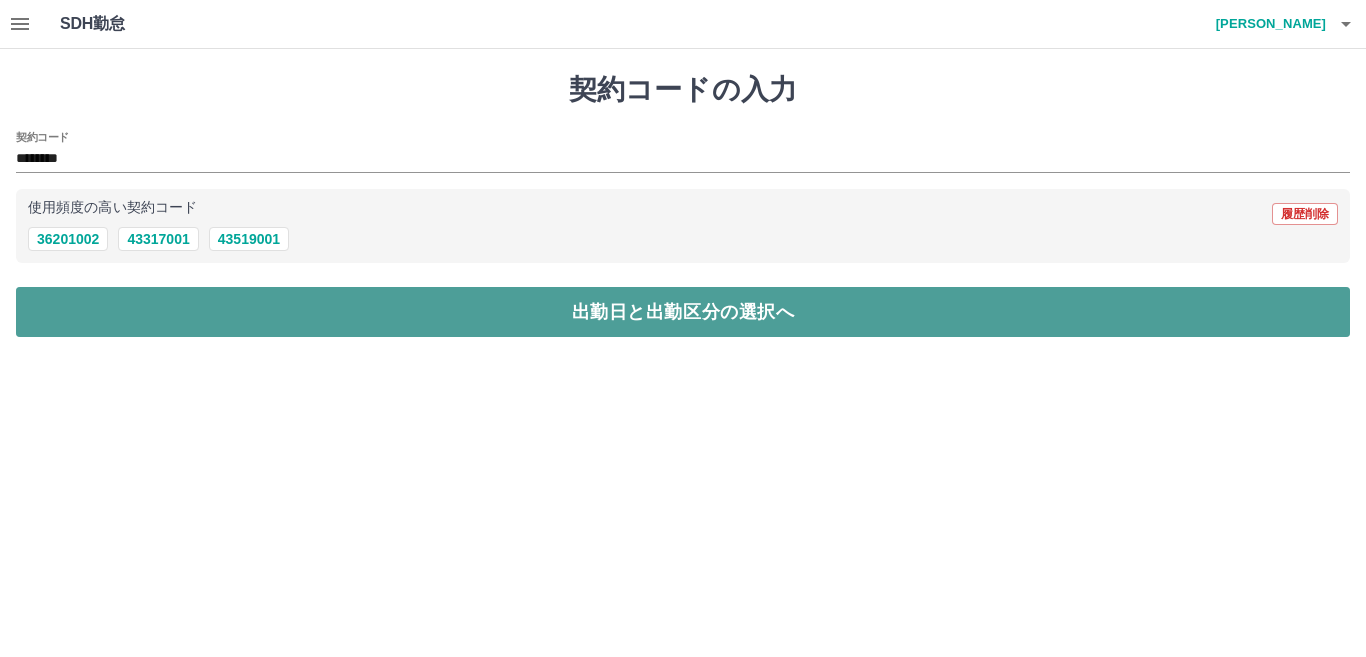 click on "出勤日と出勤区分の選択へ" at bounding box center (683, 312) 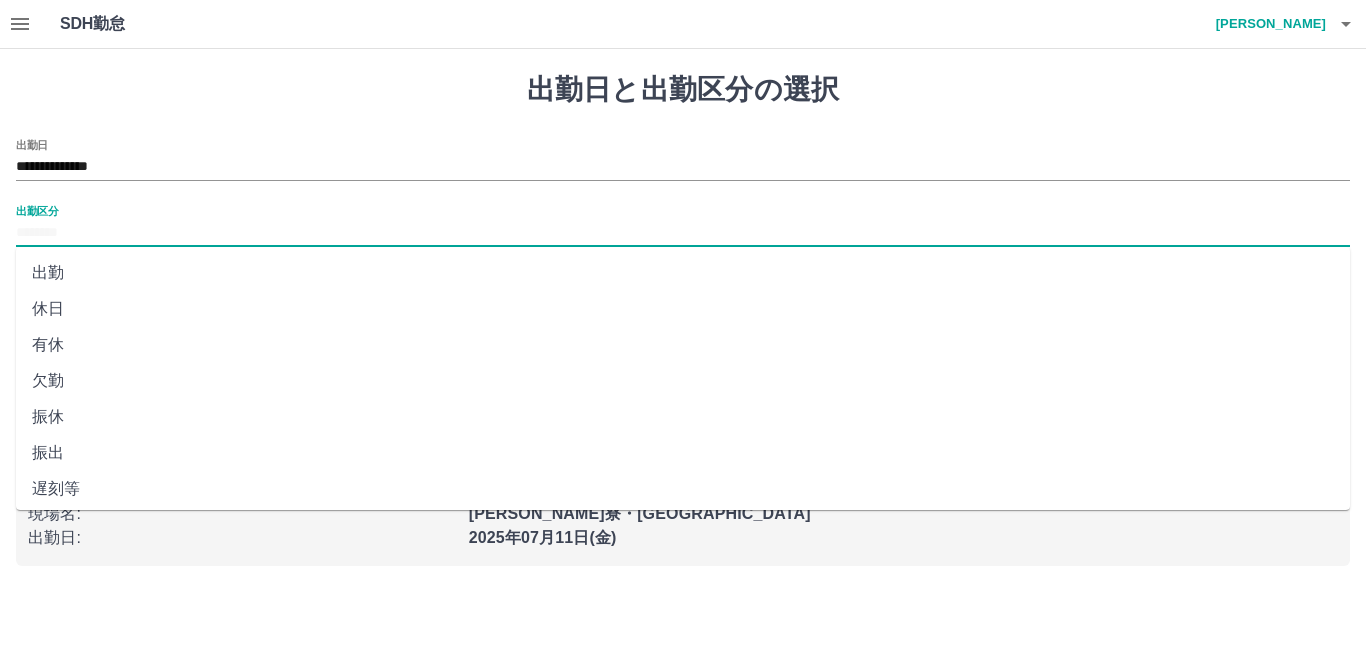 drag, startPoint x: 151, startPoint y: 239, endPoint x: 120, endPoint y: 252, distance: 33.61547 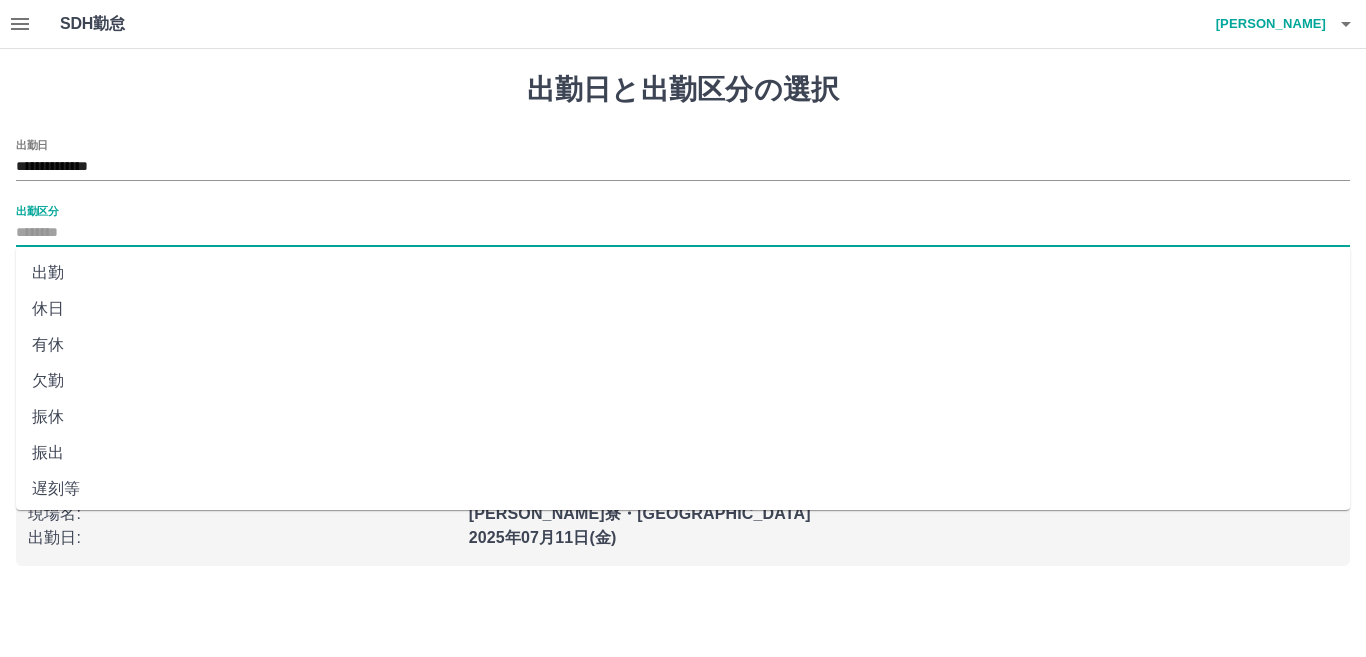 click on "出勤区分" at bounding box center [683, 233] 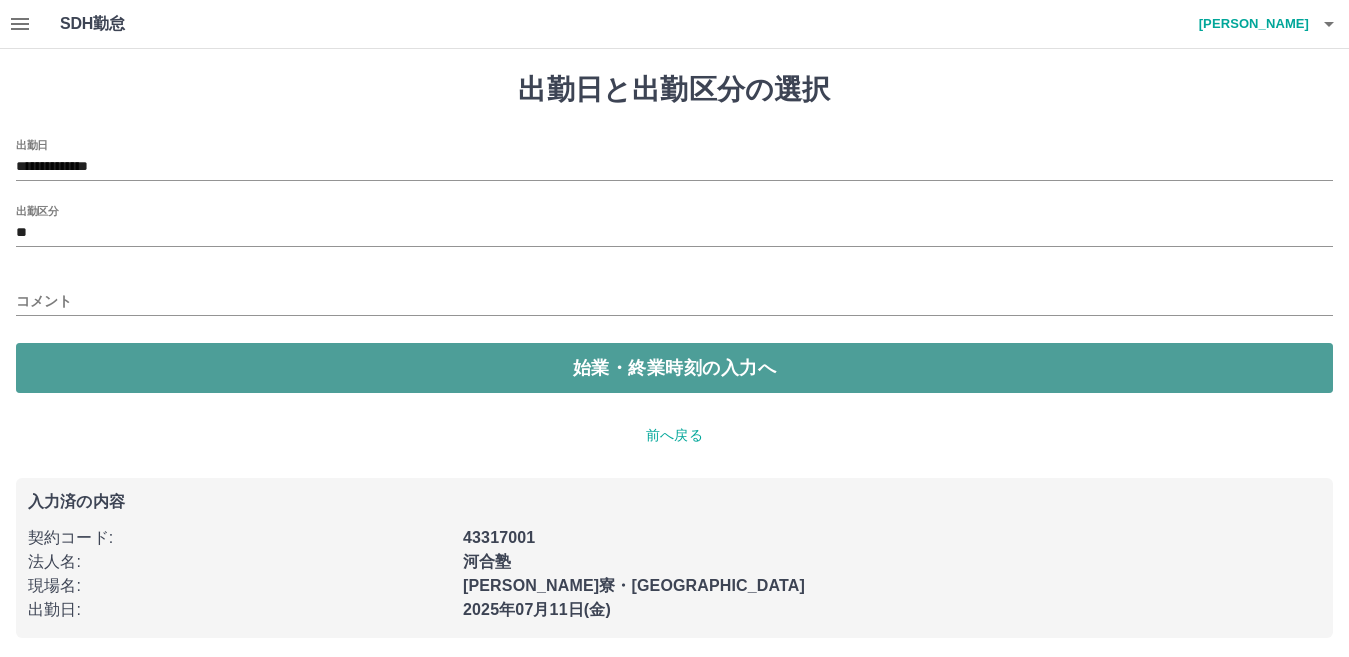 click on "始業・終業時刻の入力へ" at bounding box center (674, 368) 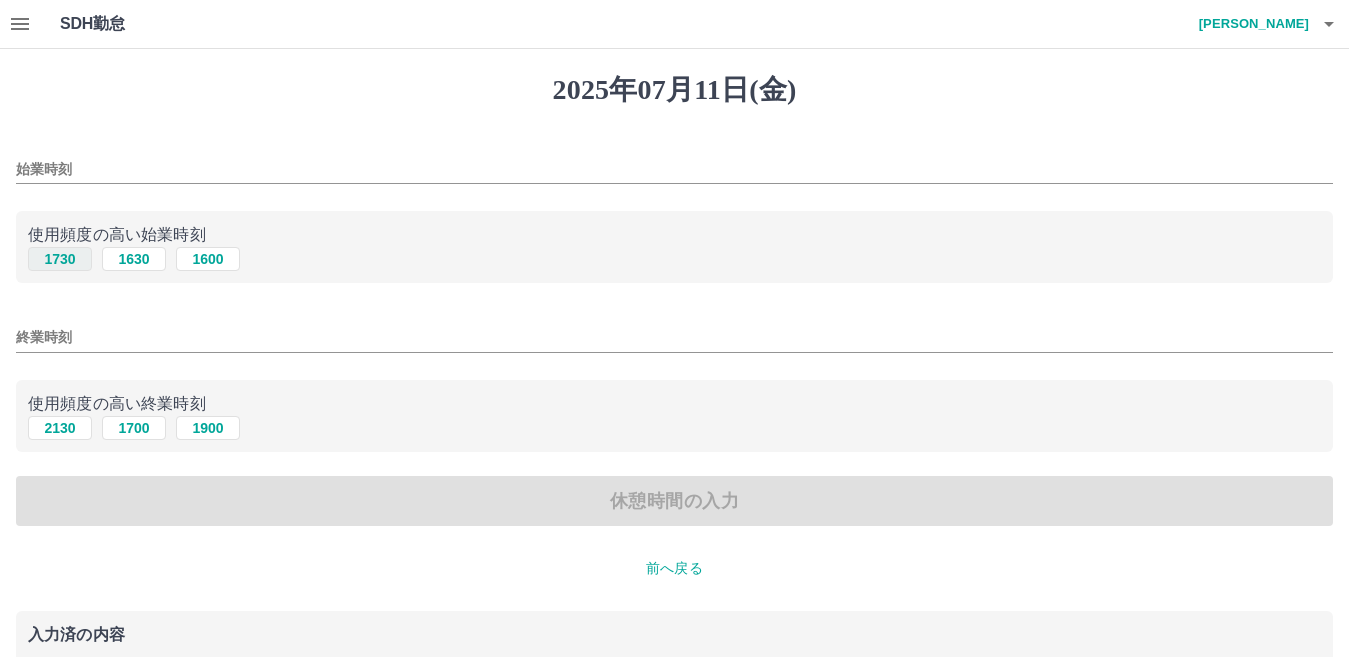 click on "1730" at bounding box center [60, 259] 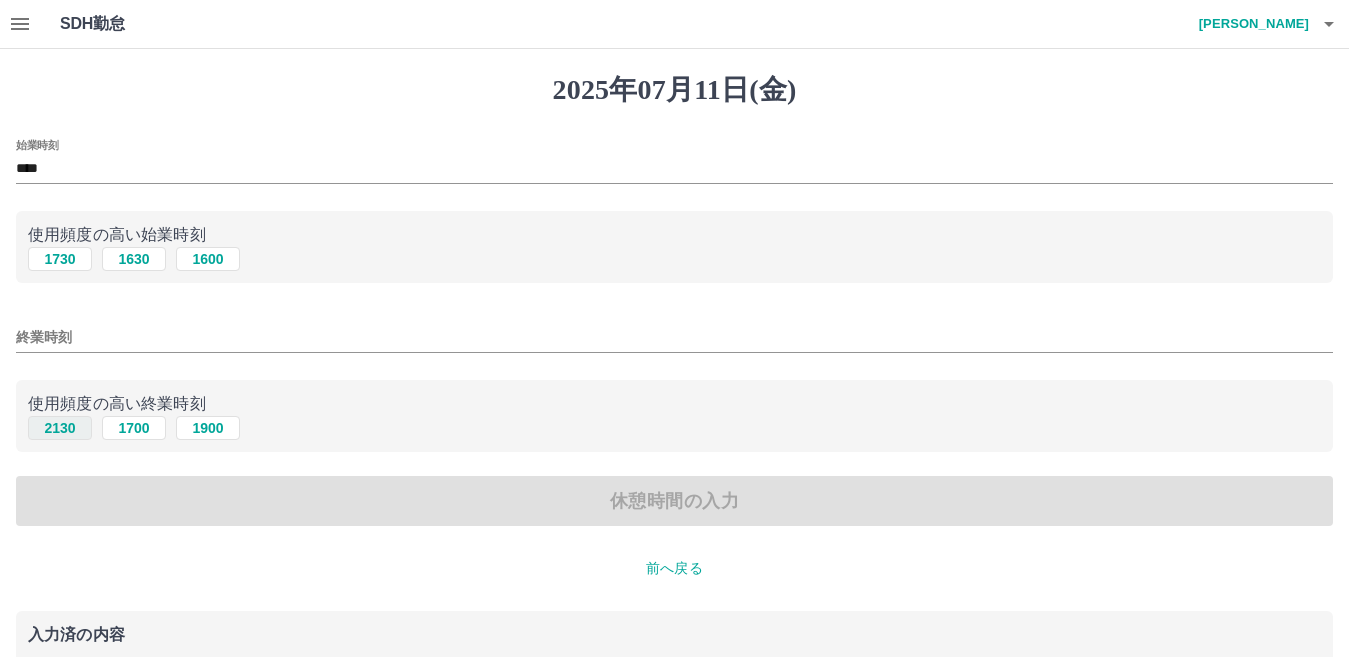 click on "2130" at bounding box center (60, 428) 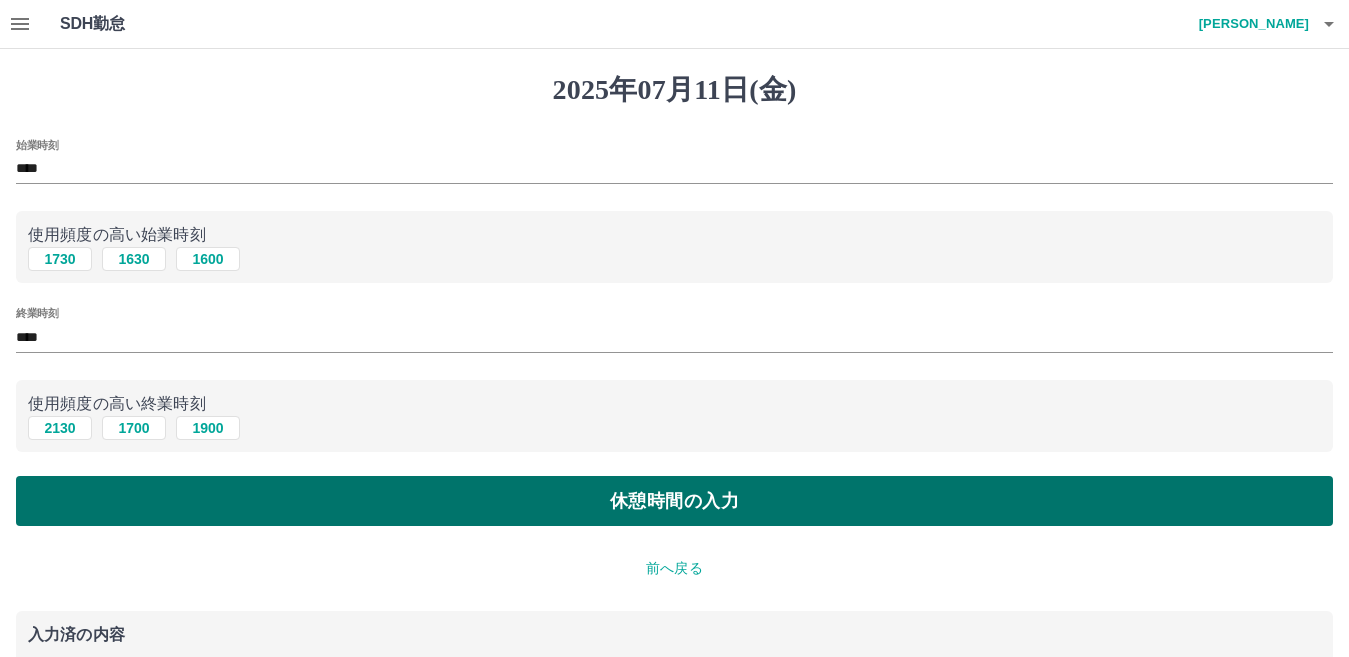 click on "休憩時間の入力" at bounding box center (674, 501) 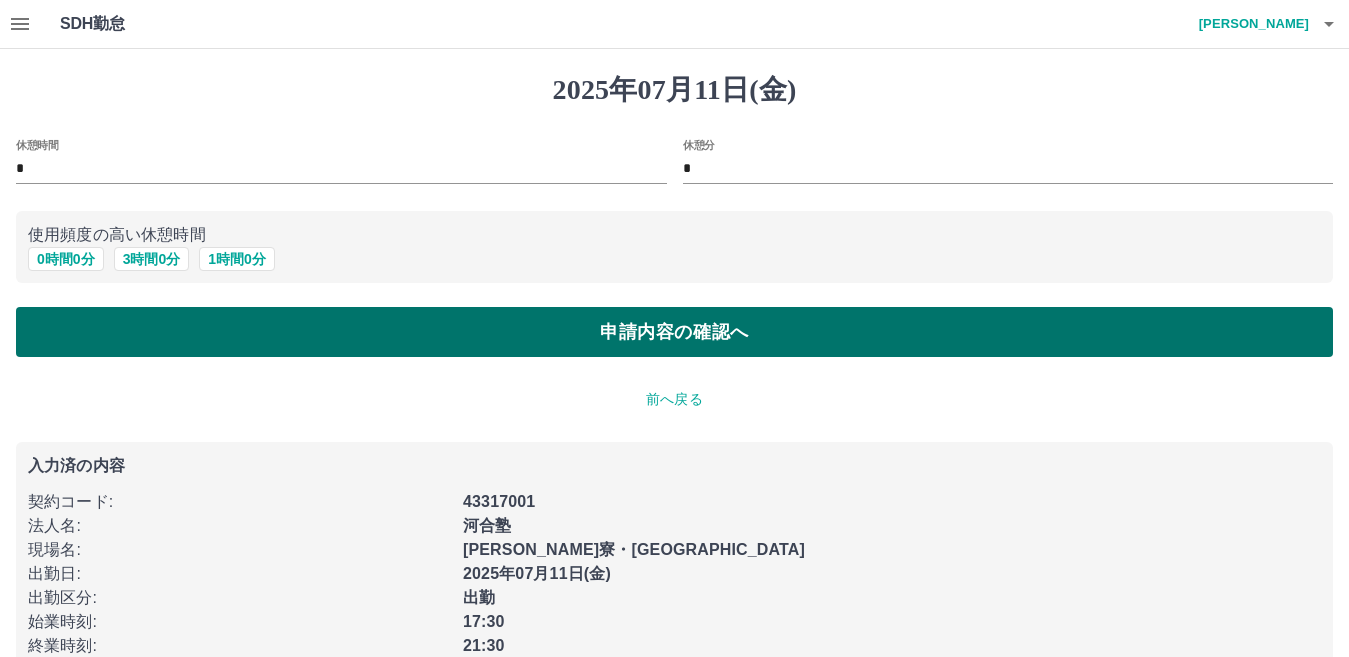 click on "申請内容の確認へ" at bounding box center (674, 332) 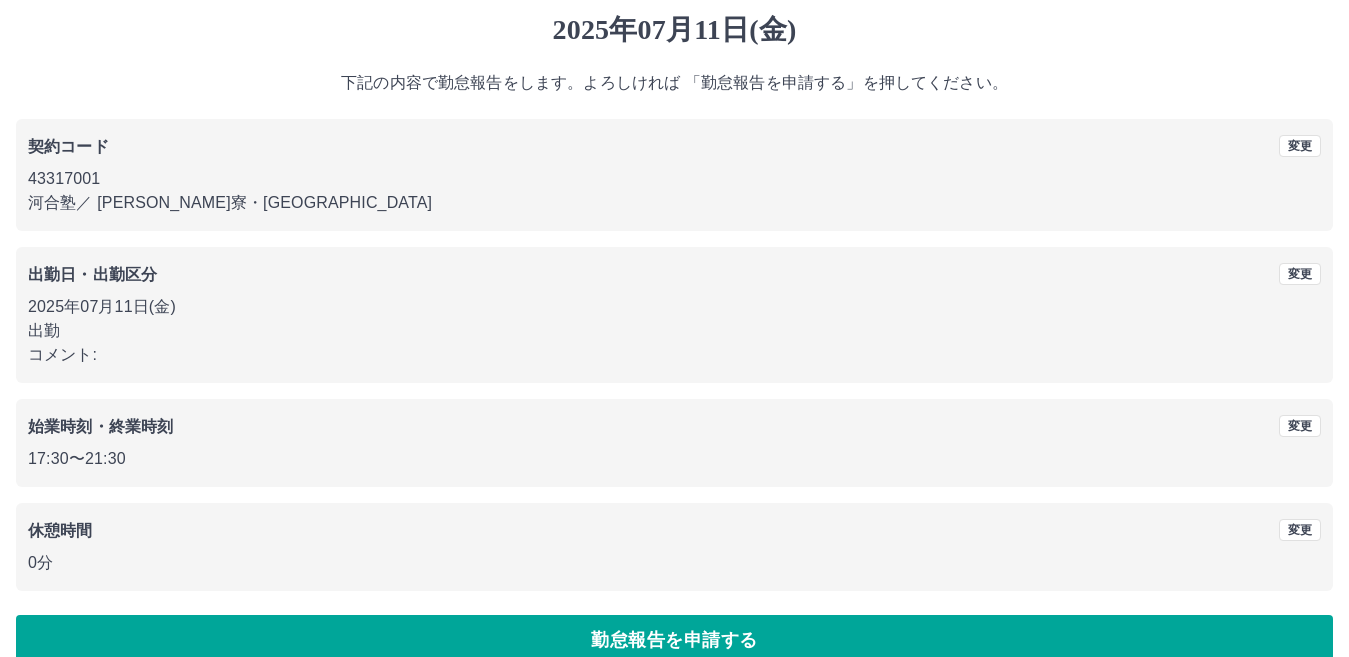 scroll, scrollTop: 92, scrollLeft: 0, axis: vertical 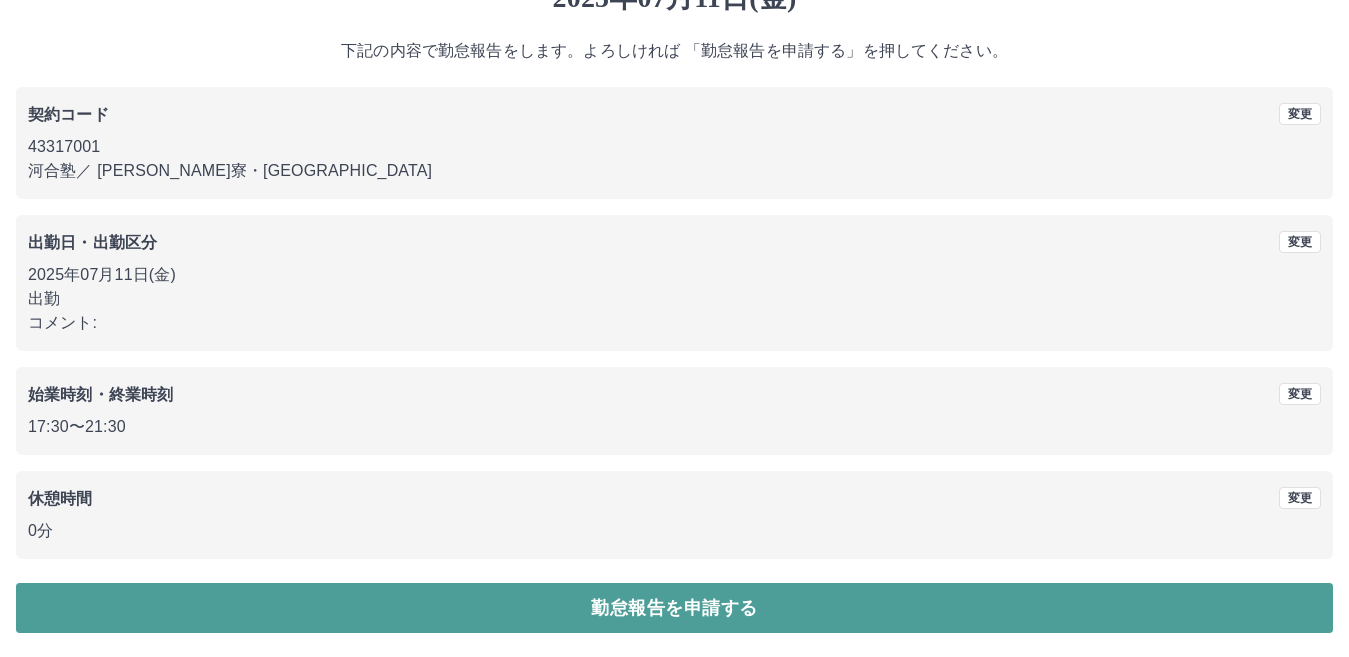 click on "勤怠報告を申請する" at bounding box center (674, 608) 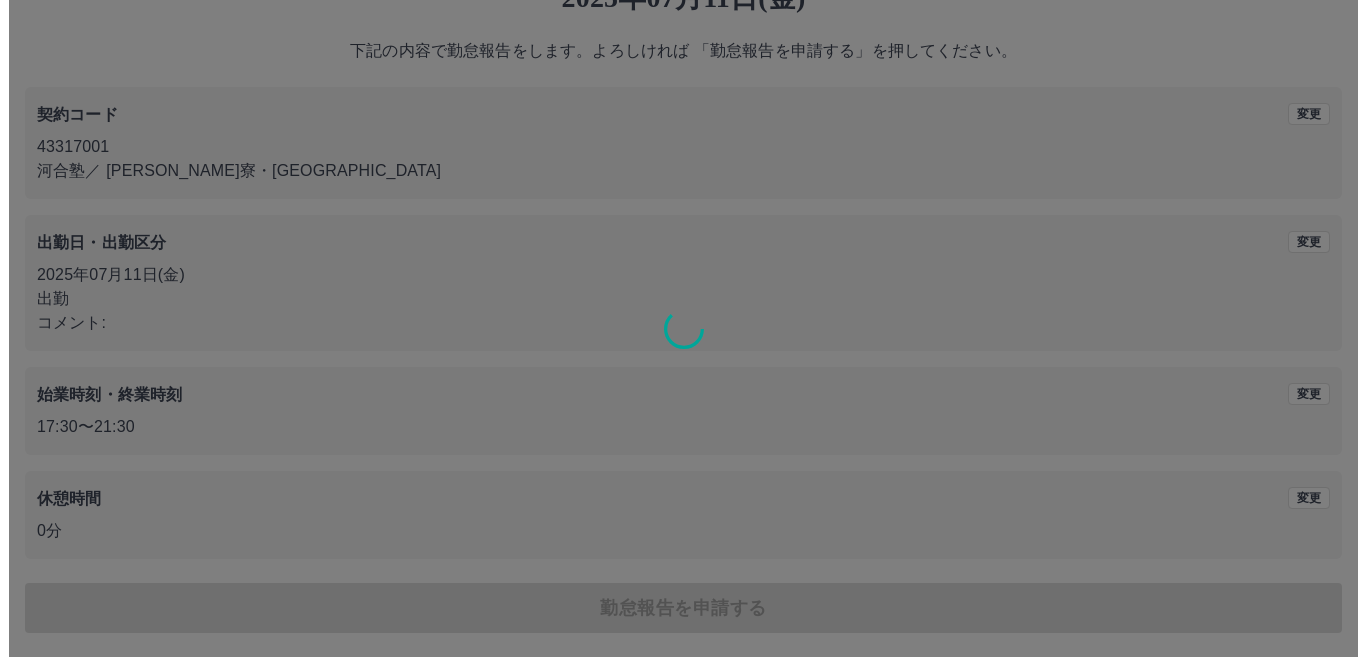 scroll, scrollTop: 0, scrollLeft: 0, axis: both 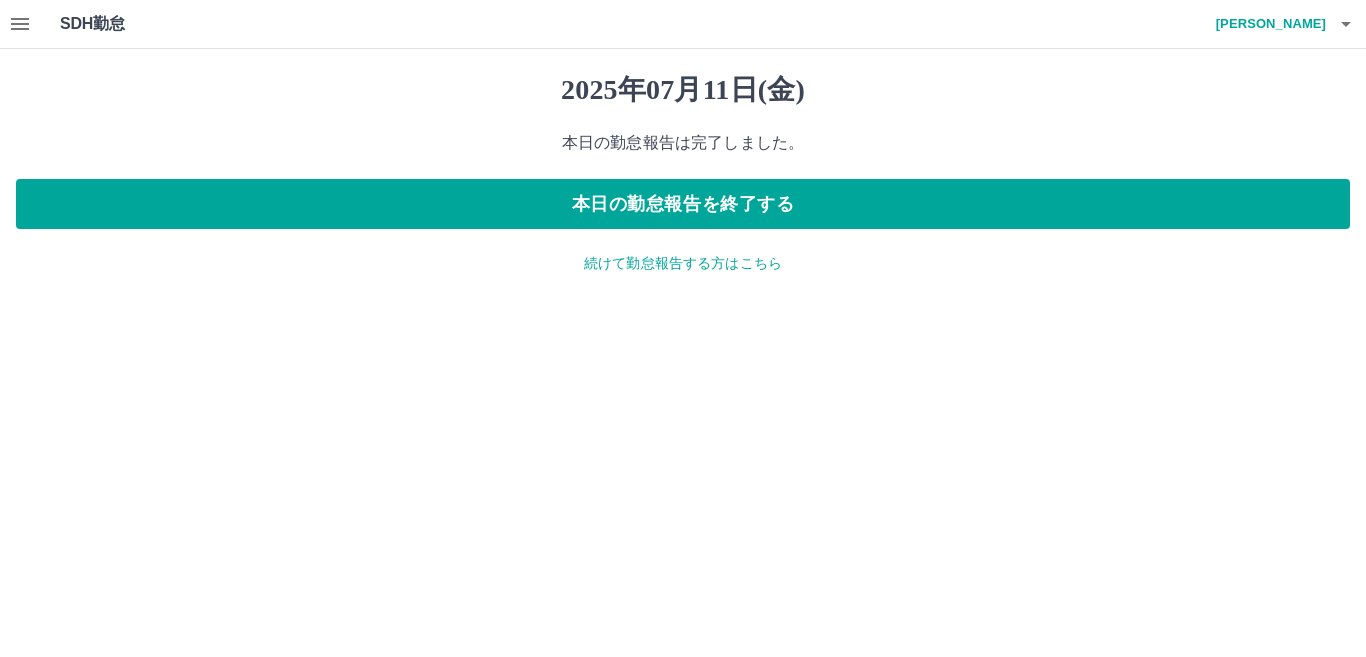 click on "続けて勤怠報告する方はこちら" at bounding box center (683, 263) 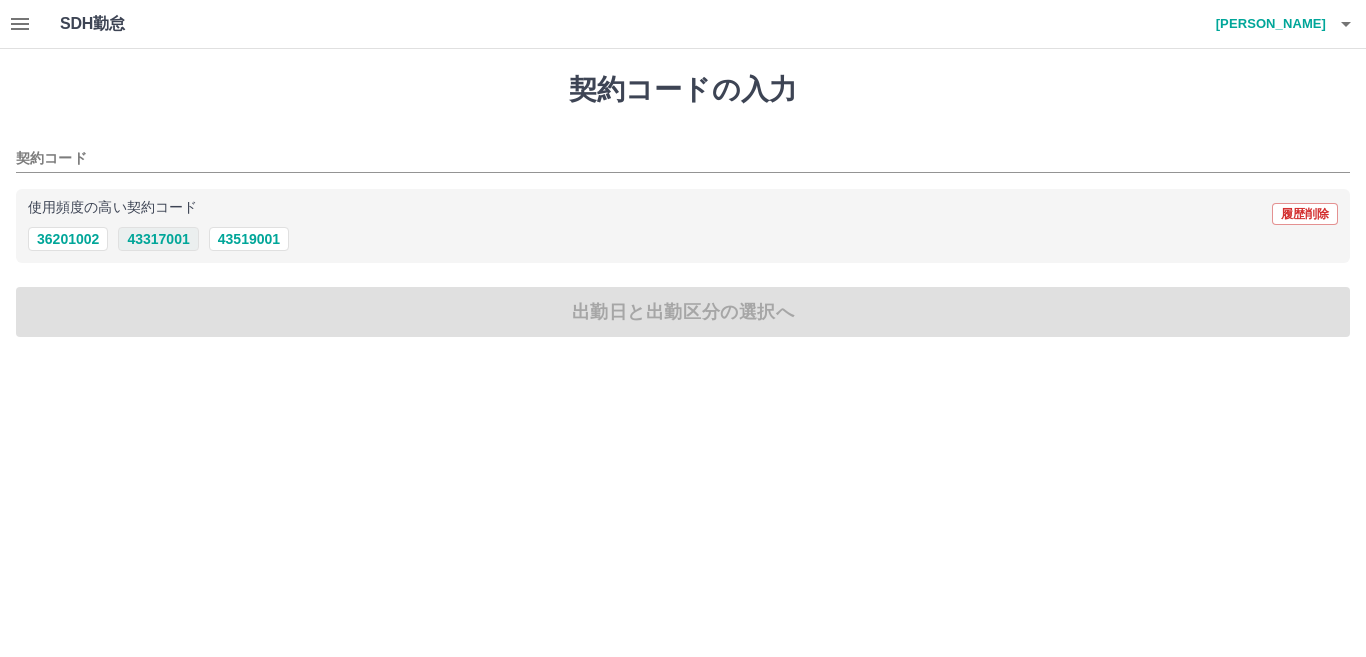 click on "43317001" at bounding box center [158, 239] 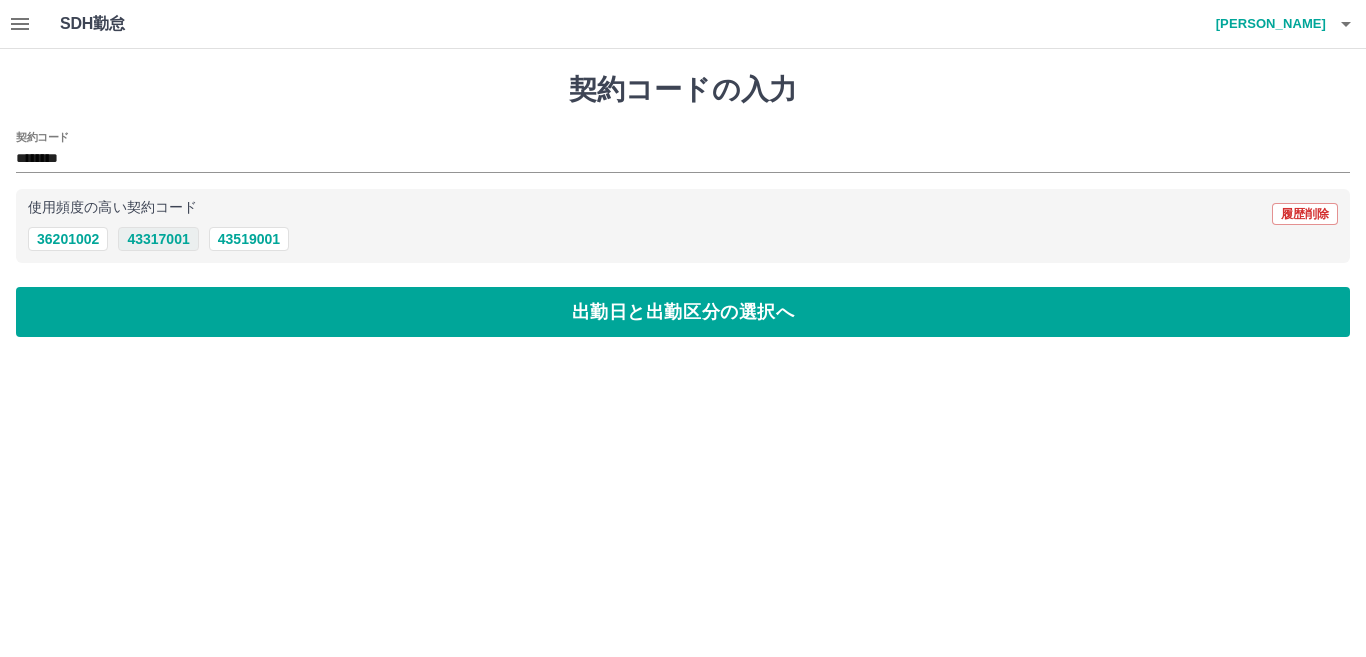 type on "********" 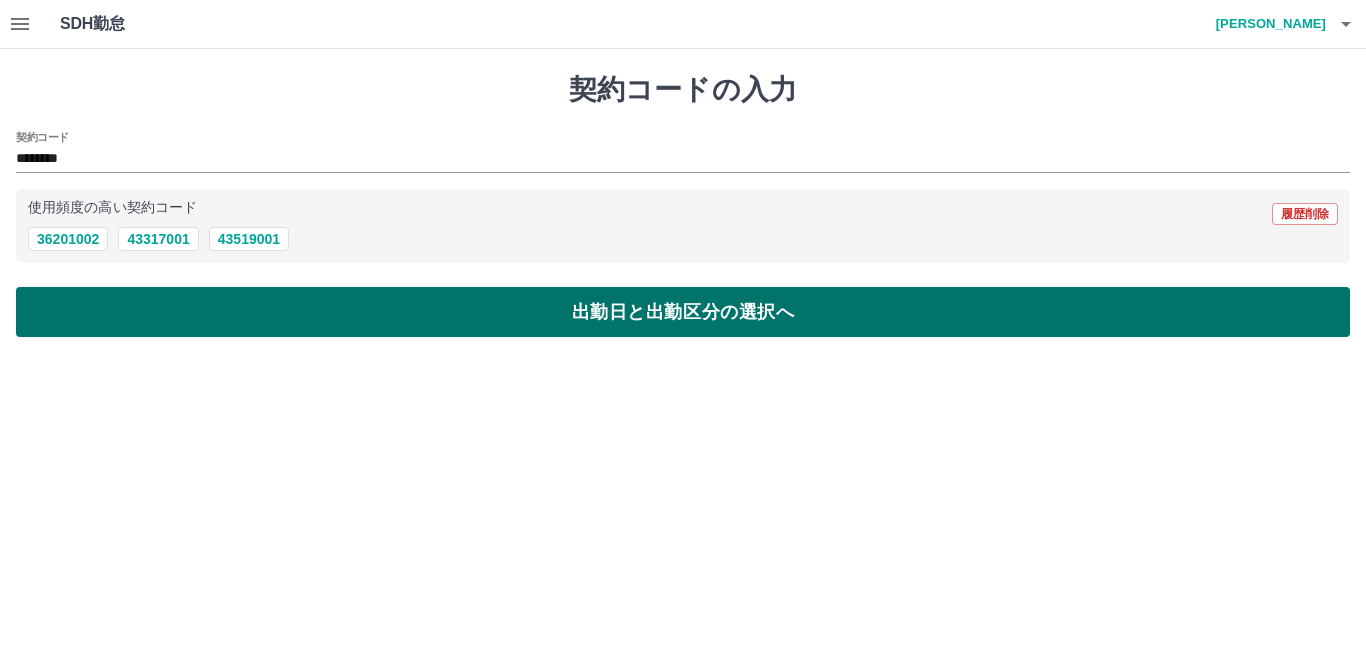 click on "出勤日と出勤区分の選択へ" at bounding box center (683, 312) 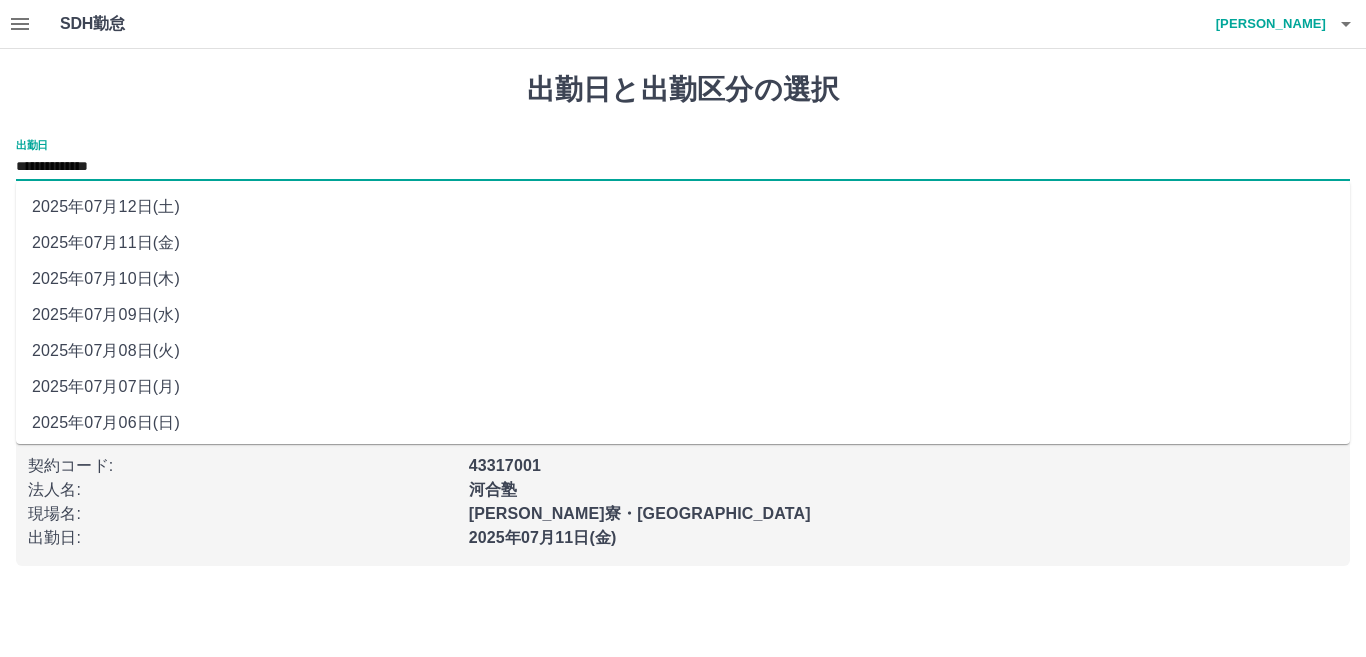 click on "**********" at bounding box center (683, 167) 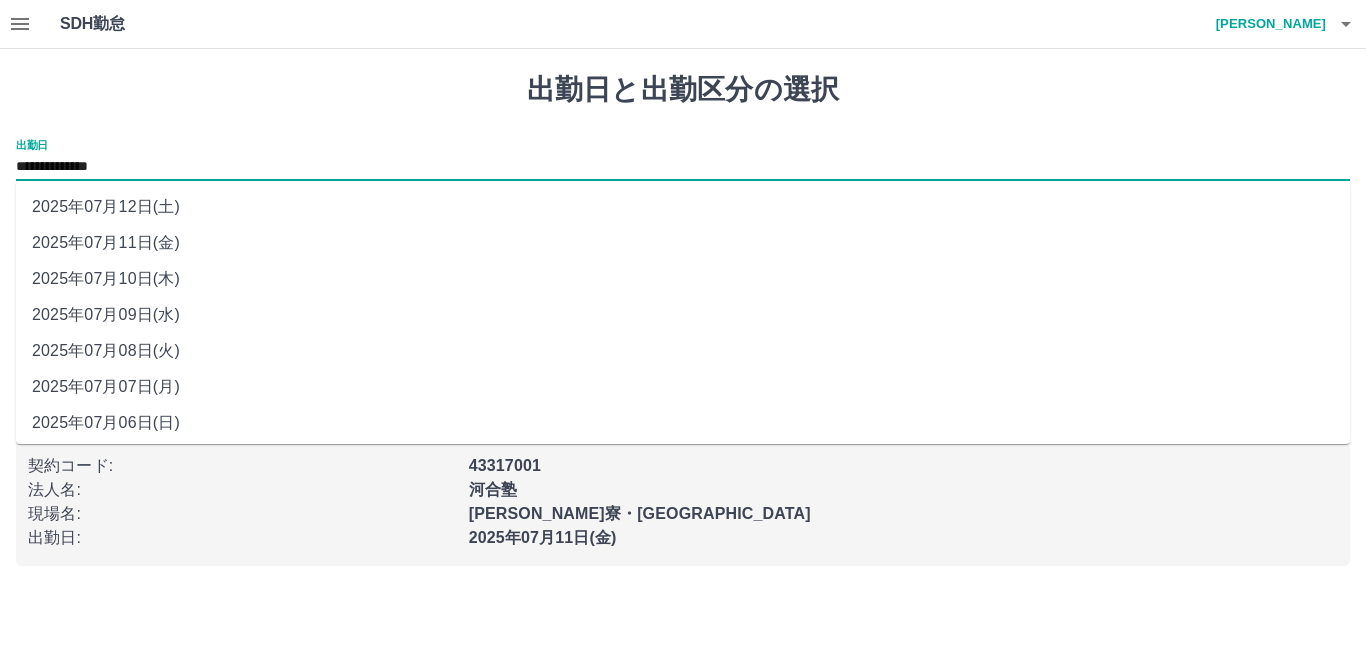 click on "2025年07月12日(土)" at bounding box center (683, 207) 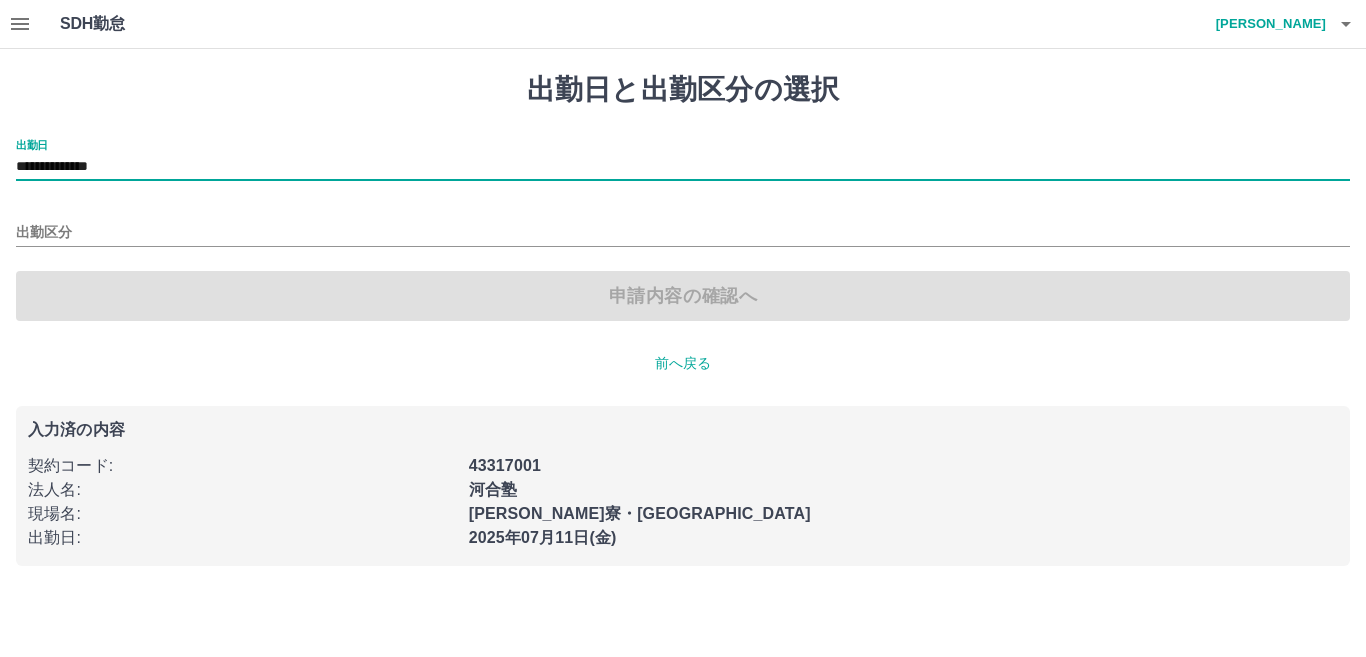 click on "**********" at bounding box center [683, 230] 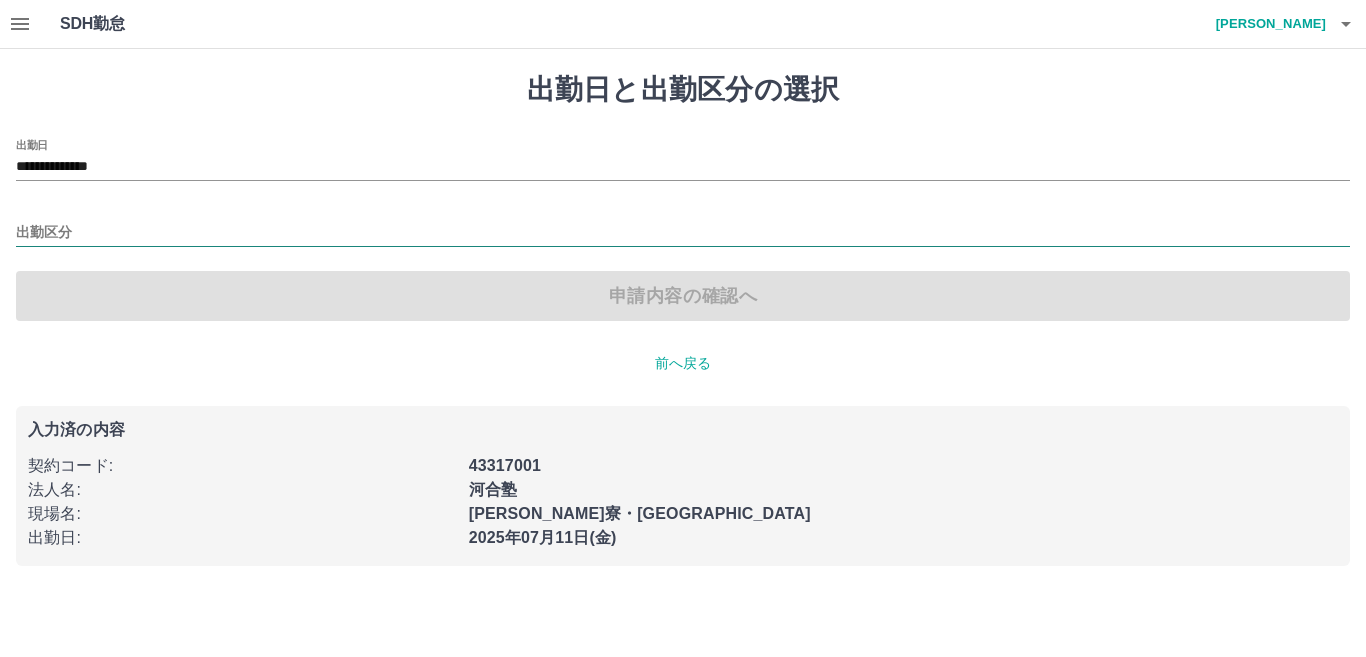 click on "出勤区分" at bounding box center [683, 233] 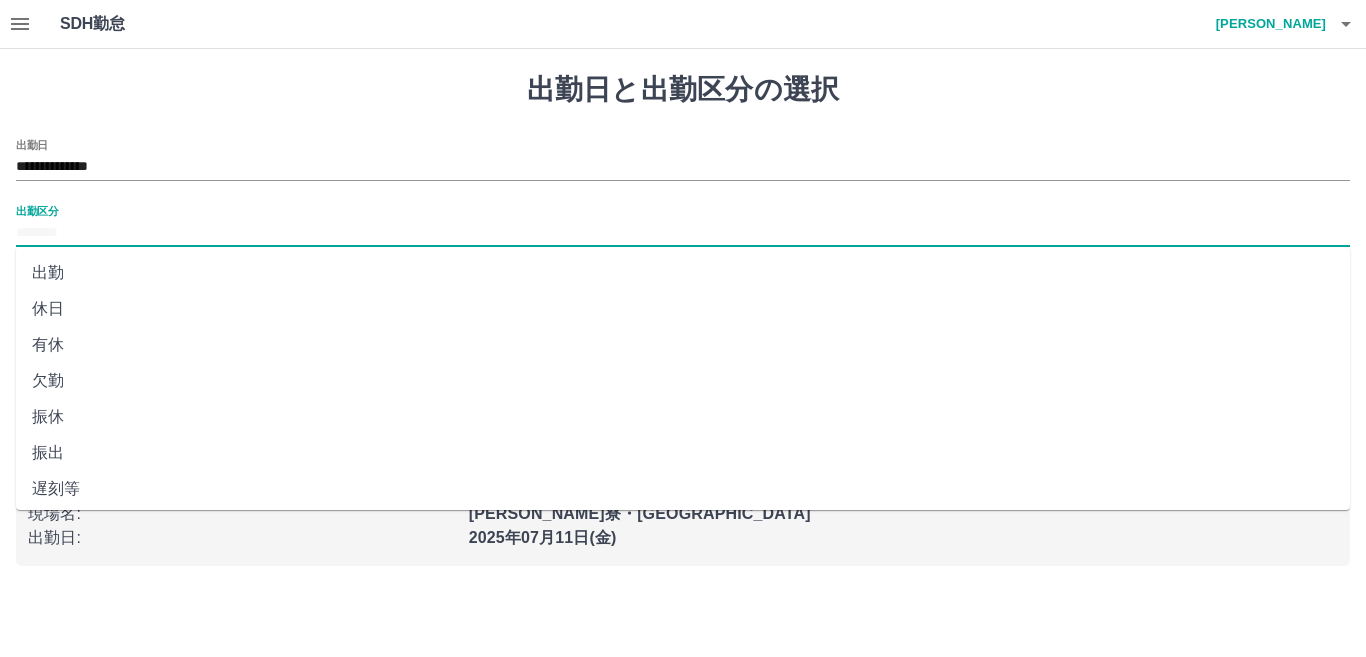 click on "休日" at bounding box center (683, 309) 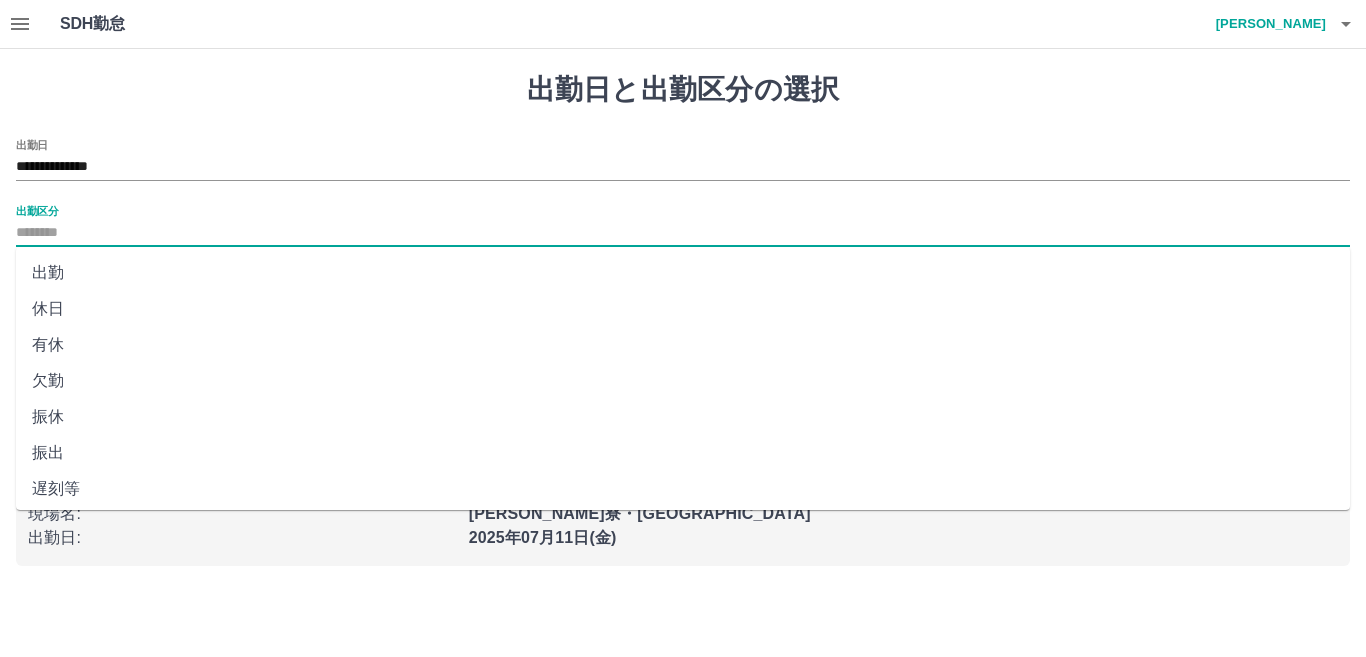 type on "**" 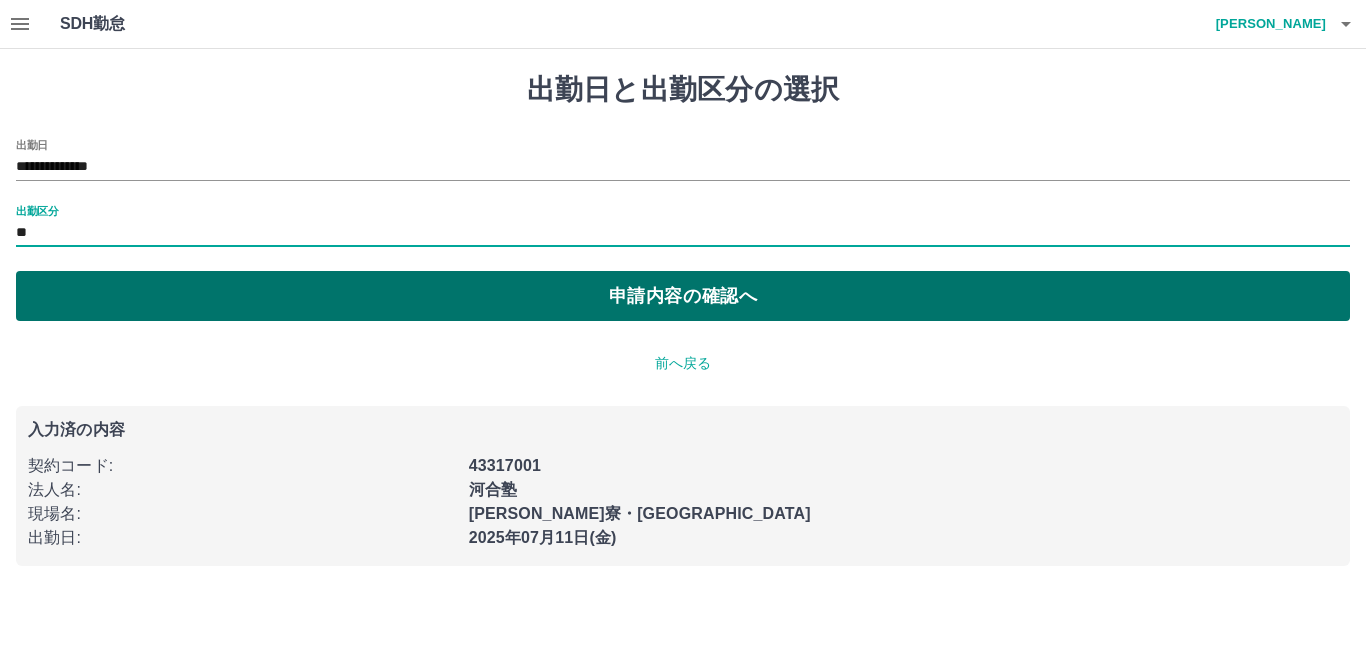 click on "申請内容の確認へ" at bounding box center [683, 296] 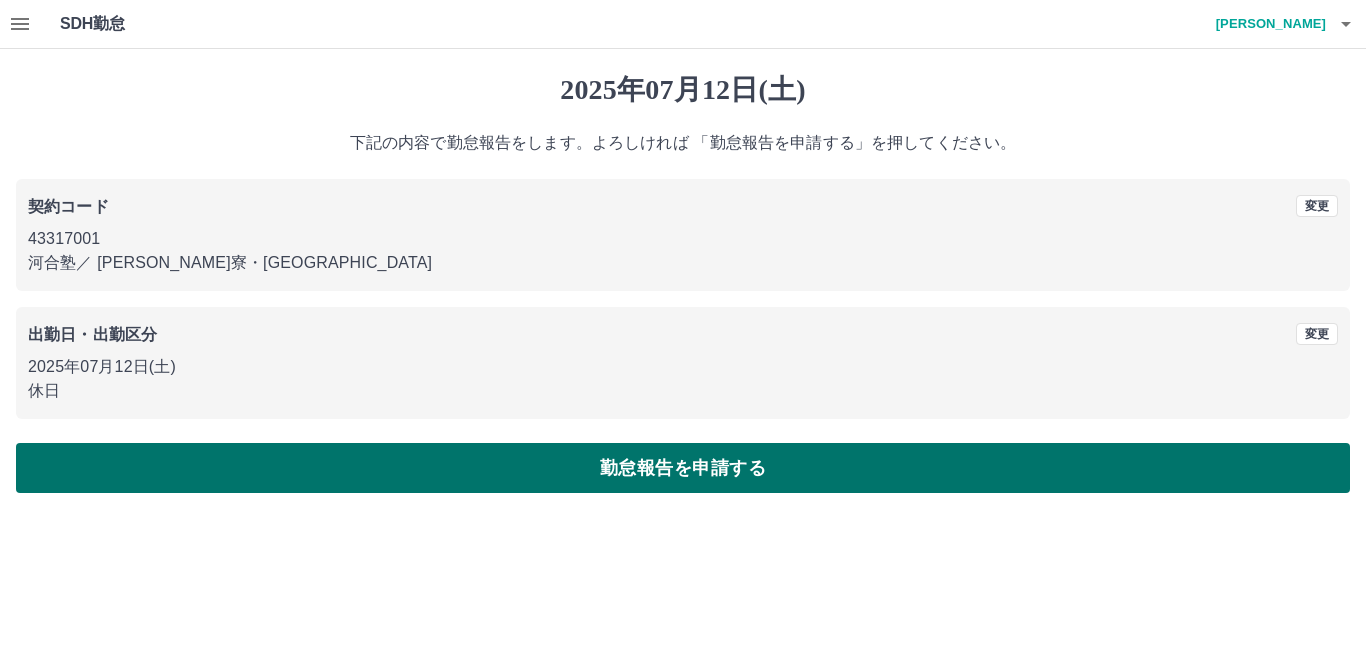 click on "勤怠報告を申請する" at bounding box center [683, 468] 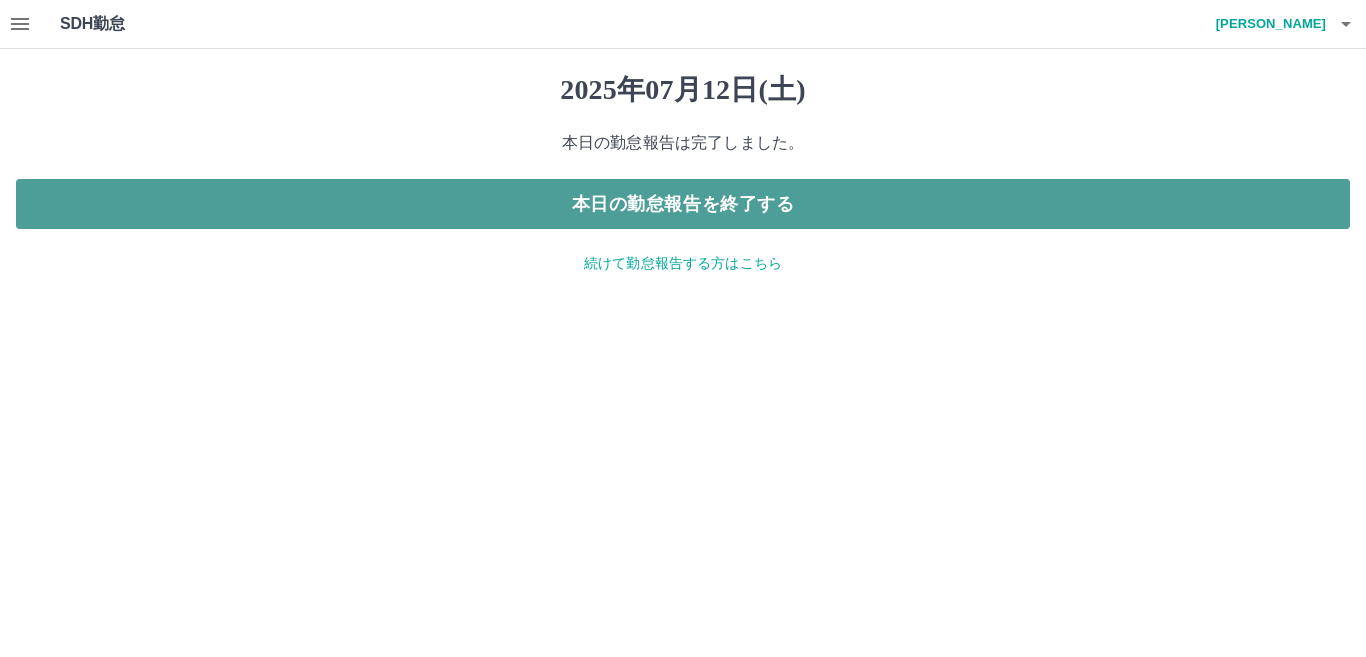 click on "本日の勤怠報告を終了する" at bounding box center [683, 204] 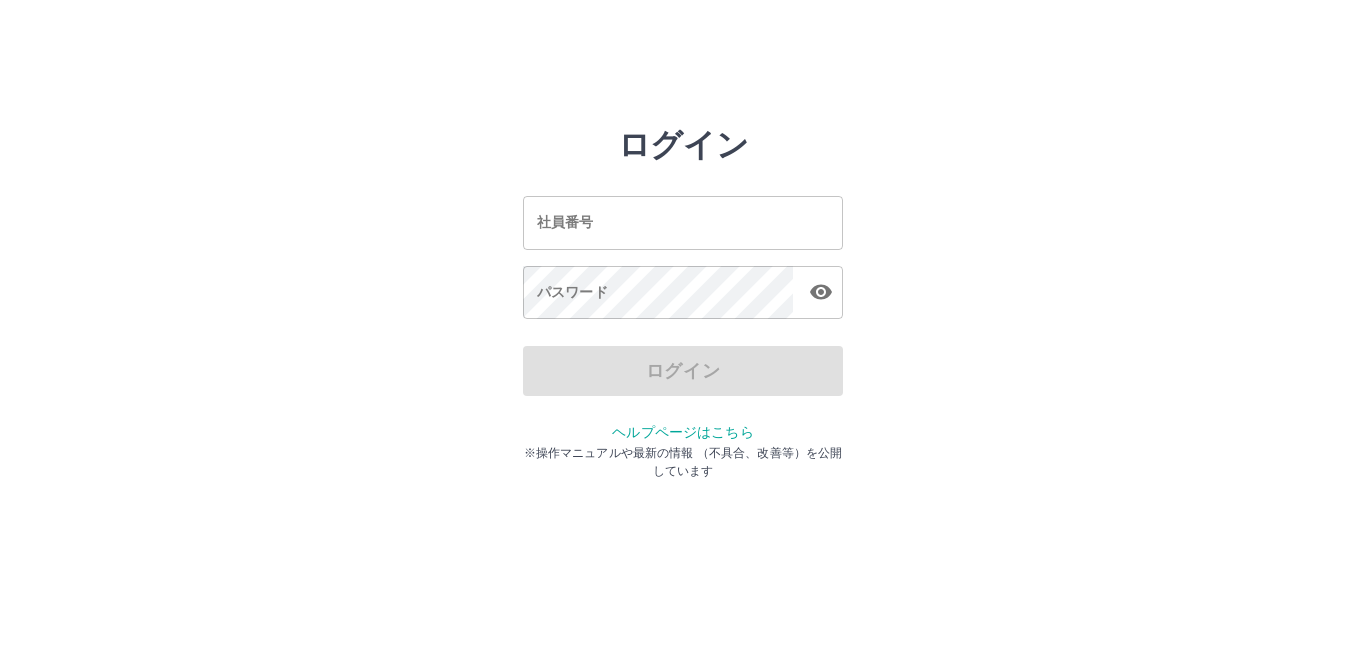 scroll, scrollTop: 0, scrollLeft: 0, axis: both 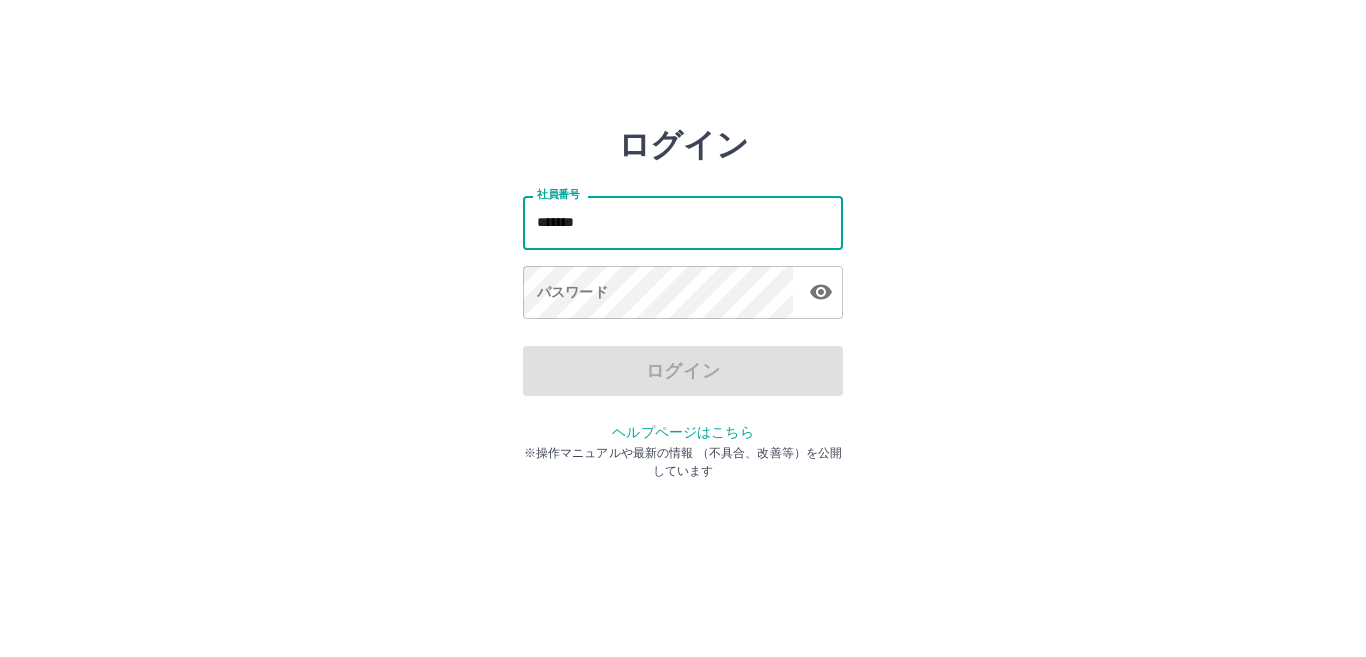 type on "*******" 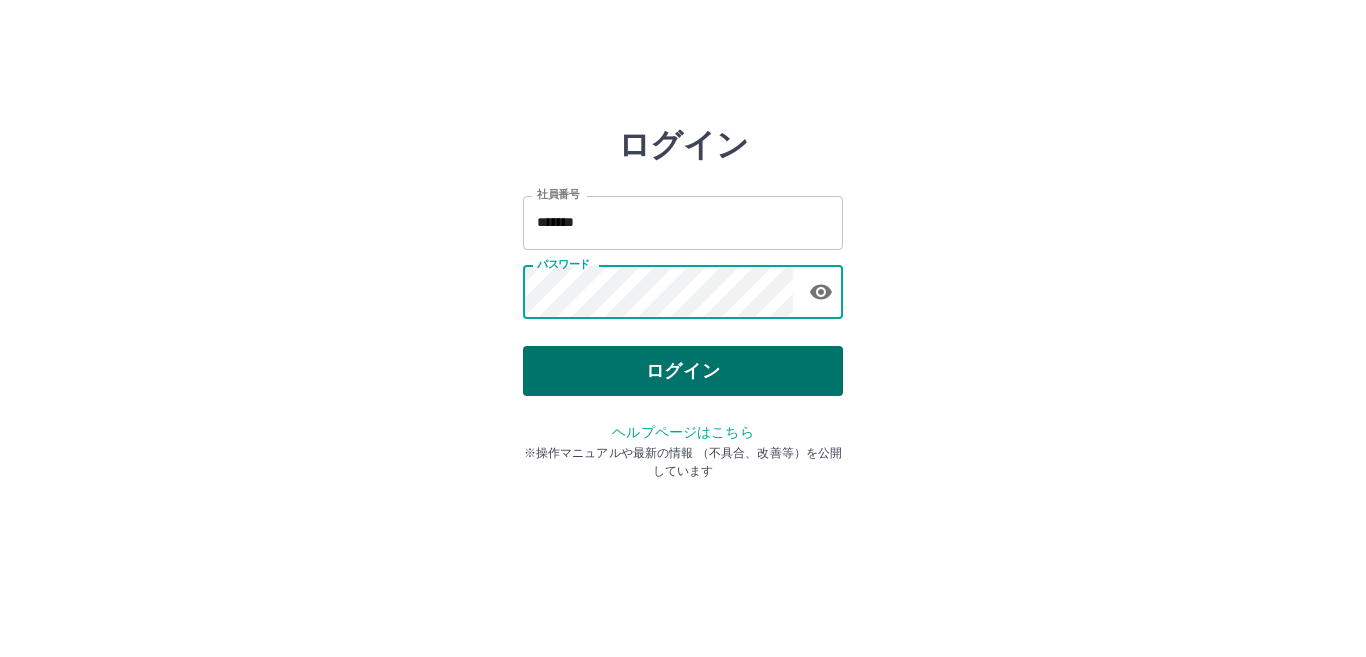 click on "ログイン" at bounding box center [683, 371] 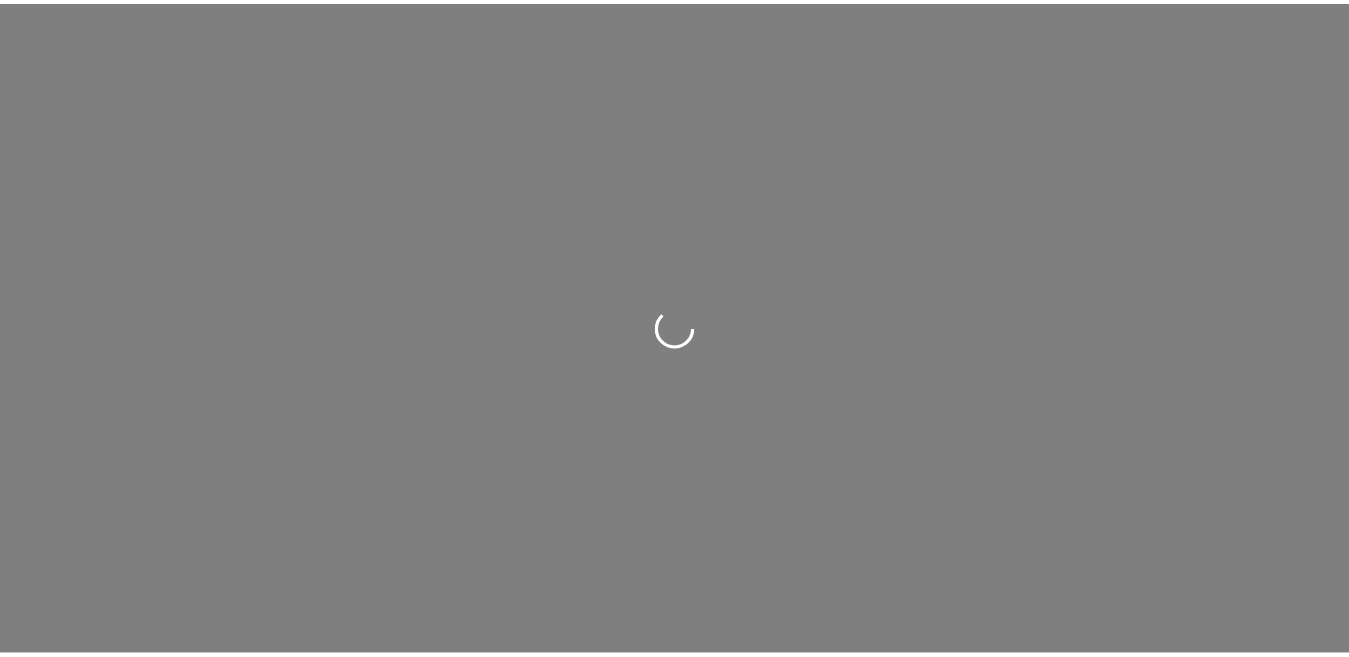 scroll, scrollTop: 0, scrollLeft: 0, axis: both 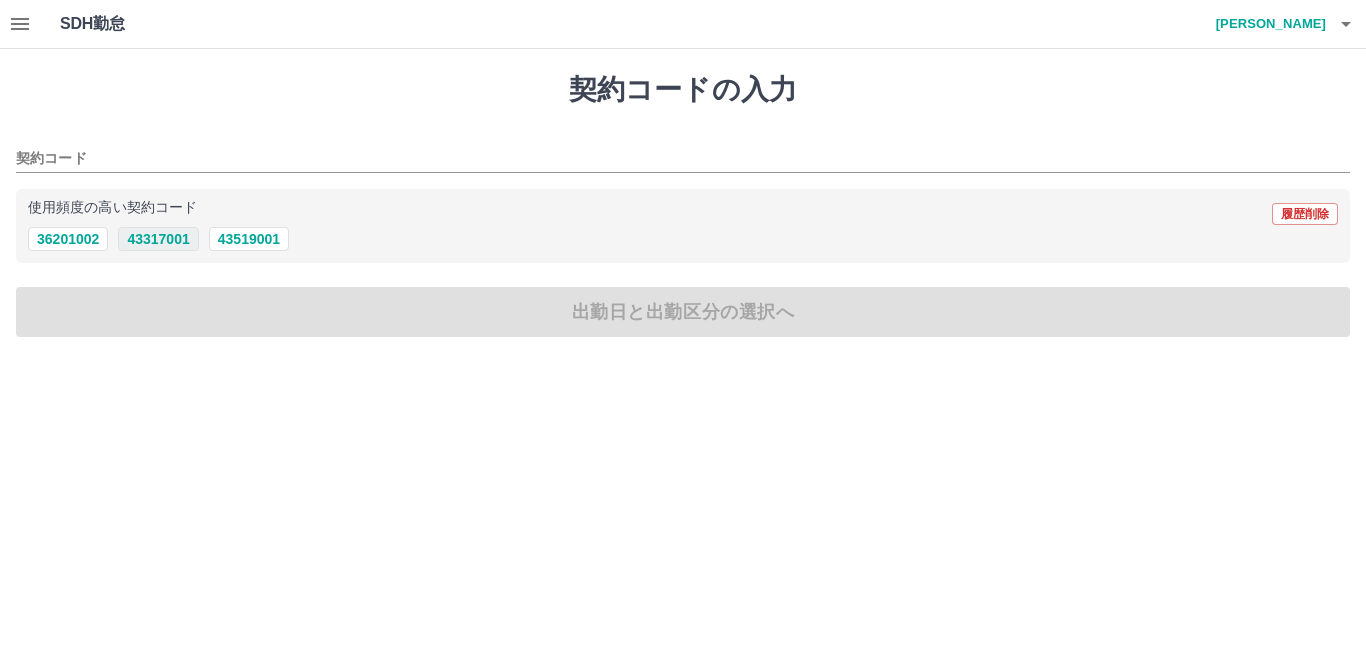 click on "43317001" at bounding box center [158, 239] 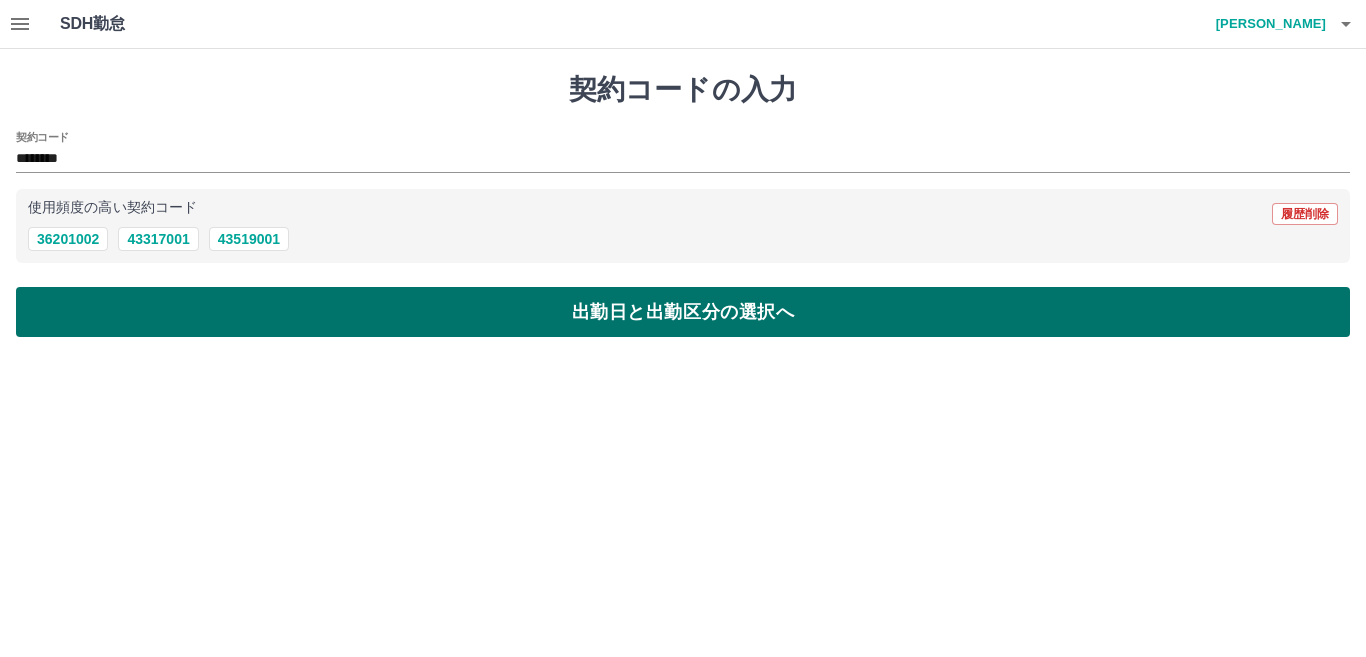 click on "出勤日と出勤区分の選択へ" at bounding box center (683, 312) 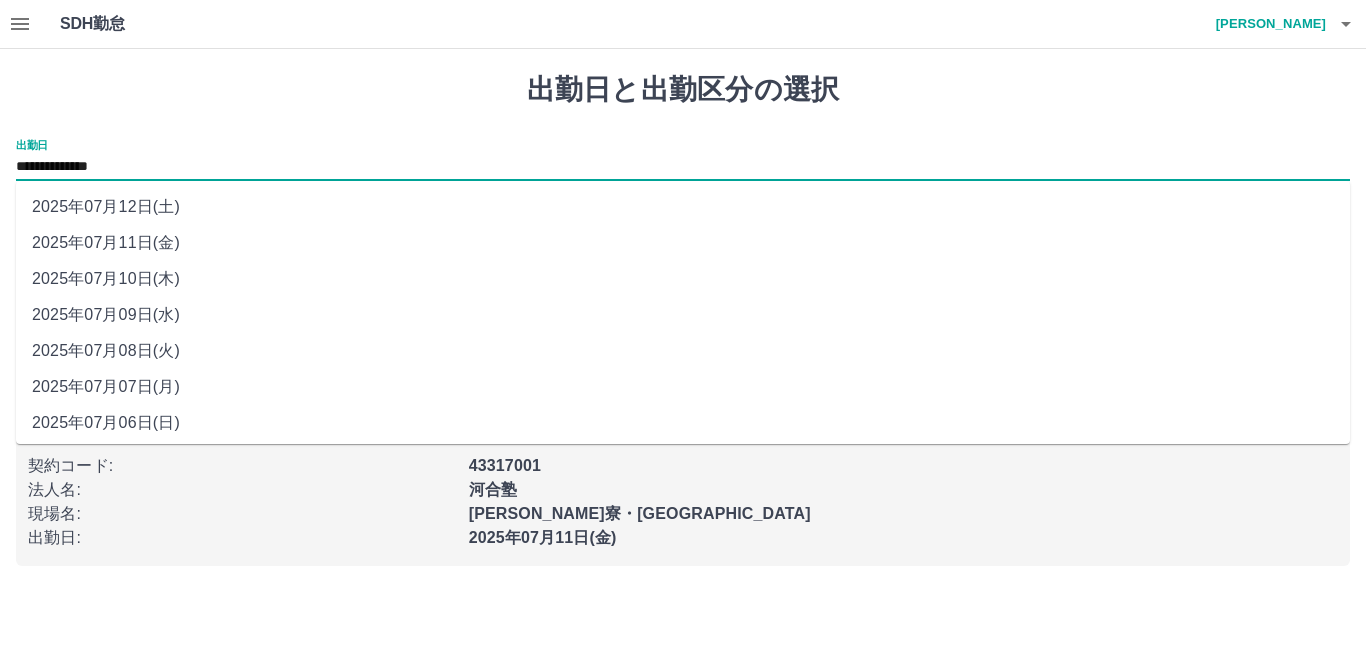click on "**********" at bounding box center (683, 167) 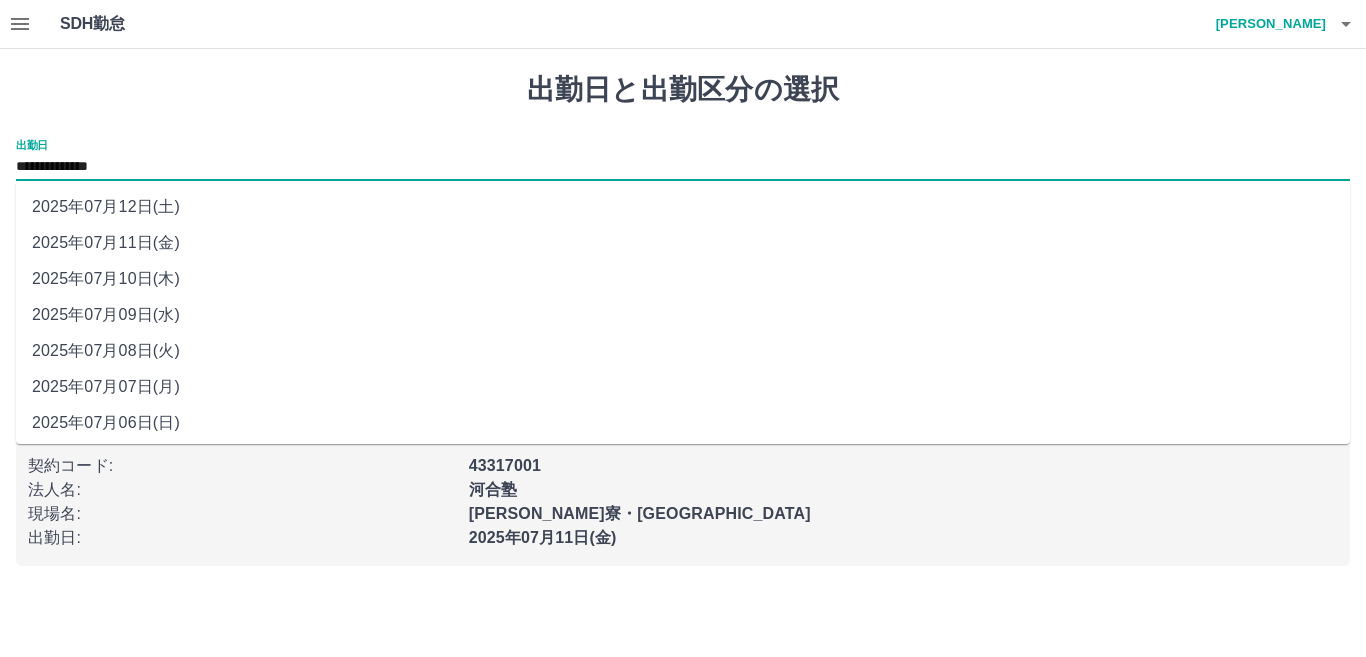 click on "2025年07月11日(金)" at bounding box center (683, 243) 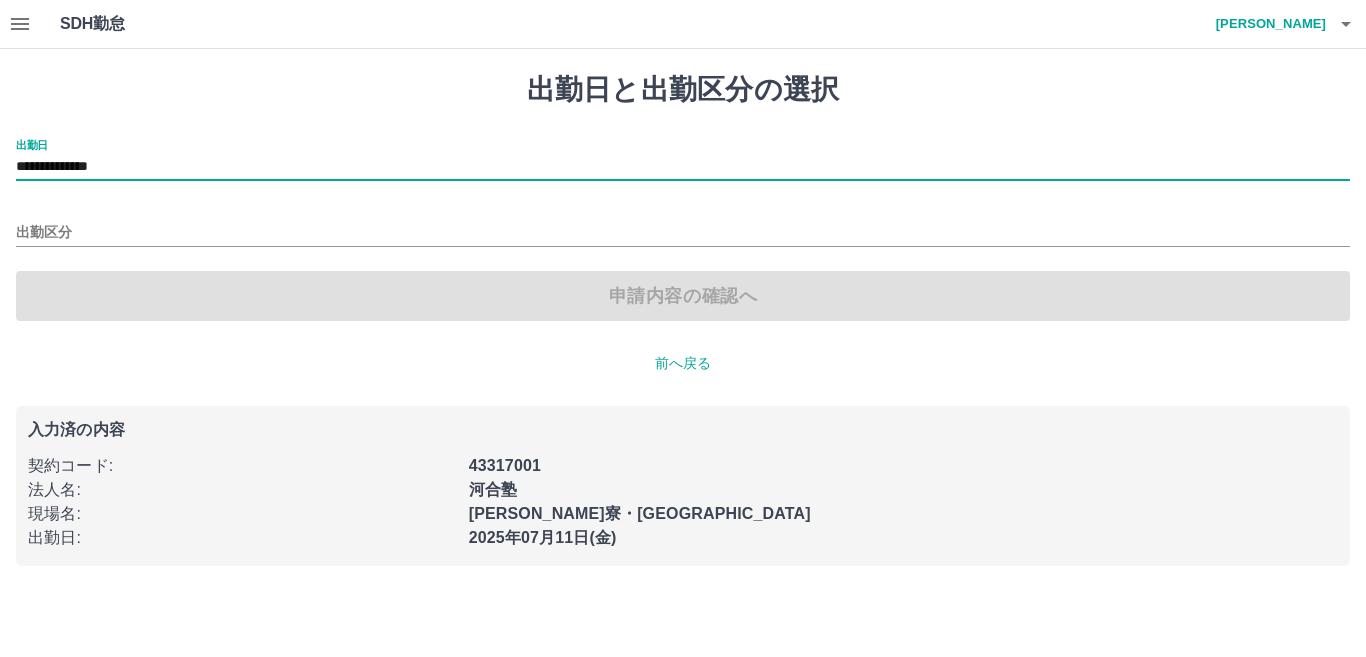 click on "**********" at bounding box center (683, 167) 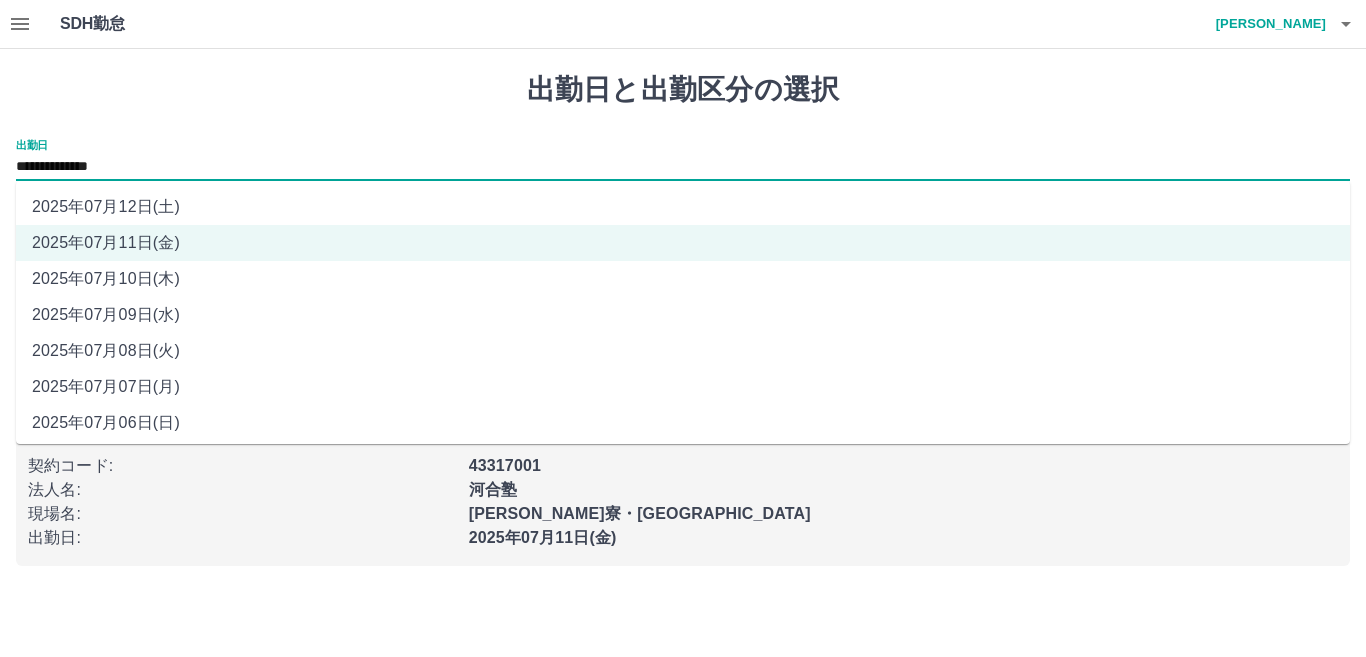 click on "2025年07月10日(木)" at bounding box center [683, 279] 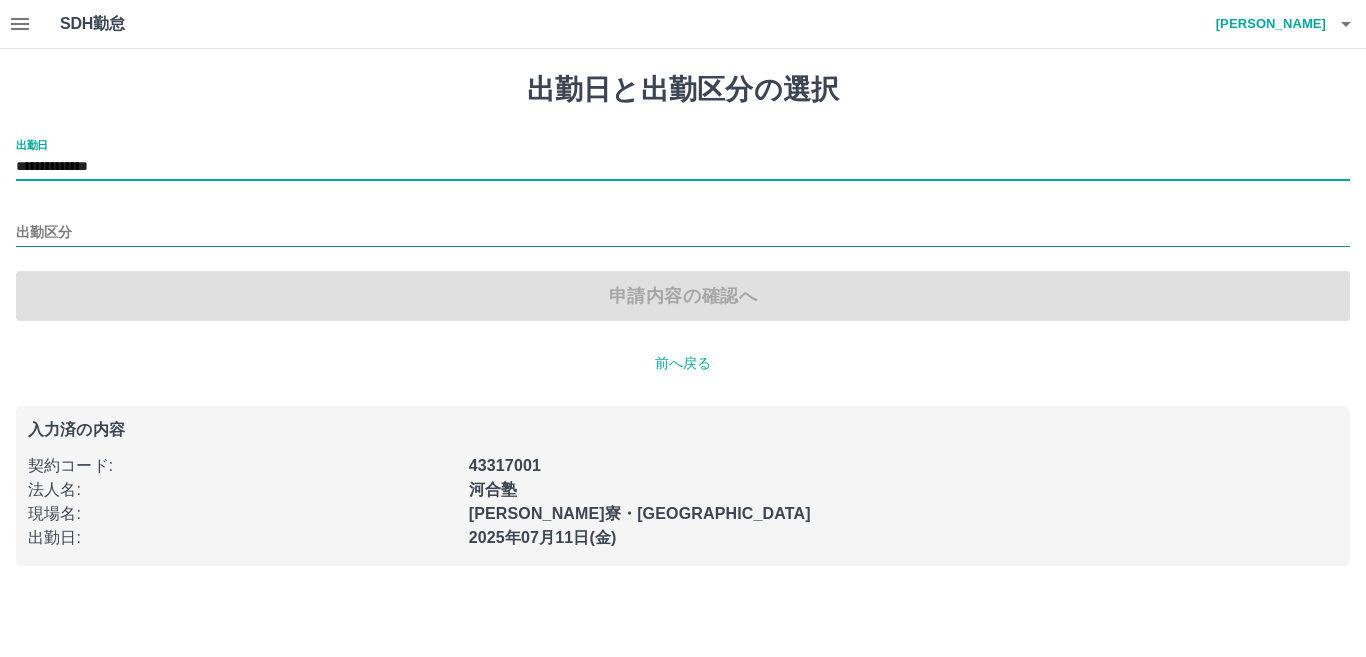 click on "出勤区分" at bounding box center (683, 233) 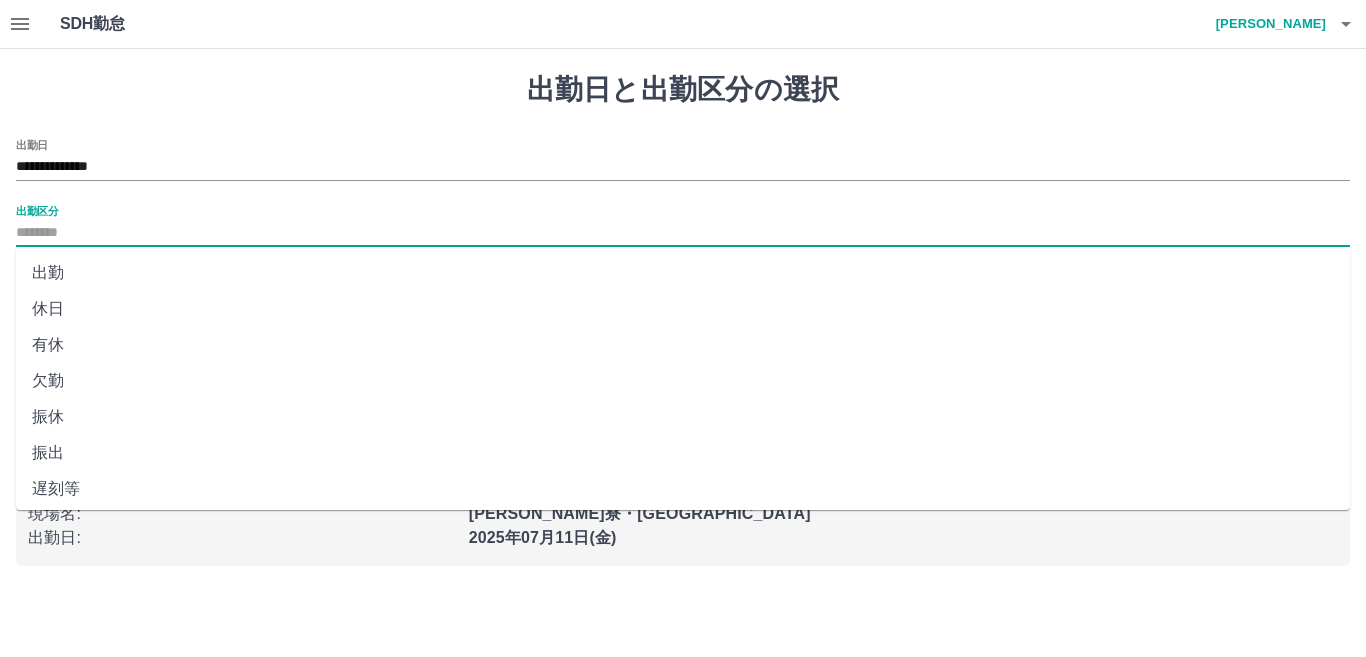 click on "出勤" at bounding box center [683, 273] 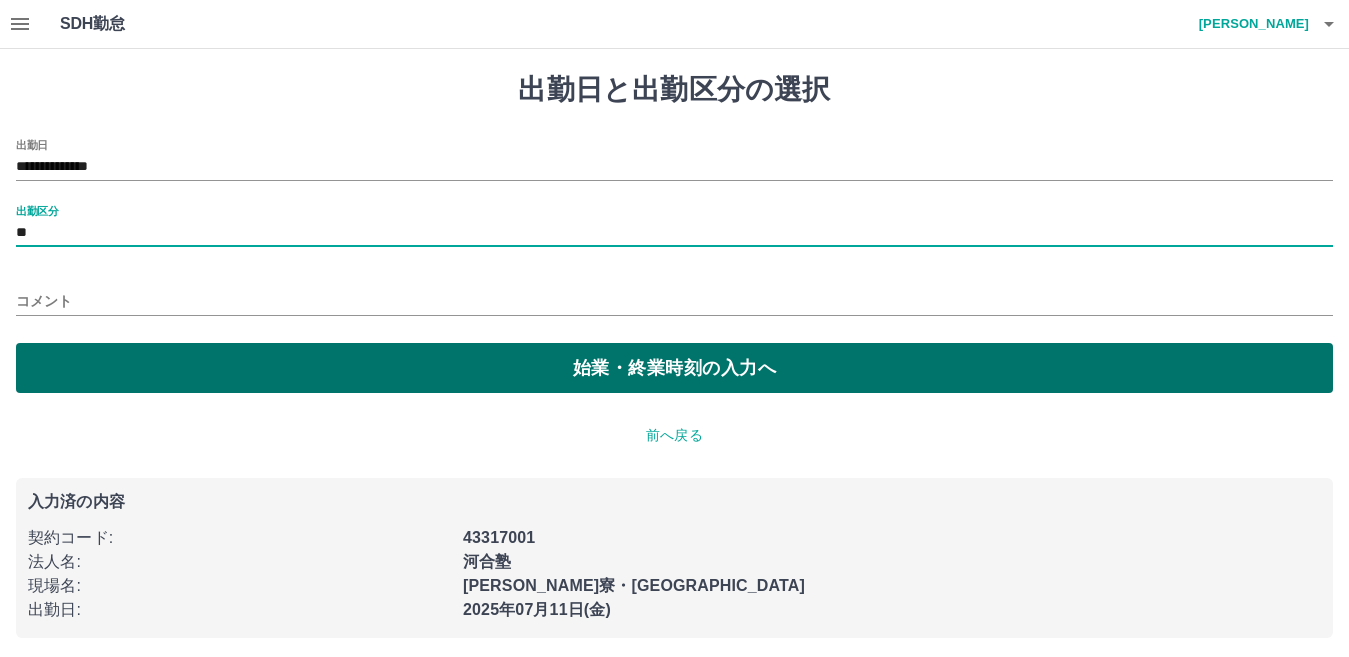 click on "始業・終業時刻の入力へ" at bounding box center (674, 368) 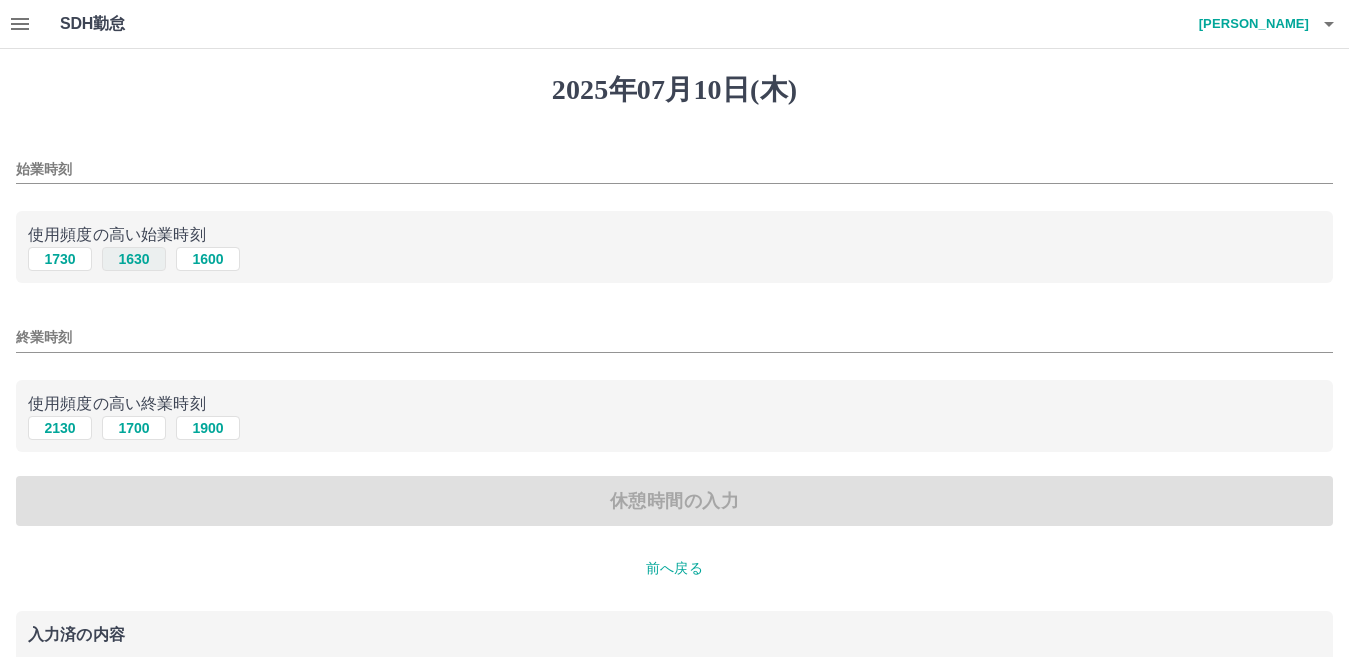 click on "1630" at bounding box center [134, 259] 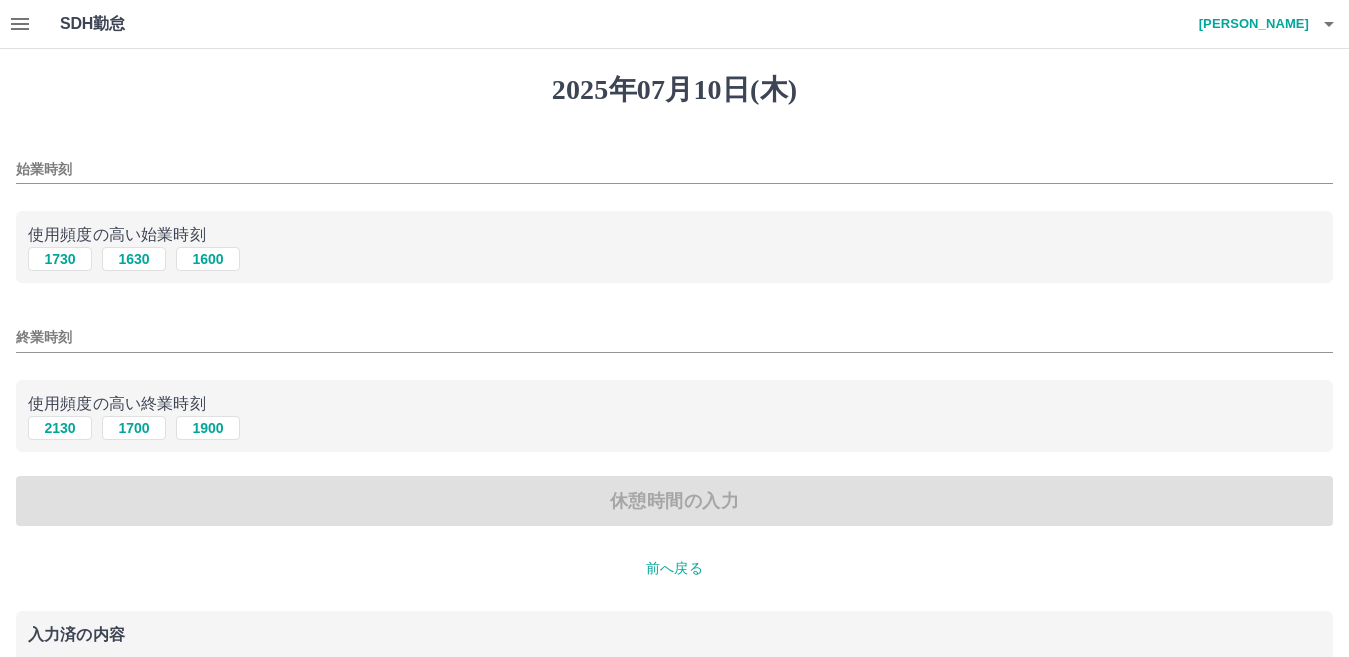 type on "****" 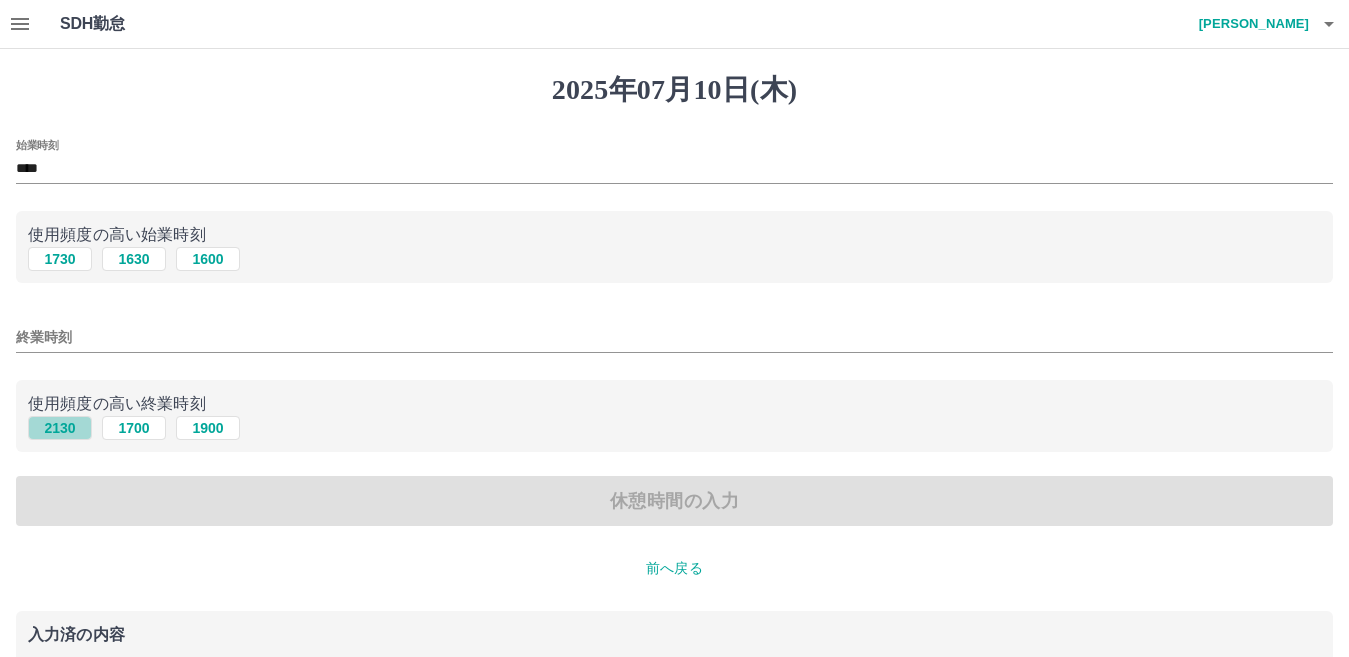 drag, startPoint x: 78, startPoint y: 432, endPoint x: 93, endPoint y: 469, distance: 39.92493 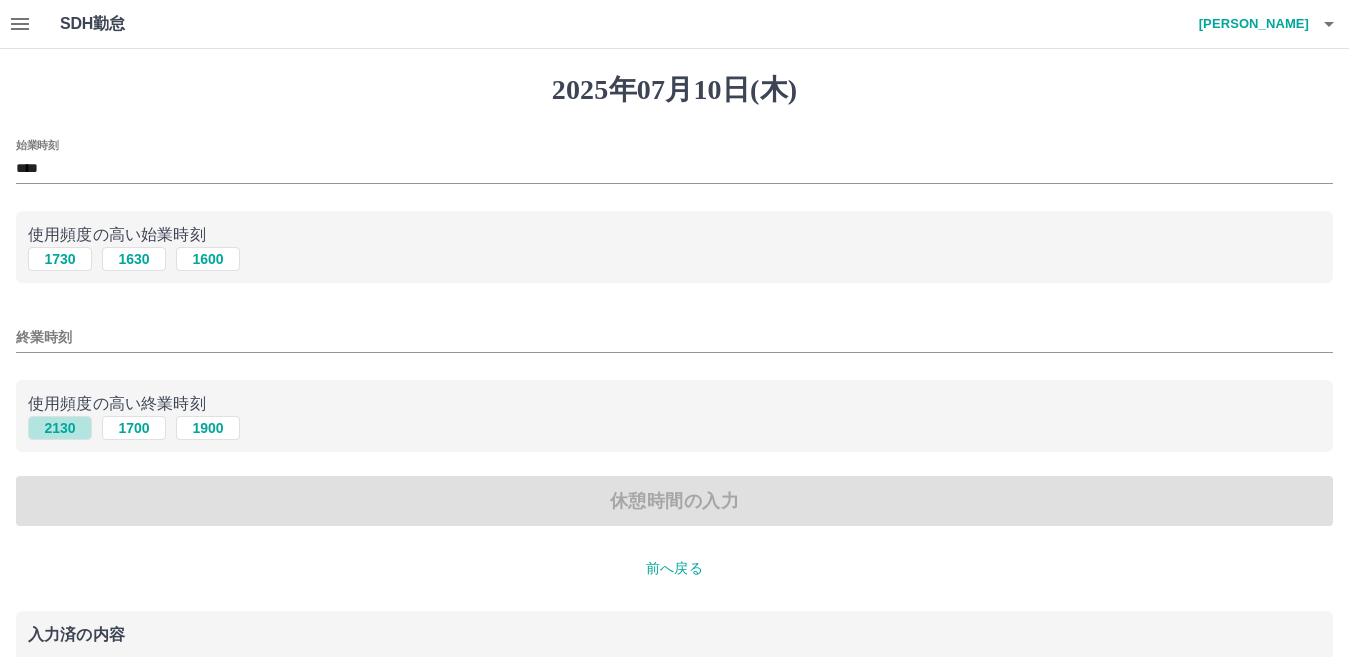 click on "2130" at bounding box center (60, 428) 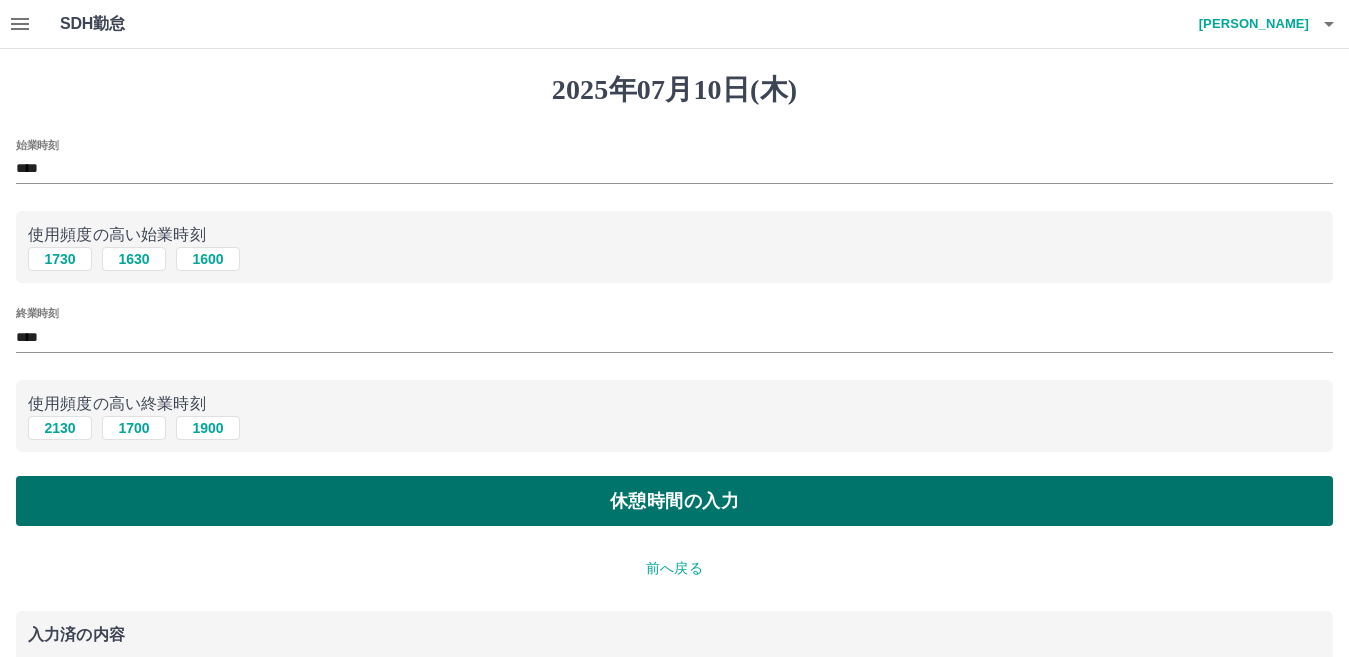 click on "休憩時間の入力" at bounding box center [674, 501] 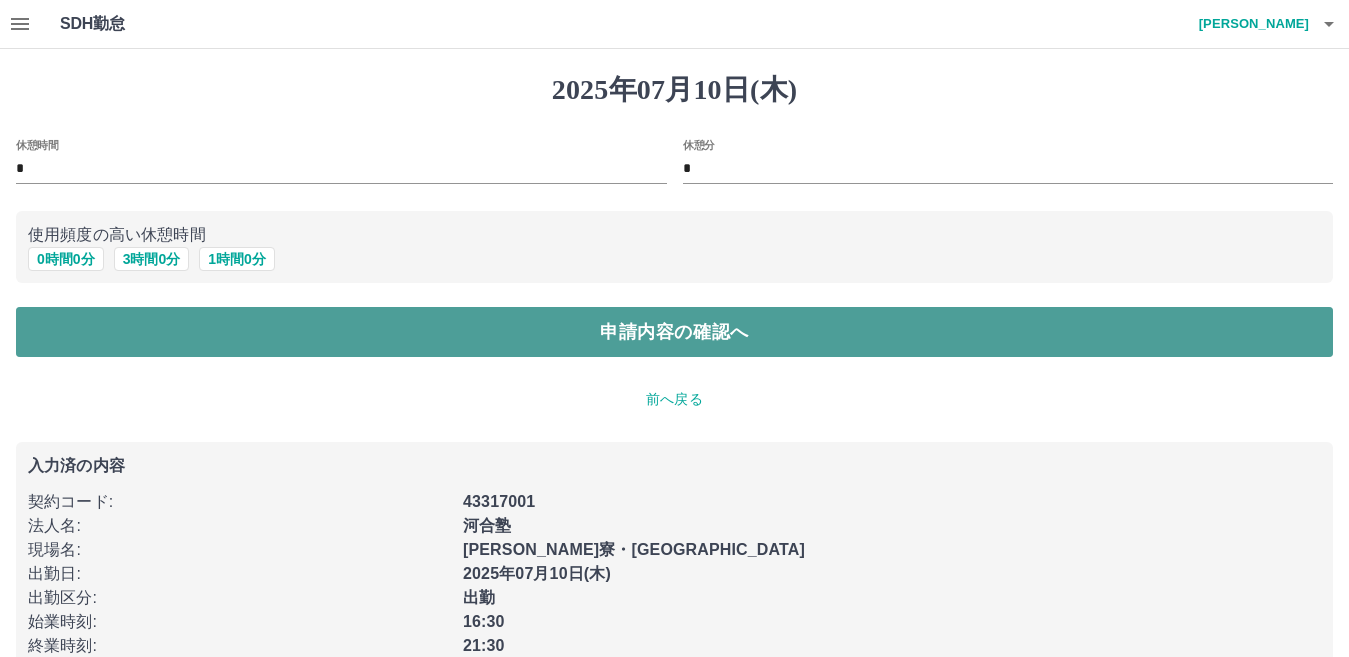 click on "申請内容の確認へ" at bounding box center [674, 332] 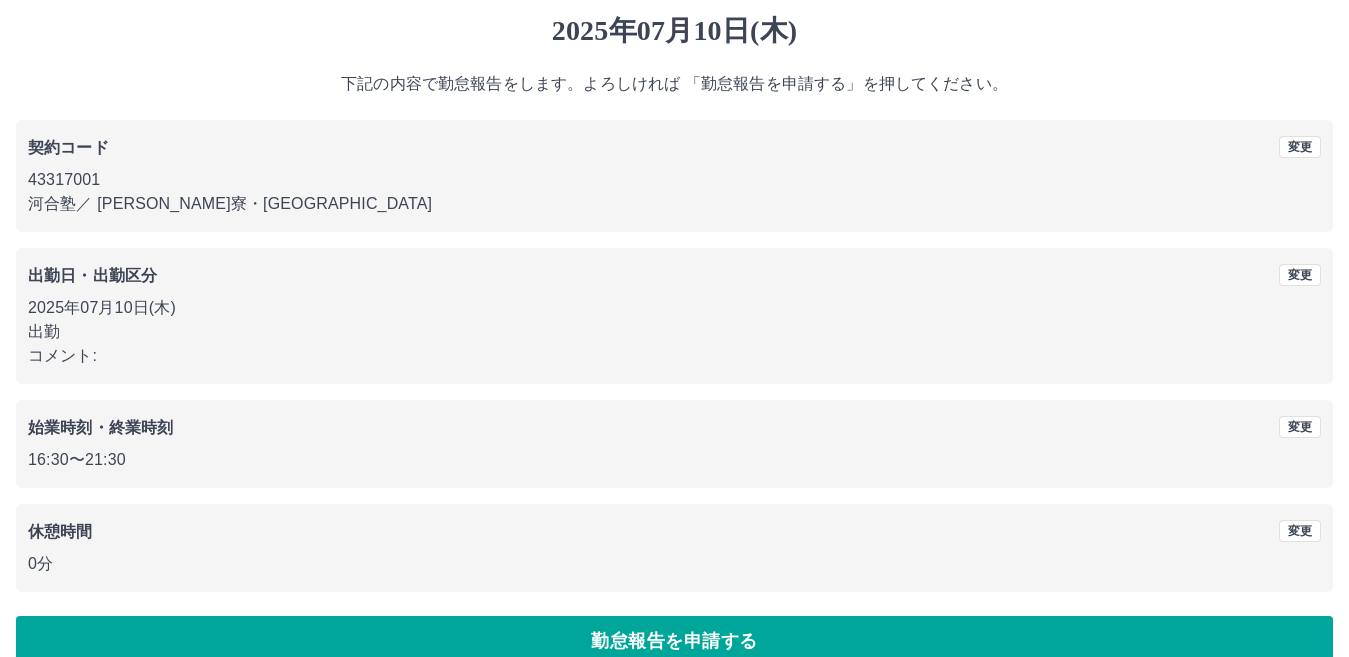 scroll, scrollTop: 92, scrollLeft: 0, axis: vertical 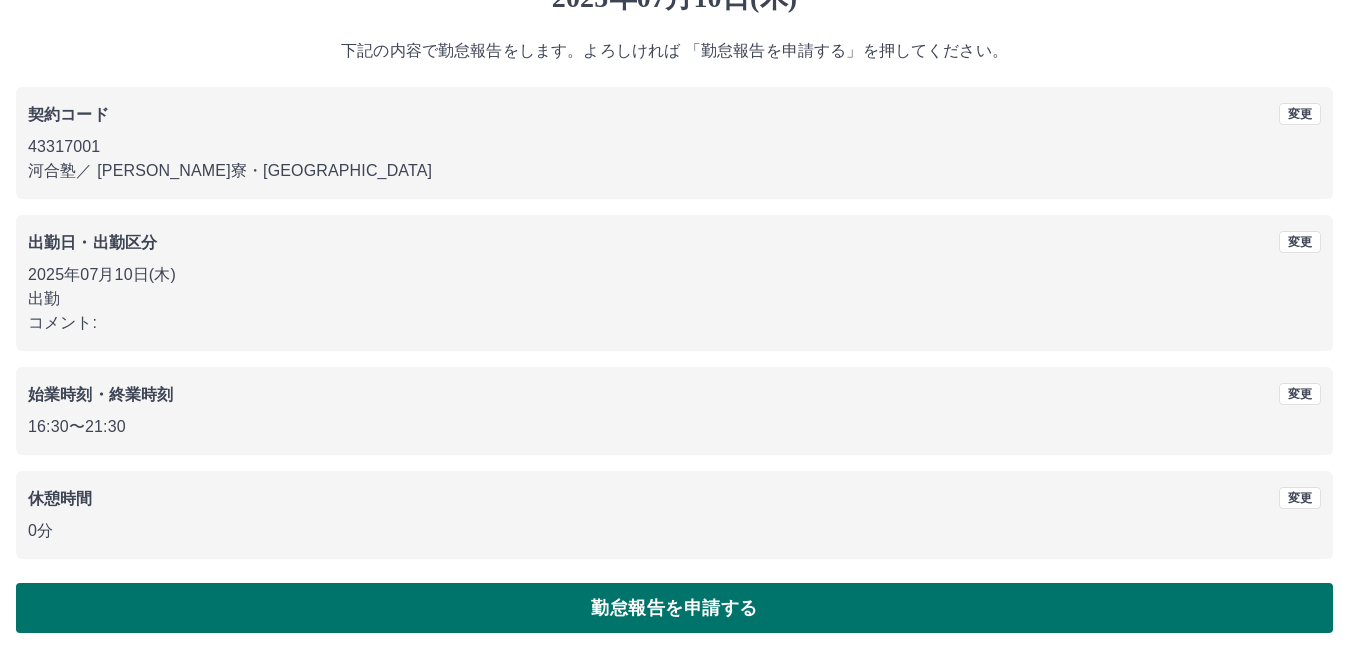 click on "勤怠報告を申請する" at bounding box center (674, 608) 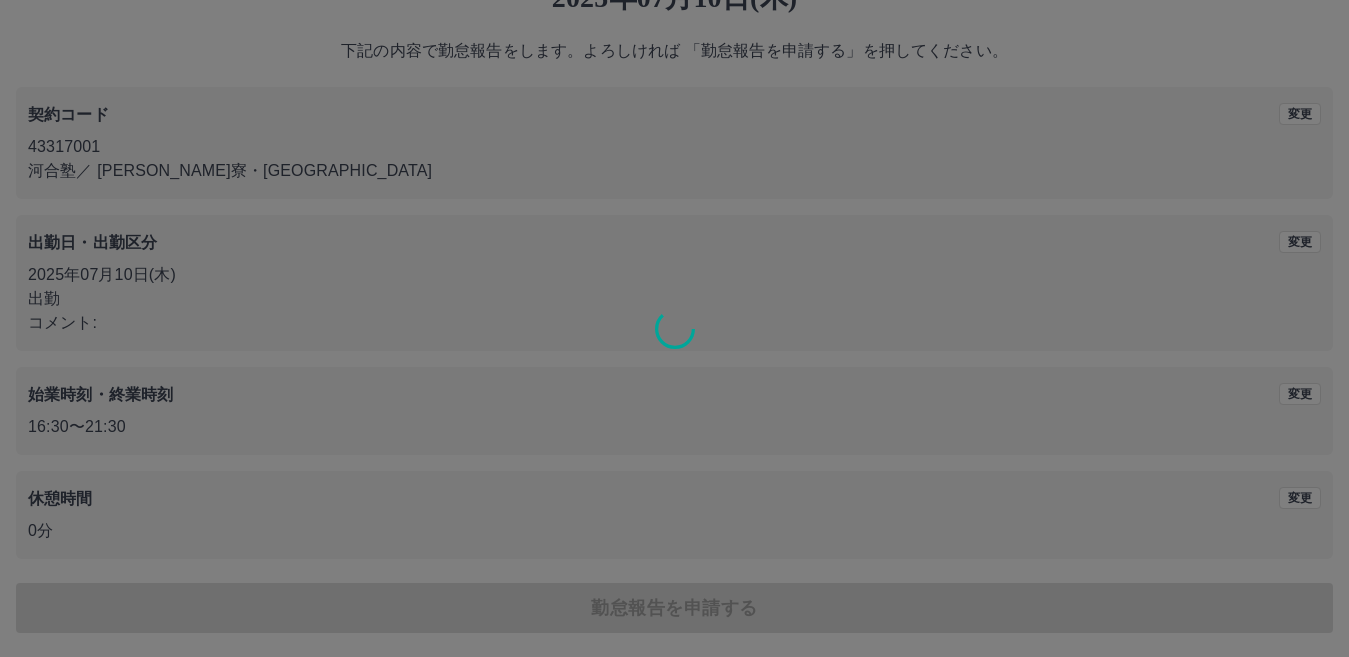 scroll, scrollTop: 0, scrollLeft: 0, axis: both 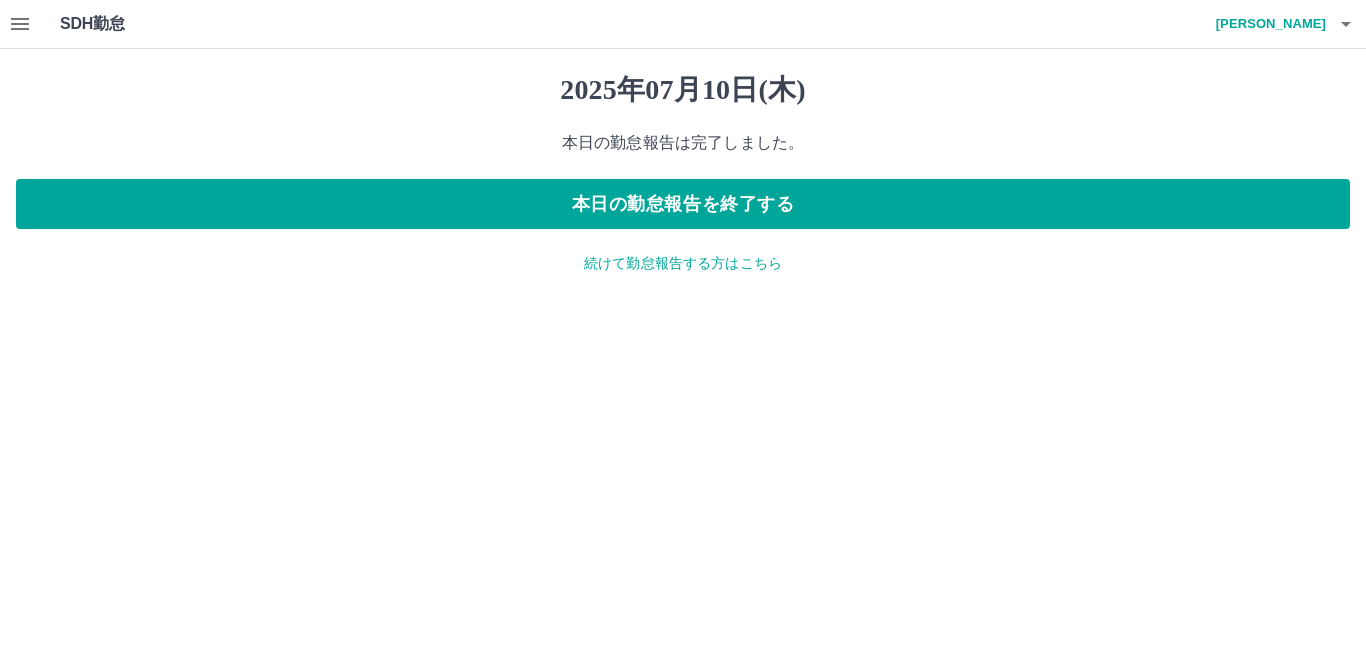 click on "続けて勤怠報告する方はこちら" at bounding box center (683, 263) 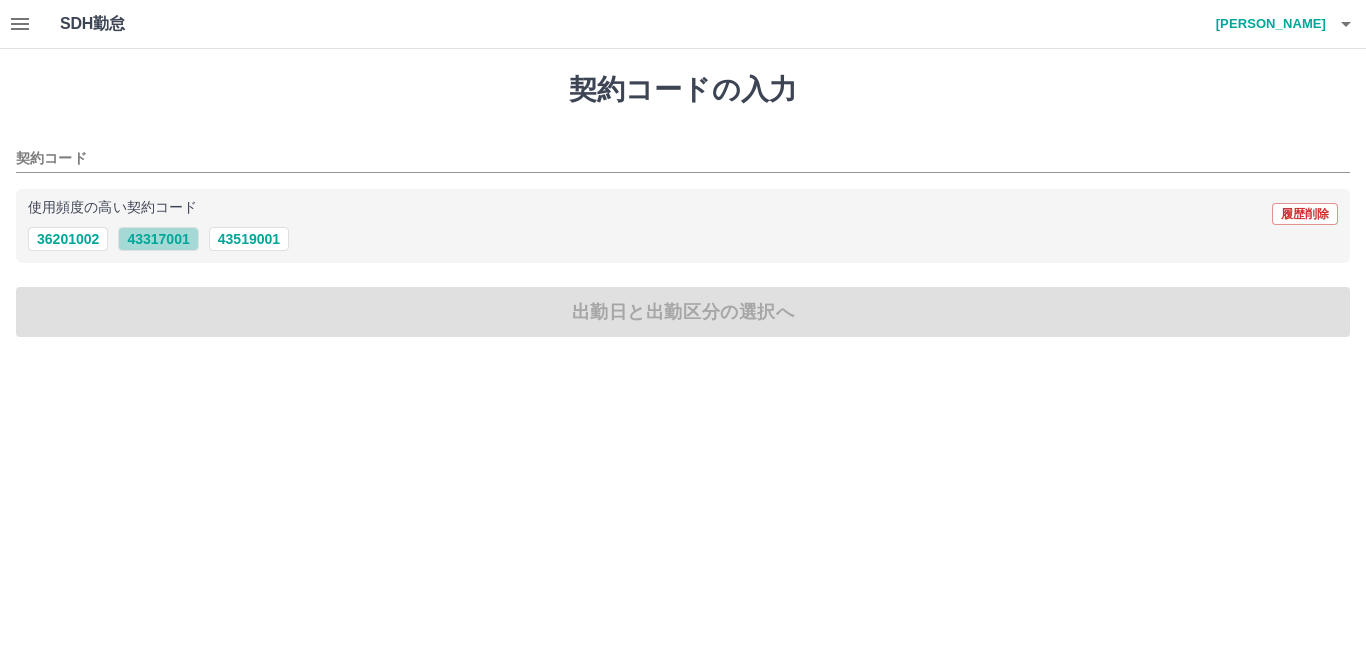 click on "43317001" at bounding box center (158, 239) 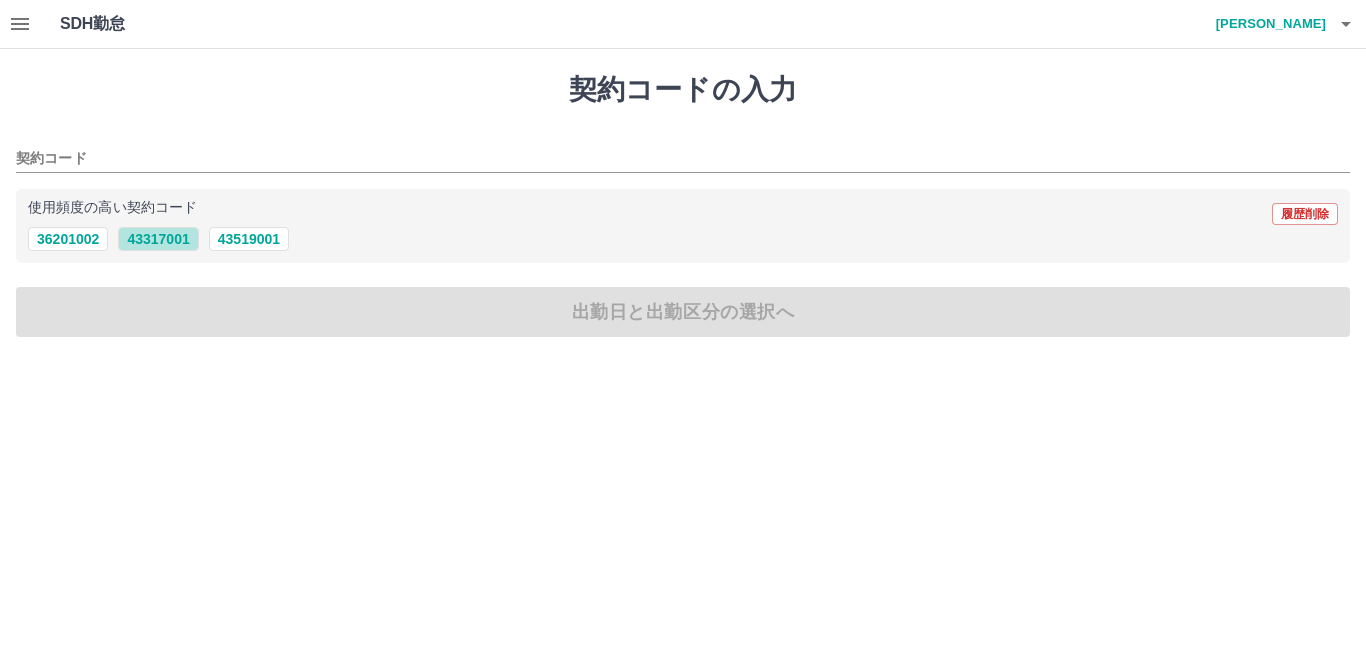 type on "********" 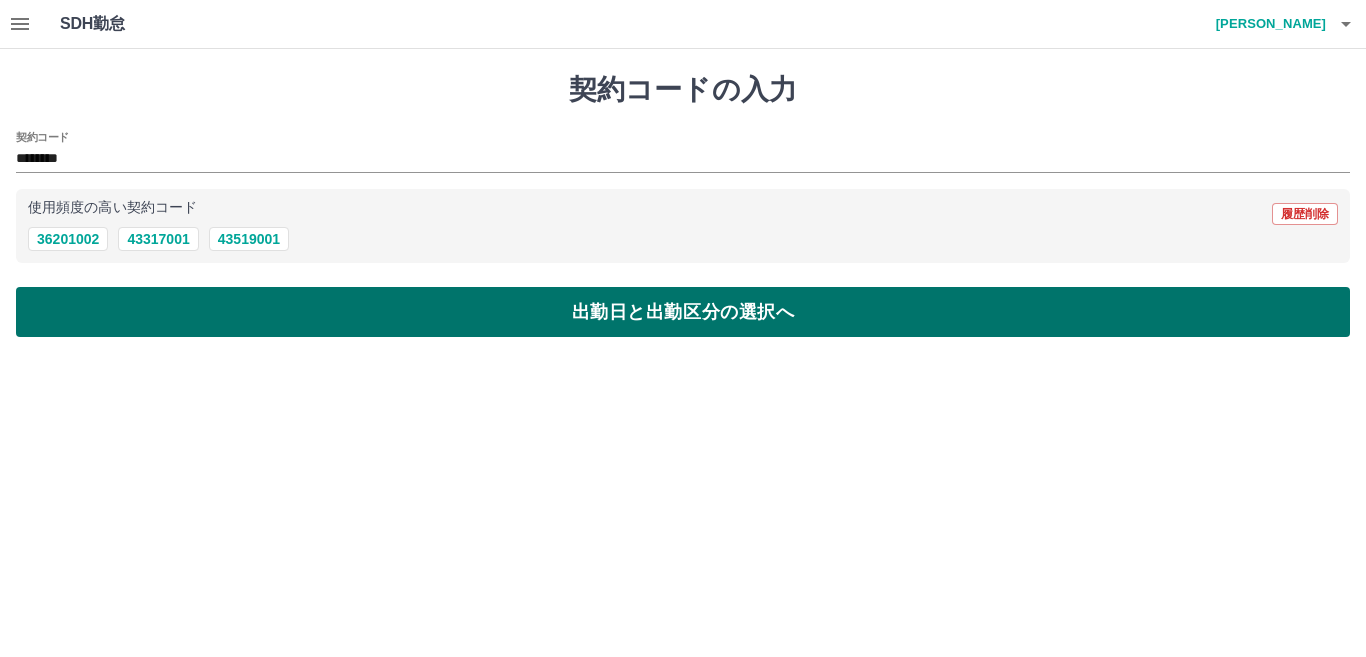 click on "出勤日と出勤区分の選択へ" at bounding box center (683, 312) 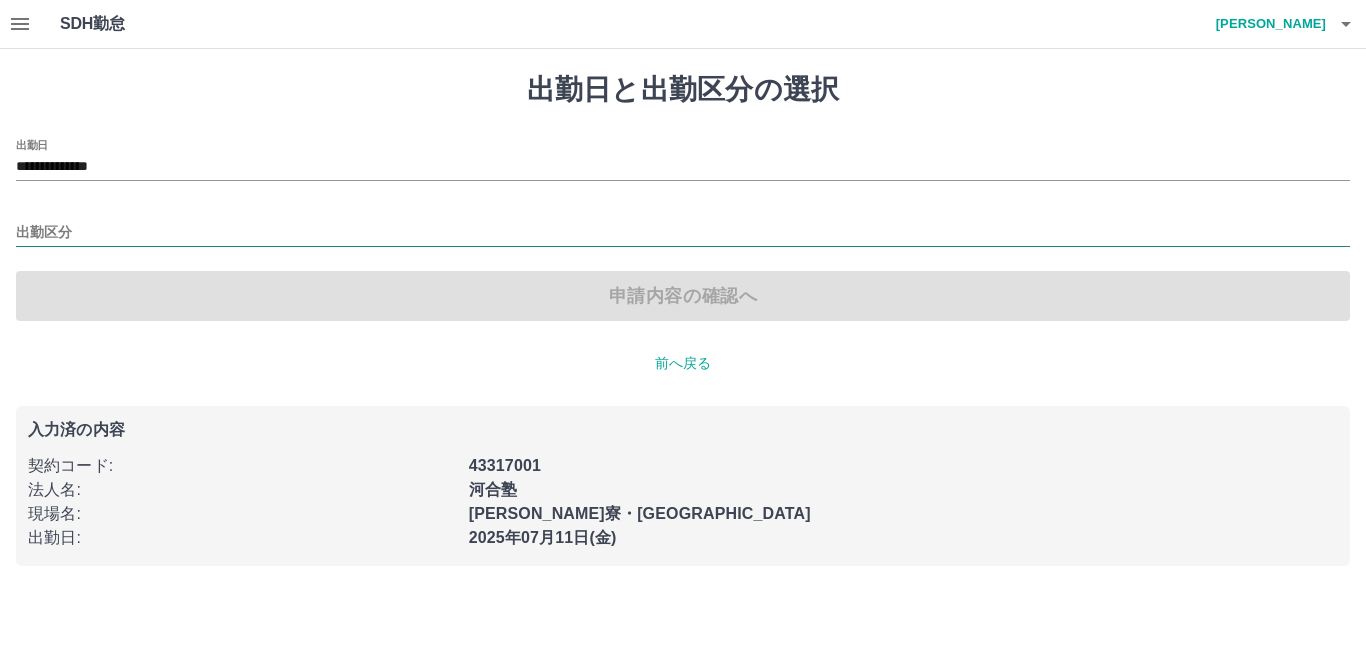 click on "出勤区分" at bounding box center (683, 233) 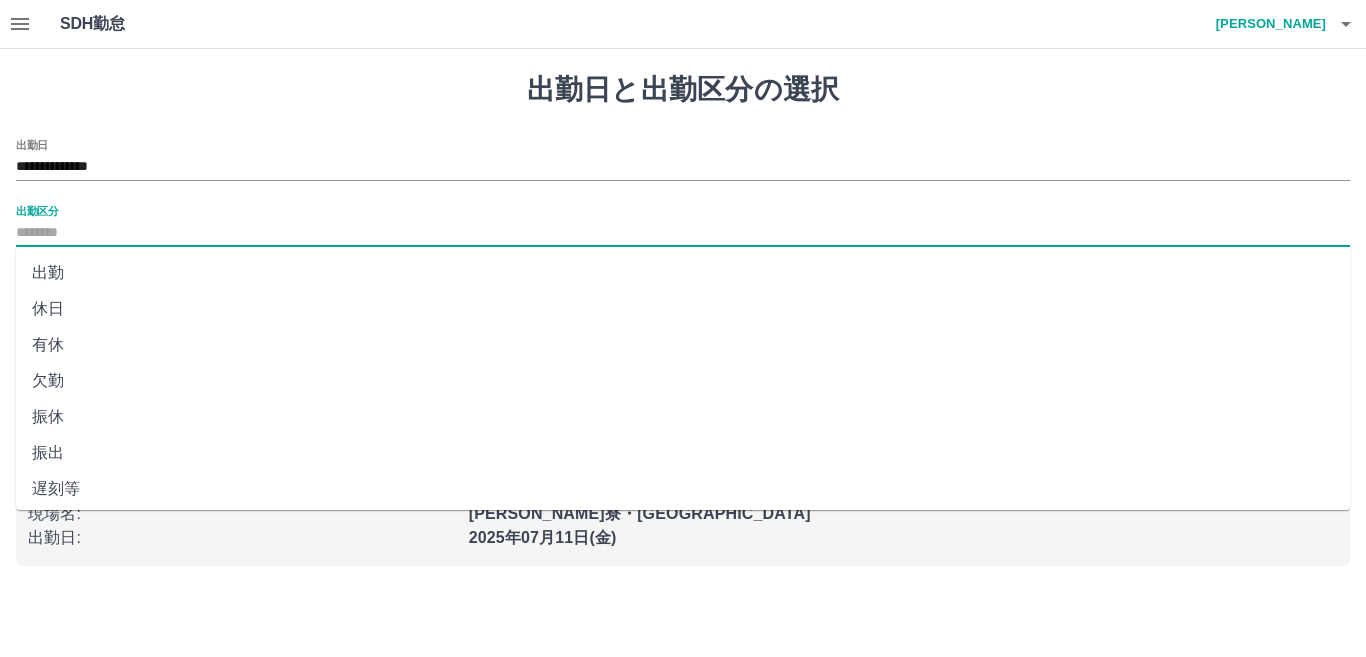 click on "休日" at bounding box center [683, 309] 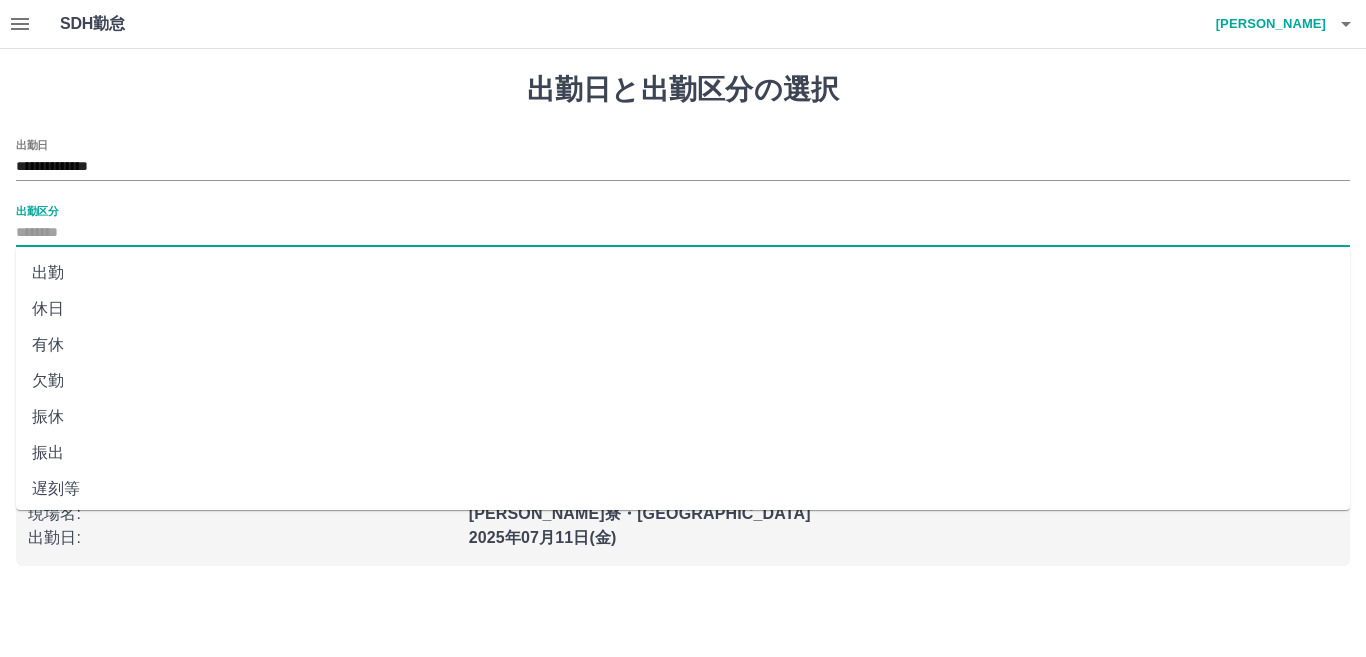 type on "**" 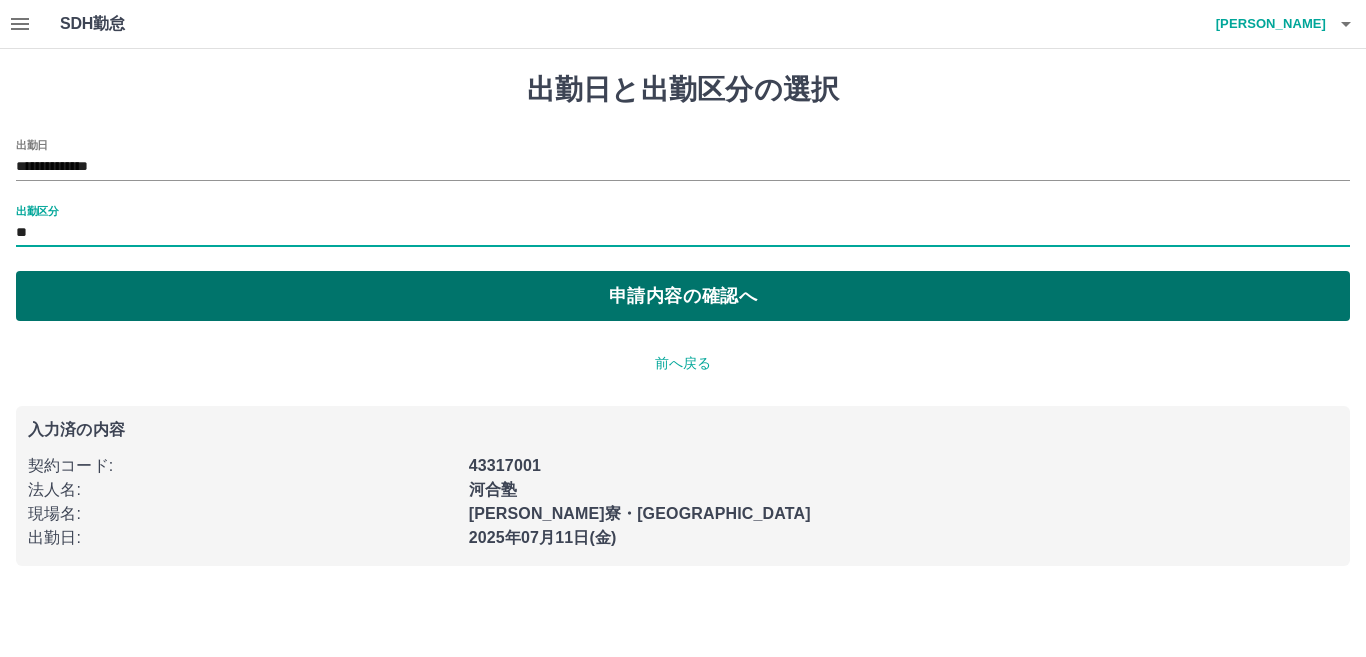 click on "申請内容の確認へ" at bounding box center (683, 296) 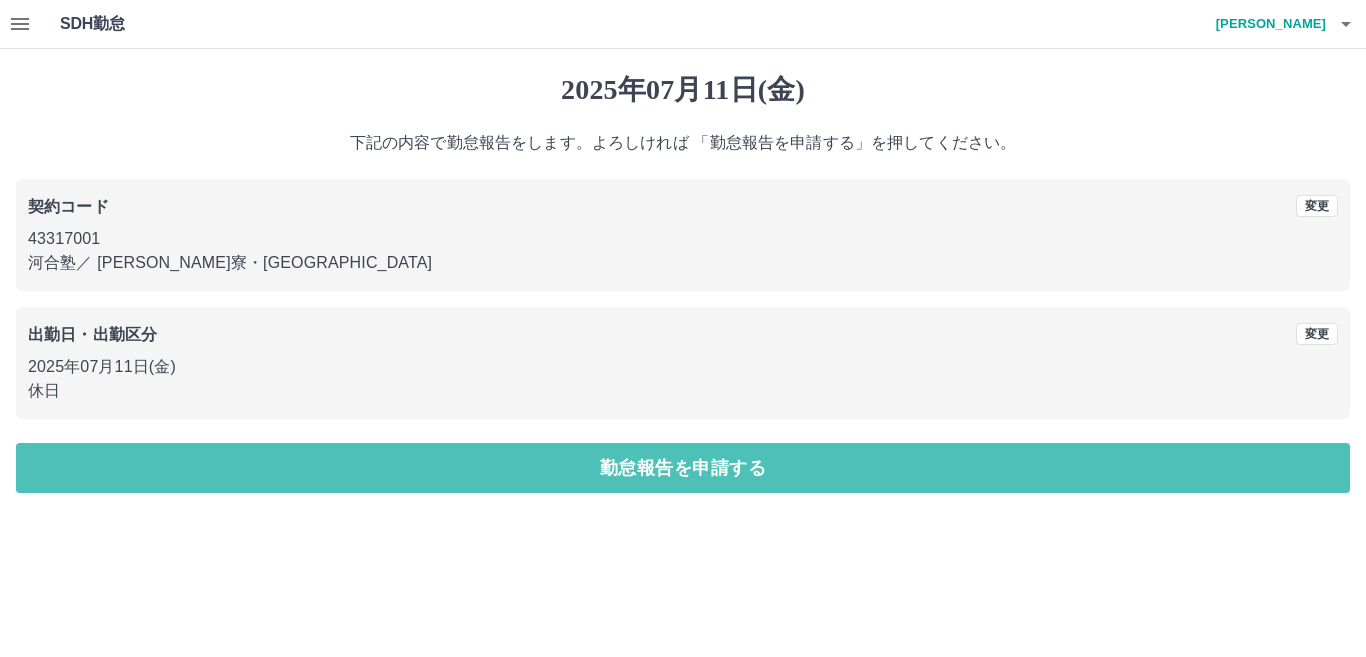 click on "勤怠報告を申請する" at bounding box center [683, 468] 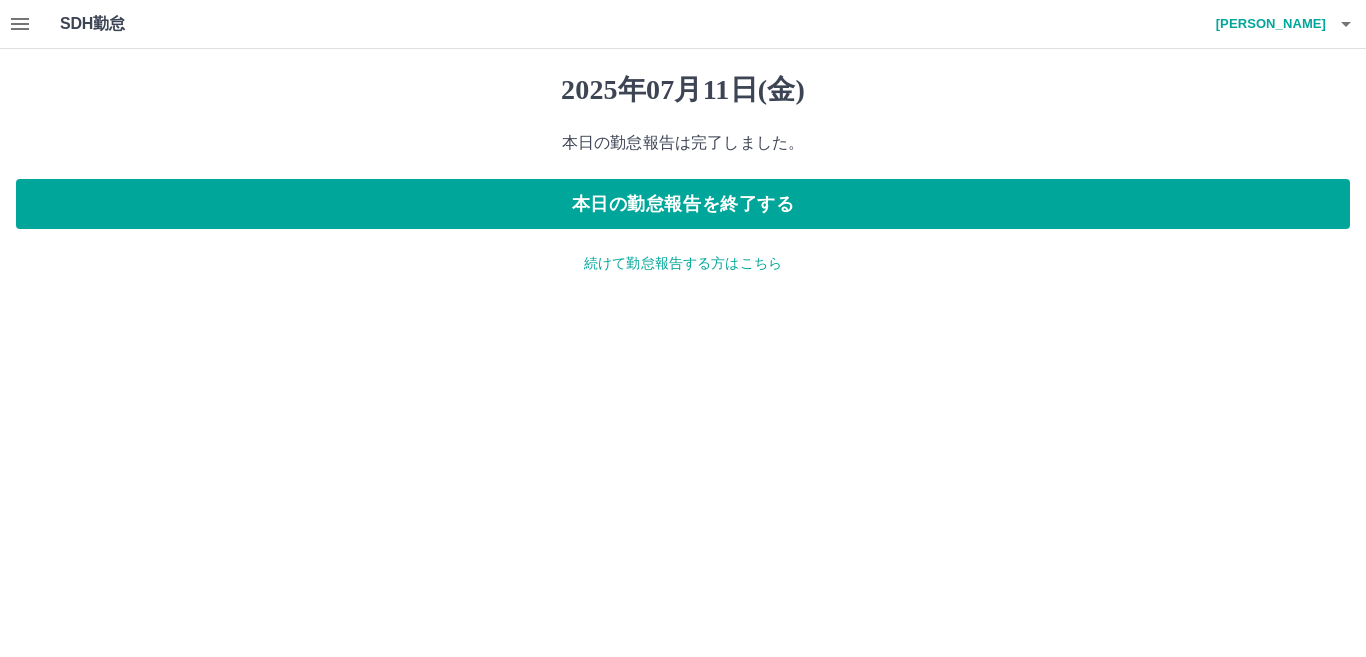 click on "続けて勤怠報告する方はこちら" at bounding box center (683, 263) 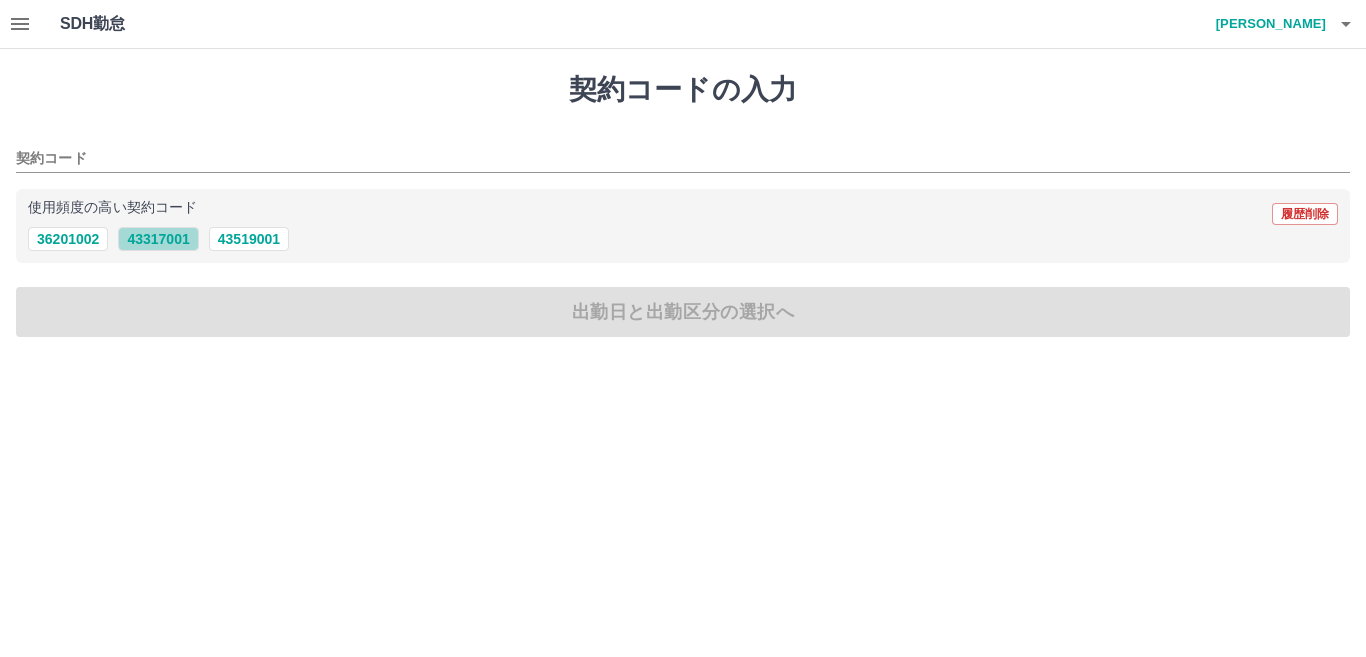 click on "43317001" at bounding box center [158, 239] 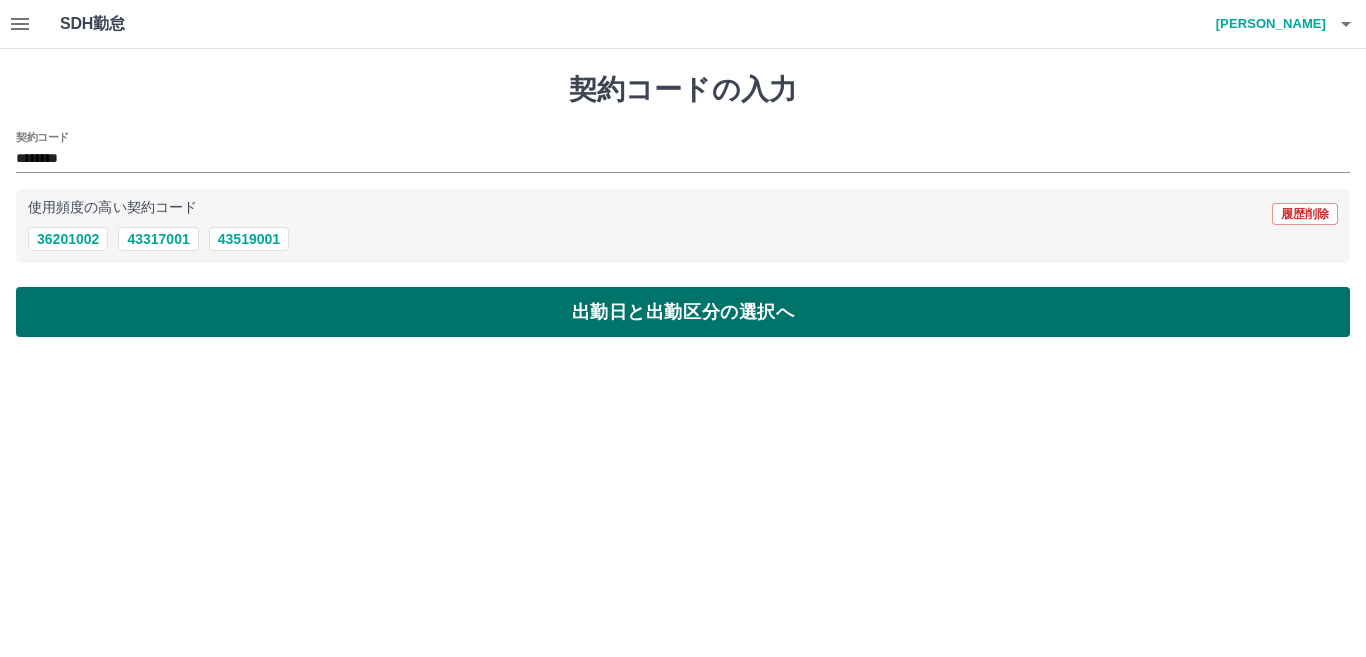 click on "出勤日と出勤区分の選択へ" at bounding box center (683, 312) 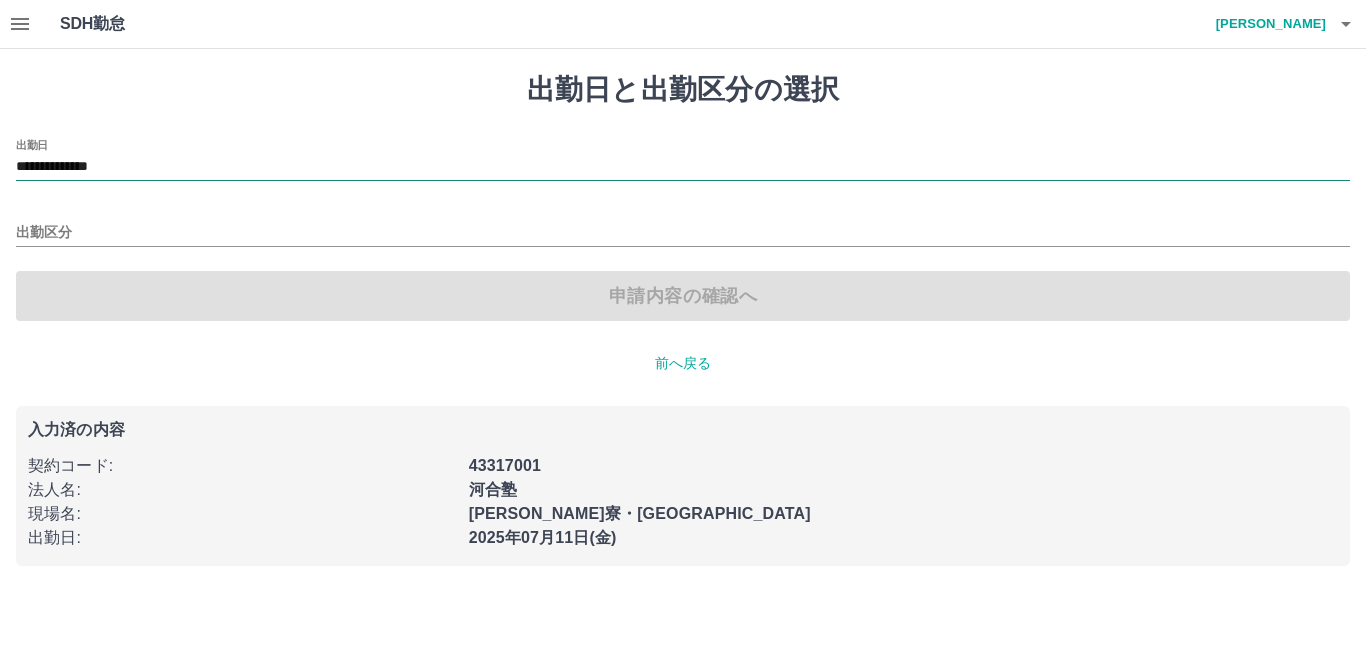 click on "**********" at bounding box center [683, 167] 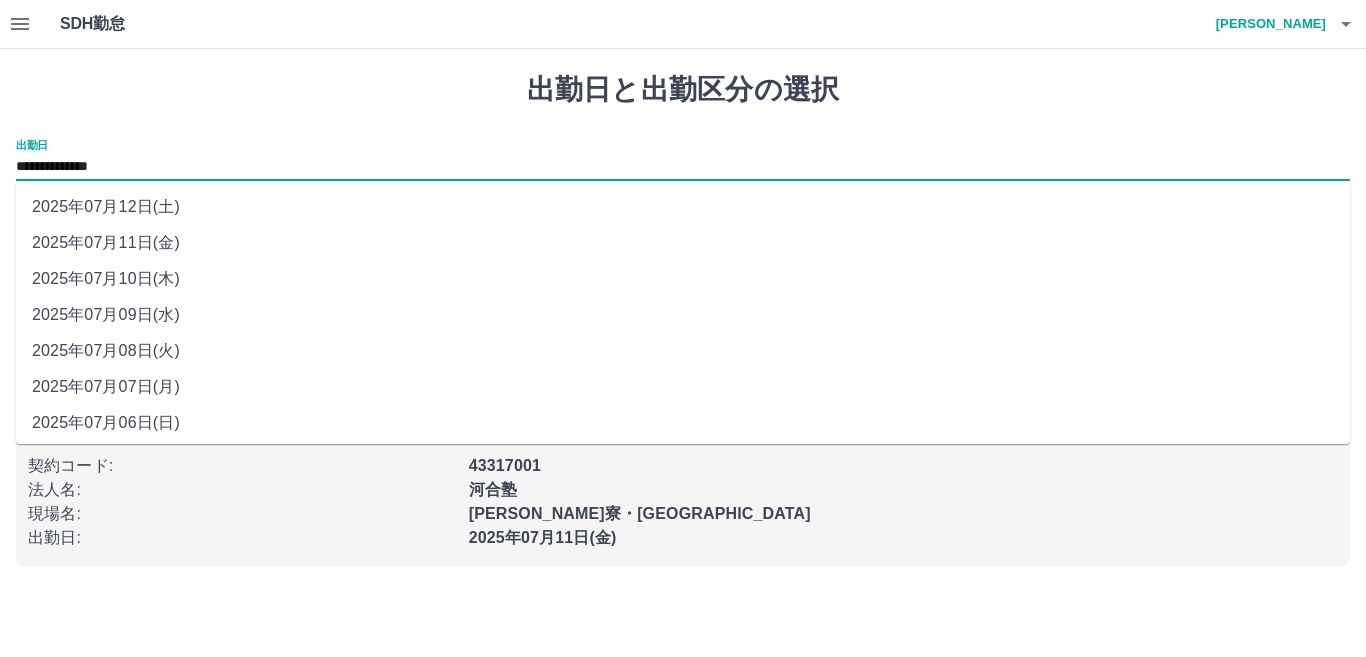 click on "2025年07月12日(土)" at bounding box center (683, 207) 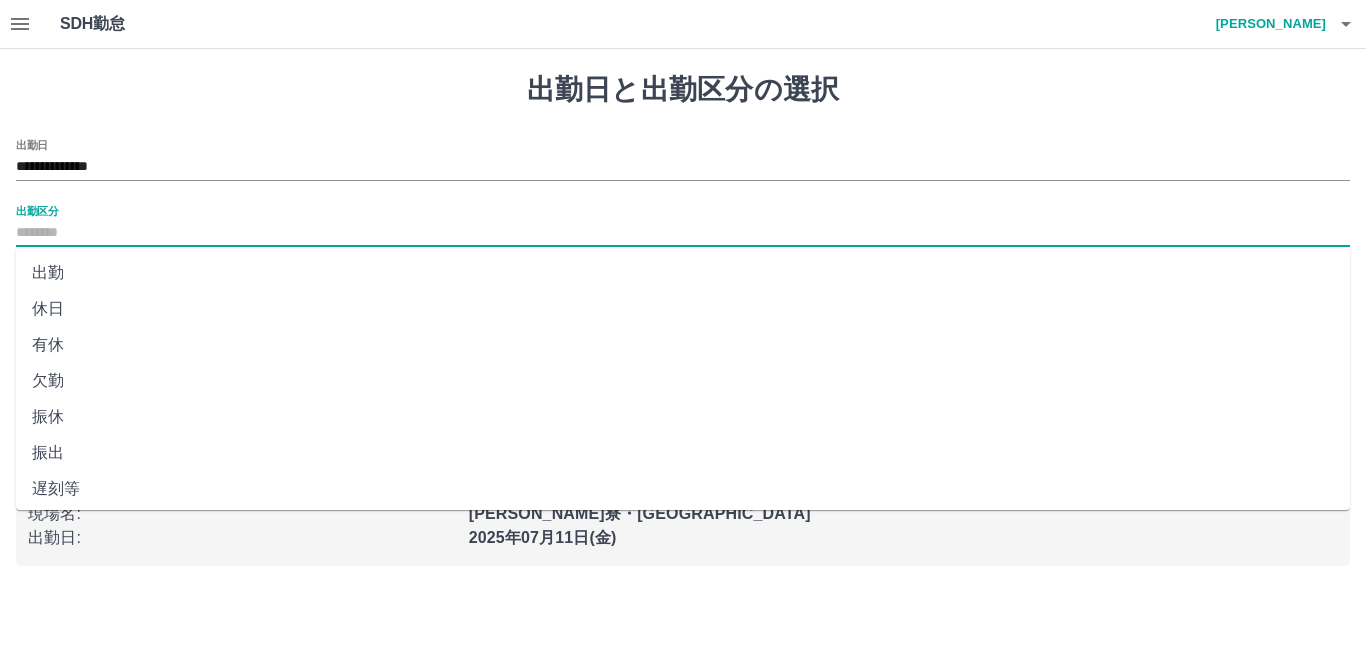 click on "出勤区分" at bounding box center (683, 233) 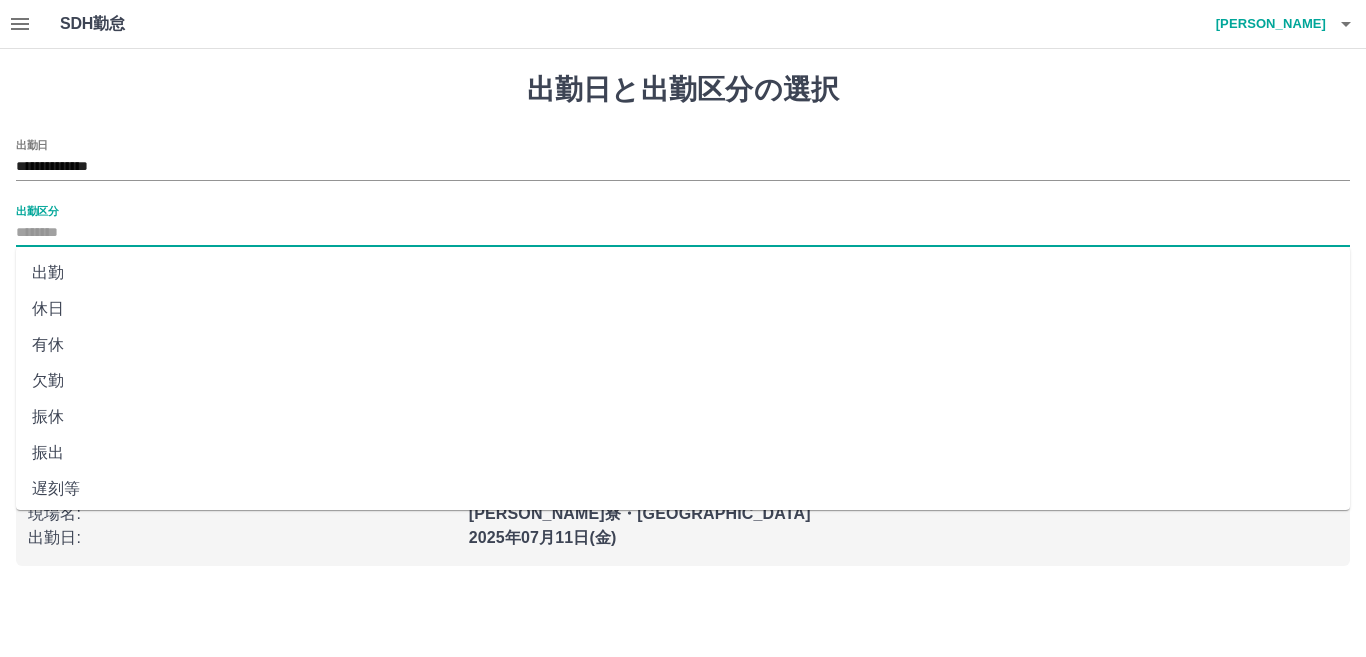click on "出勤" at bounding box center [683, 273] 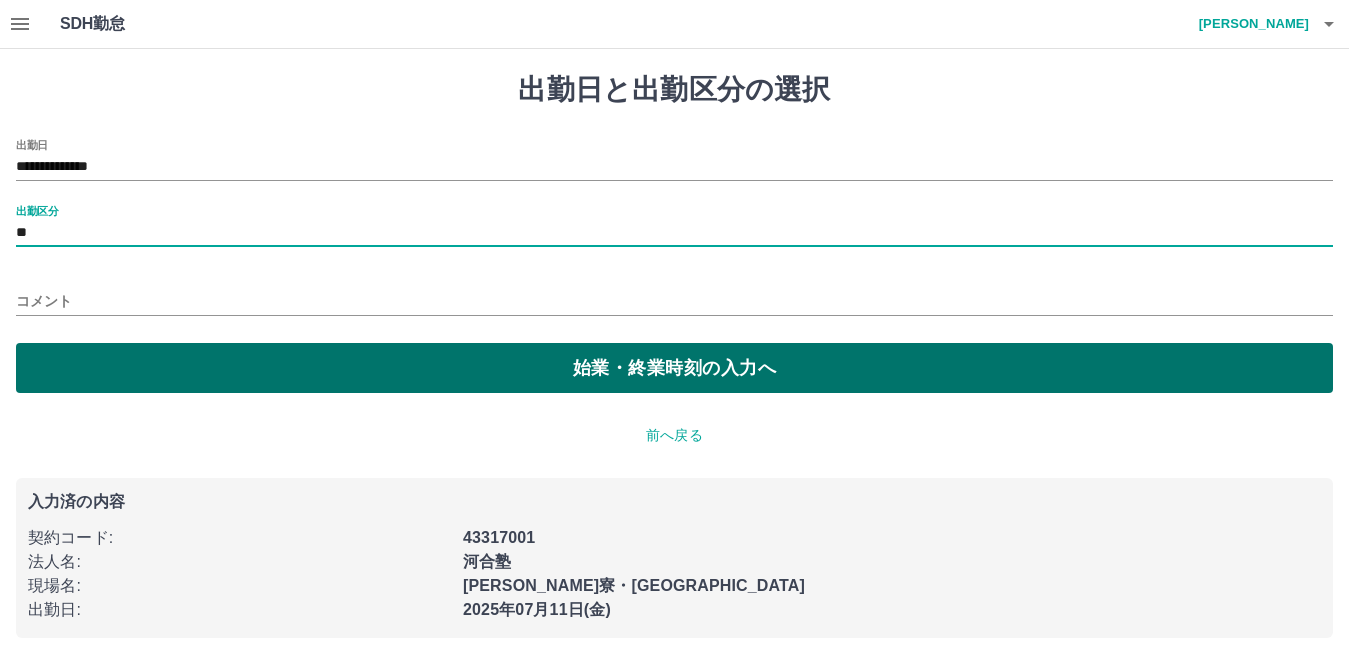 click on "始業・終業時刻の入力へ" at bounding box center (674, 368) 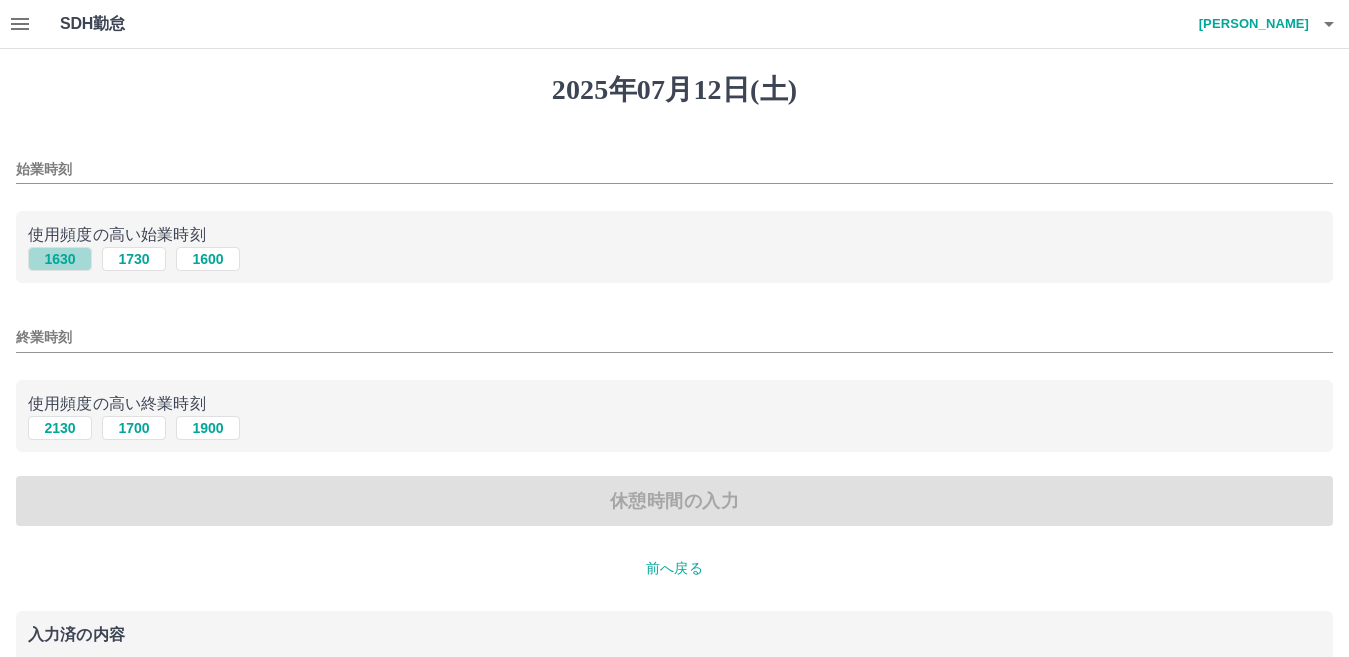 click on "1630" at bounding box center (60, 259) 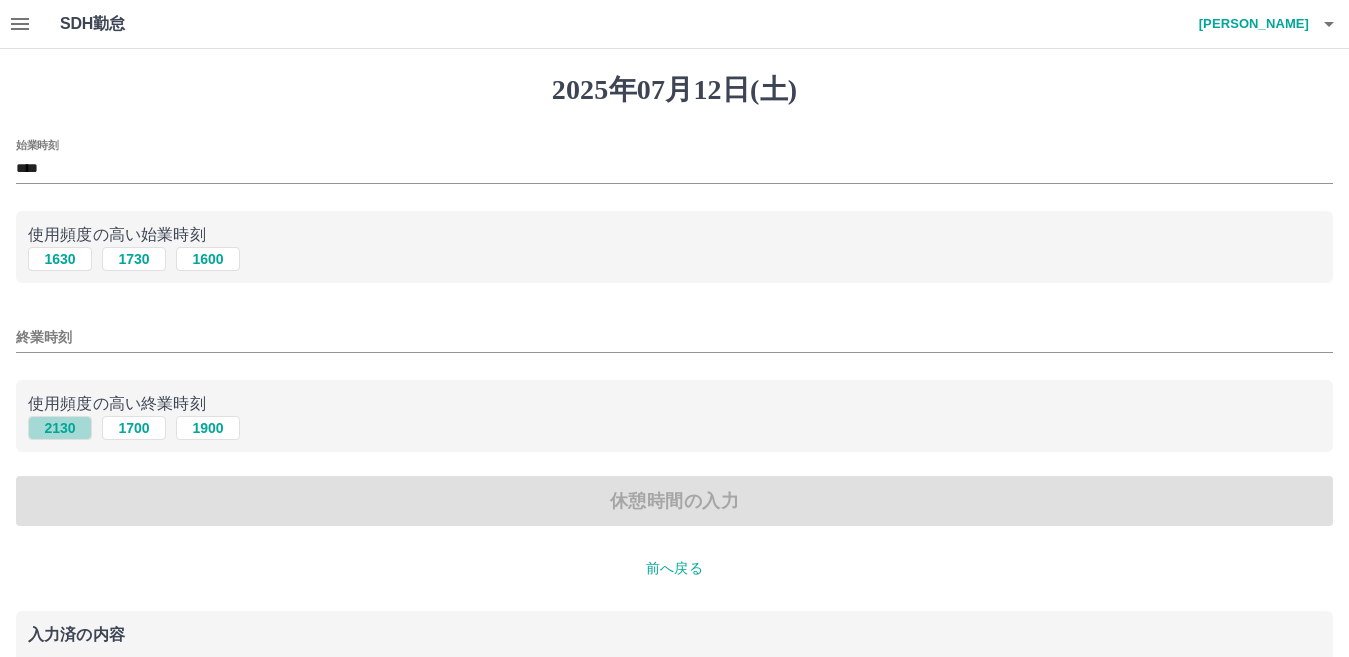 click on "2130" at bounding box center (60, 428) 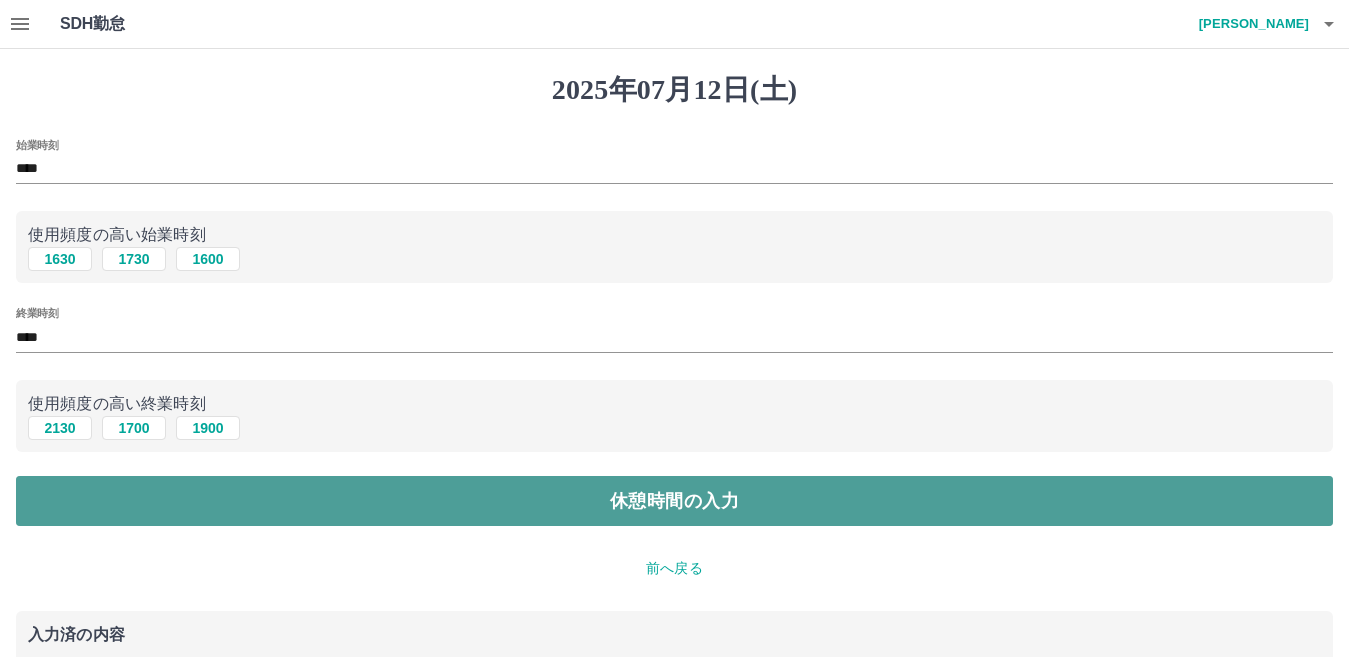 click on "休憩時間の入力" at bounding box center [674, 501] 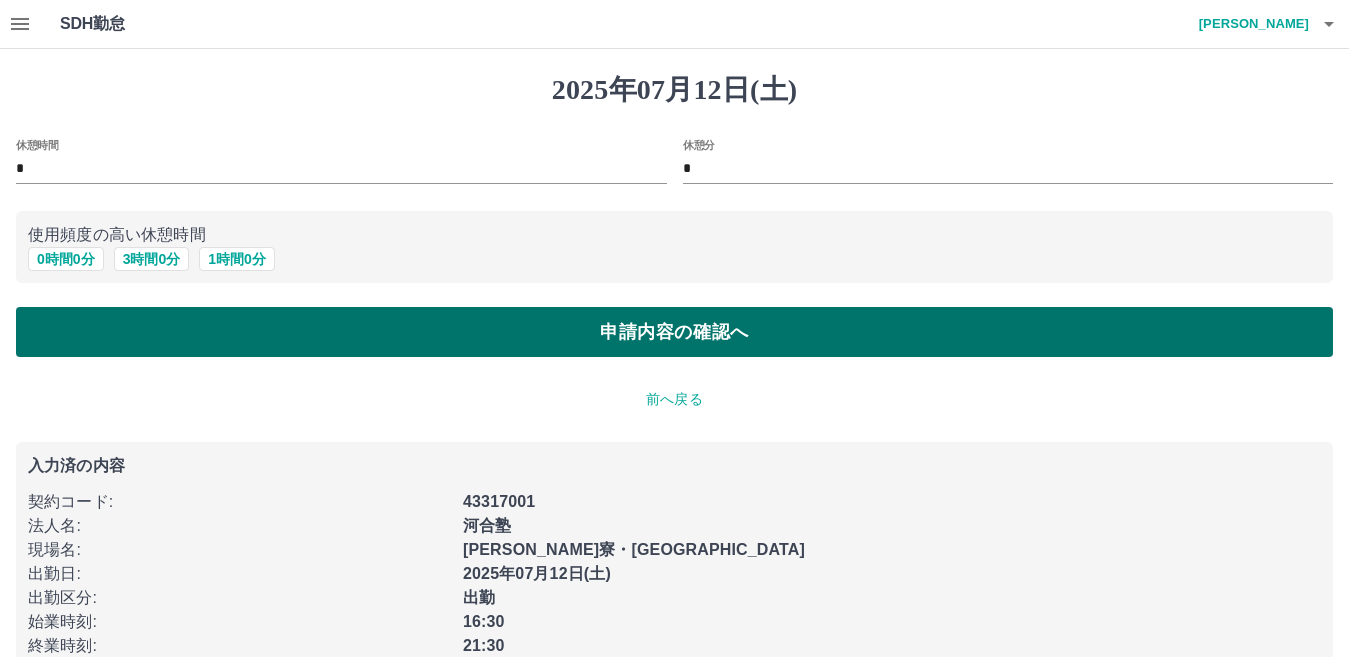click on "申請内容の確認へ" at bounding box center (674, 332) 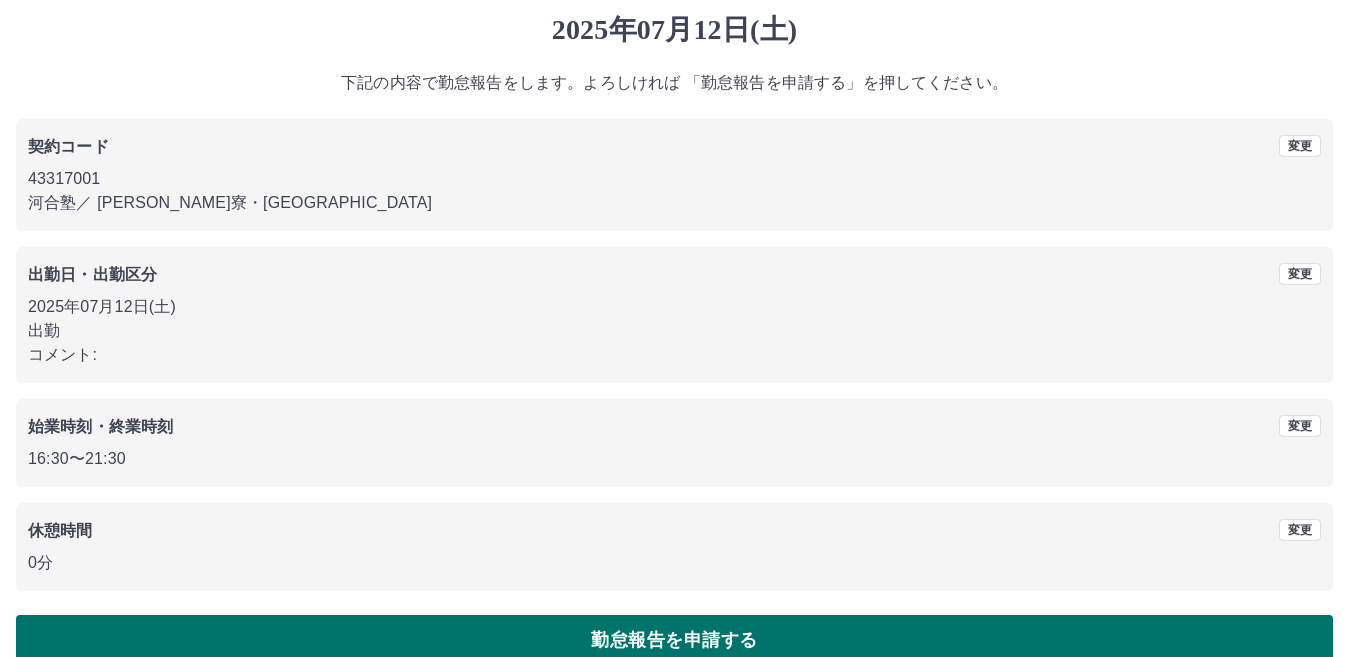 scroll, scrollTop: 92, scrollLeft: 0, axis: vertical 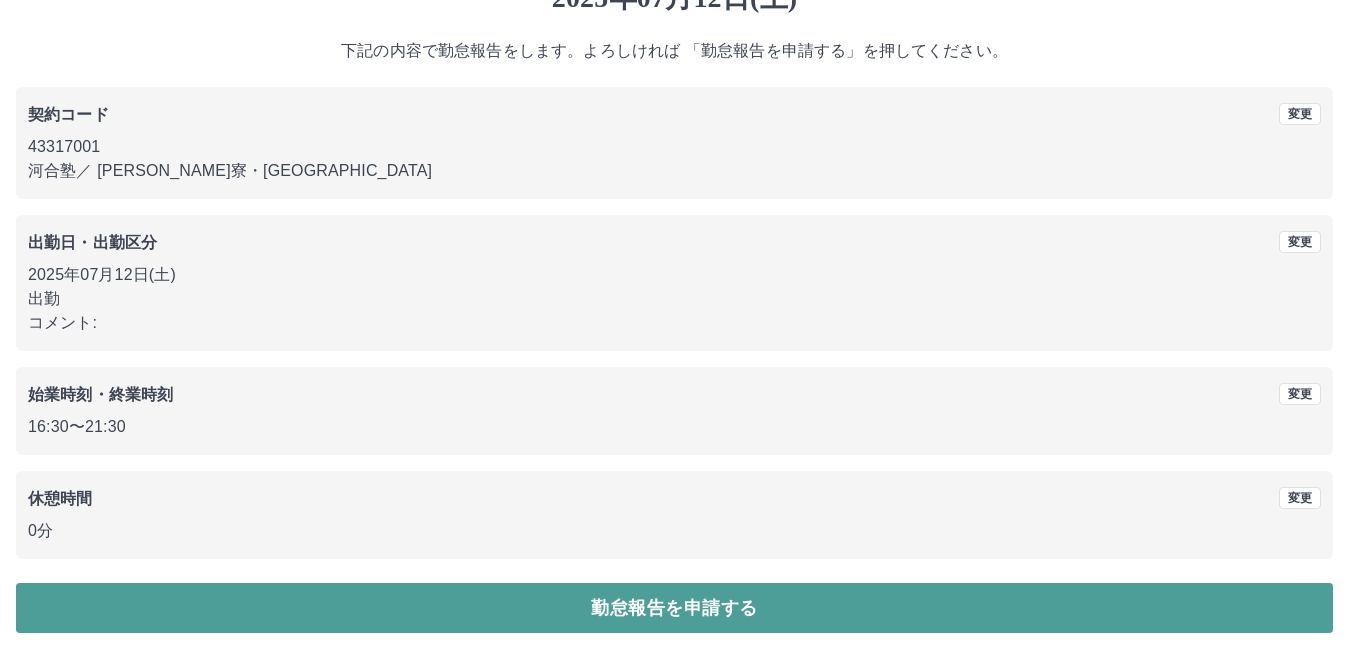 click on "勤怠報告を申請する" at bounding box center (674, 608) 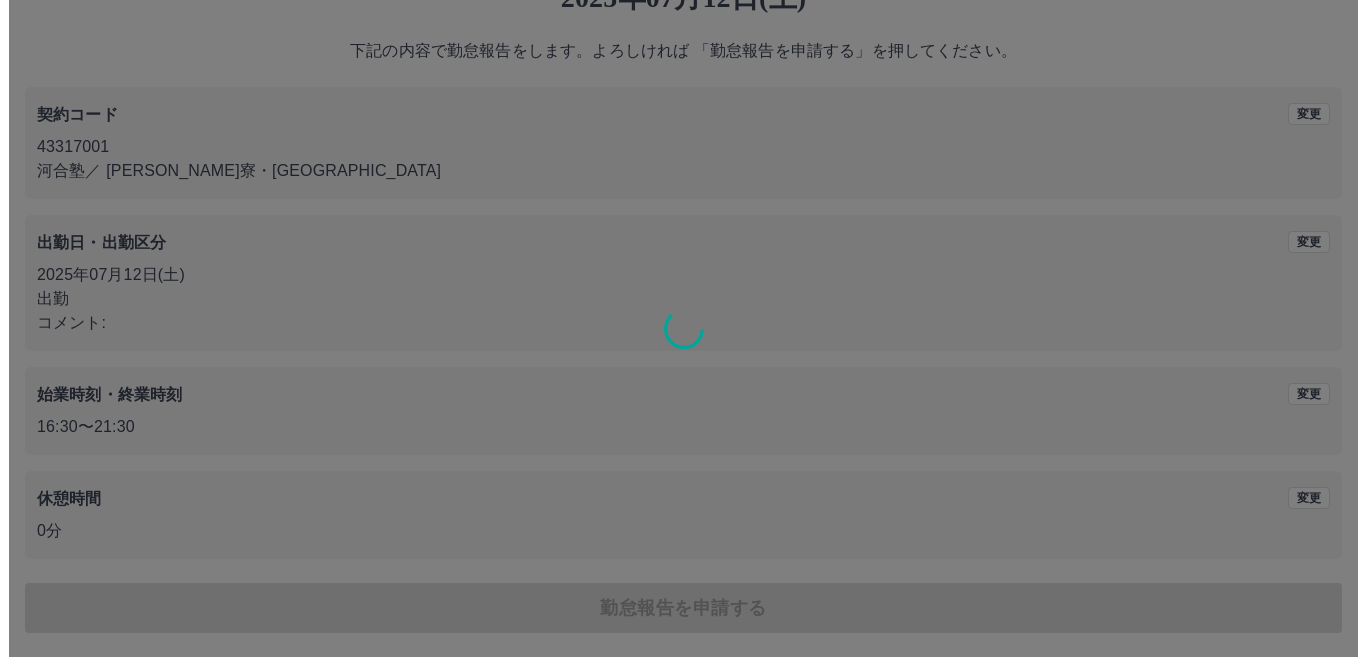 scroll, scrollTop: 0, scrollLeft: 0, axis: both 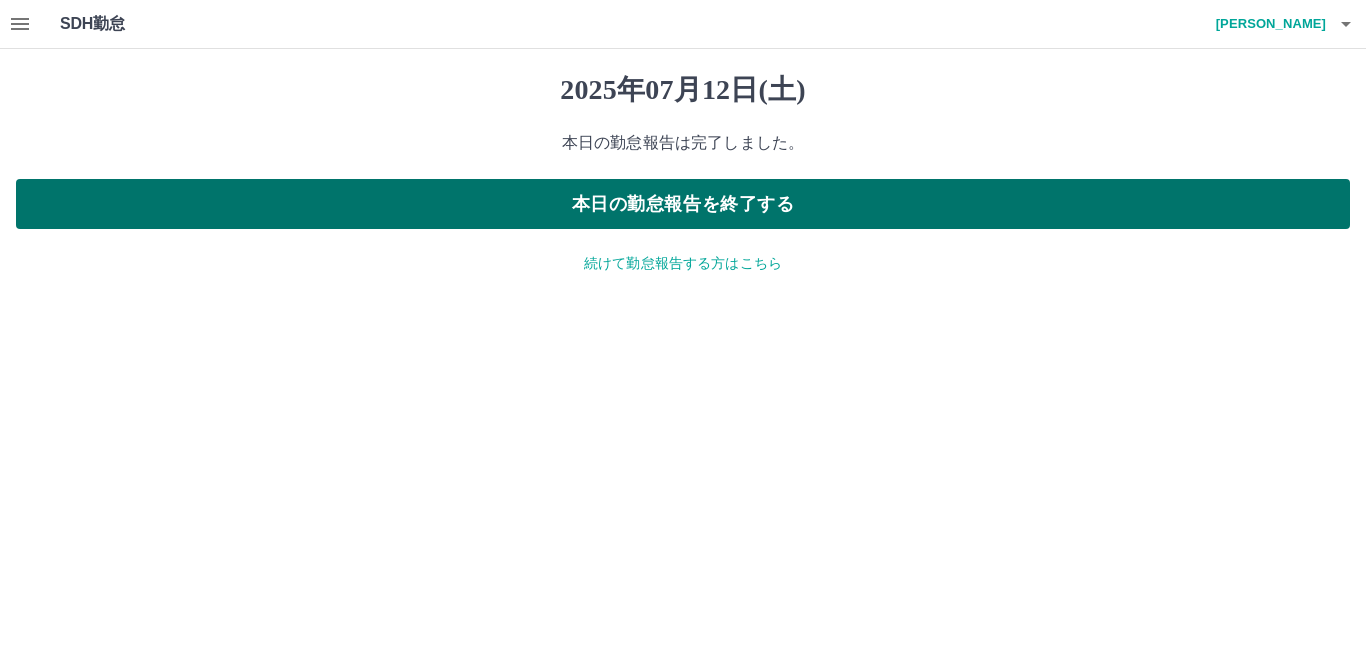 click on "本日の勤怠報告を終了する" at bounding box center [683, 204] 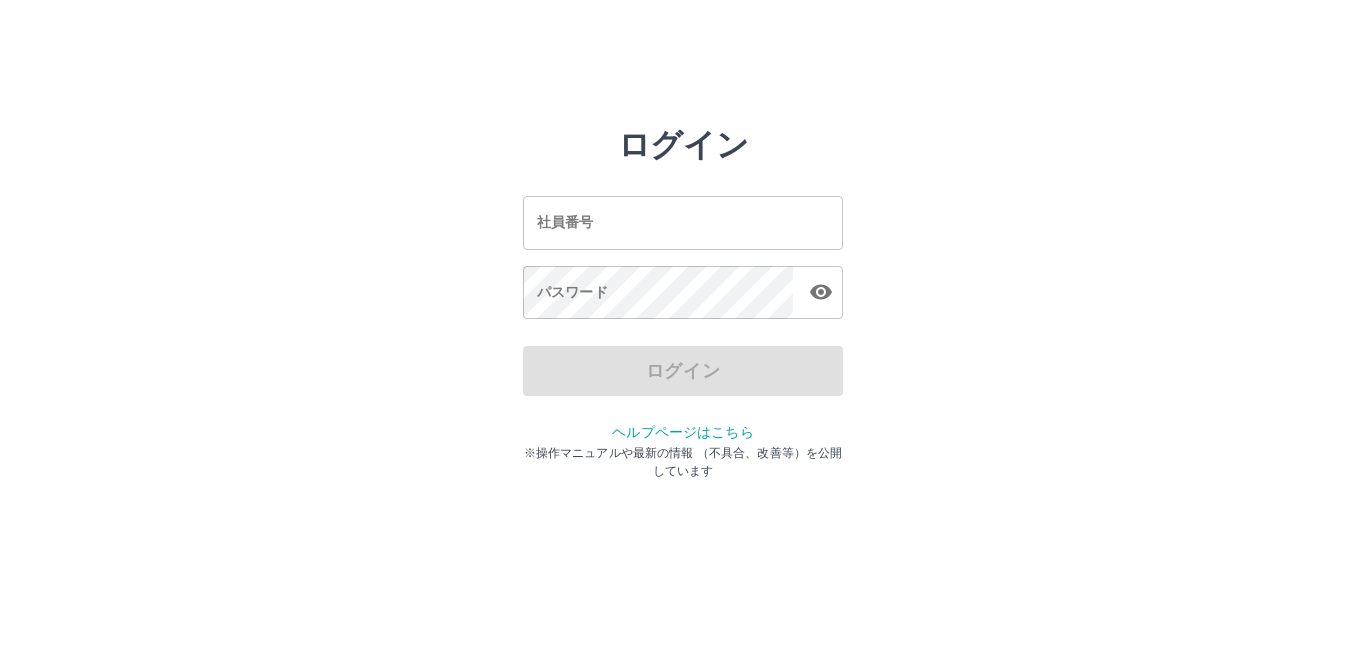scroll, scrollTop: 0, scrollLeft: 0, axis: both 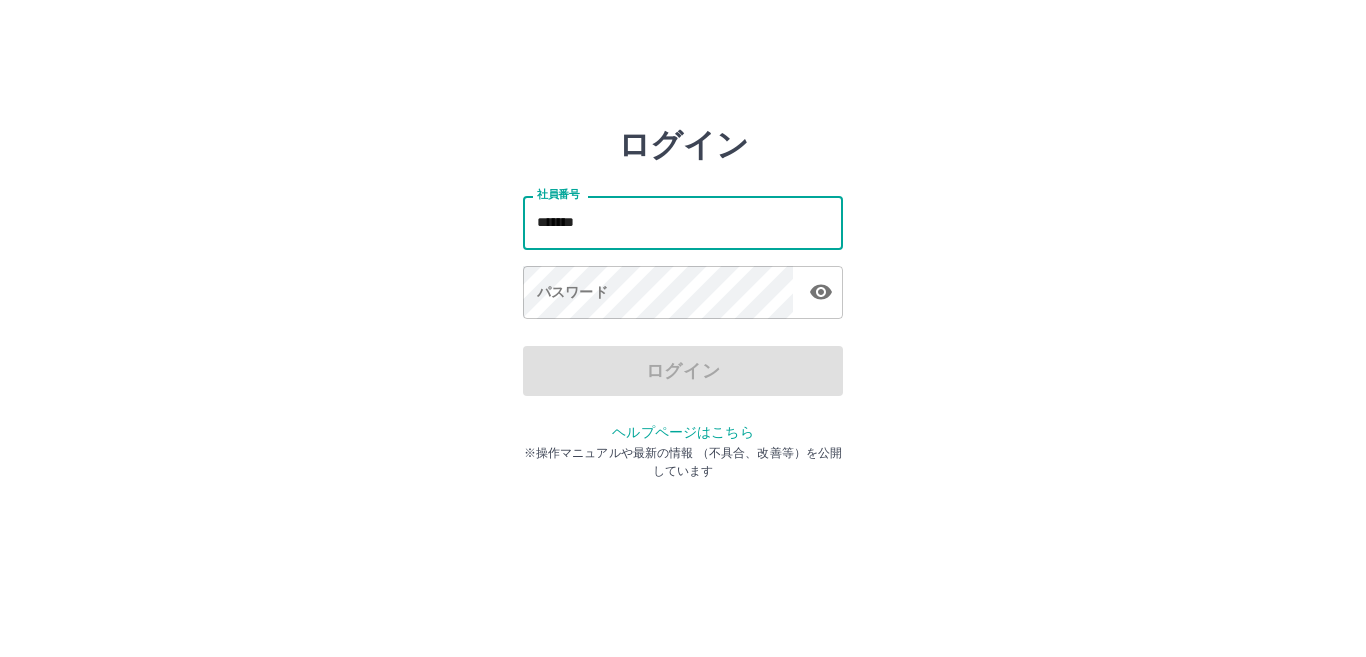 type on "*******" 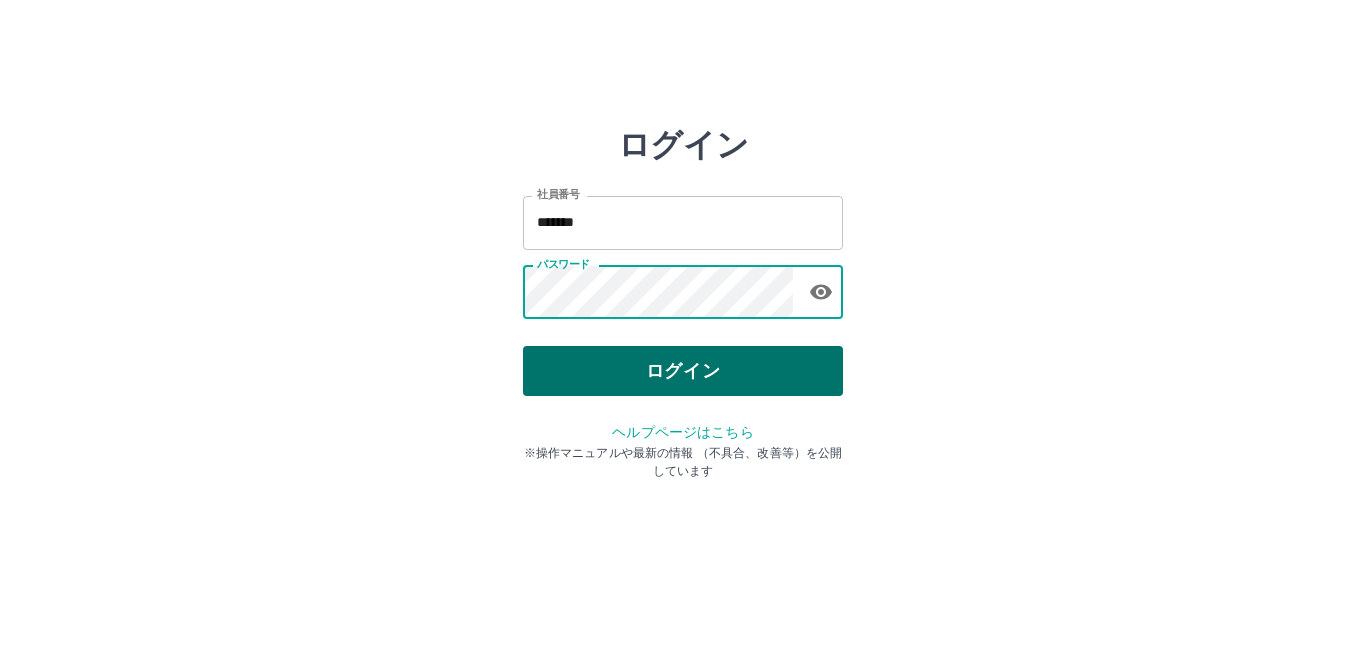 click on "ログイン" at bounding box center [683, 371] 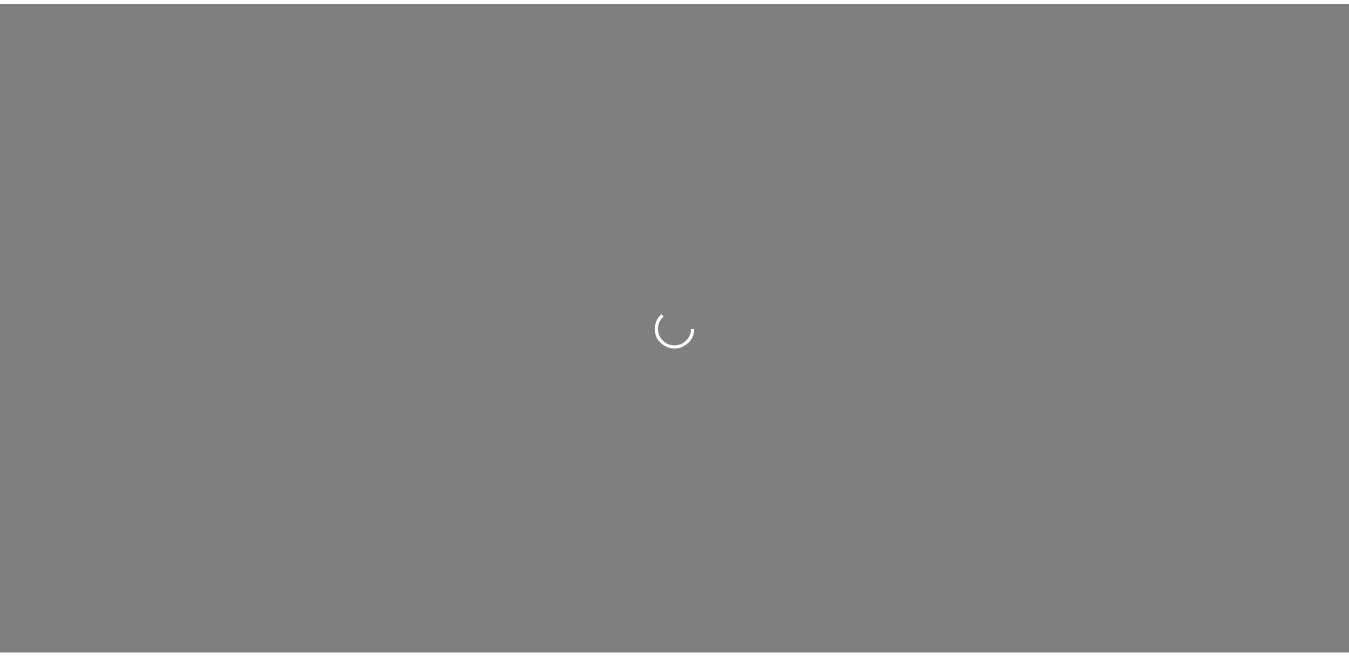 scroll, scrollTop: 0, scrollLeft: 0, axis: both 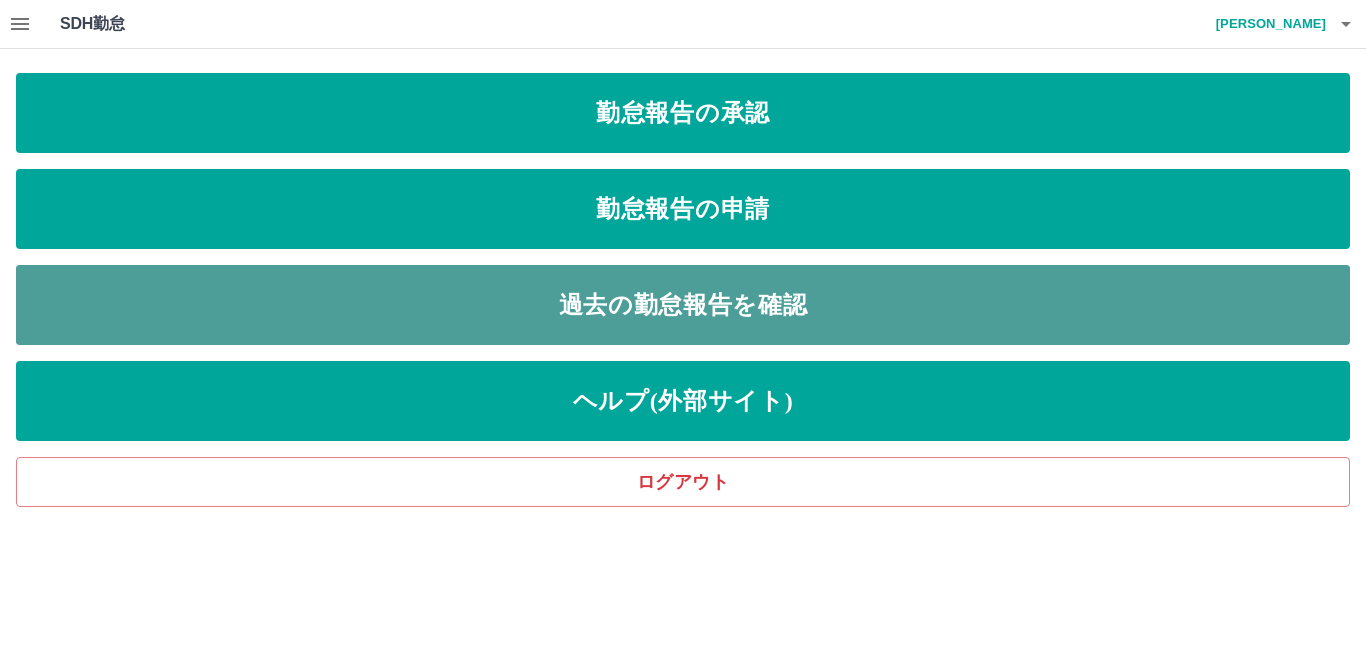 click on "過去の勤怠報告を確認" at bounding box center [683, 305] 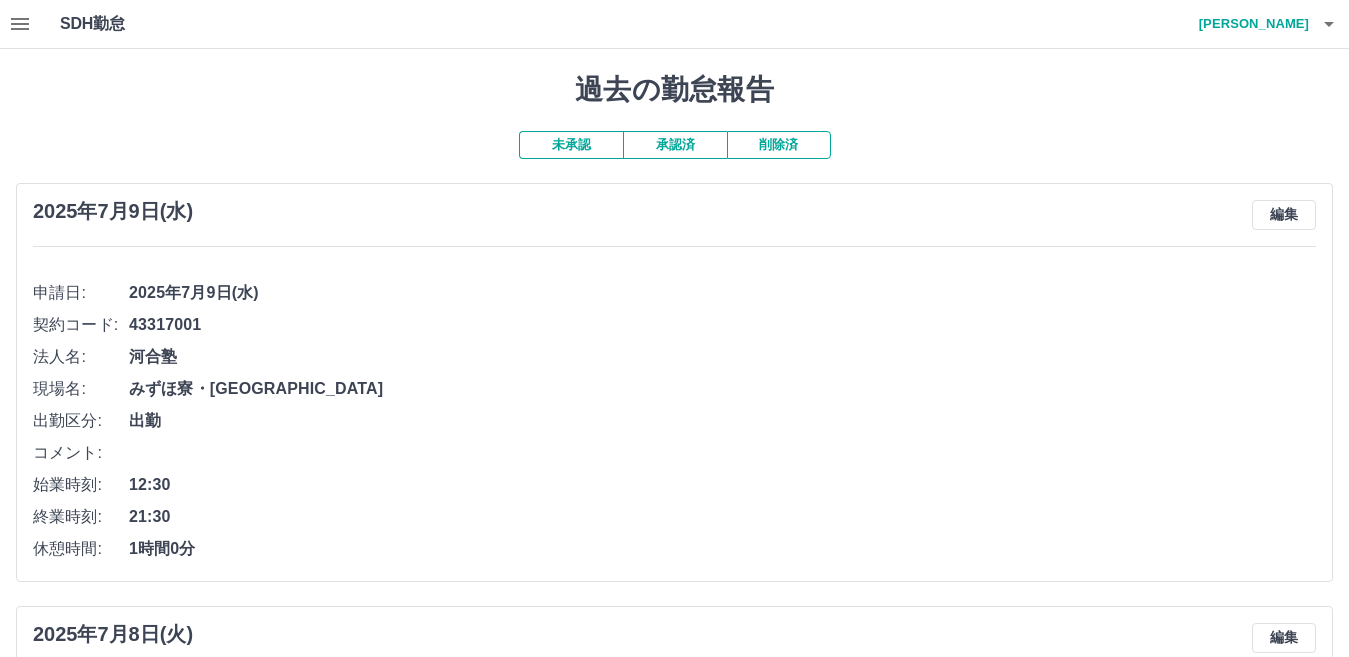 click 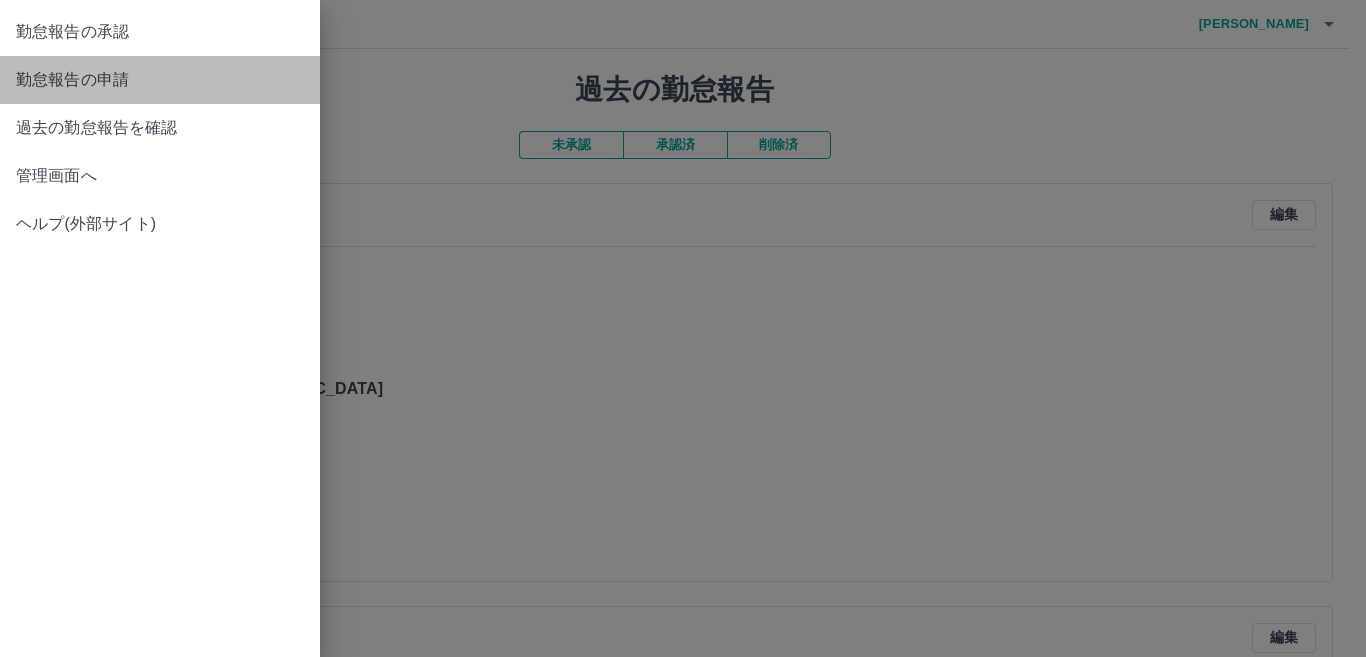 click on "勤怠報告の申請" at bounding box center [160, 80] 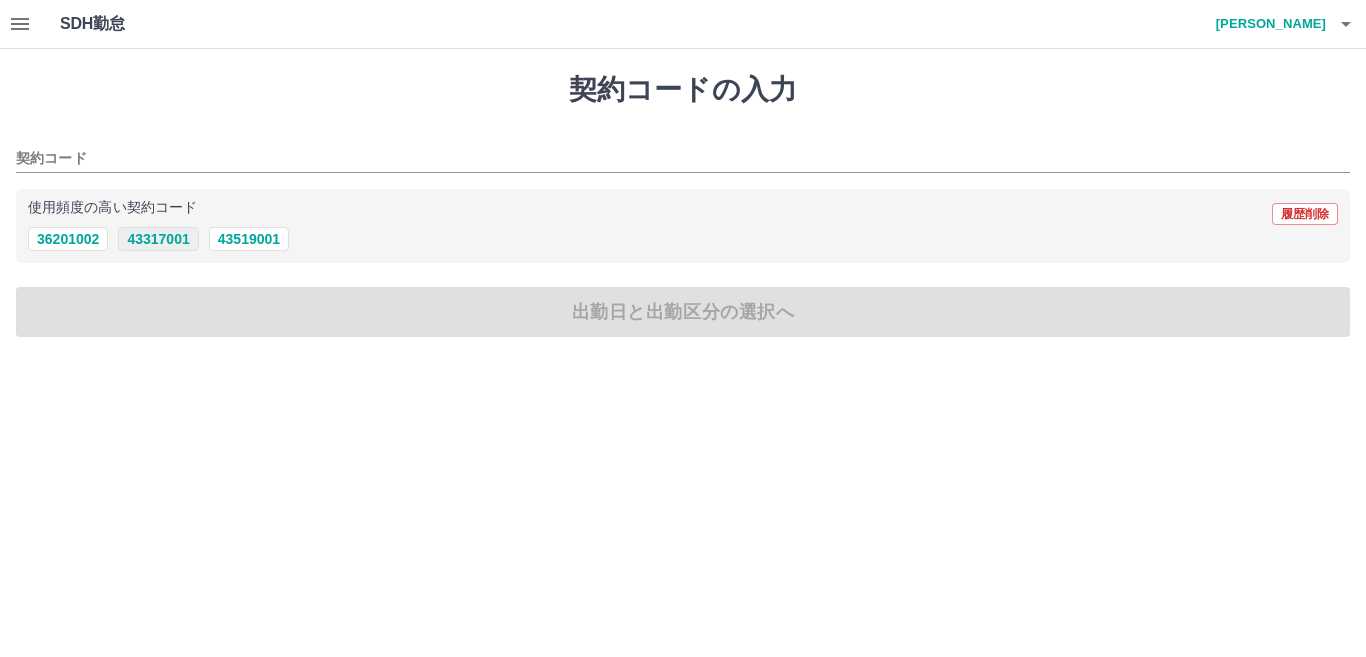 drag, startPoint x: 177, startPoint y: 235, endPoint x: 174, endPoint y: 246, distance: 11.401754 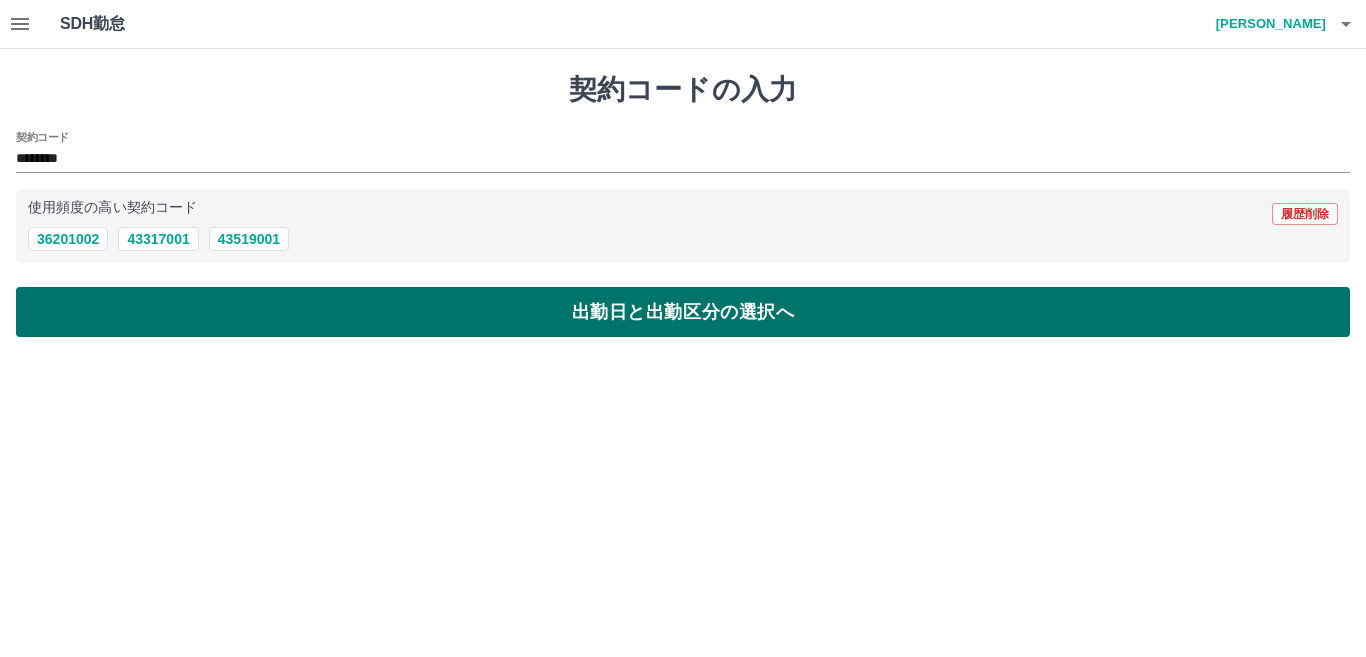 click on "出勤日と出勤区分の選択へ" at bounding box center (683, 312) 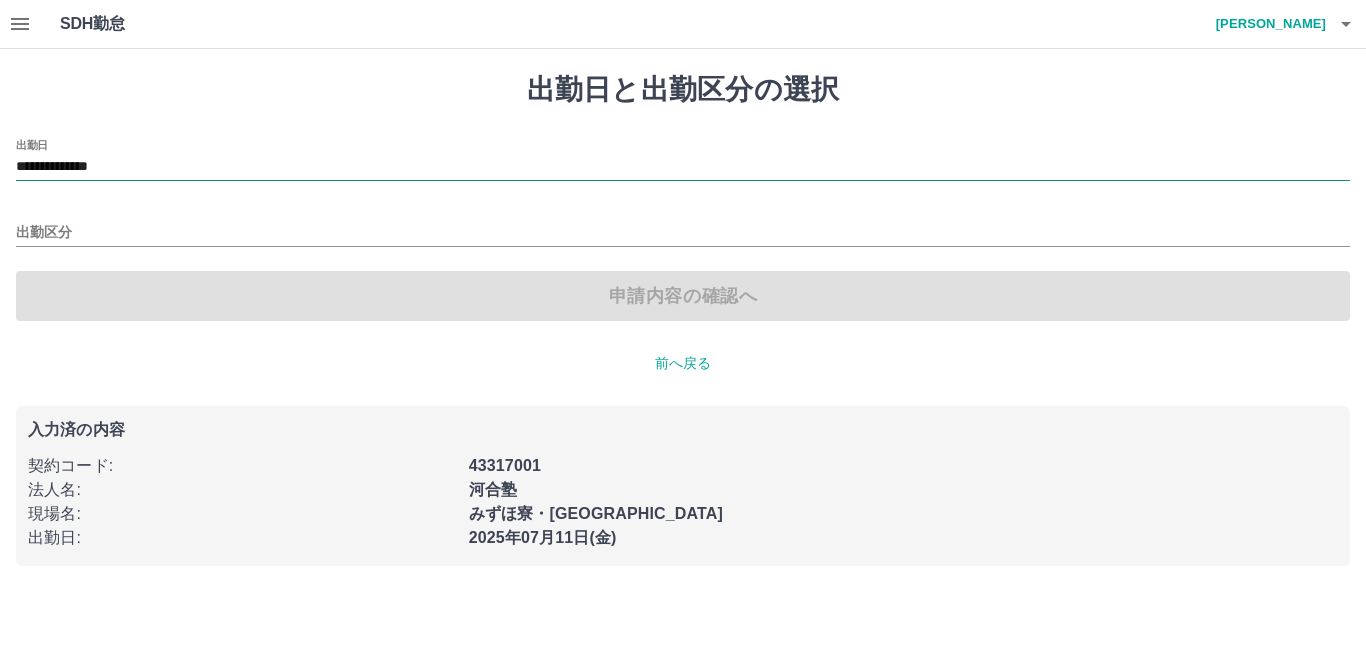 click on "**********" at bounding box center [683, 167] 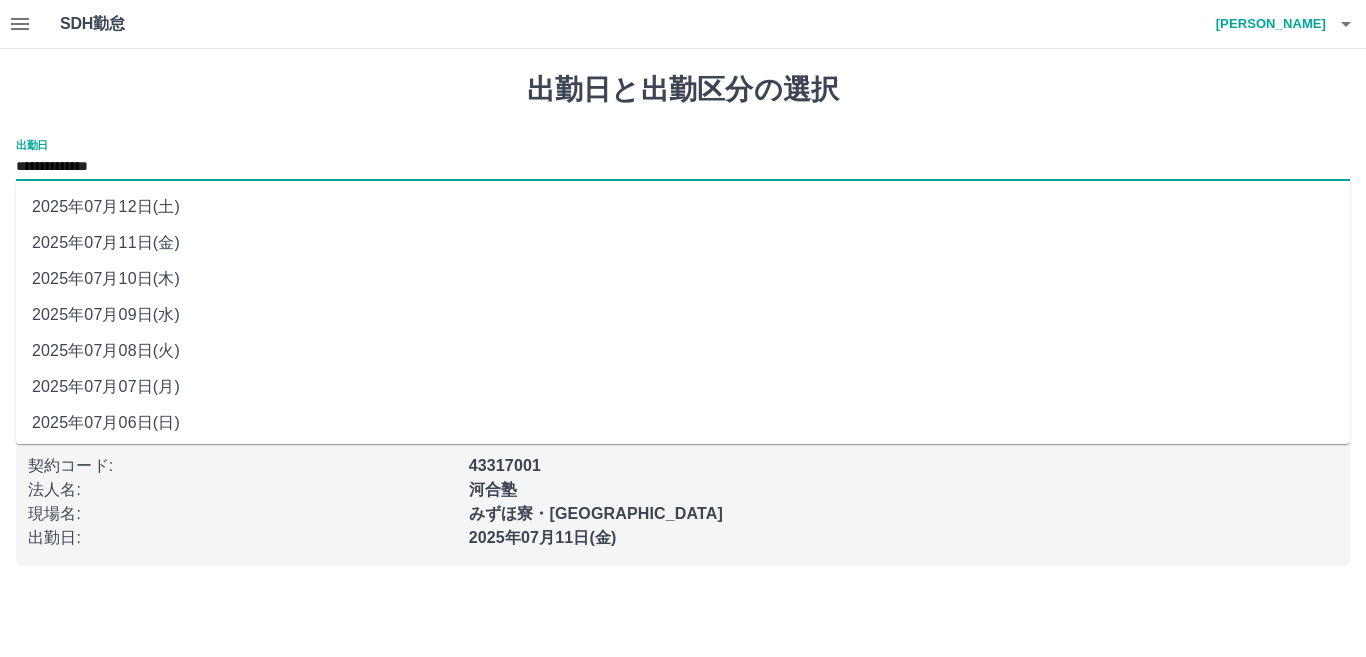 click on "2025年07月10日(木)" at bounding box center [683, 279] 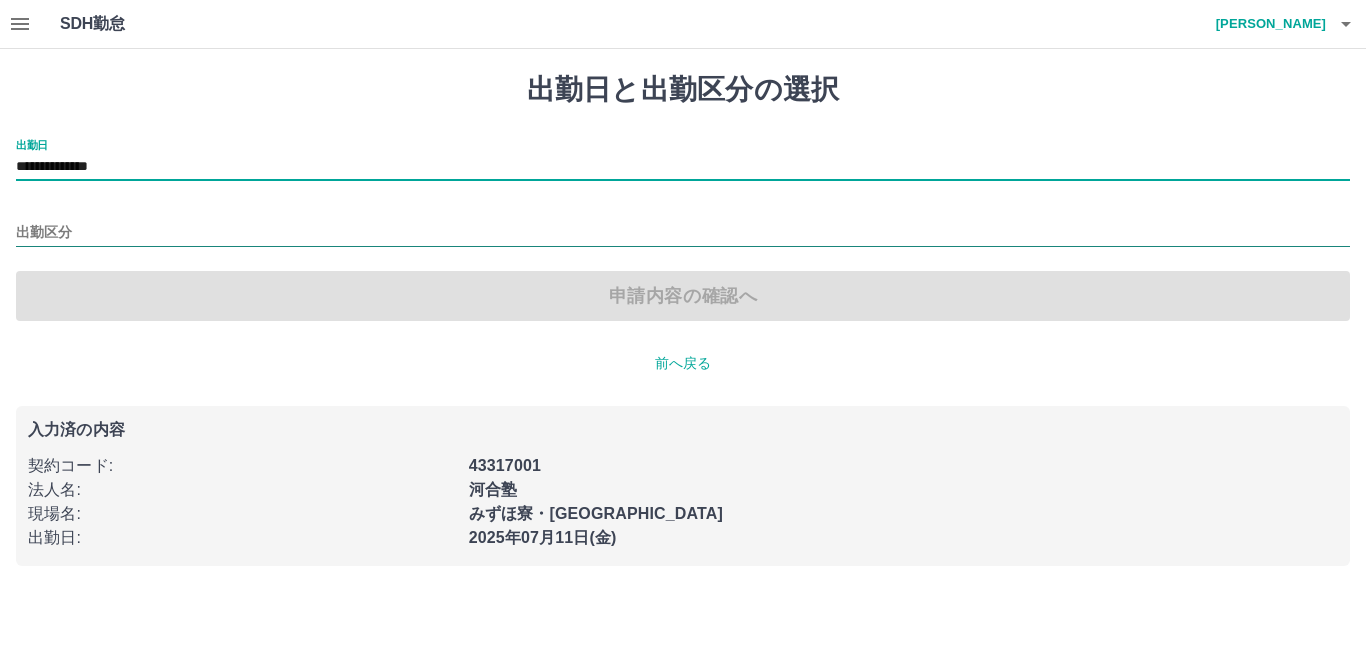 click on "出勤区分" at bounding box center [683, 233] 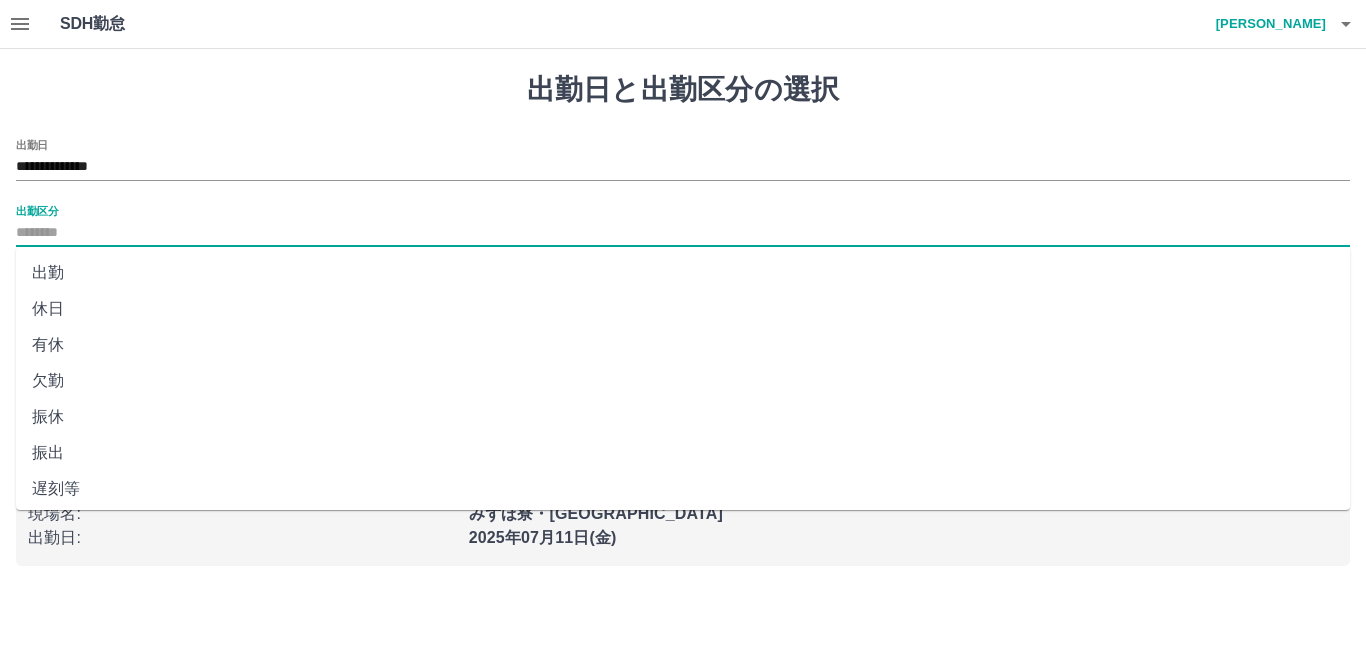 click on "振休" at bounding box center (683, 417) 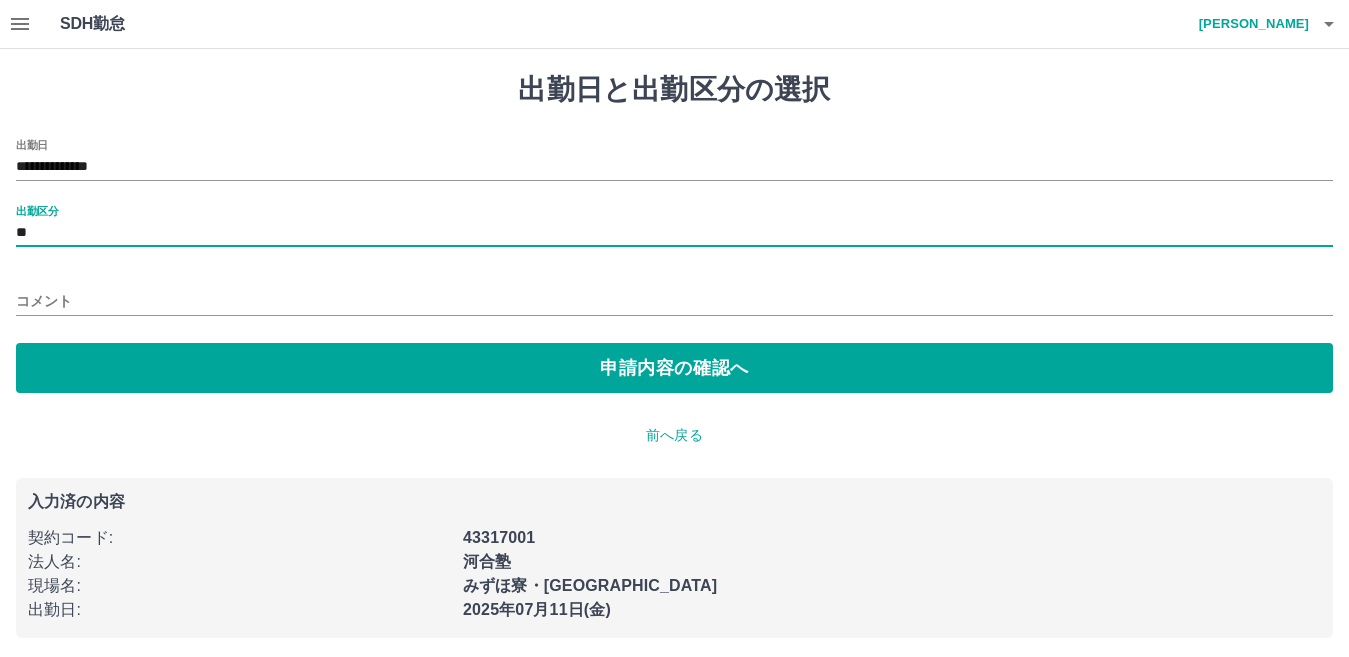 click on "コメント" at bounding box center [674, 301] 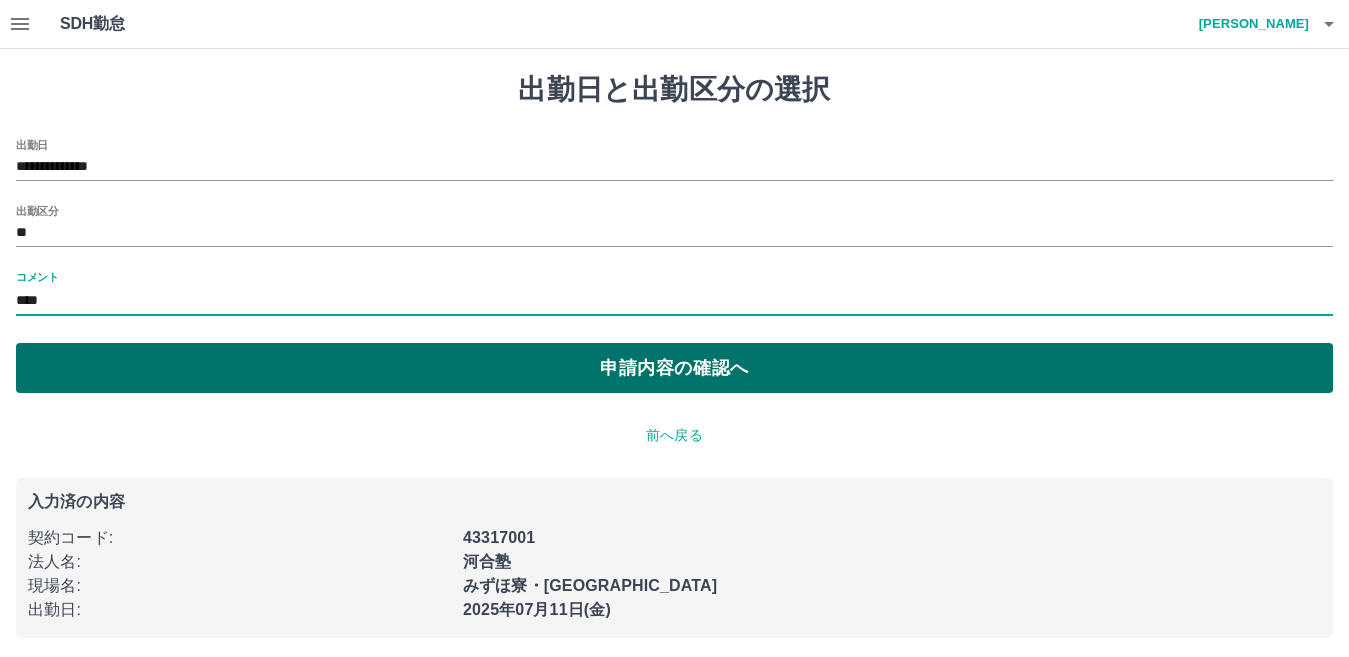 type on "********" 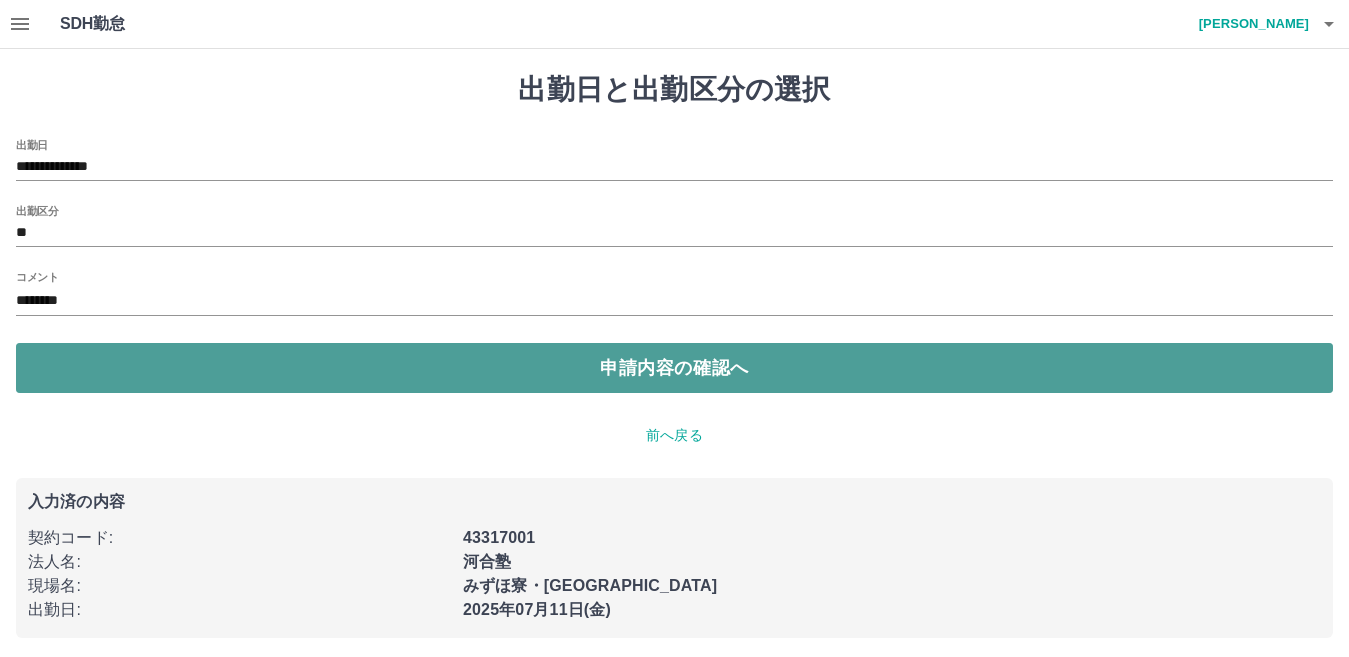 click on "申請内容の確認へ" at bounding box center (674, 368) 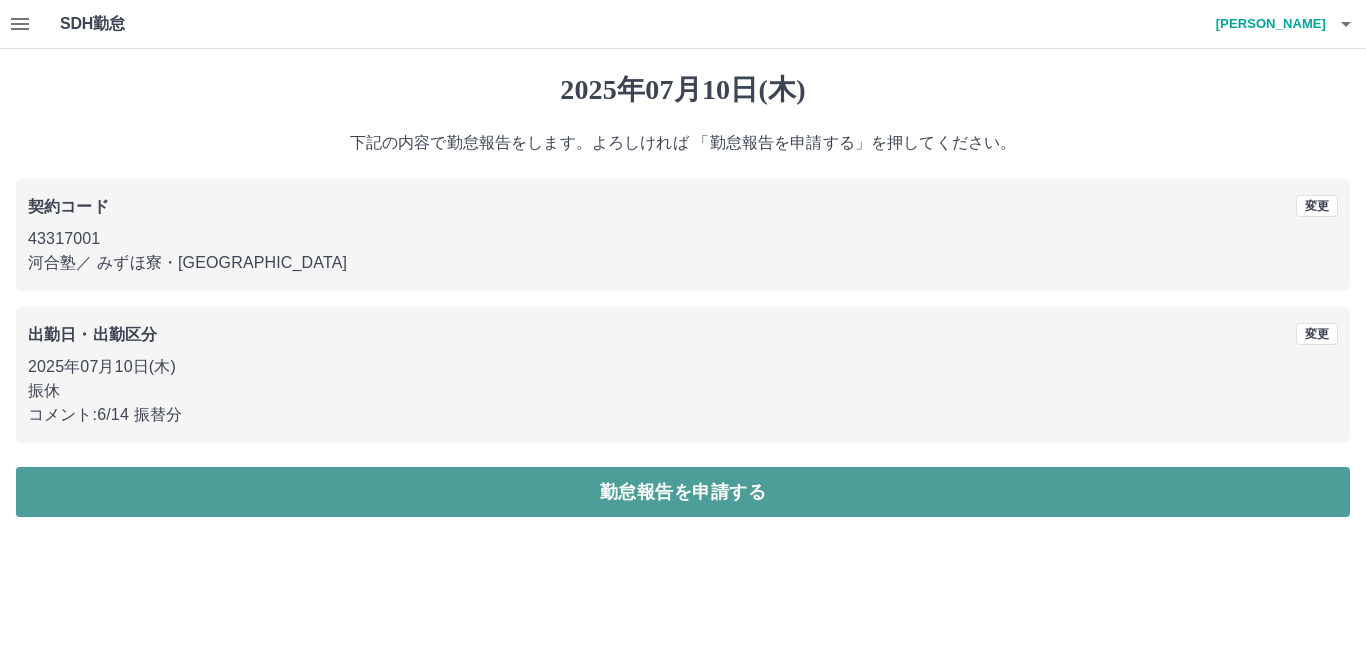 click on "勤怠報告を申請する" at bounding box center (683, 492) 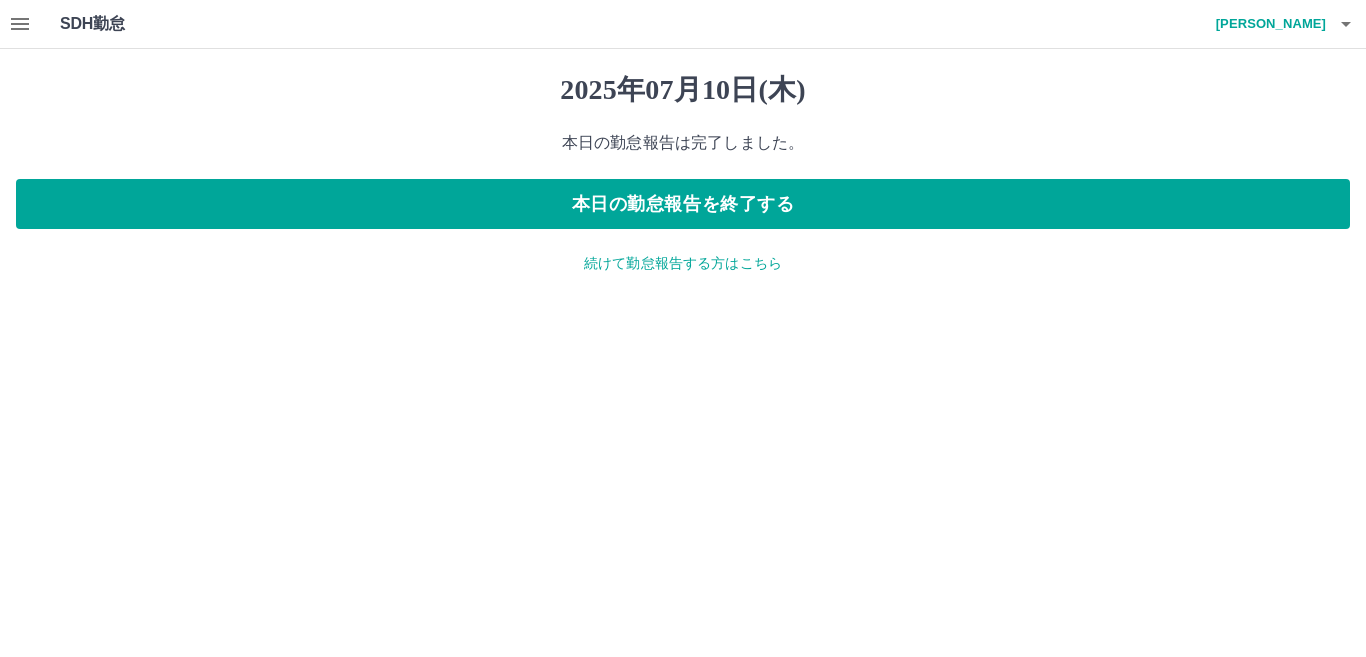 click on "続けて勤怠報告する方はこちら" at bounding box center [683, 263] 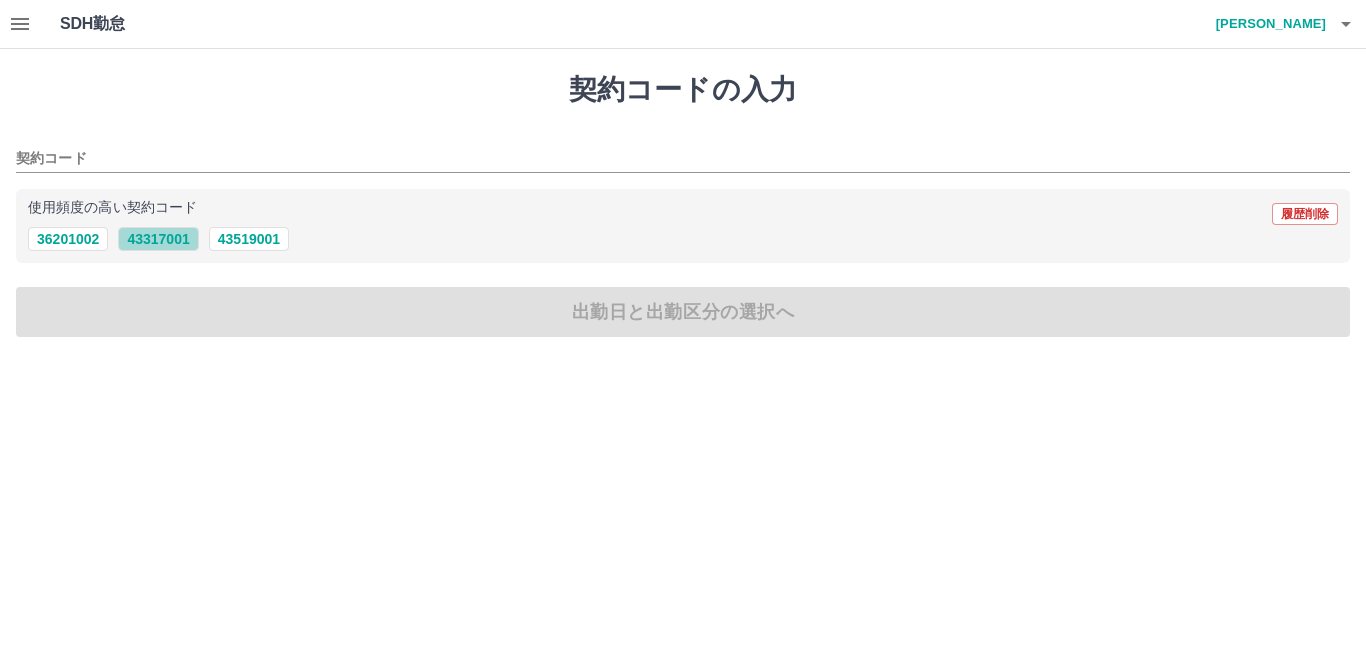 click on "43317001" at bounding box center (158, 239) 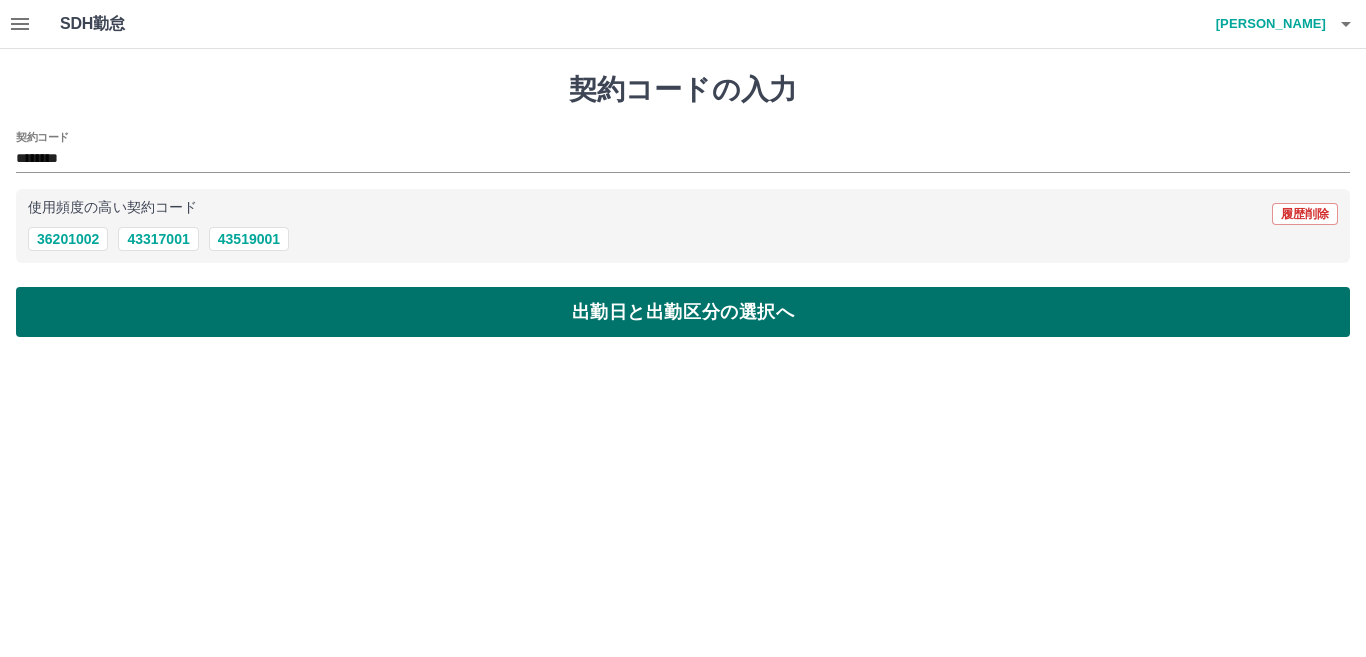click on "出勤日と出勤区分の選択へ" at bounding box center [683, 312] 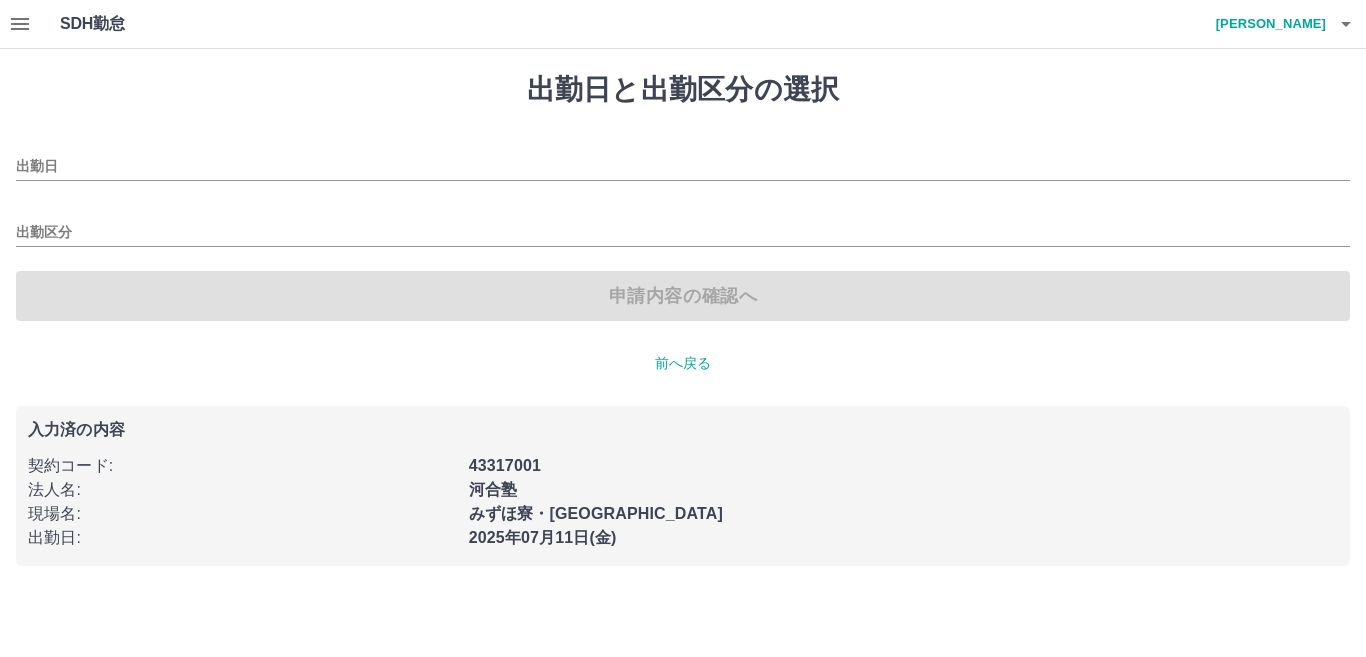 type on "**********" 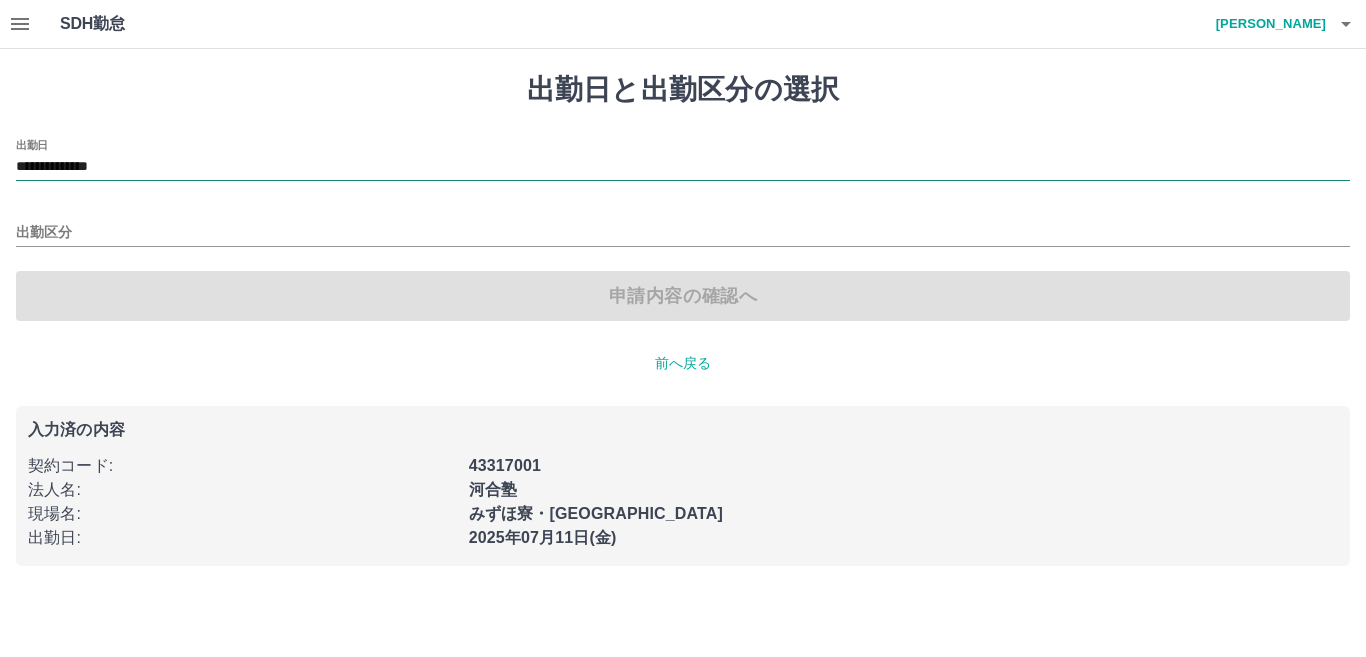 click on "**********" at bounding box center (683, 167) 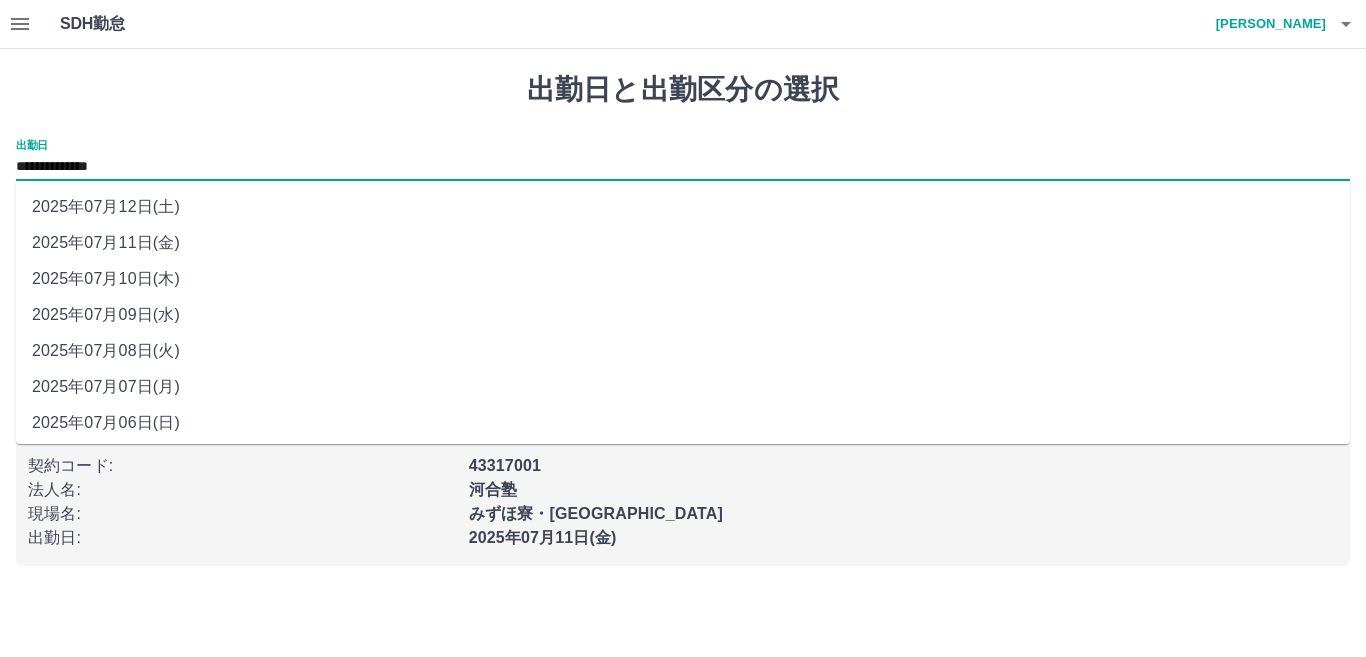 click on "**********" at bounding box center (683, 167) 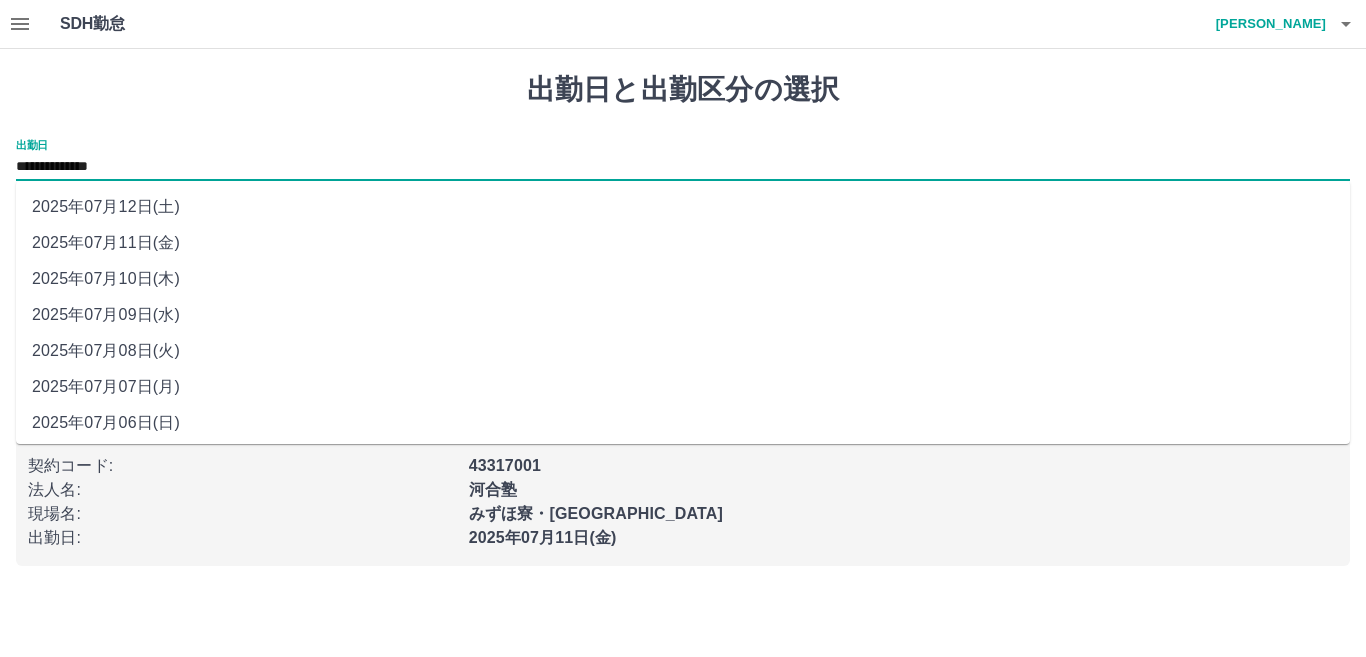 click on "2025年07月11日(金)" at bounding box center [683, 243] 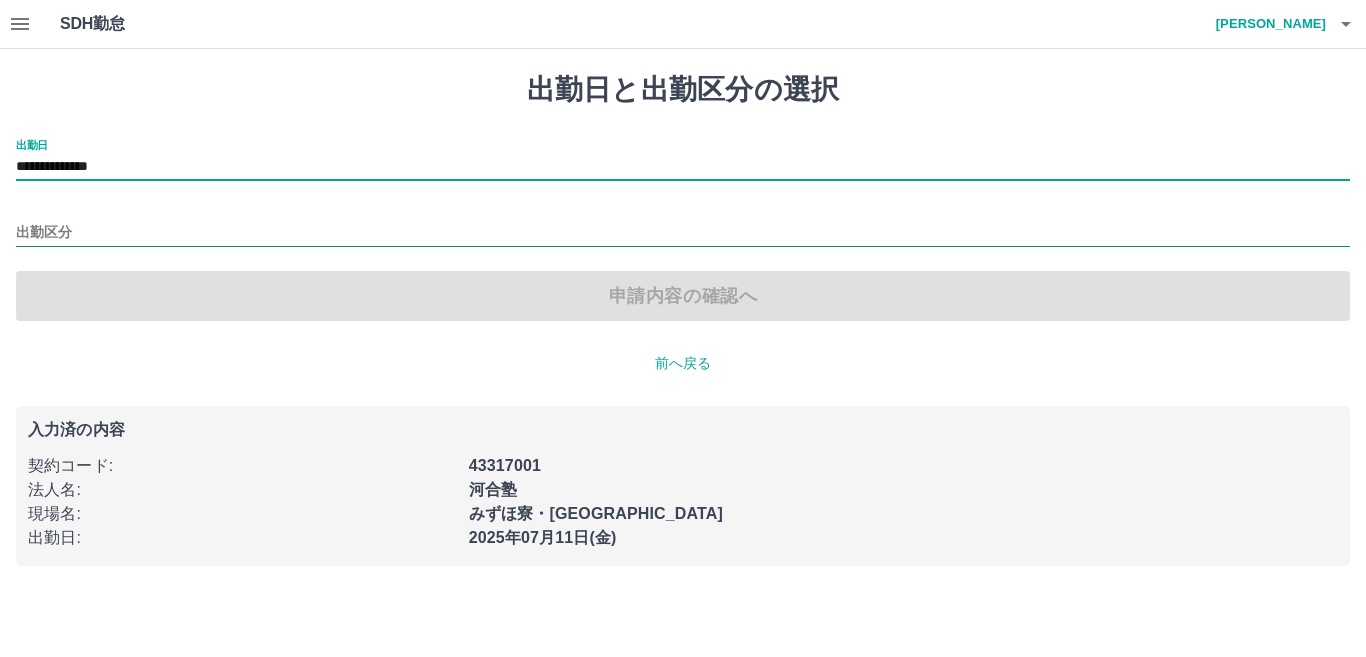click on "出勤区分" at bounding box center [683, 233] 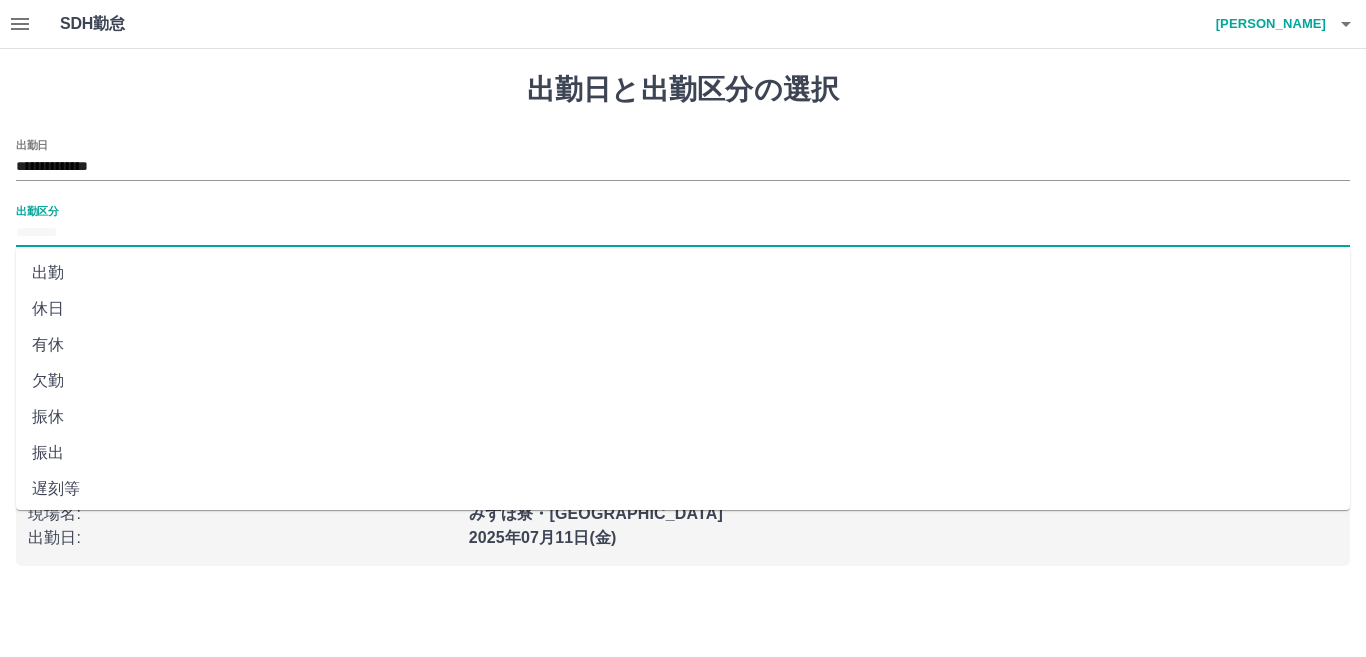 click on "出勤" at bounding box center [683, 273] 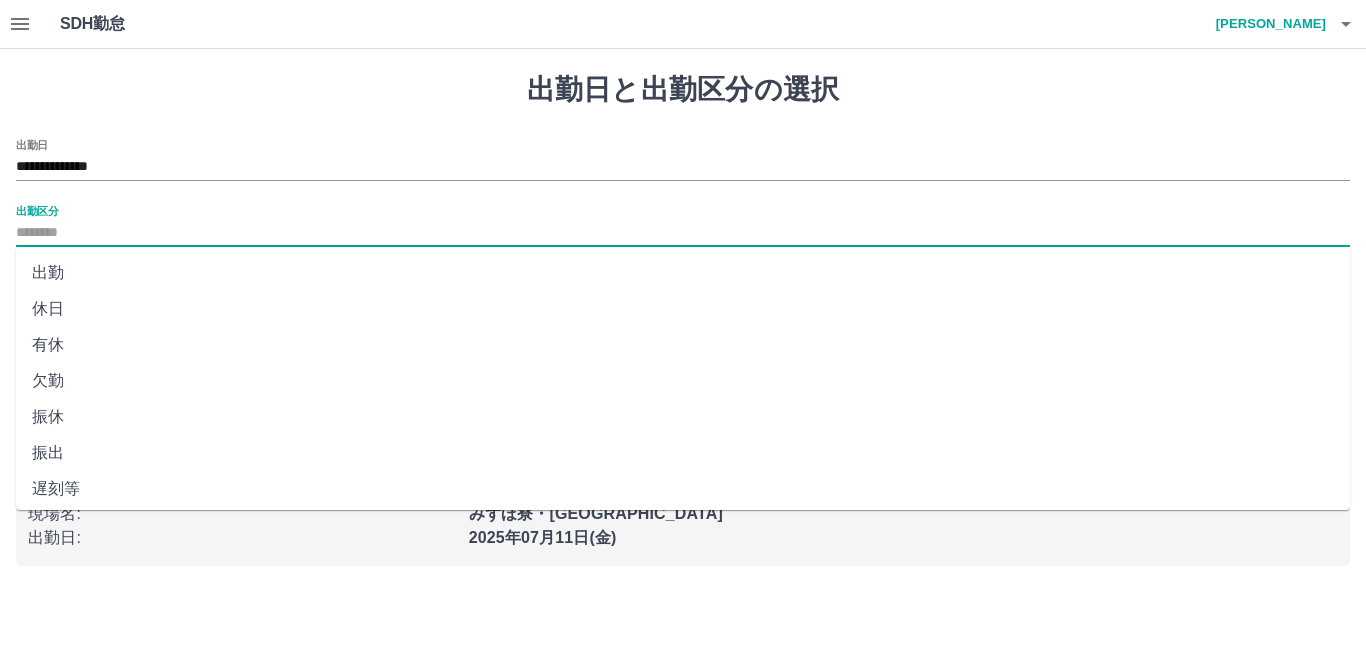 type on "**" 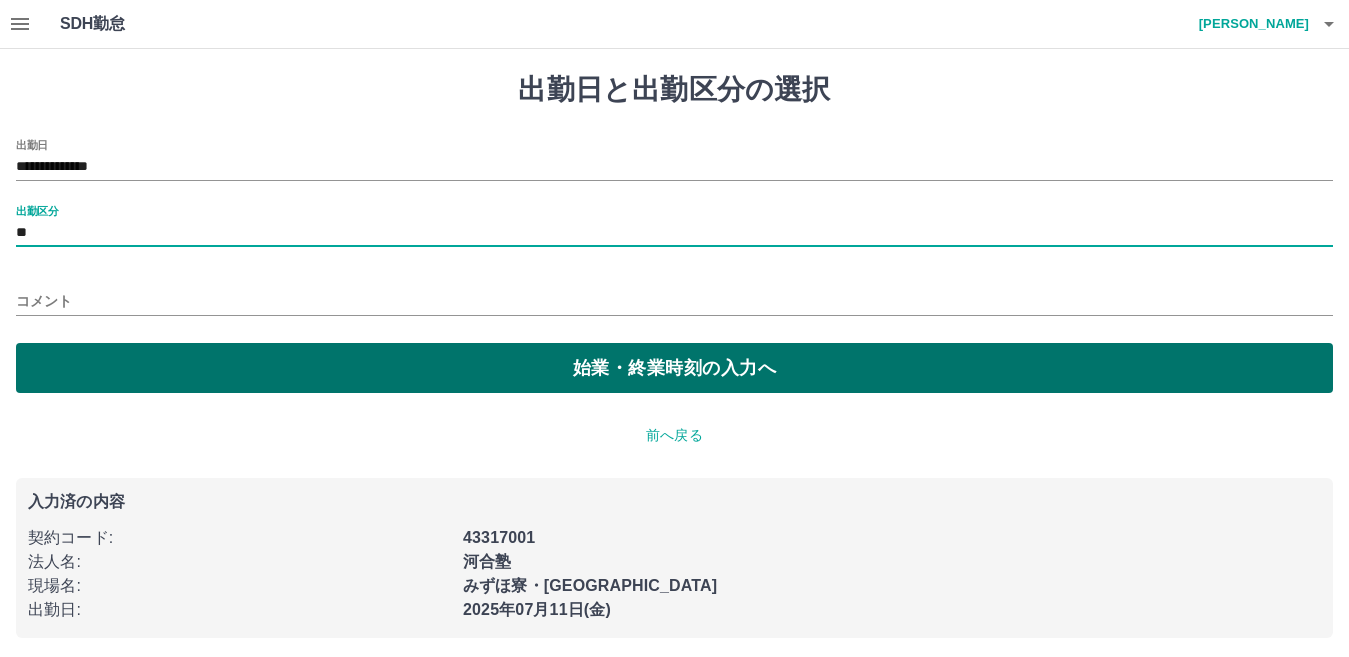click on "始業・終業時刻の入力へ" at bounding box center (674, 368) 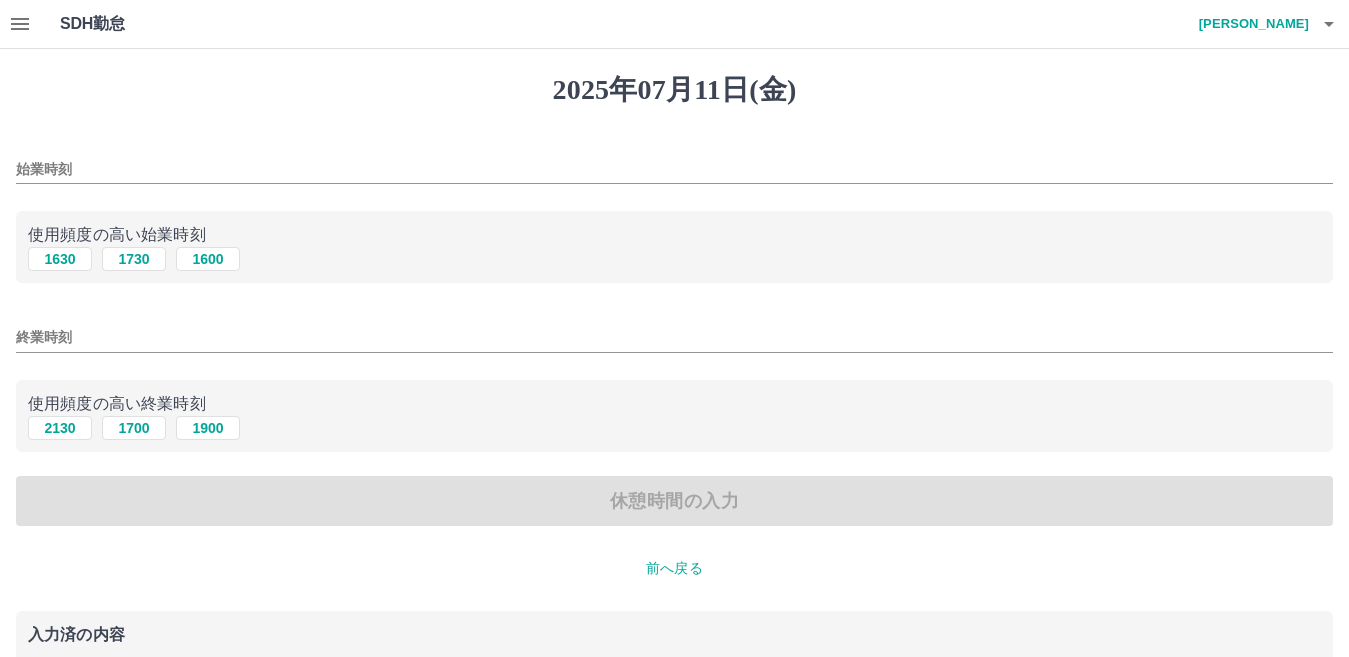 click on "始業時刻" at bounding box center (674, 169) 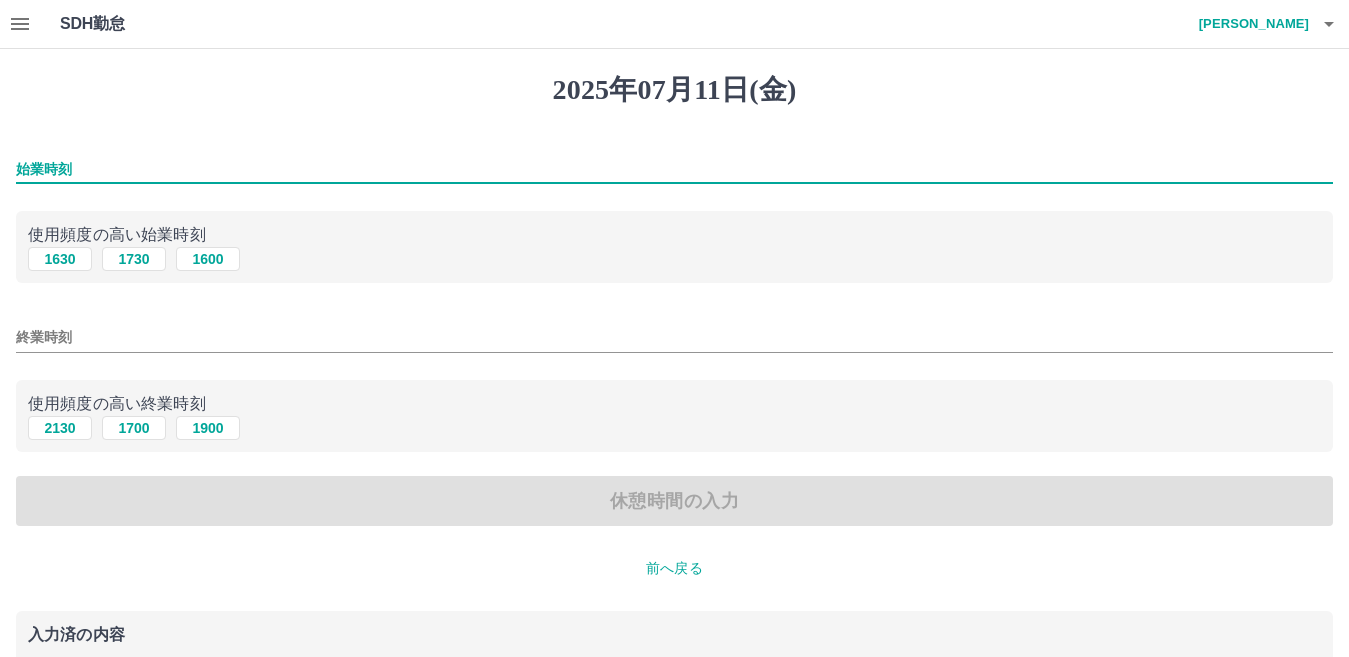 type on "****" 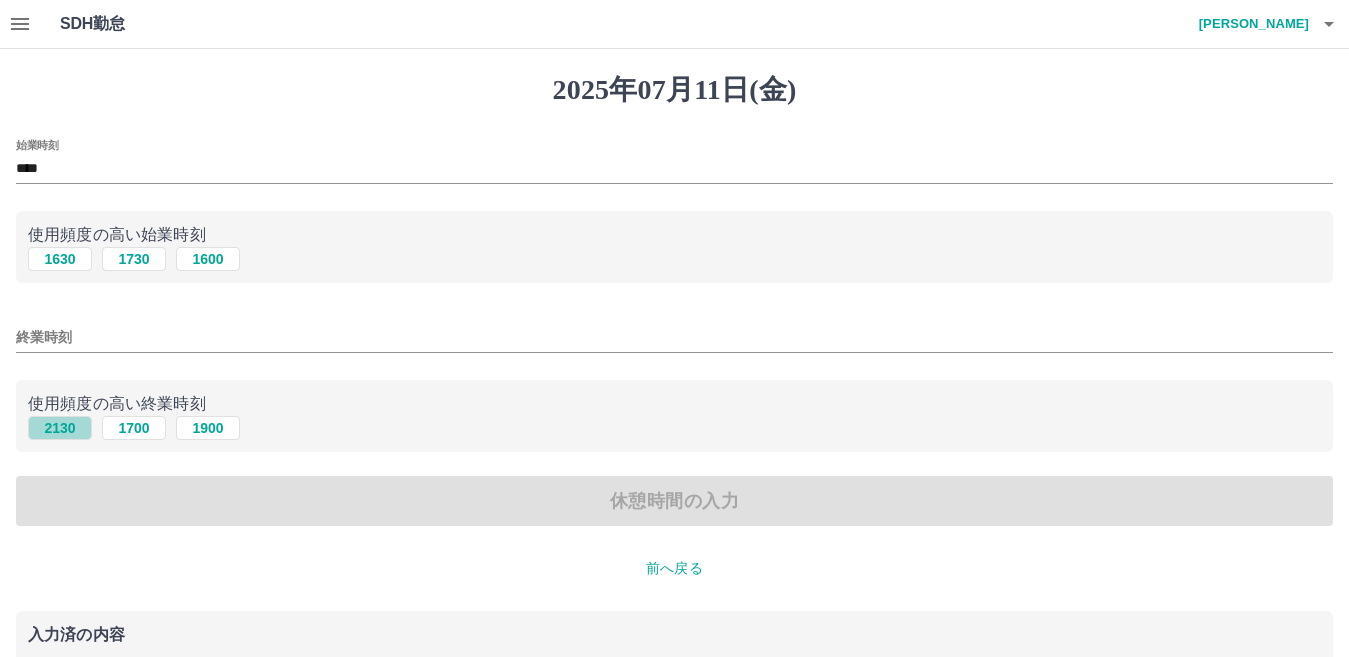 click on "2130" at bounding box center [60, 428] 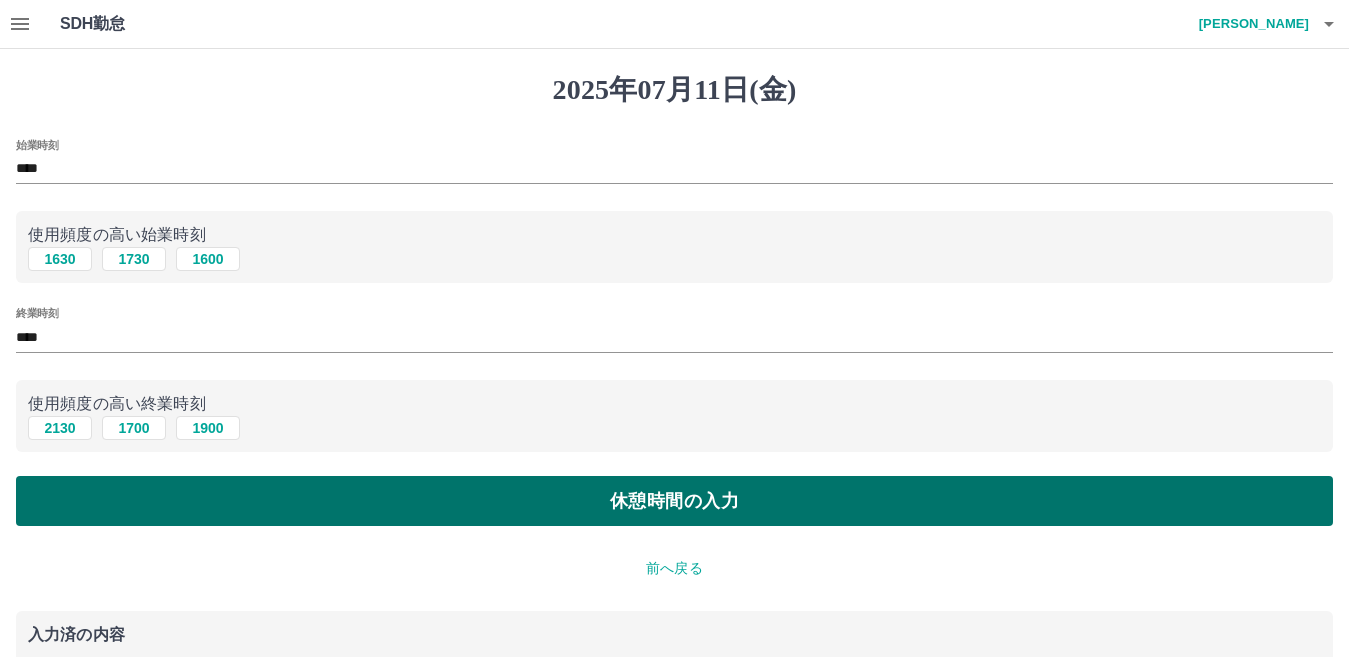 click on "休憩時間の入力" at bounding box center [674, 501] 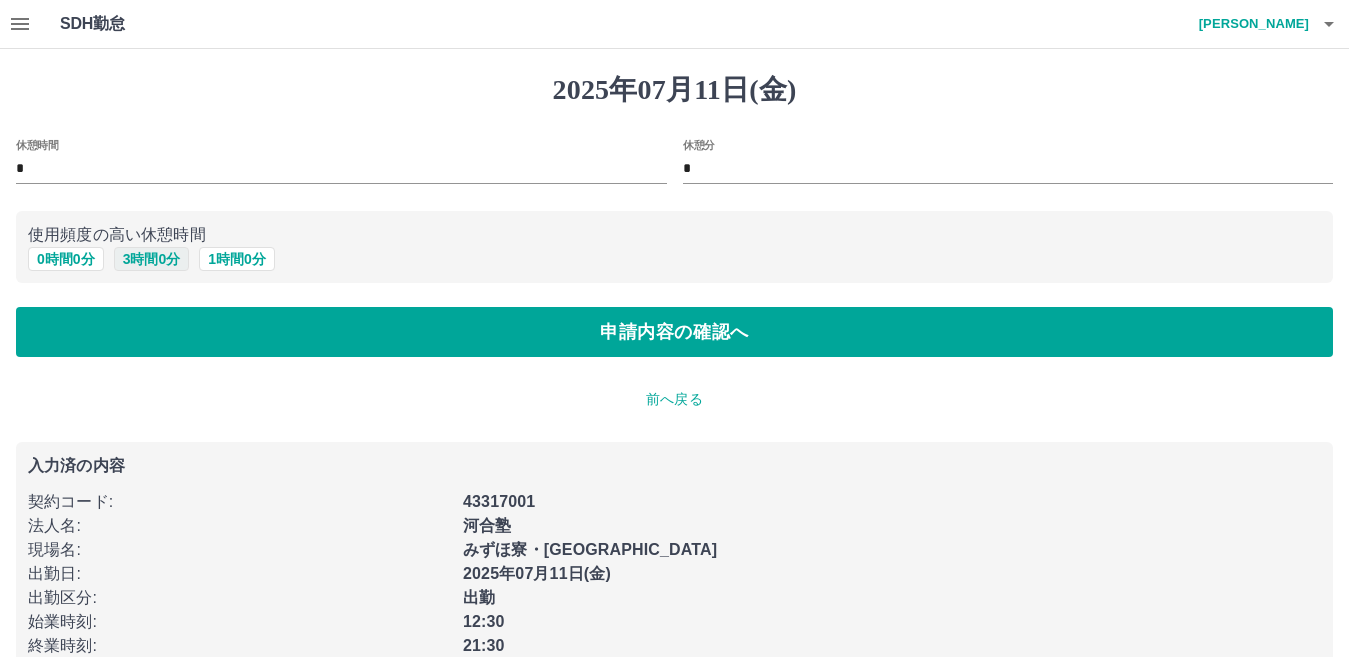 click on "3 時間 0 分" at bounding box center (152, 259) 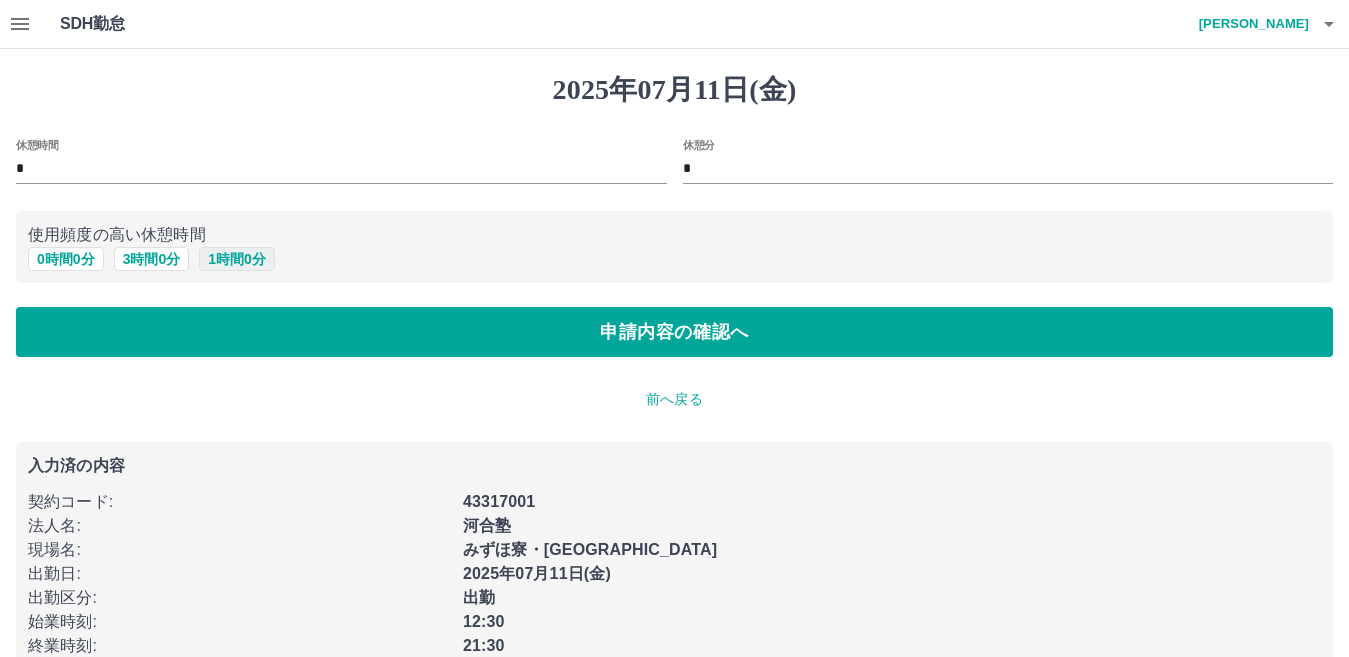 click on "1 時間 0 分" at bounding box center [237, 259] 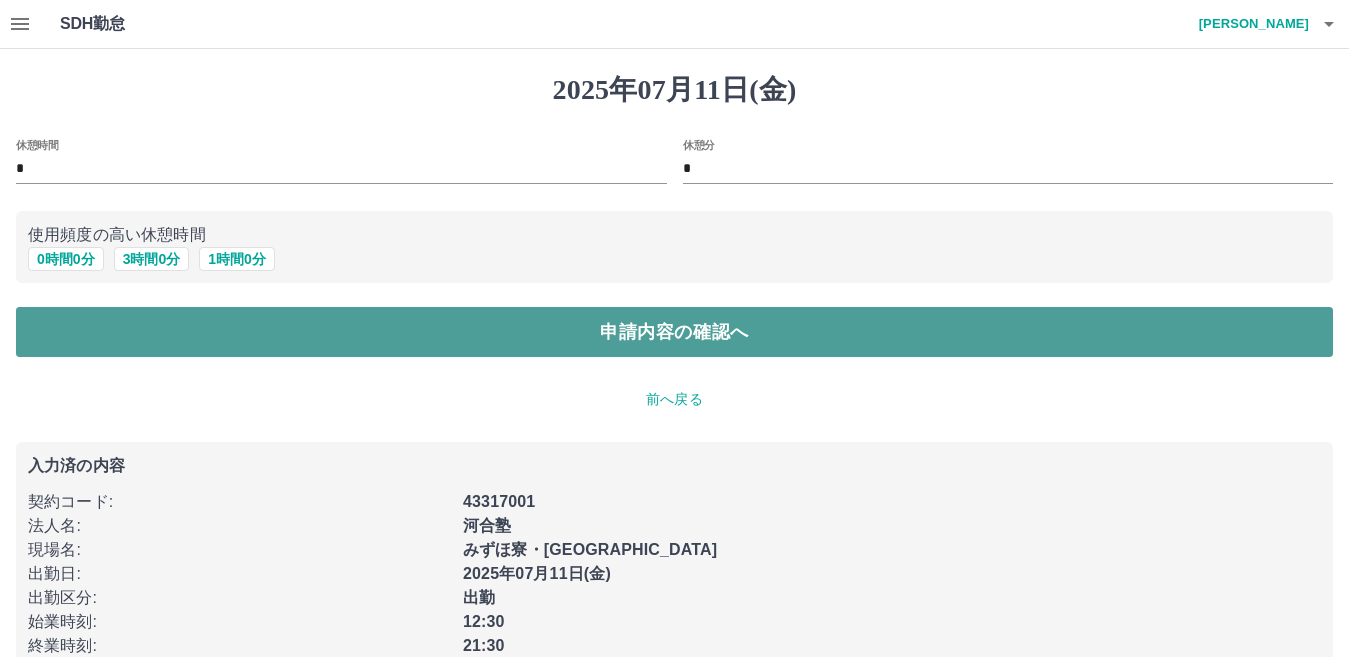 click on "申請内容の確認へ" at bounding box center (674, 332) 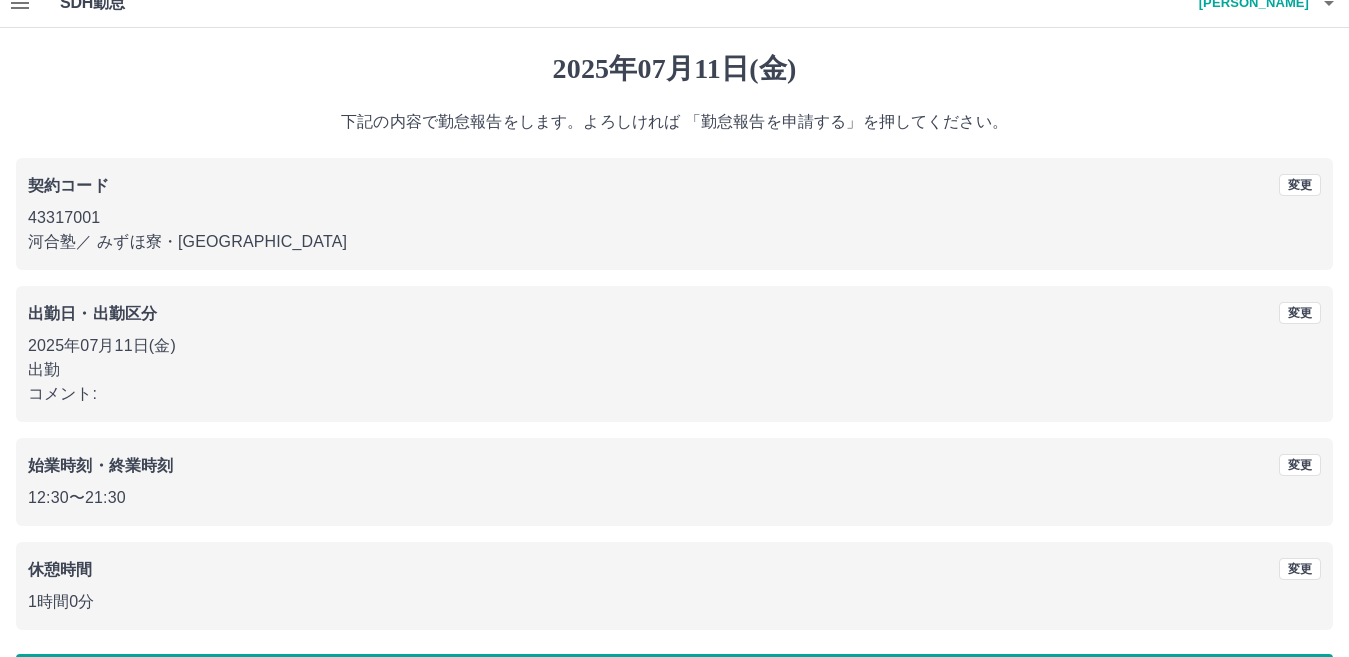 scroll, scrollTop: 92, scrollLeft: 0, axis: vertical 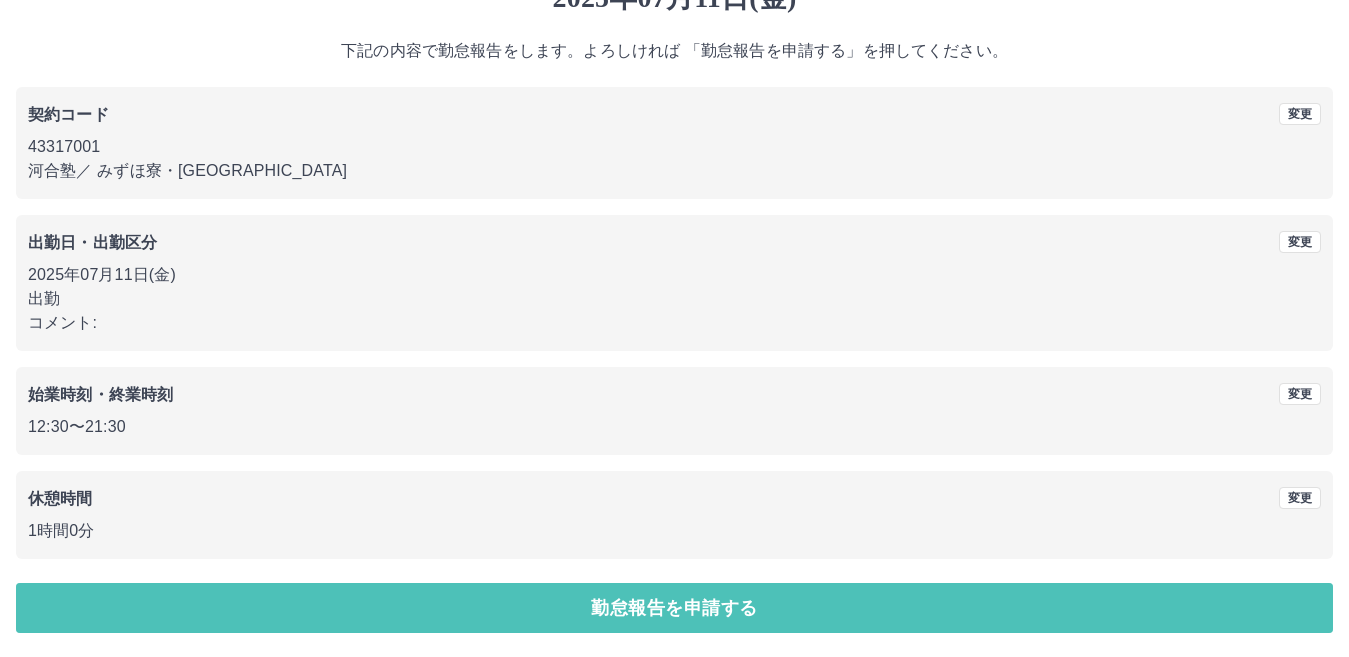 click on "勤怠報告を申請する" at bounding box center (674, 608) 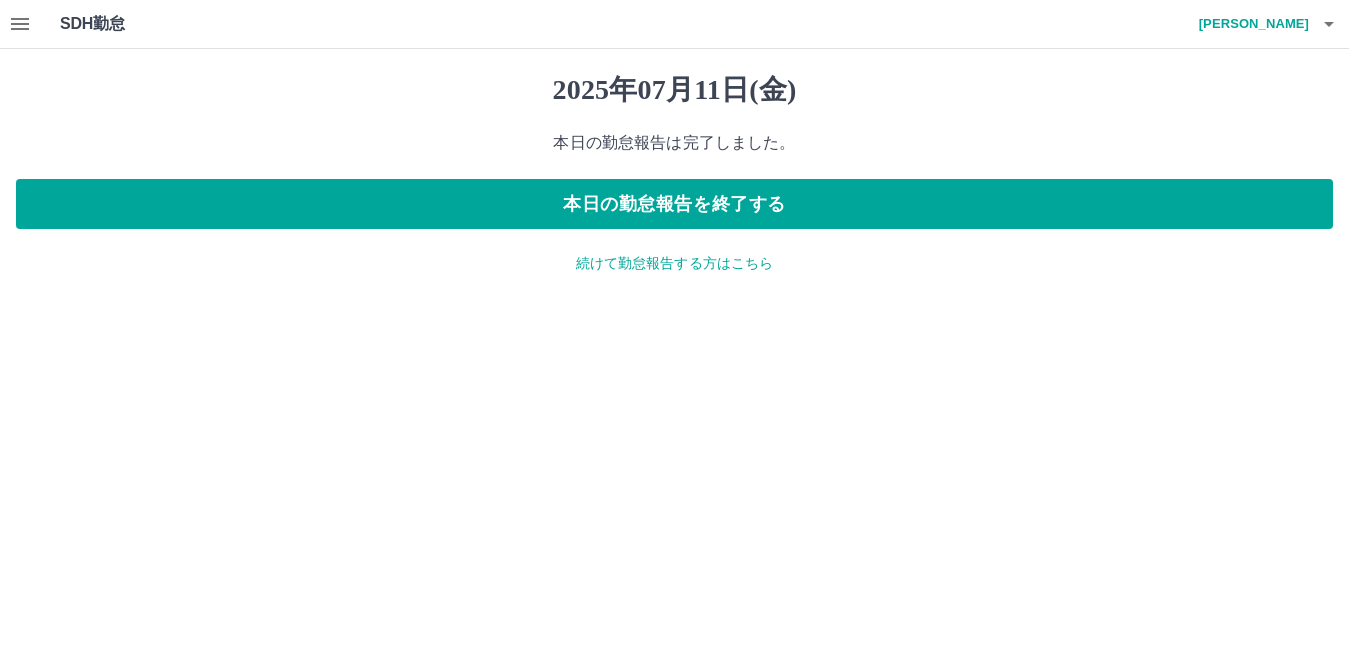 scroll, scrollTop: 0, scrollLeft: 0, axis: both 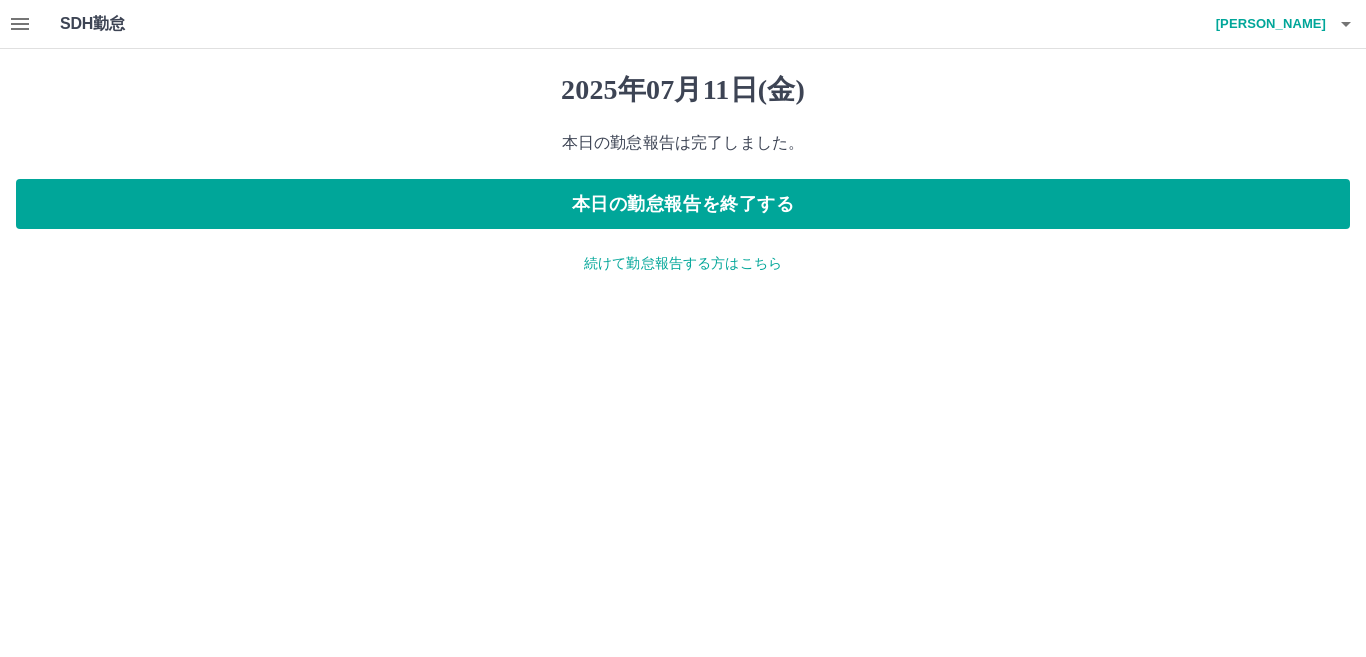 click on "続けて勤怠報告する方はこちら" at bounding box center [683, 263] 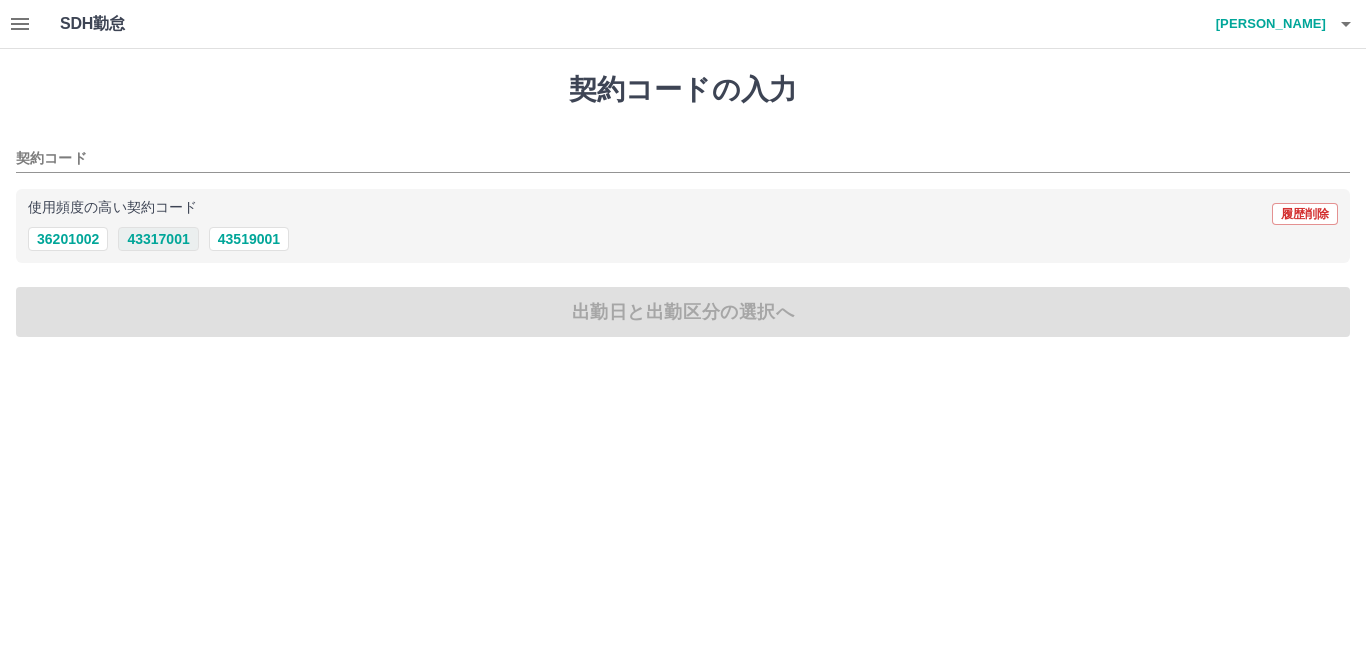 click on "43317001" at bounding box center [158, 239] 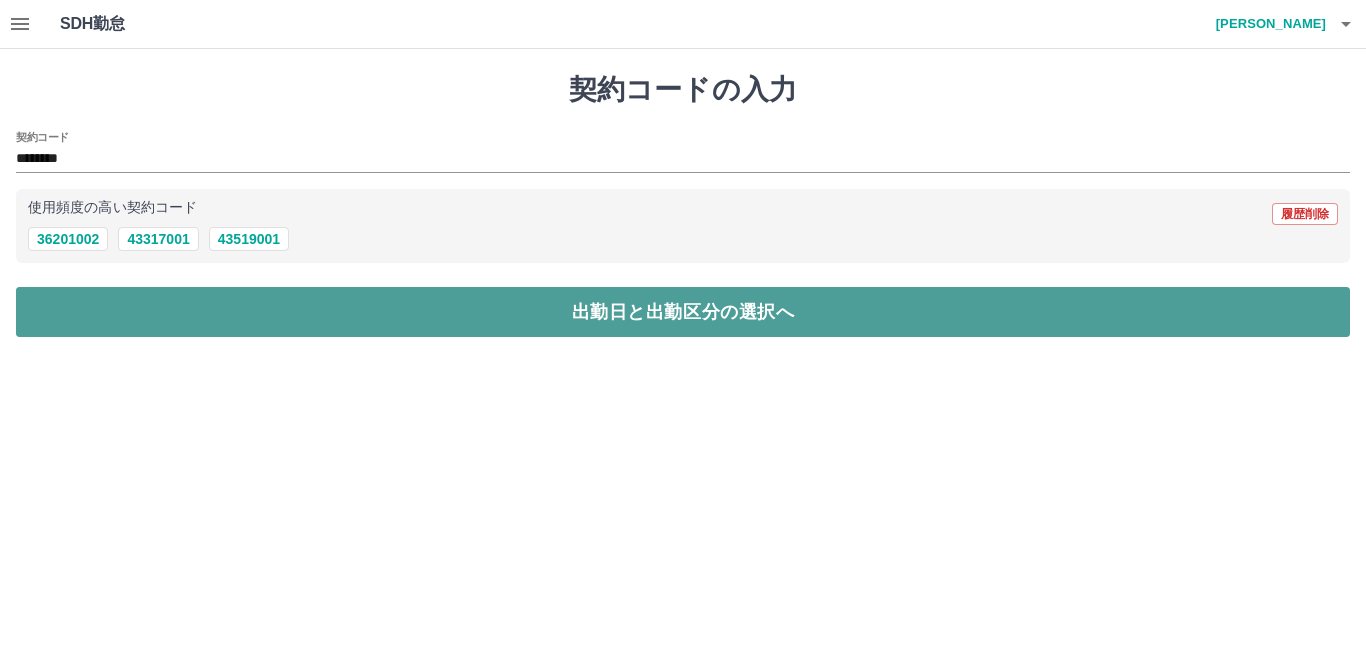 click on "出勤日と出勤区分の選択へ" at bounding box center (683, 312) 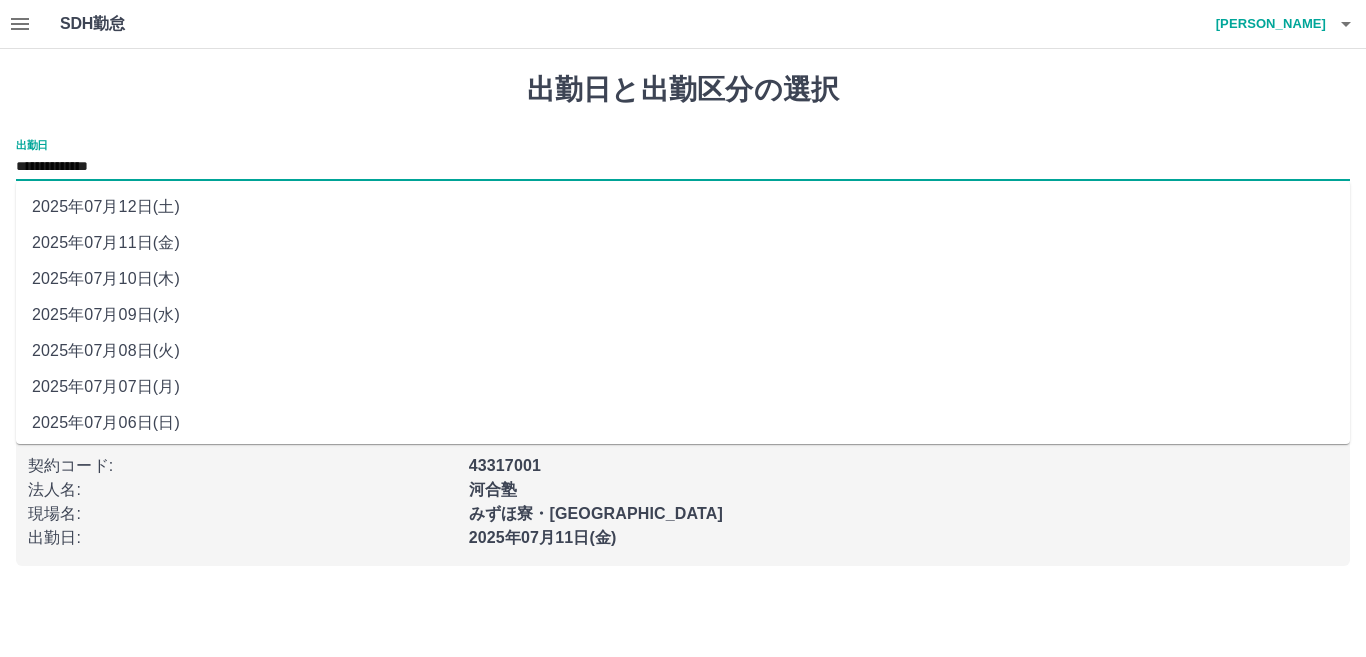 click on "**********" at bounding box center [683, 167] 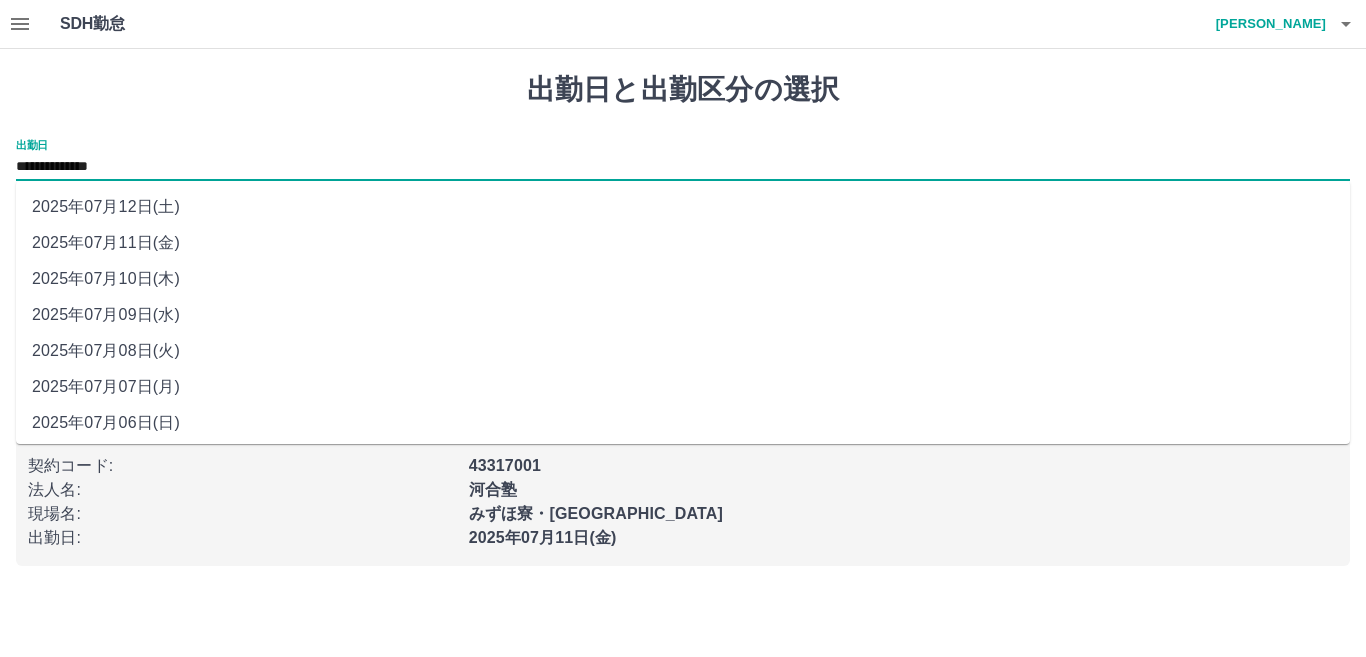 click on "2025年07月12日(土)" at bounding box center [683, 207] 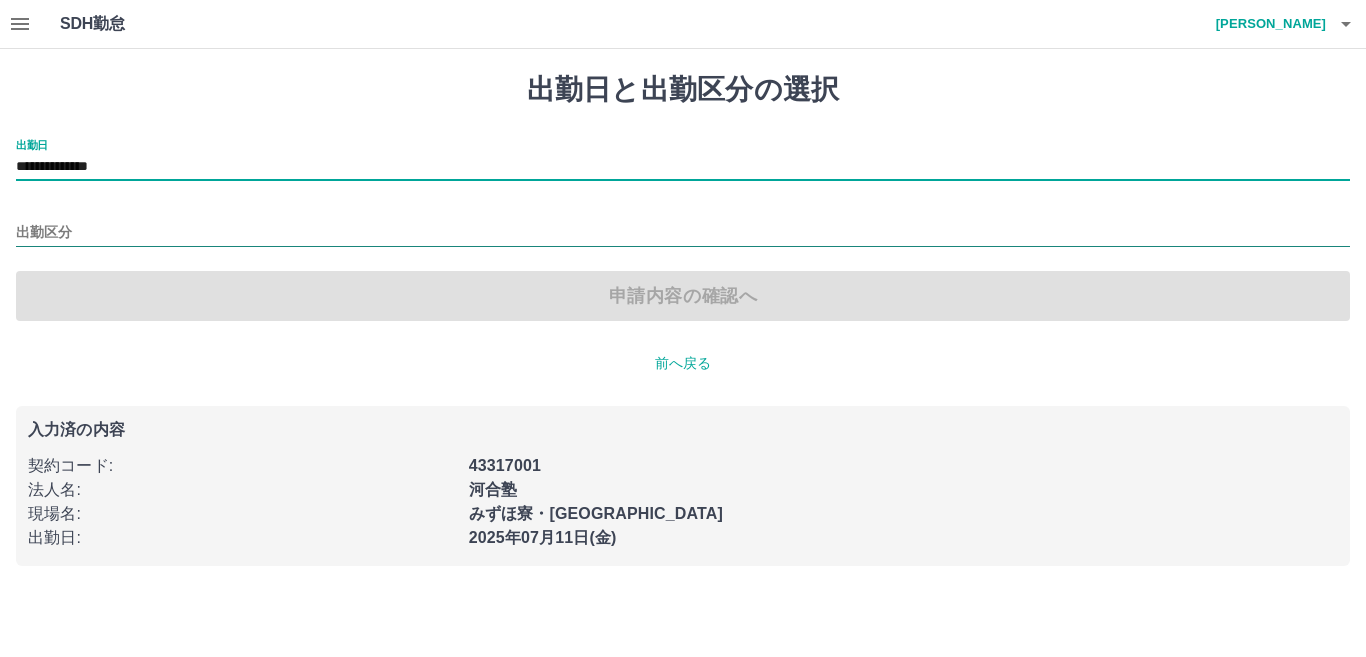 click on "出勤区分" at bounding box center (683, 233) 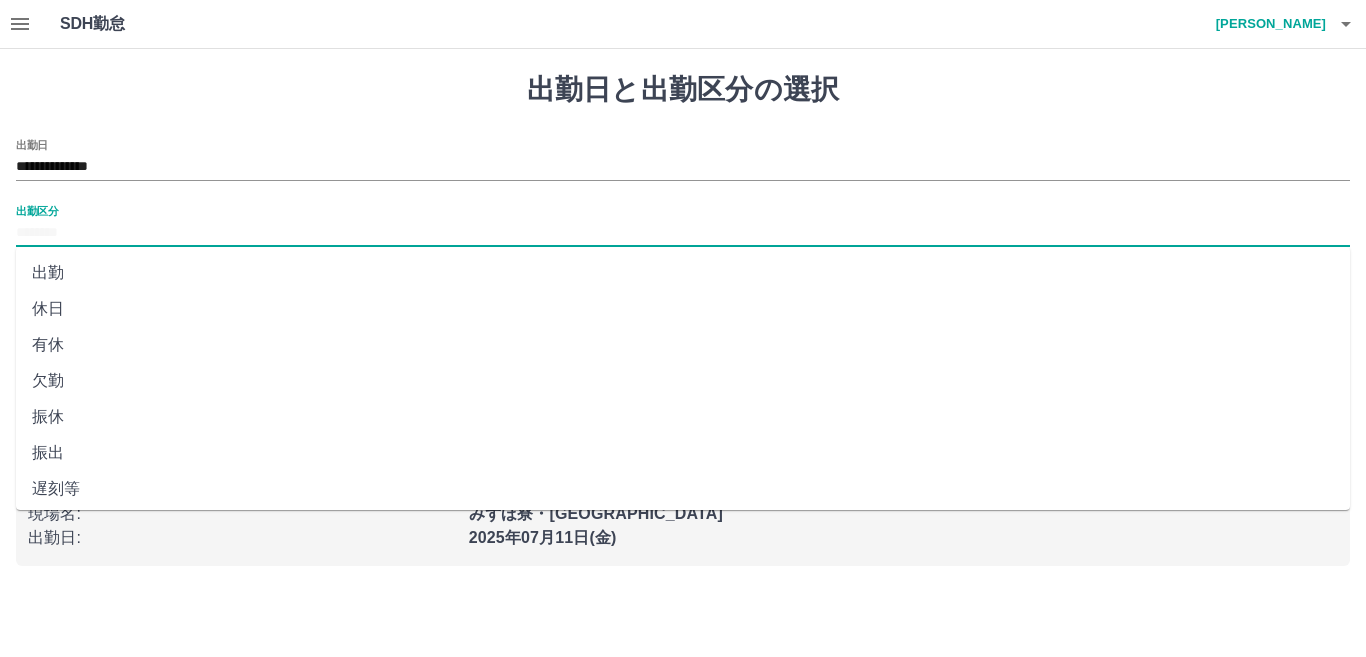 click on "振出" at bounding box center [683, 453] 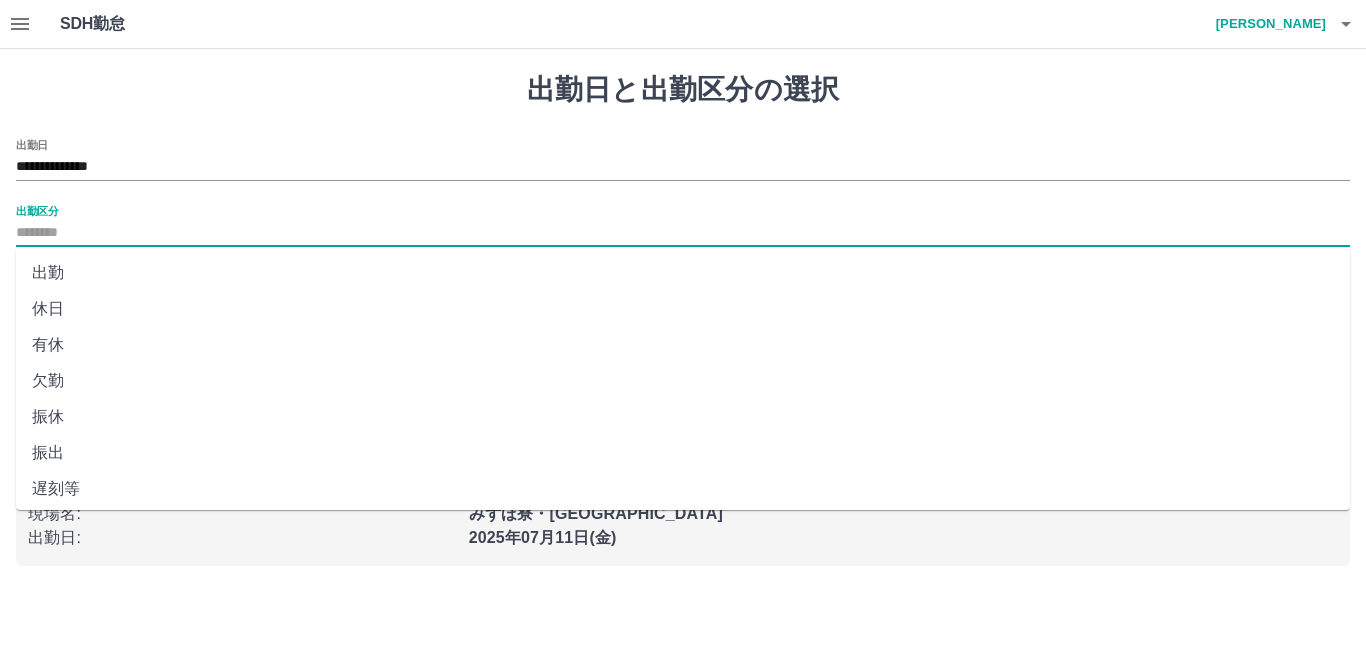 type on "**" 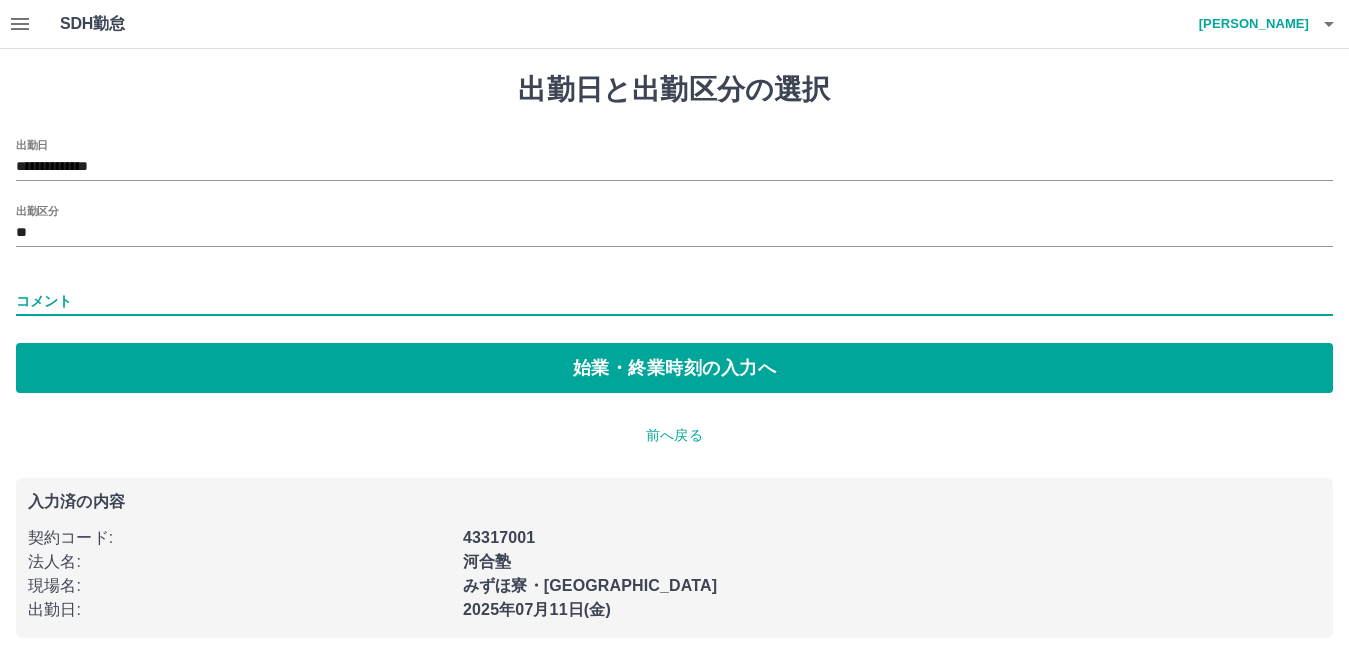 click on "コメント" at bounding box center (674, 301) 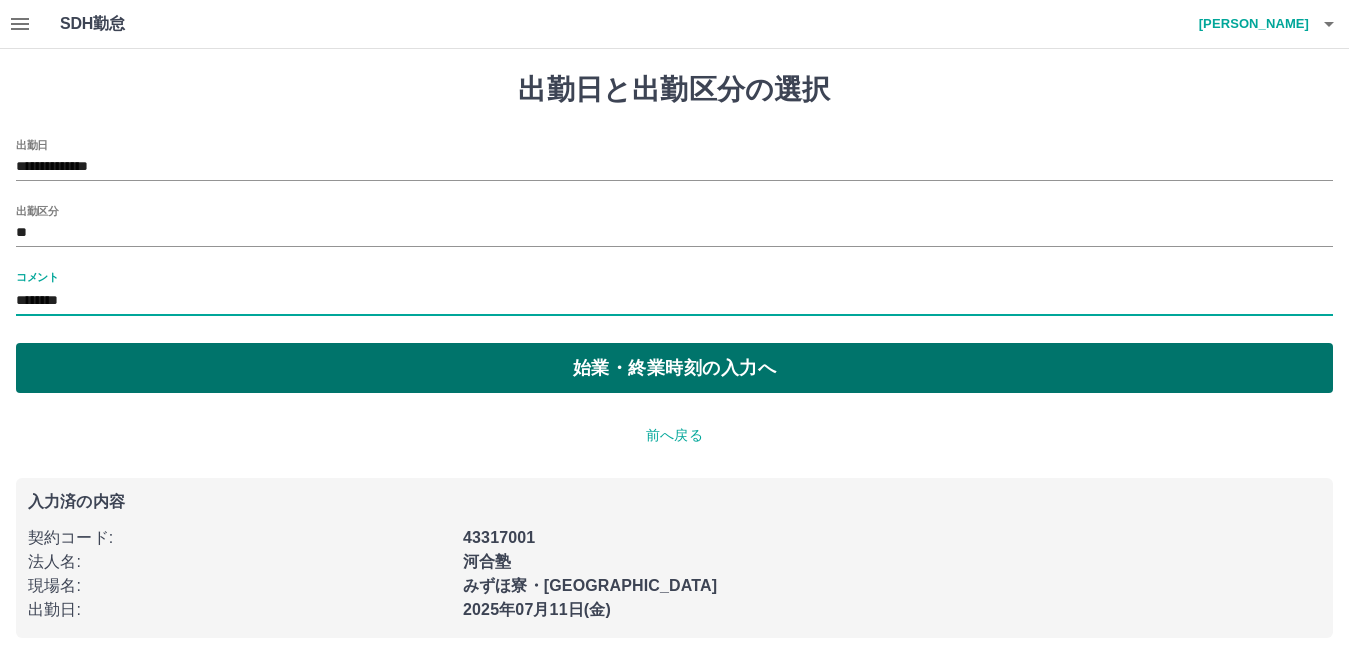 type on "********" 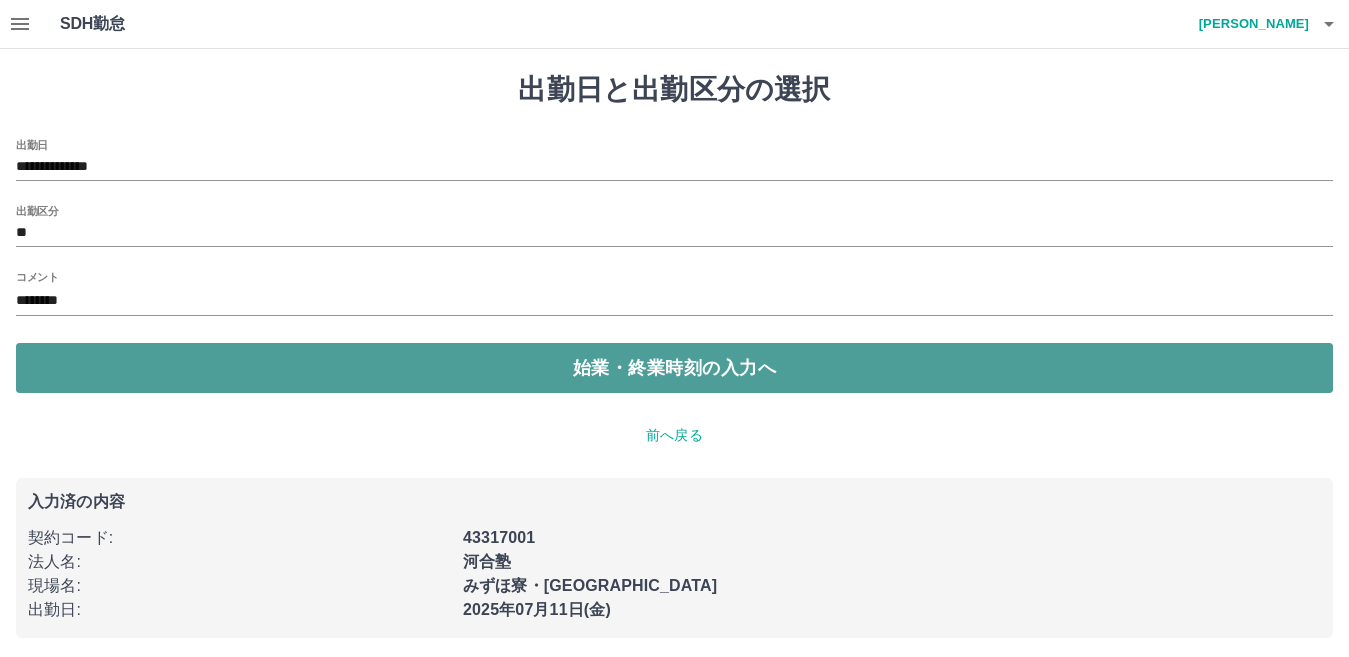 click on "始業・終業時刻の入力へ" at bounding box center [674, 368] 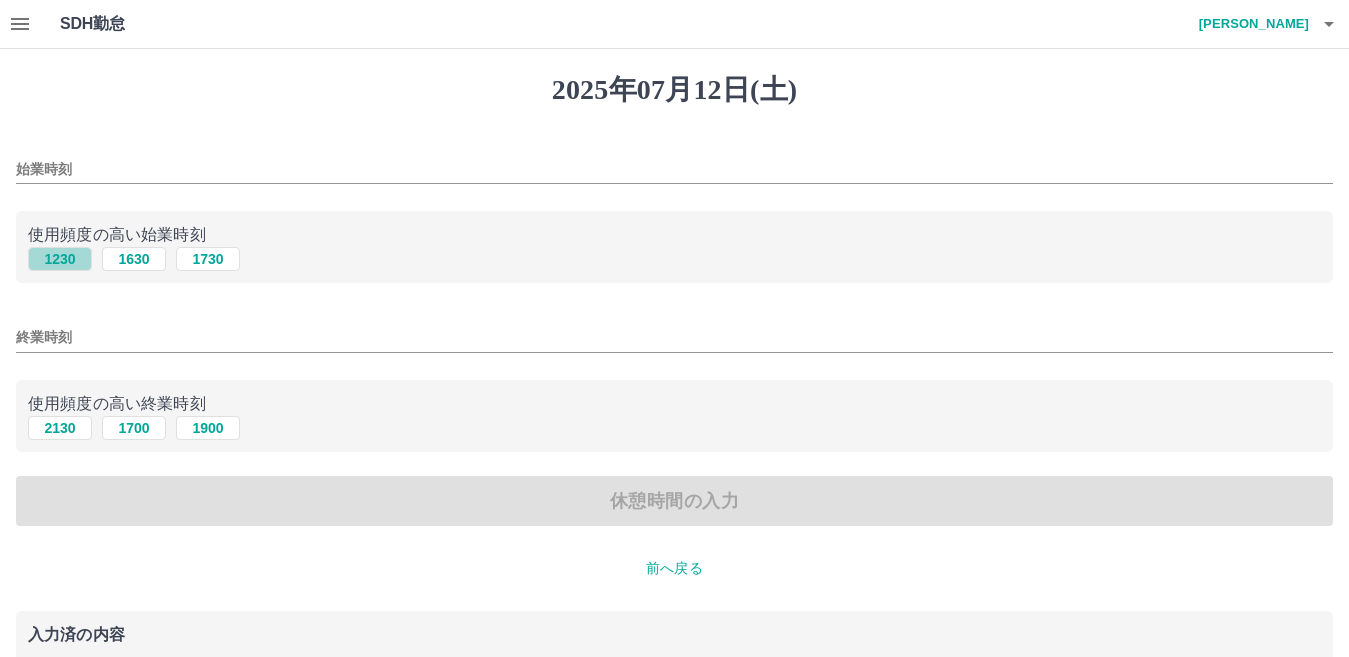 click on "1230" at bounding box center (60, 259) 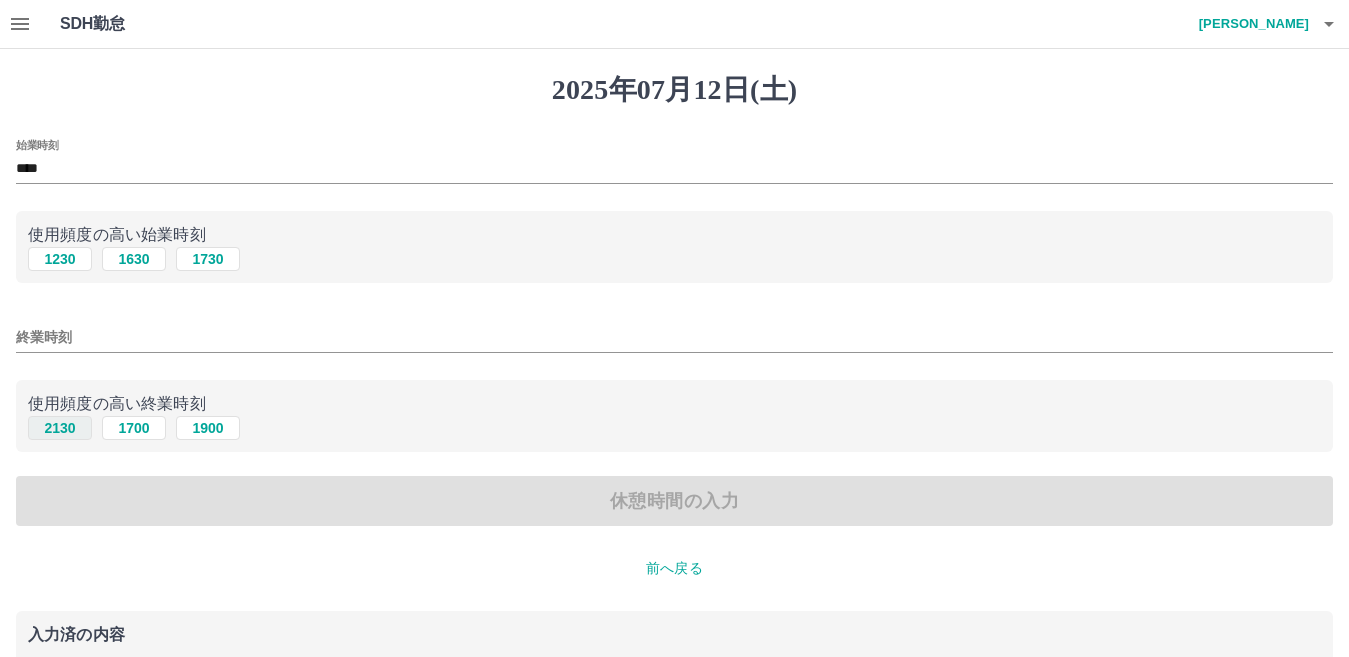 click on "2130" at bounding box center [60, 428] 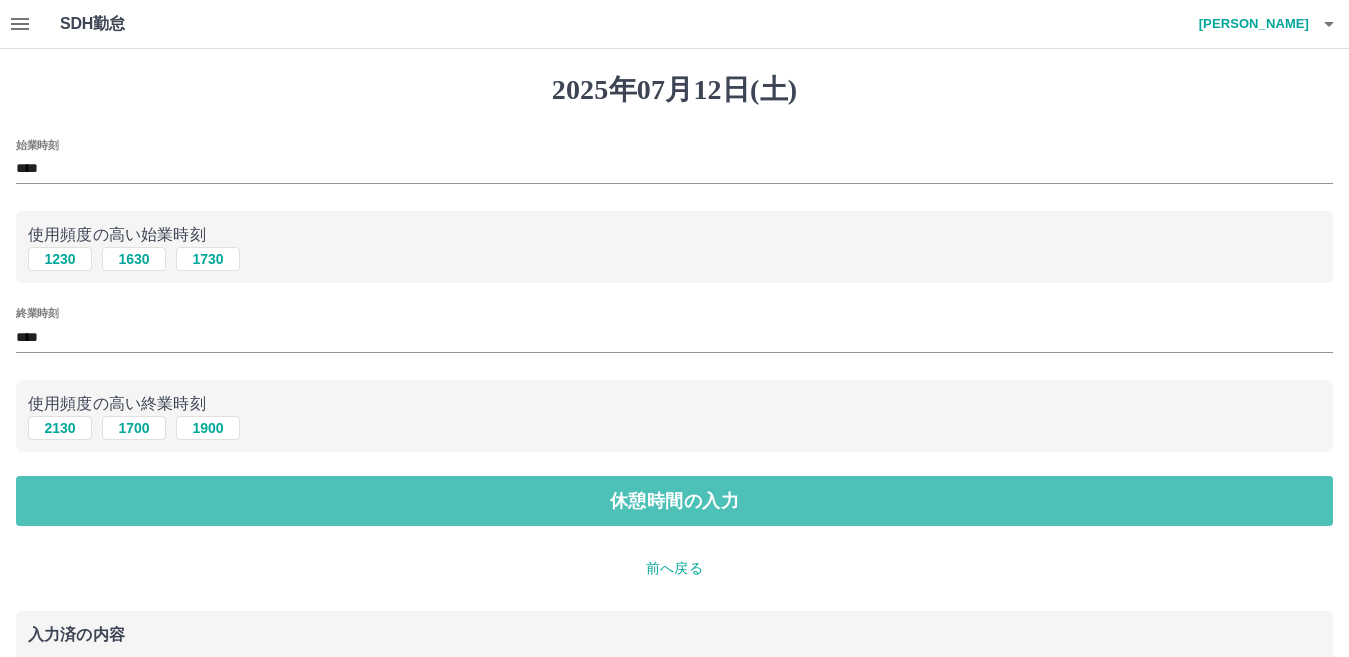 click on "休憩時間の入力" at bounding box center (674, 501) 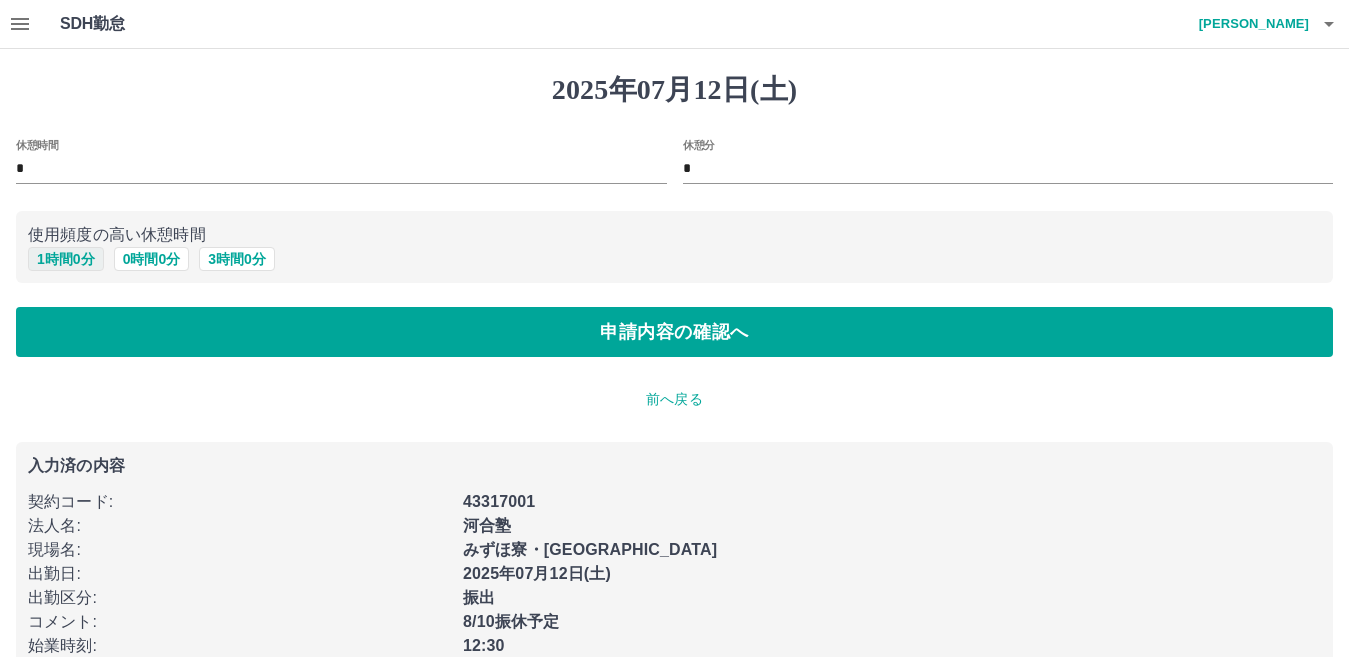 click on "1 時間 0 分" at bounding box center [66, 259] 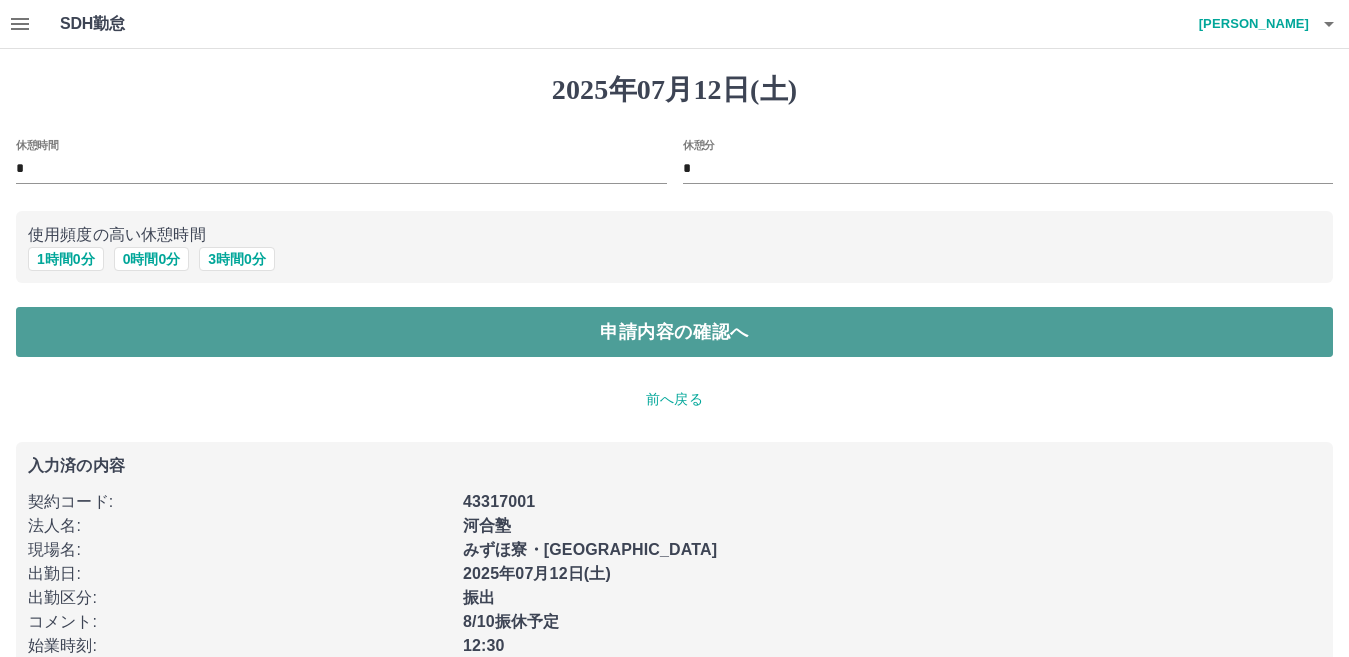 click on "申請内容の確認へ" at bounding box center [674, 332] 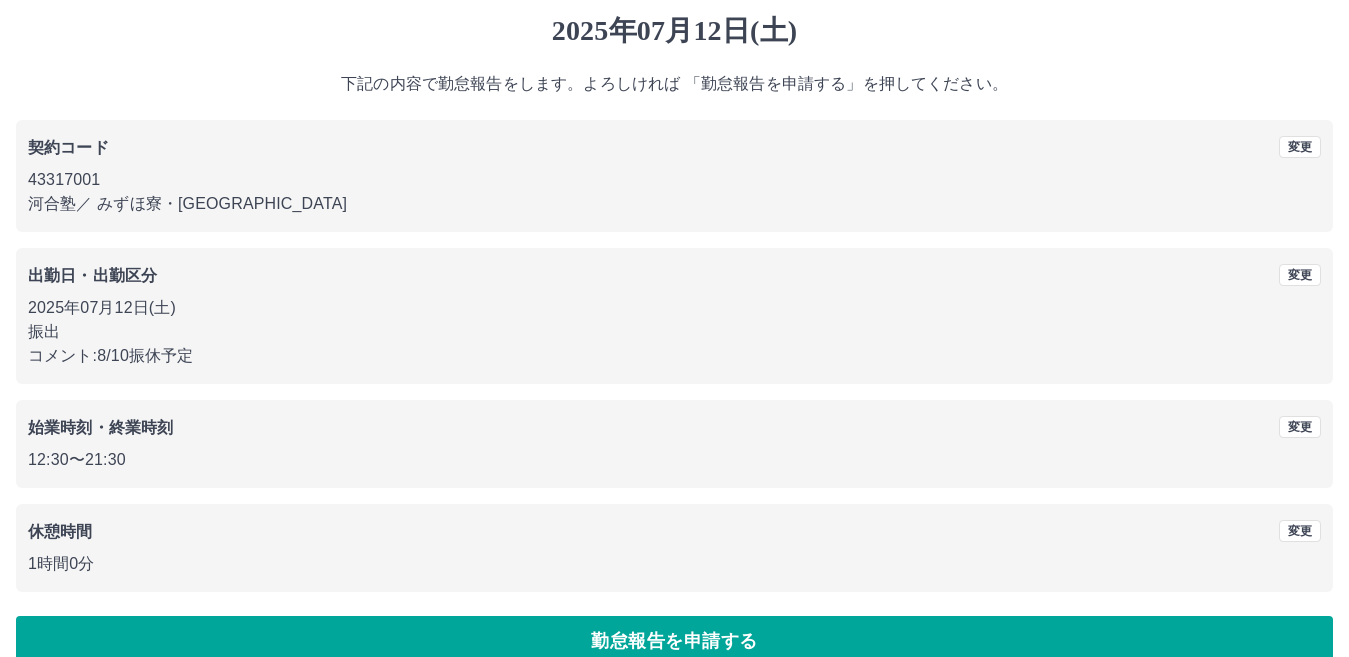 scroll, scrollTop: 92, scrollLeft: 0, axis: vertical 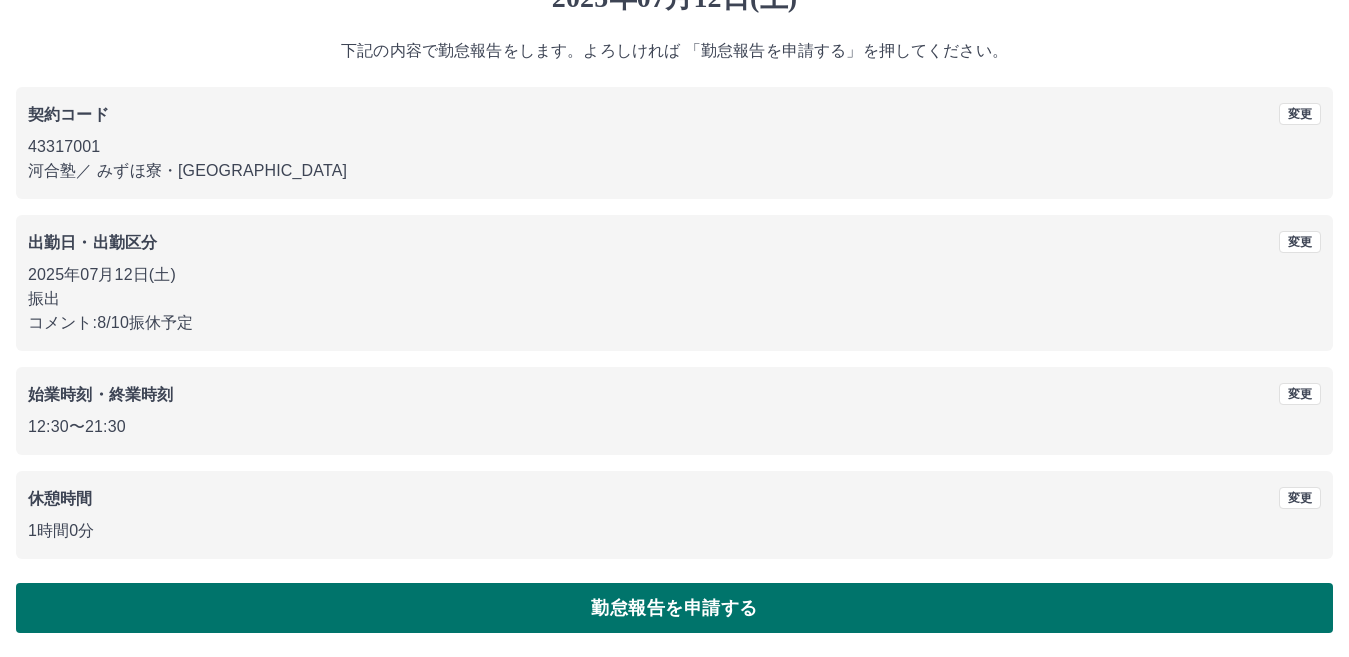 click on "勤怠報告を申請する" at bounding box center [674, 608] 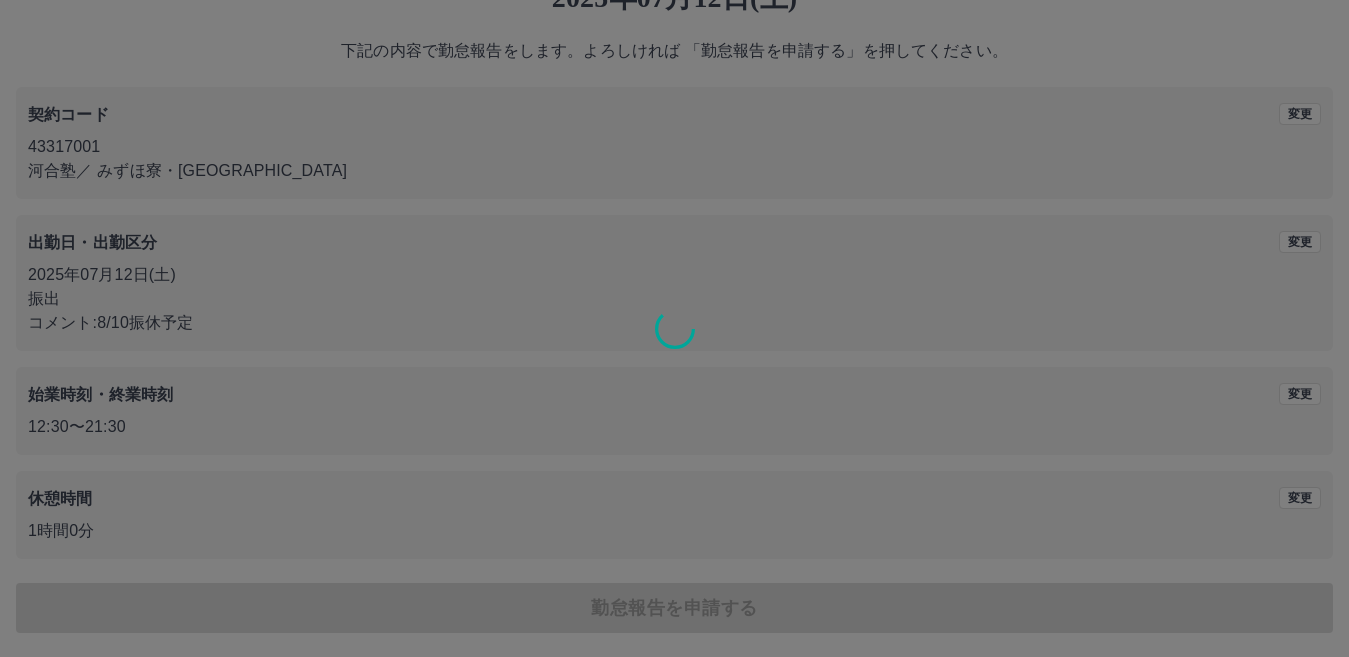 scroll, scrollTop: 0, scrollLeft: 0, axis: both 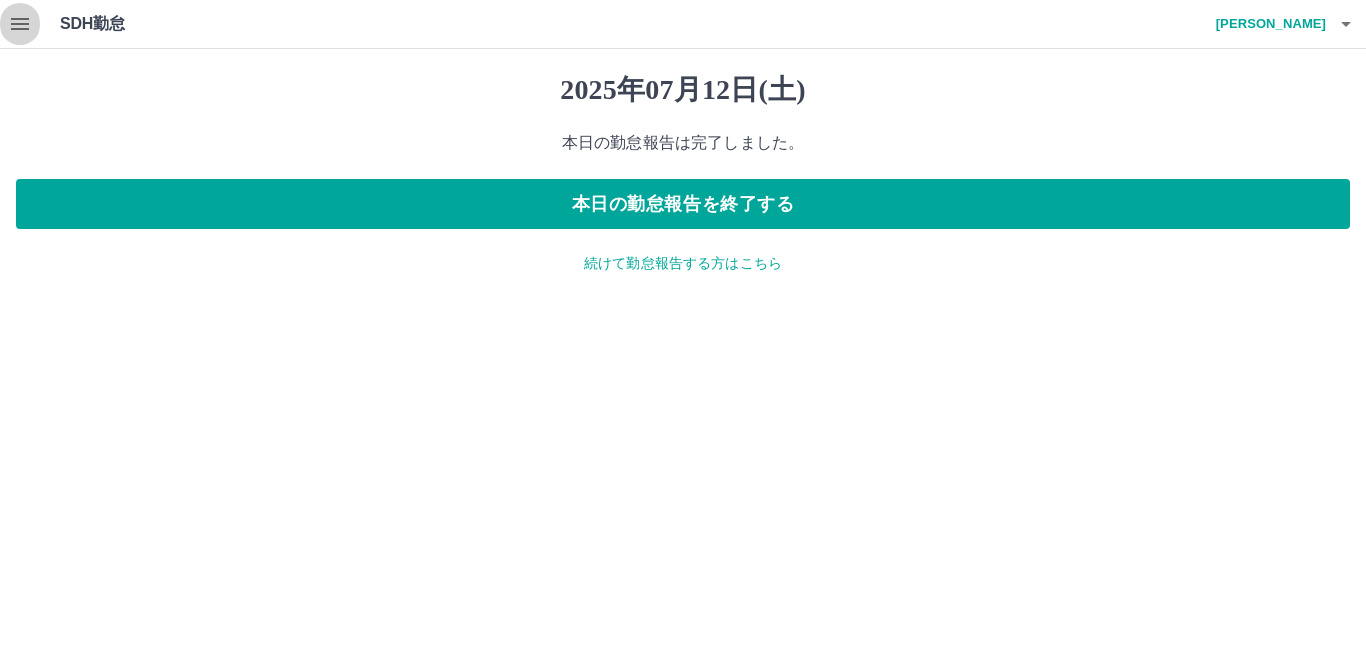 click 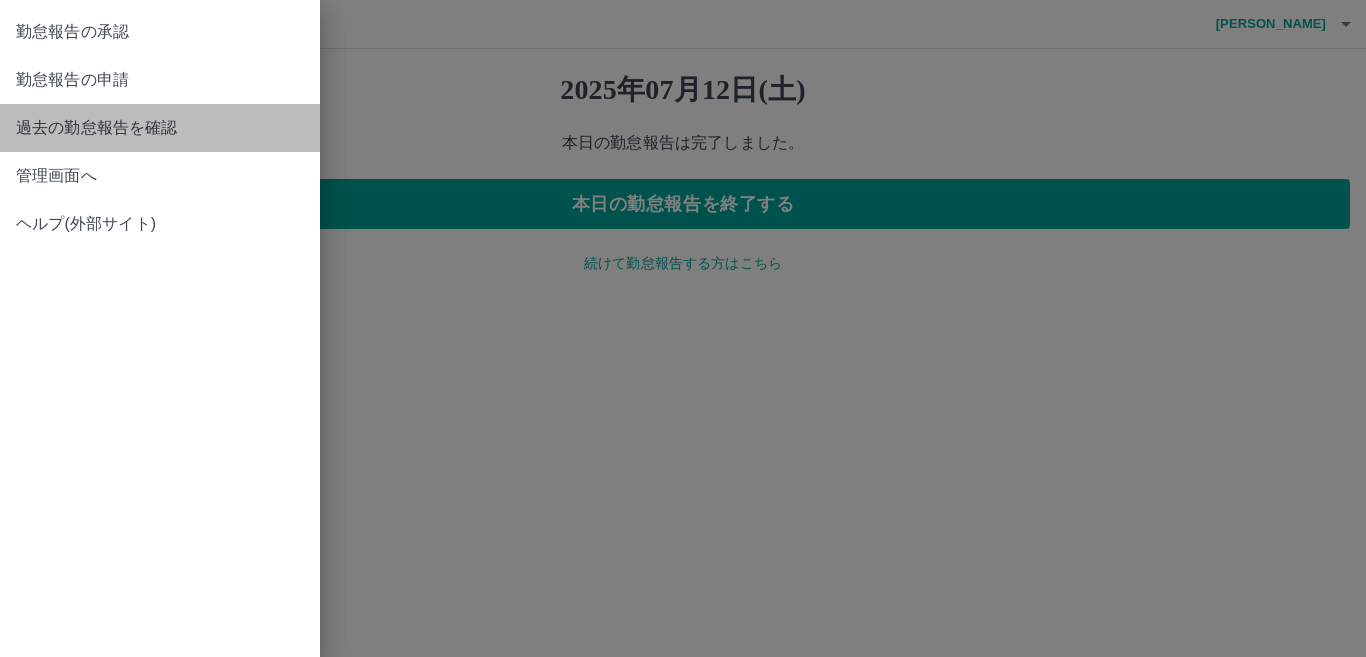 click on "過去の勤怠報告を確認" at bounding box center (160, 128) 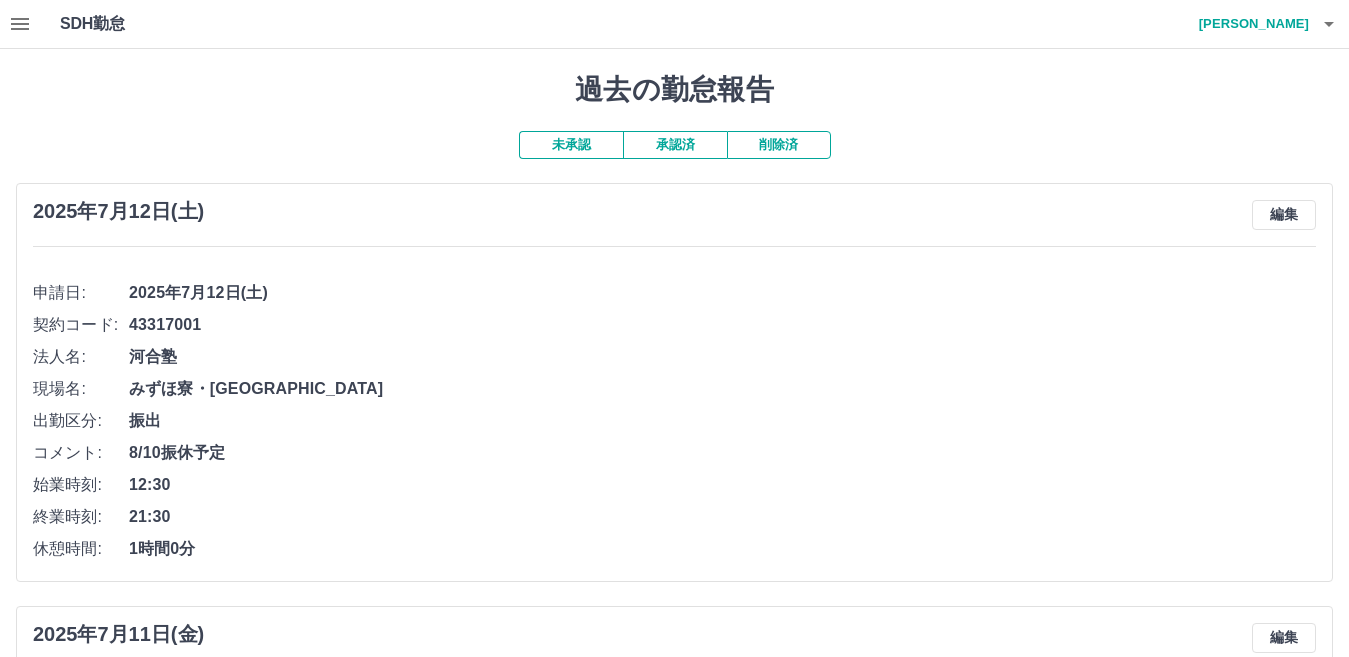 click on "承認済" at bounding box center [675, 145] 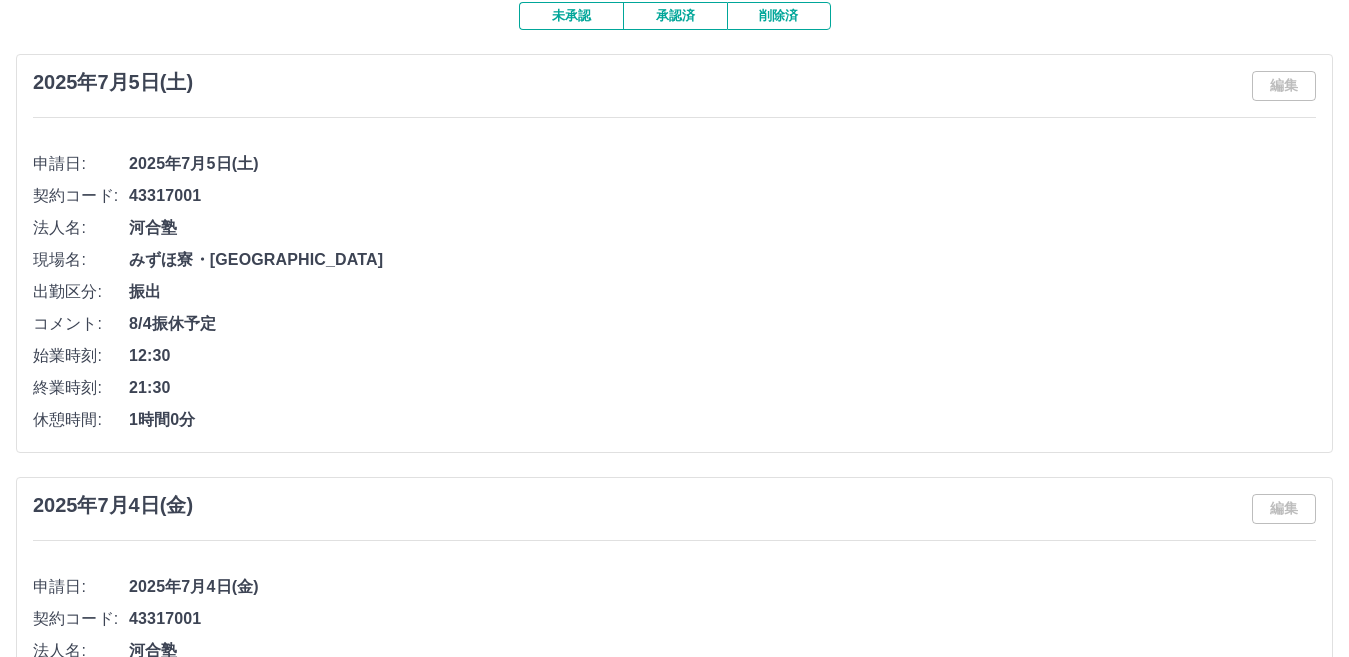 scroll, scrollTop: 0, scrollLeft: 0, axis: both 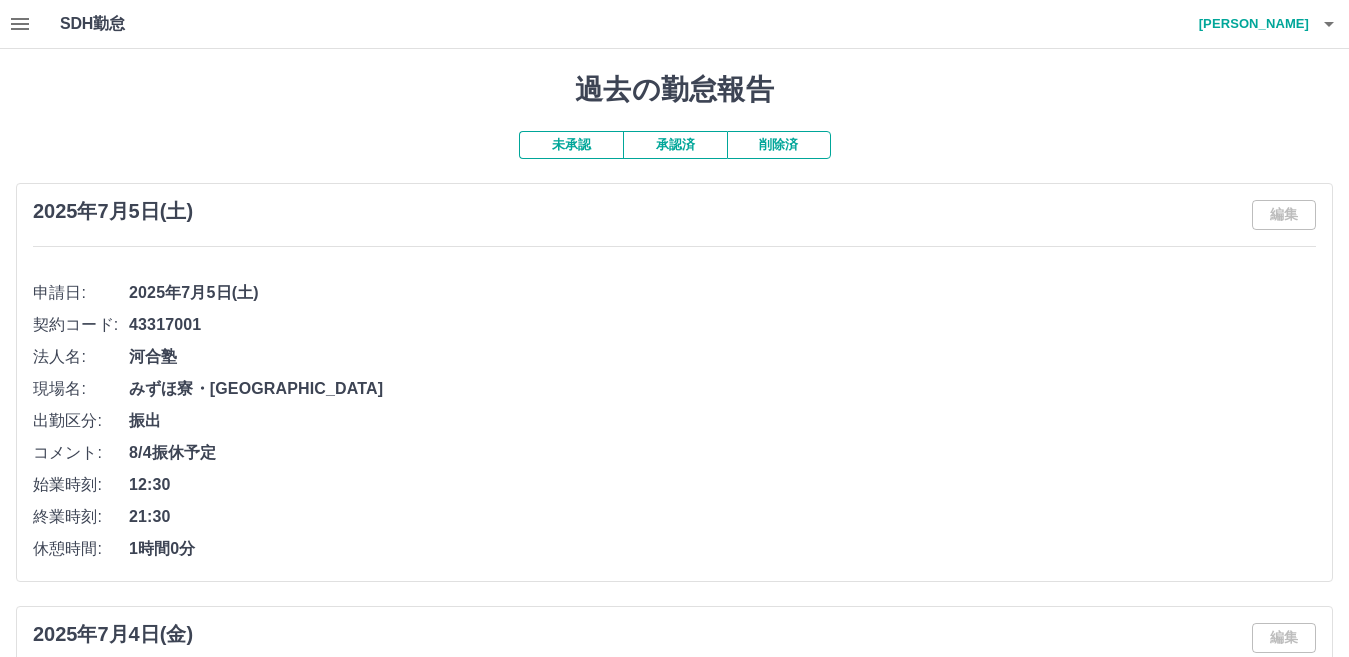 click 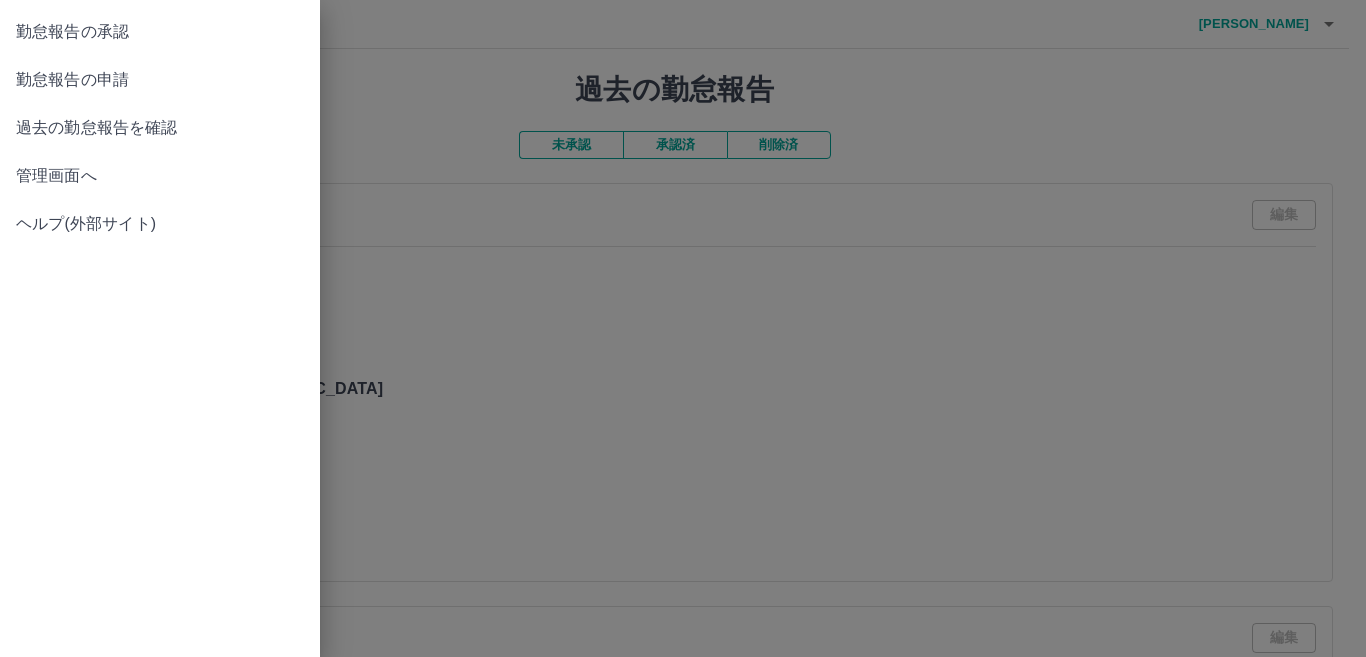 click on "勤怠報告の承認" at bounding box center [160, 32] 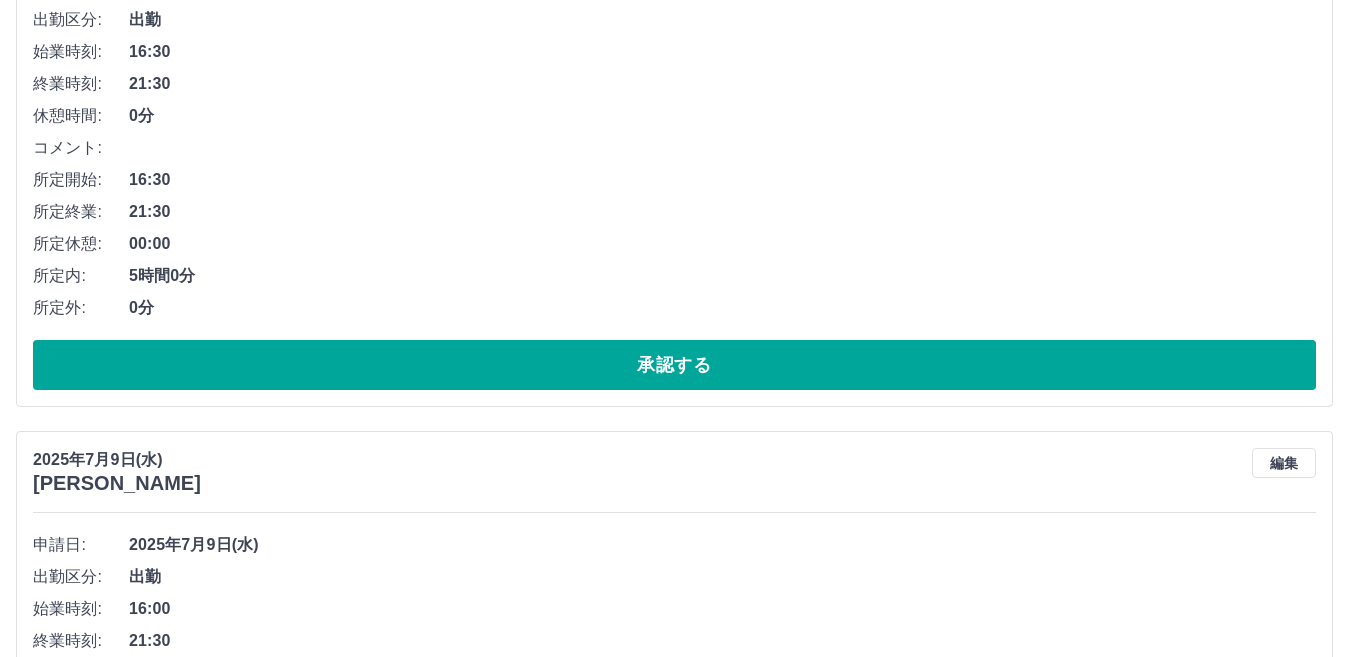 scroll, scrollTop: 10875, scrollLeft: 0, axis: vertical 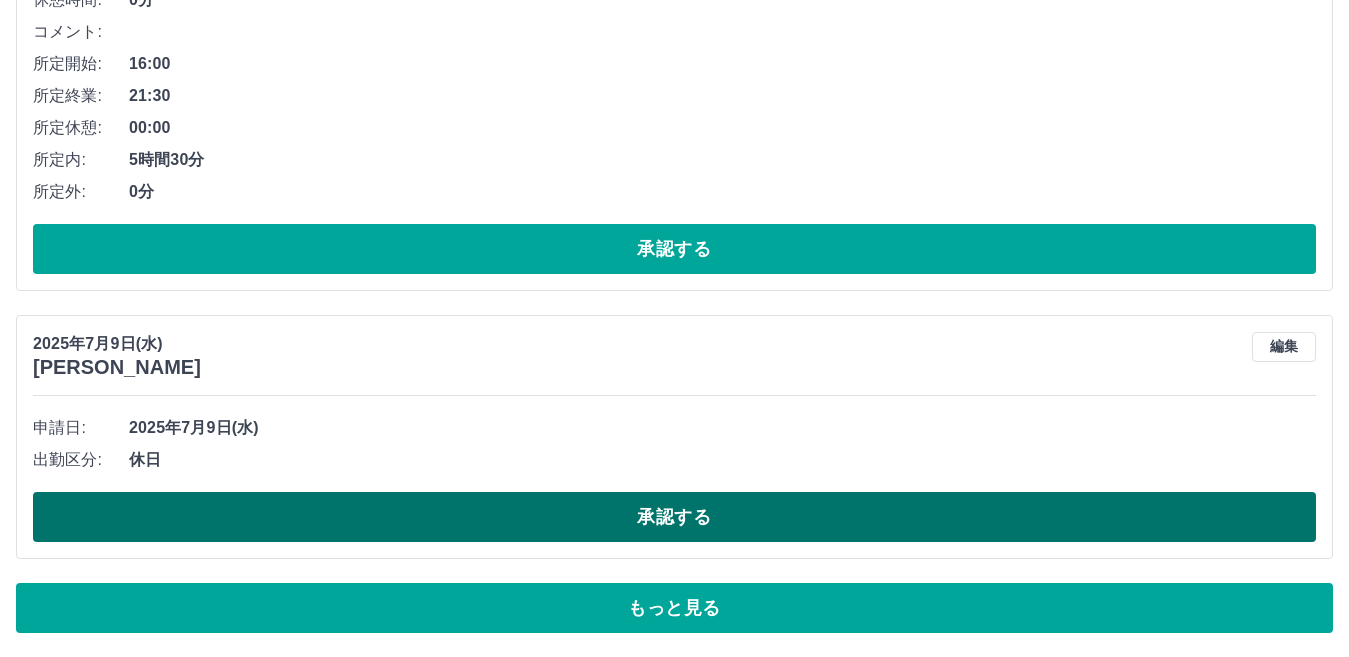 click on "承認する" at bounding box center [674, 517] 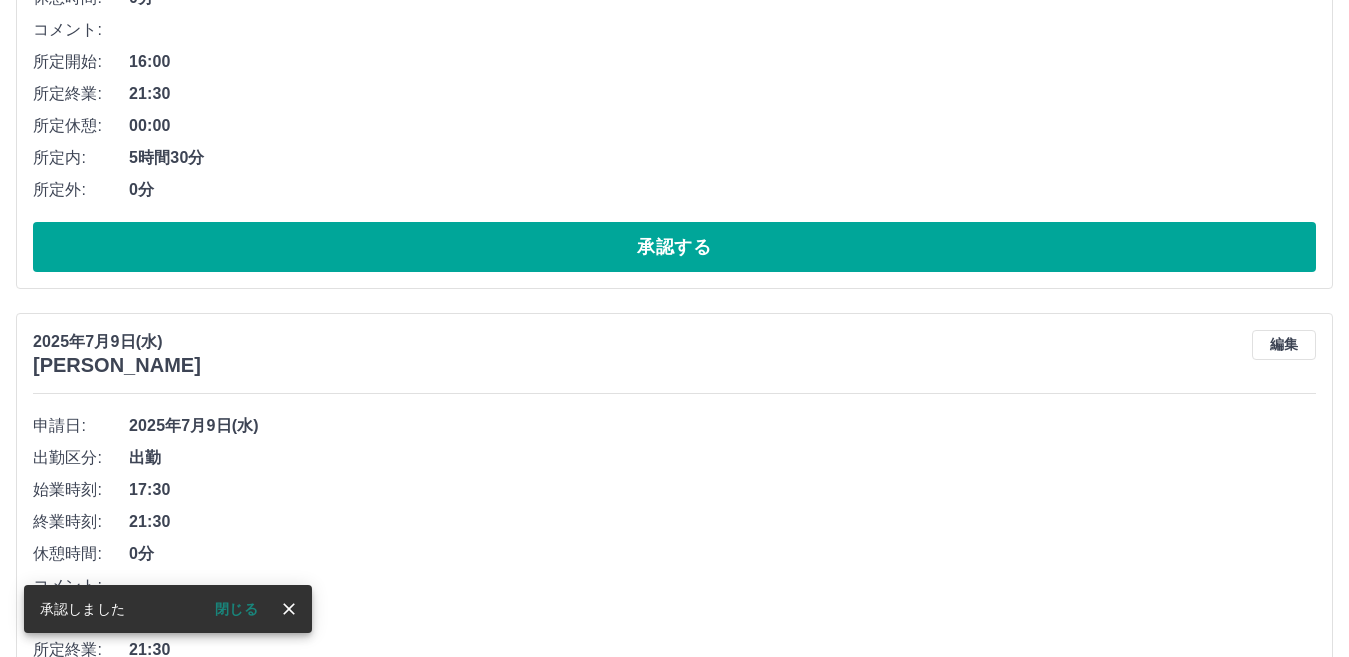 scroll, scrollTop: 11163, scrollLeft: 0, axis: vertical 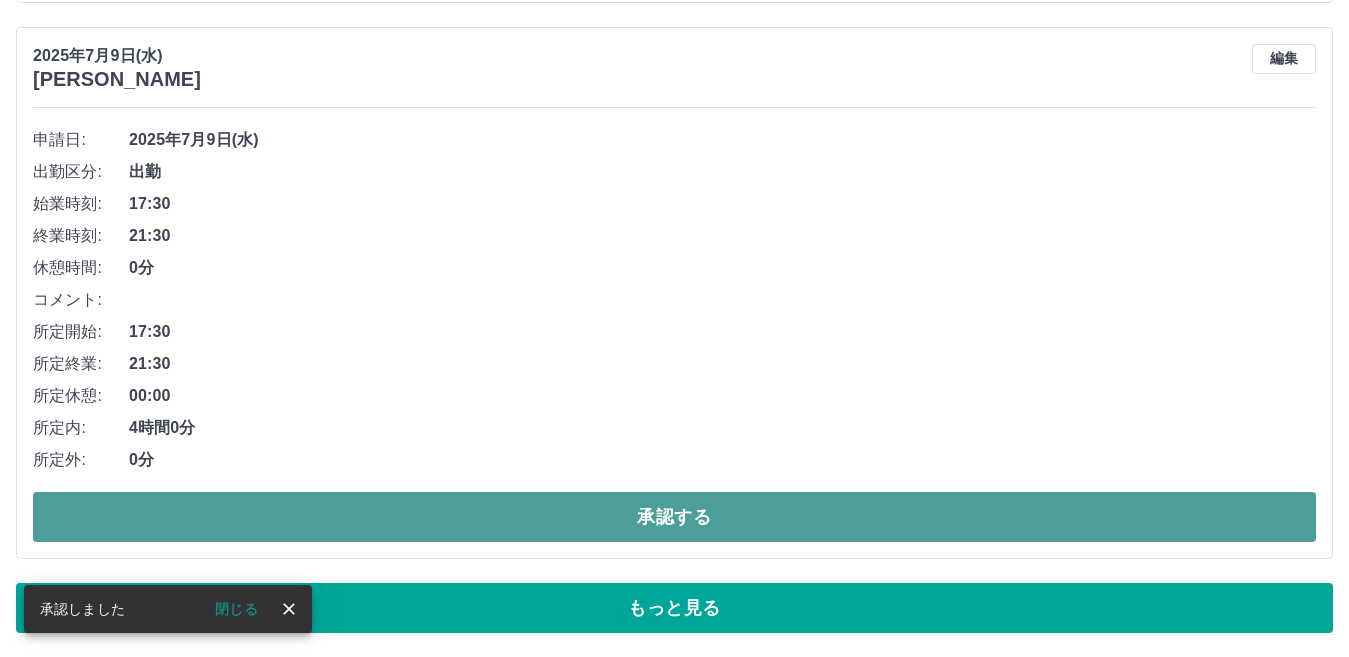 click on "承認する" at bounding box center (674, 517) 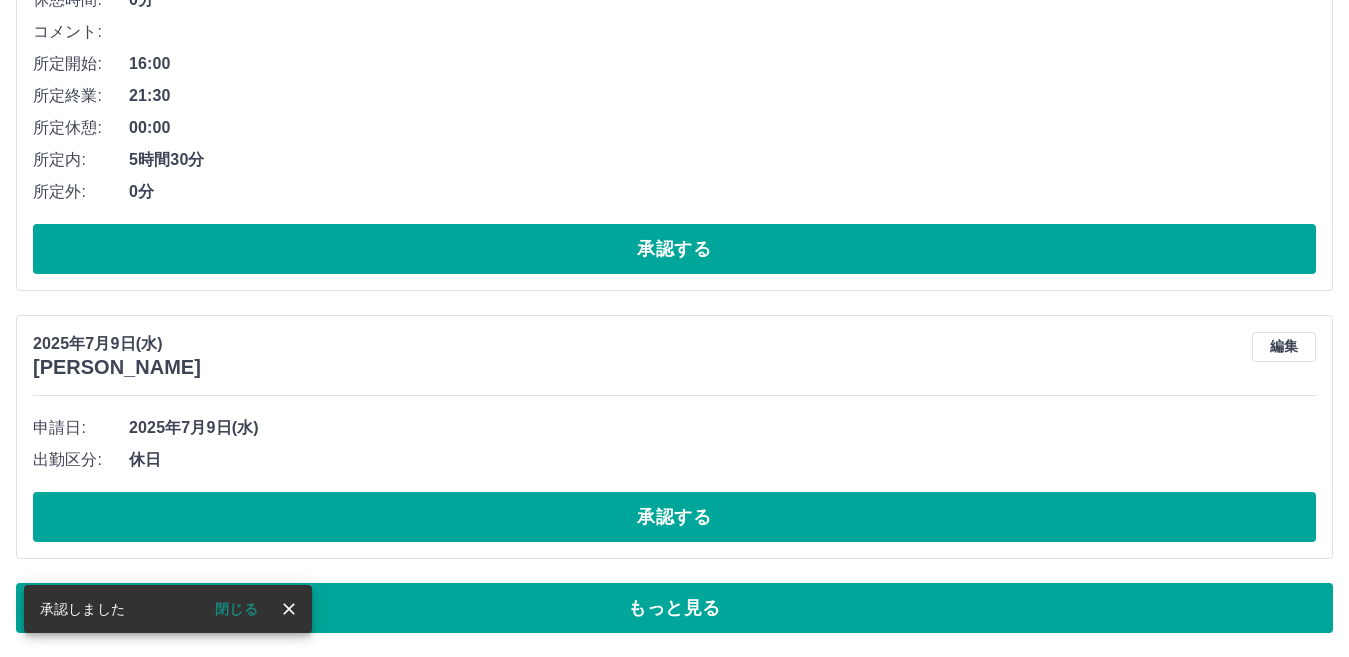 scroll, scrollTop: 10875, scrollLeft: 0, axis: vertical 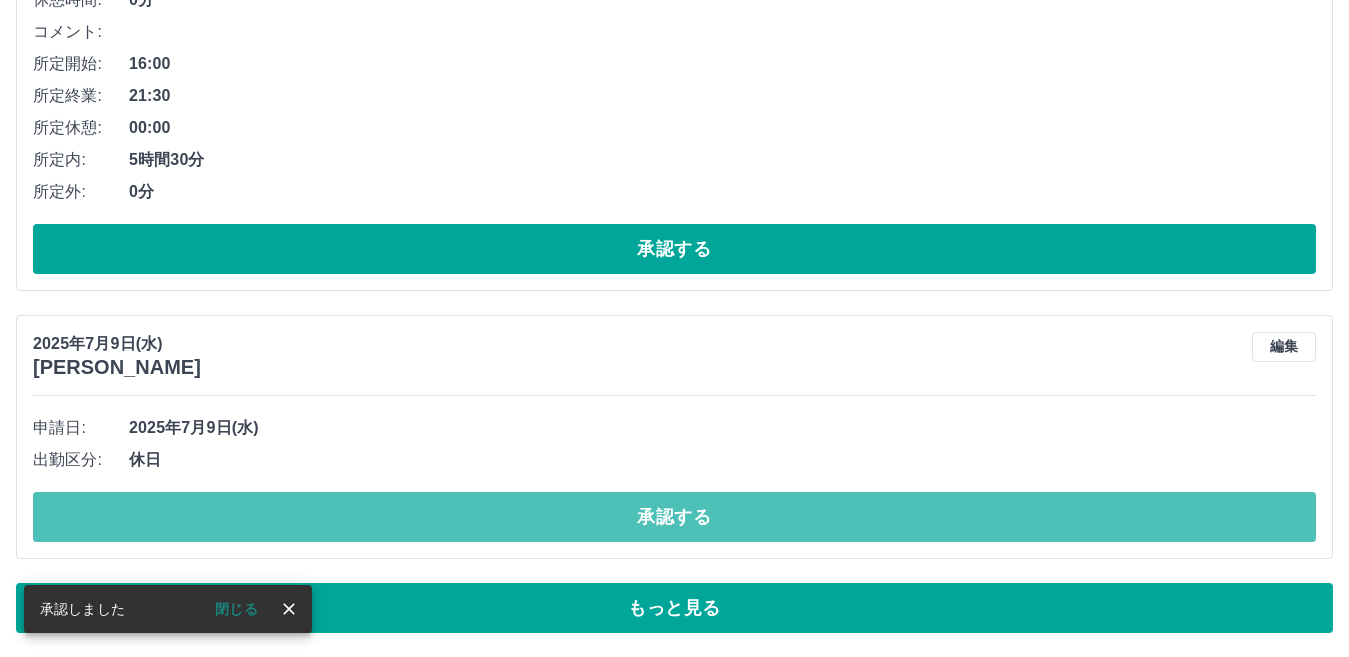 click on "承認する" at bounding box center (674, 517) 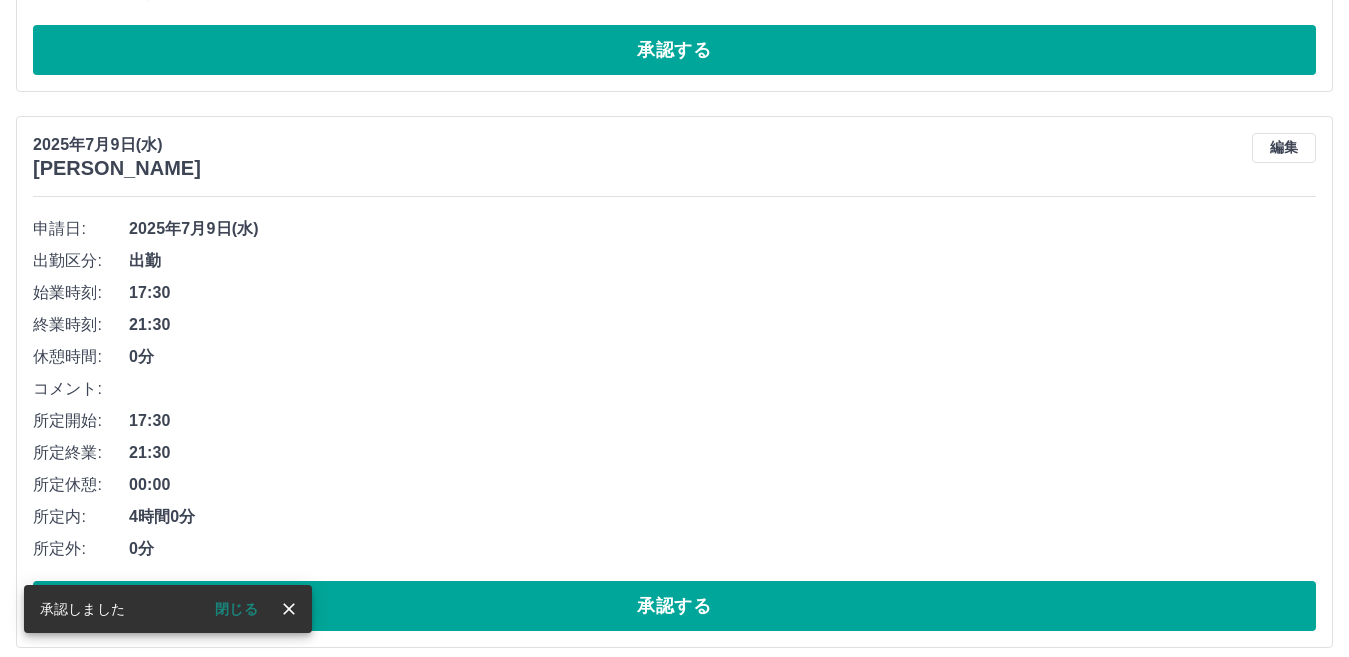 scroll, scrollTop: 11075, scrollLeft: 0, axis: vertical 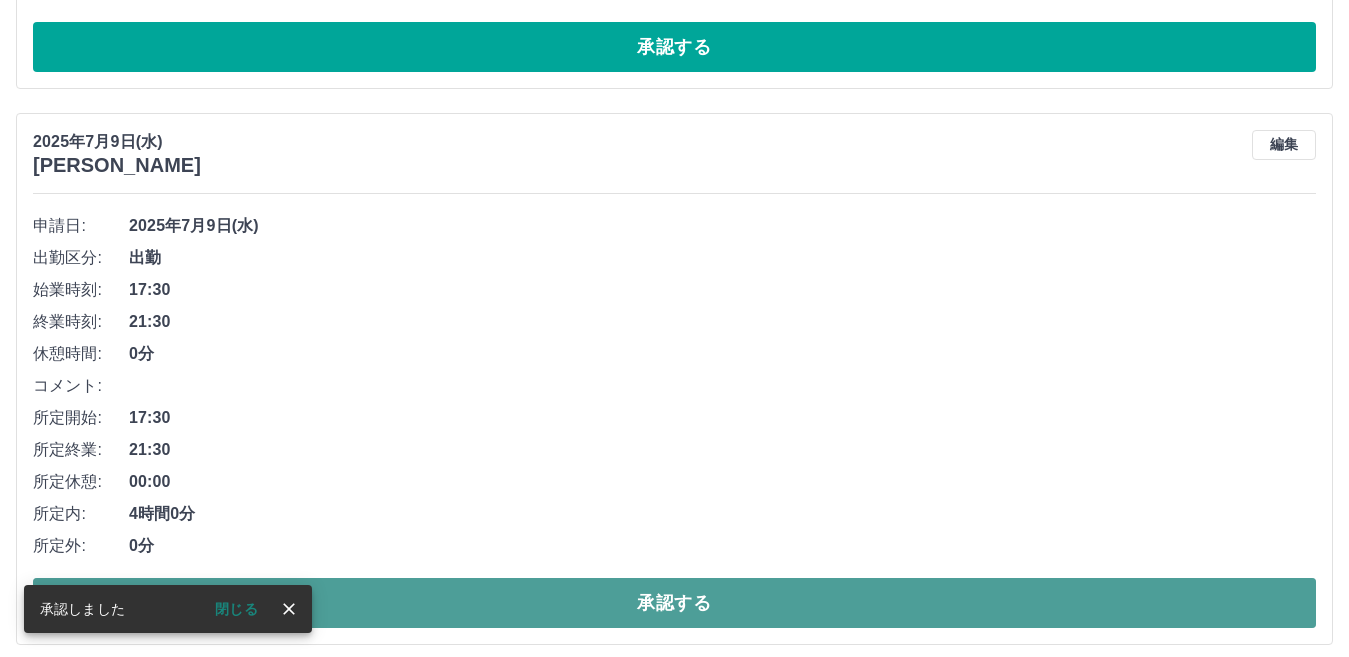 click on "承認する" at bounding box center (674, 603) 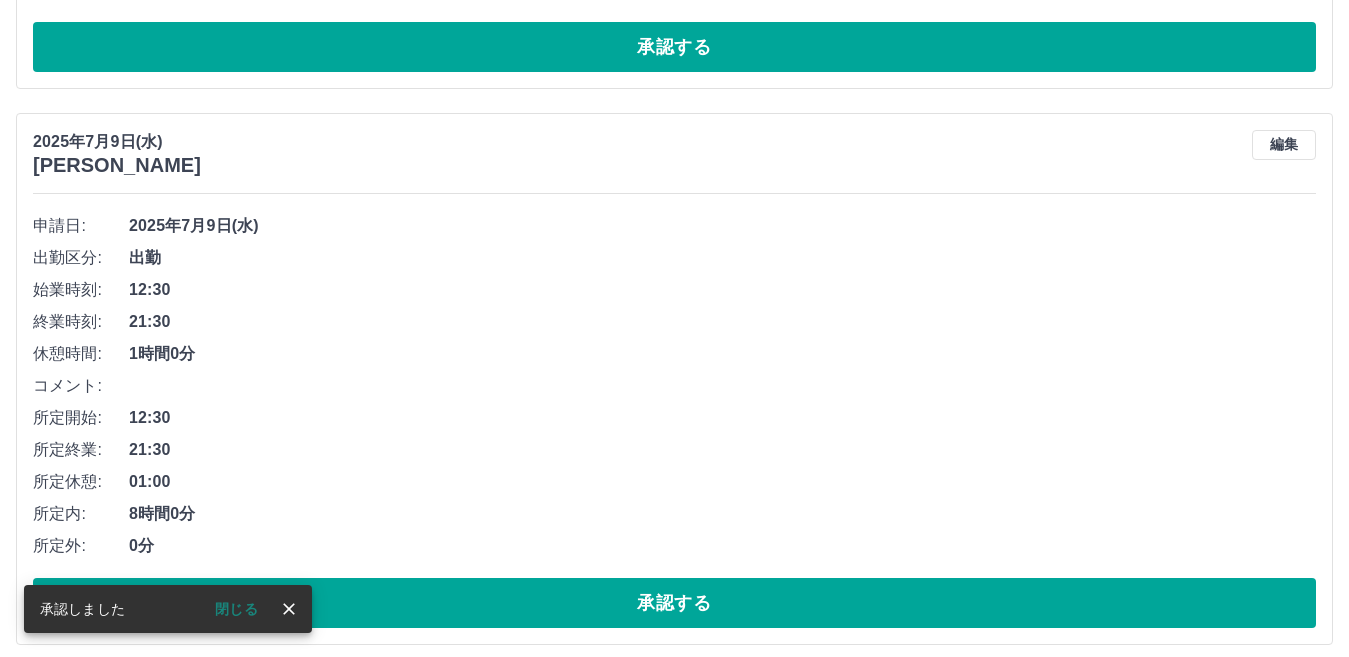 click on "承認する" at bounding box center [674, 603] 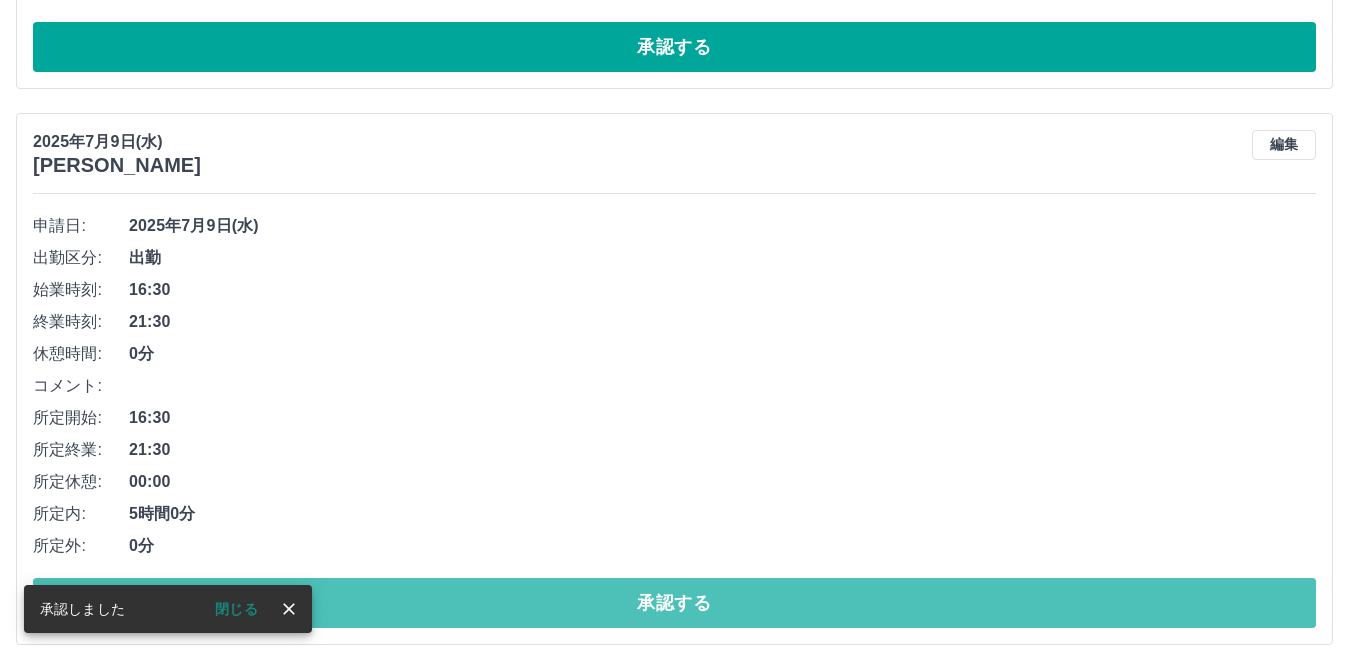 click on "承認する" at bounding box center [674, 603] 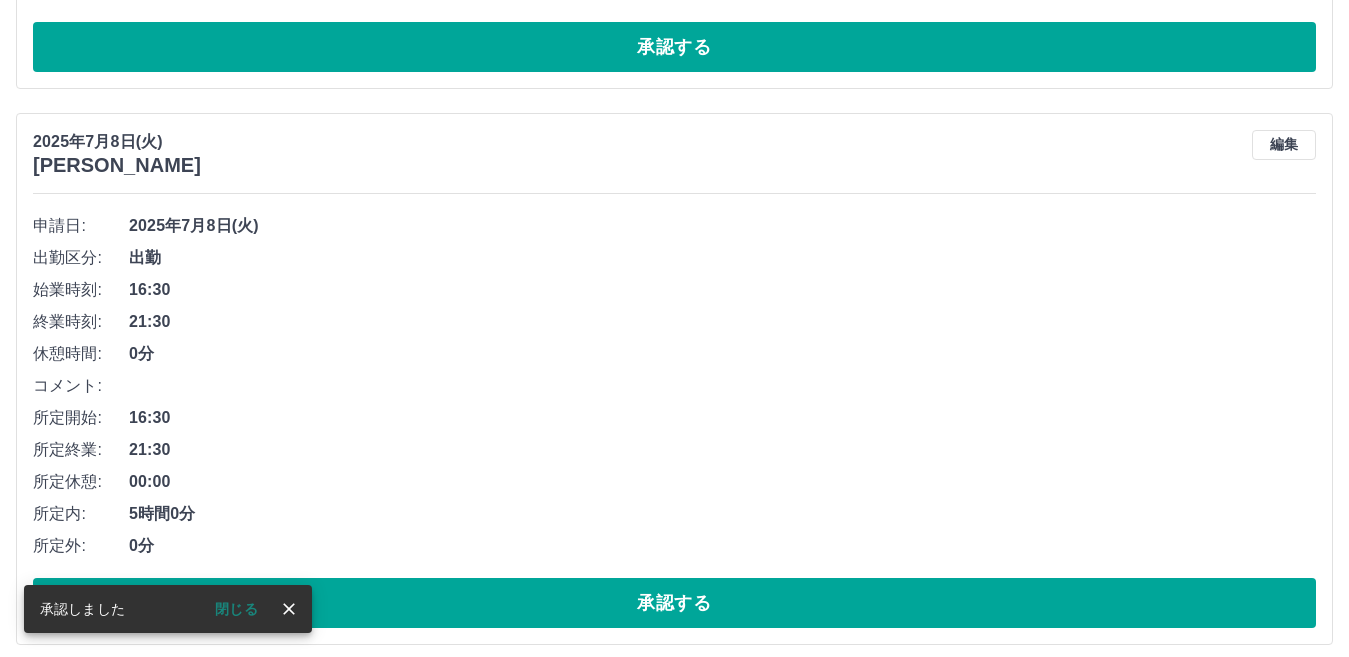 click on "承認する" at bounding box center (674, 603) 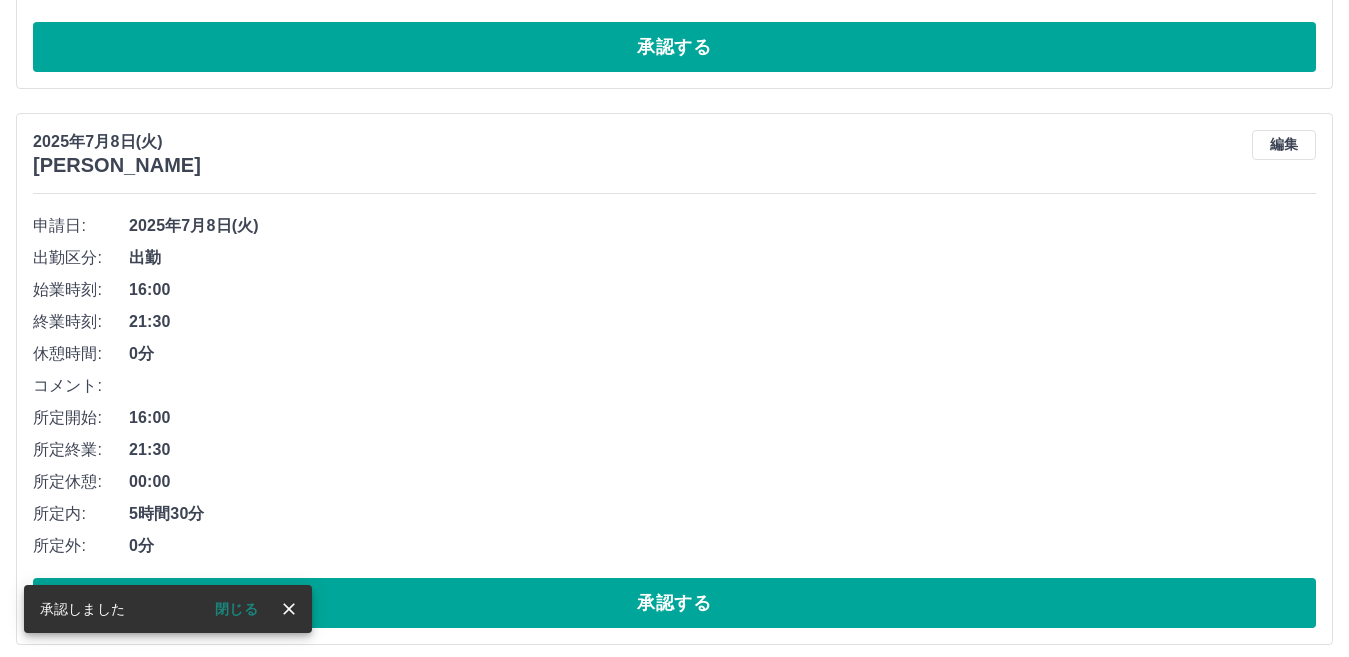 click on "承認する" at bounding box center [674, 603] 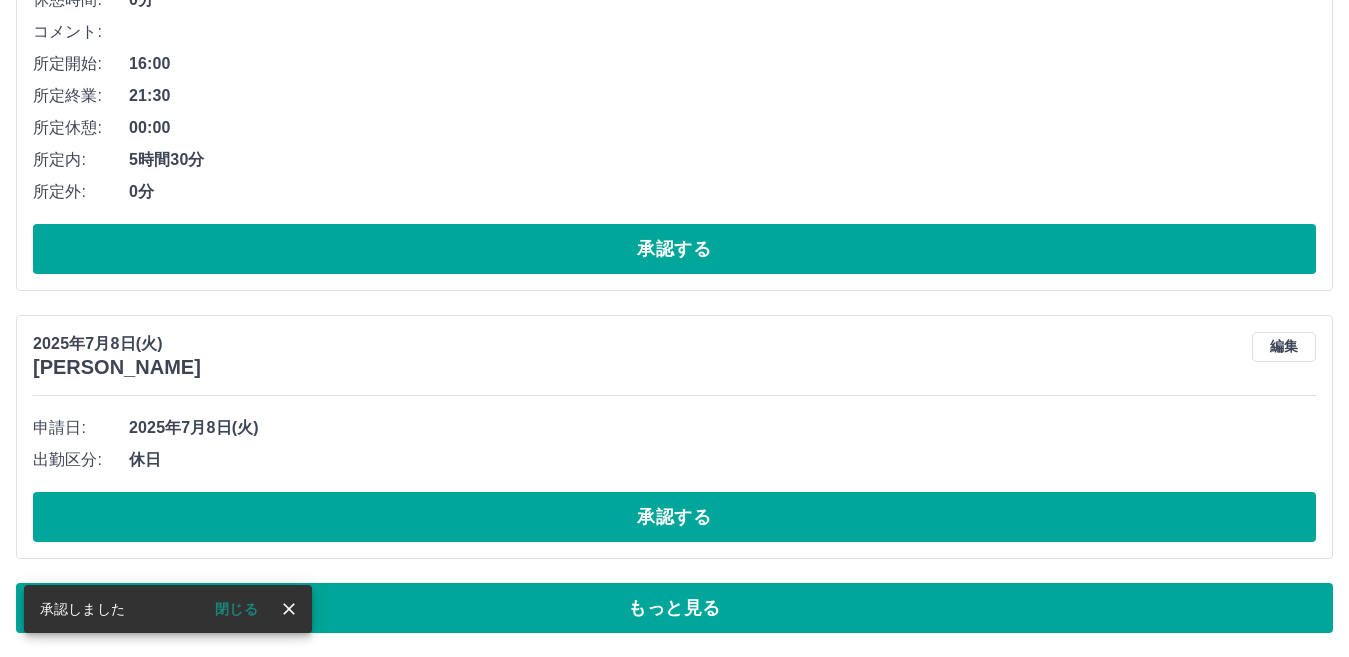 scroll, scrollTop: 10875, scrollLeft: 0, axis: vertical 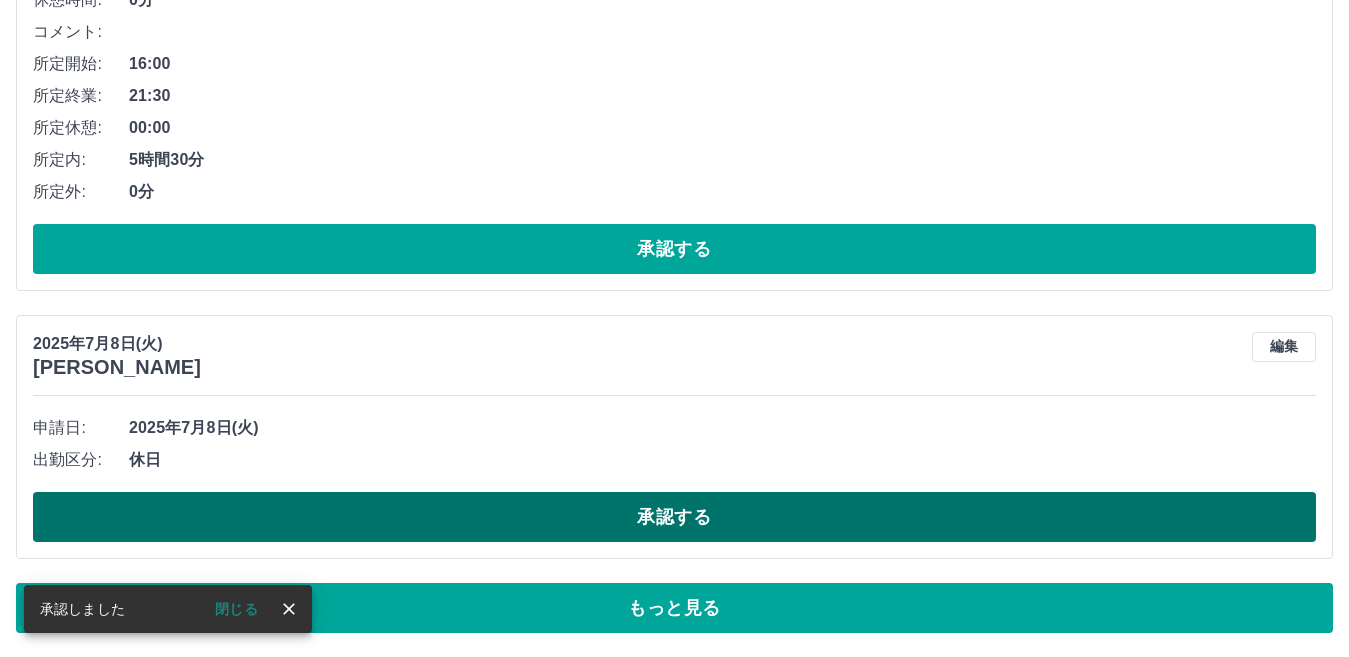 click on "承認する" at bounding box center [674, 517] 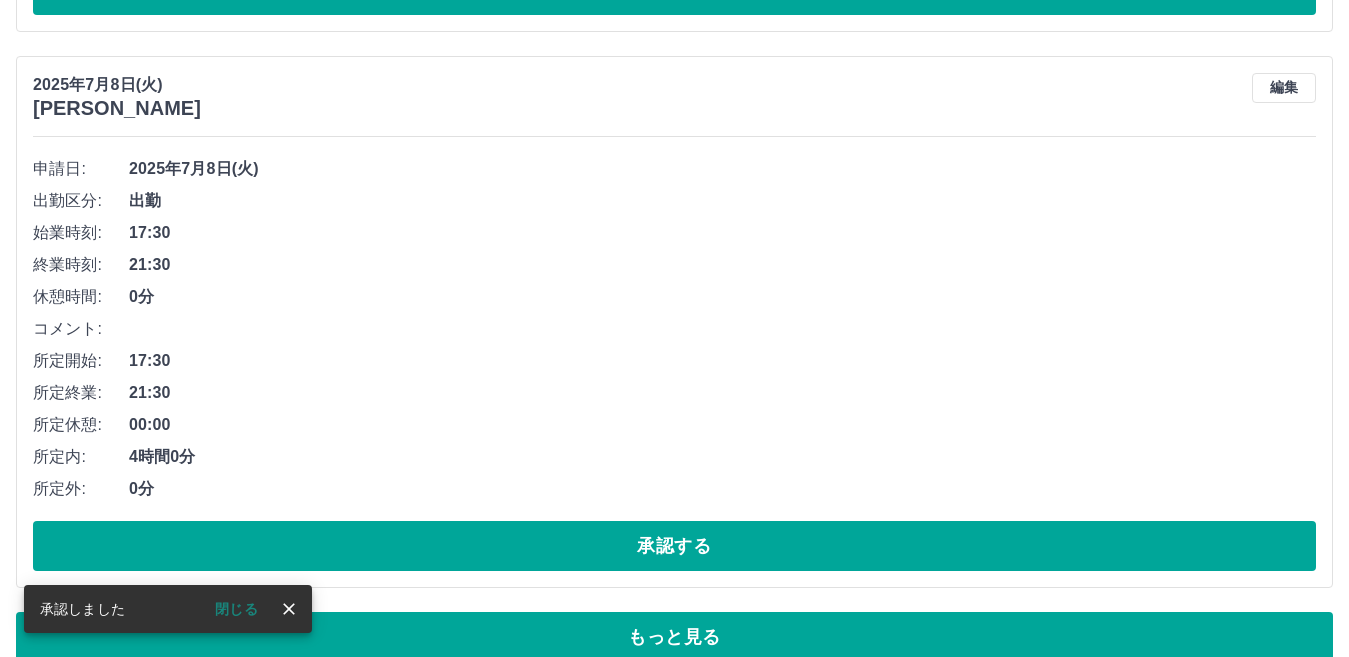 scroll, scrollTop: 11163, scrollLeft: 0, axis: vertical 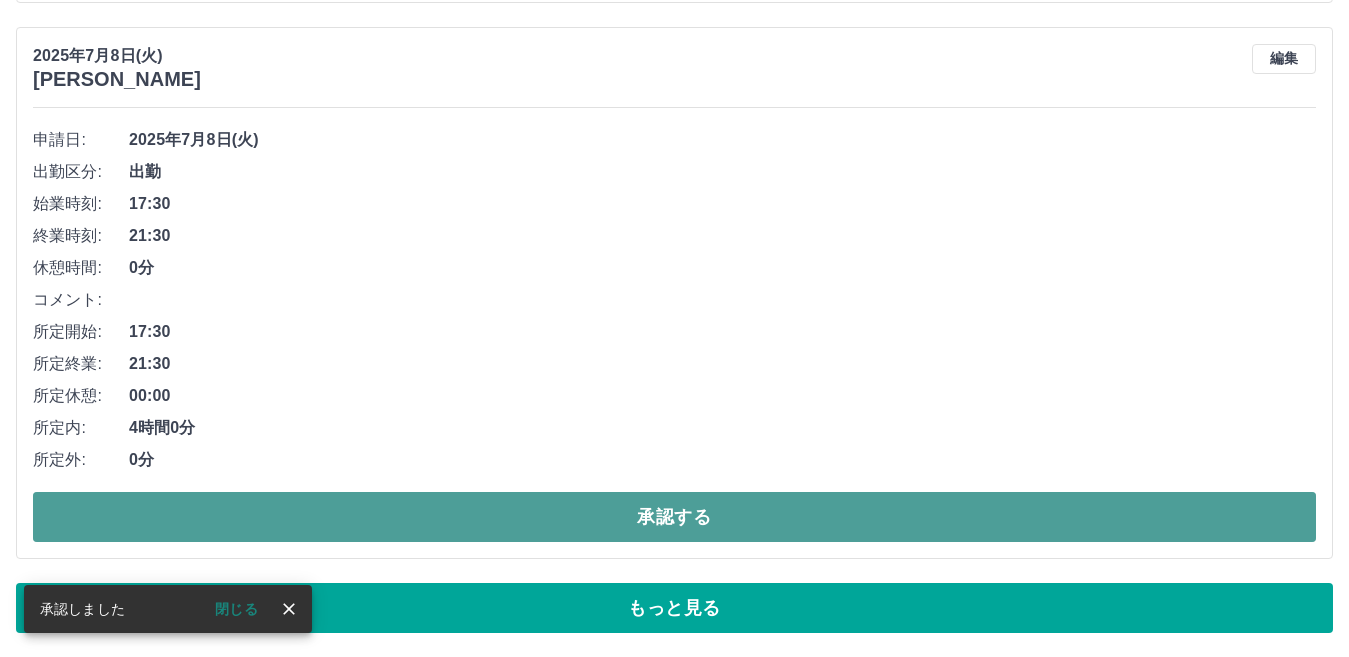 click on "承認する" at bounding box center (674, 517) 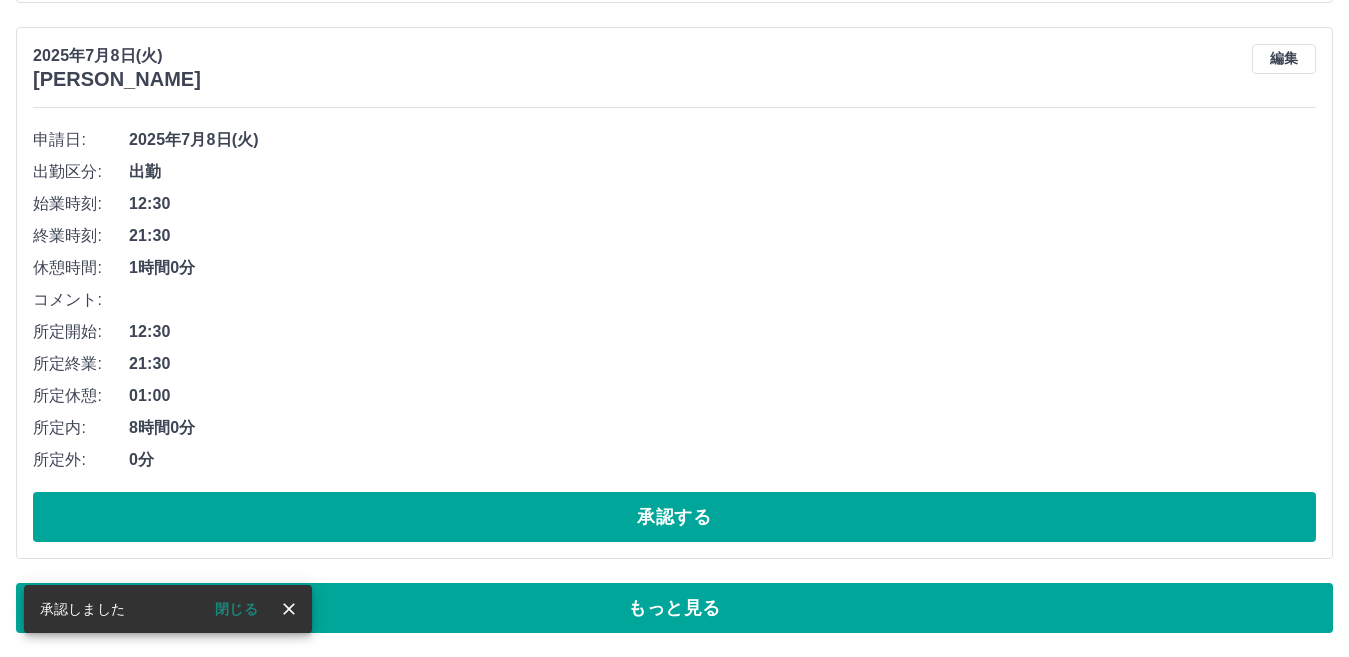 click on "承認する" at bounding box center (674, 517) 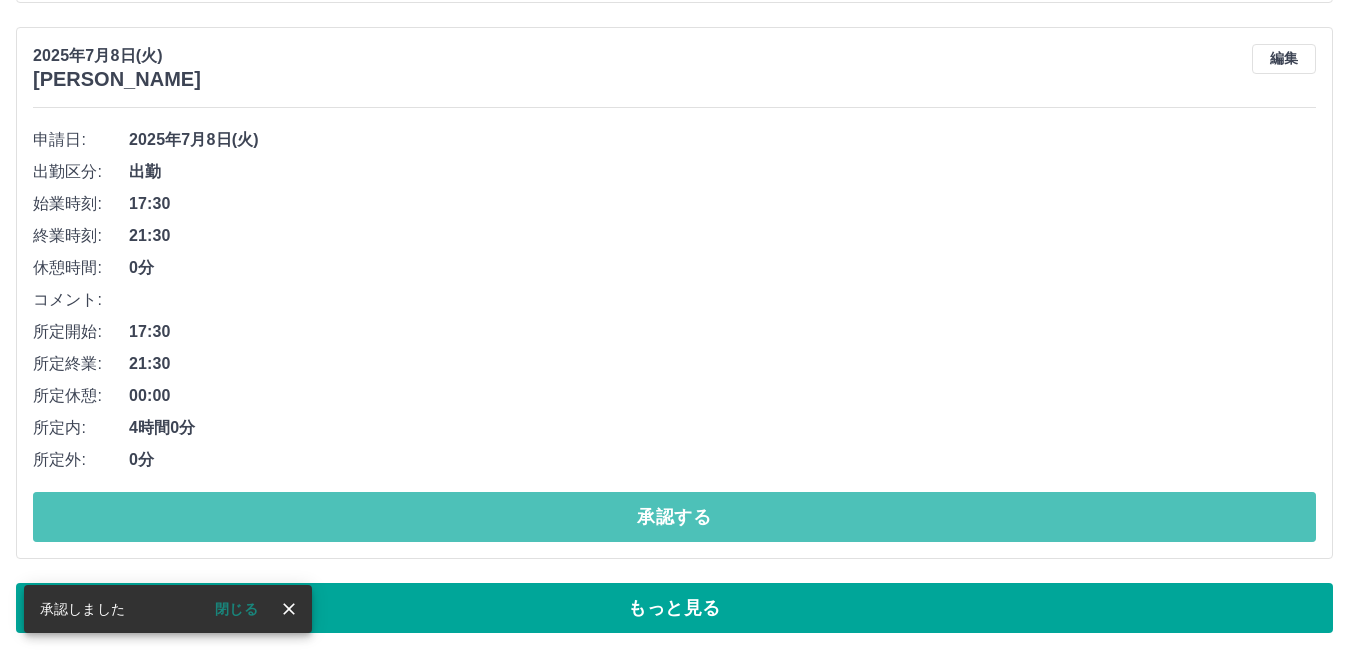 click on "承認する" at bounding box center [674, 517] 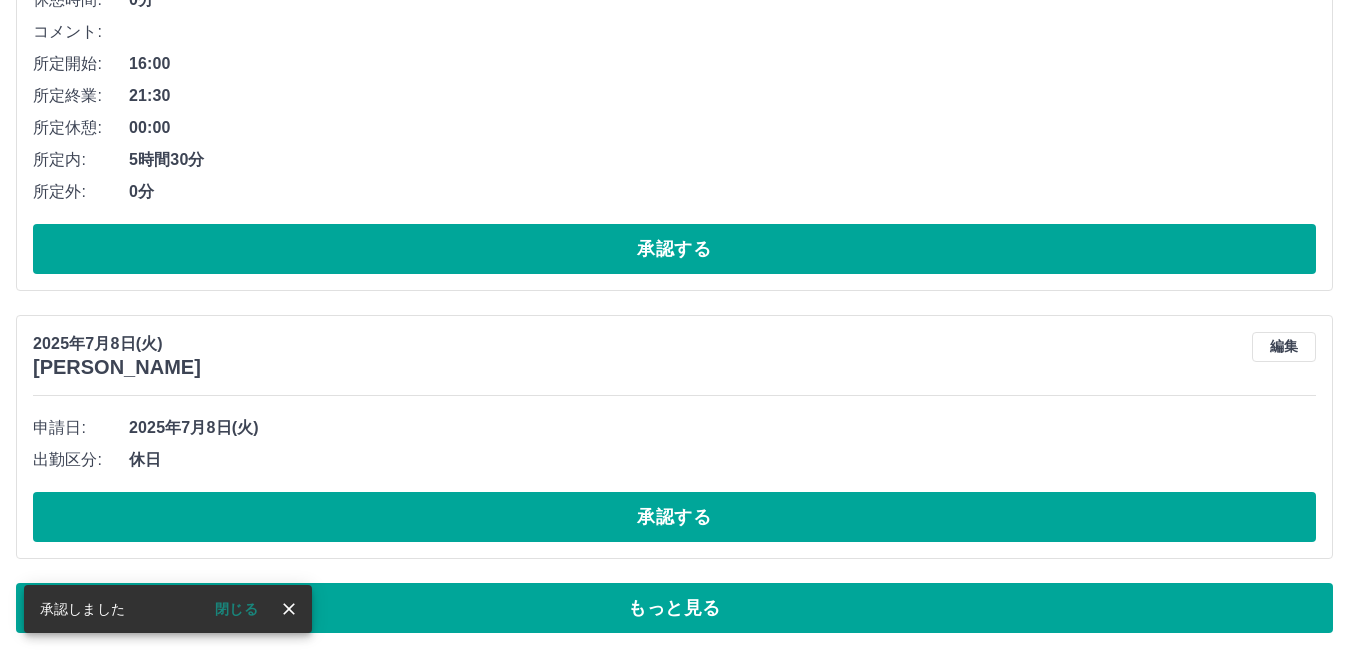 scroll, scrollTop: 10875, scrollLeft: 0, axis: vertical 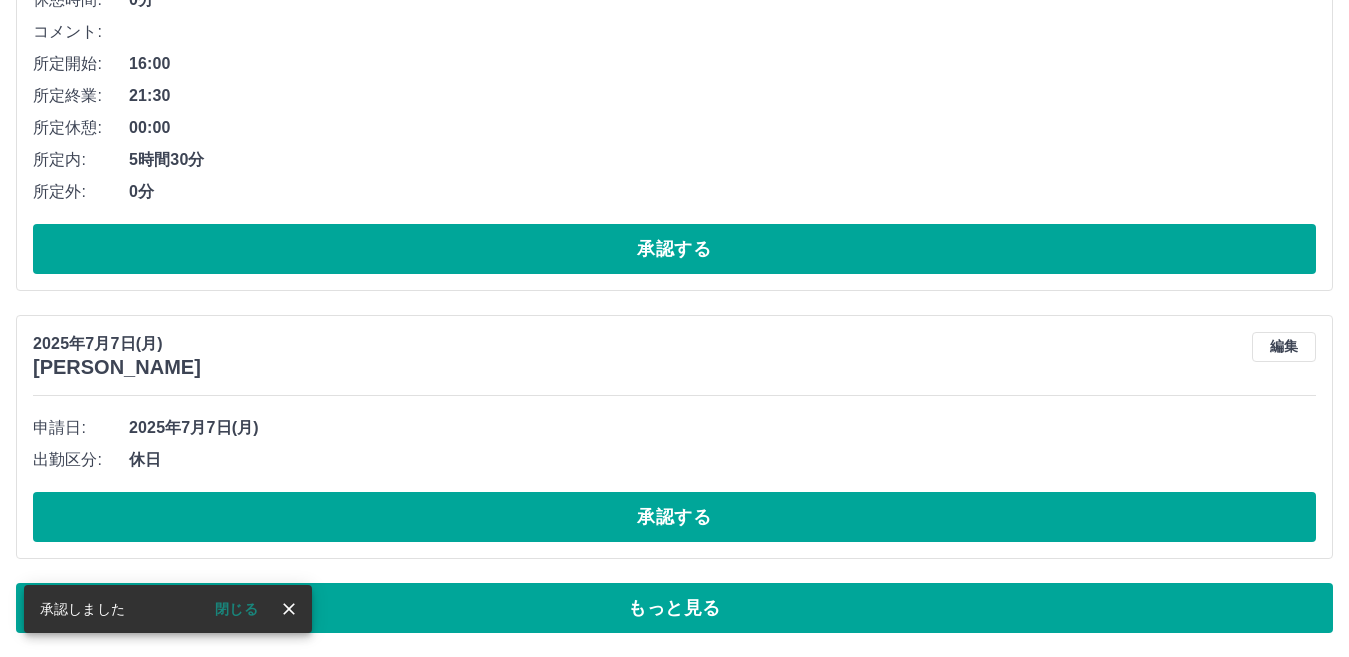 click on "承認する" at bounding box center (674, 517) 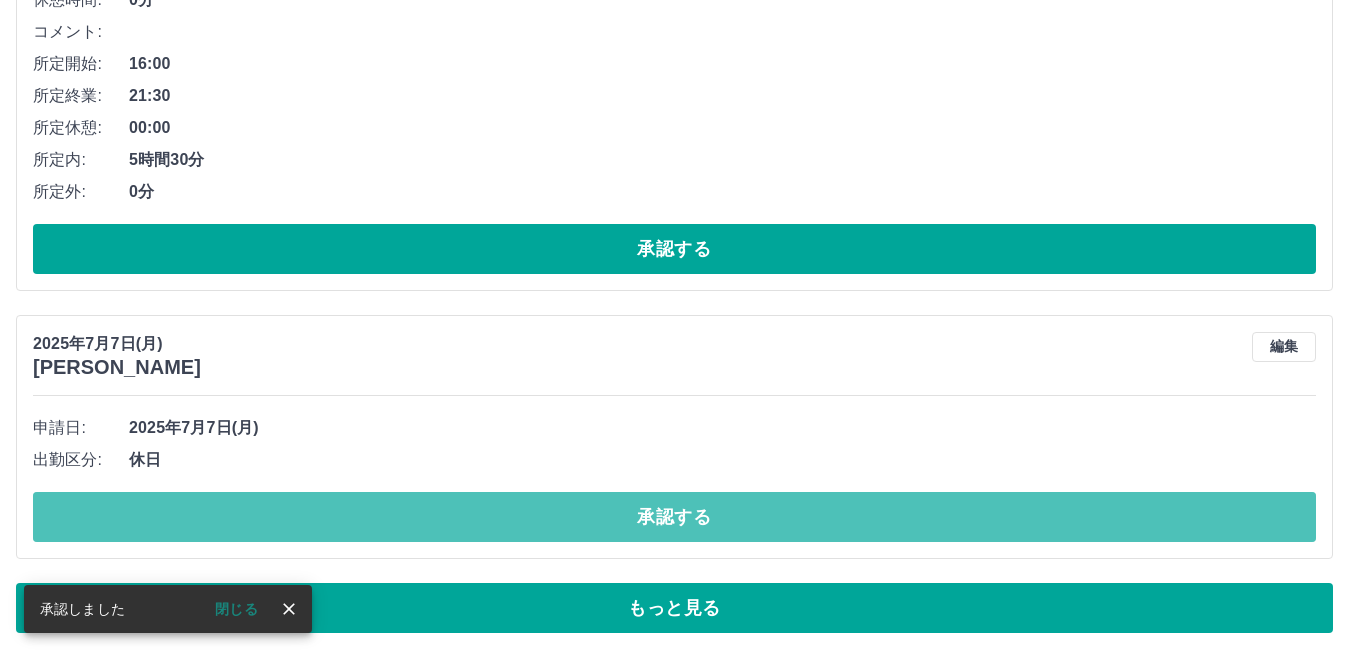 click on "承認する" at bounding box center (674, 517) 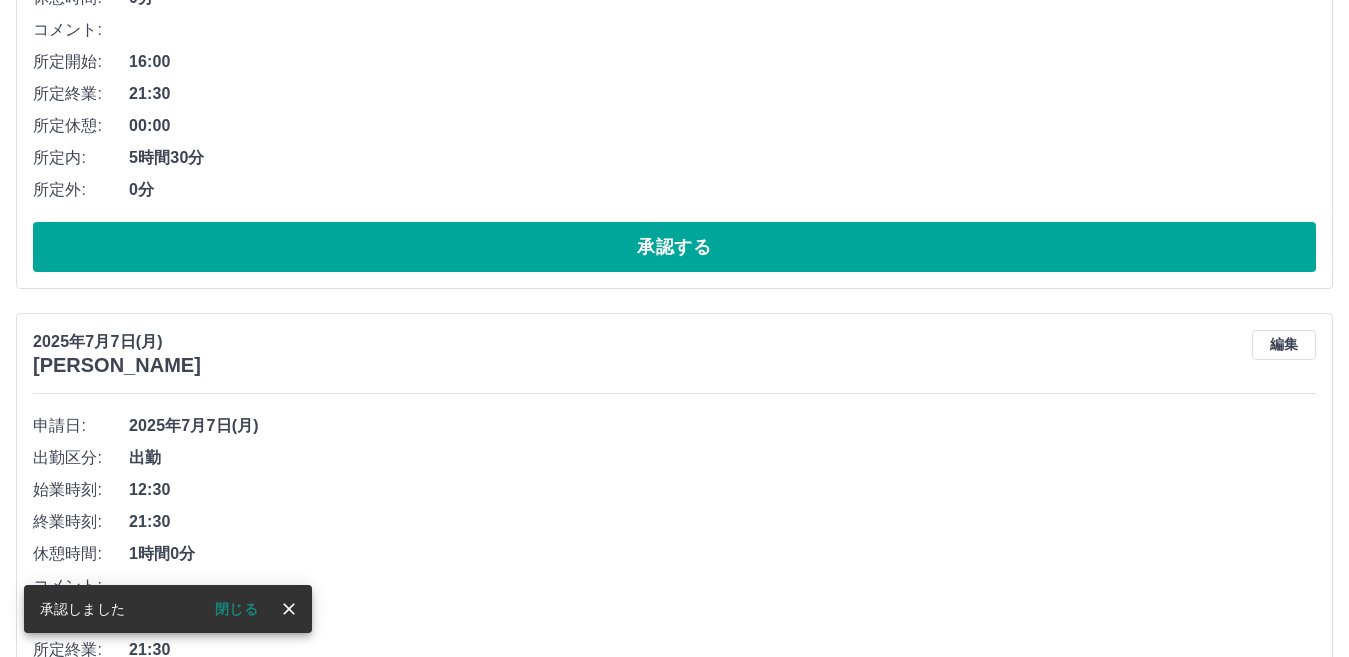 scroll, scrollTop: 11163, scrollLeft: 0, axis: vertical 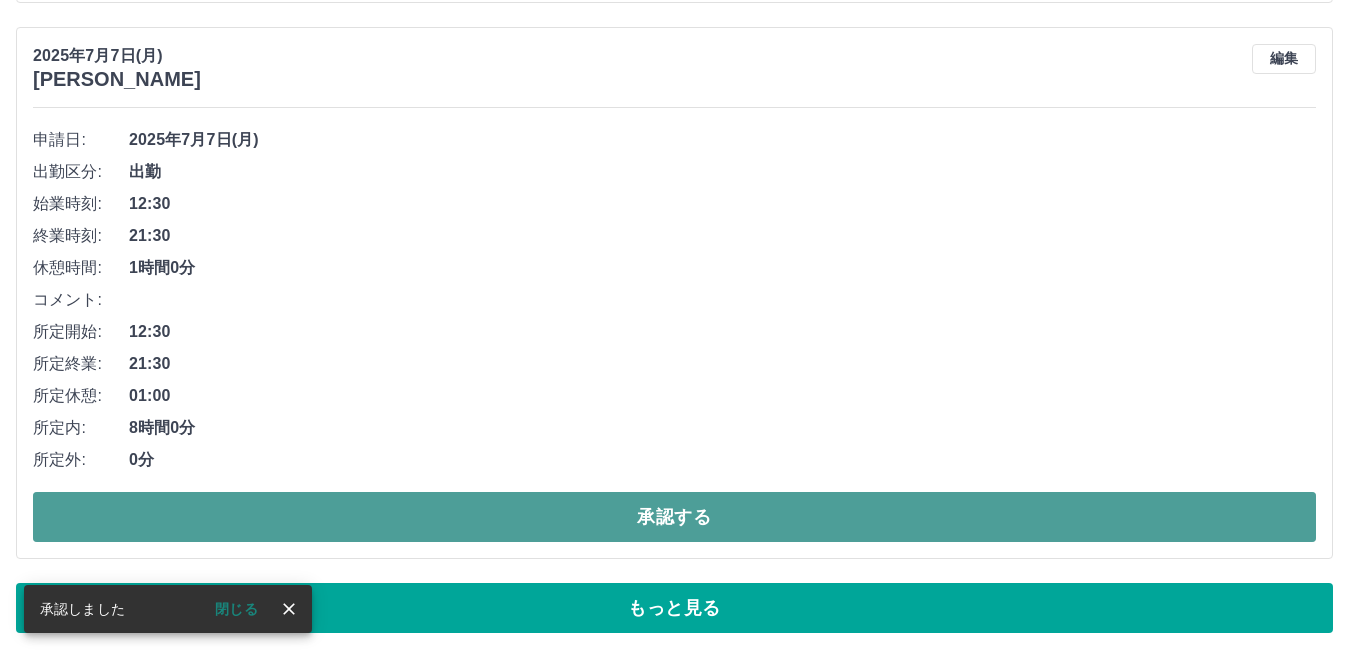 click on "承認する" at bounding box center (674, 517) 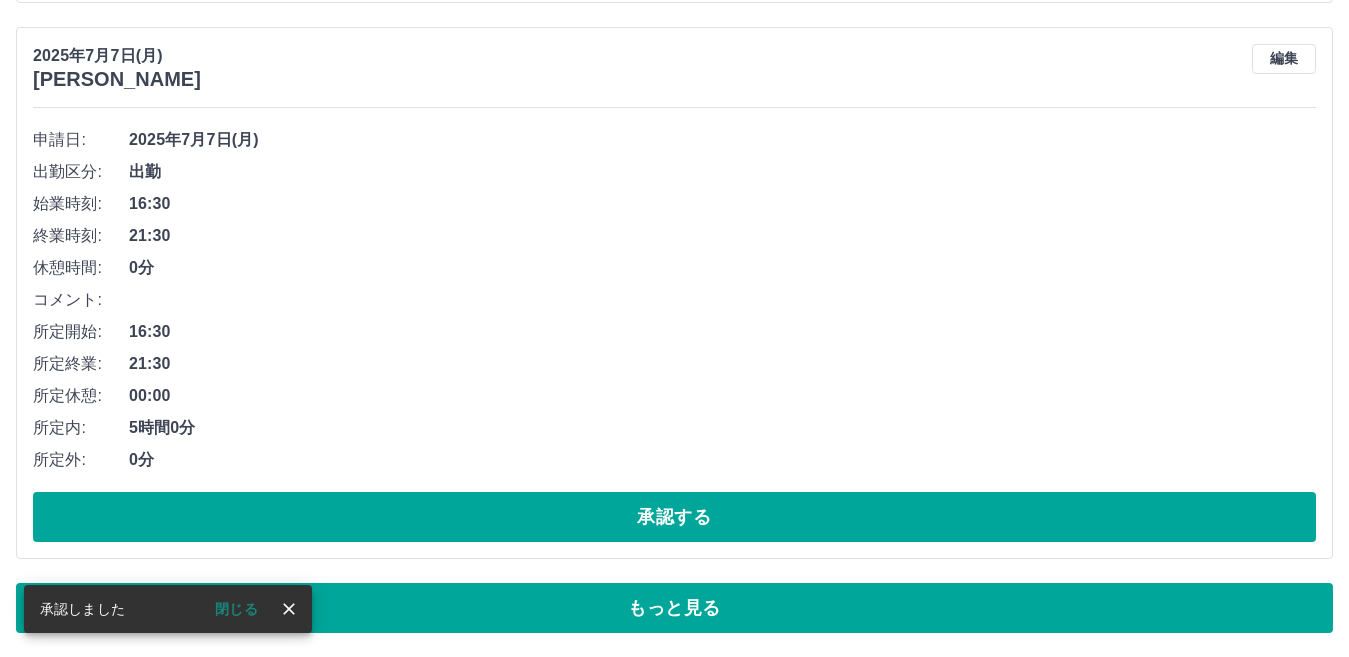 click on "承認する" at bounding box center (674, 517) 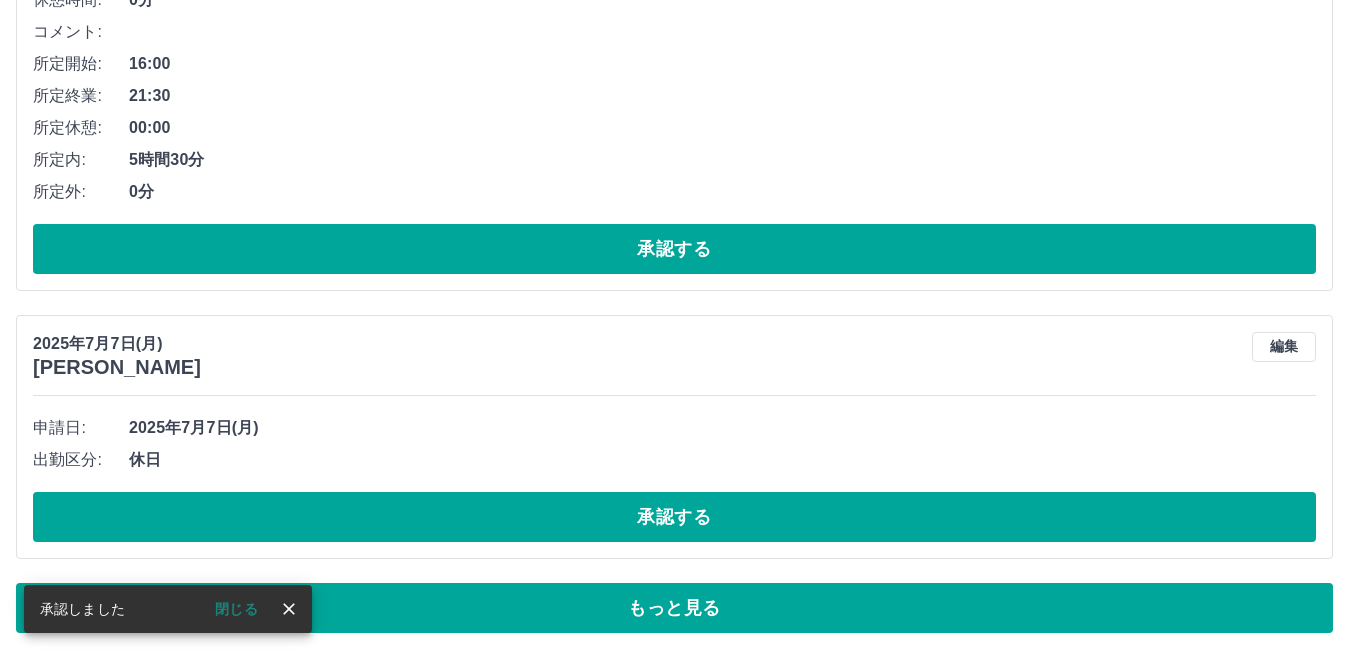 scroll, scrollTop: 10875, scrollLeft: 0, axis: vertical 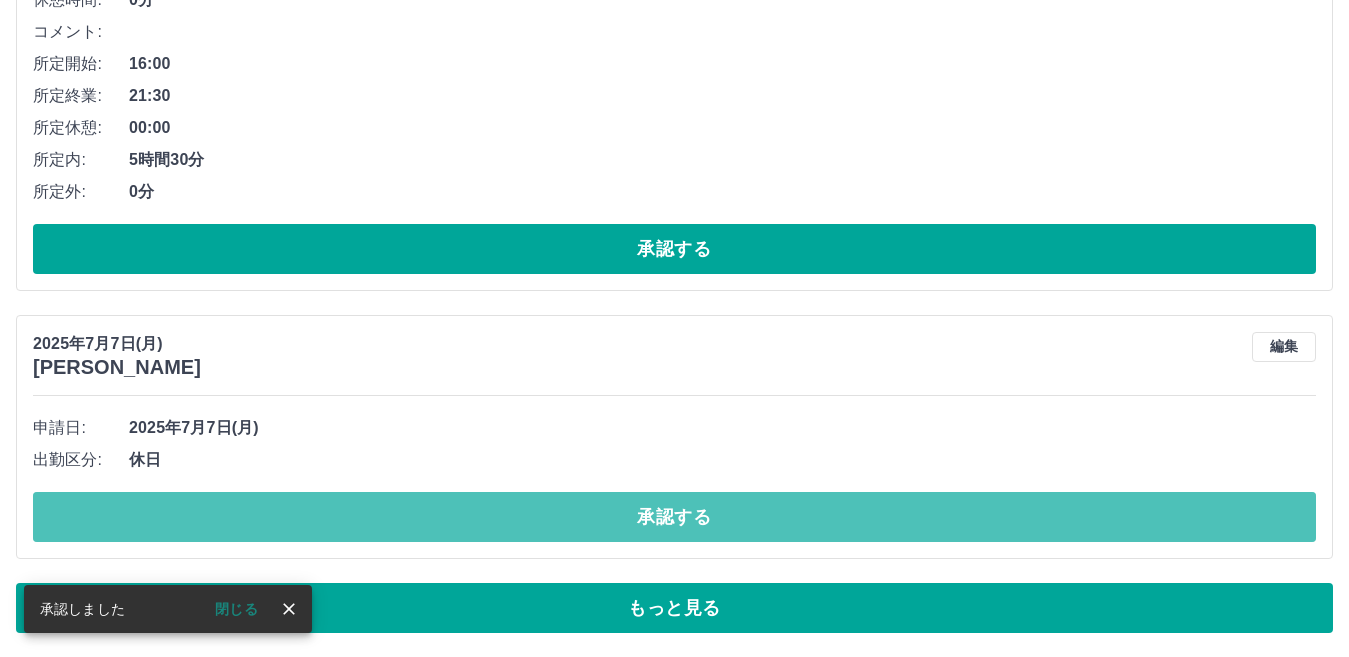 click on "承認する" at bounding box center [674, 517] 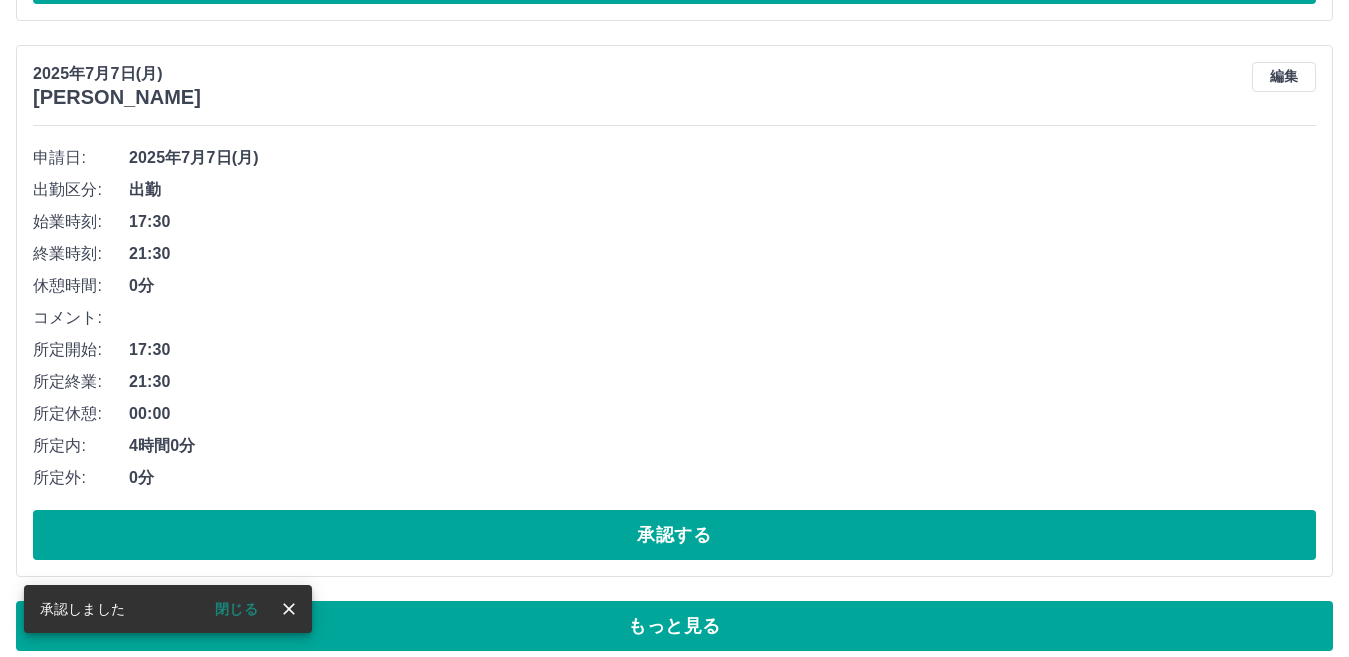 scroll, scrollTop: 11163, scrollLeft: 0, axis: vertical 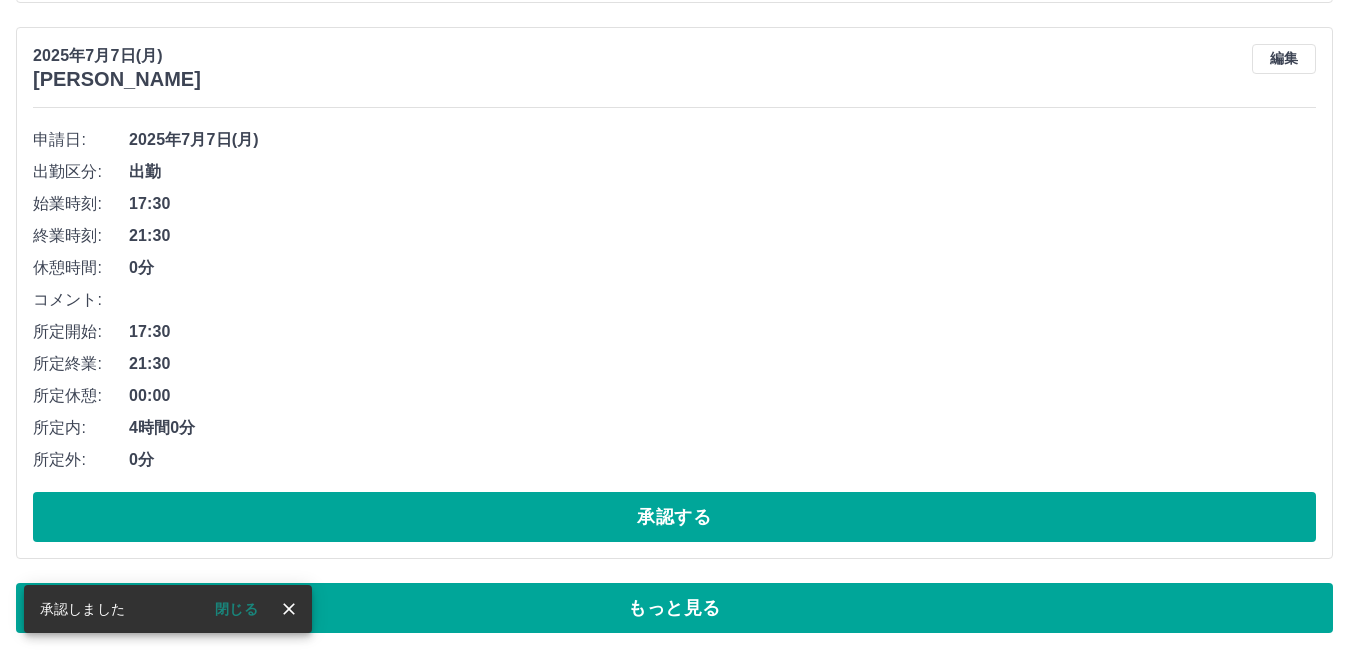click on "承認する" at bounding box center (674, 517) 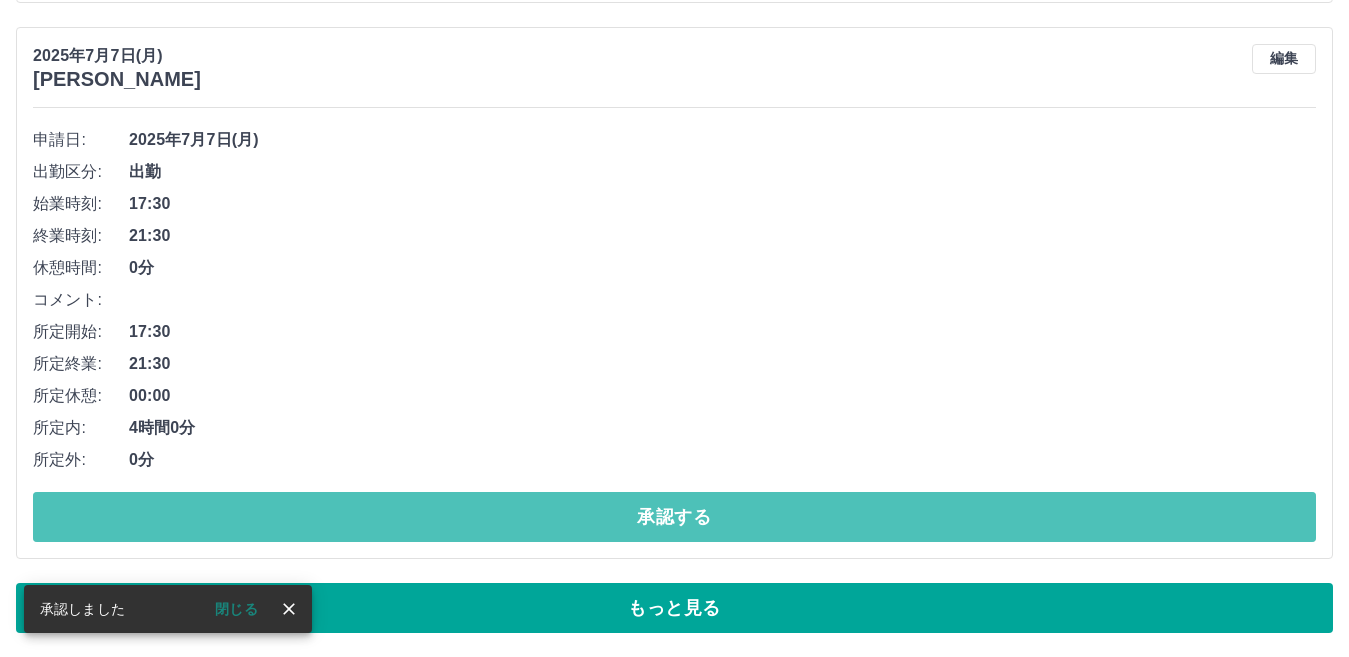 click on "承認する" at bounding box center (674, 517) 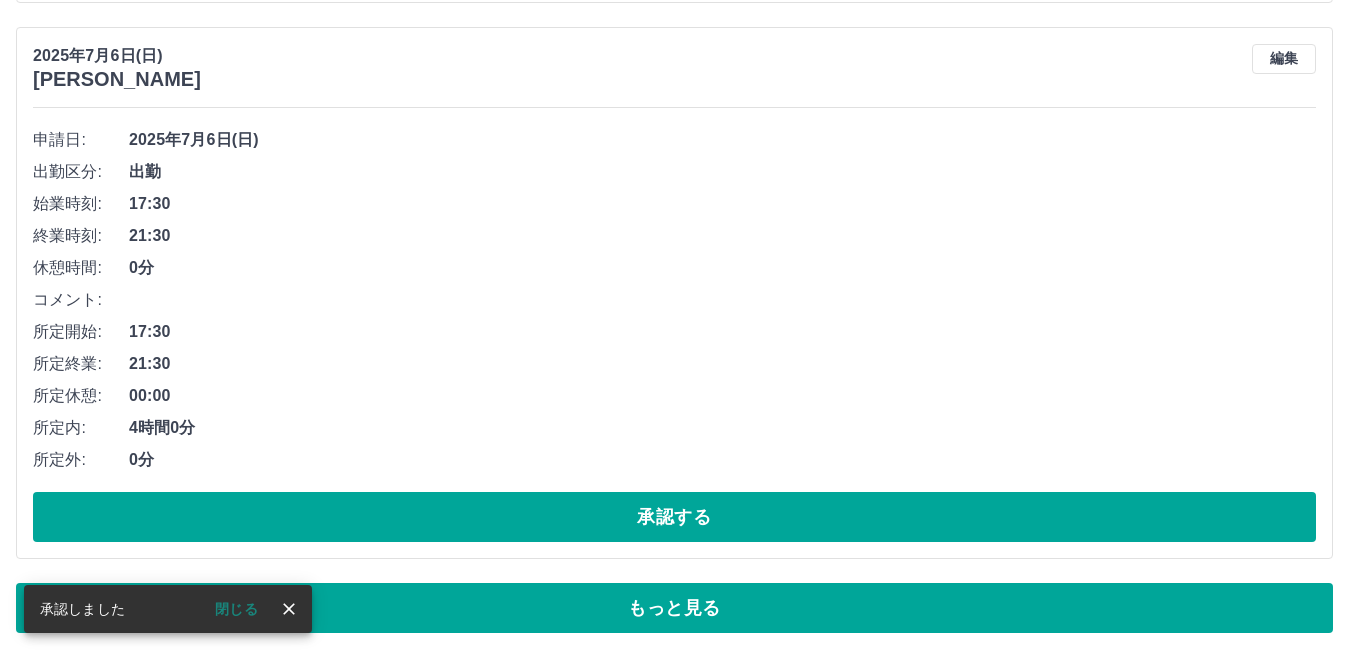 click on "承認する" at bounding box center [674, 517] 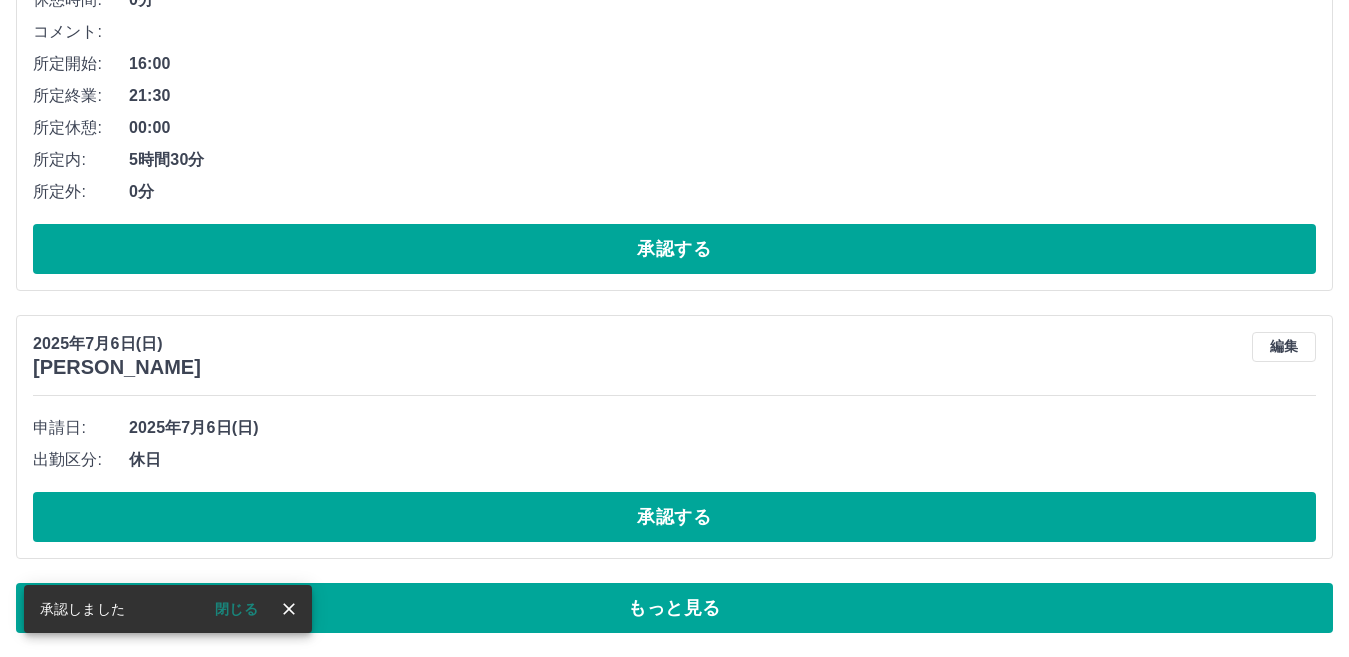 scroll, scrollTop: 10875, scrollLeft: 0, axis: vertical 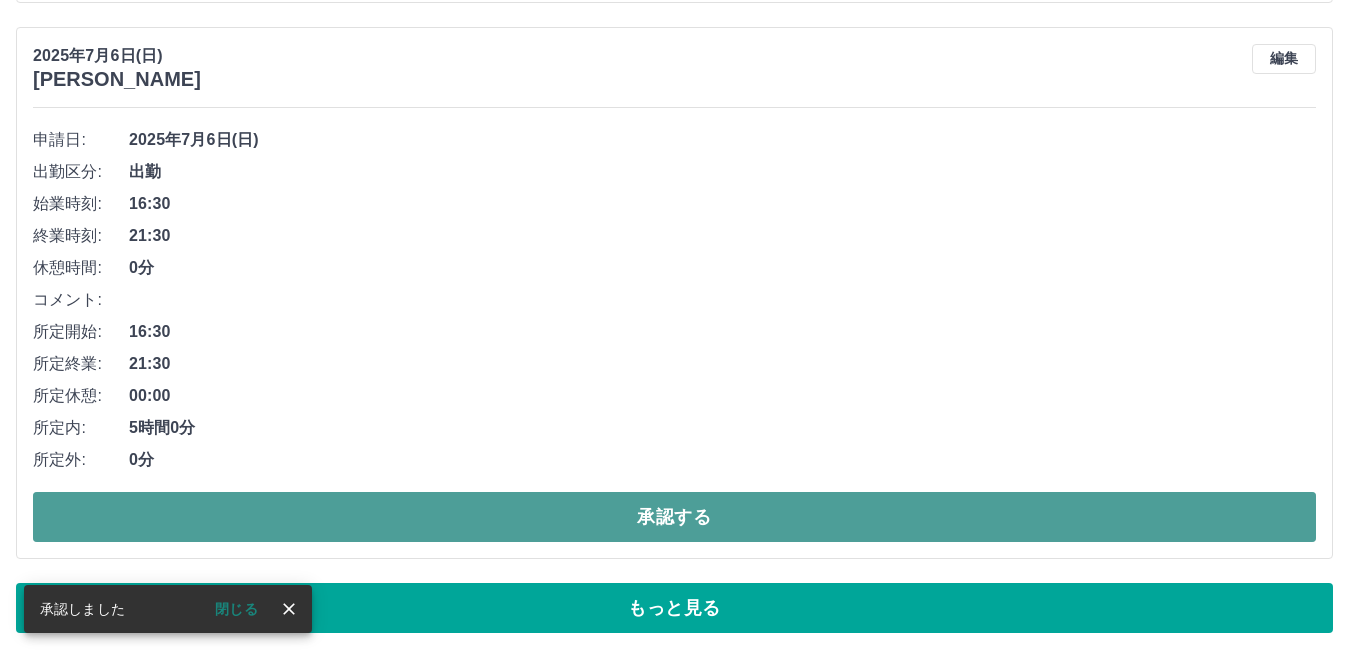 click on "承認する" at bounding box center [674, 517] 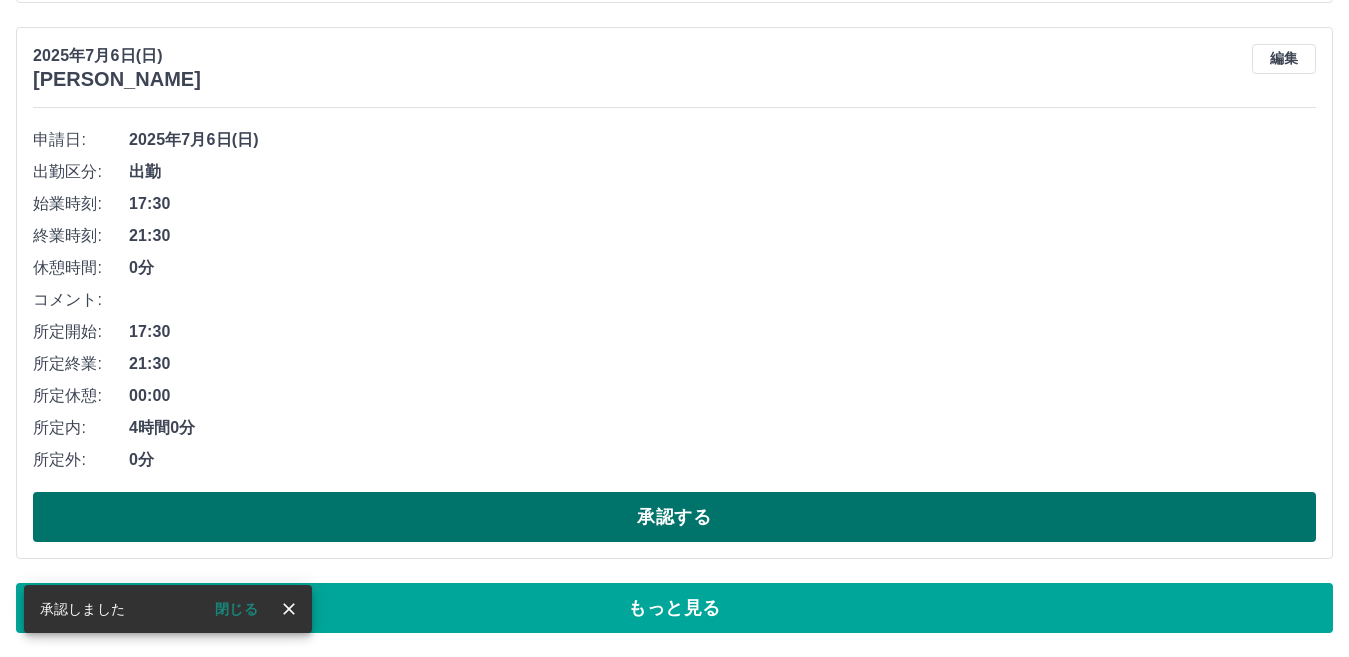 click on "承認する" at bounding box center (674, 517) 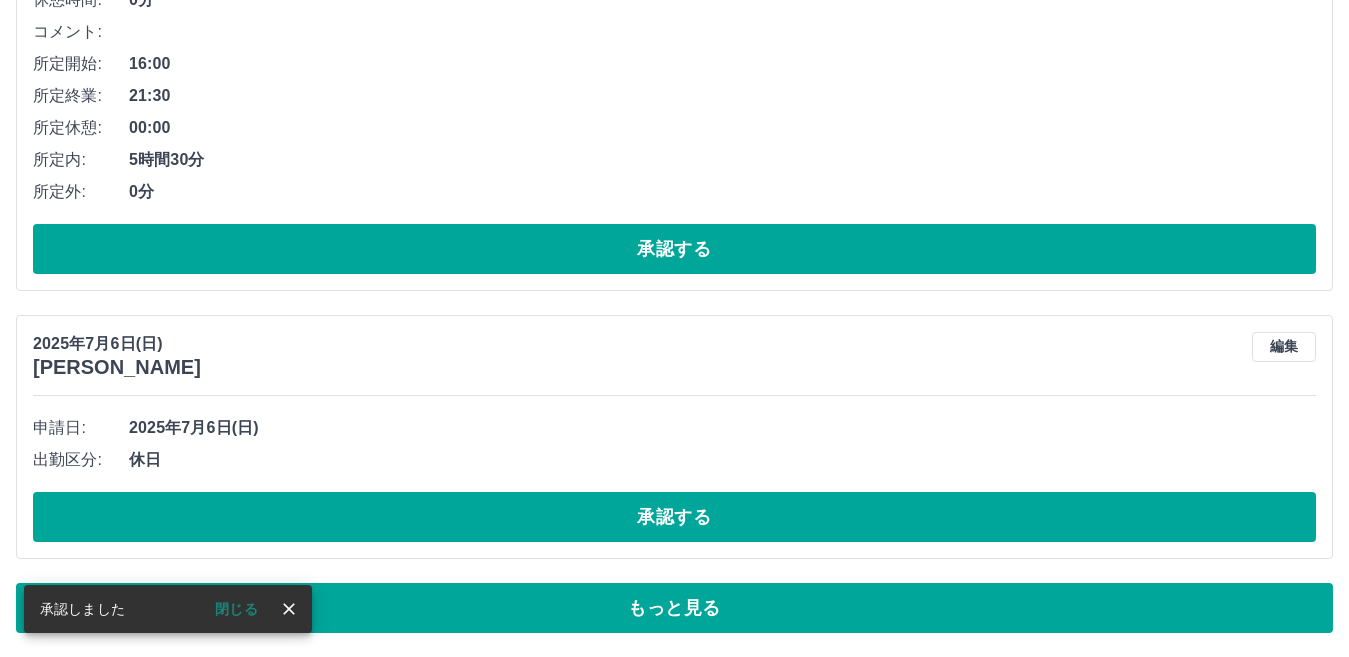 scroll, scrollTop: 10875, scrollLeft: 0, axis: vertical 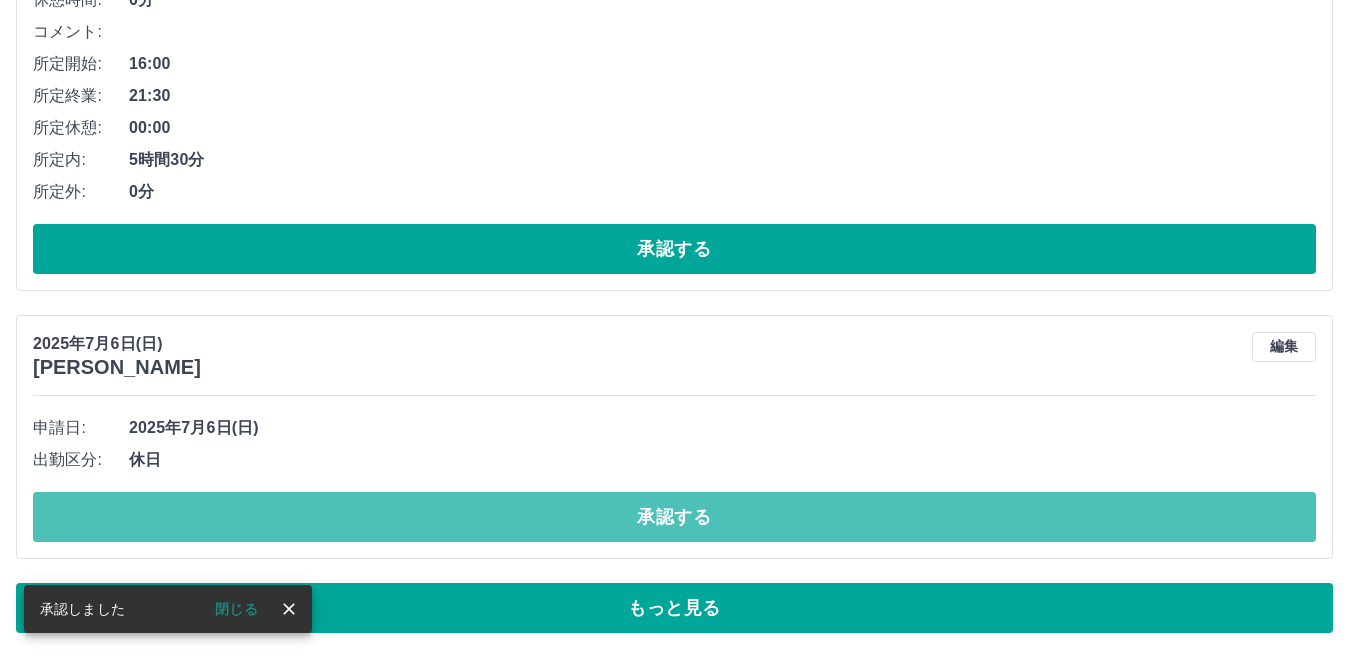 click on "承認する" at bounding box center [674, 517] 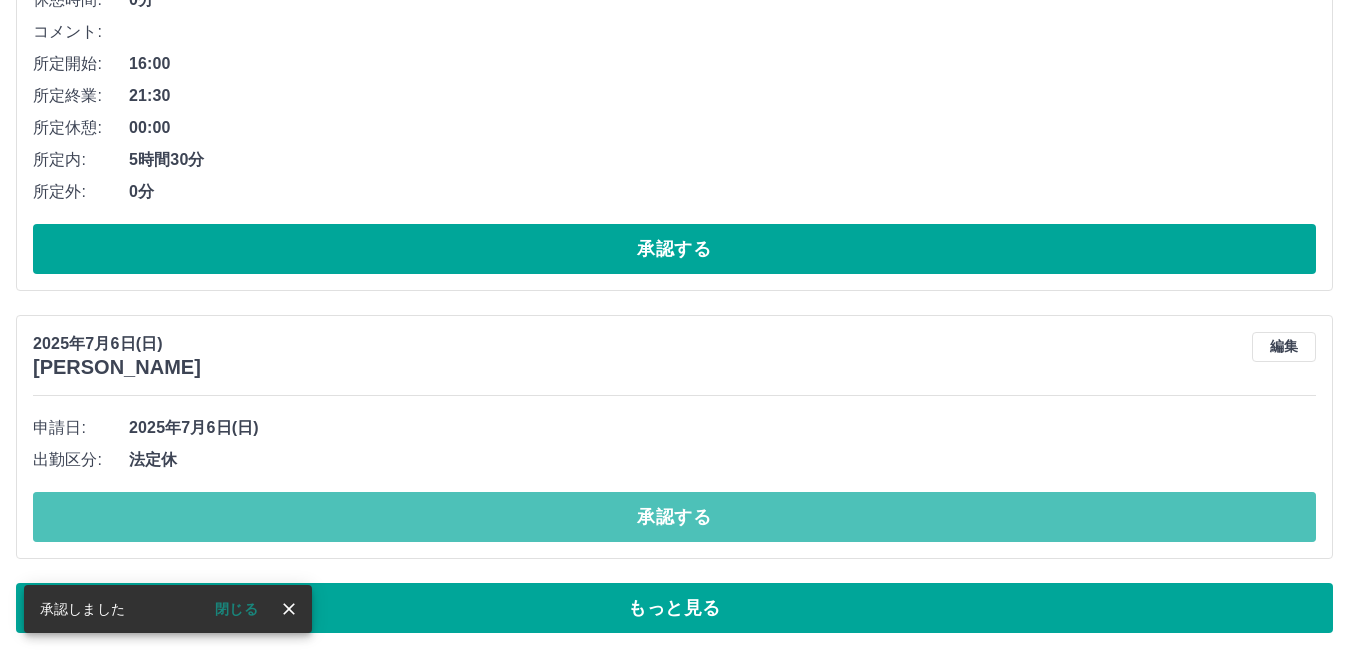 click on "承認する" at bounding box center [674, 517] 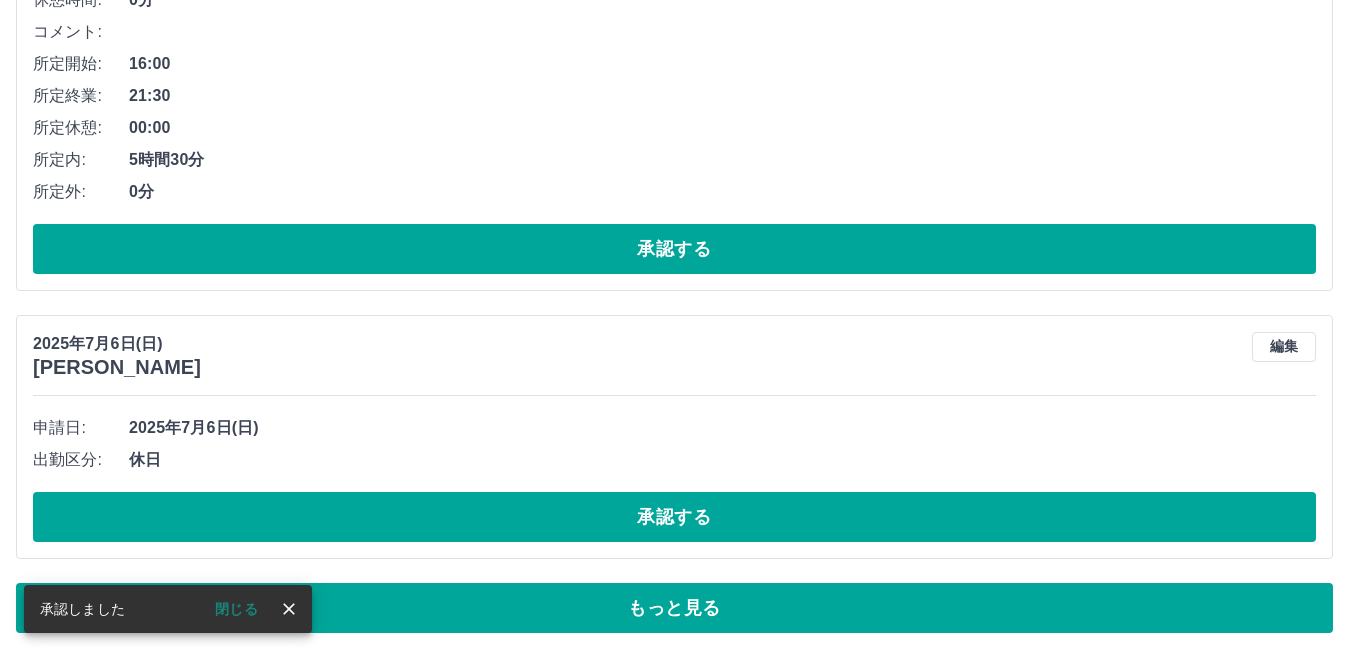 click on "承認する" at bounding box center (674, 517) 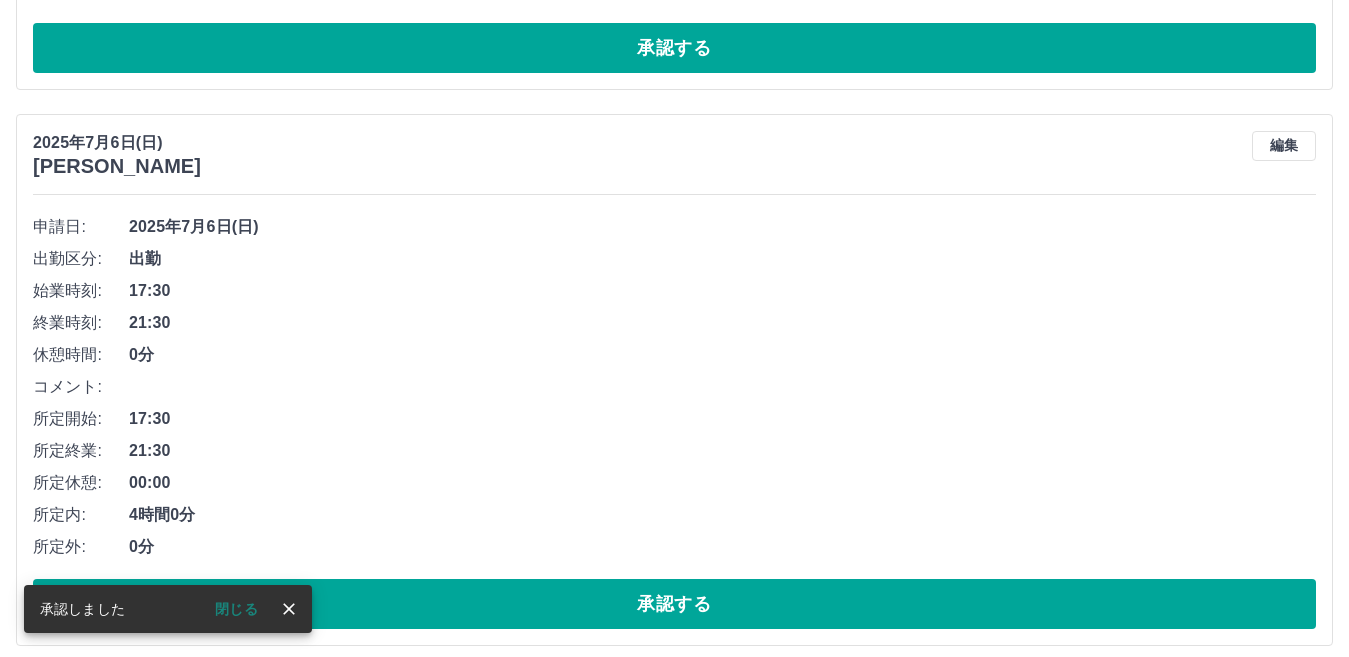 scroll, scrollTop: 11075, scrollLeft: 0, axis: vertical 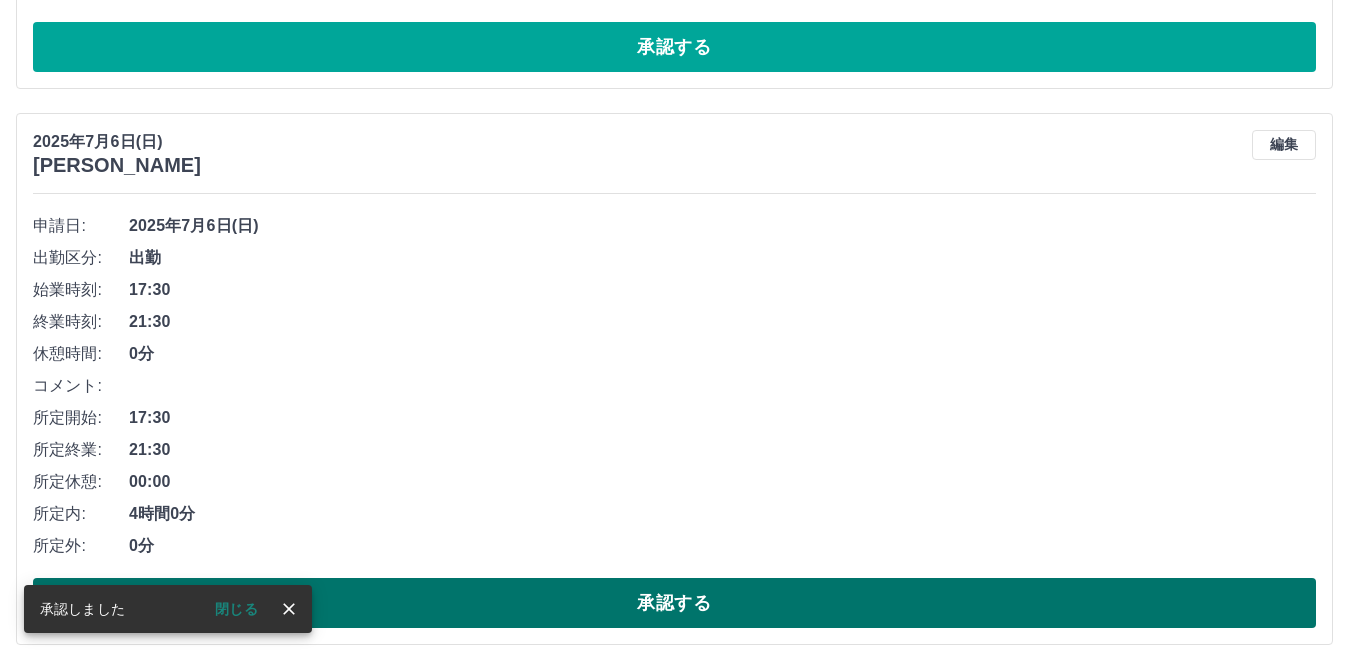 click on "承認する" at bounding box center [674, 603] 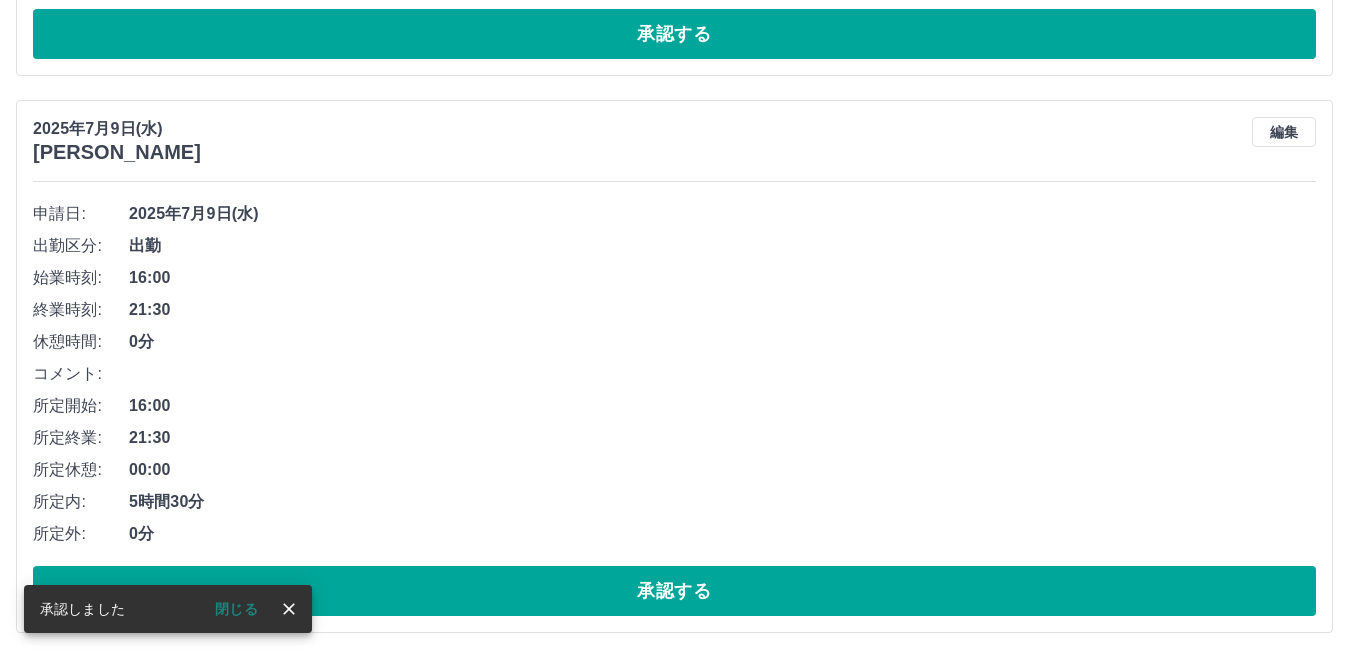 scroll, scrollTop: 10533, scrollLeft: 0, axis: vertical 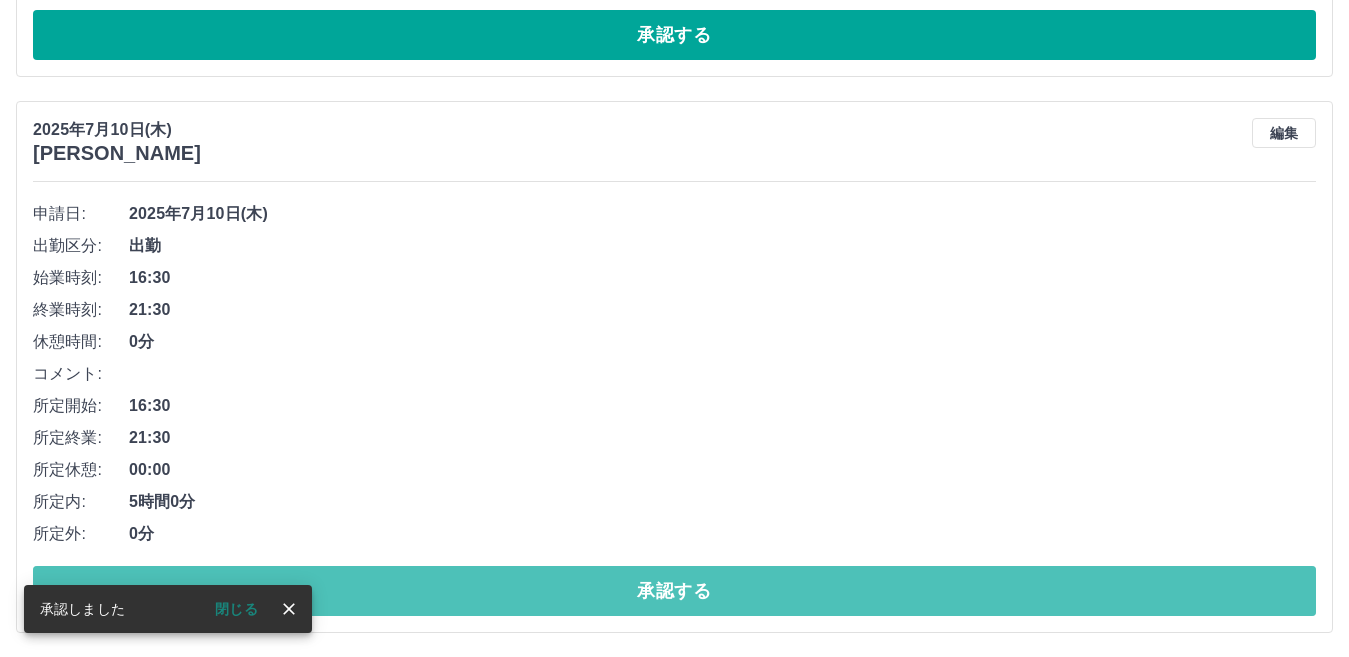 click on "承認する" at bounding box center (674, 591) 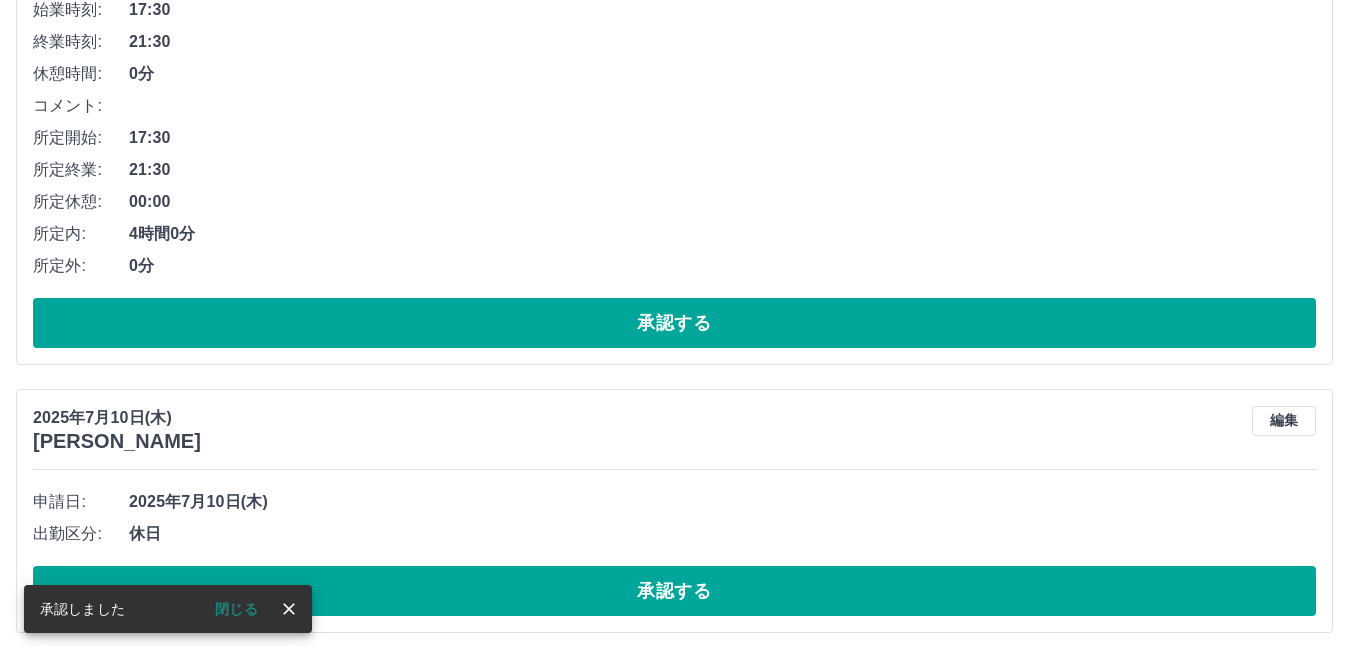 scroll, scrollTop: 9420, scrollLeft: 0, axis: vertical 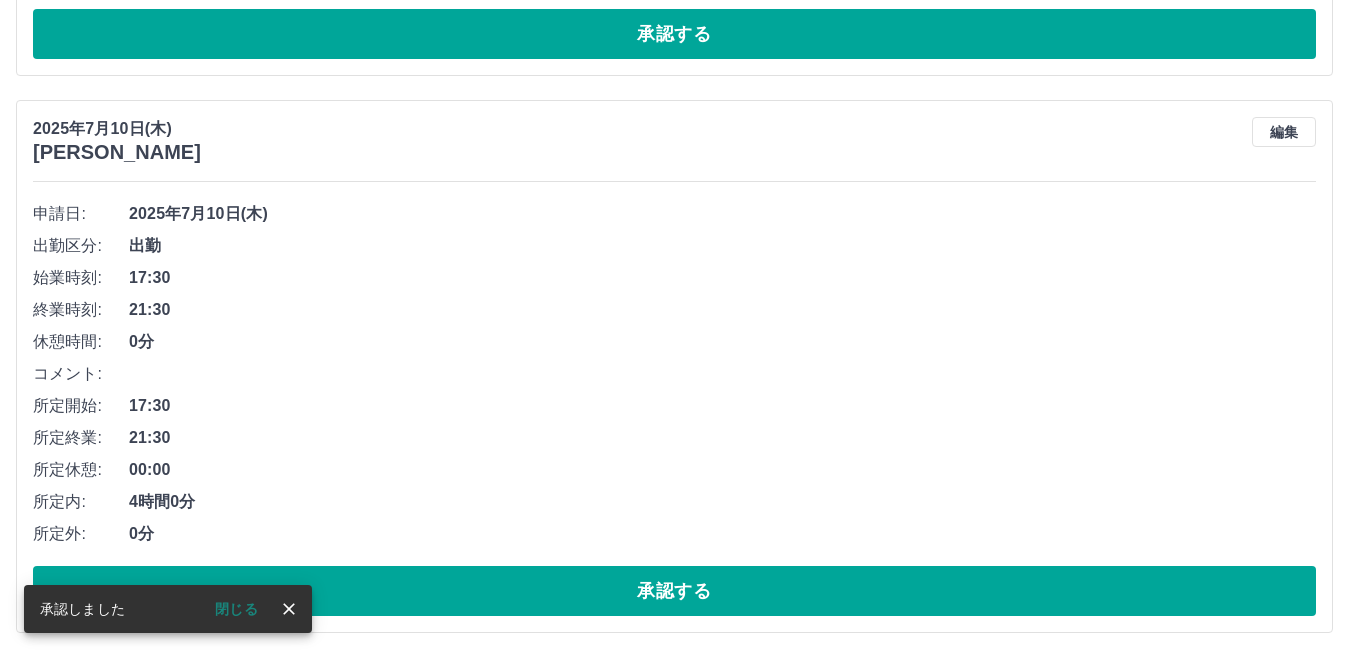 click on "承認する" at bounding box center [674, 591] 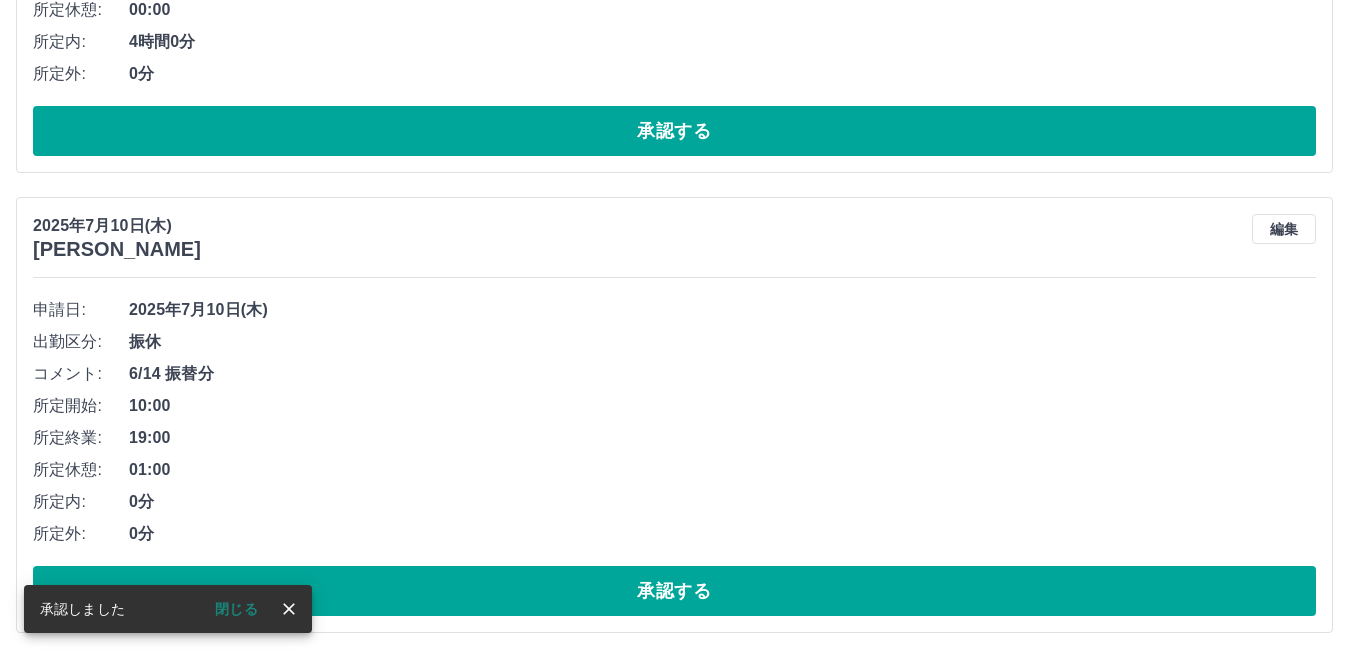 scroll, scrollTop: 8595, scrollLeft: 0, axis: vertical 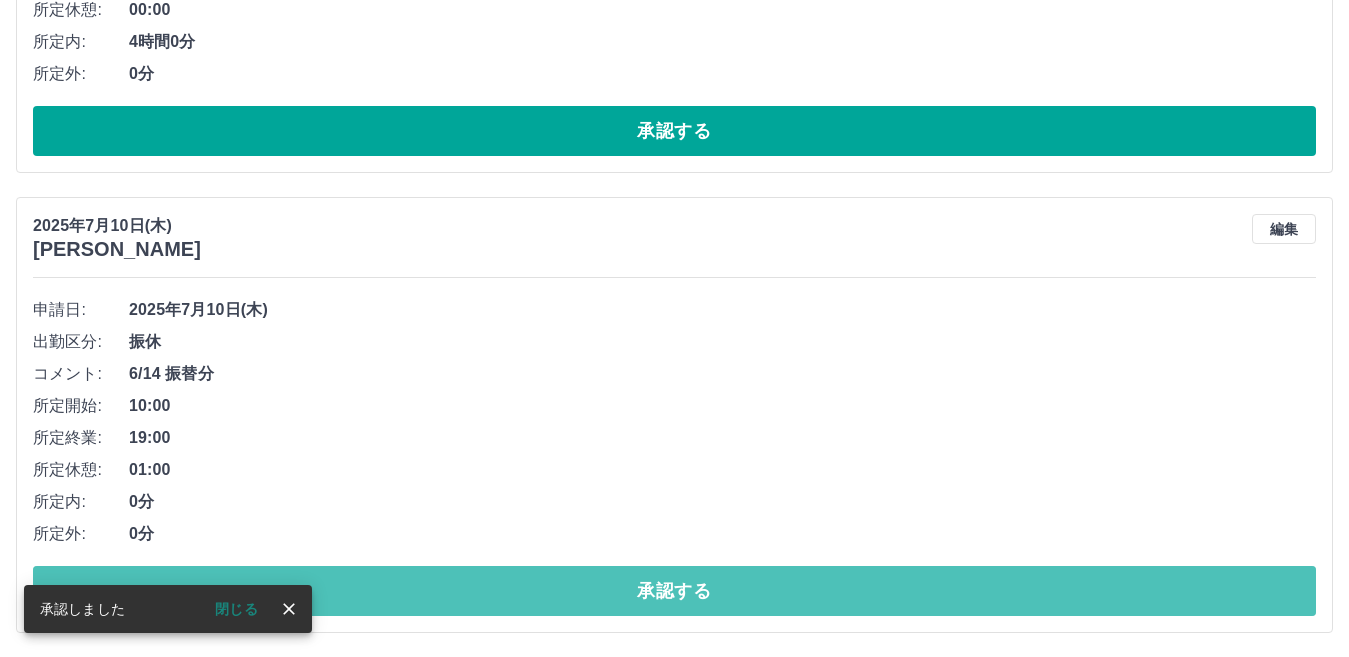 click on "承認する" at bounding box center [674, 591] 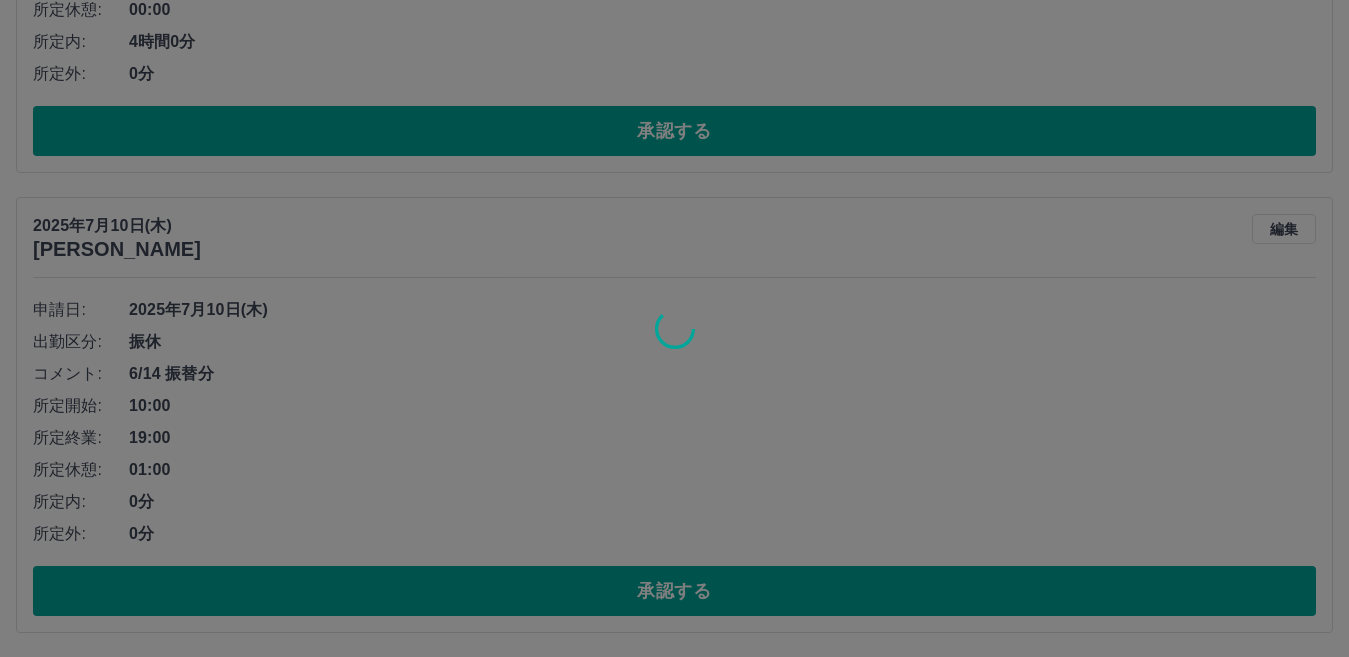 scroll, scrollTop: 8135, scrollLeft: 0, axis: vertical 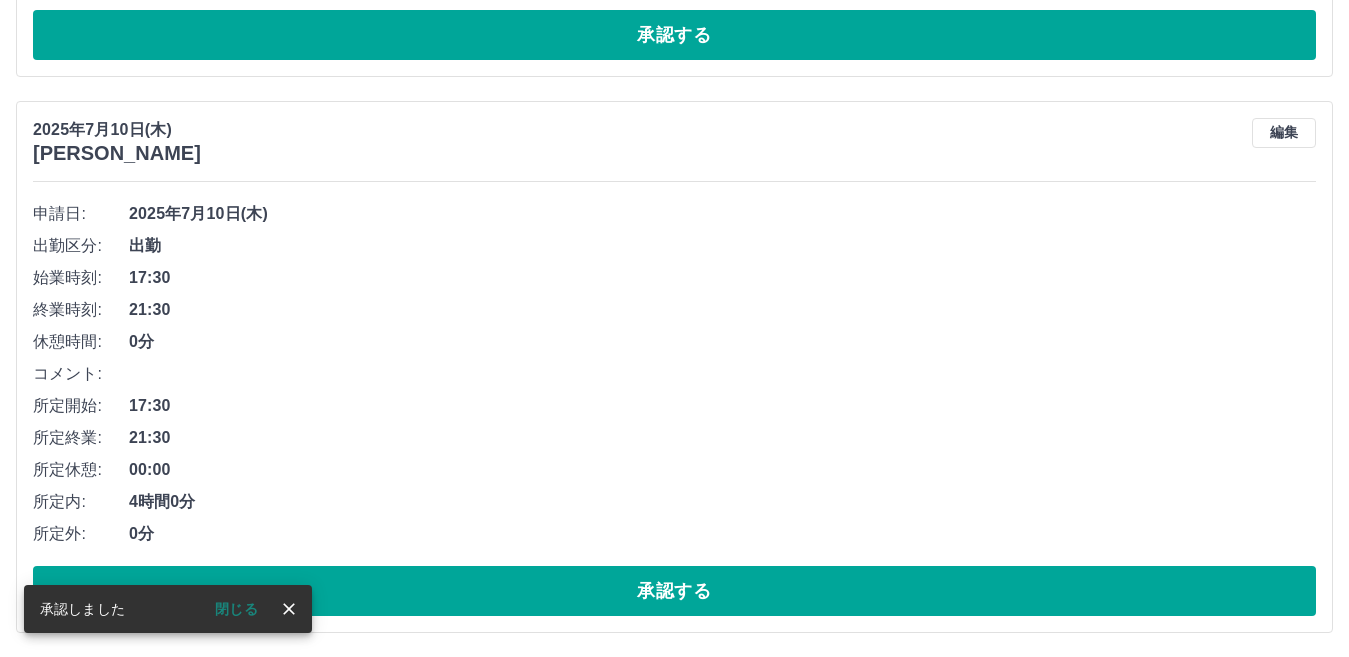 click on "承認する" at bounding box center [674, 591] 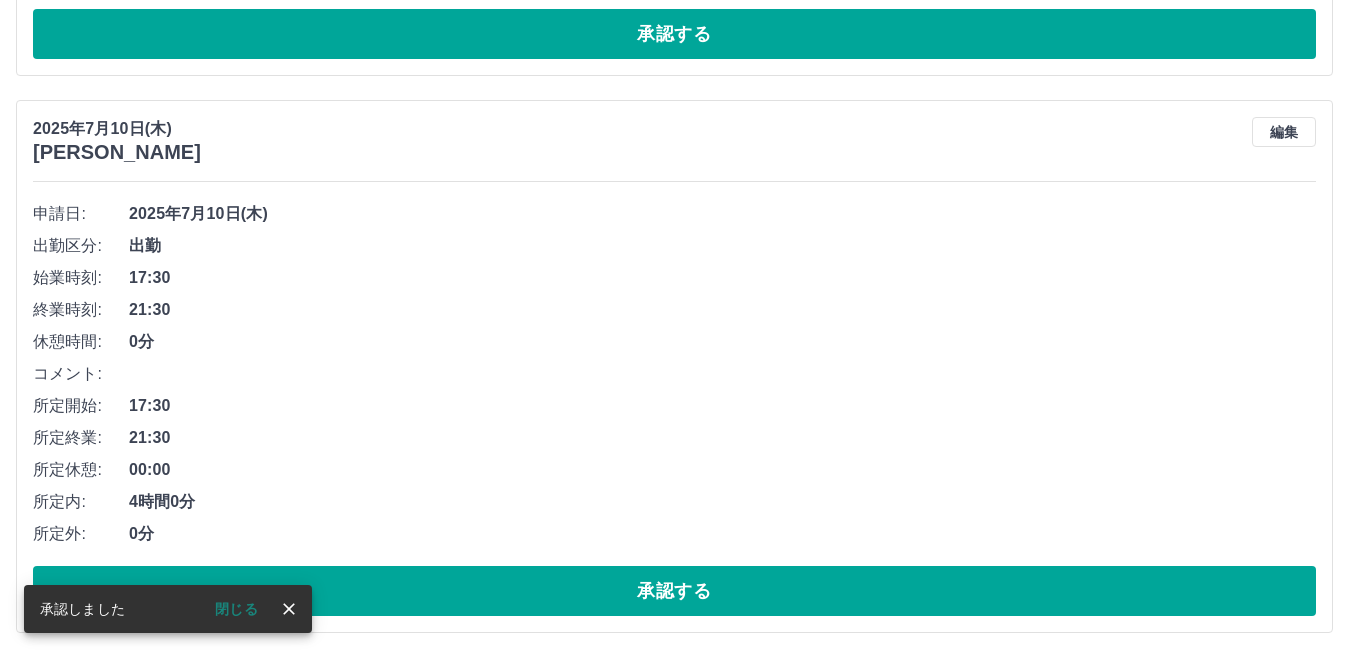 scroll, scrollTop: 7579, scrollLeft: 0, axis: vertical 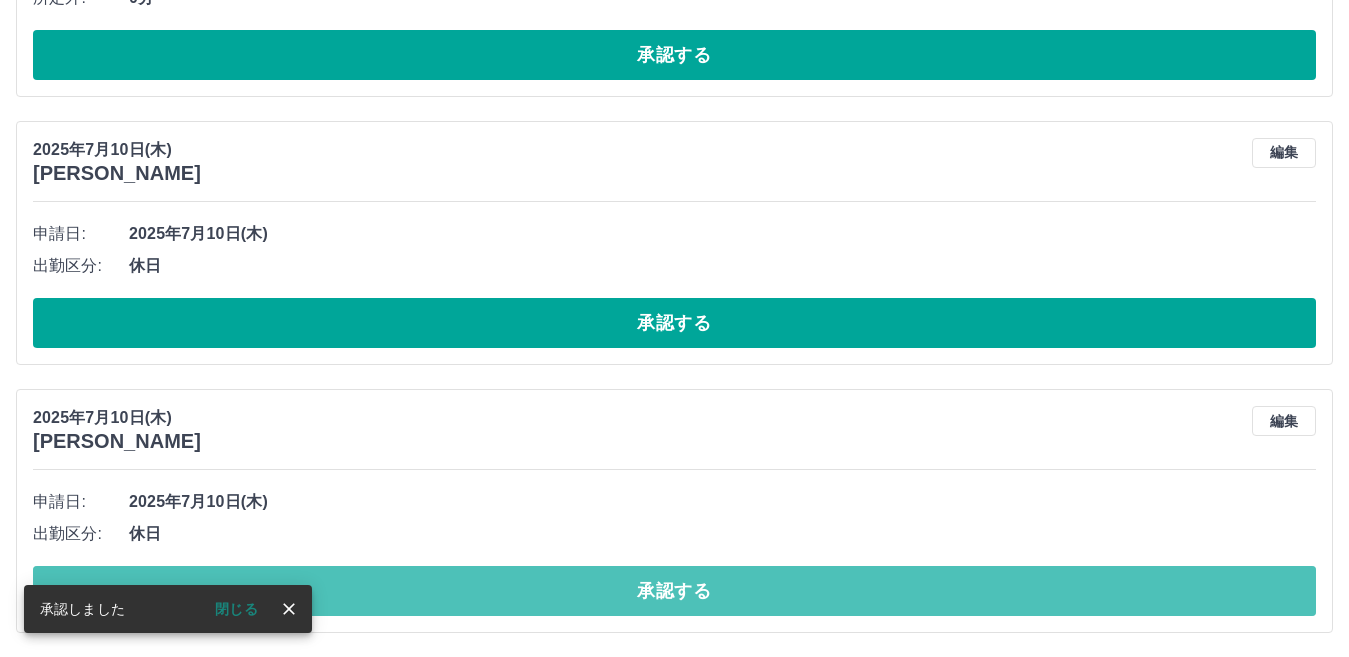 click on "承認する" at bounding box center (674, 591) 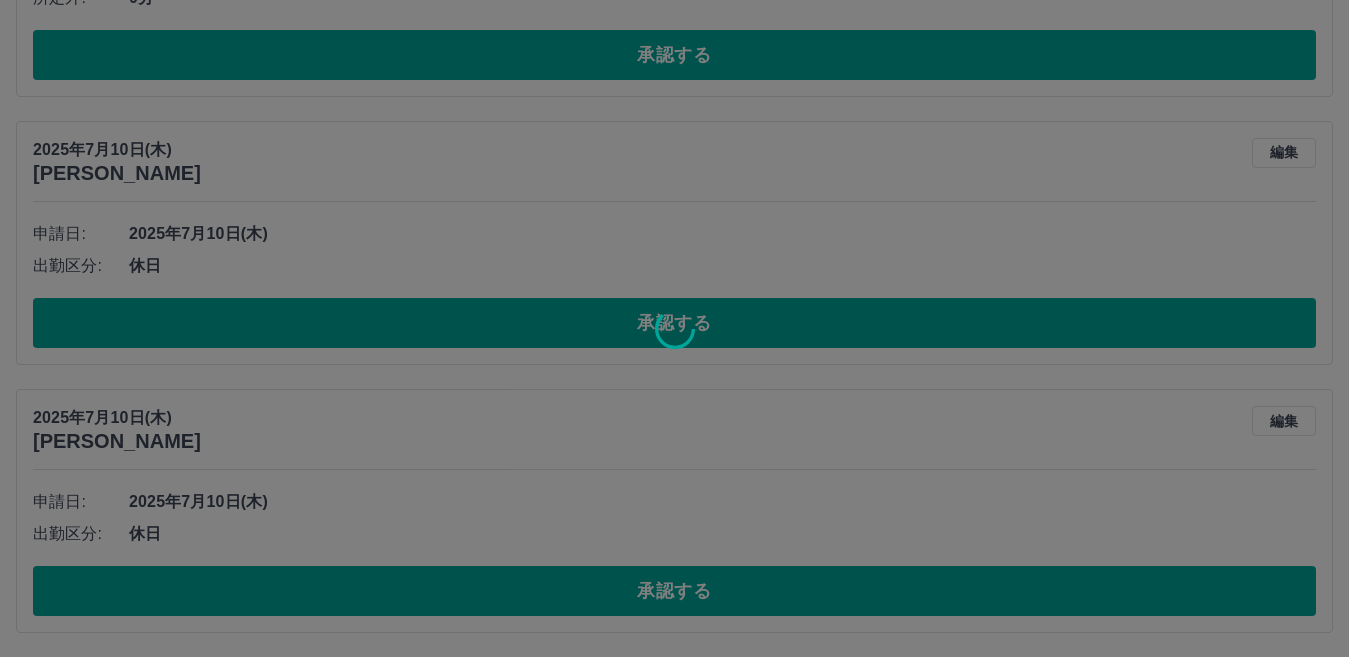scroll, scrollTop: 6754, scrollLeft: 0, axis: vertical 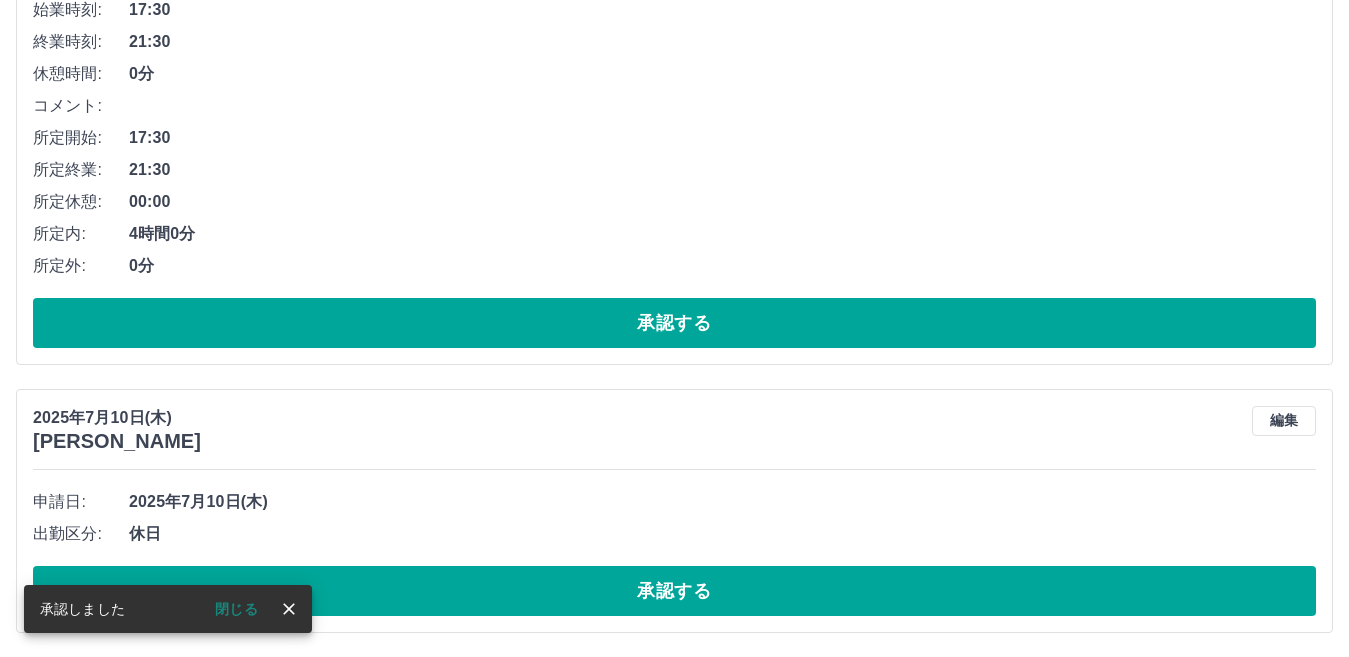 click on "承認する" at bounding box center [674, 591] 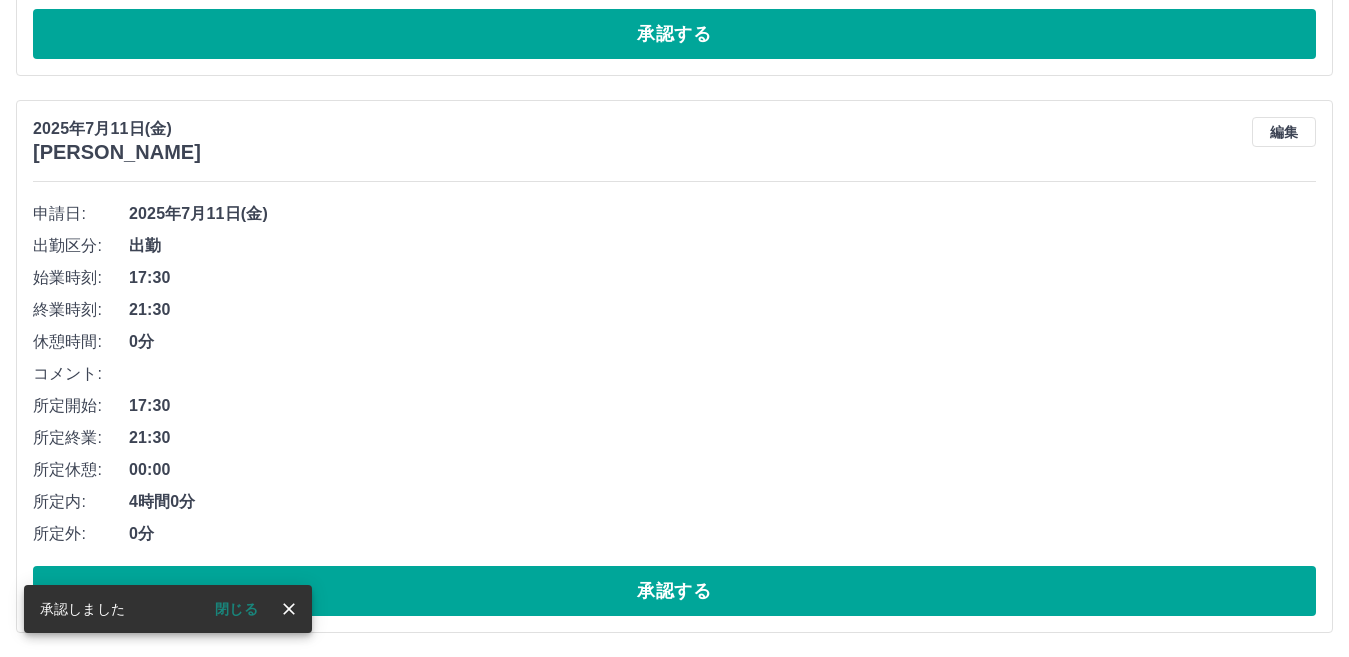 scroll, scrollTop: 6486, scrollLeft: 0, axis: vertical 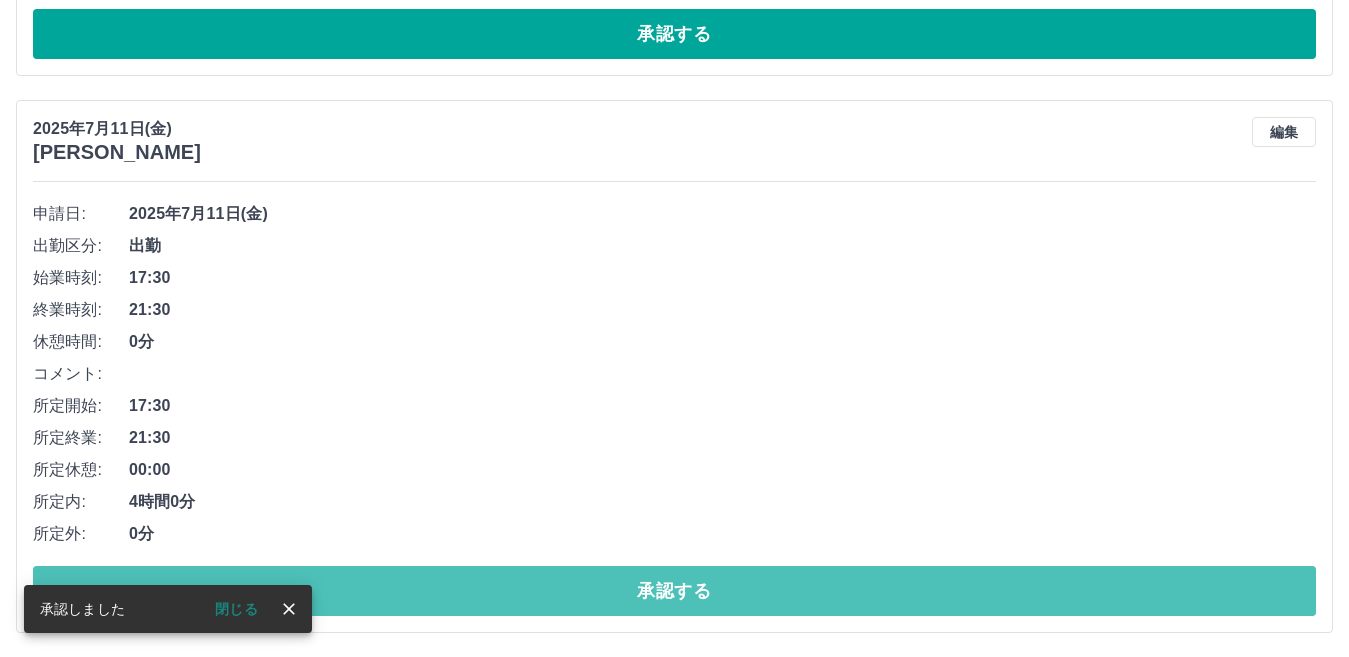 click on "承認する" at bounding box center (674, 591) 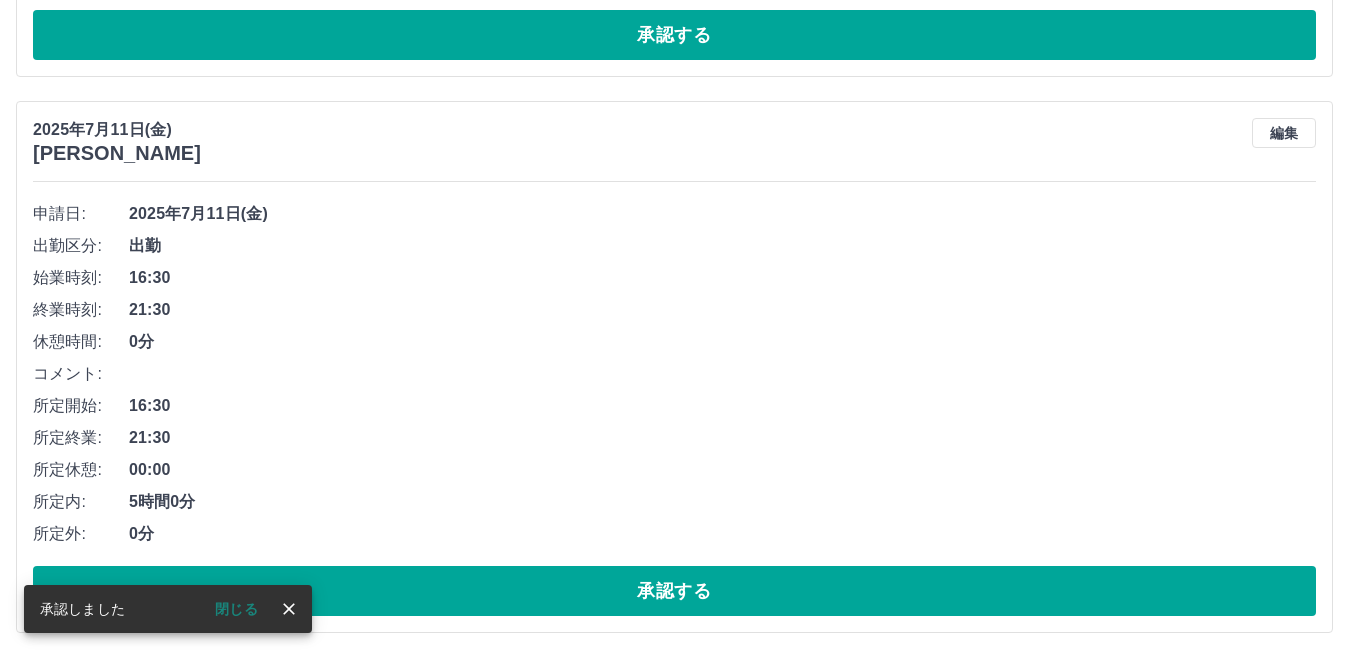 scroll, scrollTop: 5929, scrollLeft: 0, axis: vertical 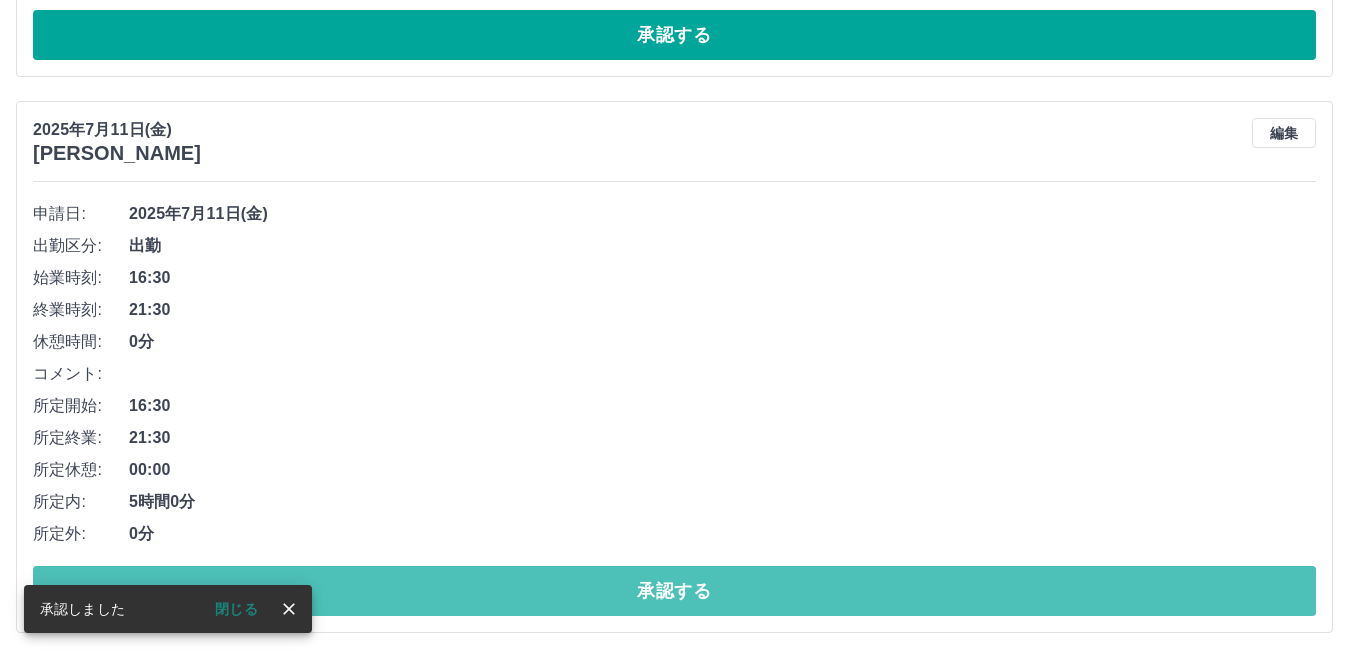 click on "承認する" at bounding box center (674, 591) 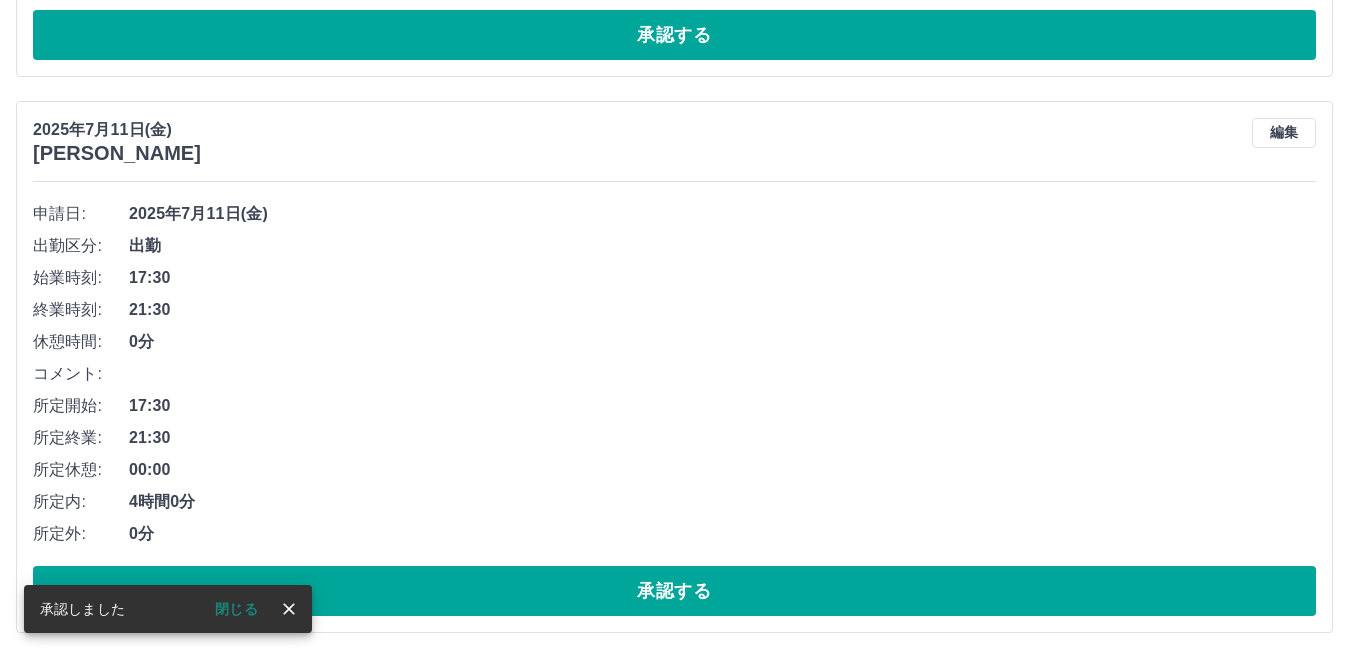 scroll, scrollTop: 5373, scrollLeft: 0, axis: vertical 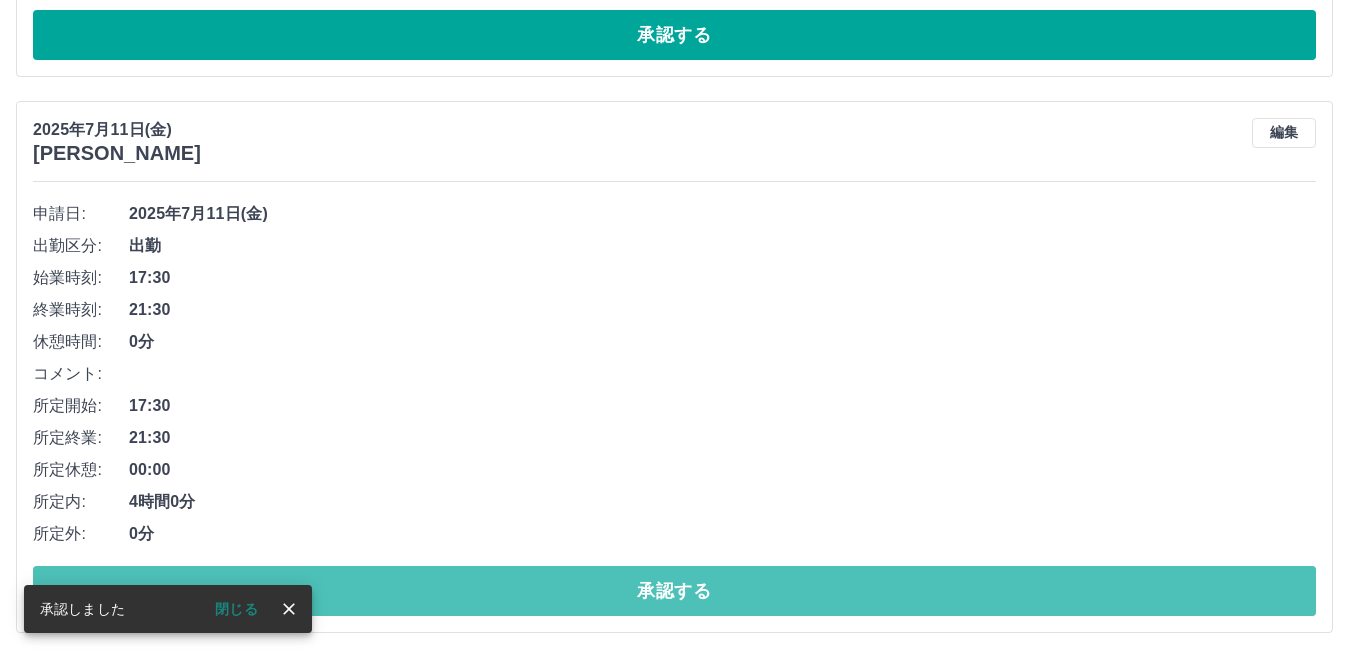 click on "承認する" at bounding box center [674, 591] 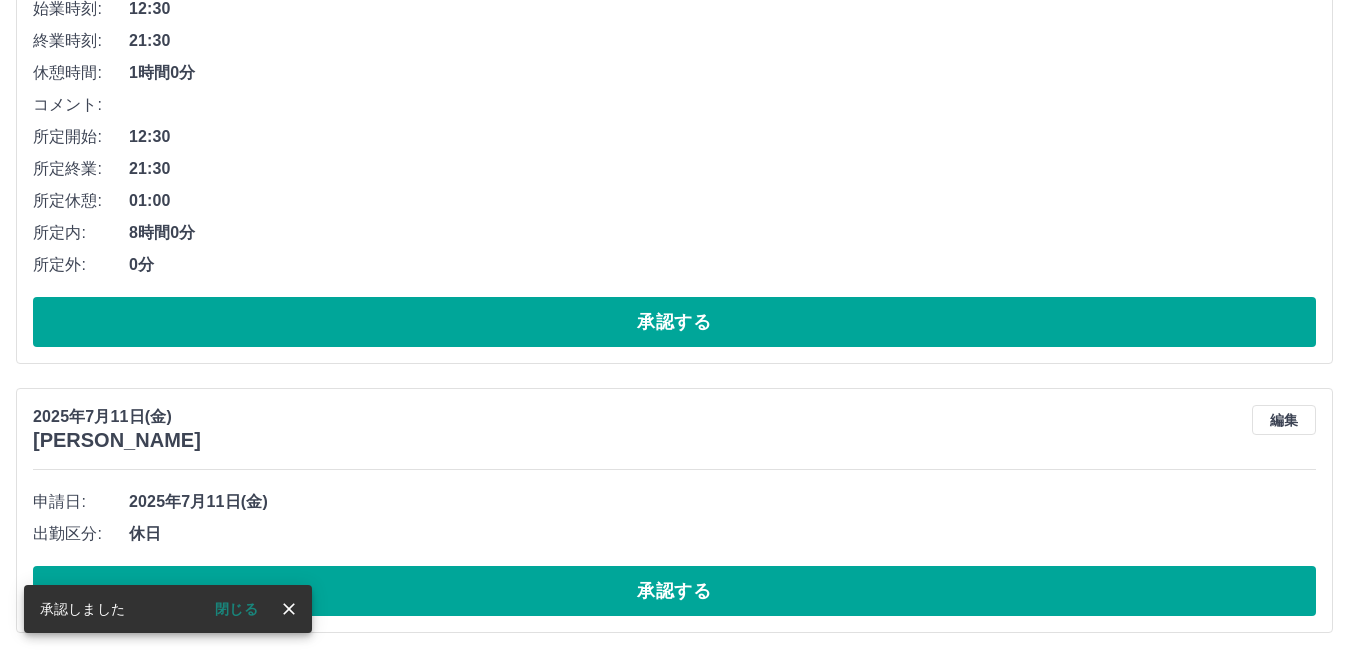 scroll, scrollTop: 4817, scrollLeft: 0, axis: vertical 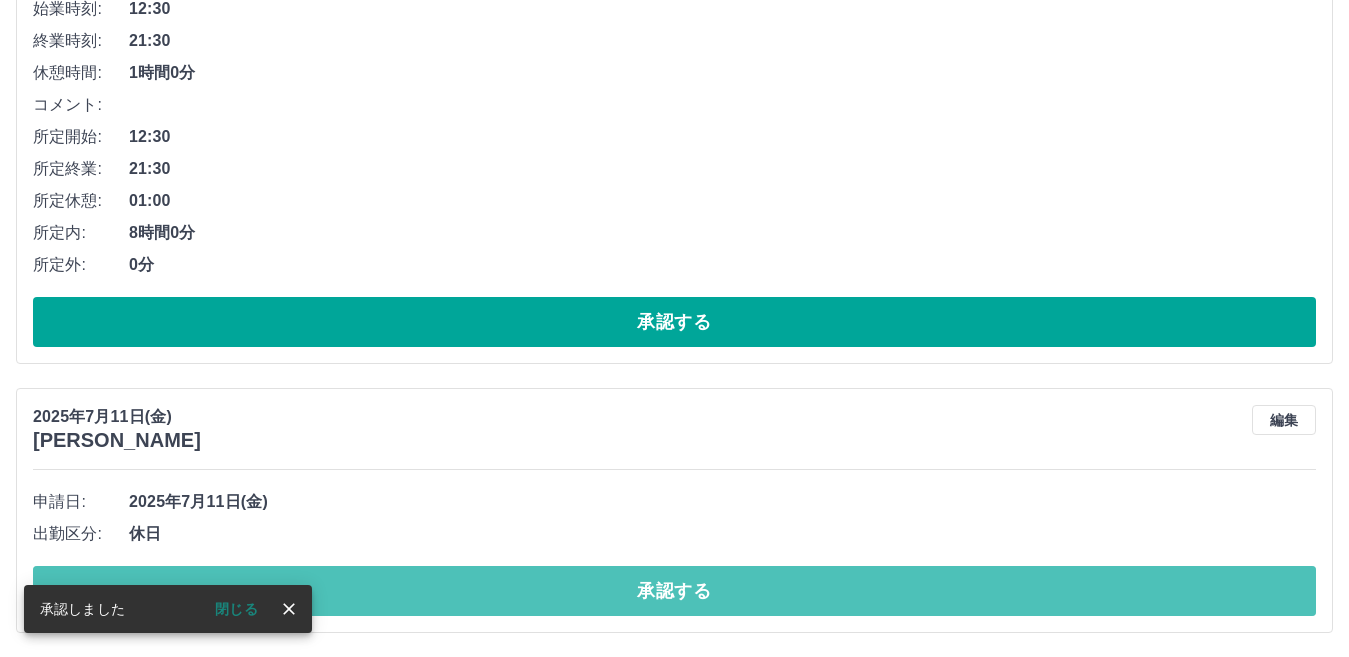 click on "承認する" at bounding box center (674, 591) 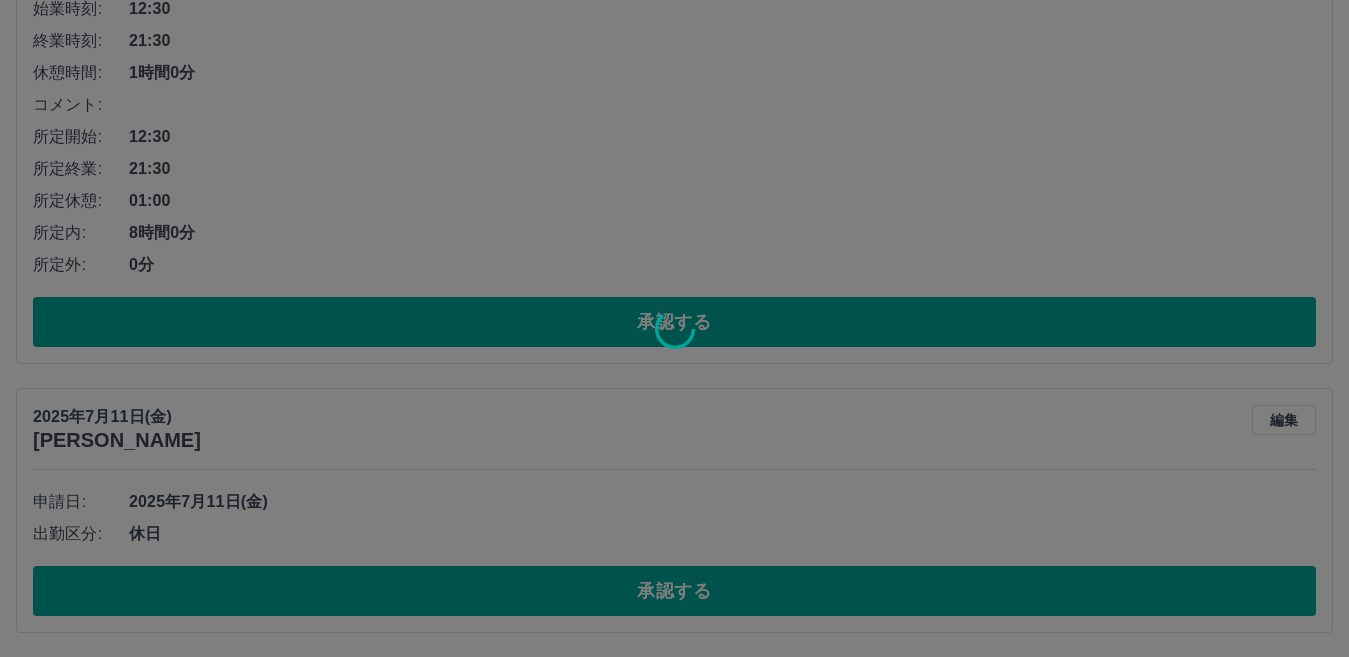 scroll, scrollTop: 4548, scrollLeft: 0, axis: vertical 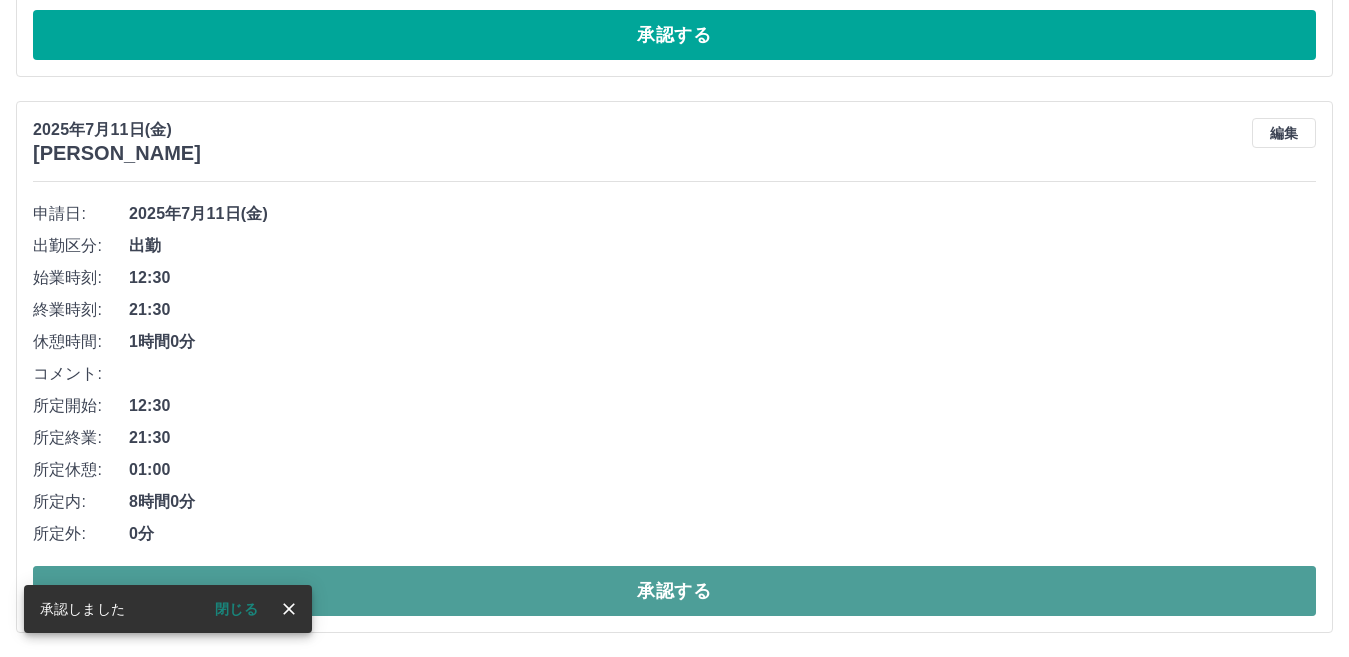 click on "承認する" at bounding box center [674, 591] 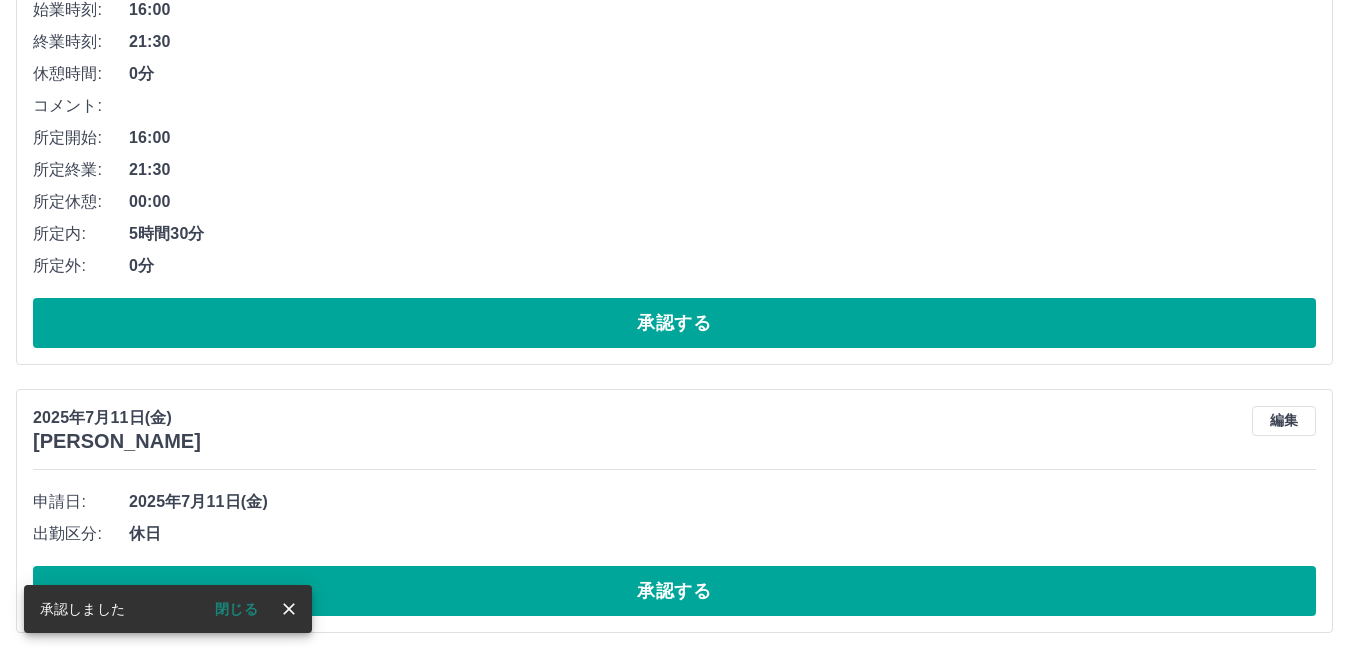 scroll, scrollTop: 3992, scrollLeft: 0, axis: vertical 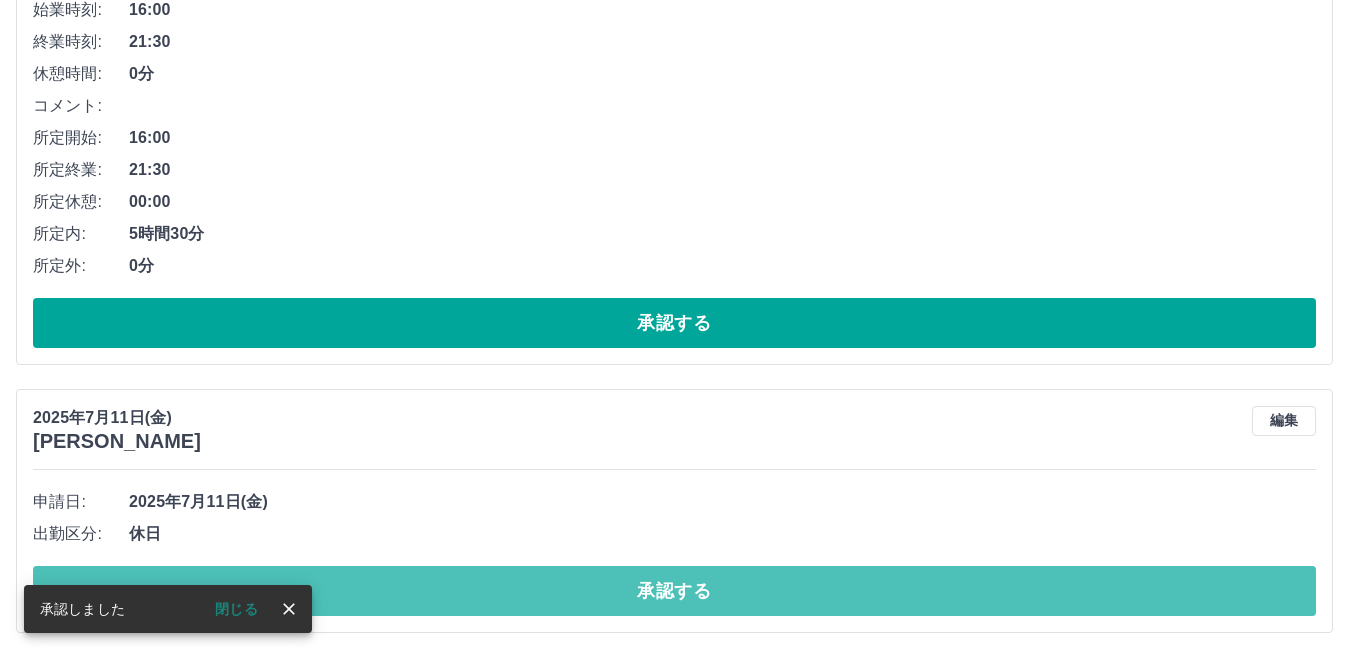 click on "承認する" at bounding box center [674, 591] 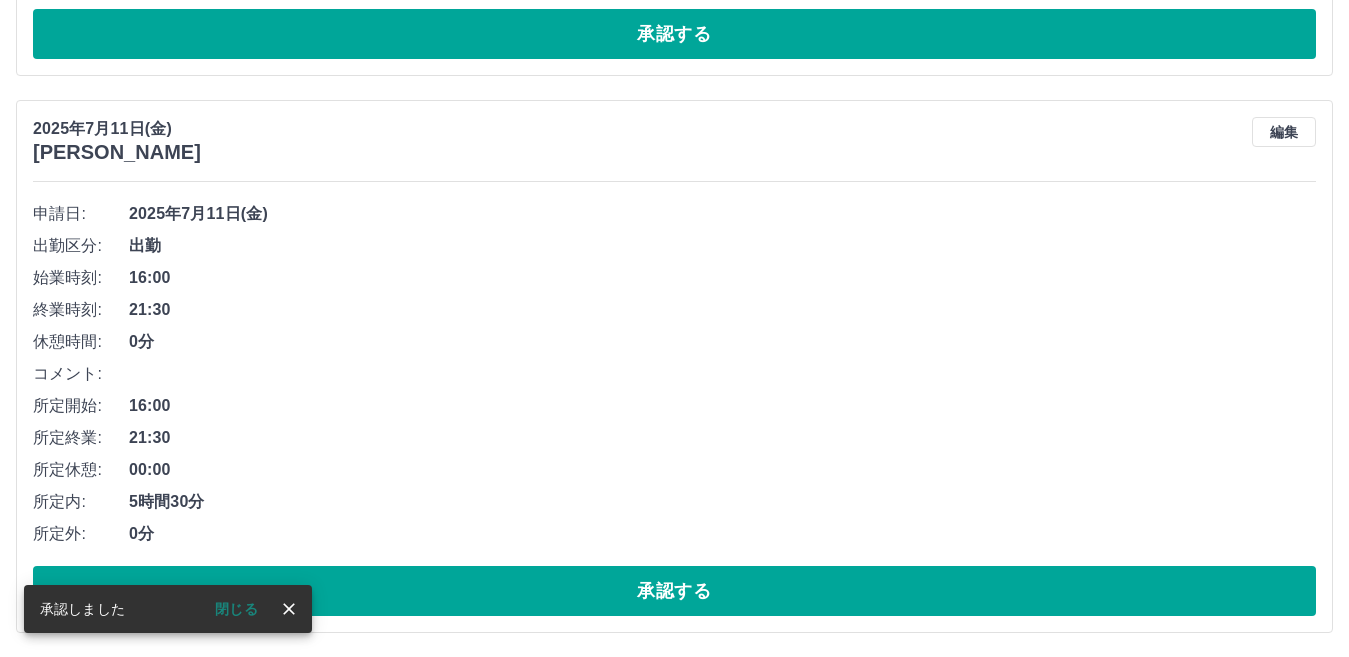 scroll, scrollTop: 3724, scrollLeft: 0, axis: vertical 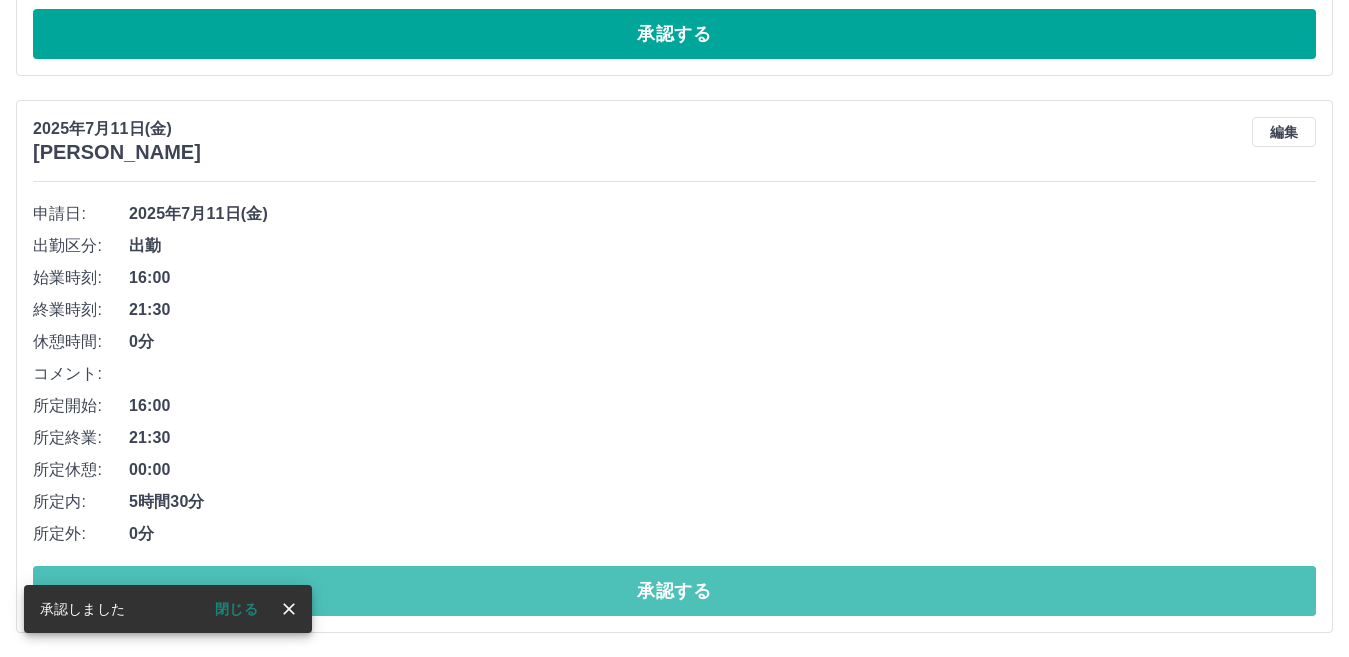 click on "承認する" at bounding box center [674, 591] 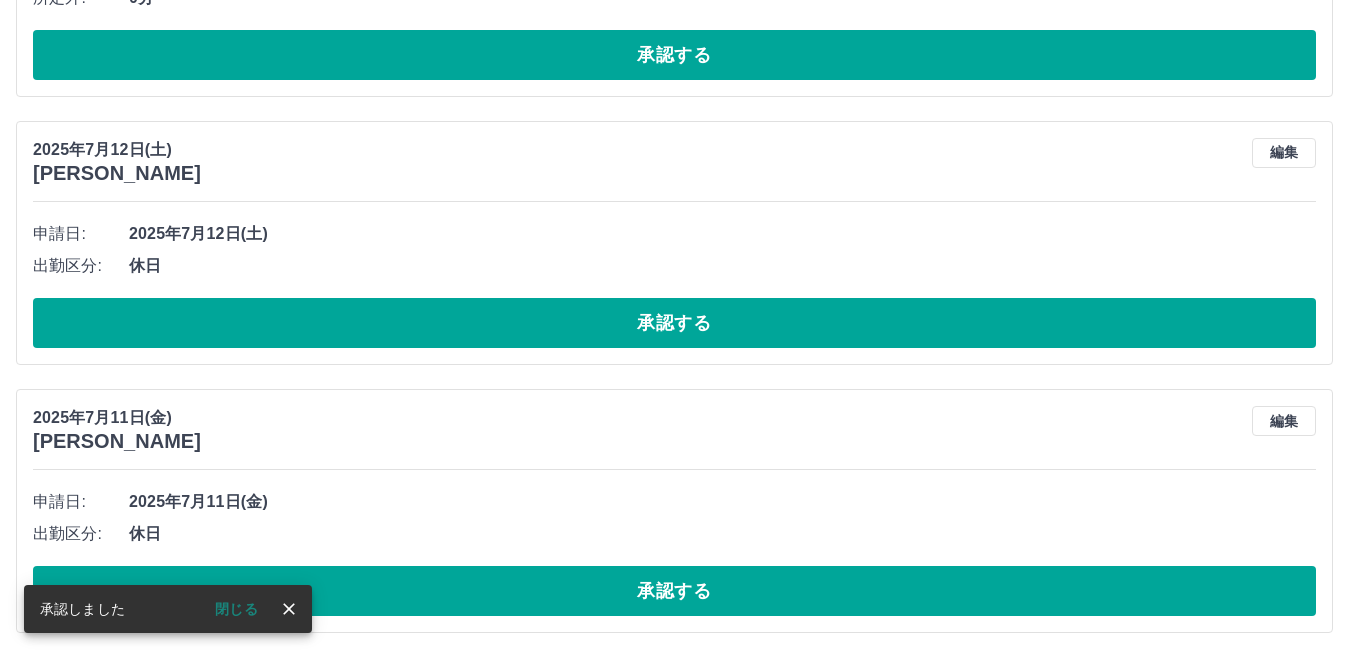 scroll, scrollTop: 3167, scrollLeft: 0, axis: vertical 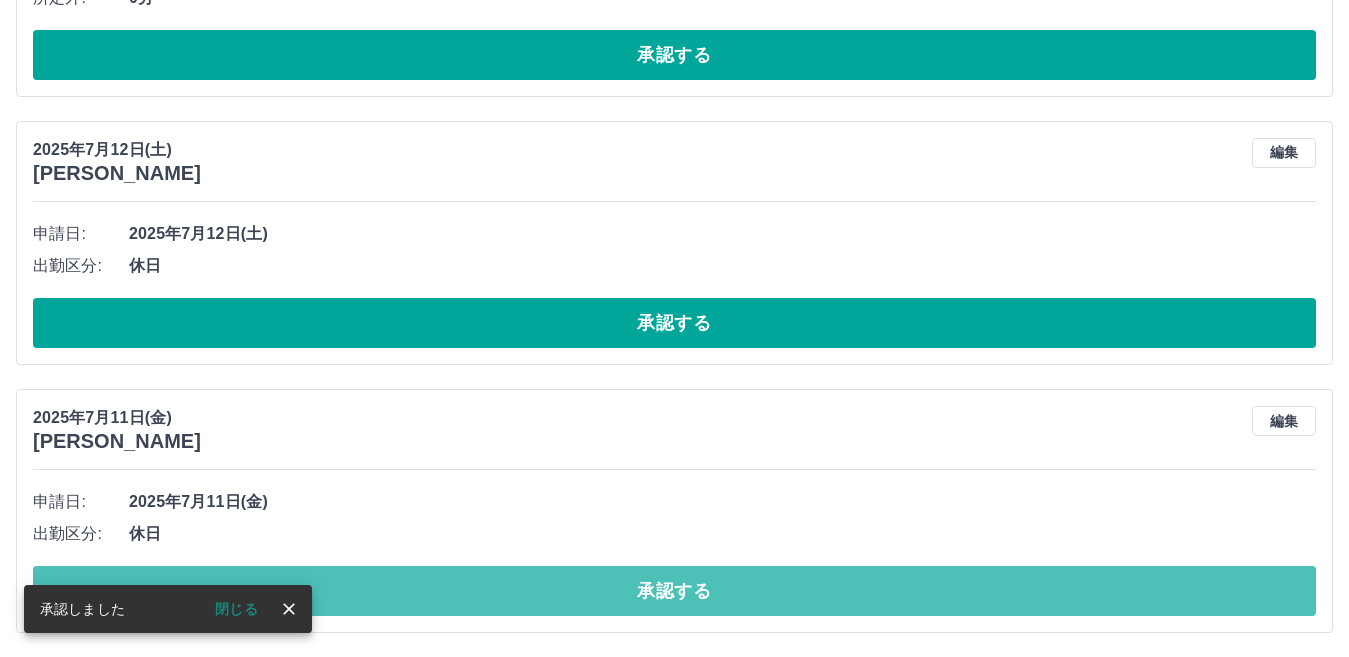 click on "承認する" at bounding box center (674, 591) 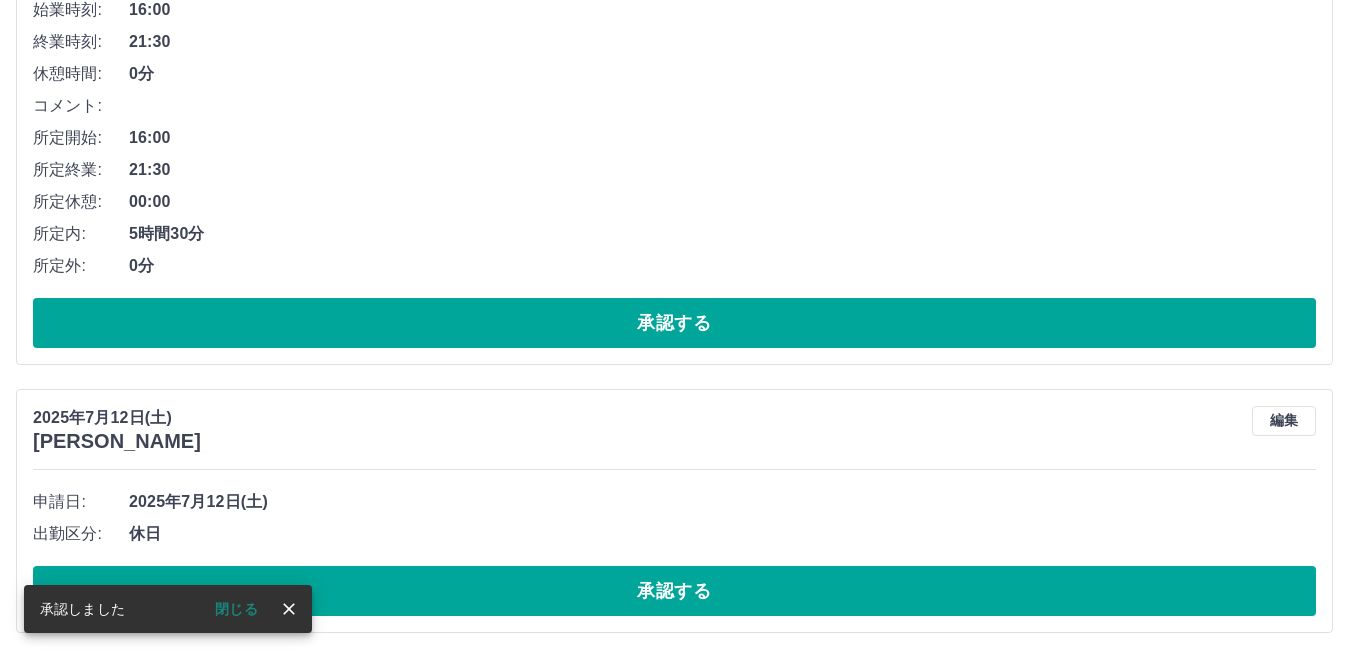 scroll, scrollTop: 2899, scrollLeft: 0, axis: vertical 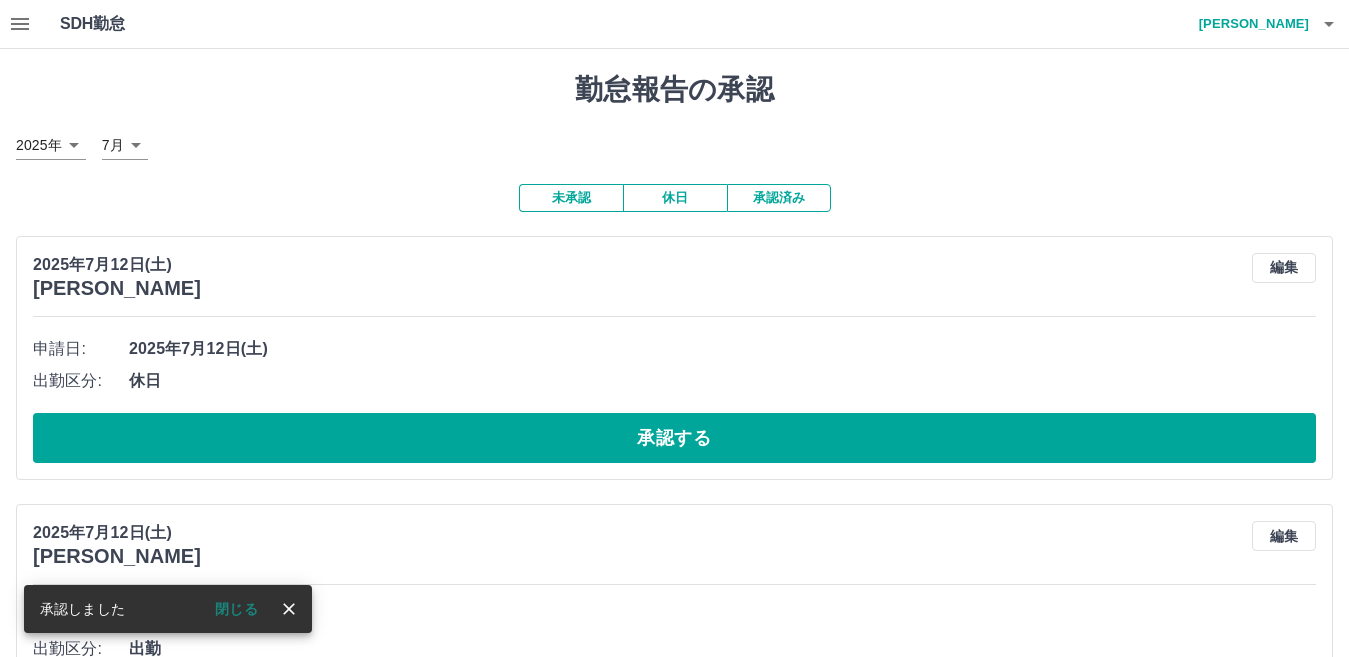 click on "植田　早紀" at bounding box center (1249, 24) 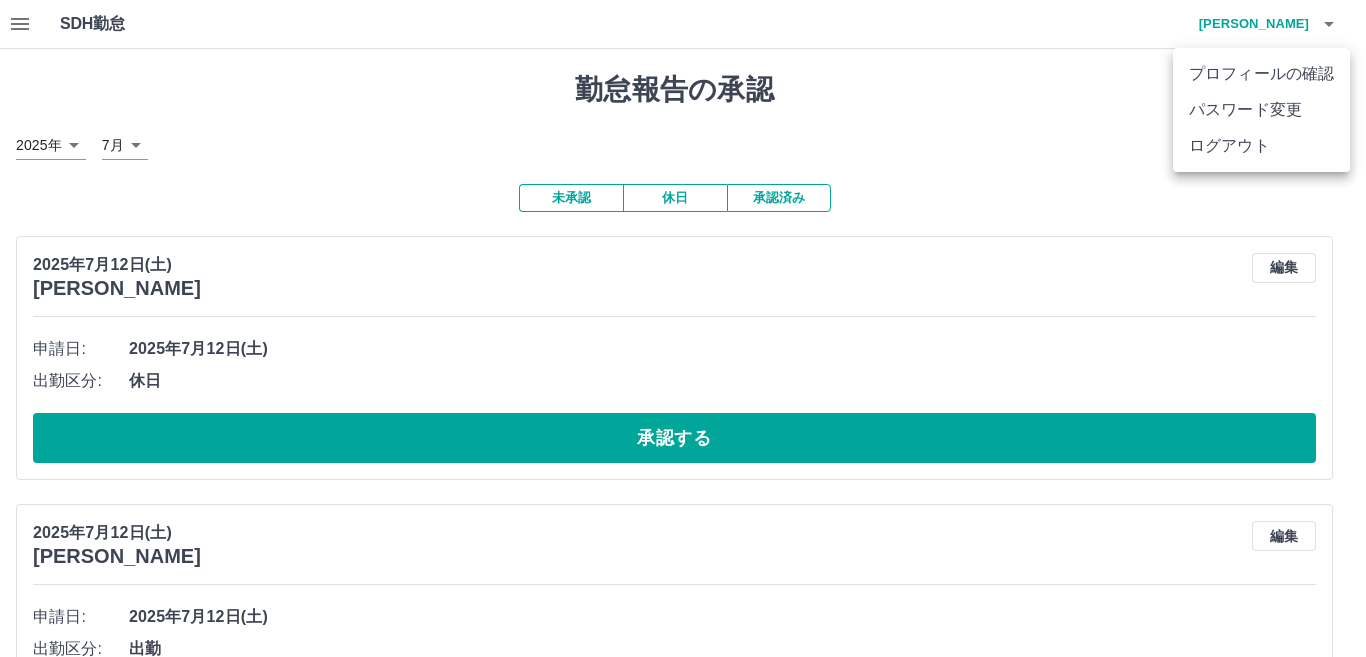drag, startPoint x: 1252, startPoint y: 139, endPoint x: 1176, endPoint y: 120, distance: 78.339005 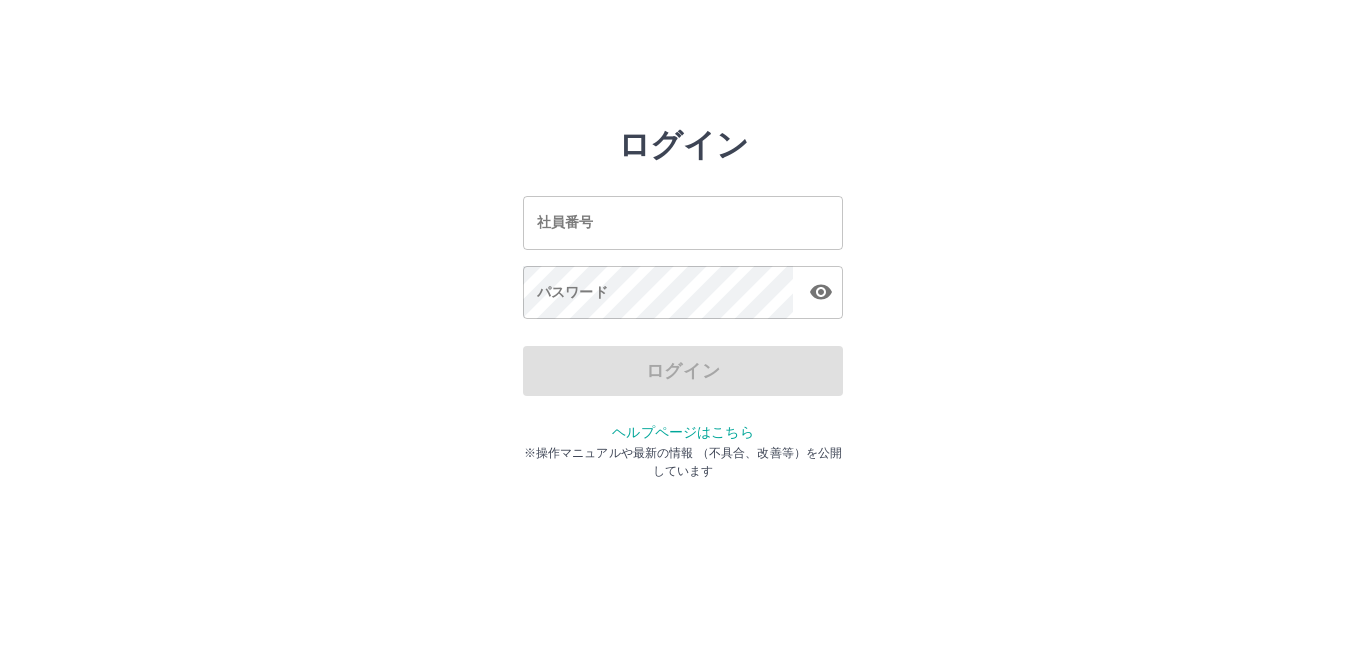 scroll, scrollTop: 0, scrollLeft: 0, axis: both 